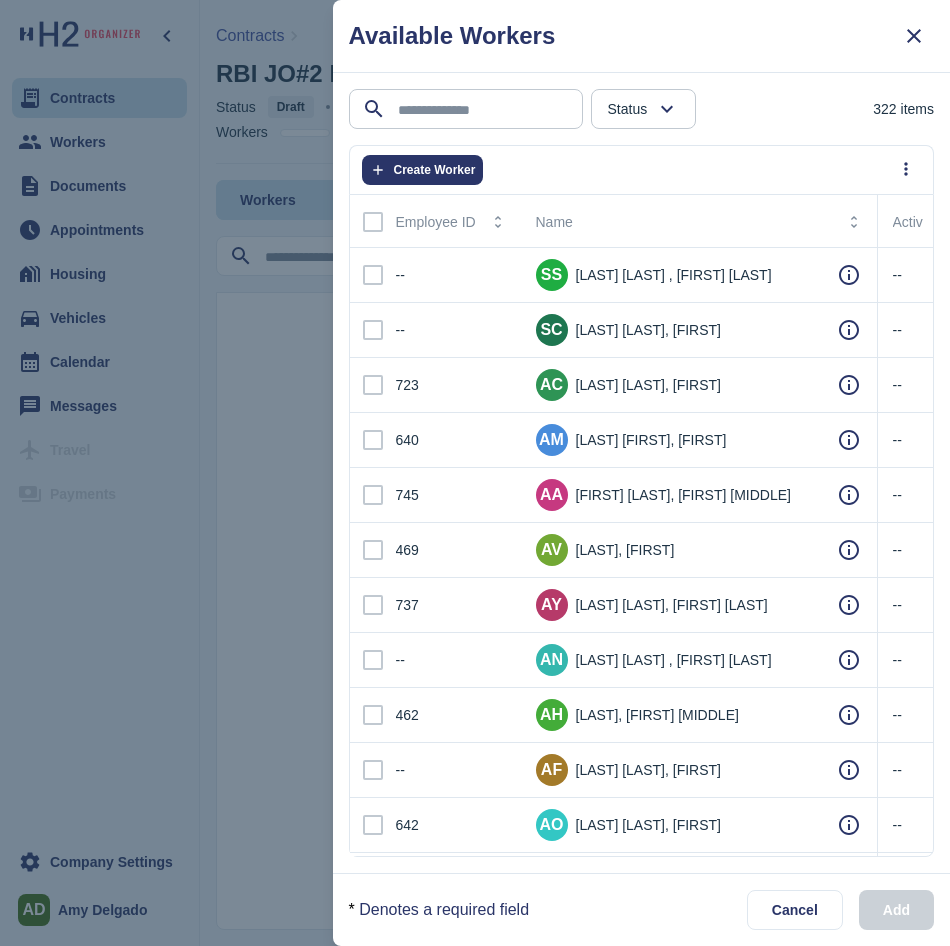 scroll, scrollTop: 0, scrollLeft: 0, axis: both 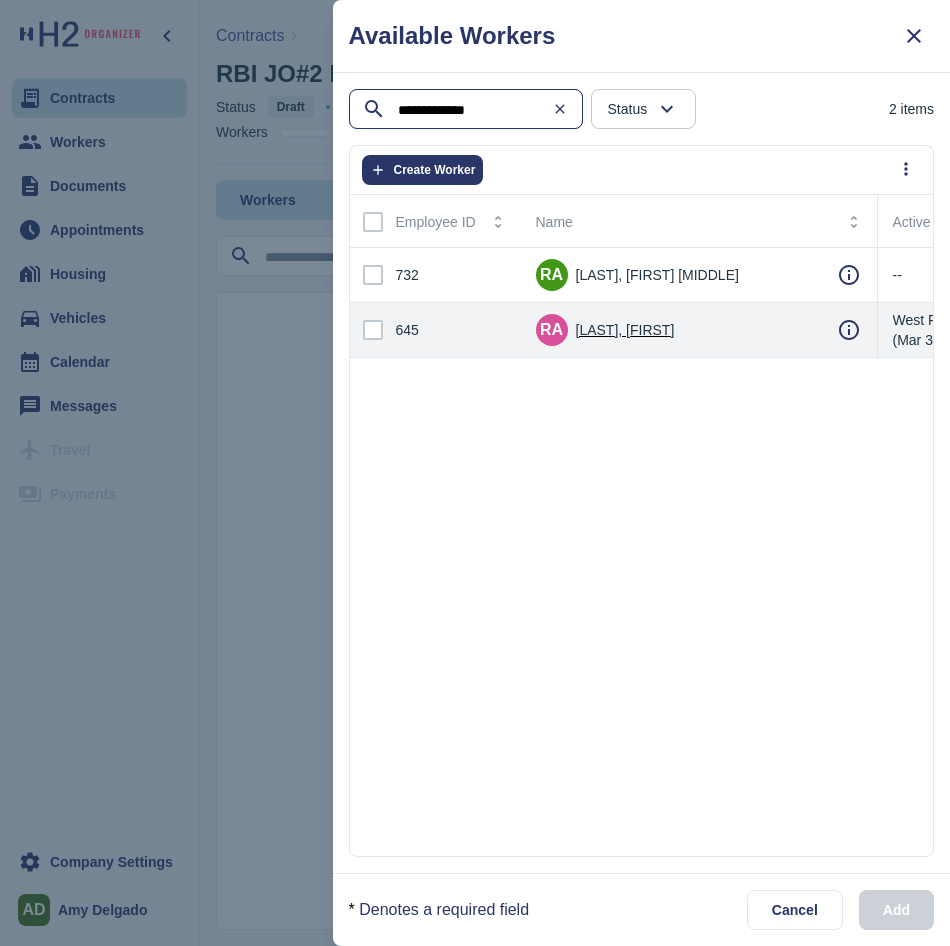 type on "**********" 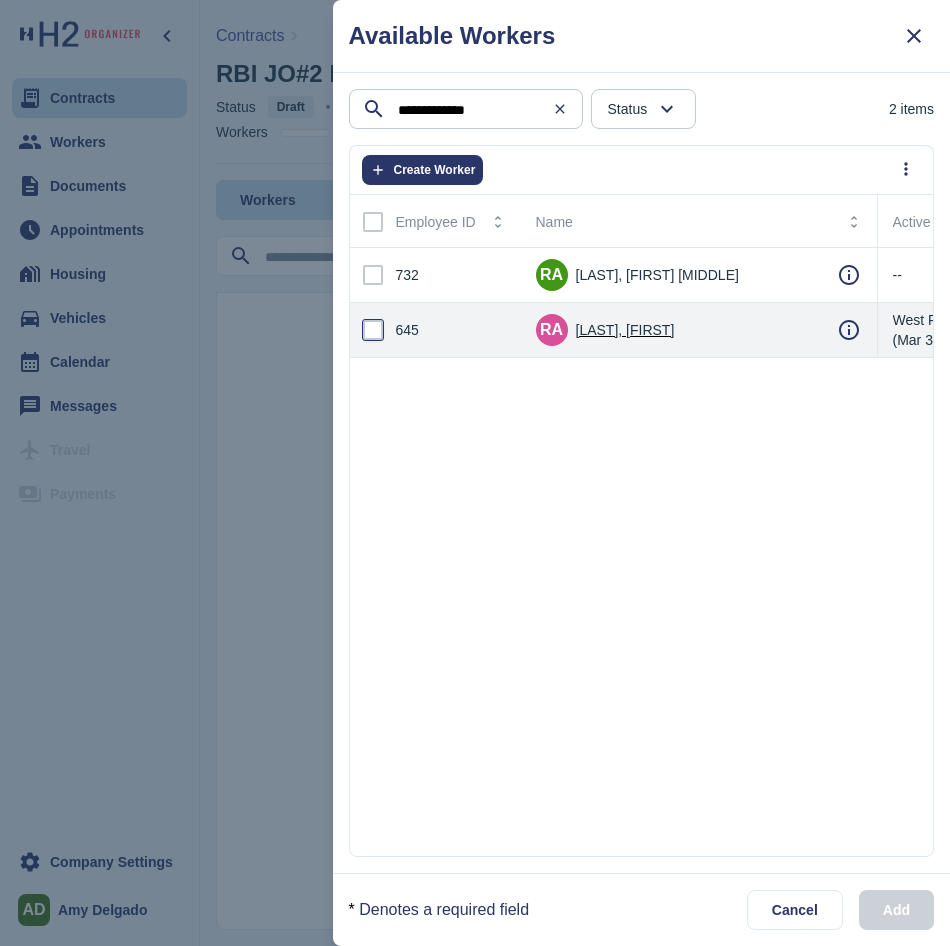 click at bounding box center [373, 330] 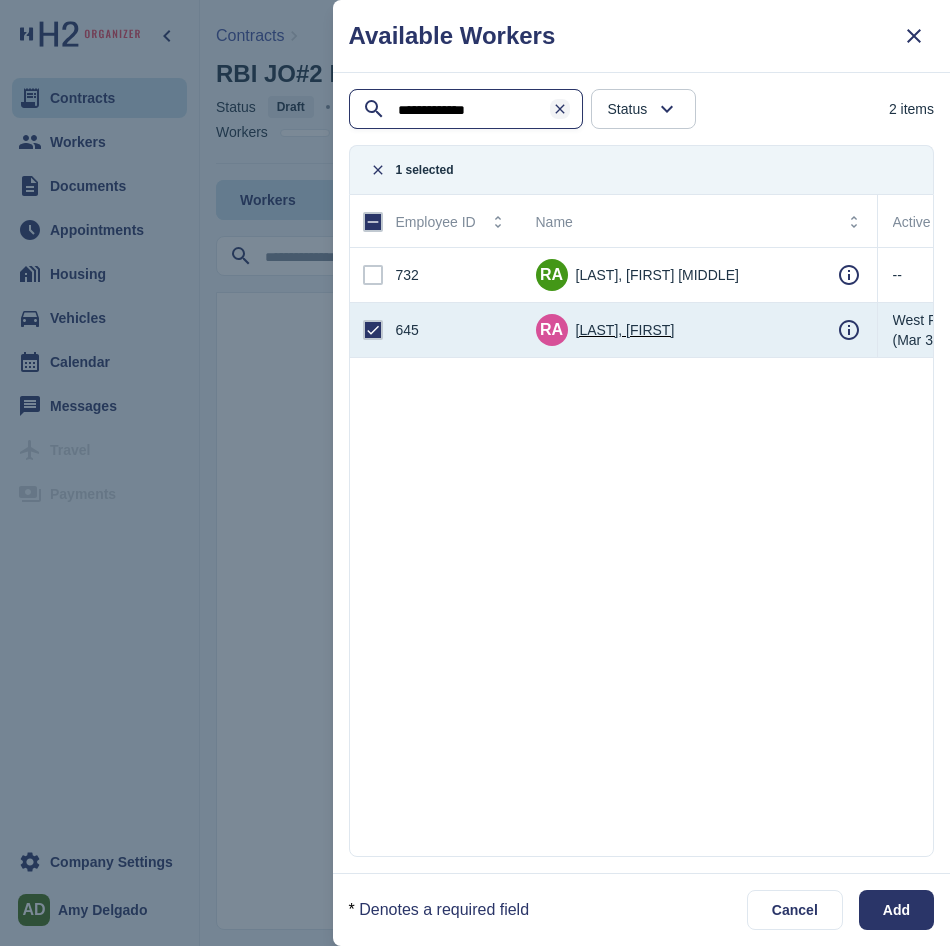 click at bounding box center (560, 109) 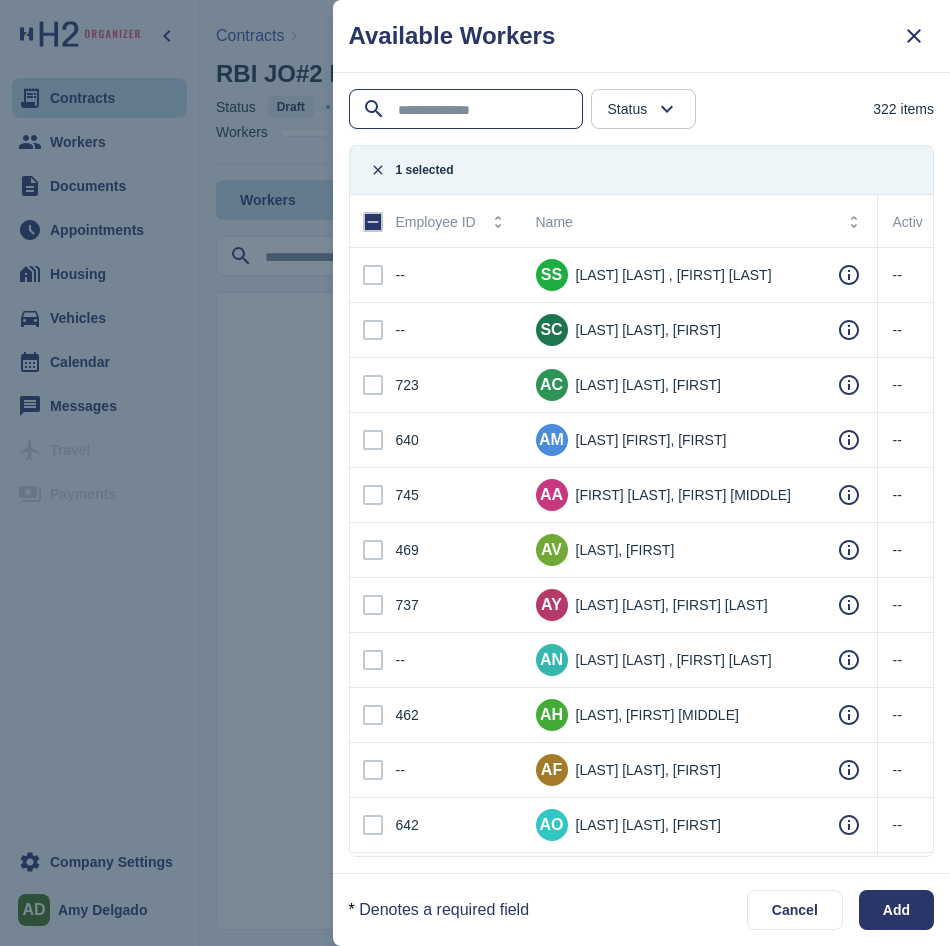 click at bounding box center (468, 110) 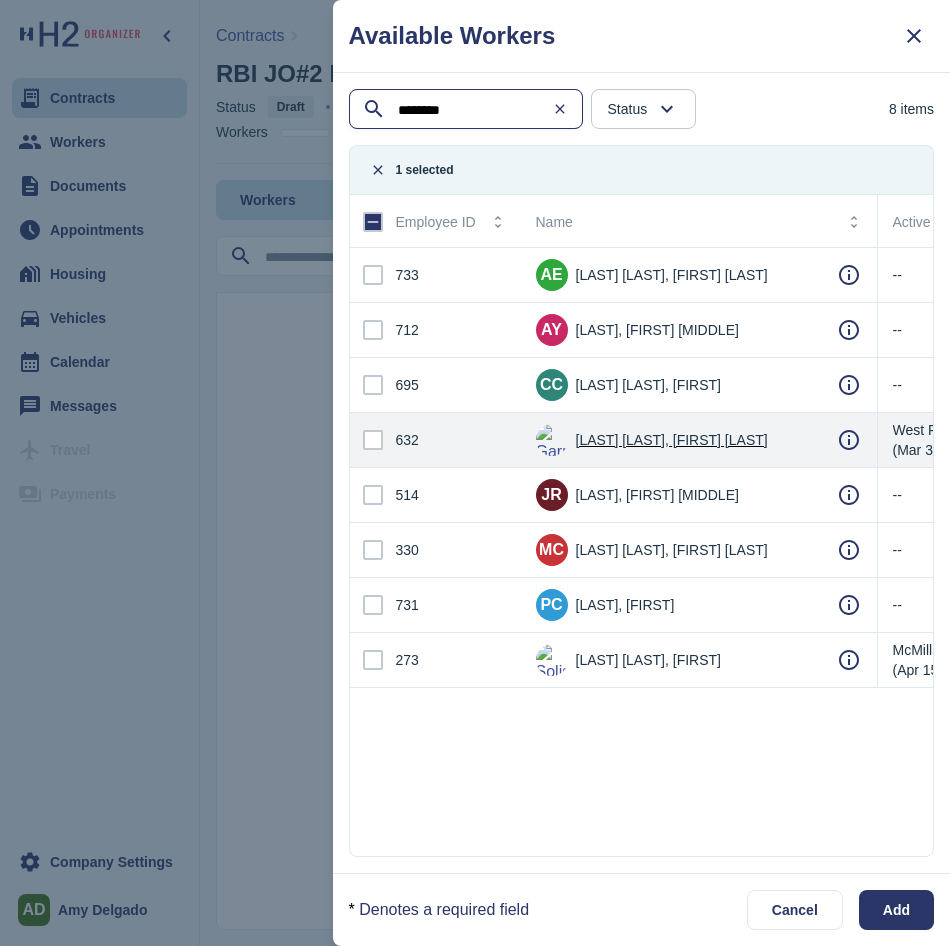 type on "********" 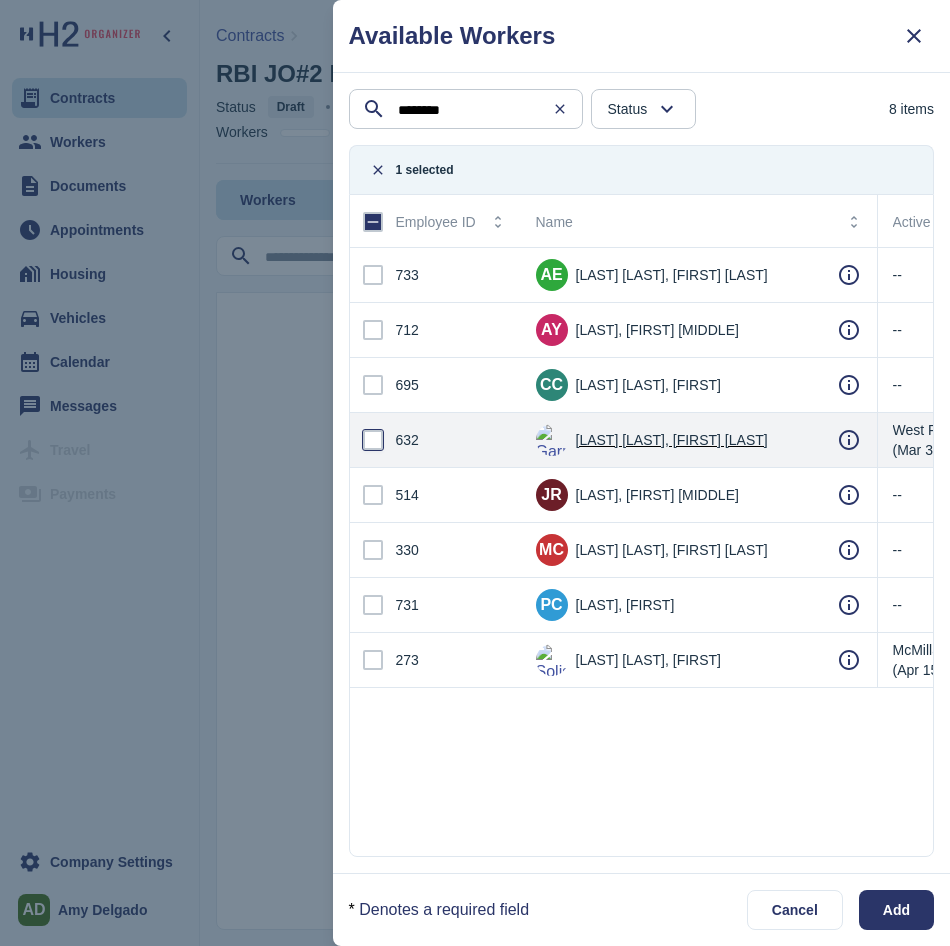 click at bounding box center (373, 440) 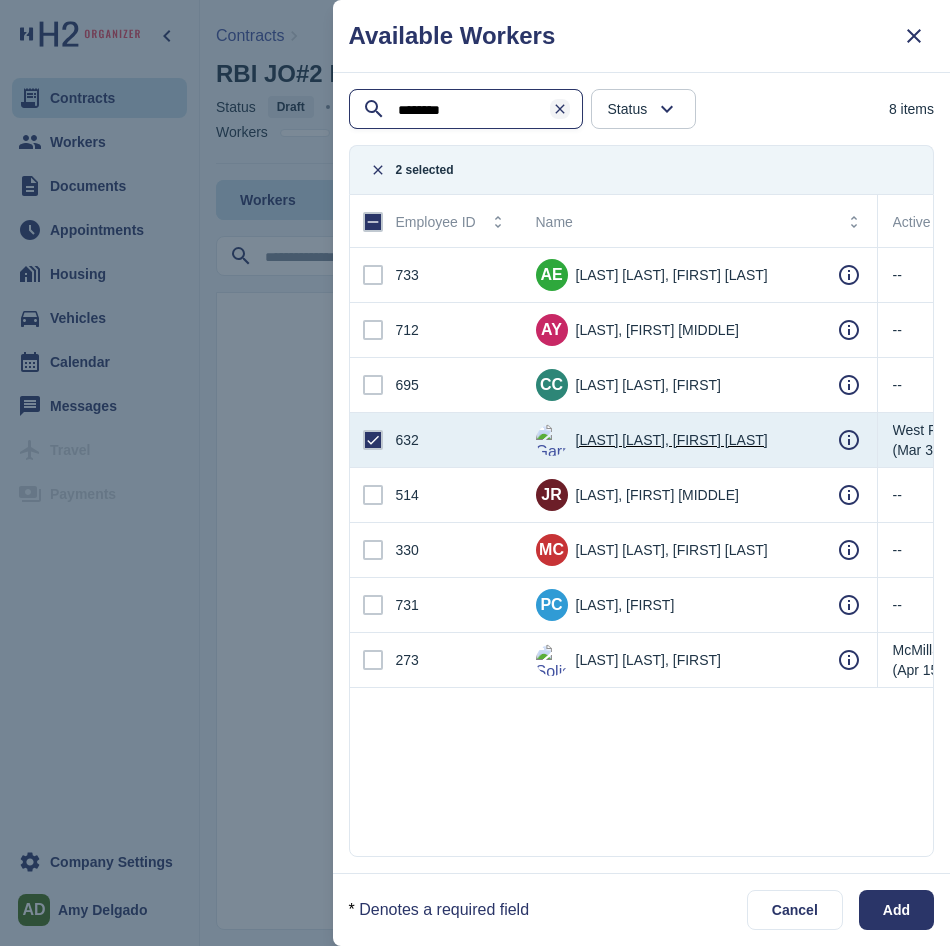 click at bounding box center [560, 109] 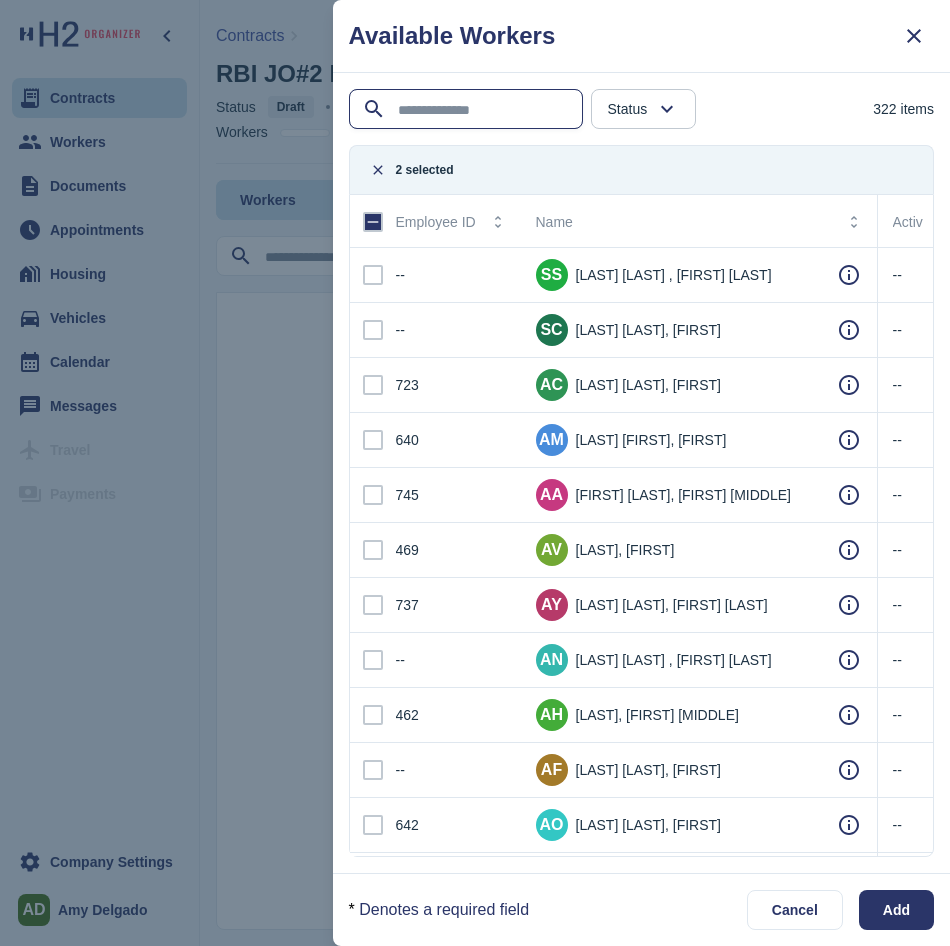 click at bounding box center [468, 110] 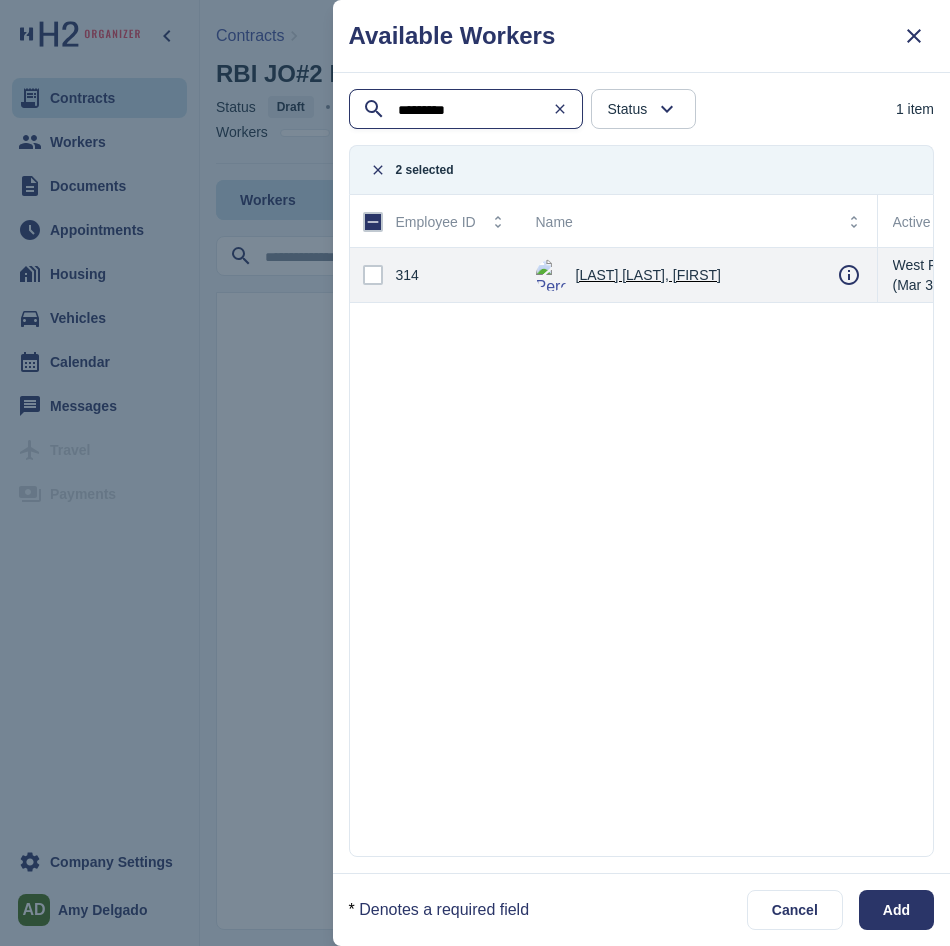 type on "*********" 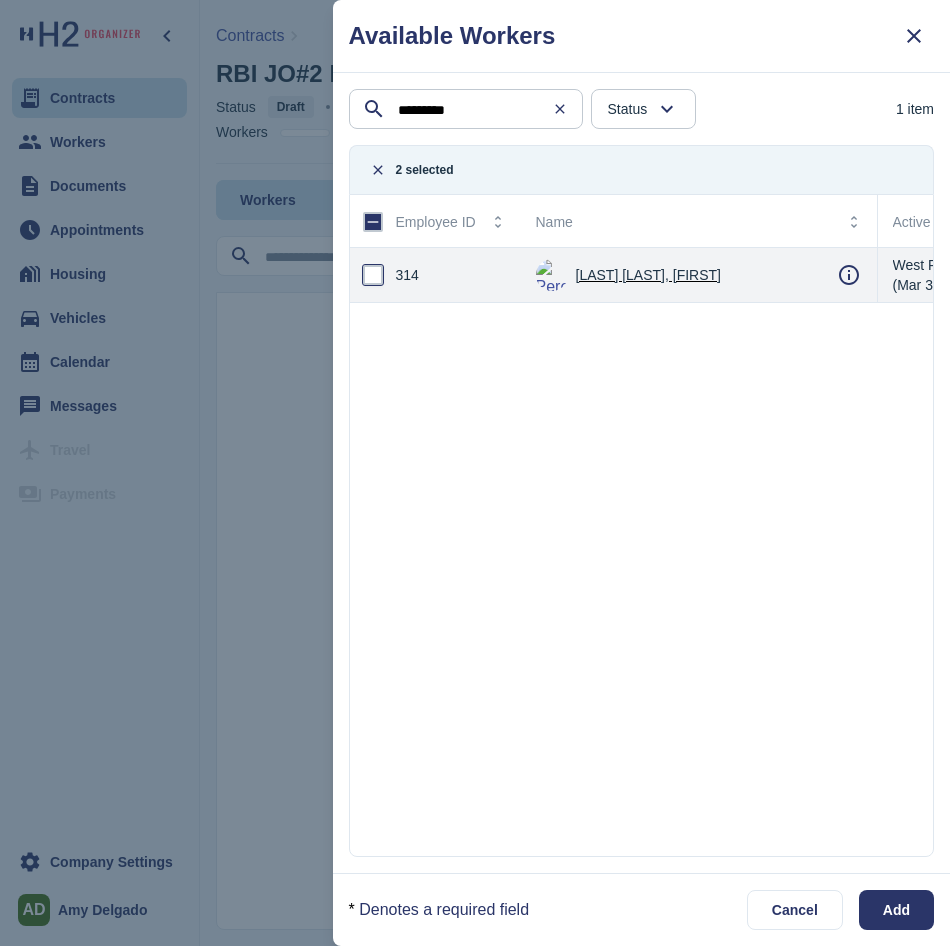 click at bounding box center [373, 275] 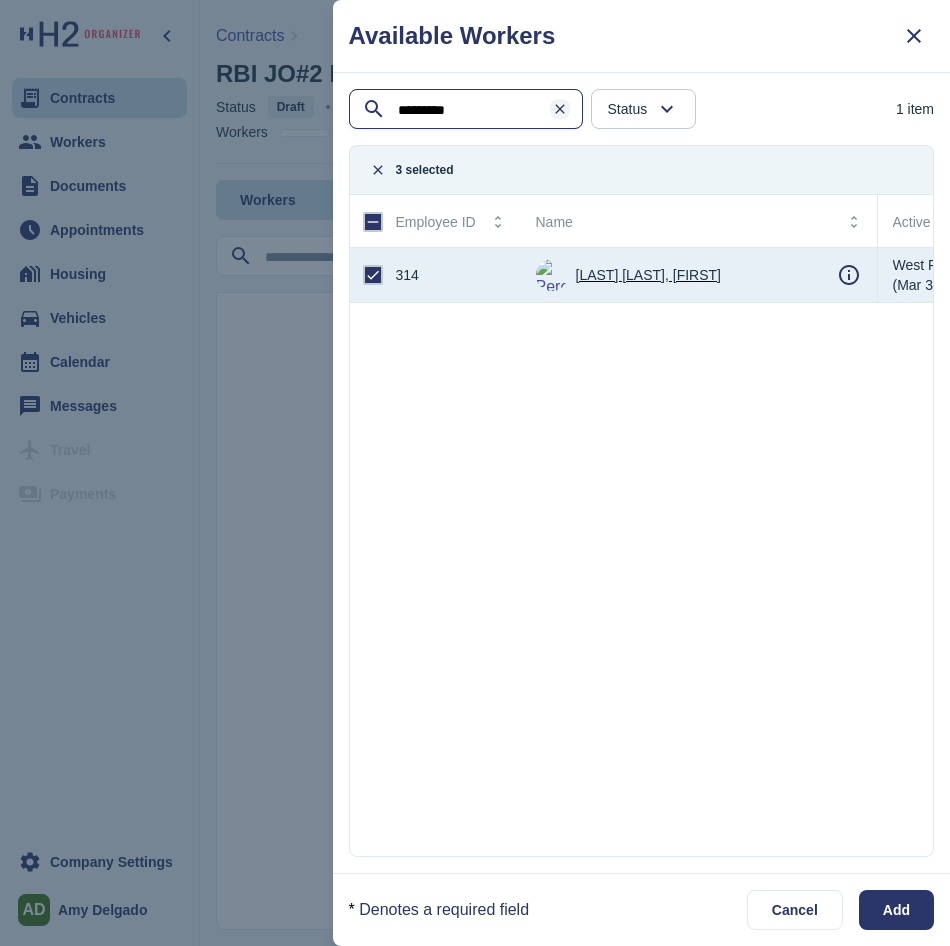 click at bounding box center (560, 109) 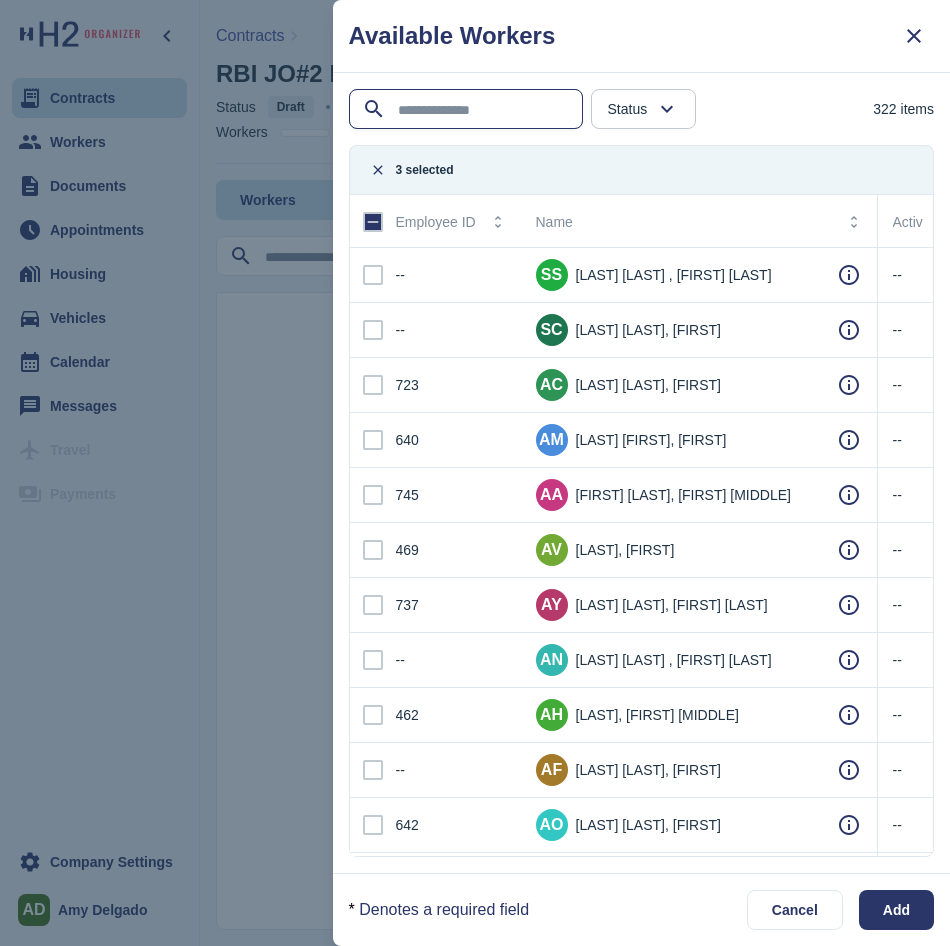 click at bounding box center [468, 110] 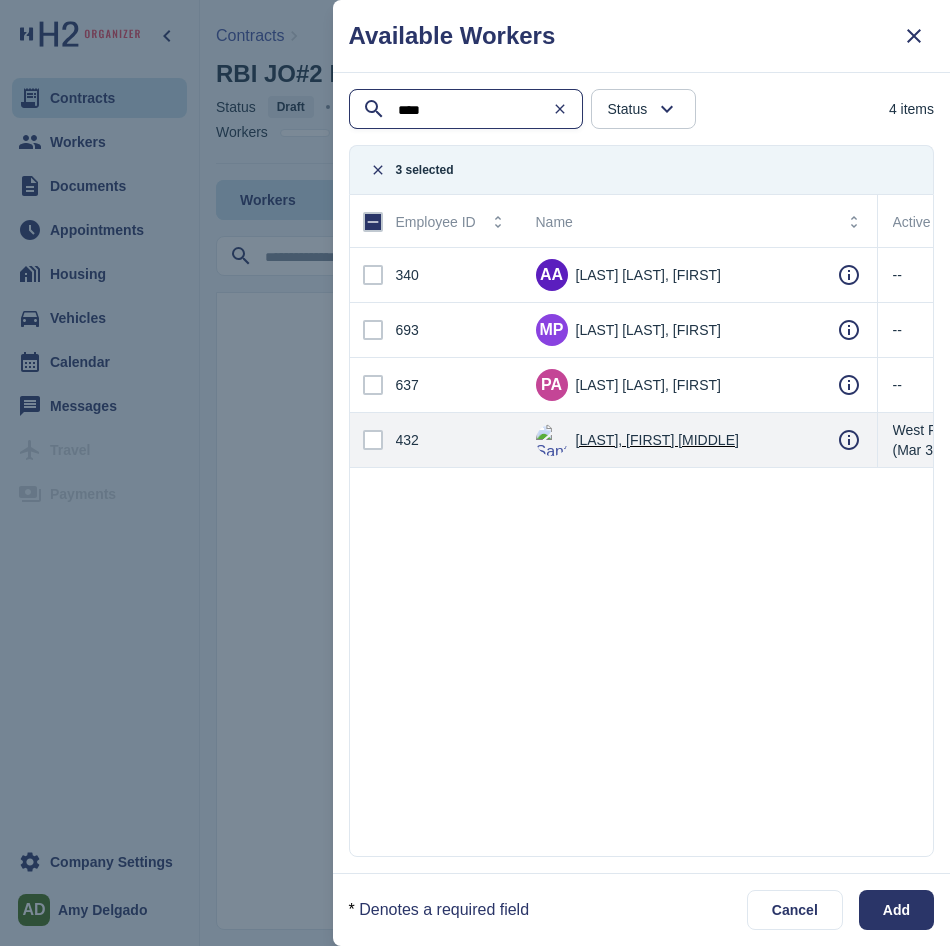 type on "****" 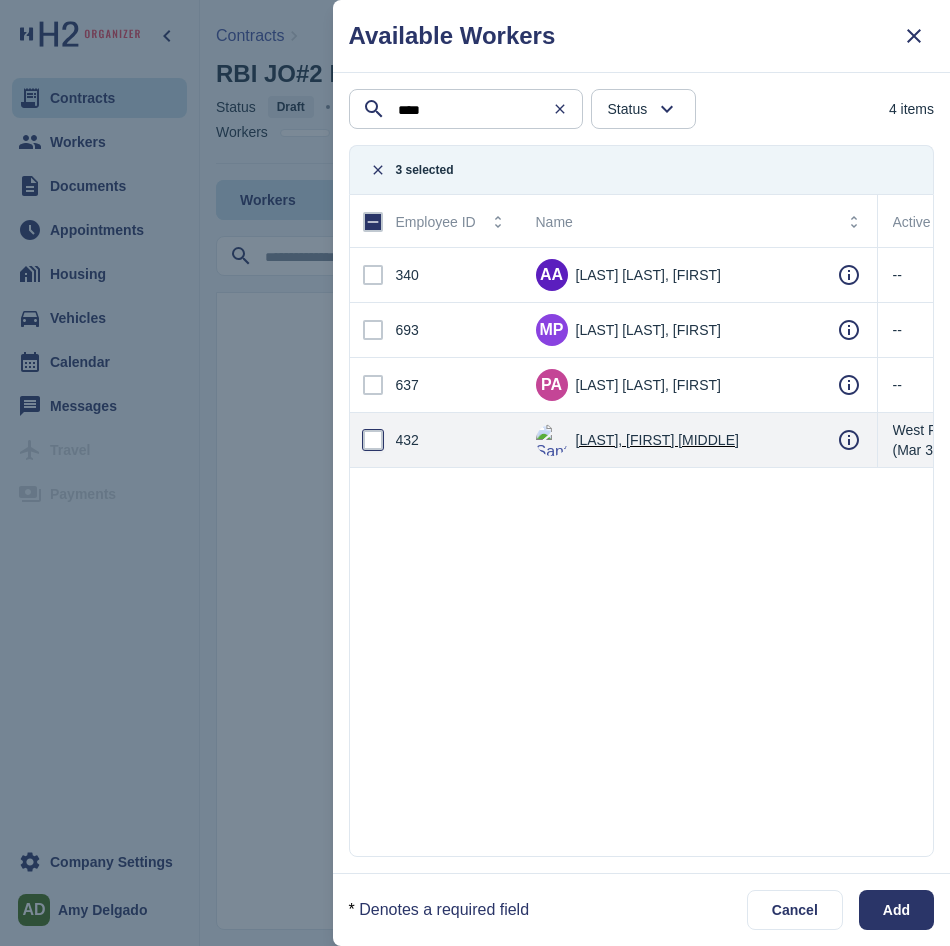 click at bounding box center [373, 440] 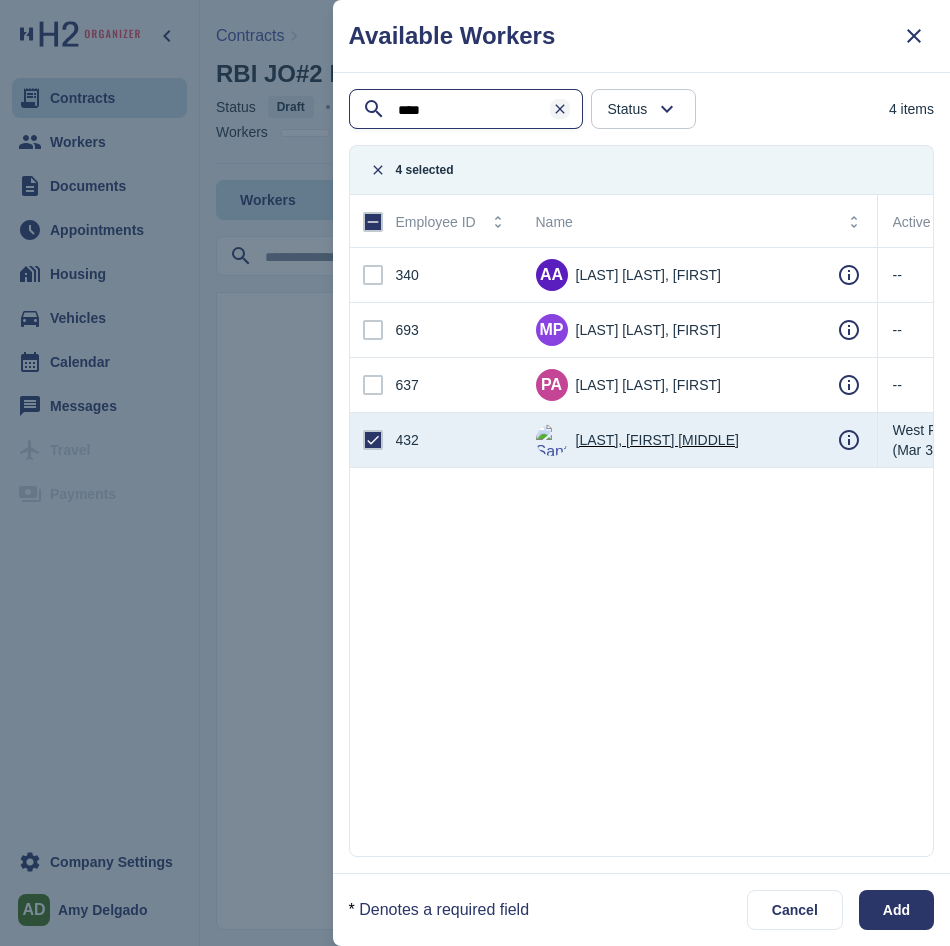 click at bounding box center [560, 109] 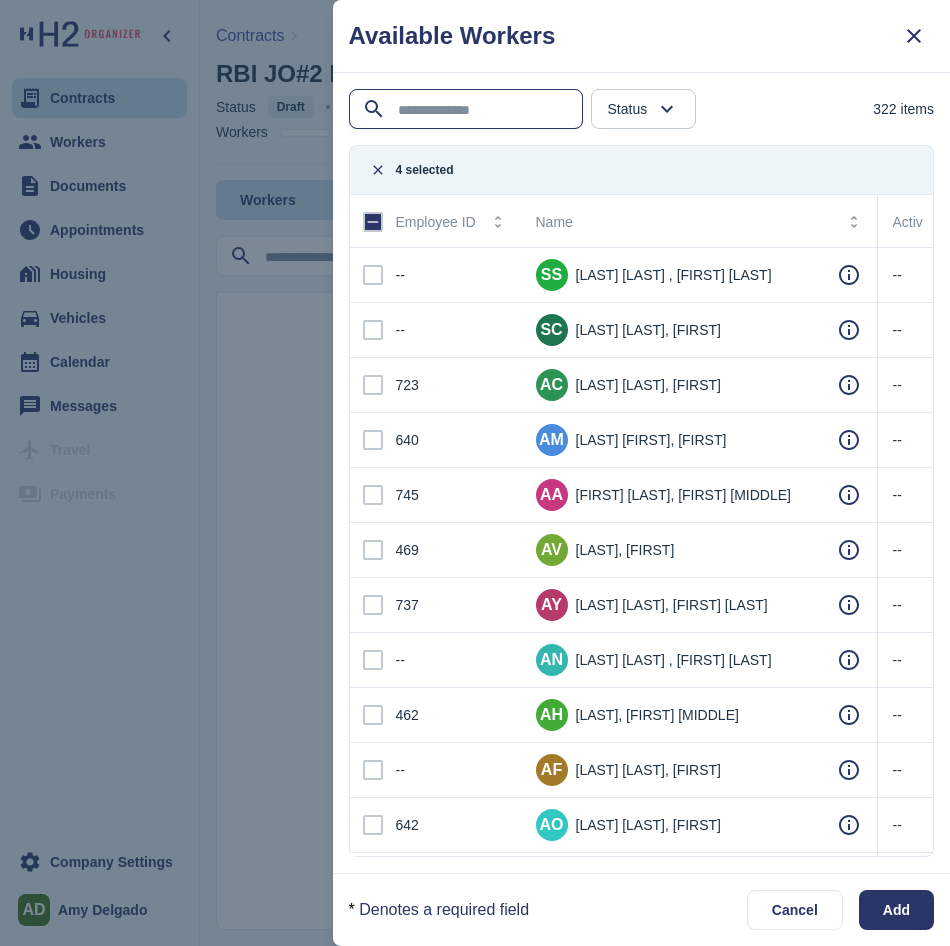 click at bounding box center (468, 110) 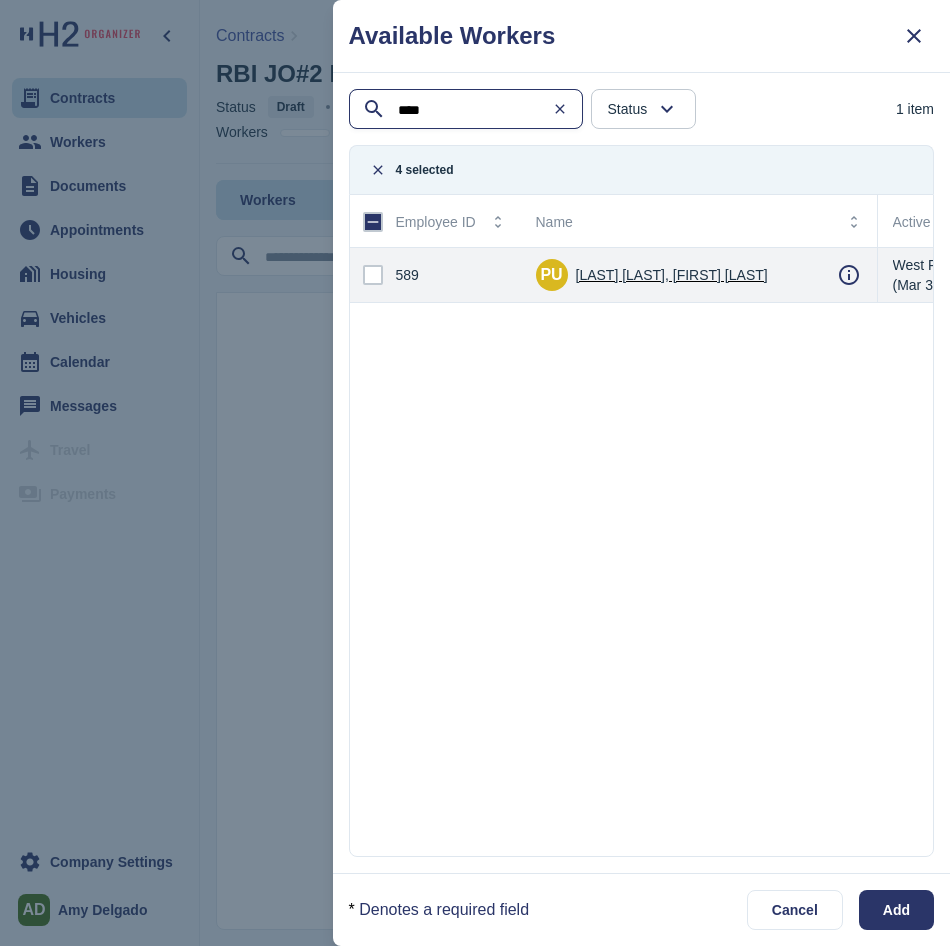 type on "****" 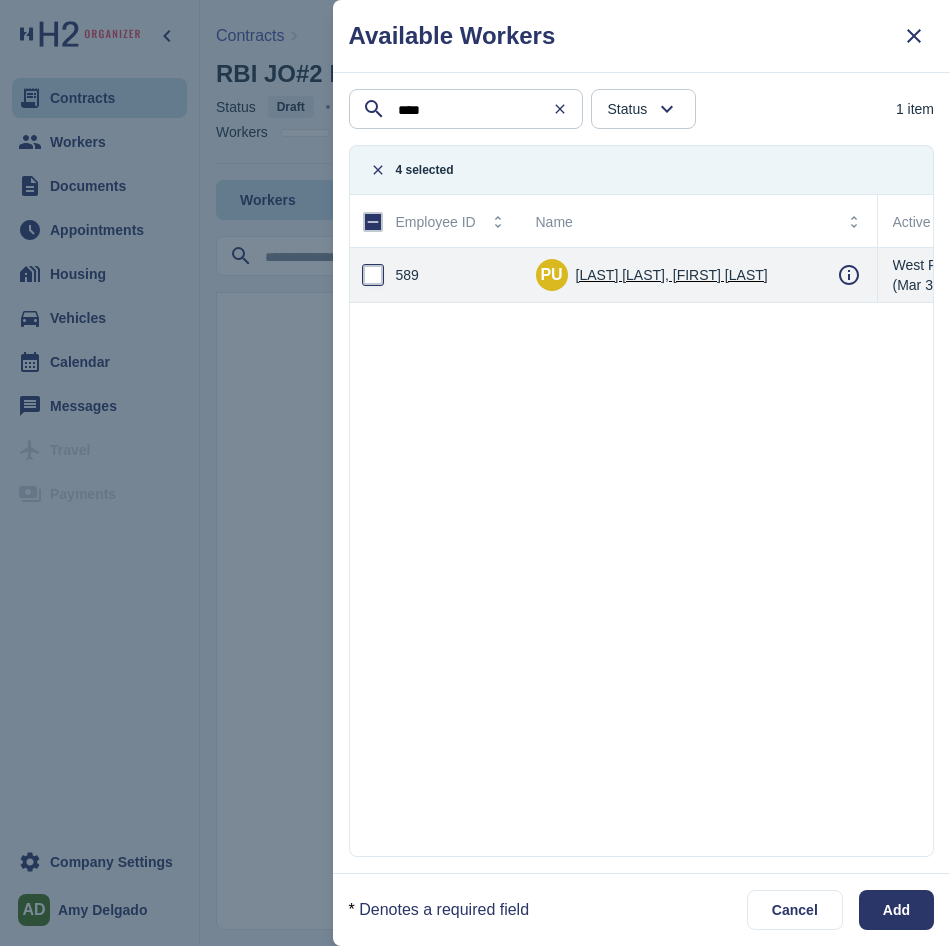 click at bounding box center [373, 275] 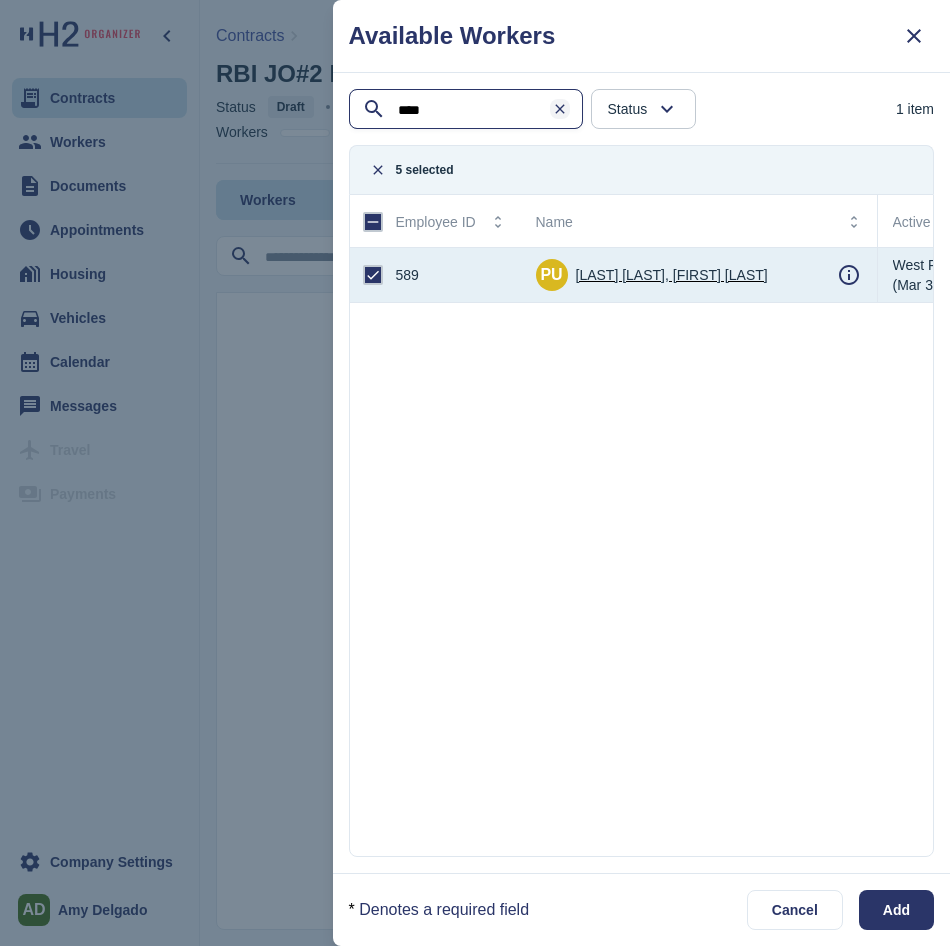 click at bounding box center [560, 109] 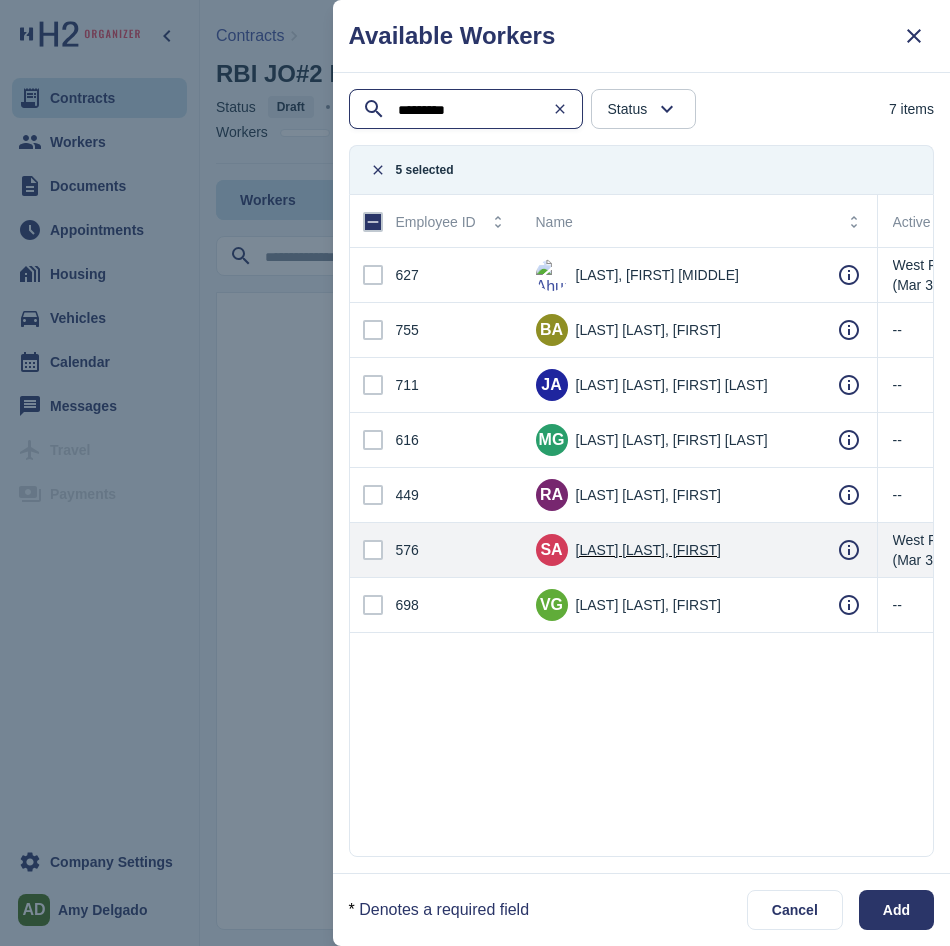 type on "*********" 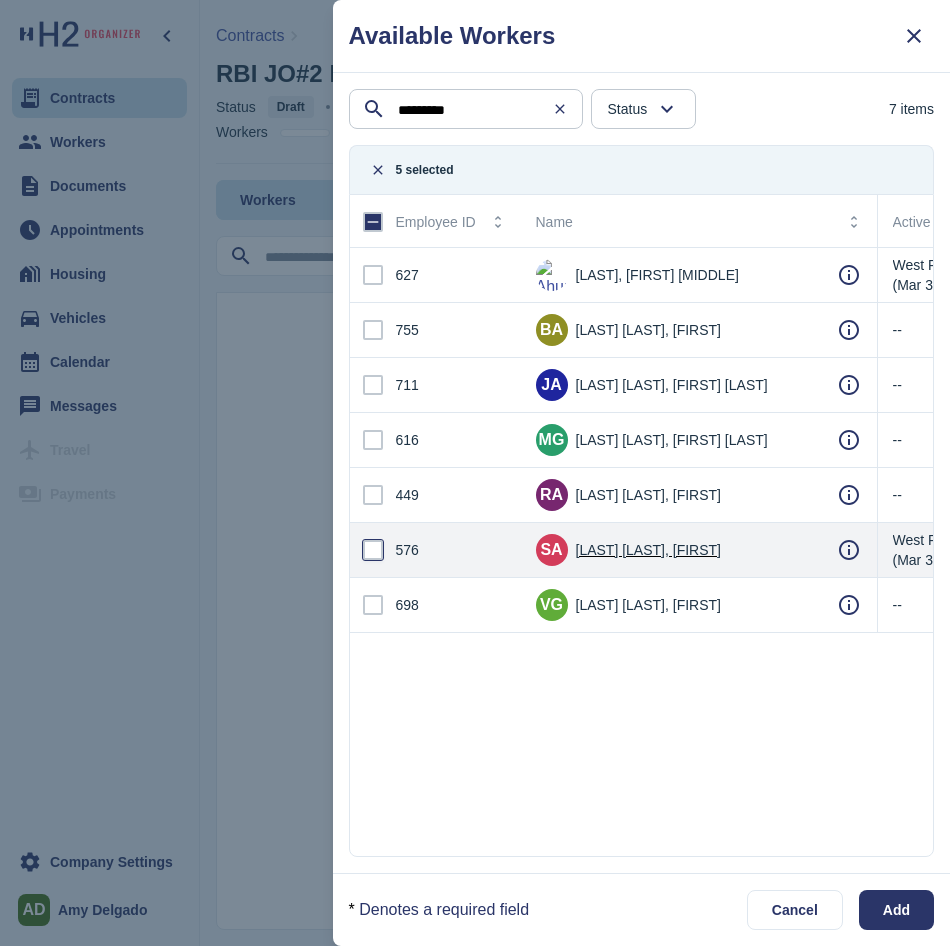 click at bounding box center [373, 550] 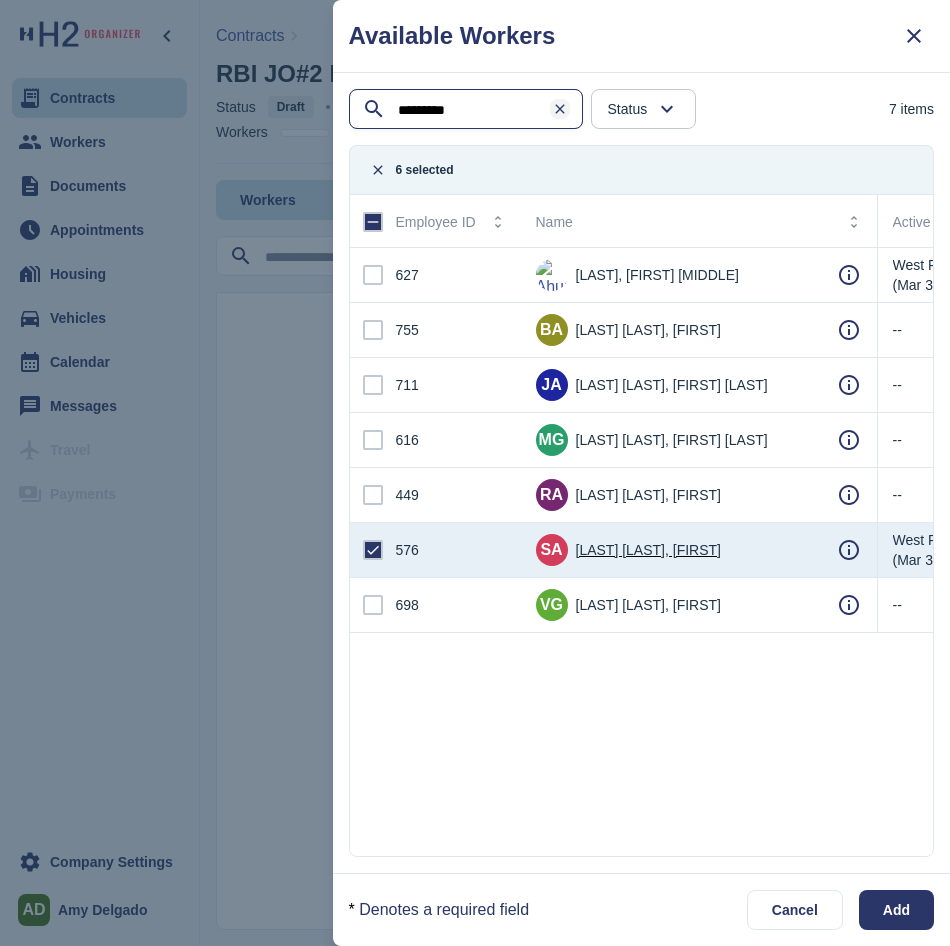 click at bounding box center [560, 109] 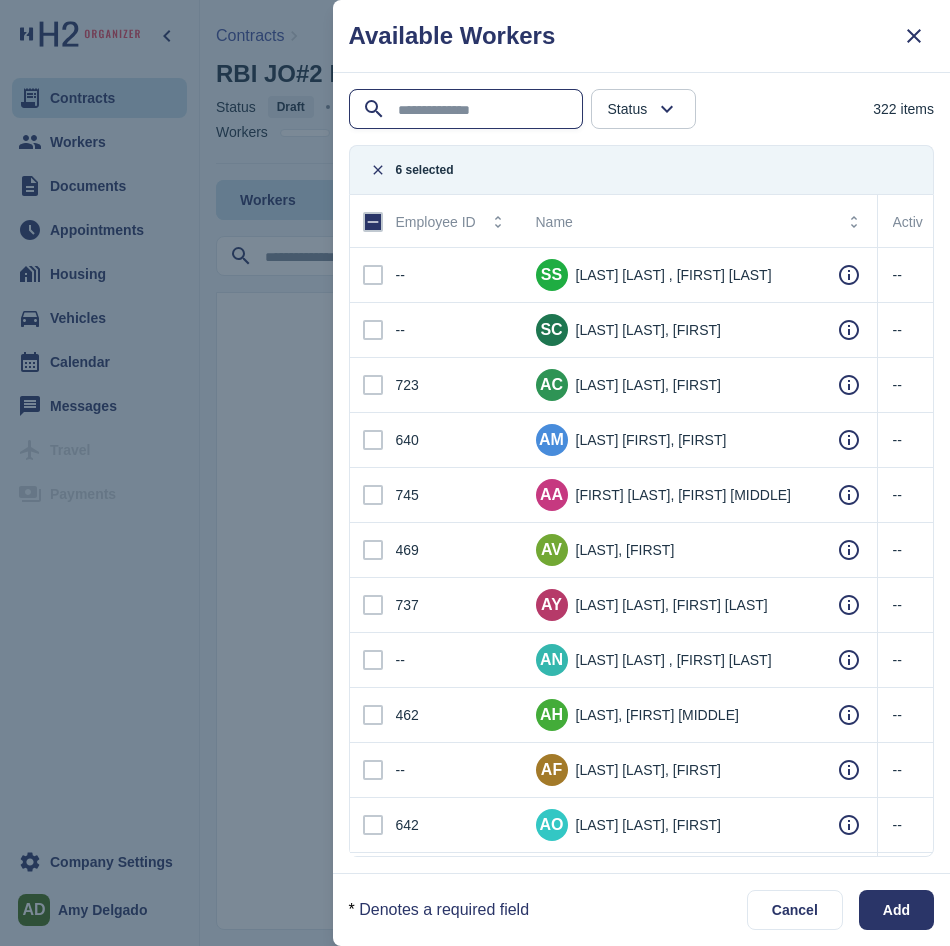 click at bounding box center (468, 110) 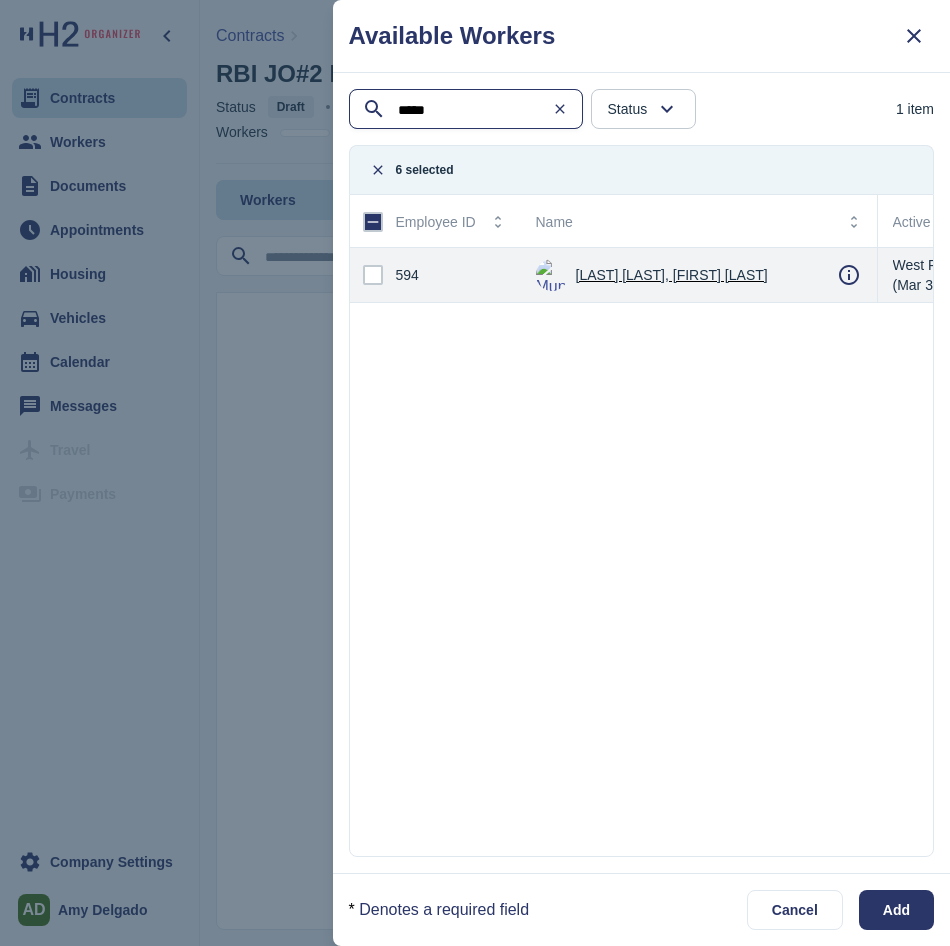 type on "*****" 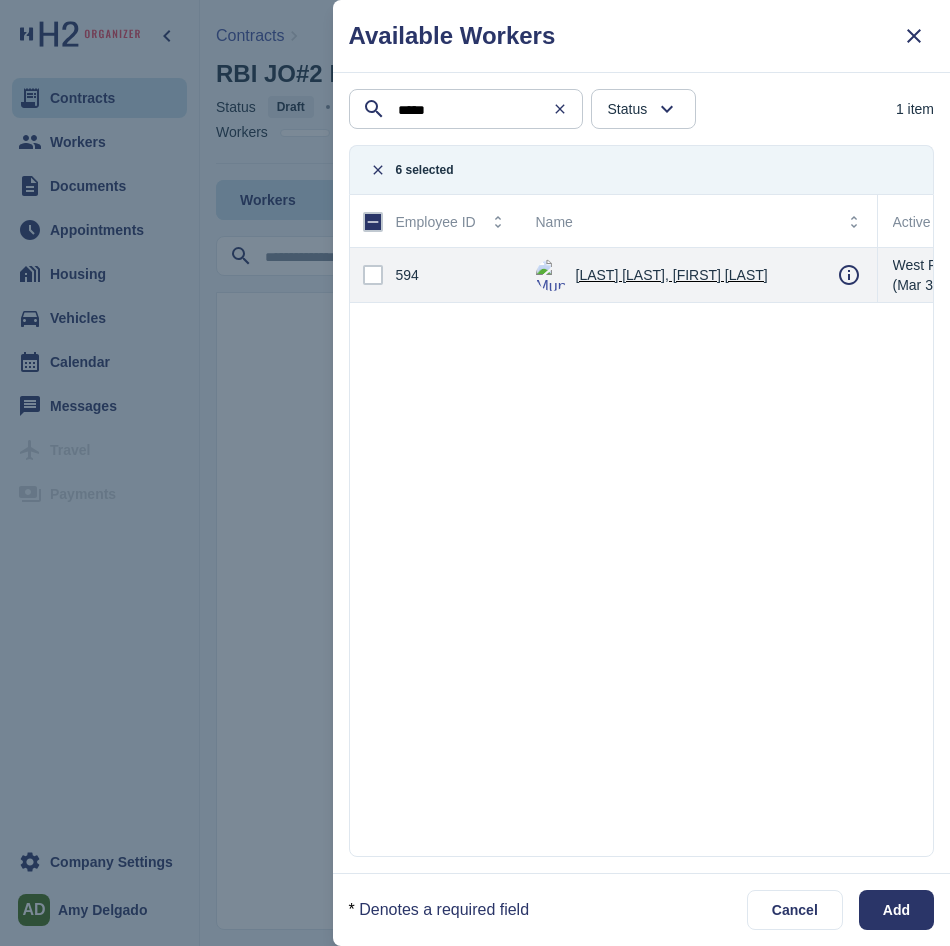 click at bounding box center (373, 275) 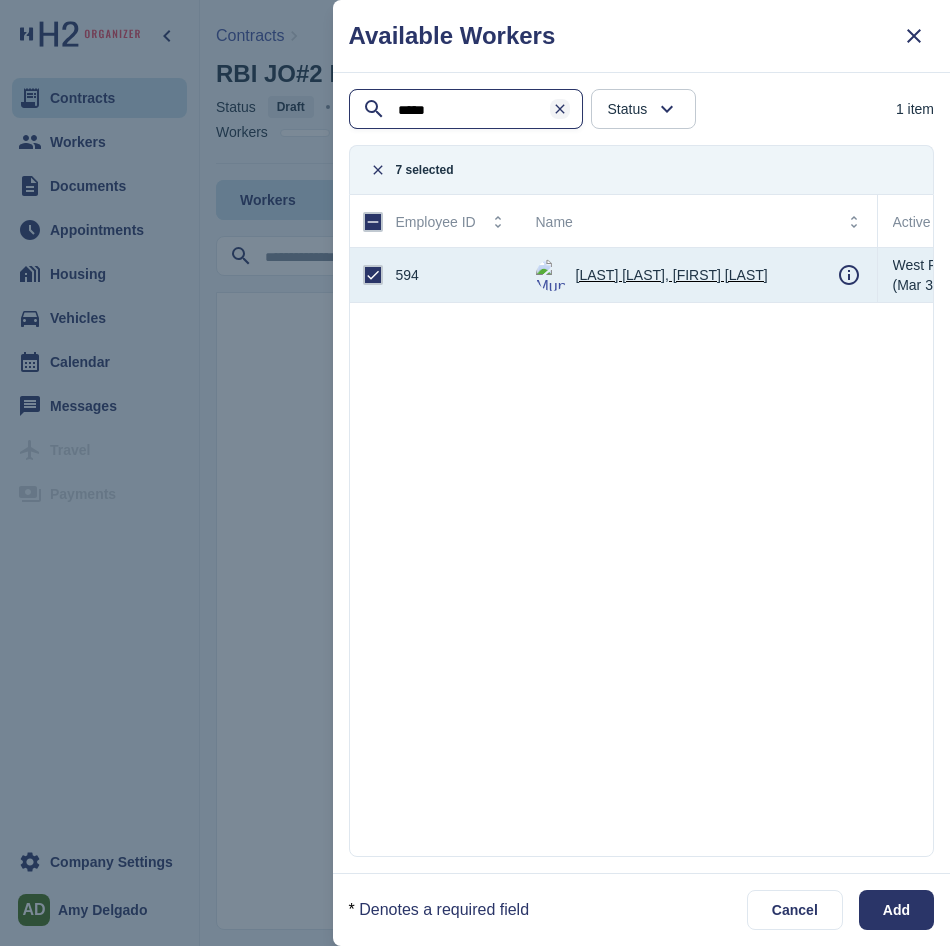 click at bounding box center [560, 109] 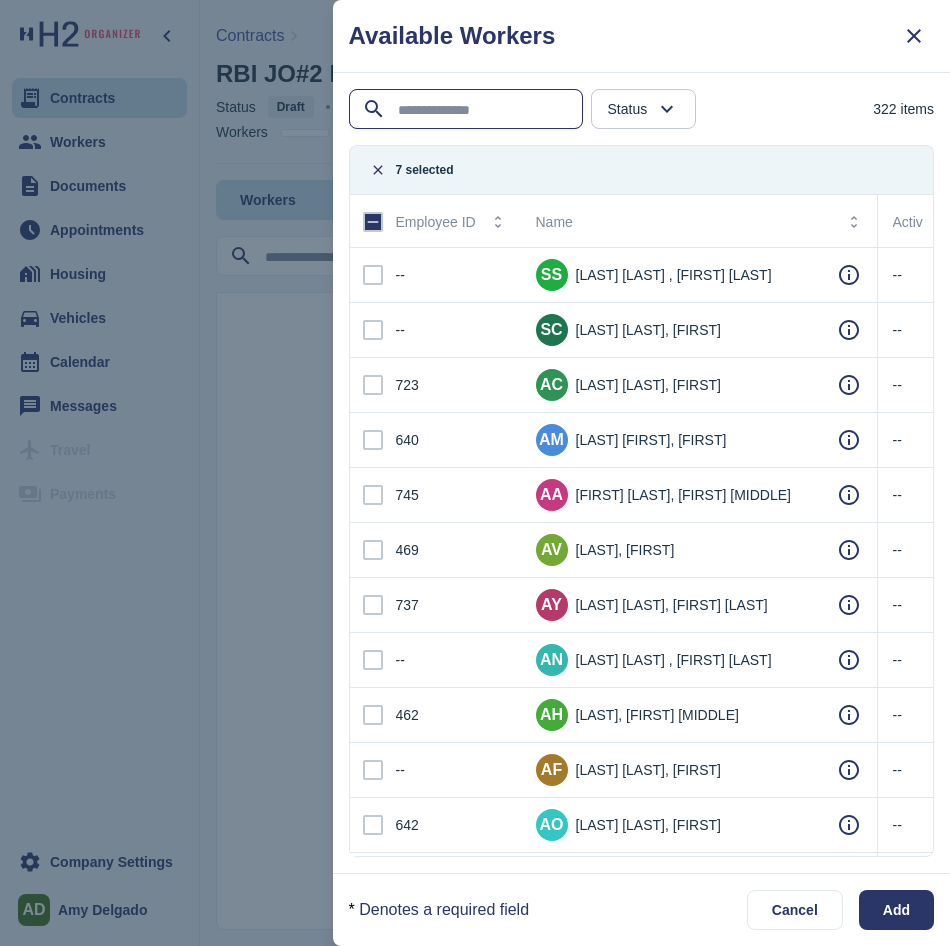 click at bounding box center [468, 110] 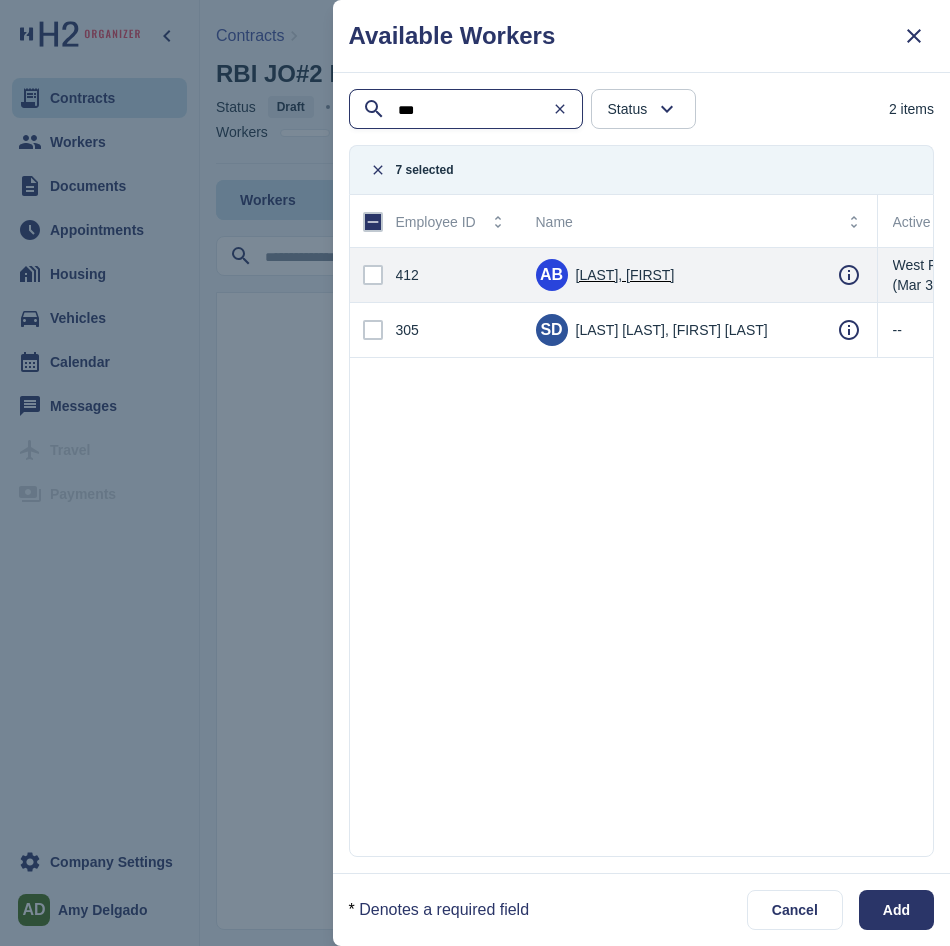 type on "***" 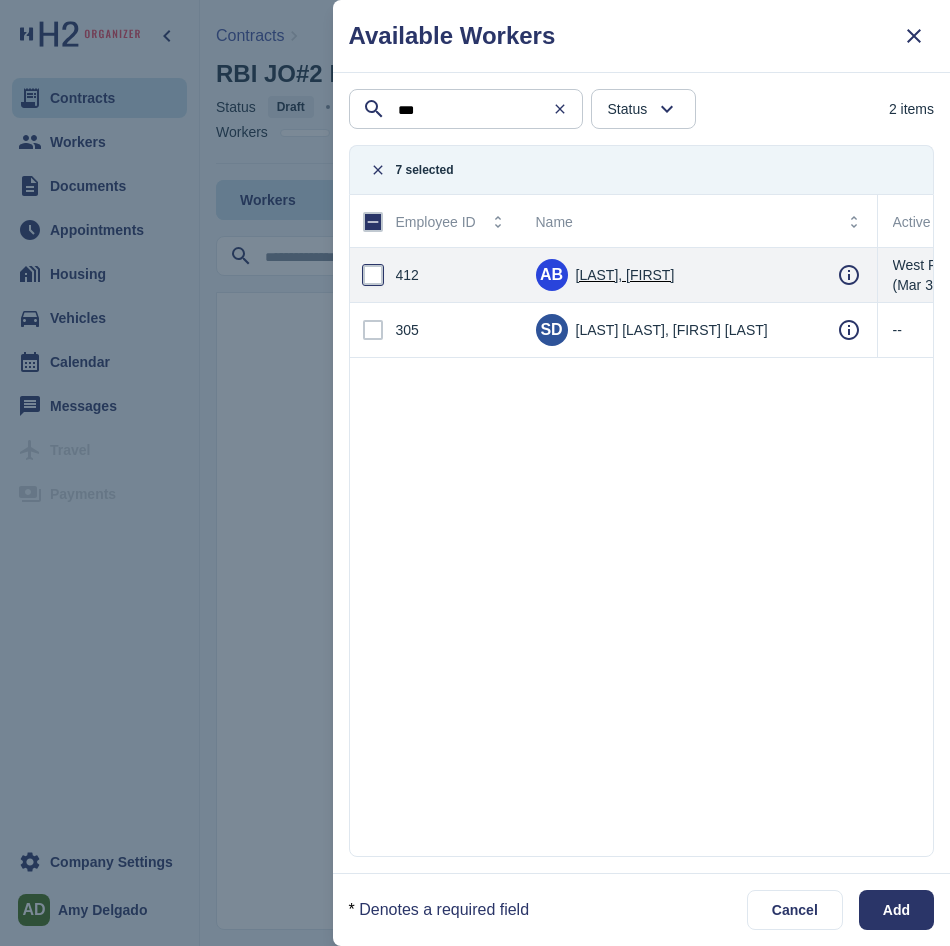 click at bounding box center (373, 275) 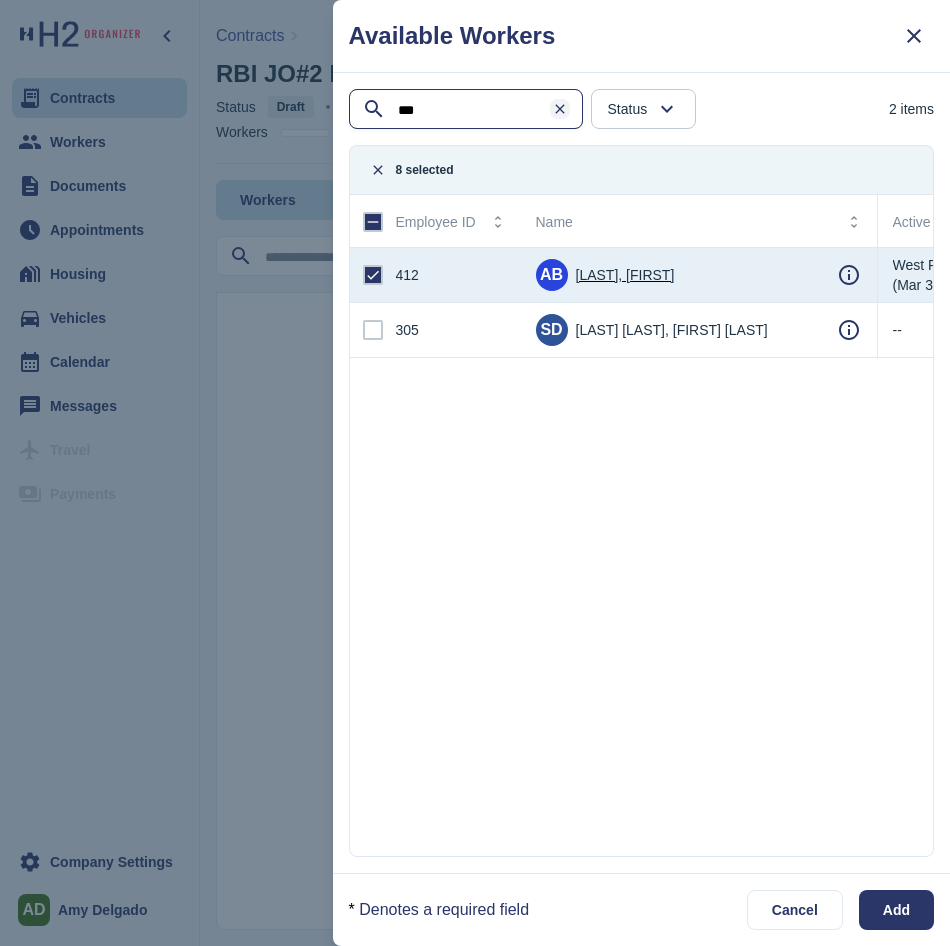click at bounding box center [560, 109] 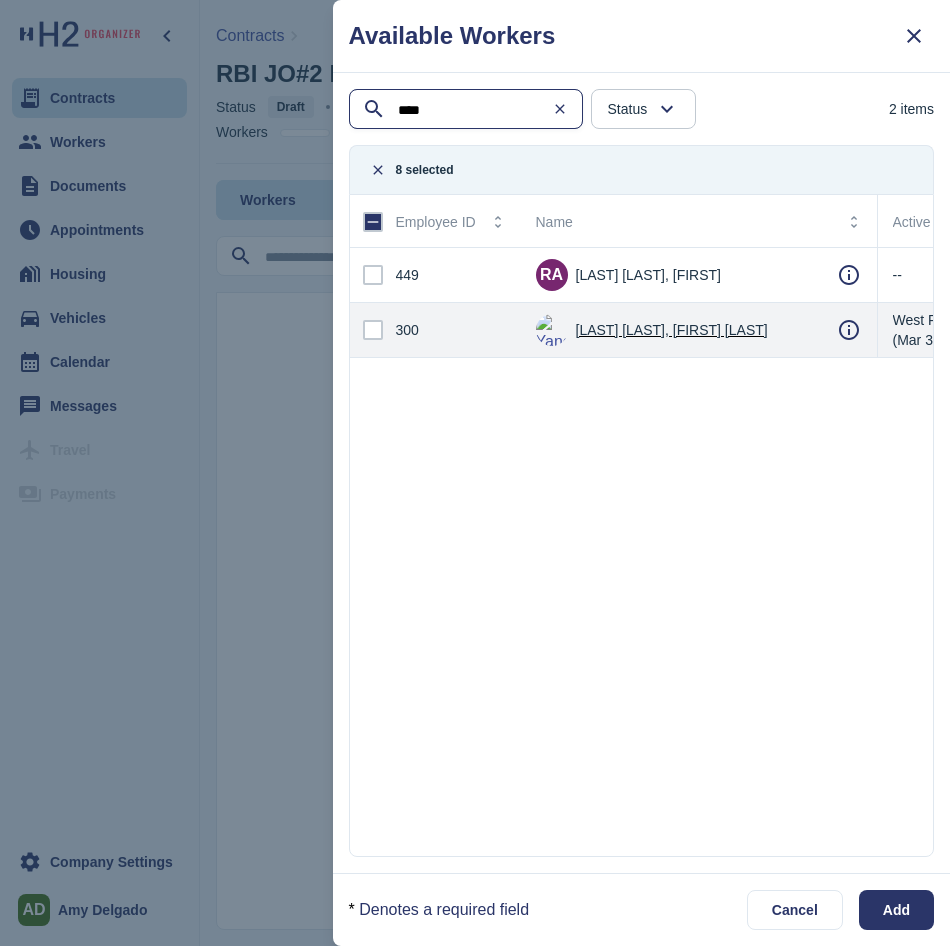 type on "****" 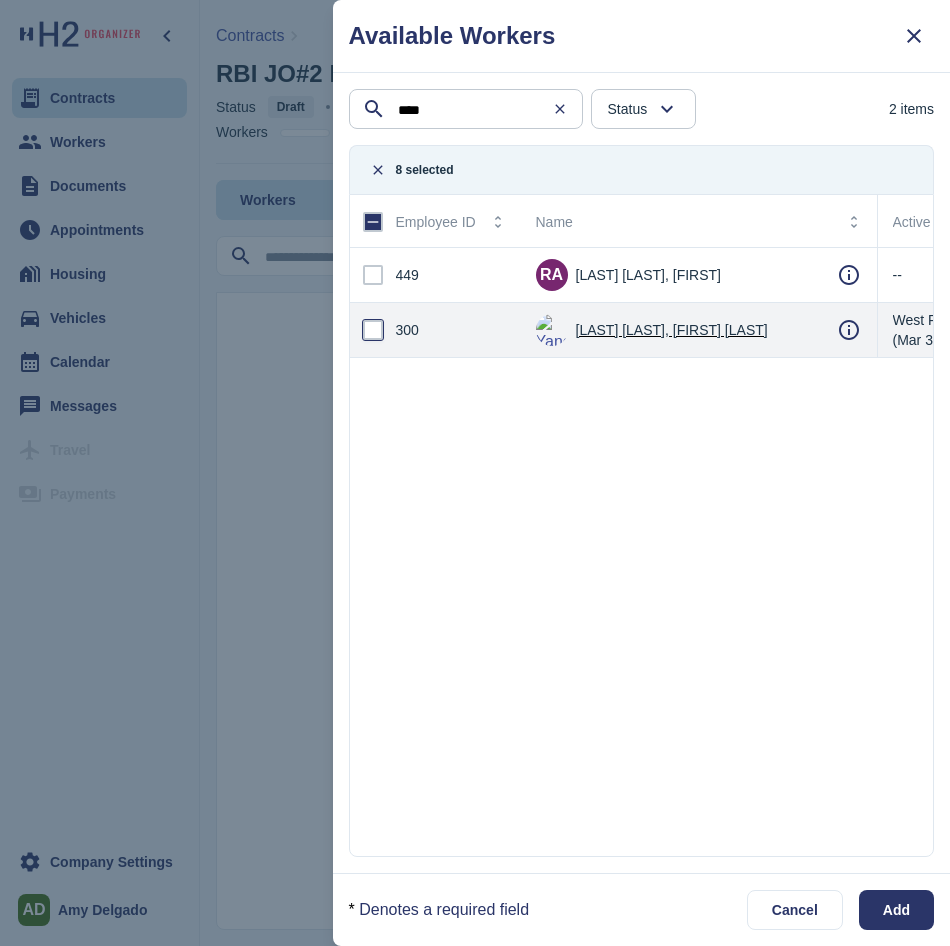 click at bounding box center (373, 330) 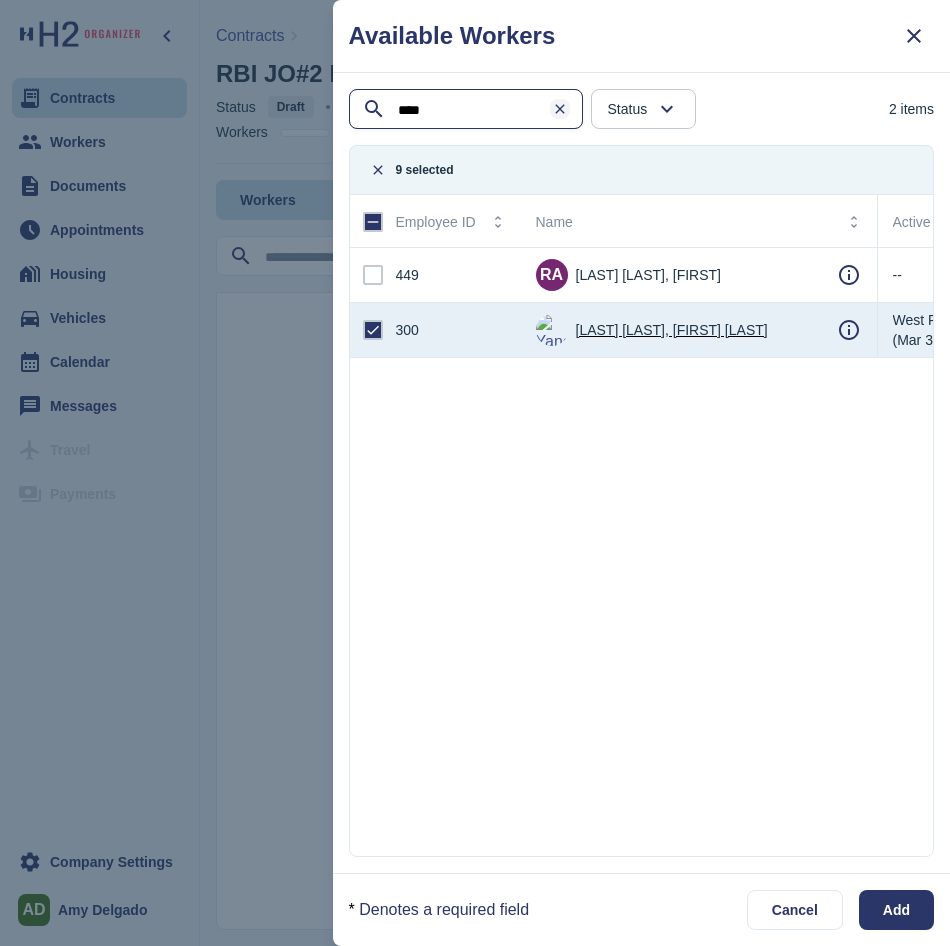 click at bounding box center (560, 109) 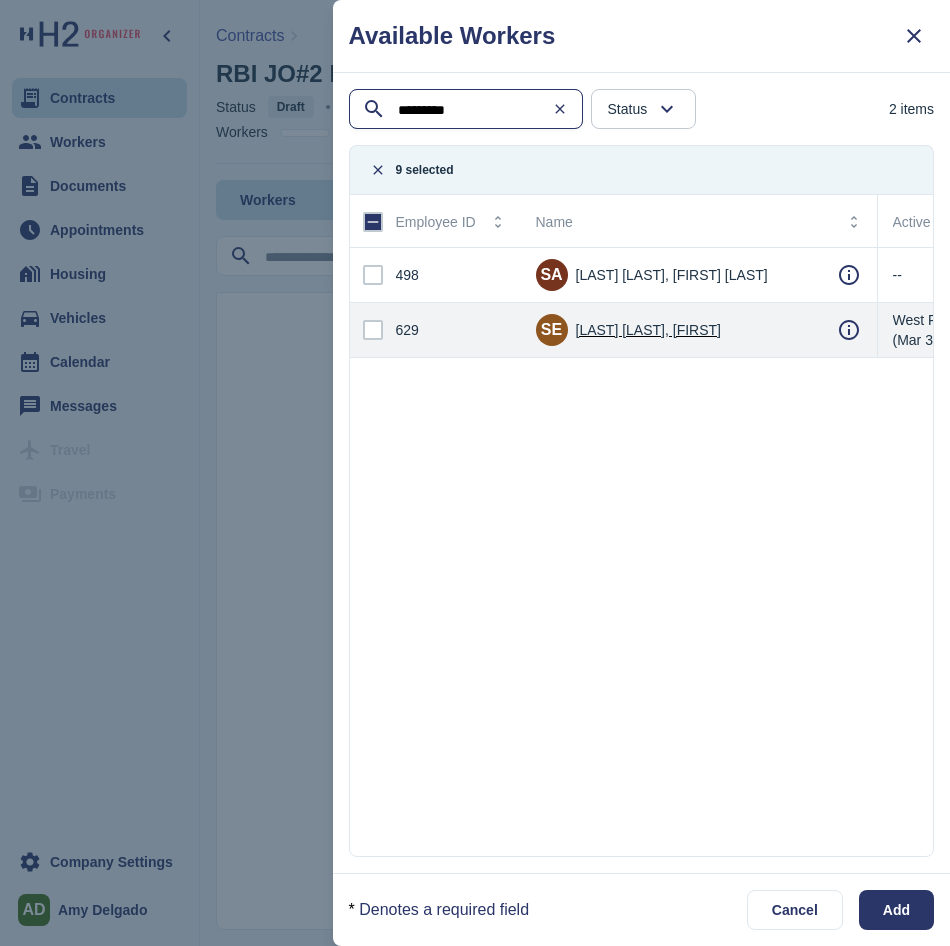 type on "*********" 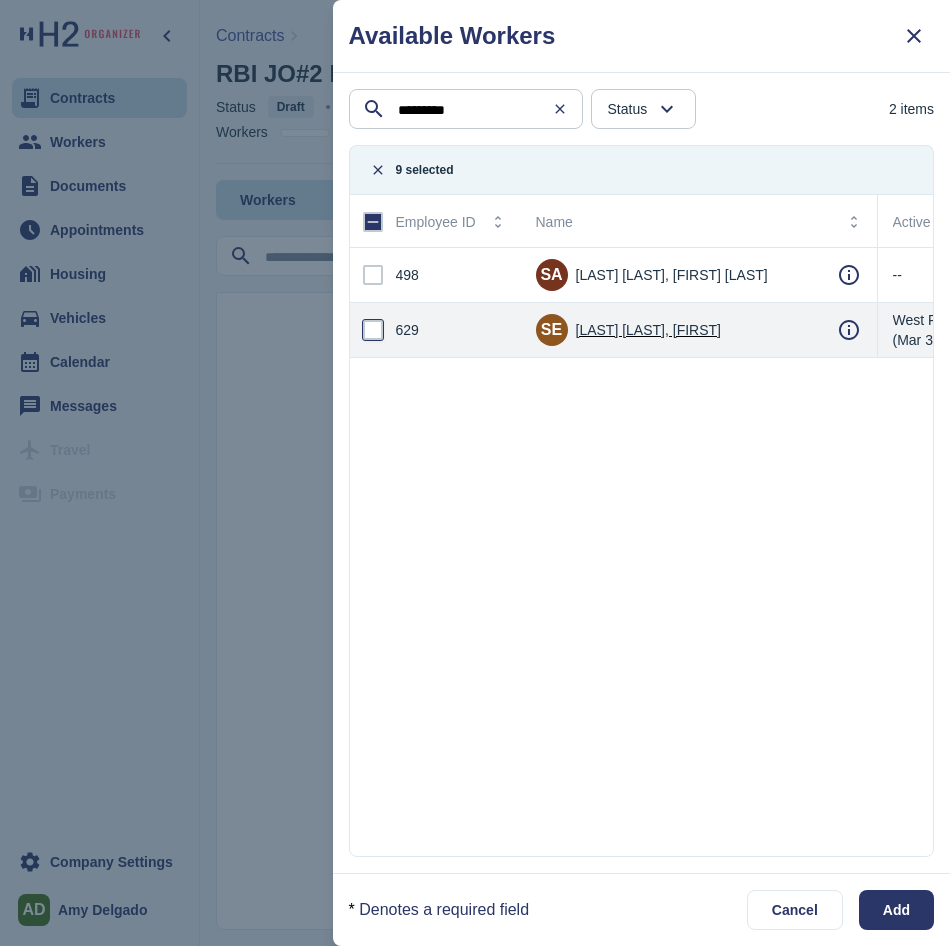 click at bounding box center (373, 330) 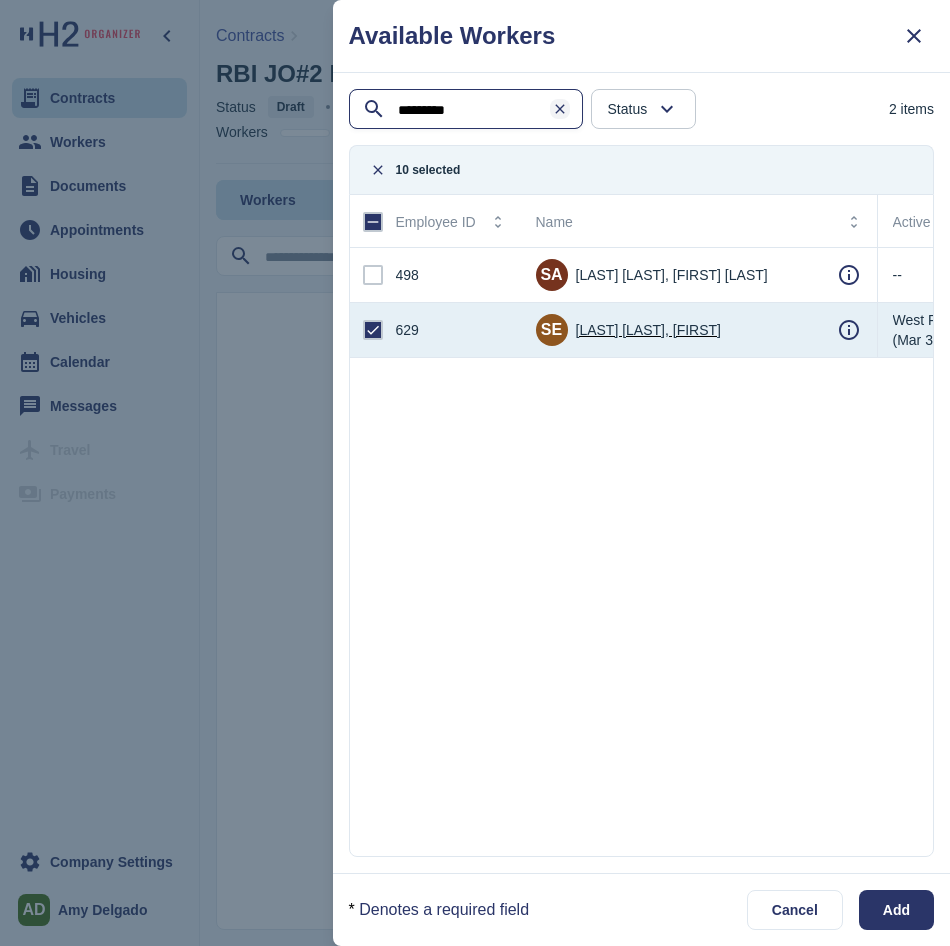 click at bounding box center (560, 109) 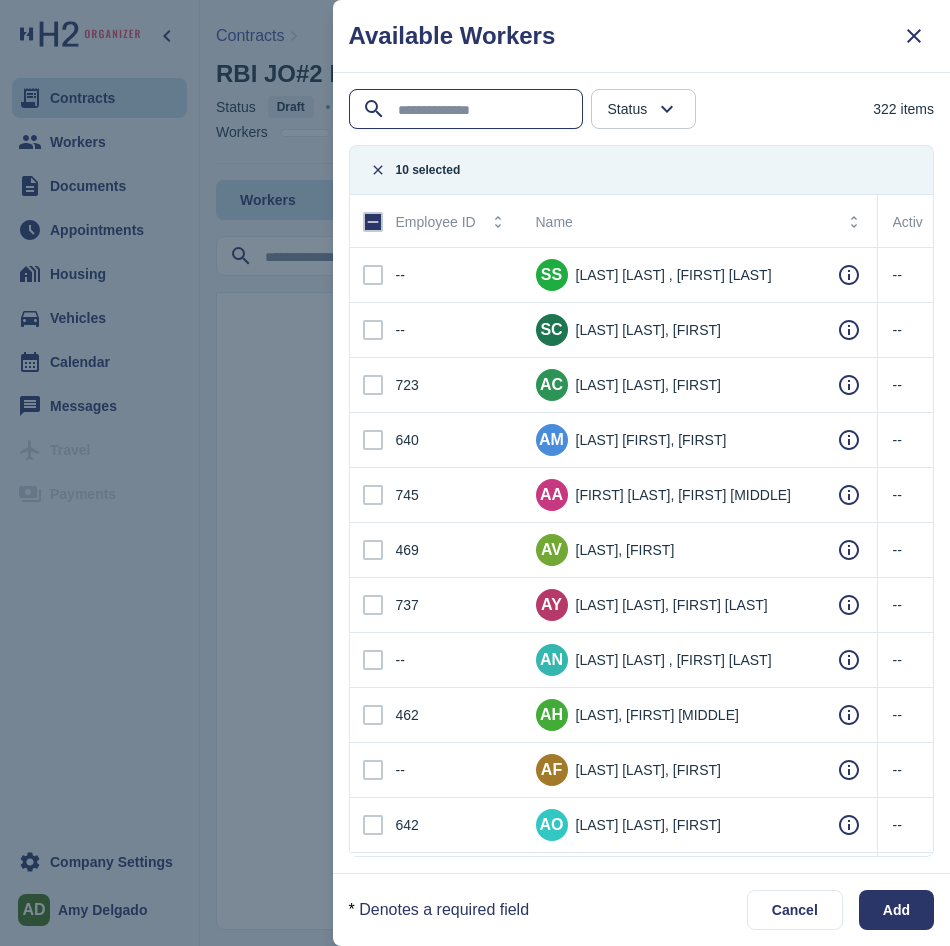 click at bounding box center [468, 110] 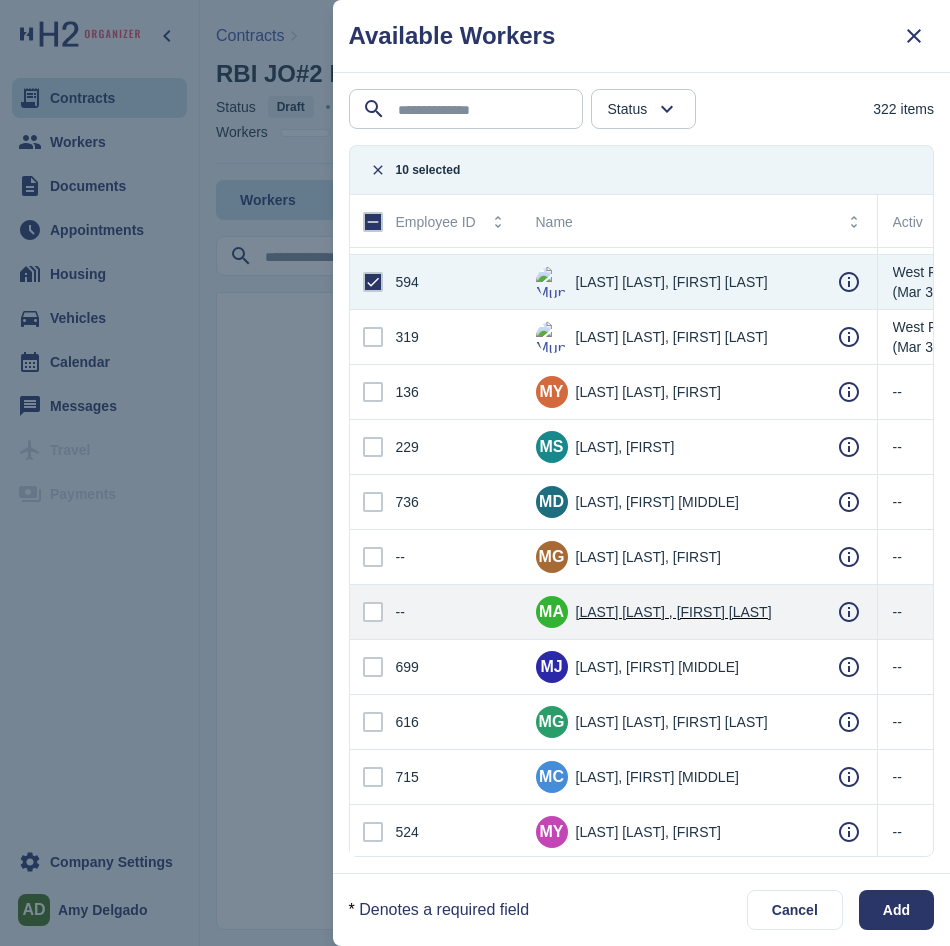 scroll, scrollTop: 9100, scrollLeft: 0, axis: vertical 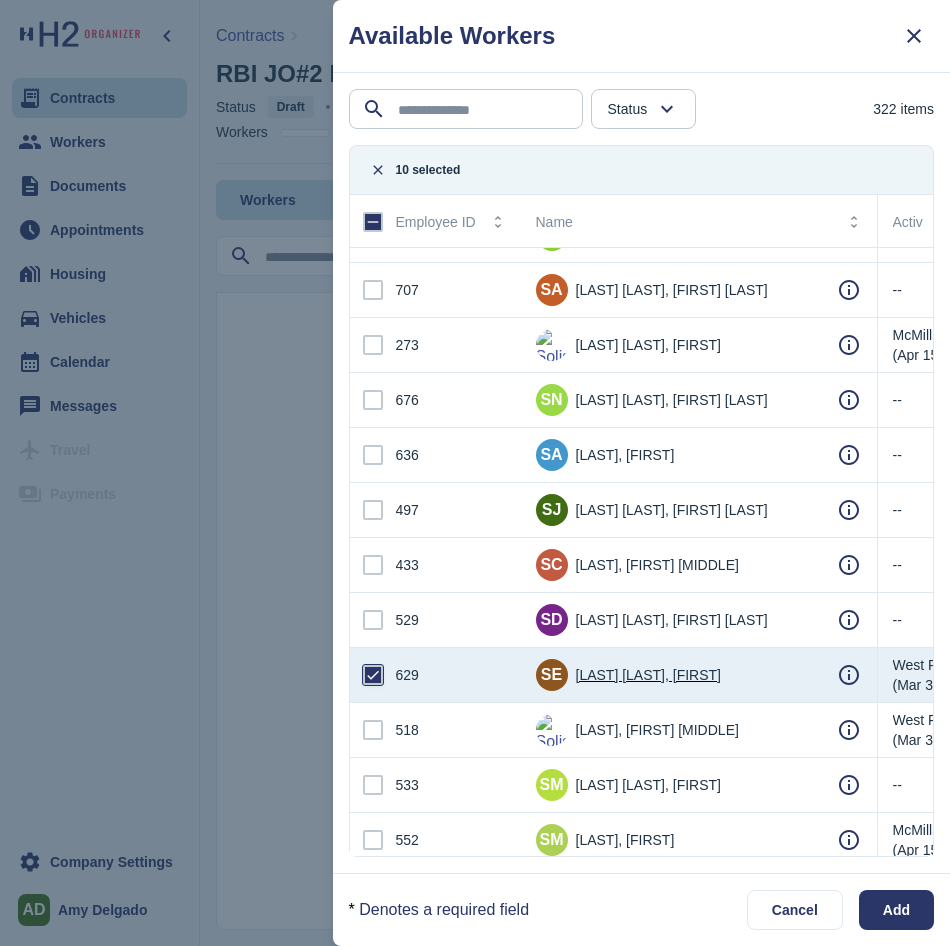 click at bounding box center [373, 675] 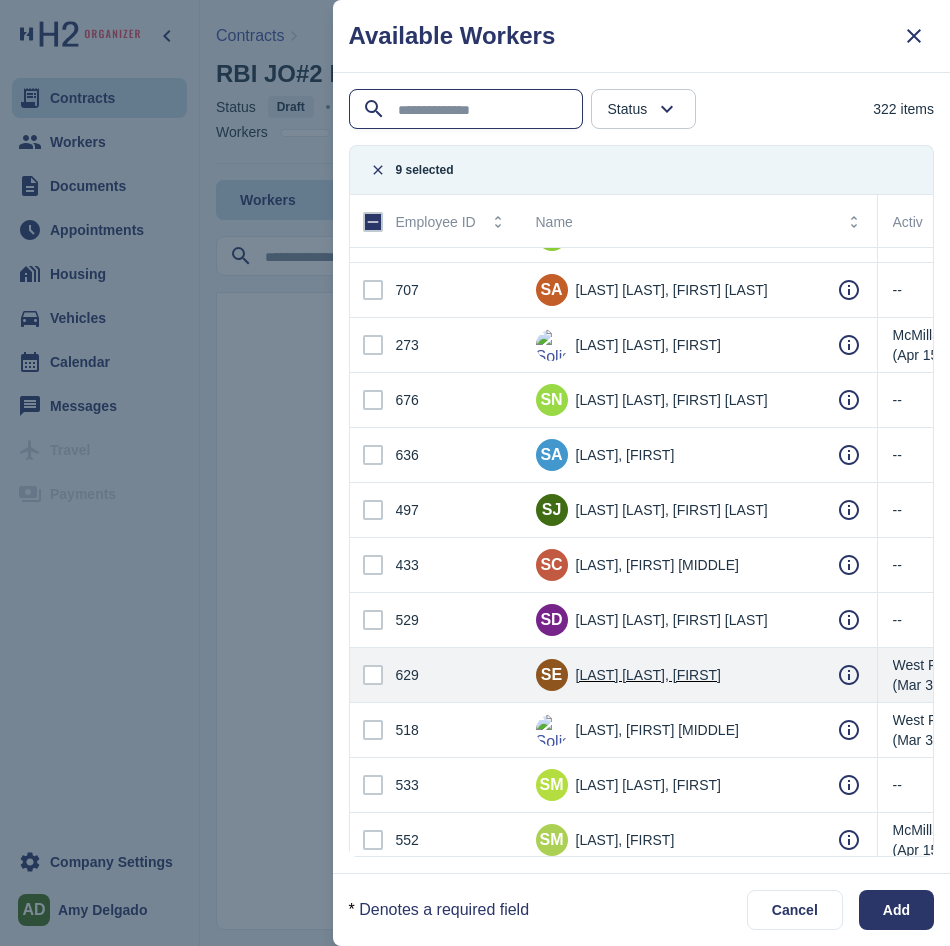 click at bounding box center [468, 110] 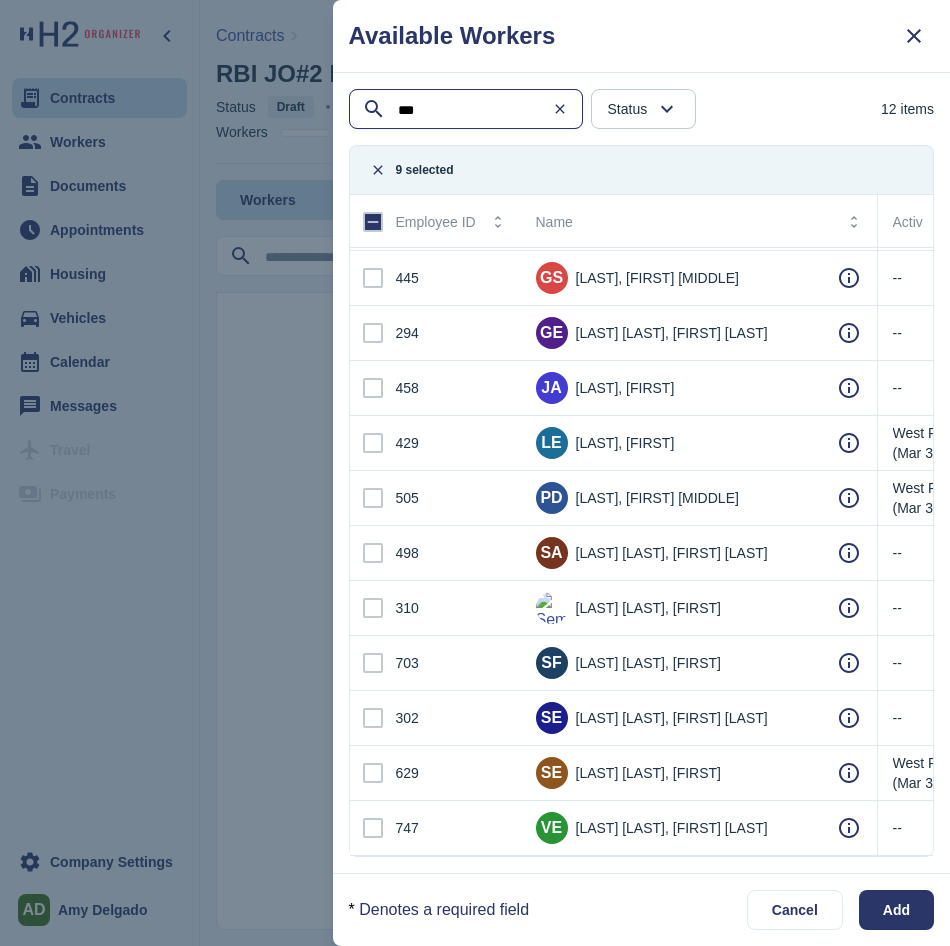 scroll, scrollTop: 0, scrollLeft: 0, axis: both 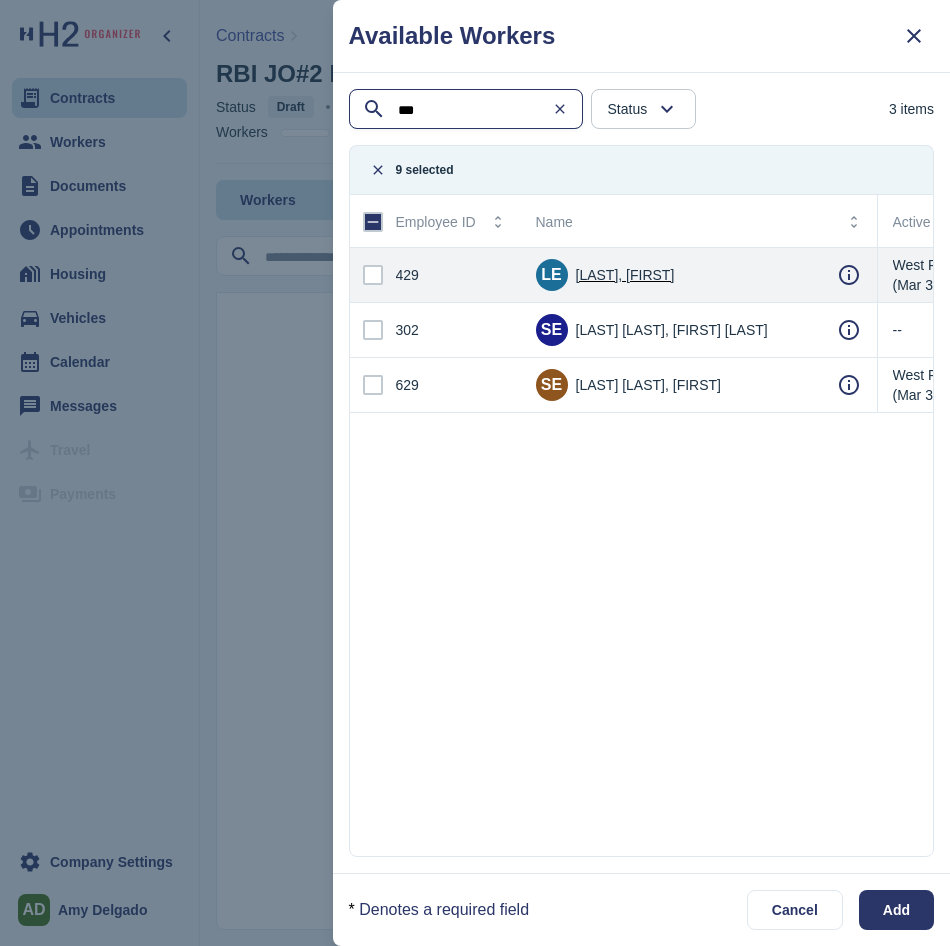 type on "***" 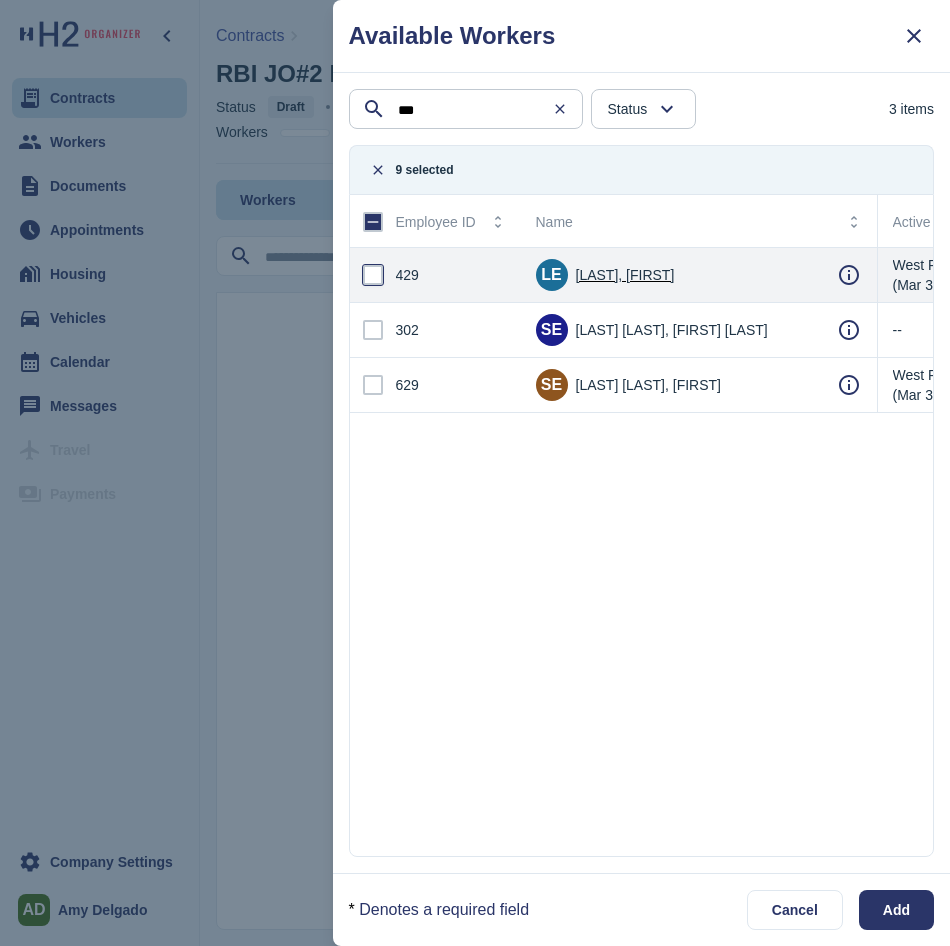 click at bounding box center [373, 275] 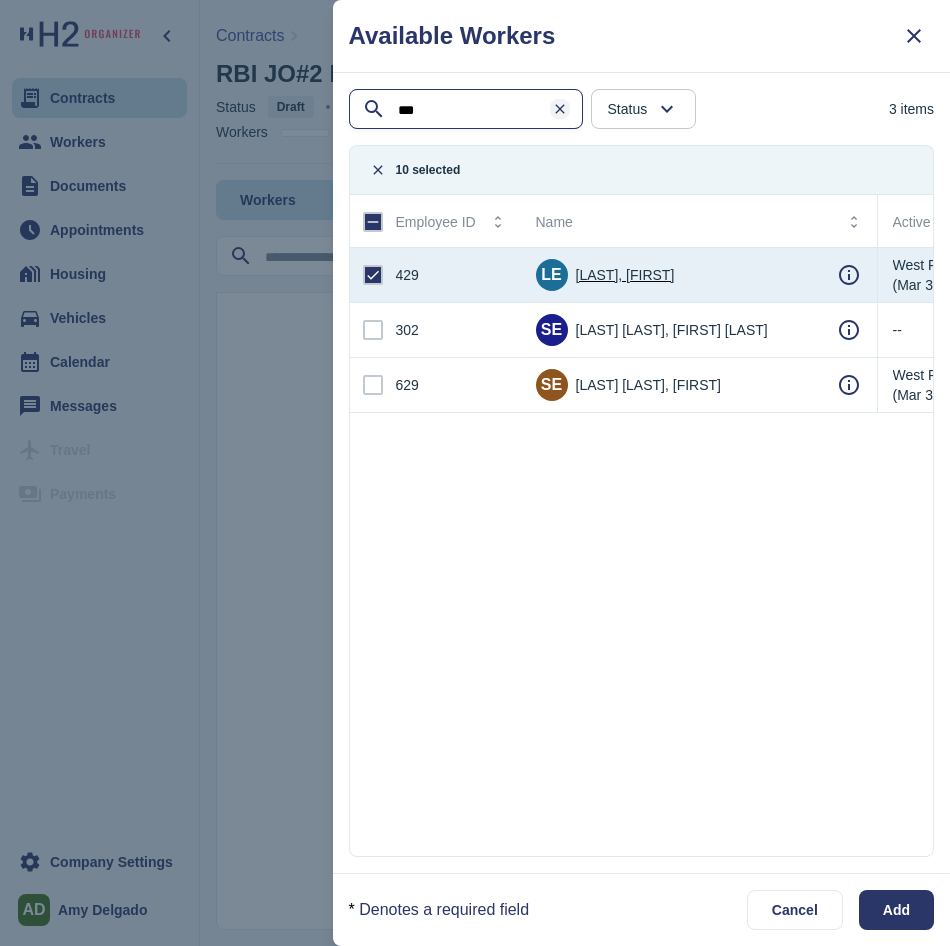 click at bounding box center (560, 109) 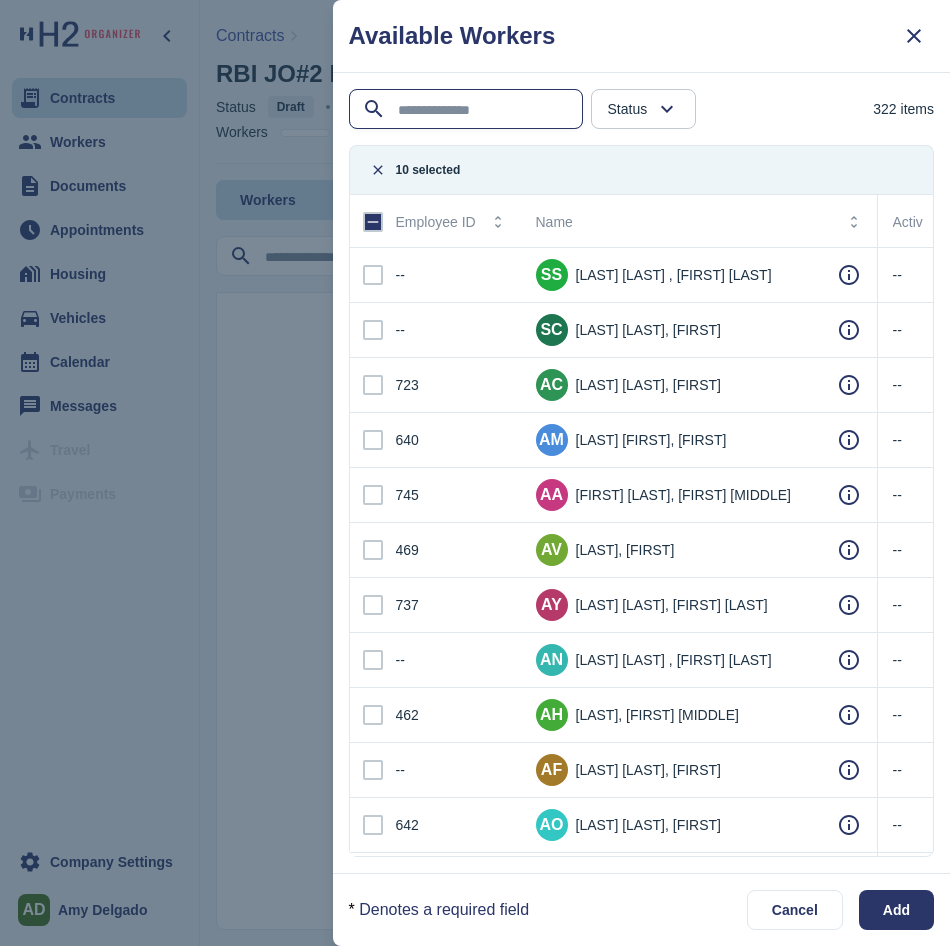 click at bounding box center [468, 110] 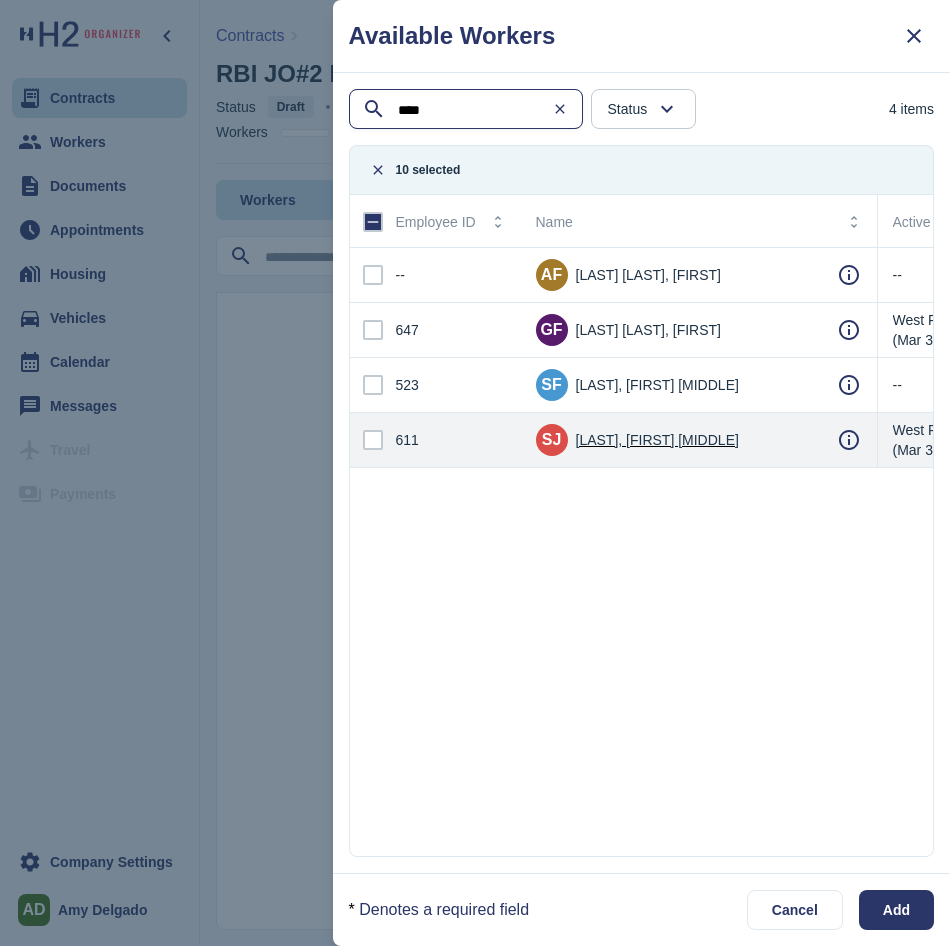 type on "****" 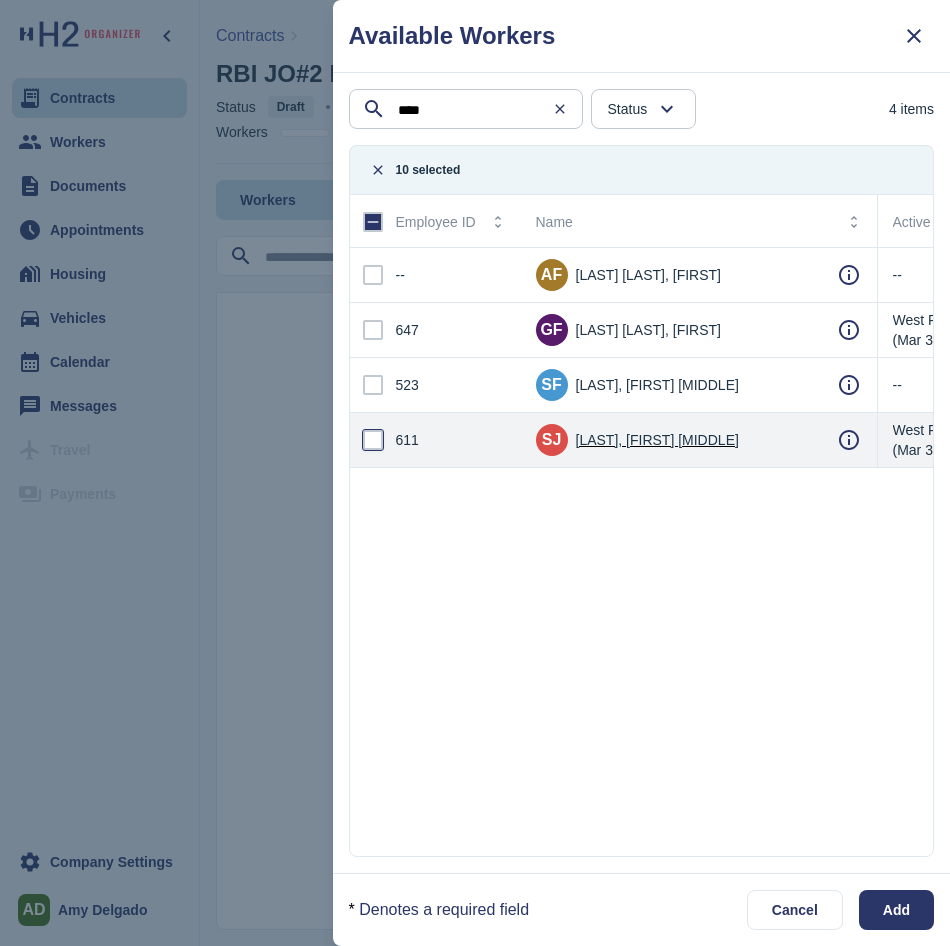 click at bounding box center (373, 440) 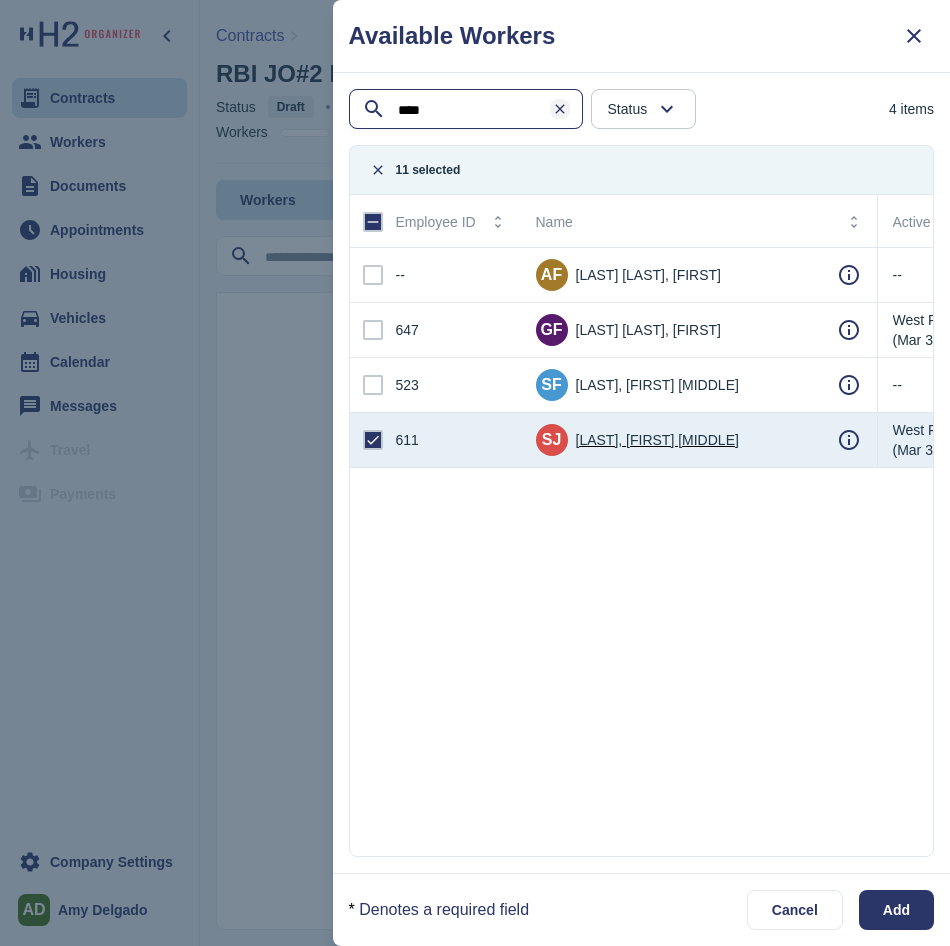 click at bounding box center (560, 109) 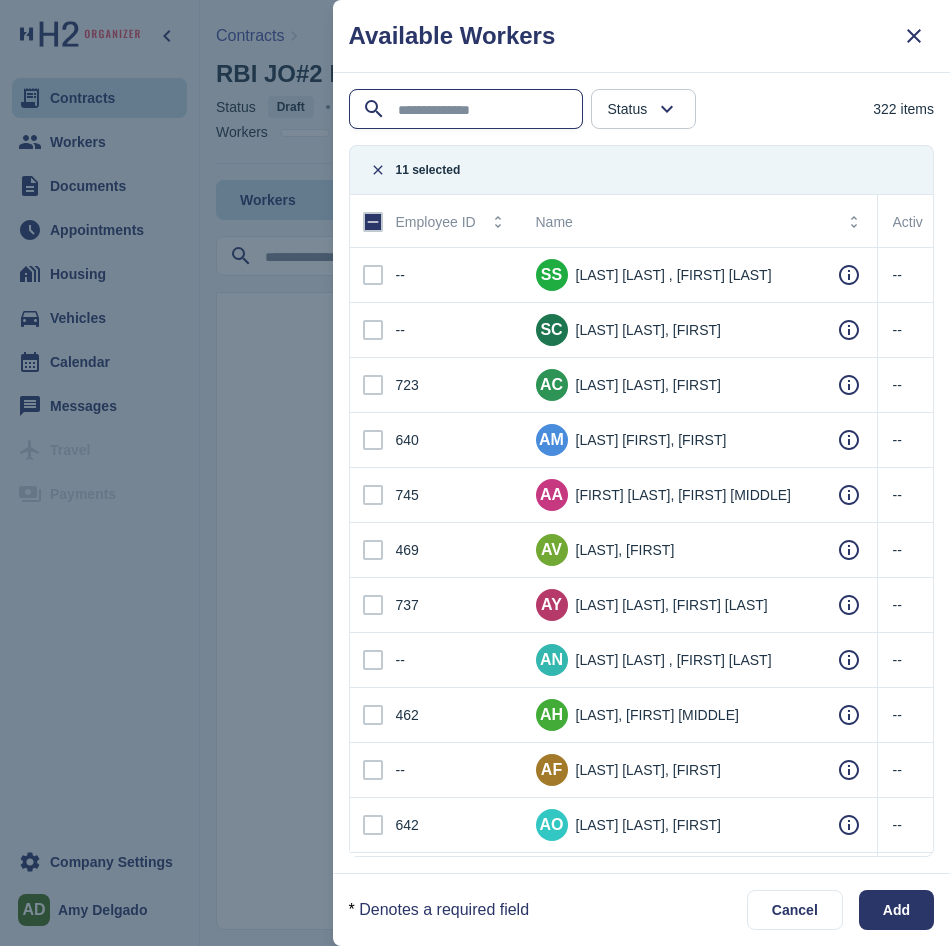 click at bounding box center [468, 110] 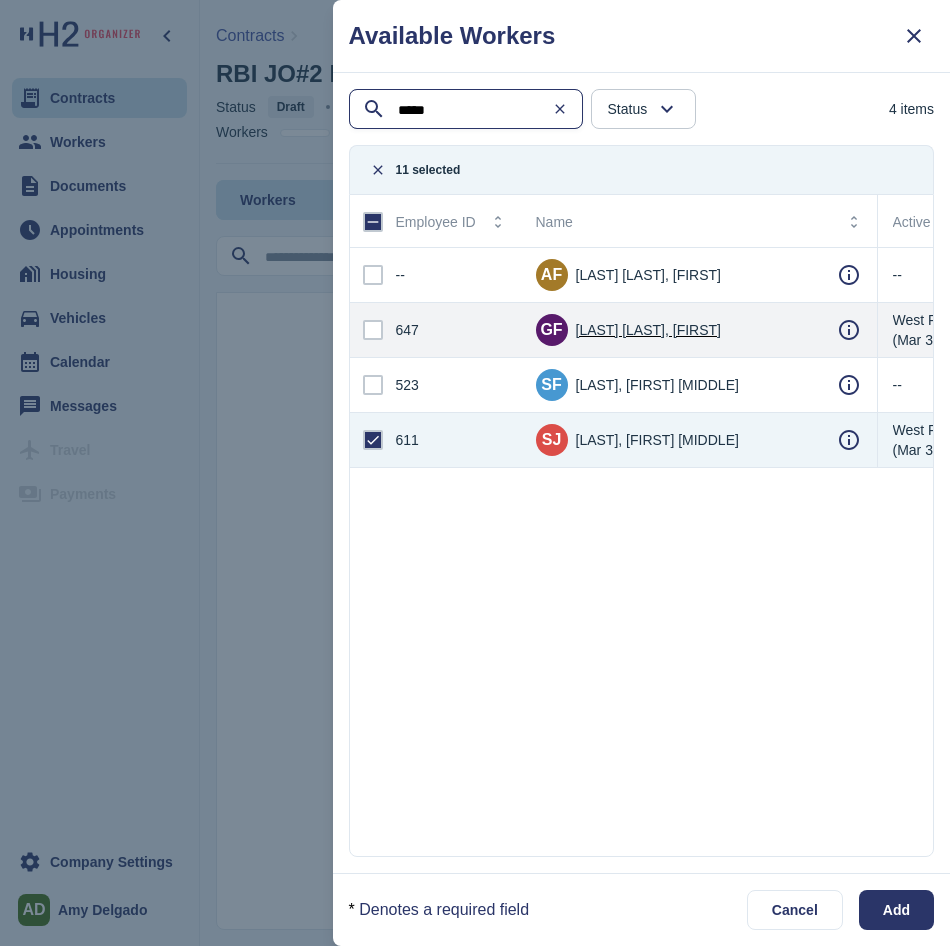 type on "*****" 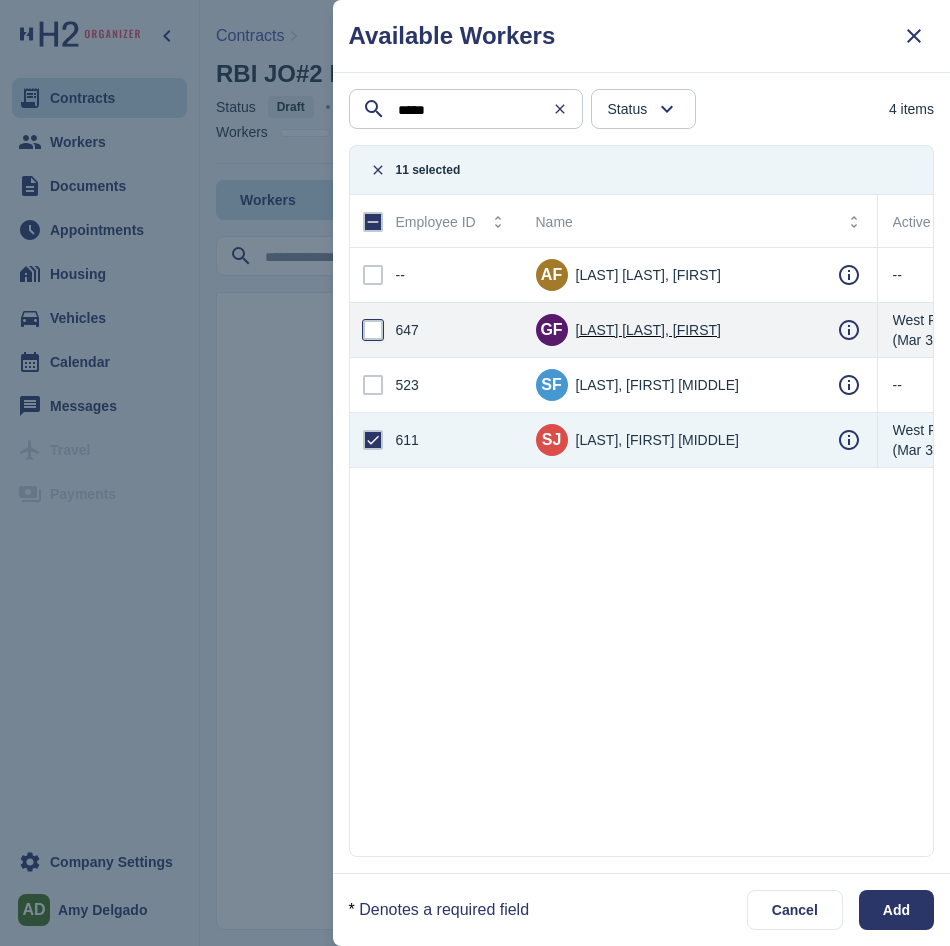 click at bounding box center (373, 330) 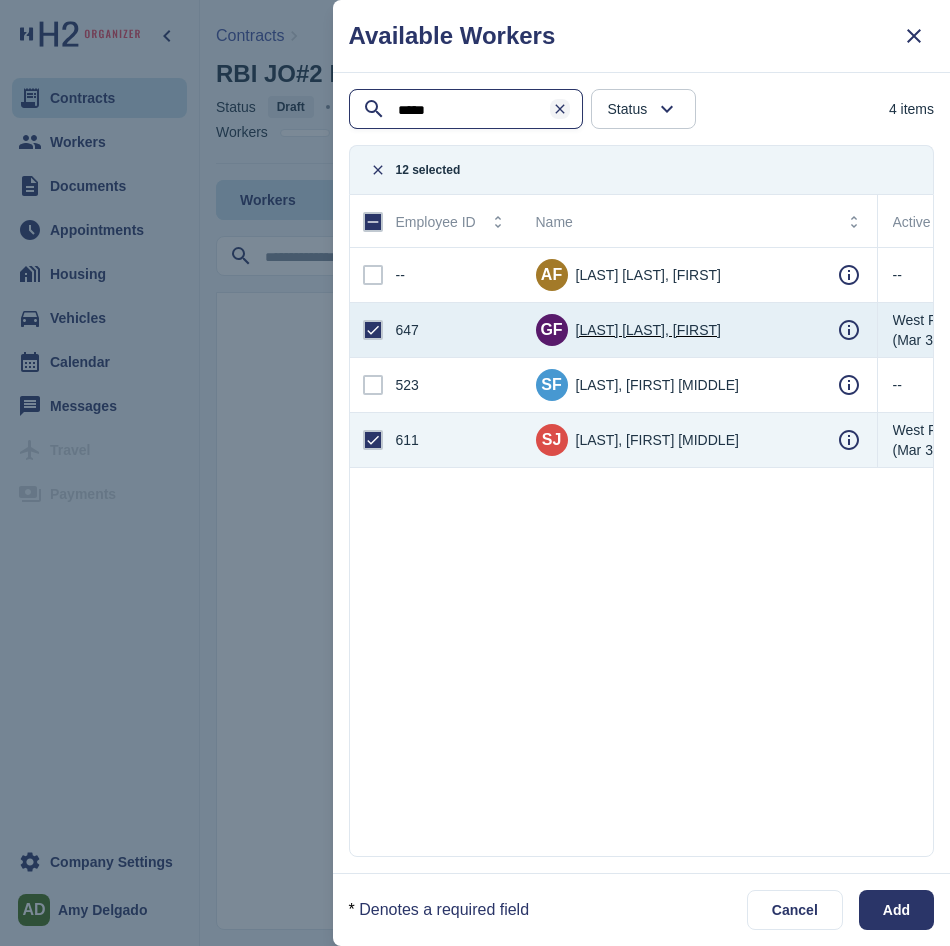 click at bounding box center (560, 109) 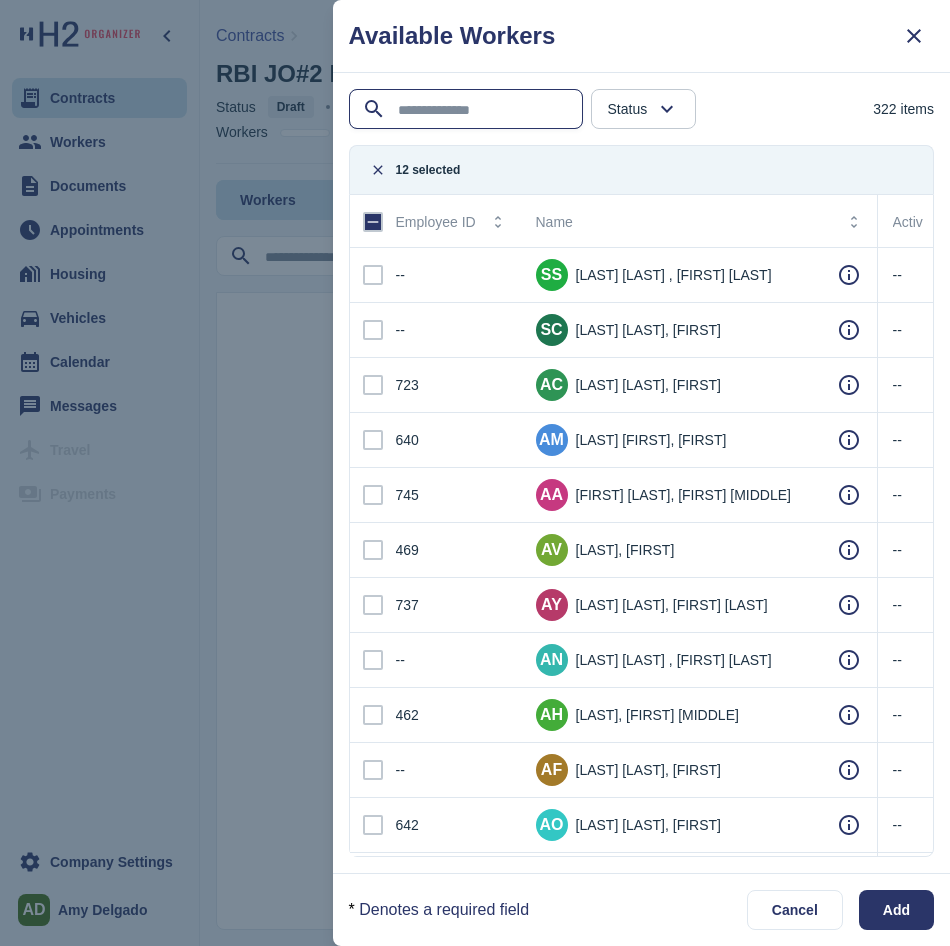 click at bounding box center (468, 110) 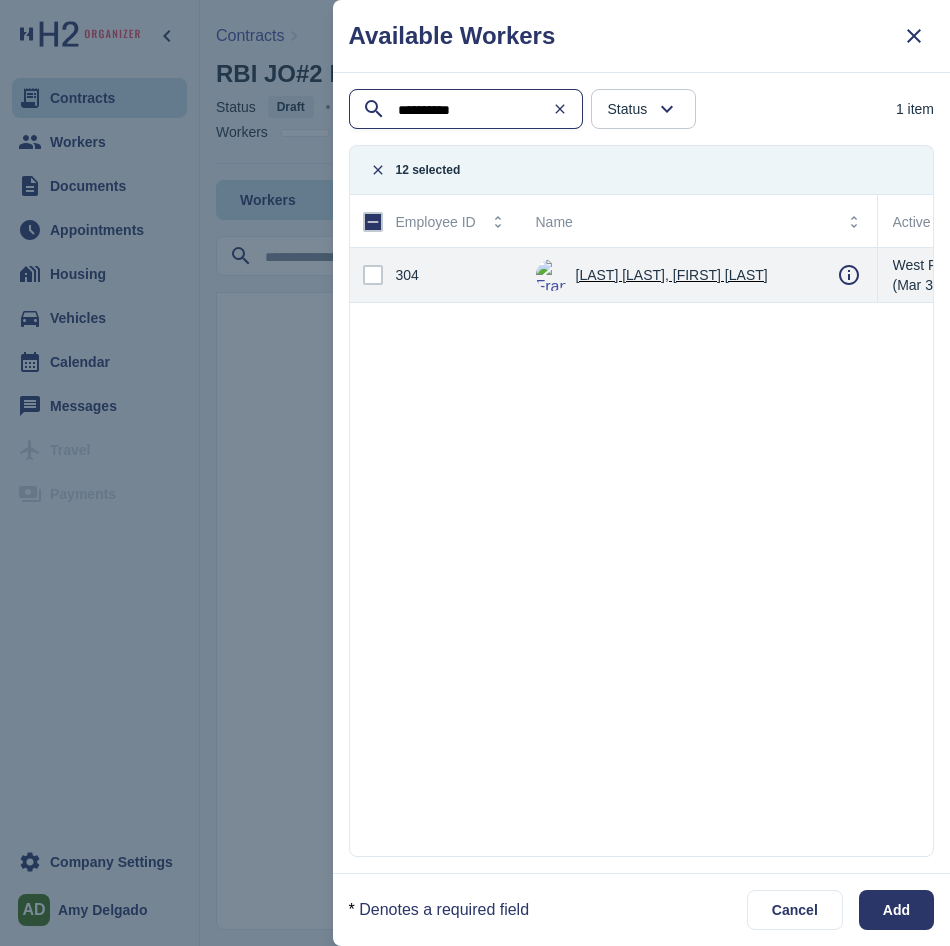 type on "**********" 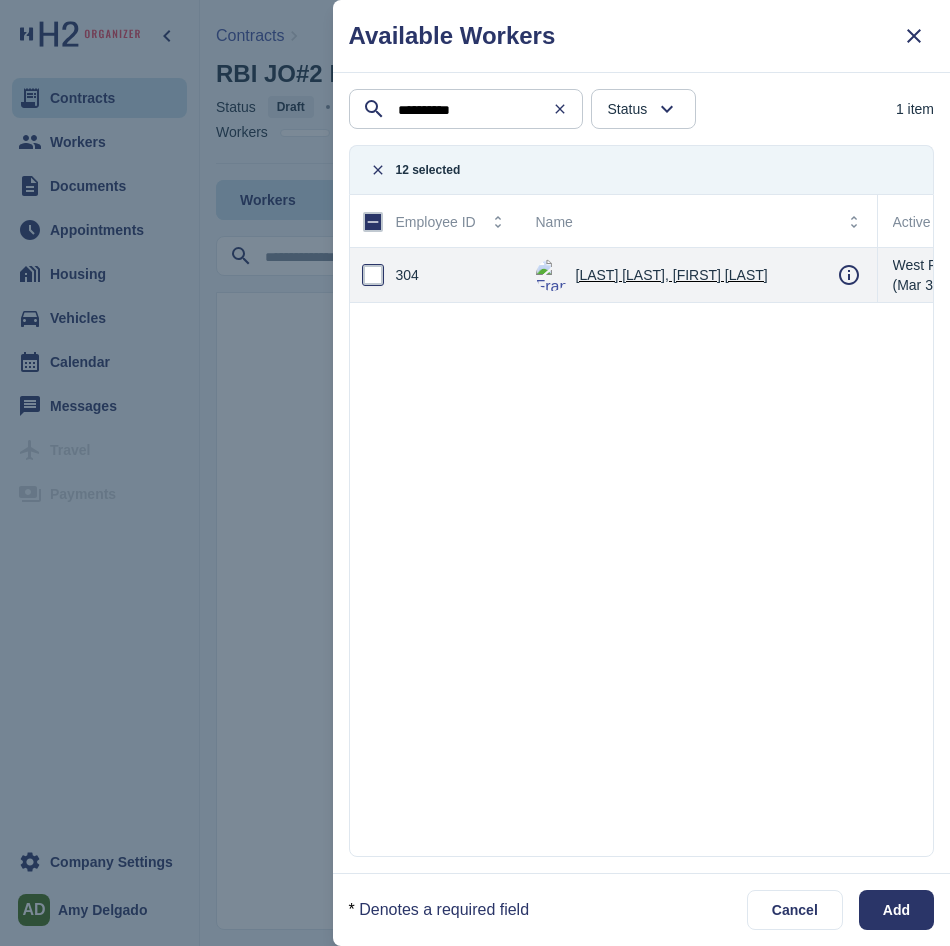 click at bounding box center (373, 275) 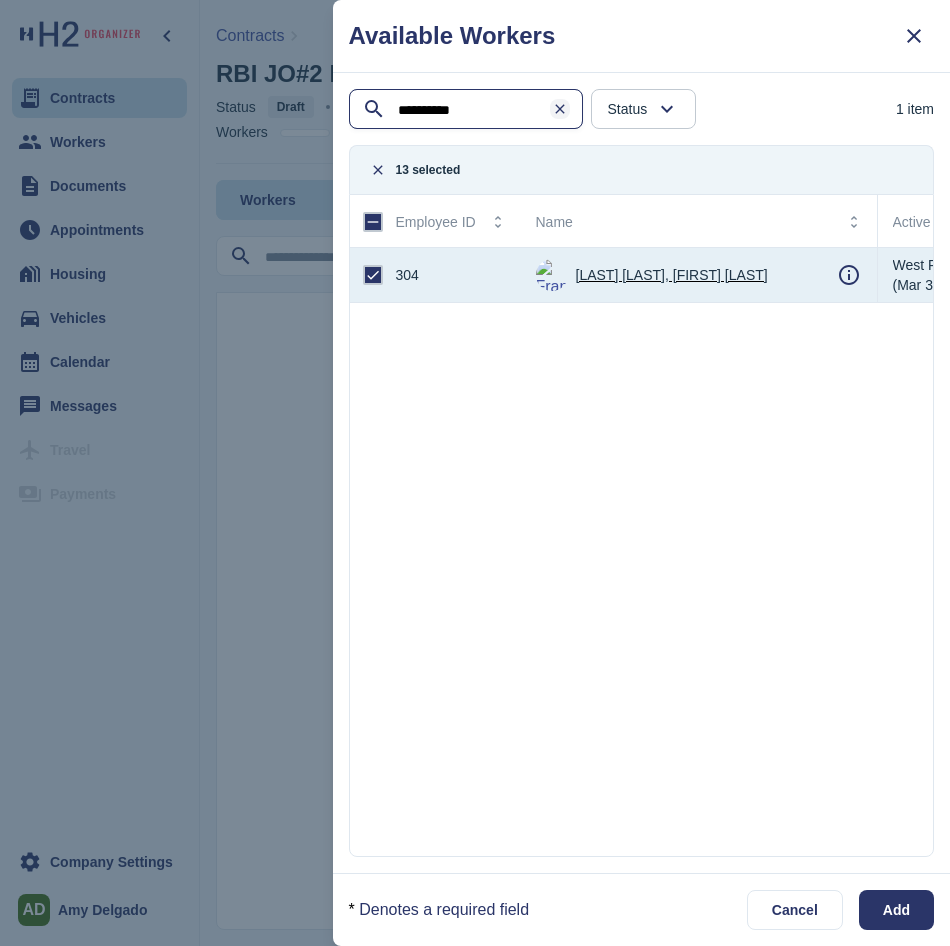 click at bounding box center [560, 109] 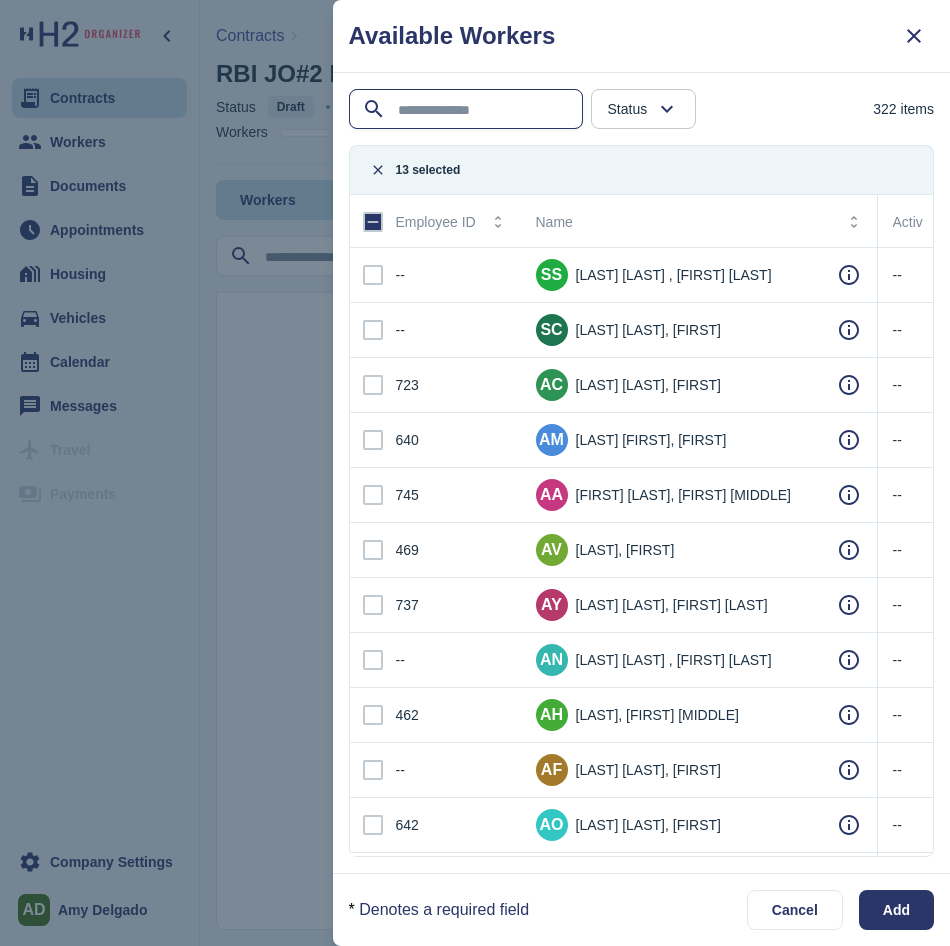 click at bounding box center (468, 110) 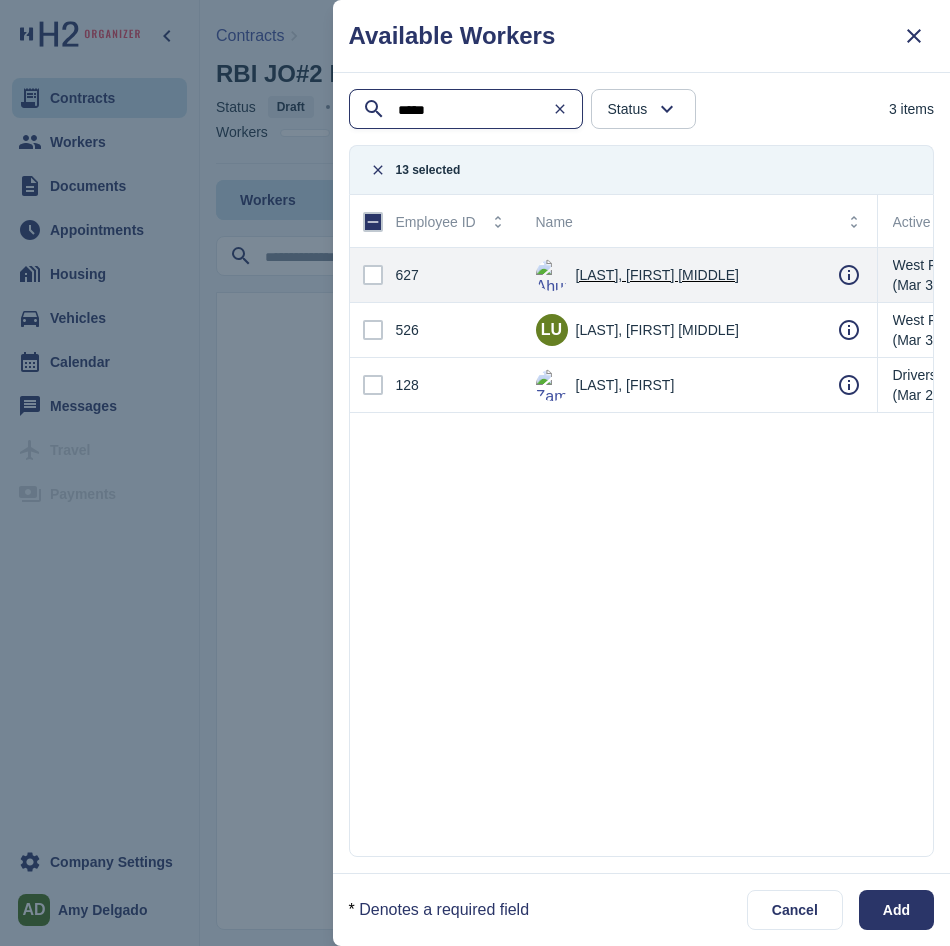 type on "****" 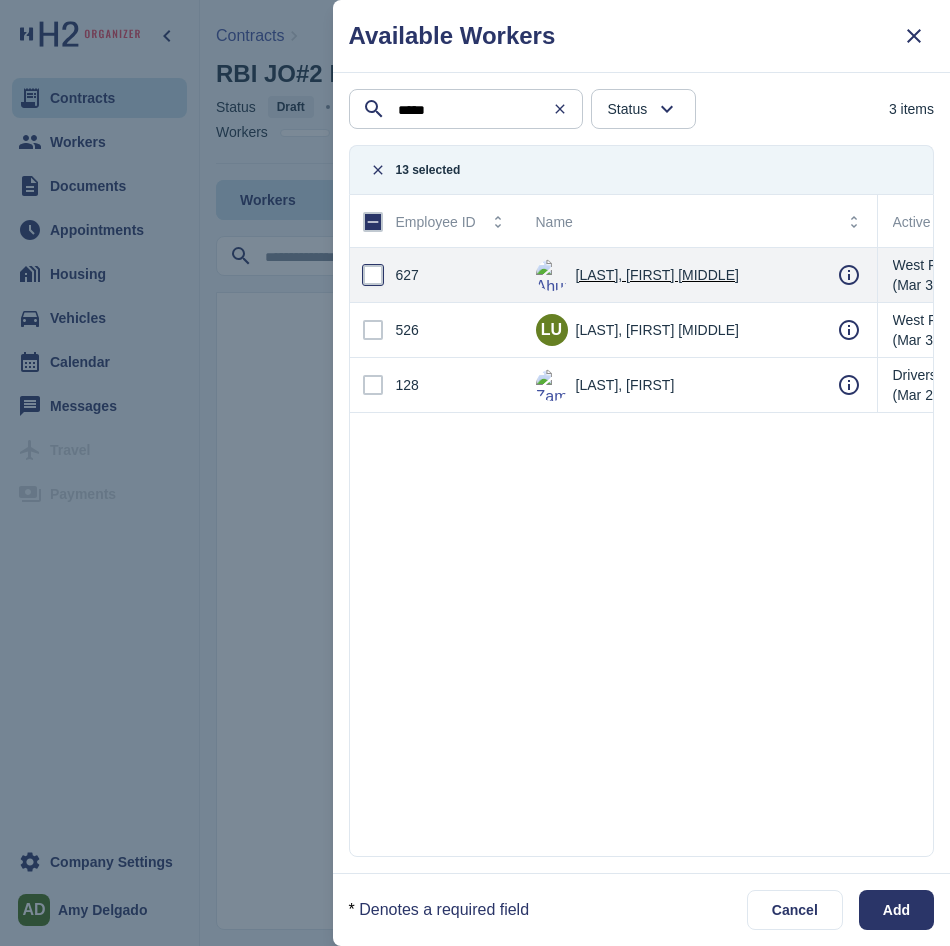 click at bounding box center [373, 275] 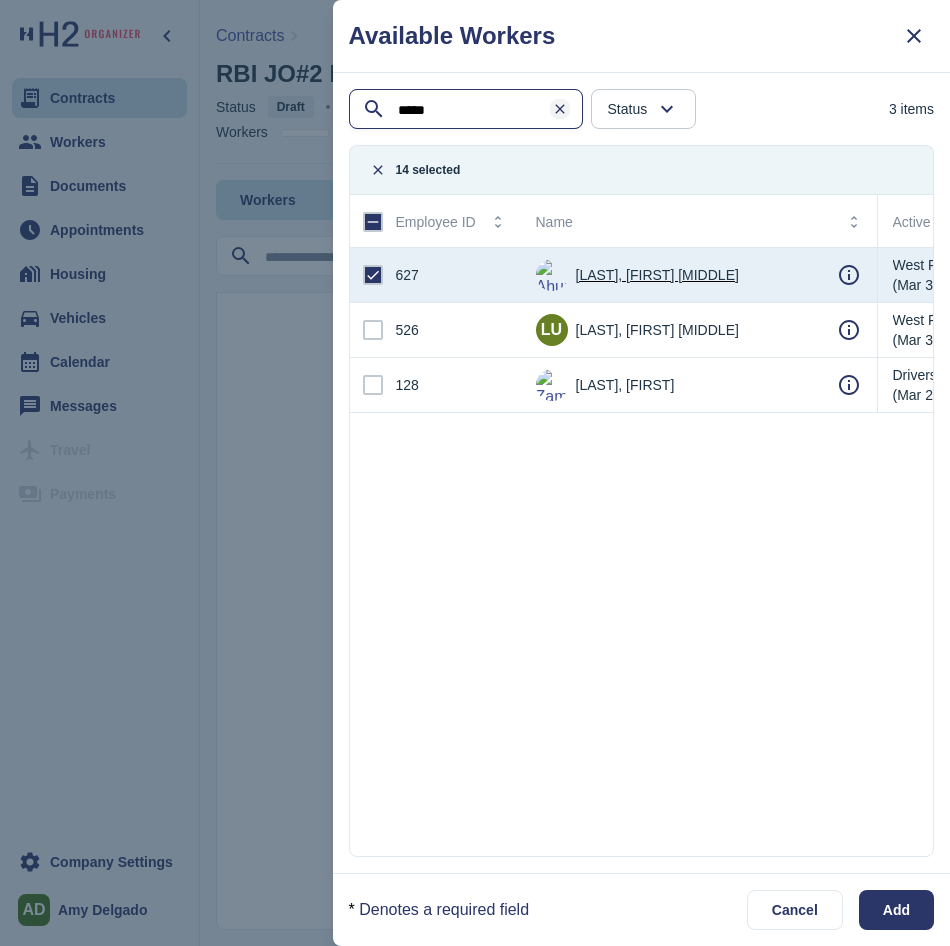 click at bounding box center [560, 109] 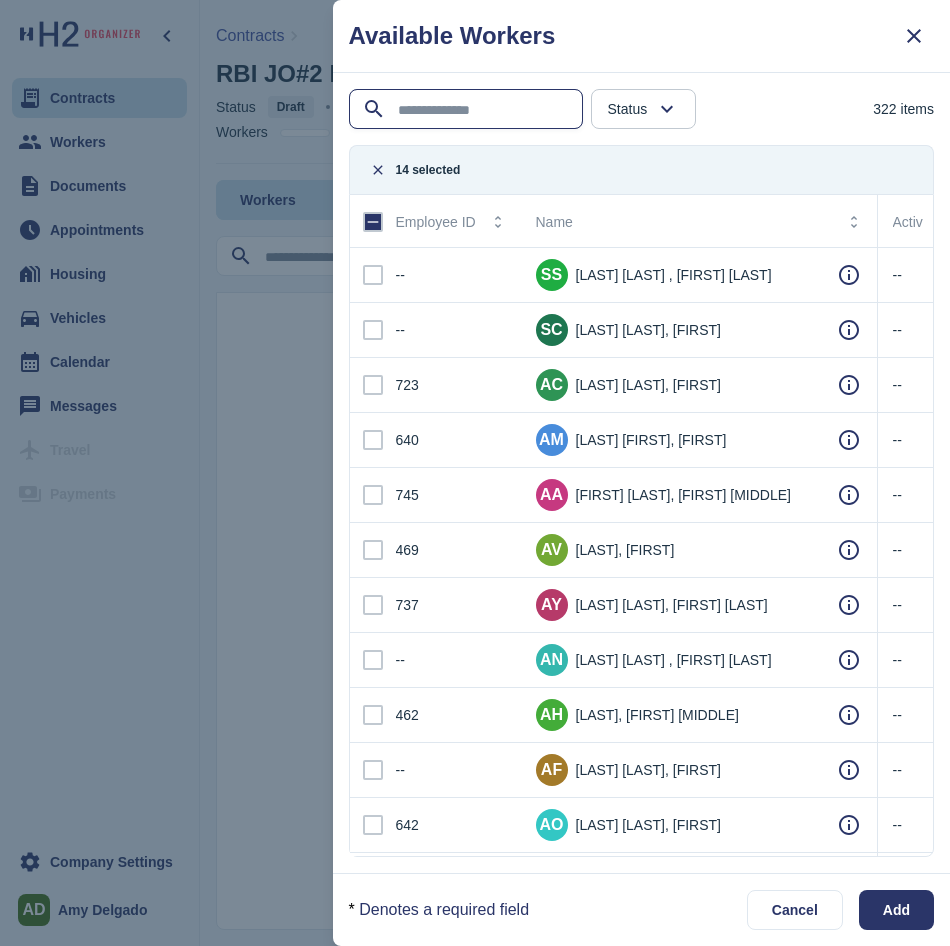 click at bounding box center [468, 110] 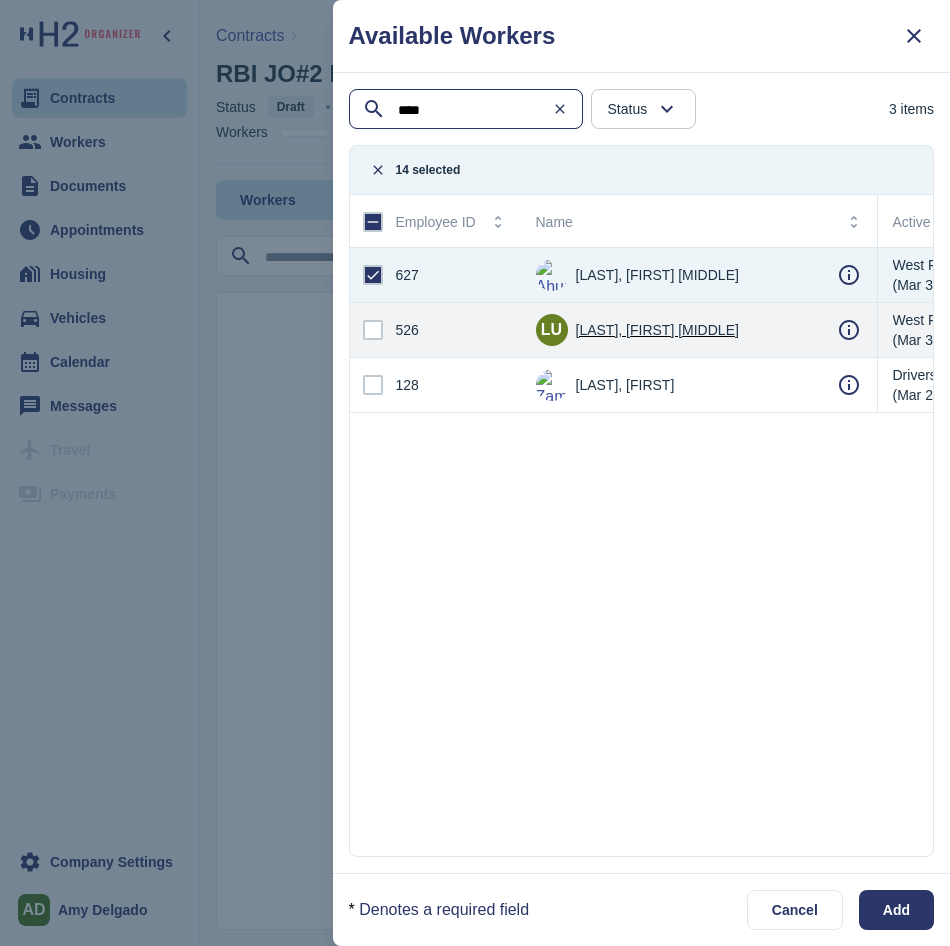 type on "****" 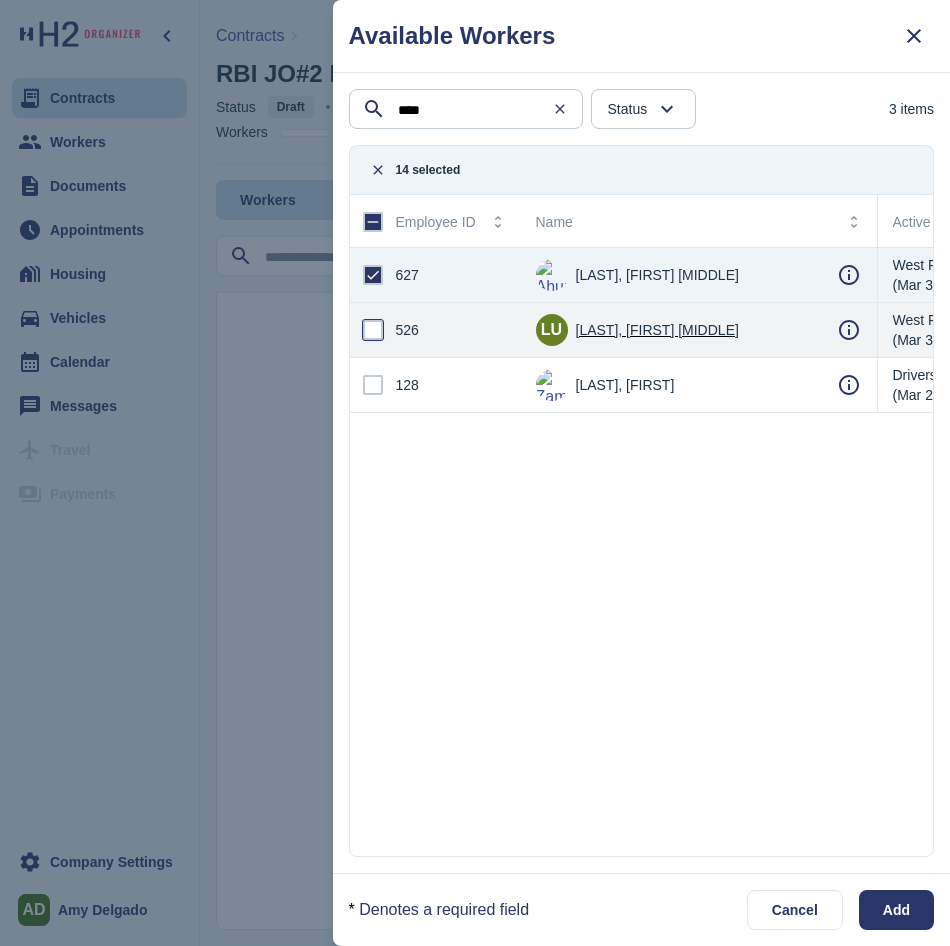click at bounding box center (373, 330) 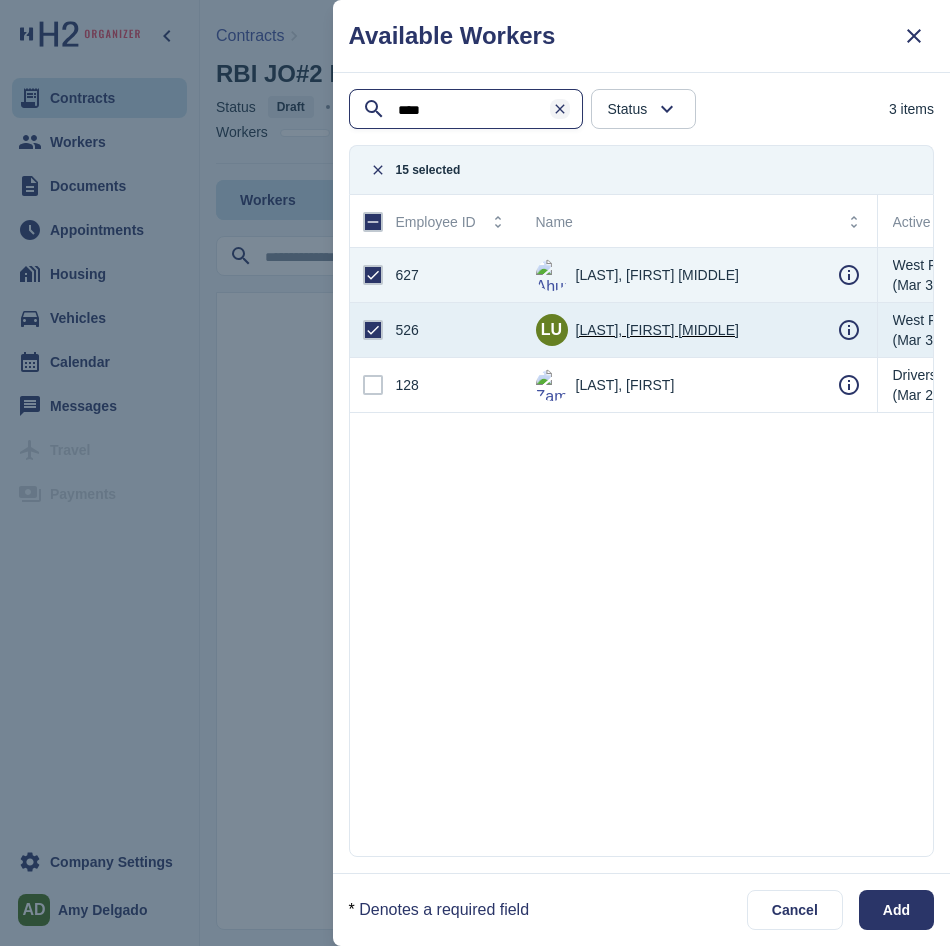click at bounding box center (560, 109) 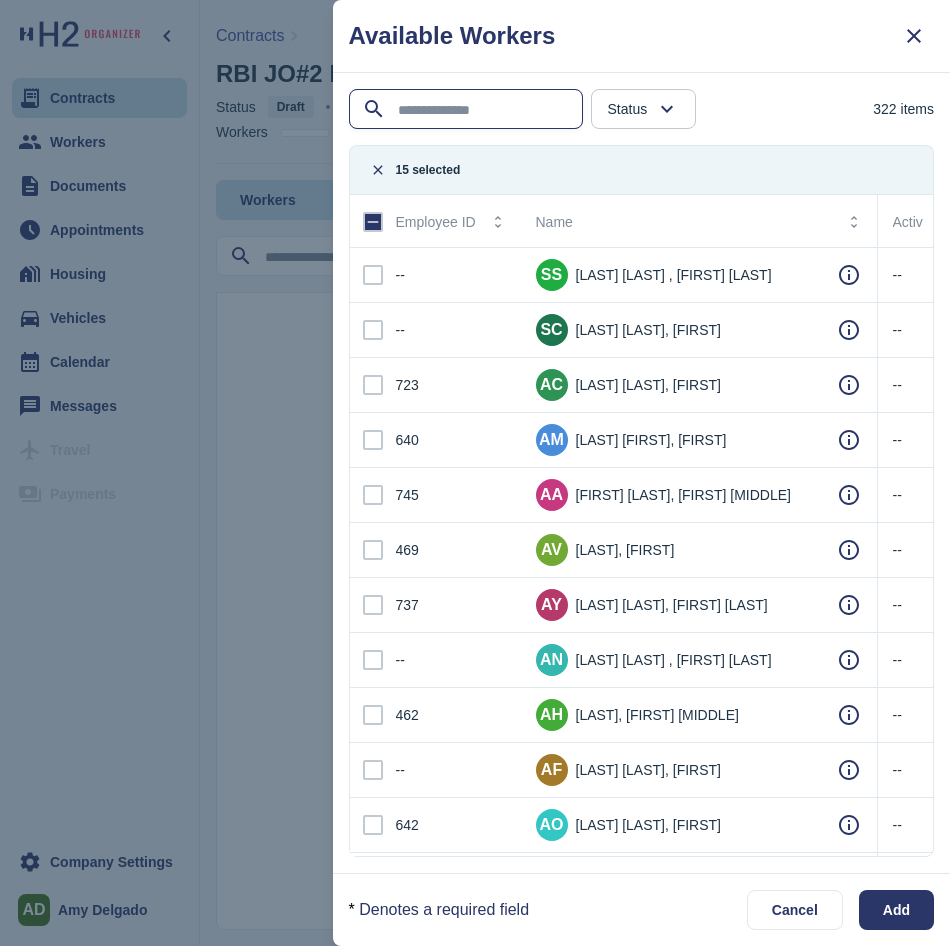 click at bounding box center [468, 110] 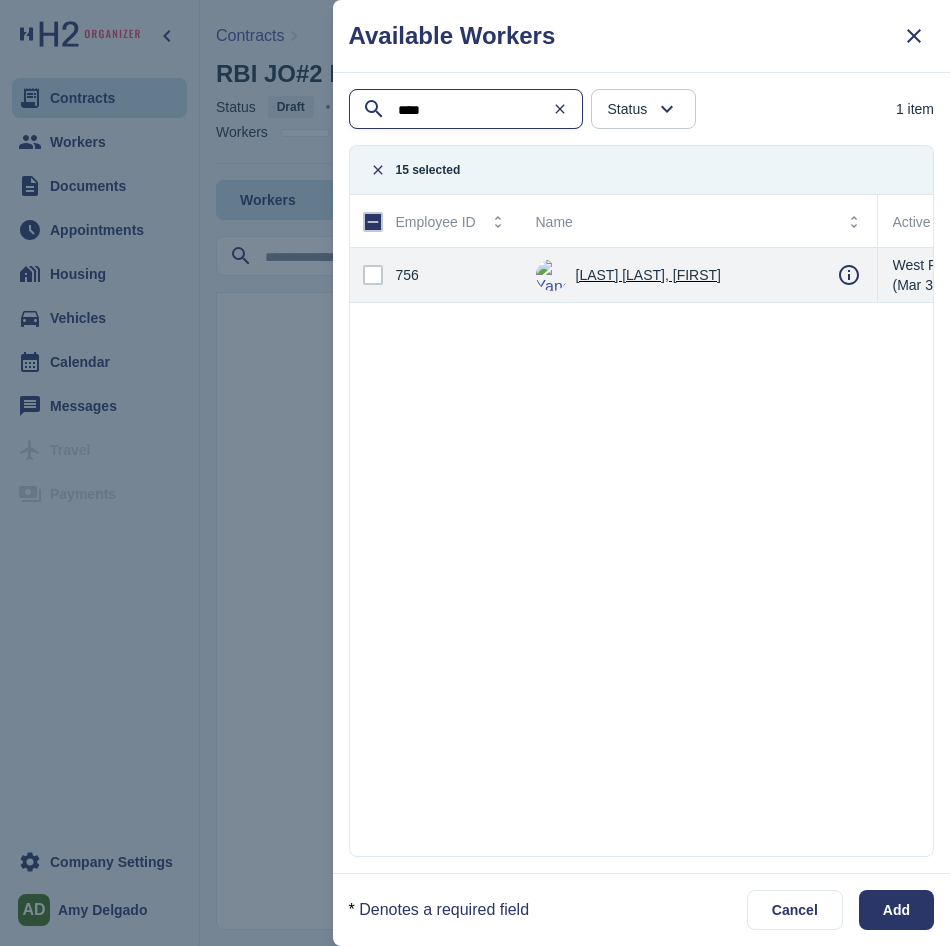 type on "****" 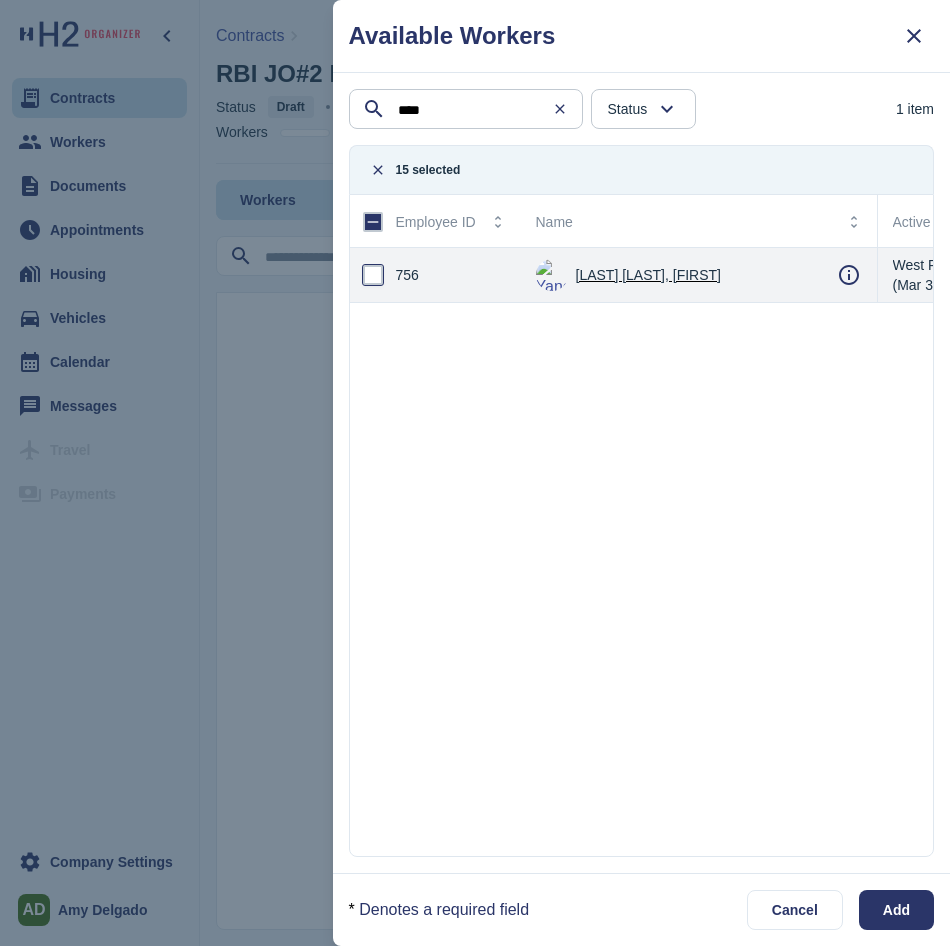 click at bounding box center [373, 275] 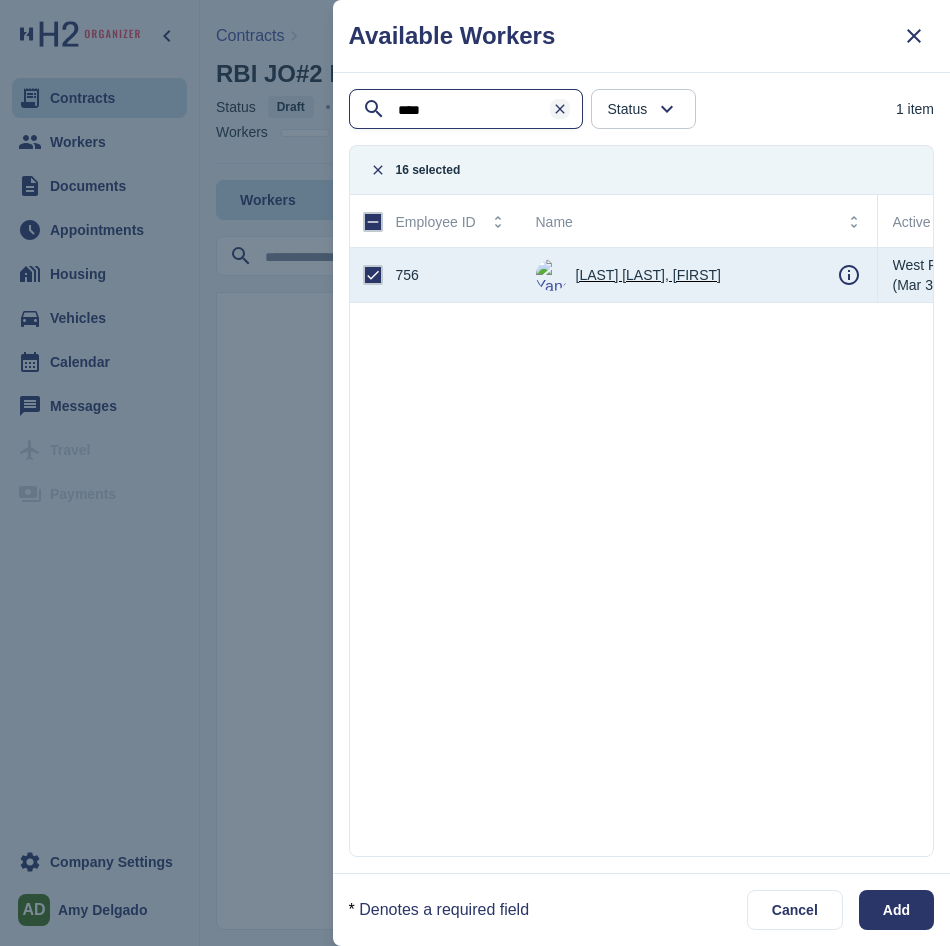 click at bounding box center (560, 109) 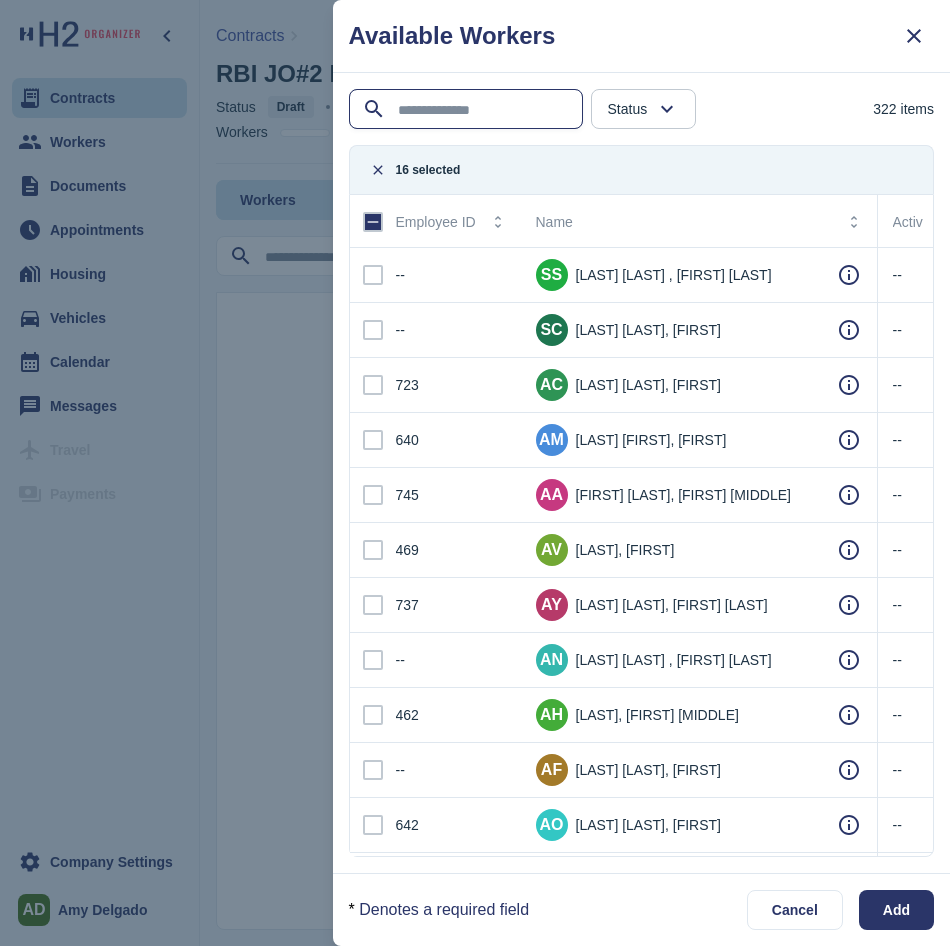 click at bounding box center [468, 110] 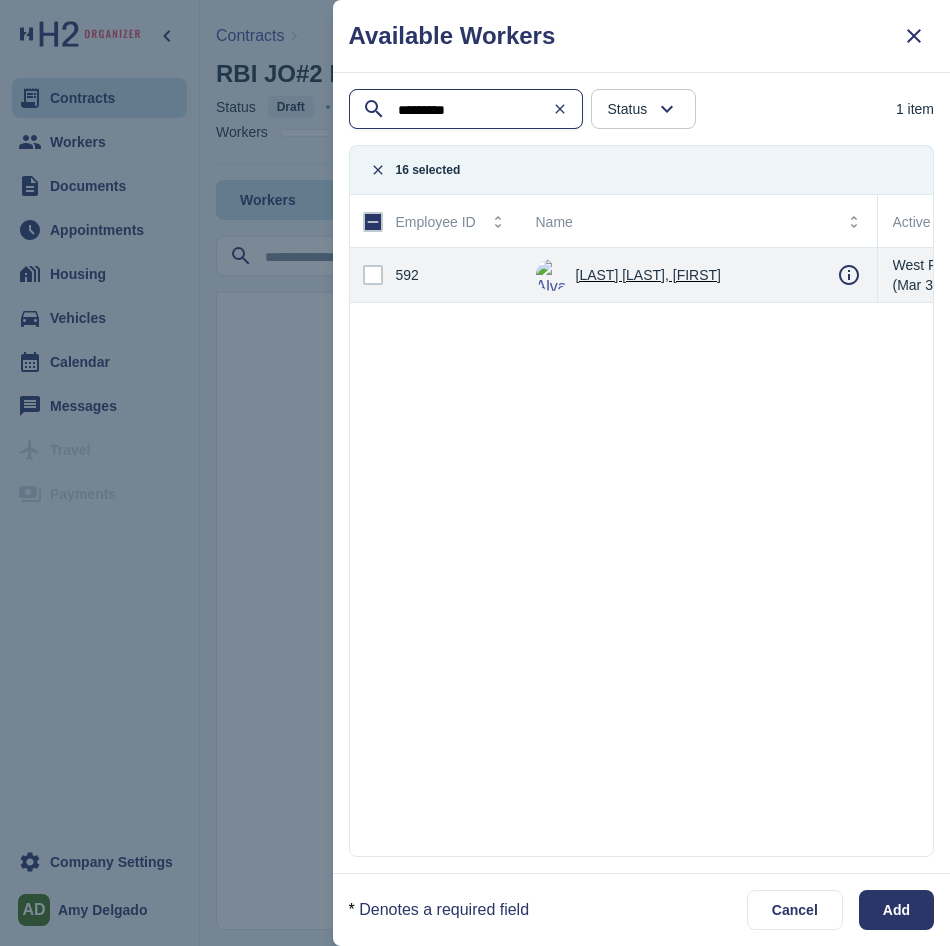 type on "*********" 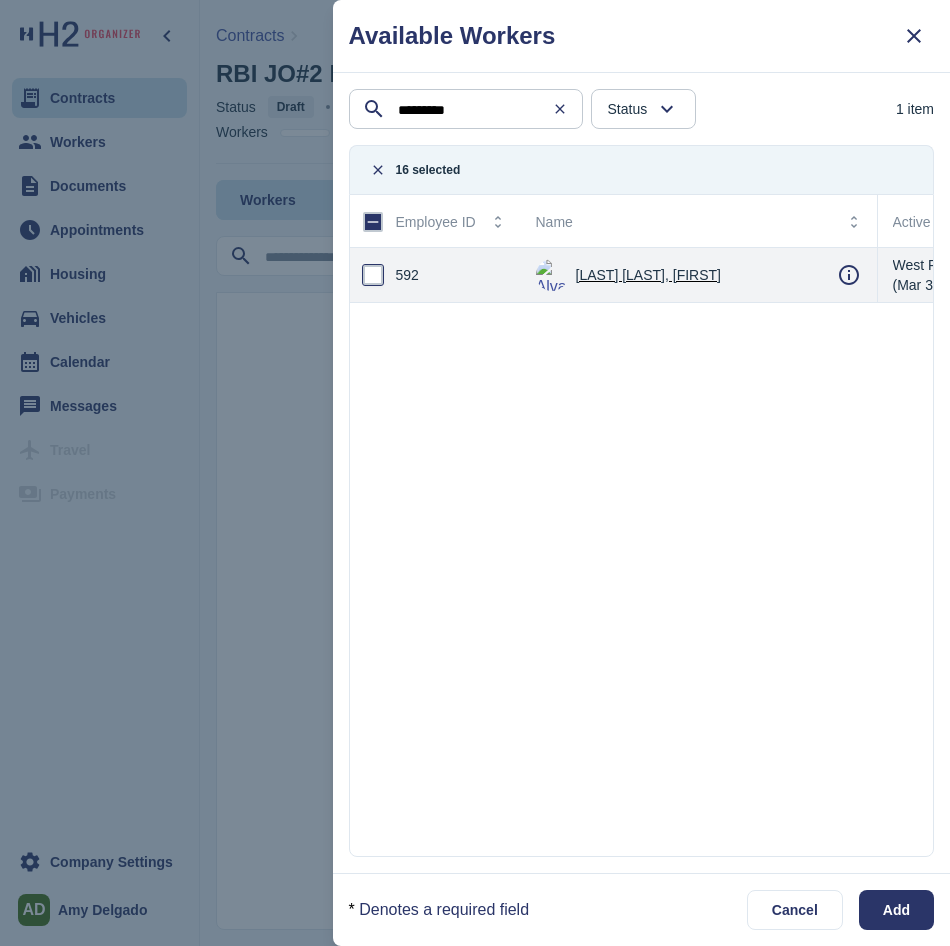 click at bounding box center (373, 275) 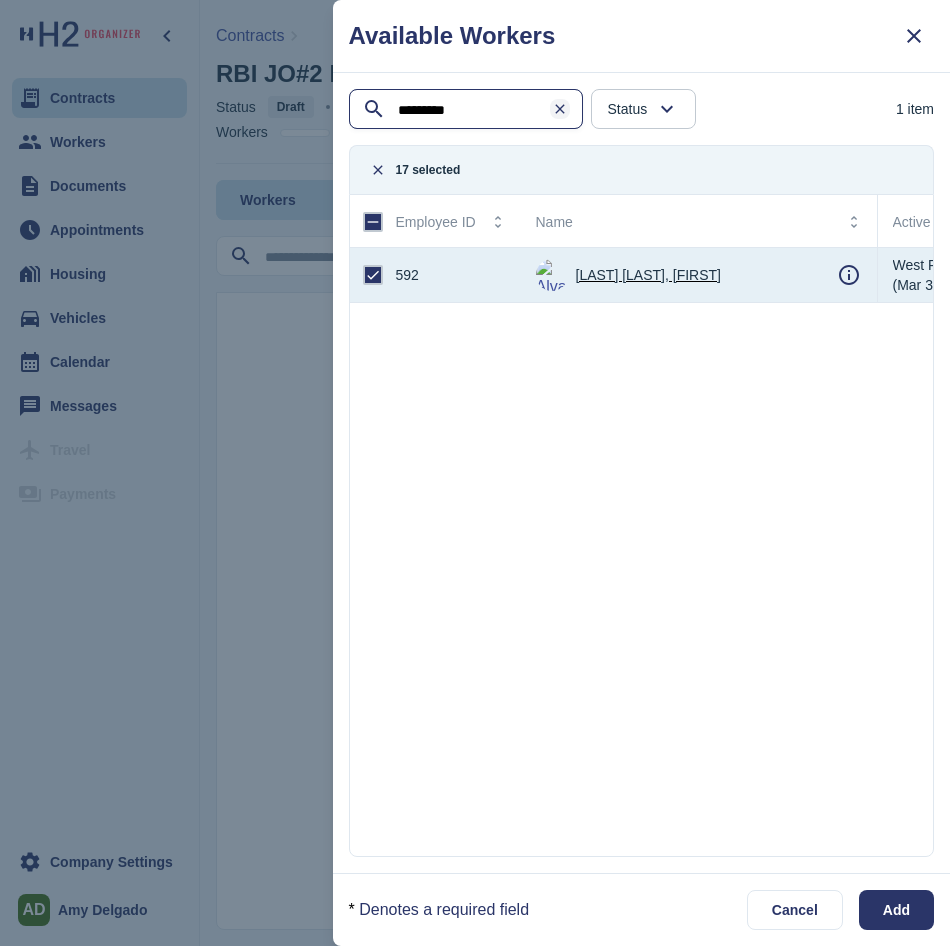 click at bounding box center (560, 109) 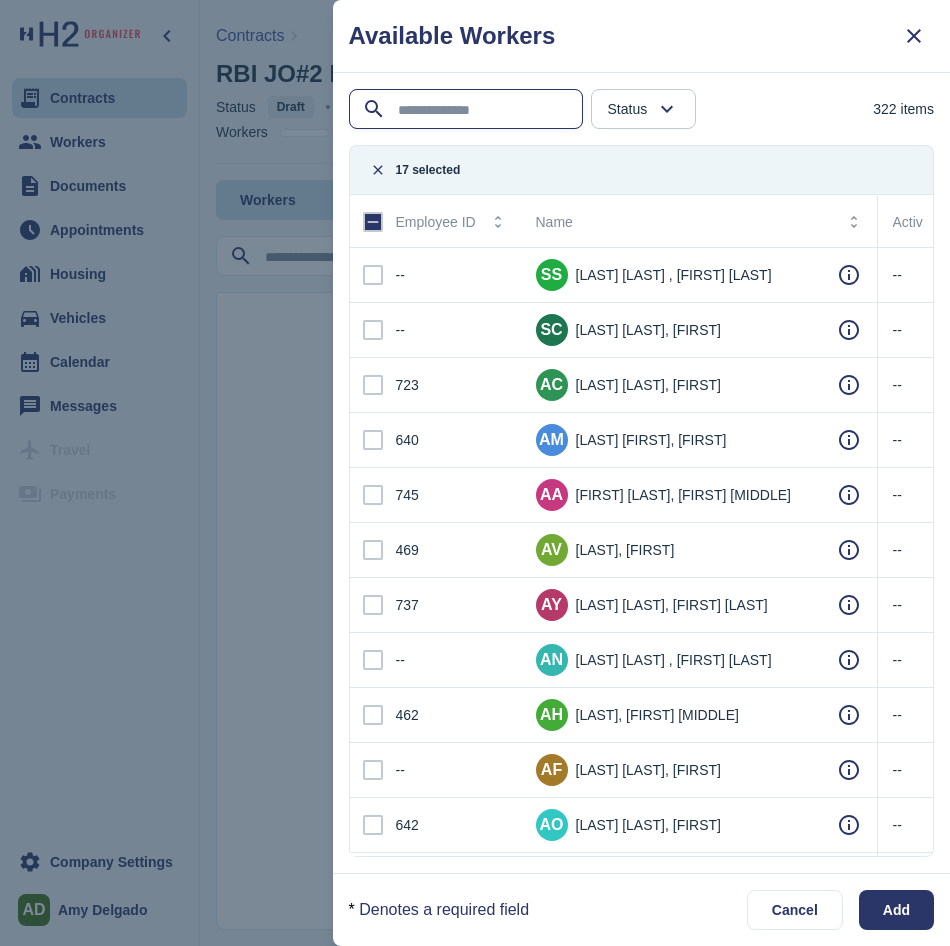 click at bounding box center (468, 110) 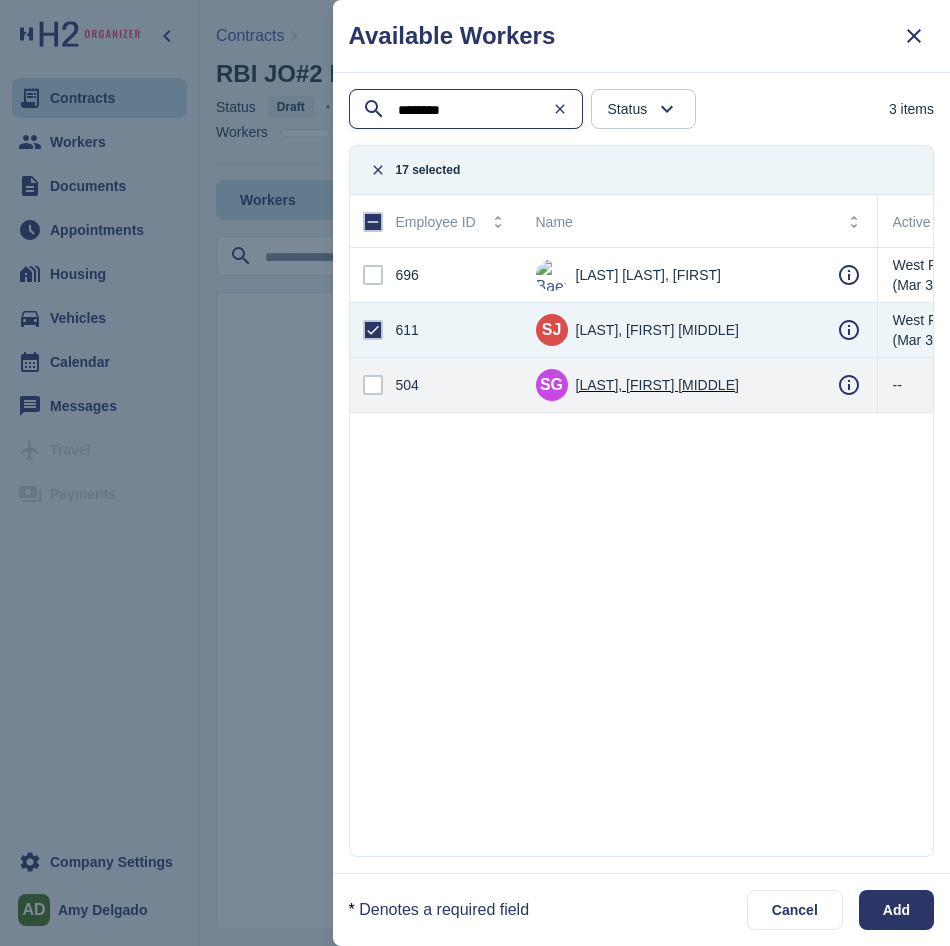 type on "********" 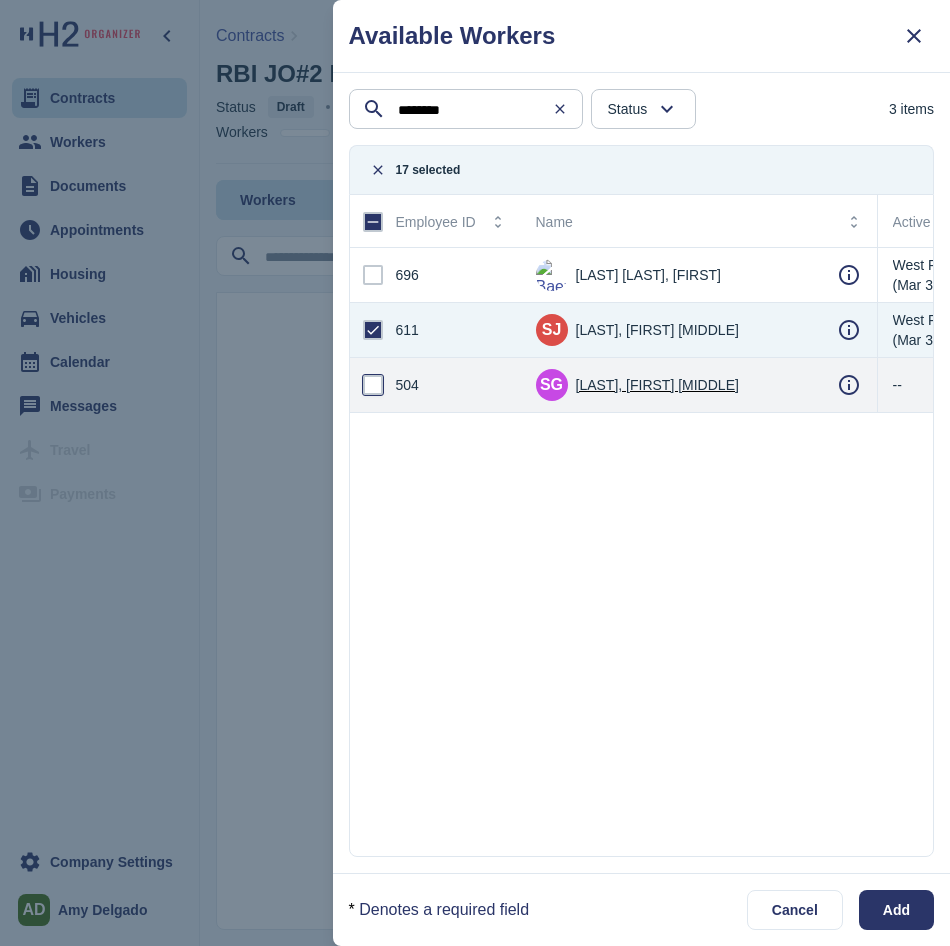 click at bounding box center (373, 385) 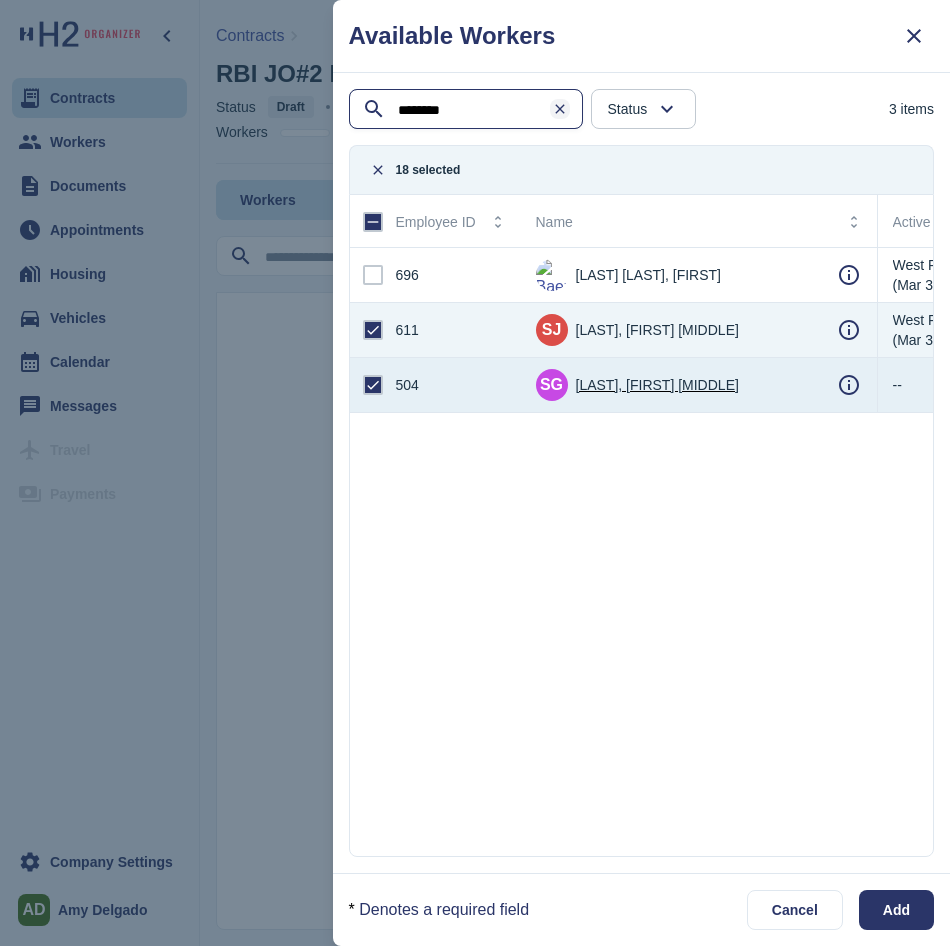 click at bounding box center [560, 109] 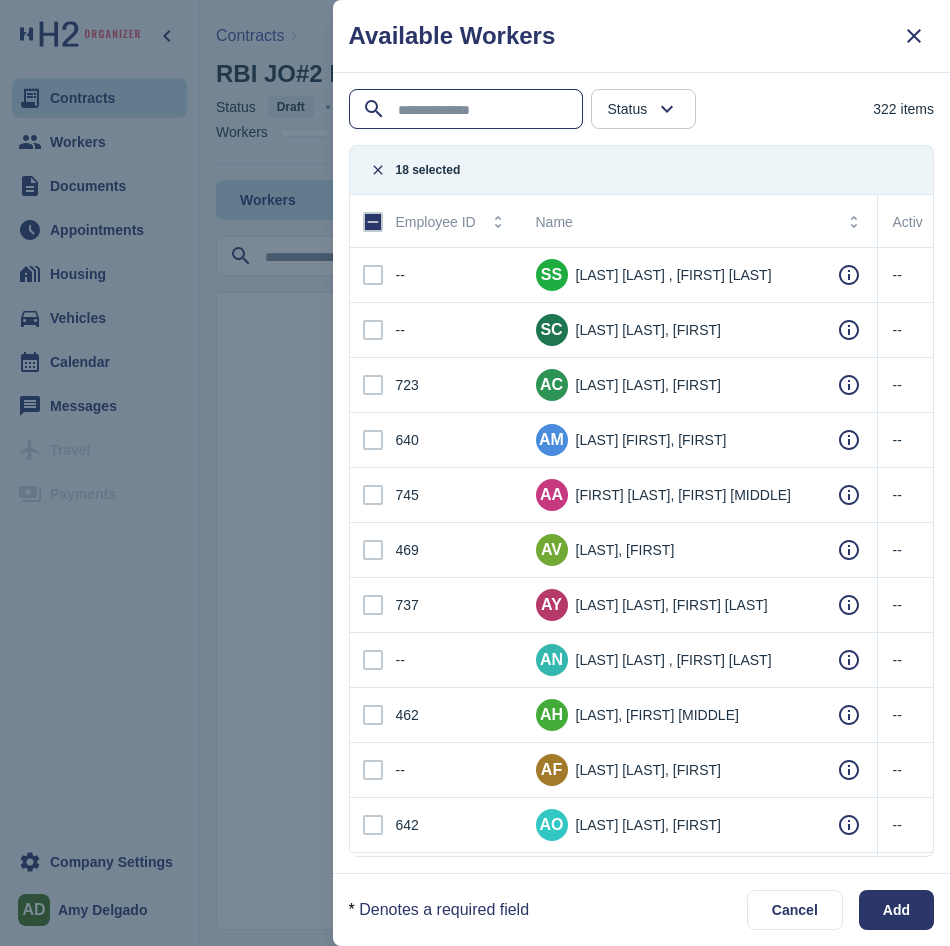 click at bounding box center [468, 110] 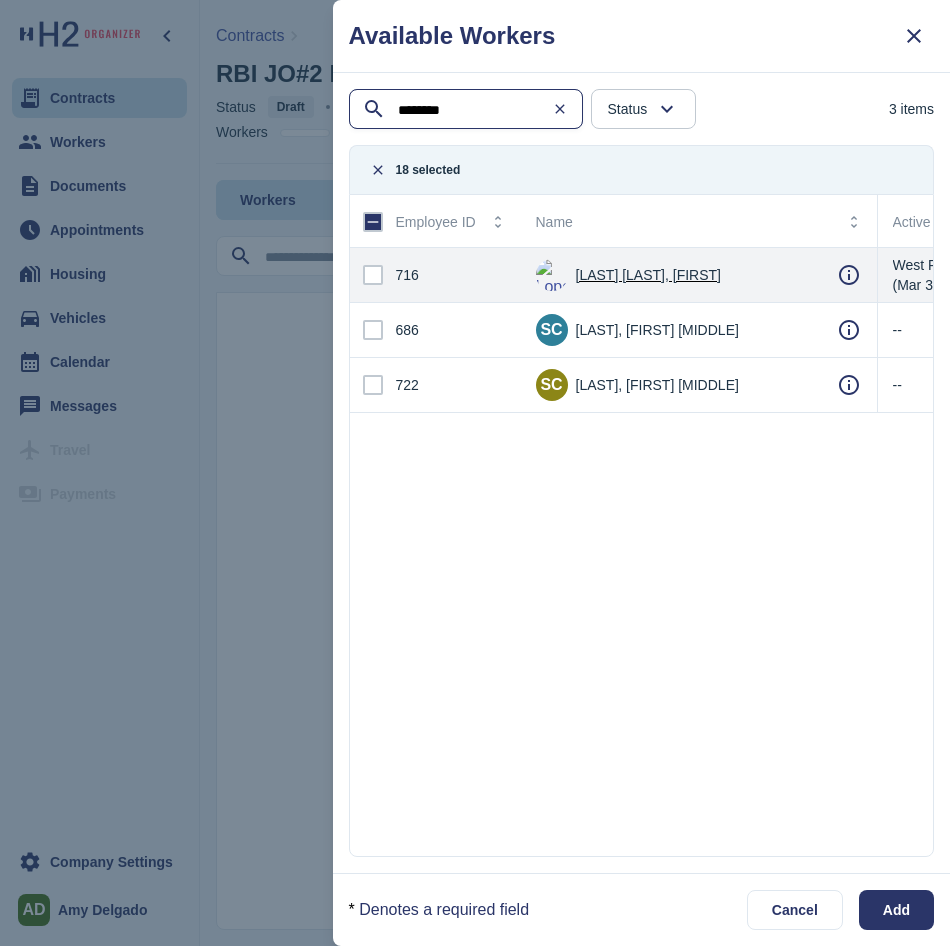 type on "********" 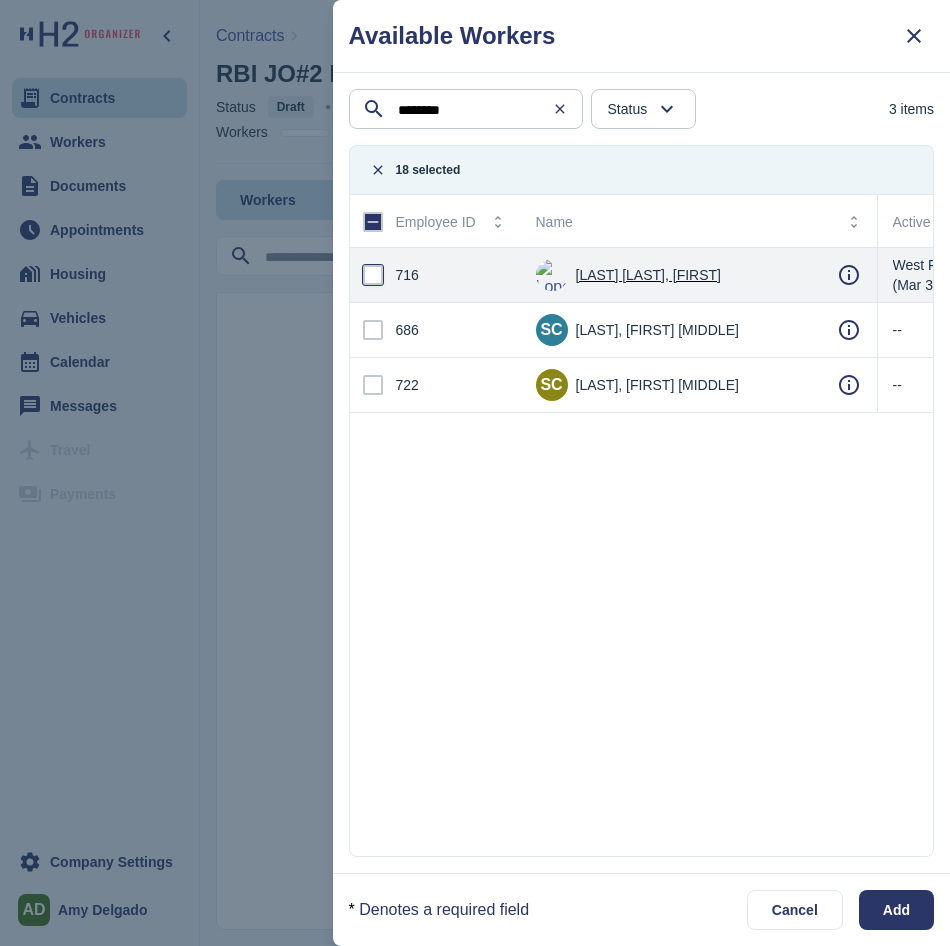 click at bounding box center [373, 275] 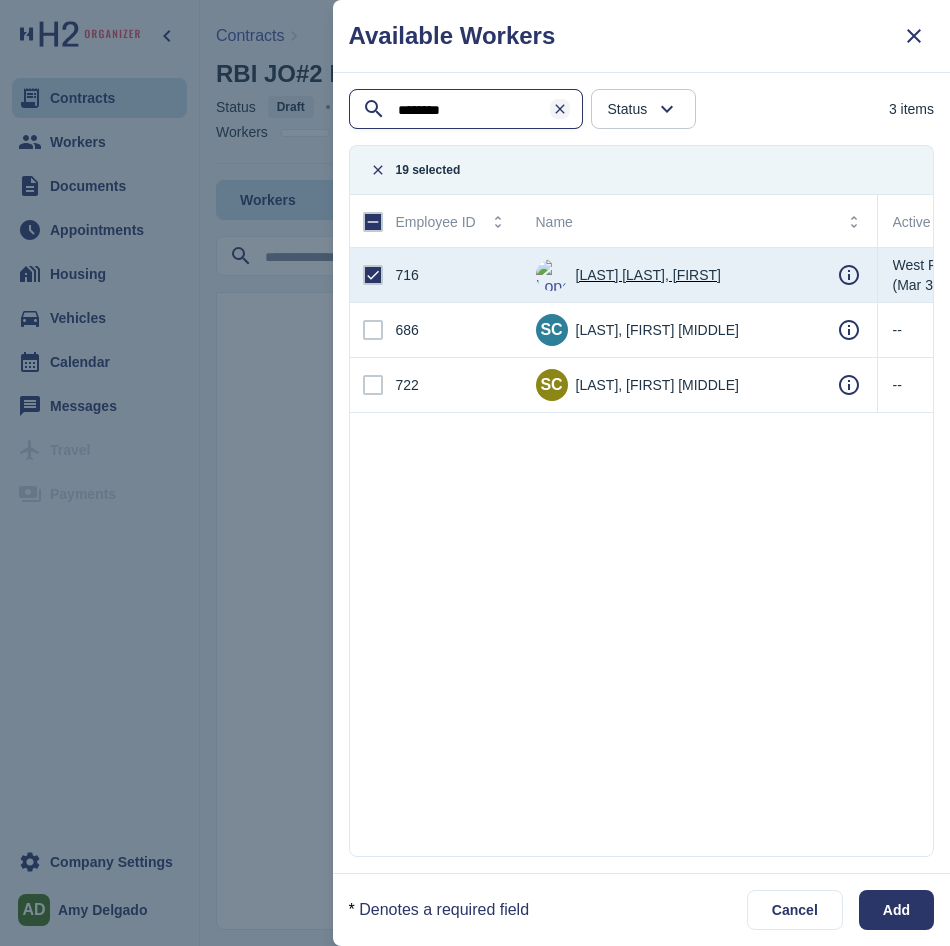 click at bounding box center [560, 109] 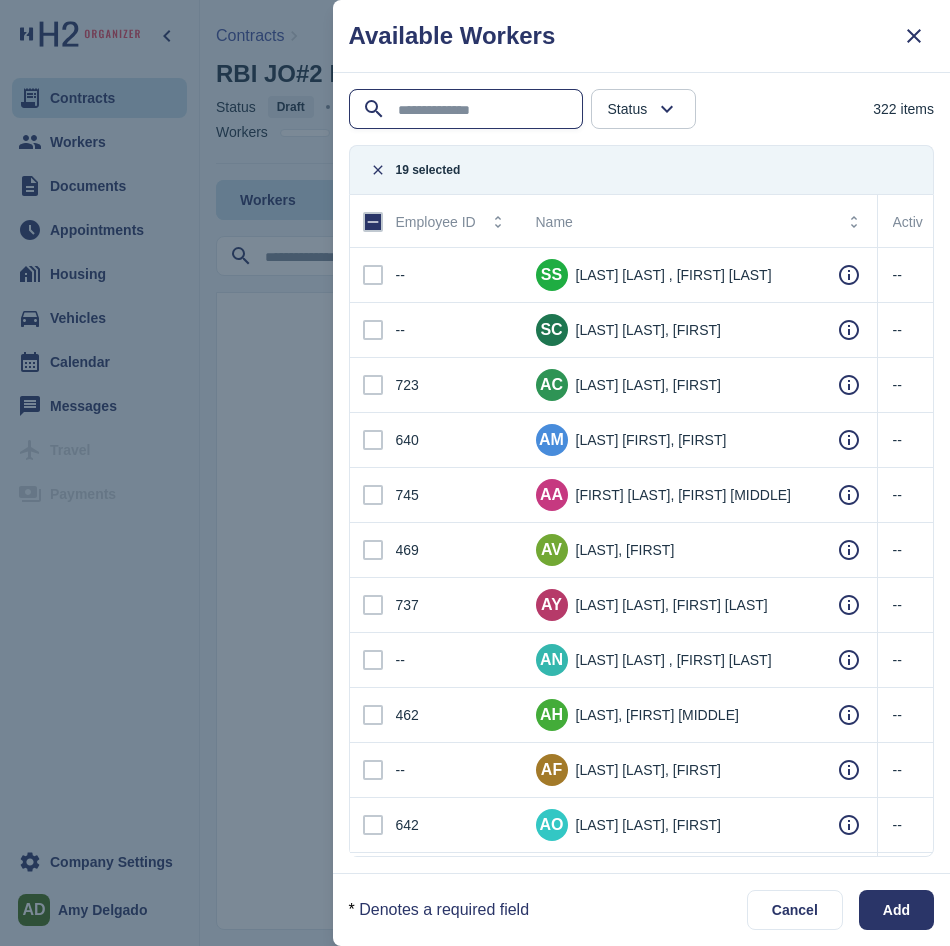 click at bounding box center [468, 110] 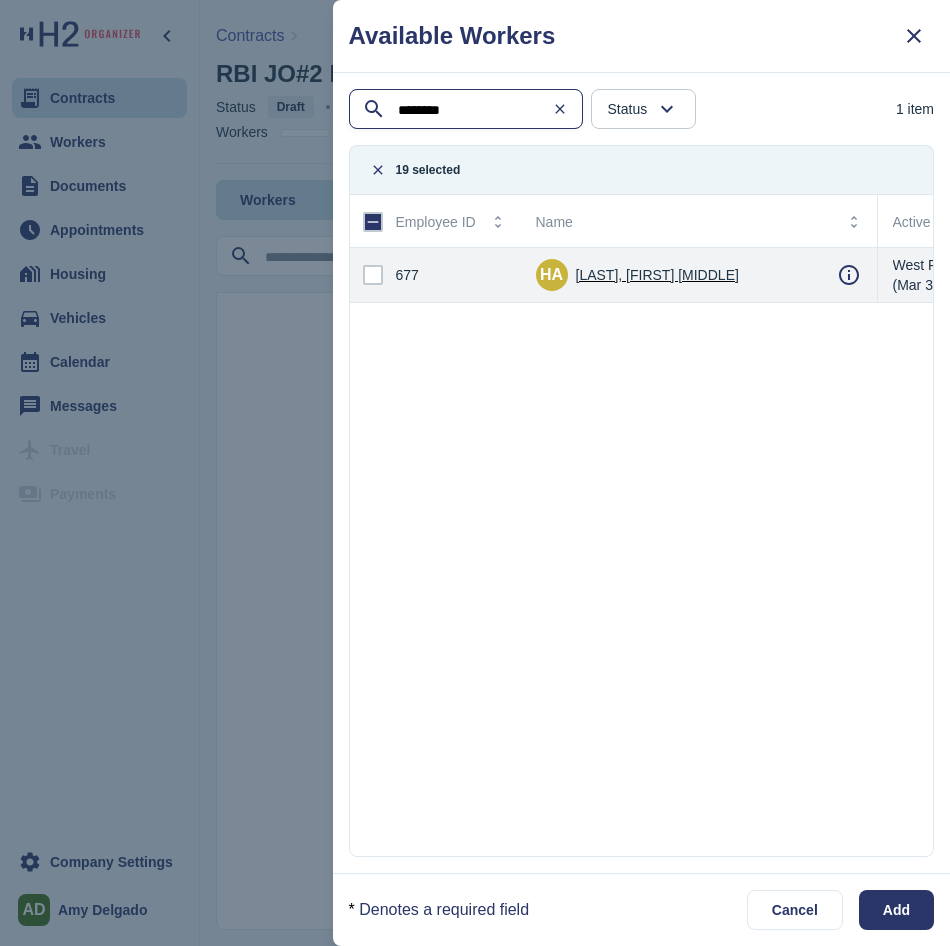 type on "********" 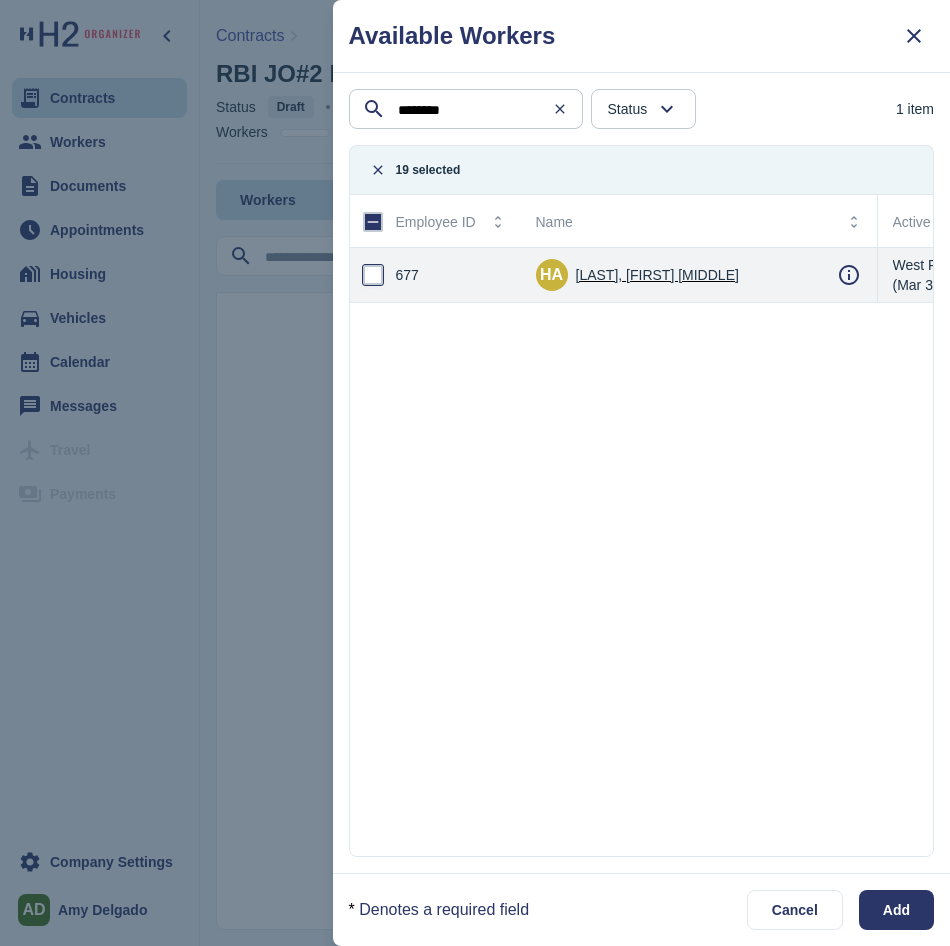 click at bounding box center [373, 275] 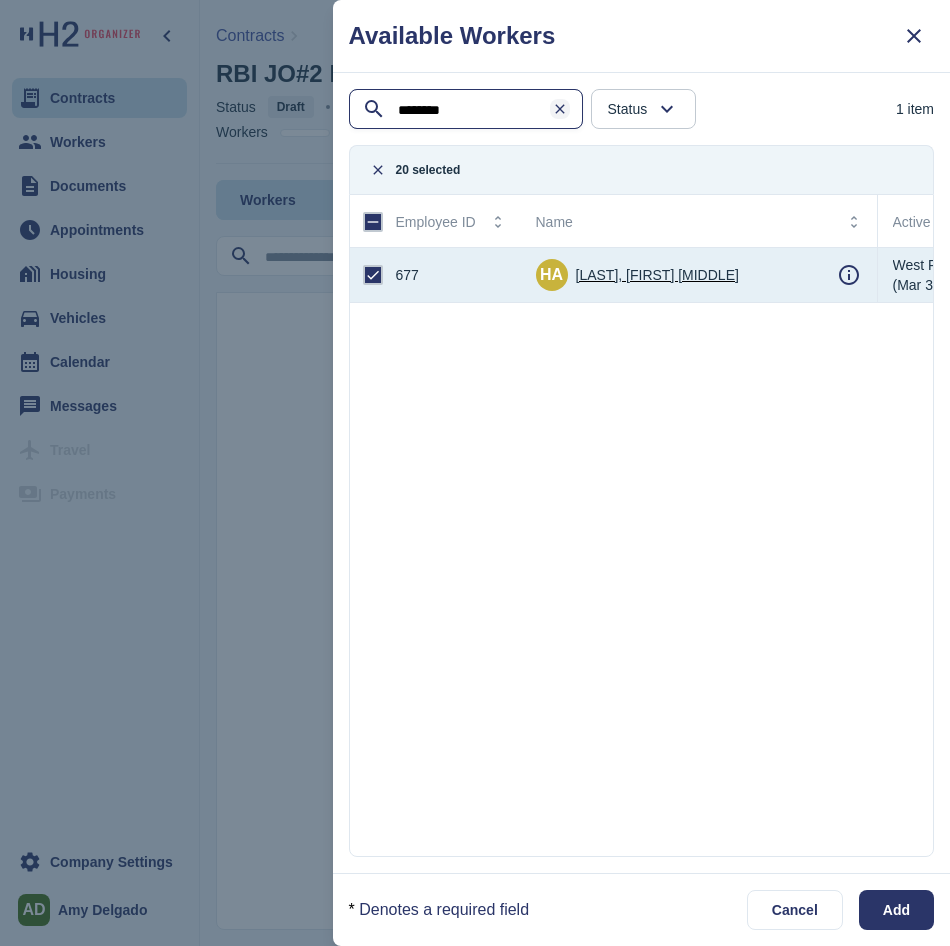 click at bounding box center (560, 109) 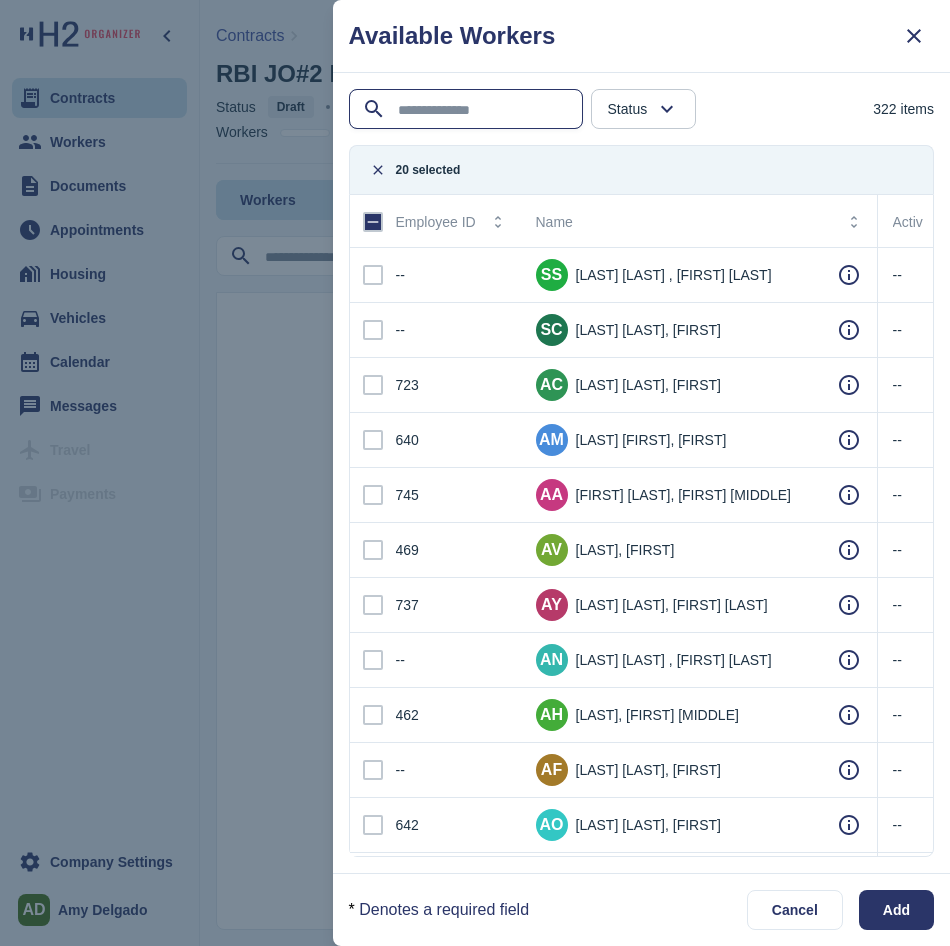 click at bounding box center [468, 110] 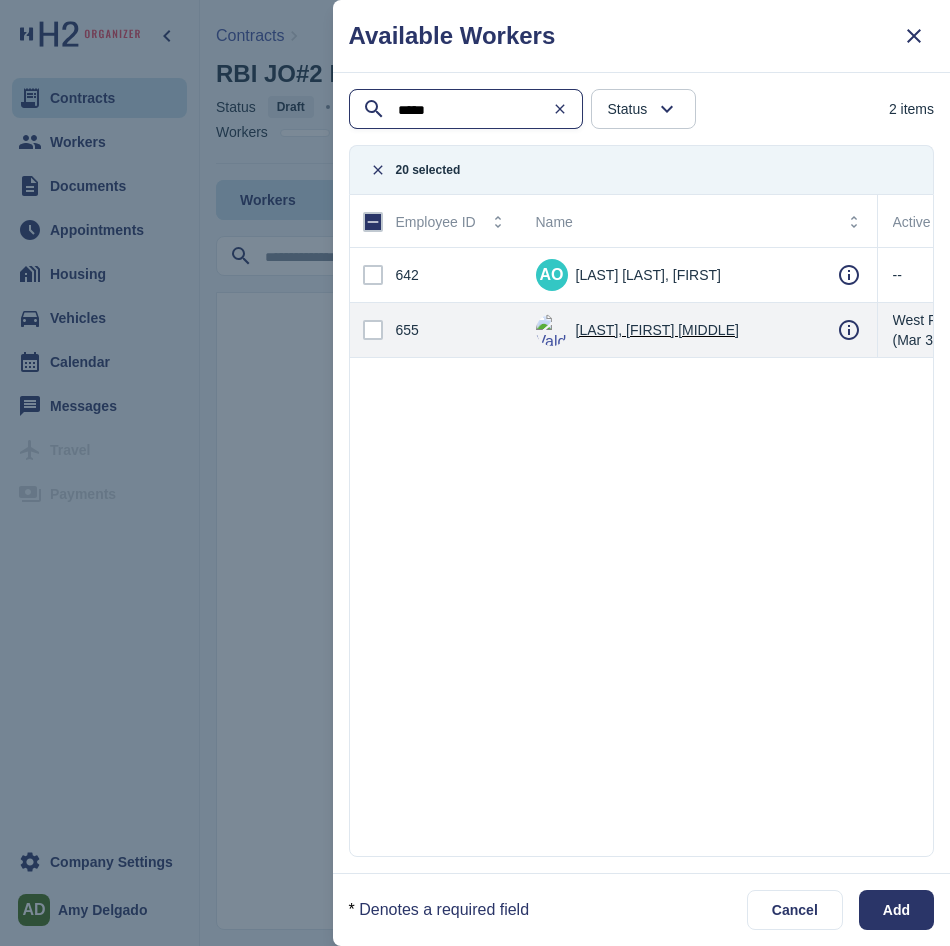 type on "*****" 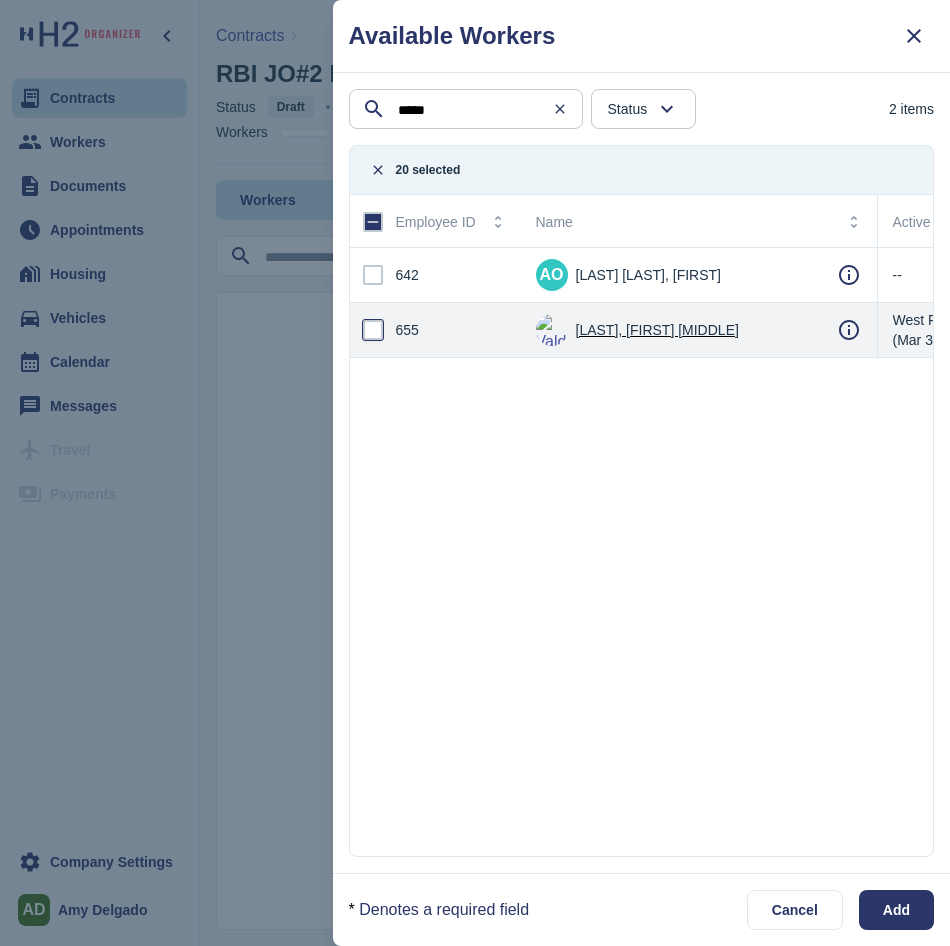 click at bounding box center [373, 330] 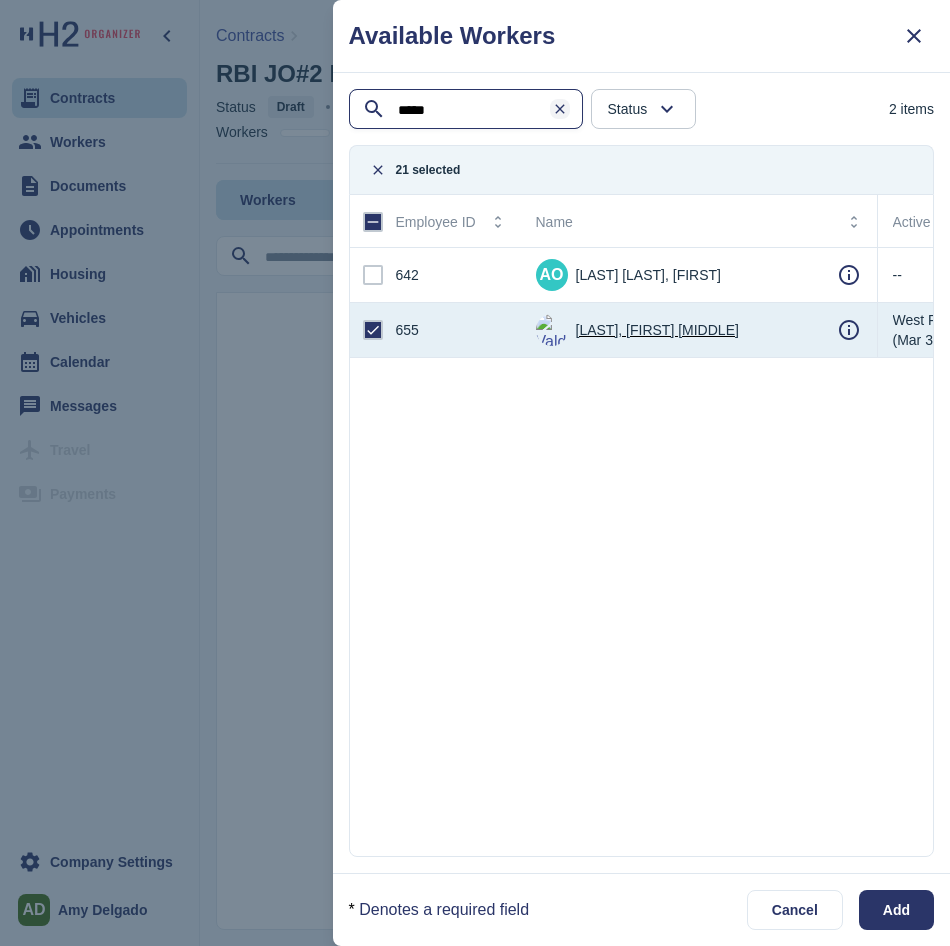 click at bounding box center (560, 109) 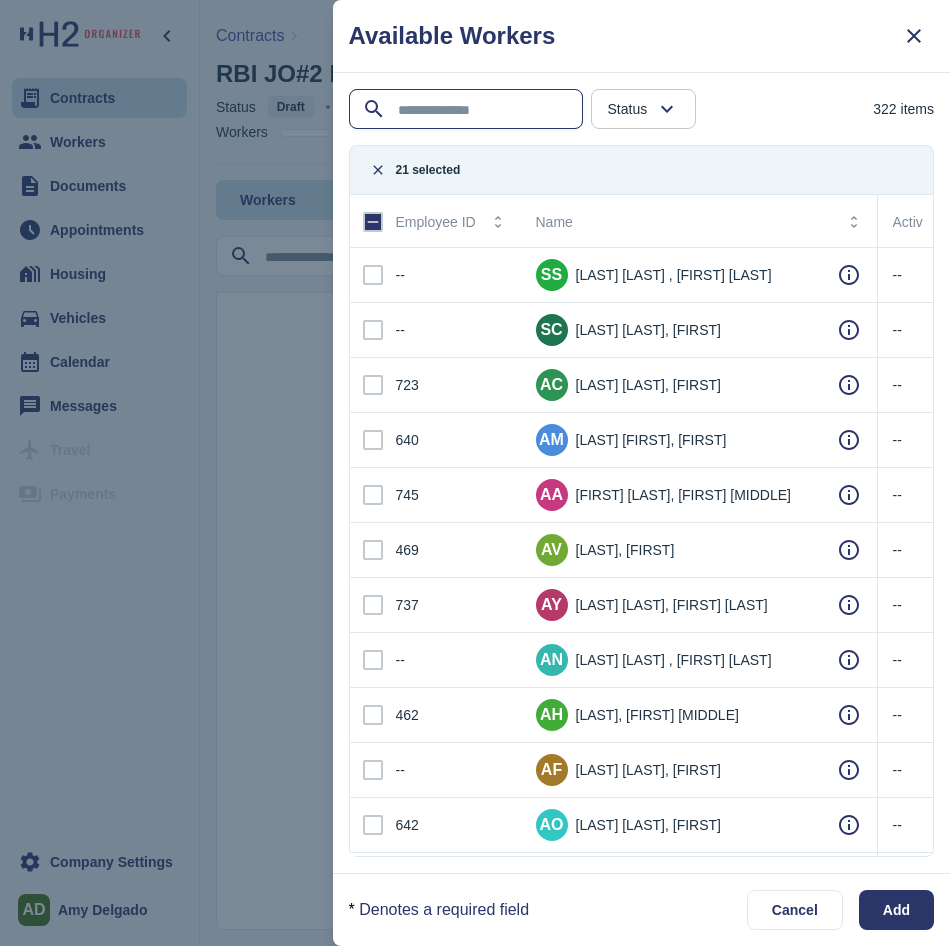 click at bounding box center (468, 110) 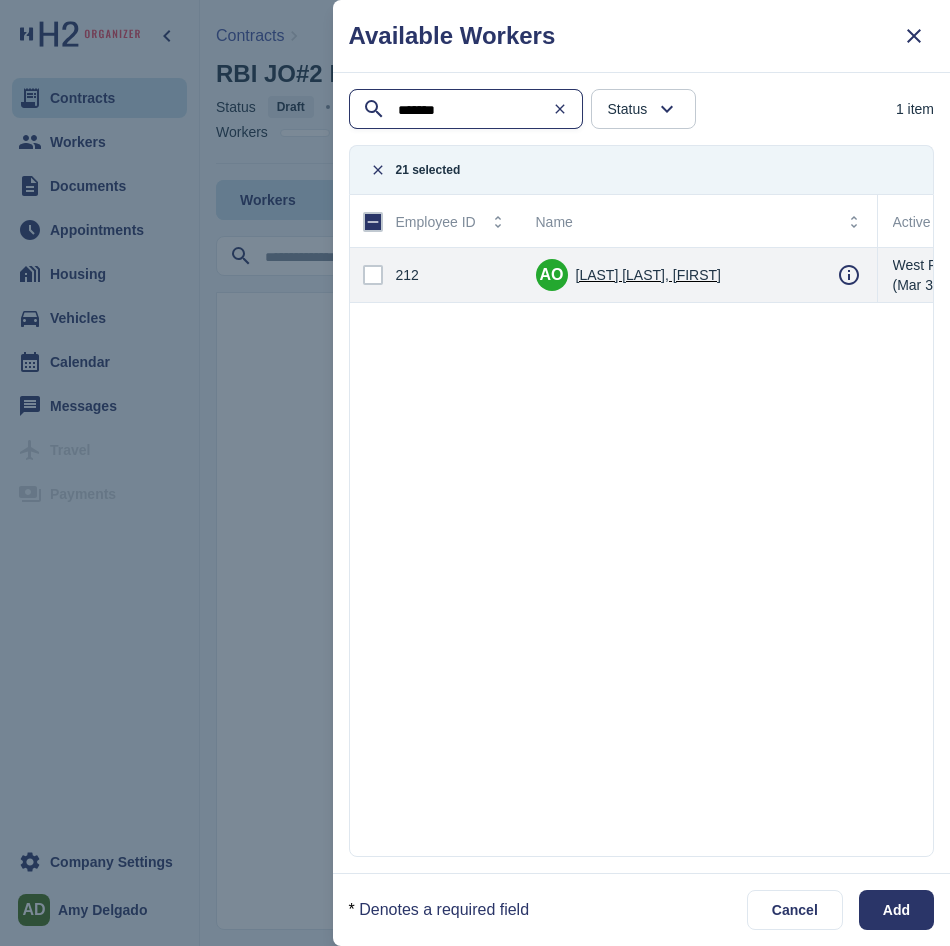 type on "*******" 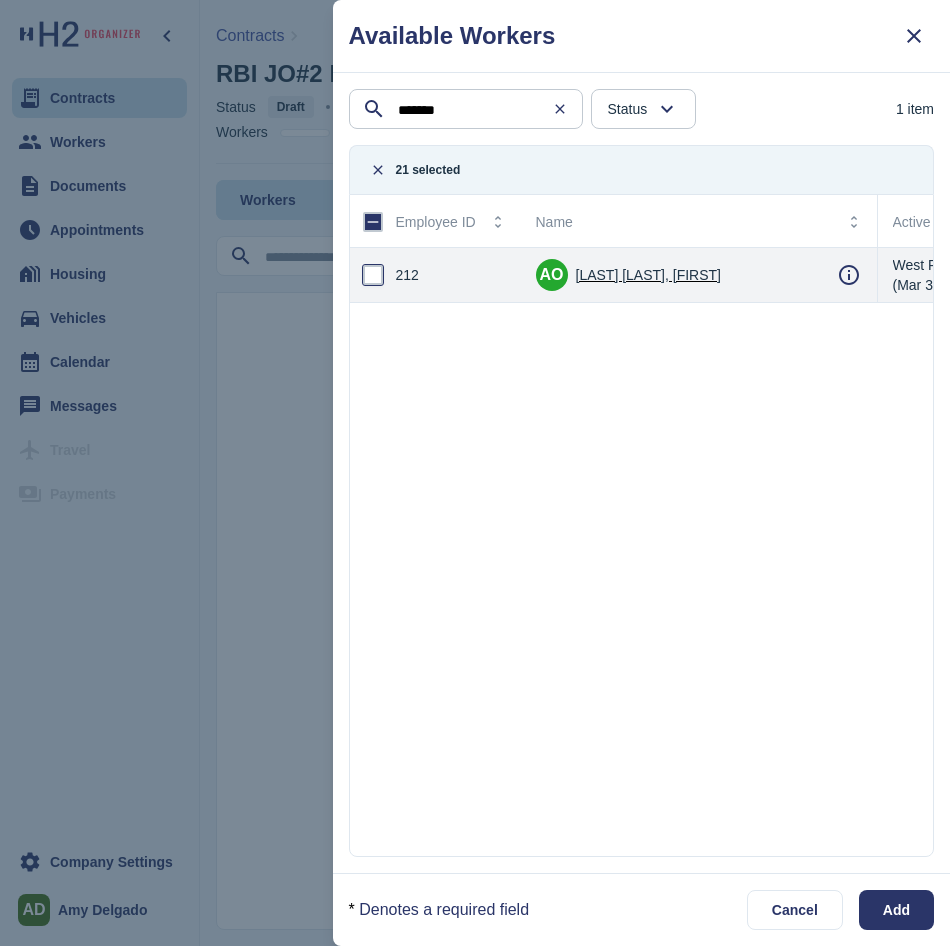 click at bounding box center (373, 275) 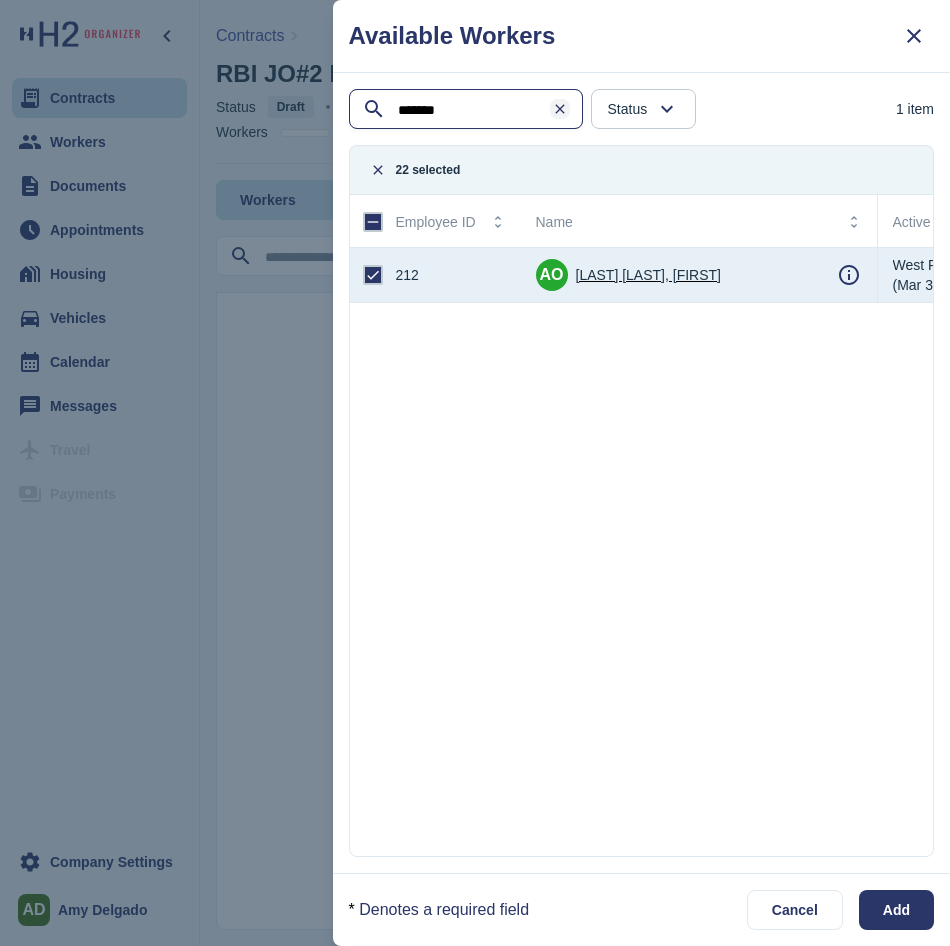 click at bounding box center [560, 109] 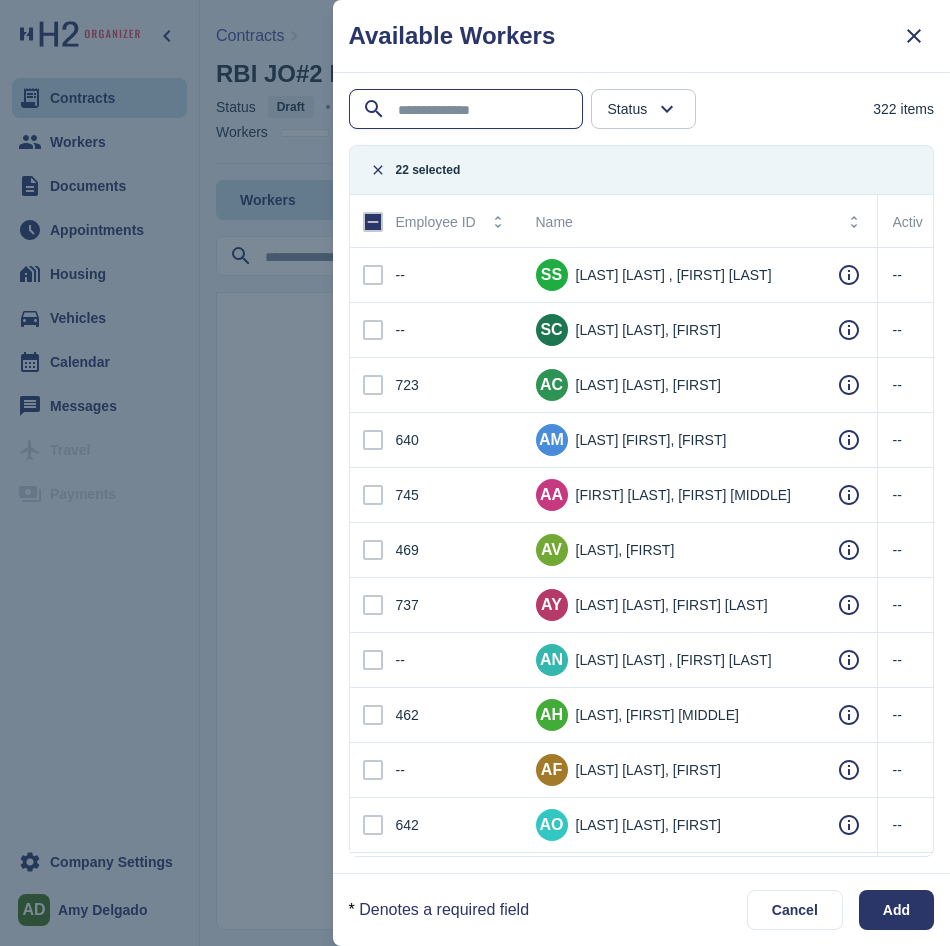 click at bounding box center (468, 110) 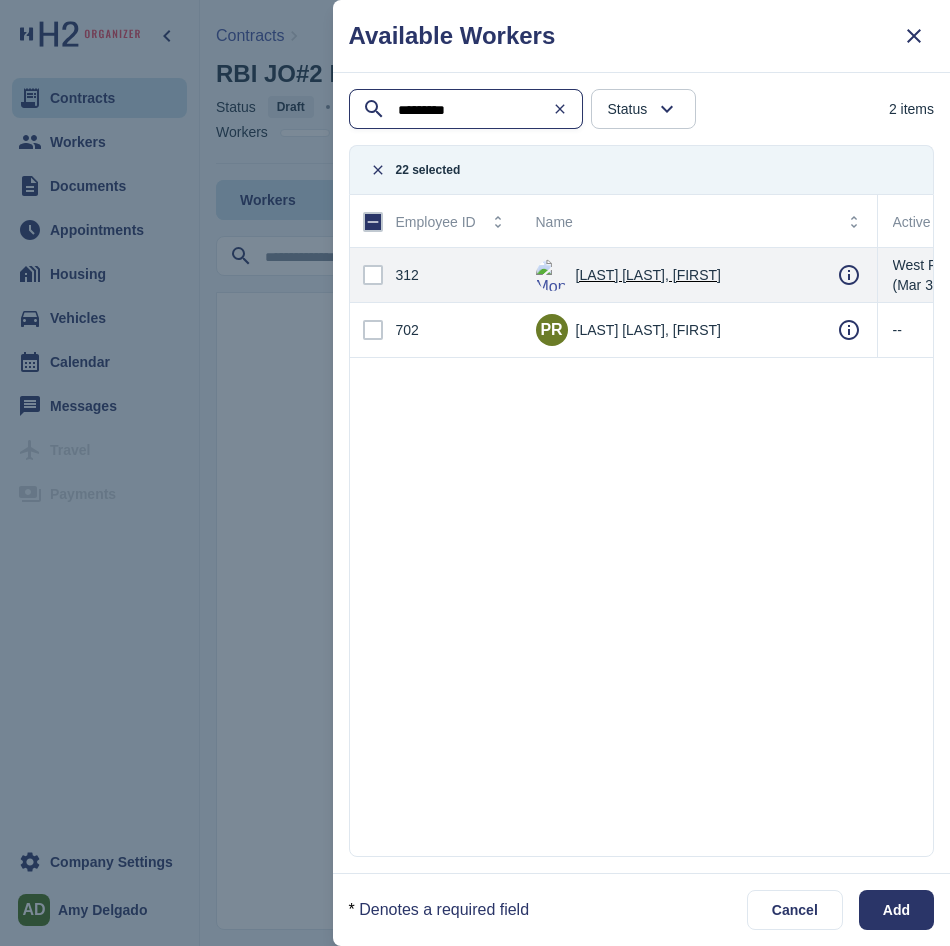 type on "*********" 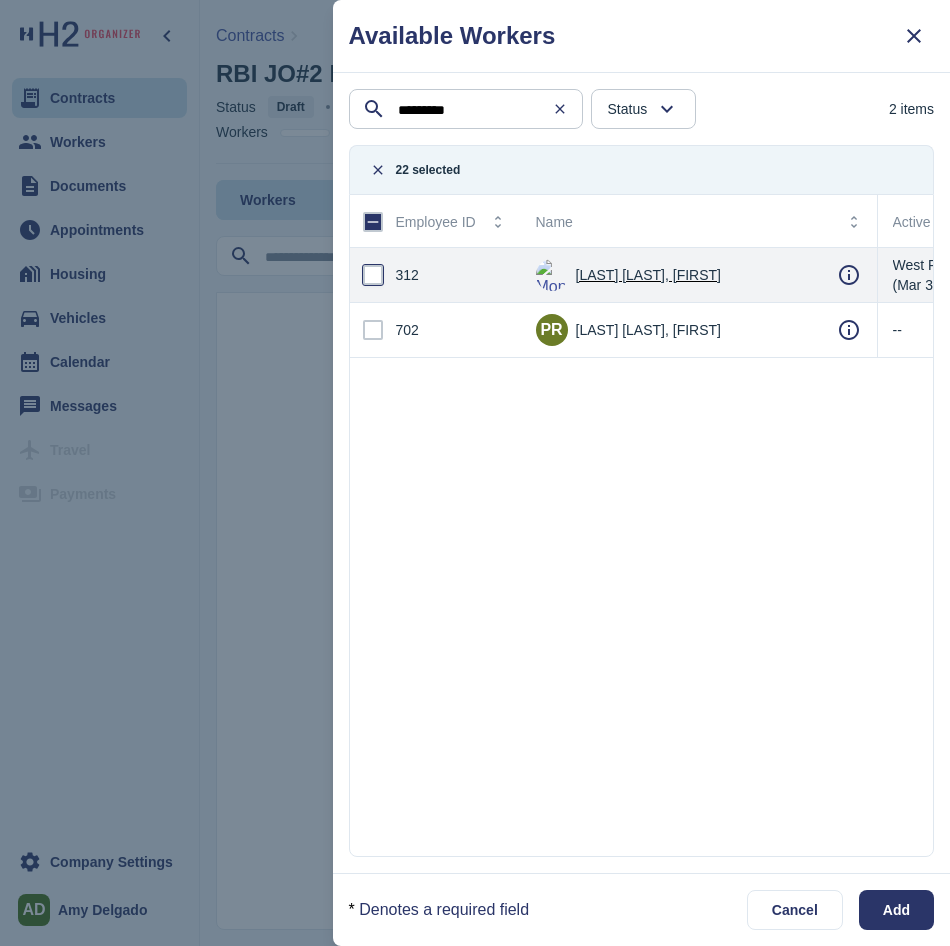 click at bounding box center [373, 275] 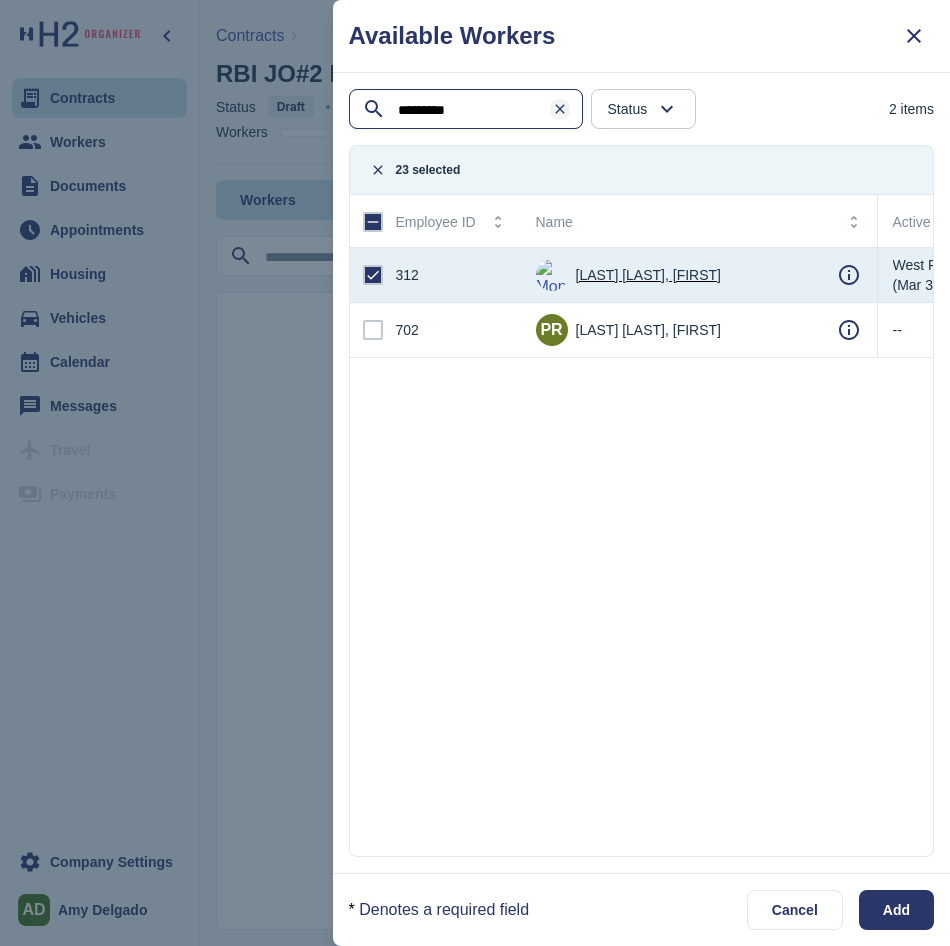 click at bounding box center [560, 109] 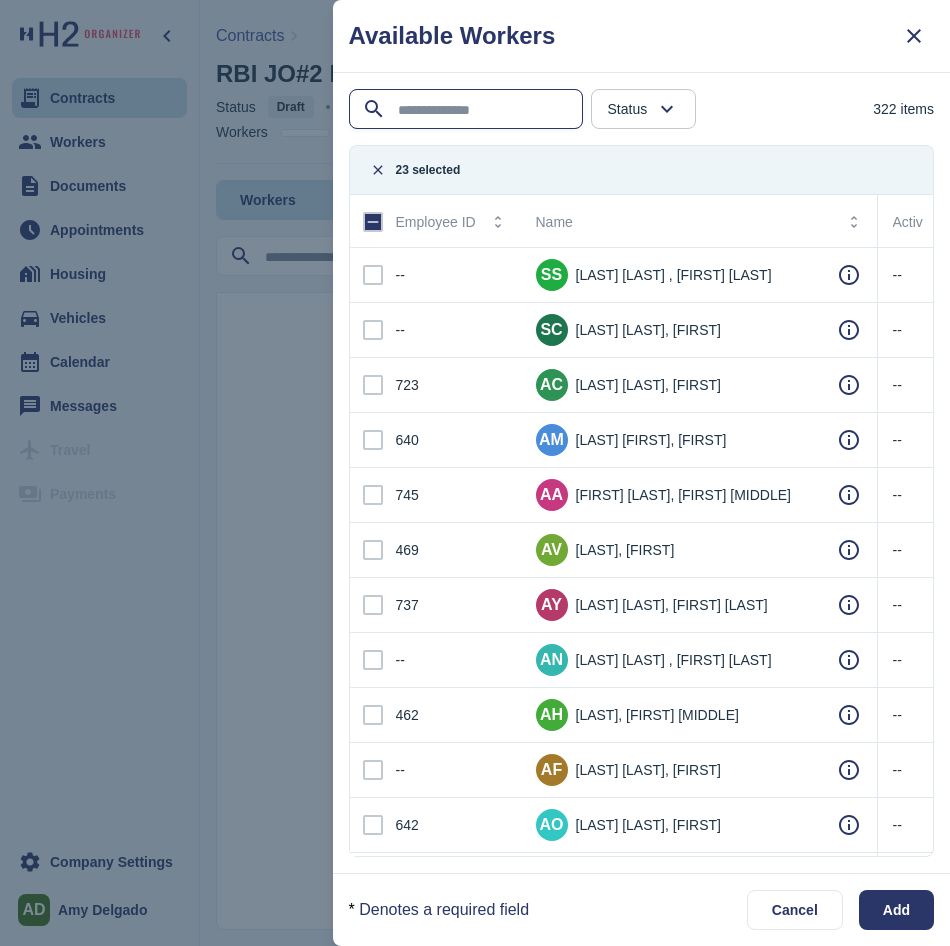 click at bounding box center [468, 110] 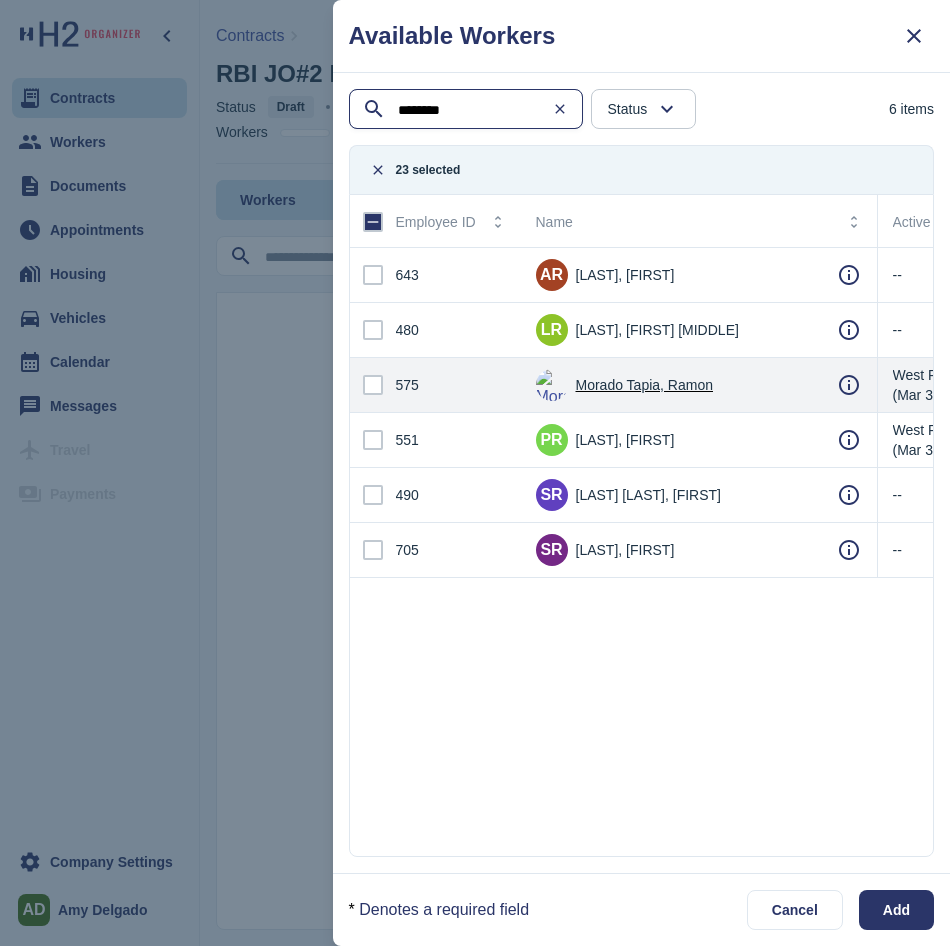 type on "********" 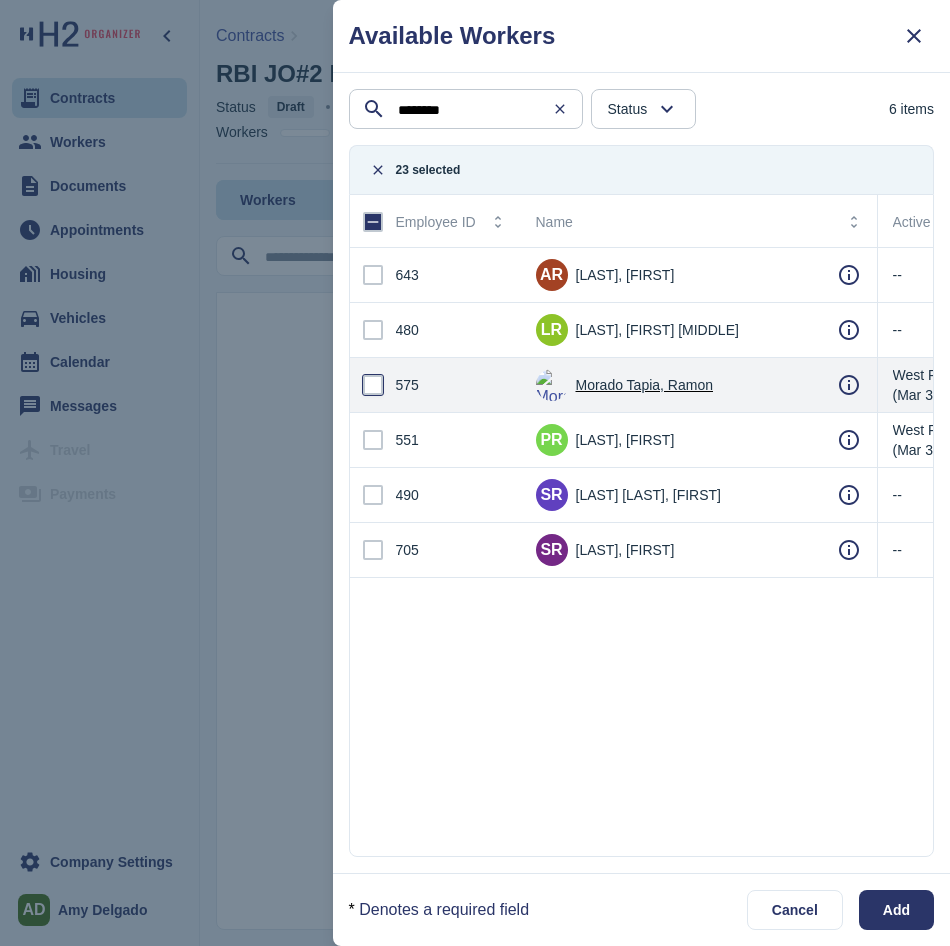 click at bounding box center (373, 385) 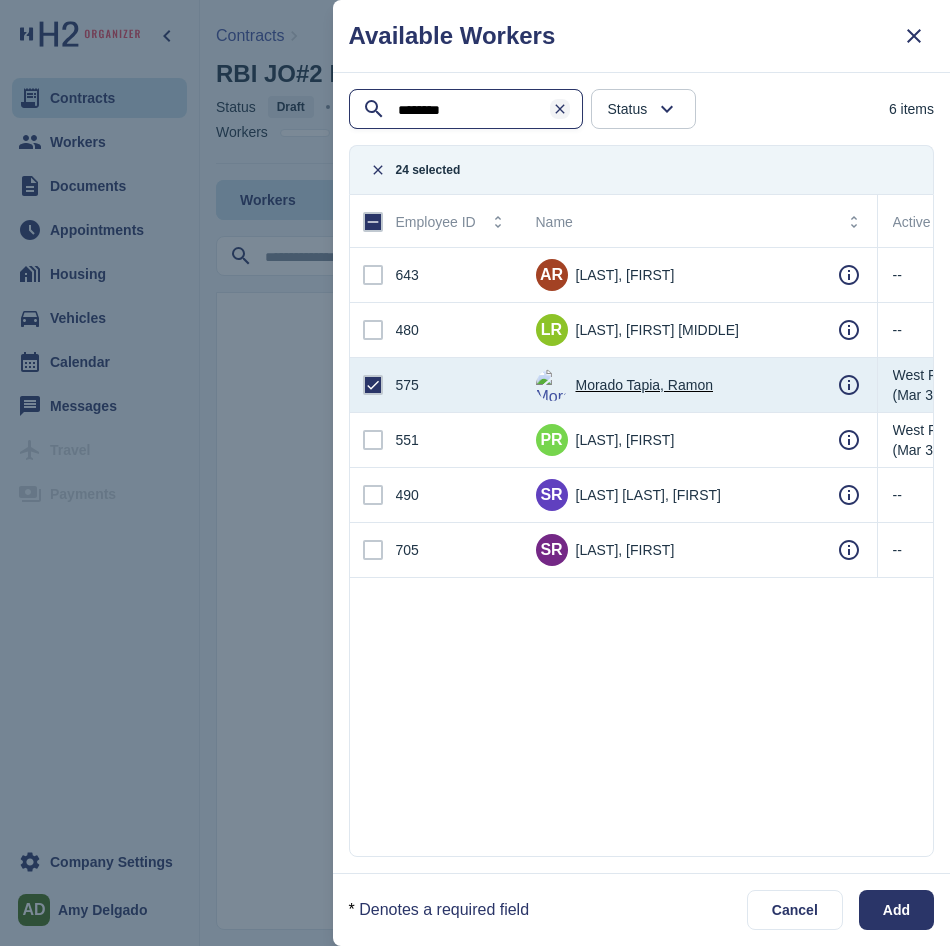 click at bounding box center [560, 109] 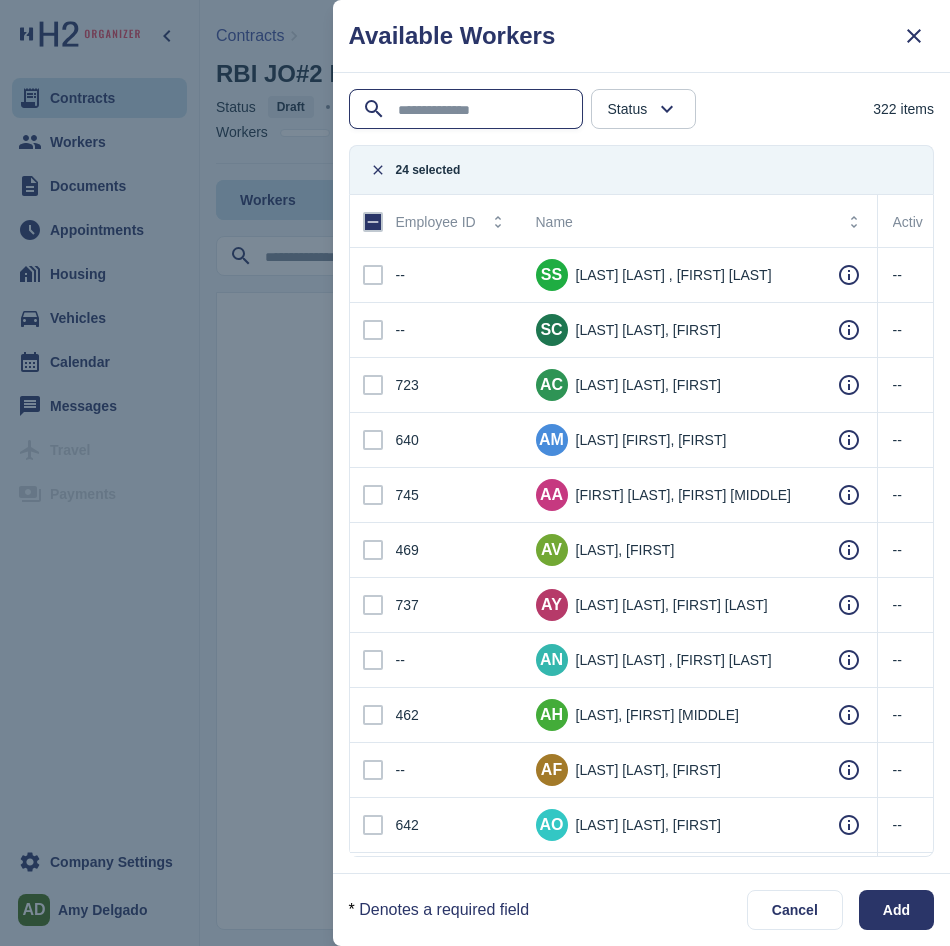 click at bounding box center [468, 110] 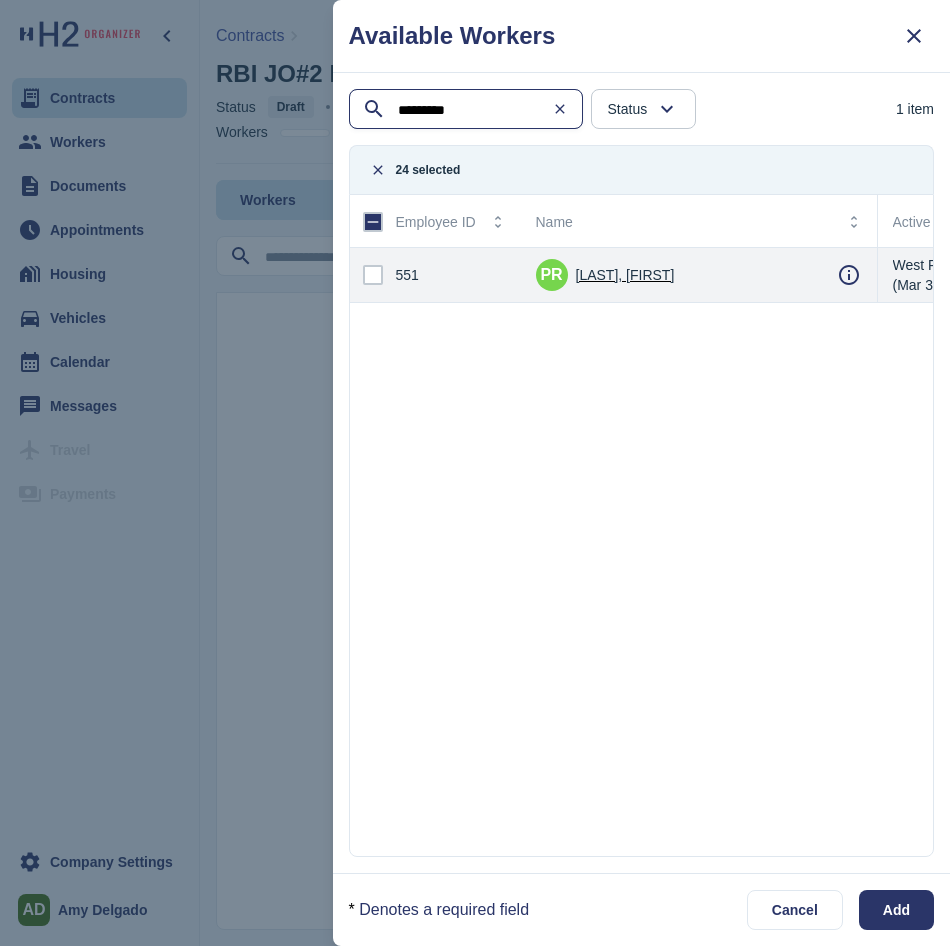type on "*********" 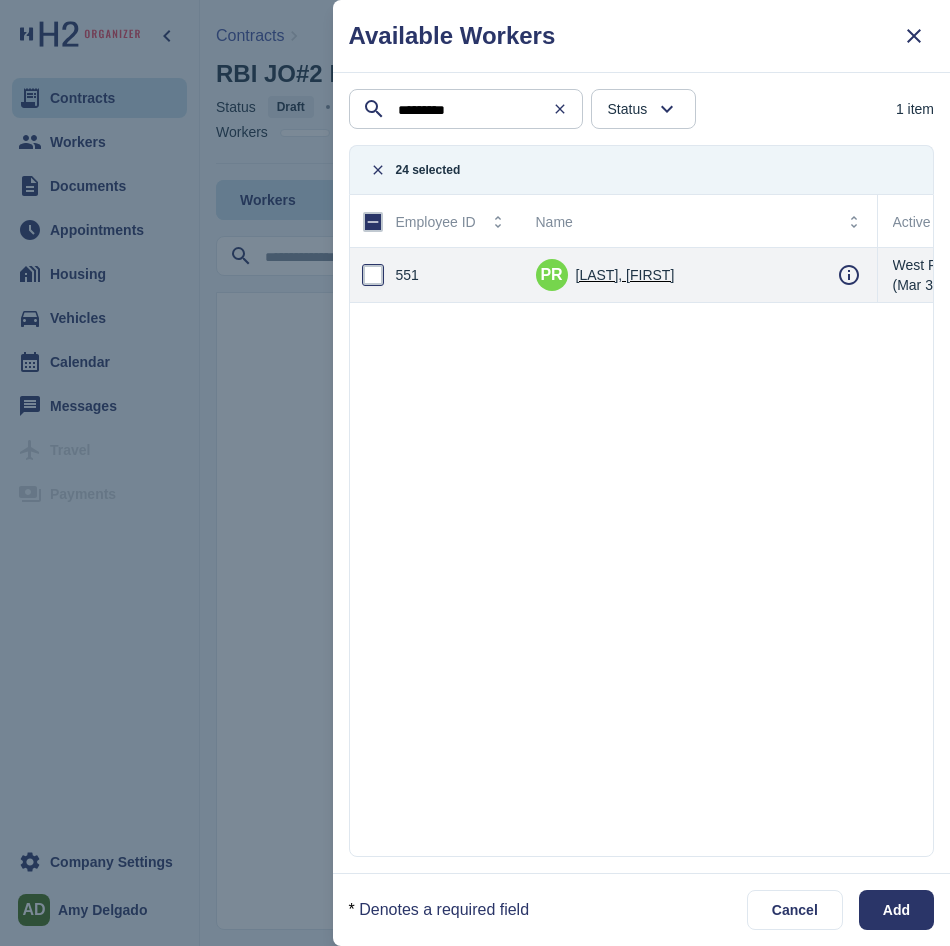 click at bounding box center [373, 275] 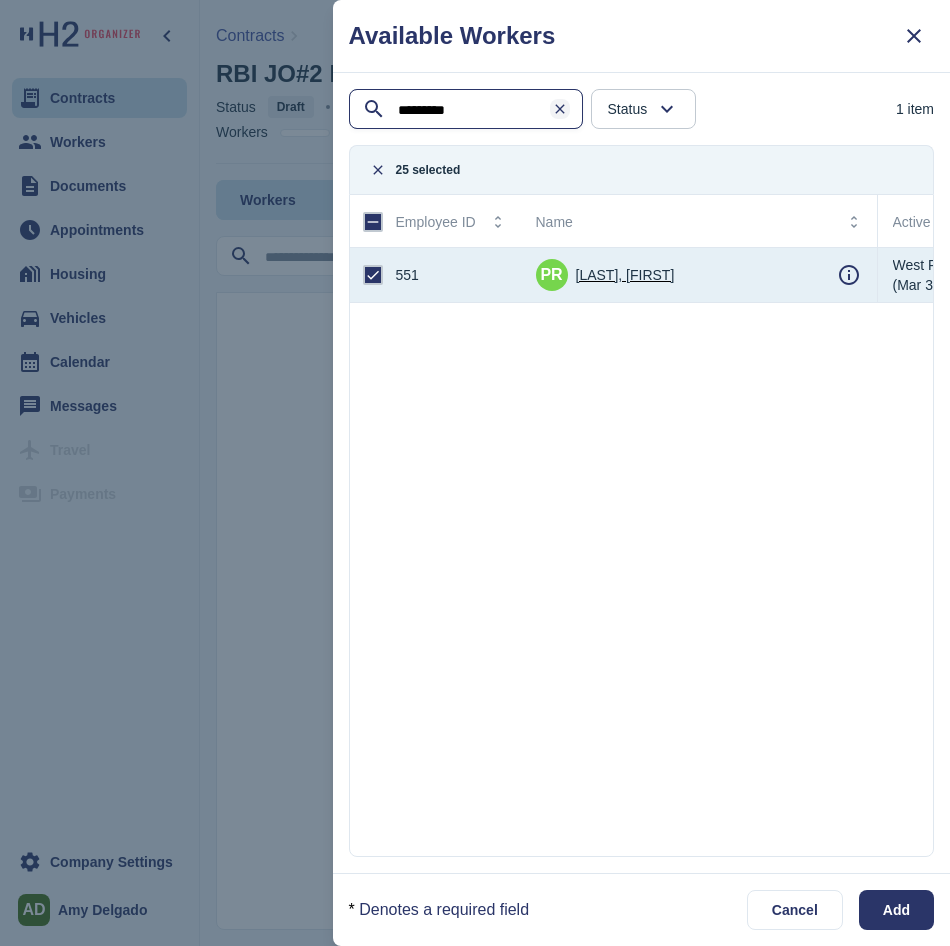 click at bounding box center [560, 109] 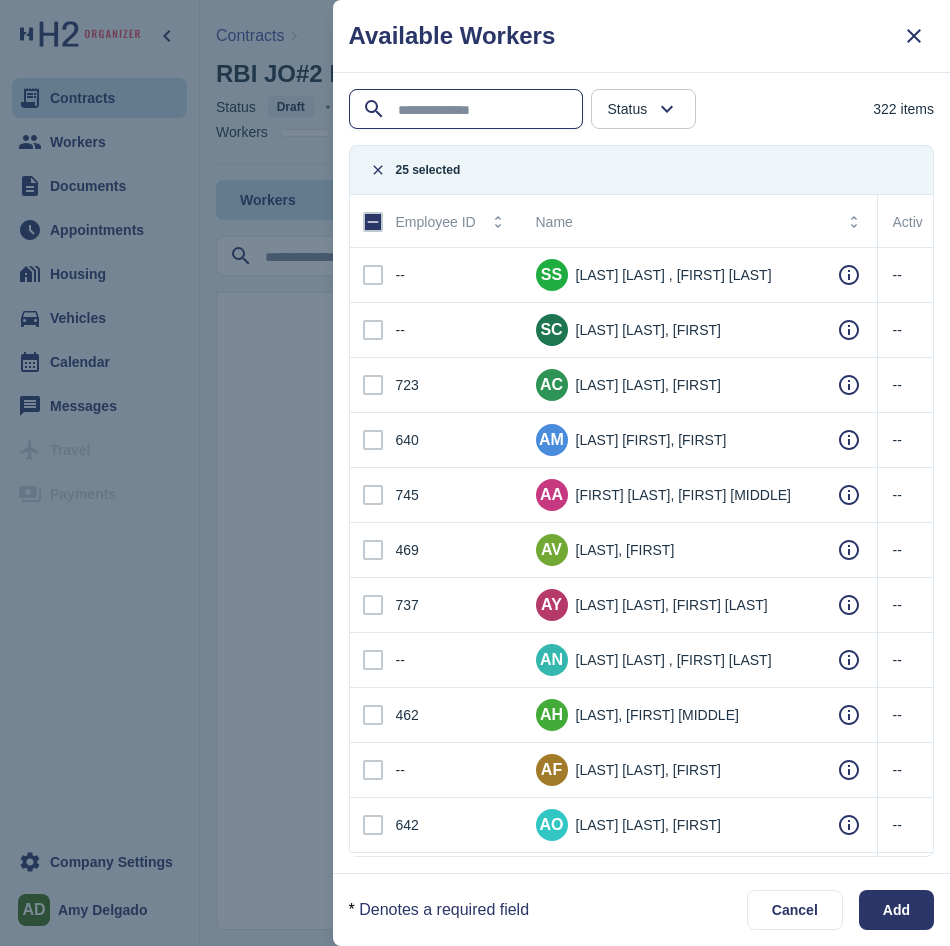 click at bounding box center [468, 110] 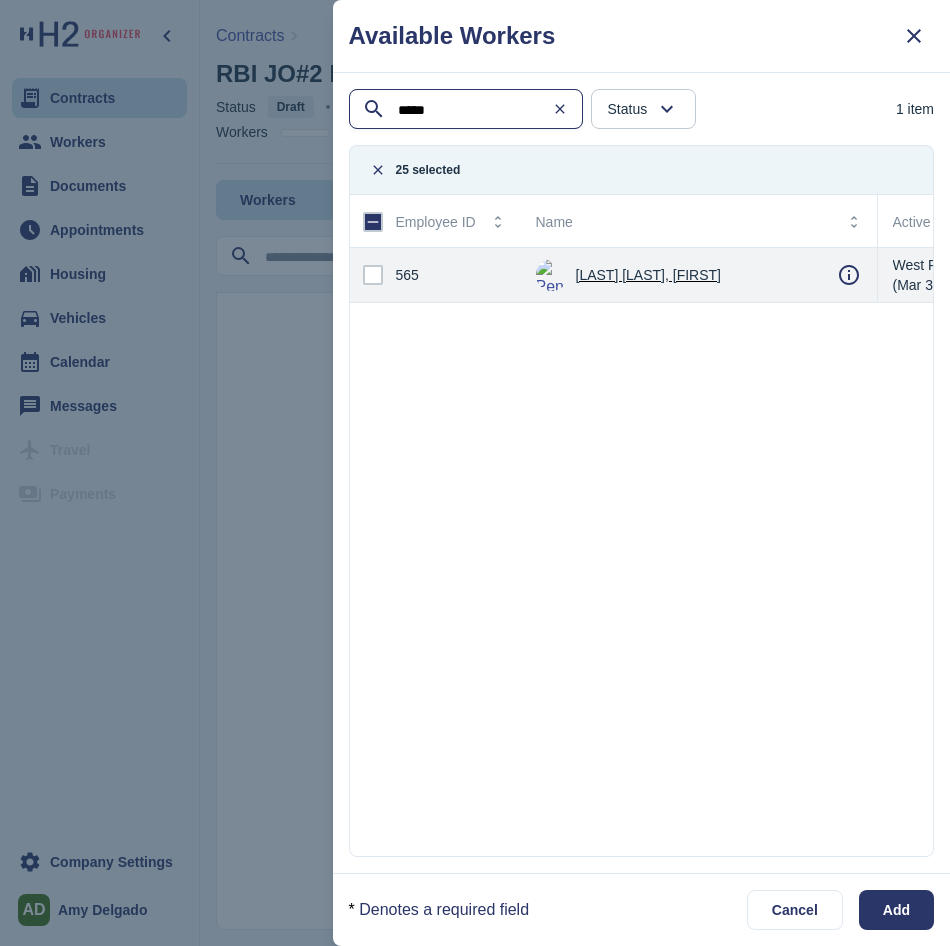 type on "*****" 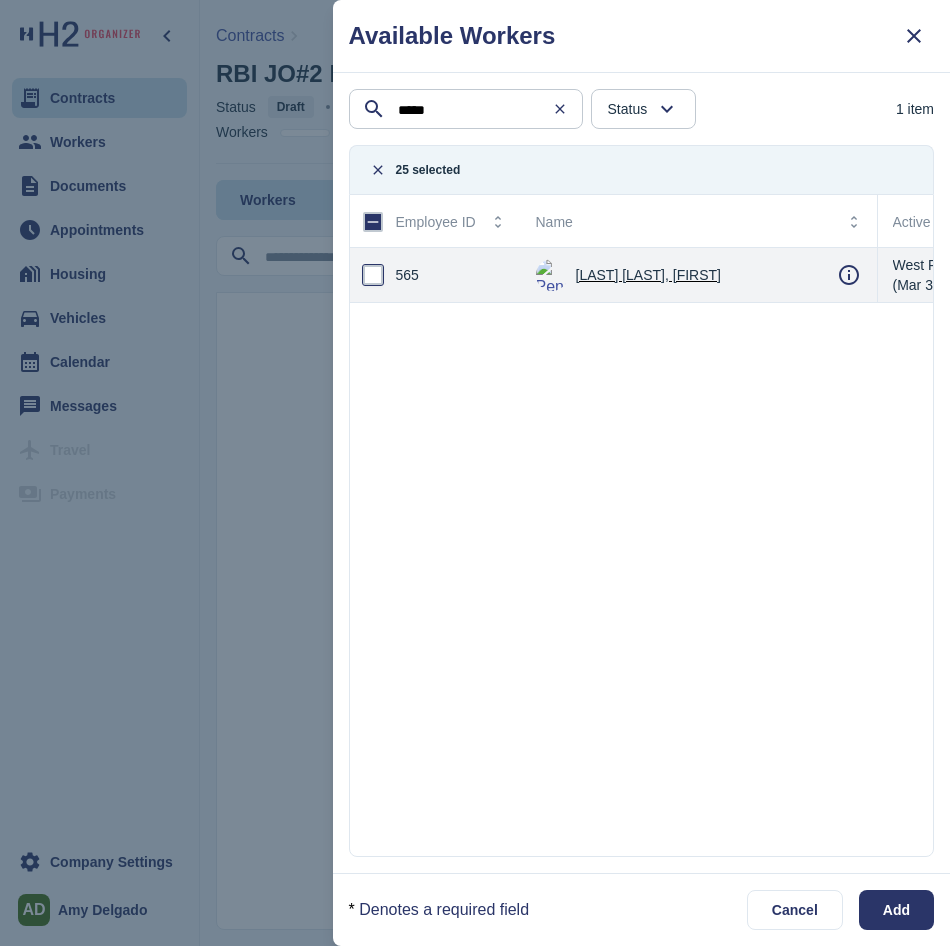 click at bounding box center (373, 275) 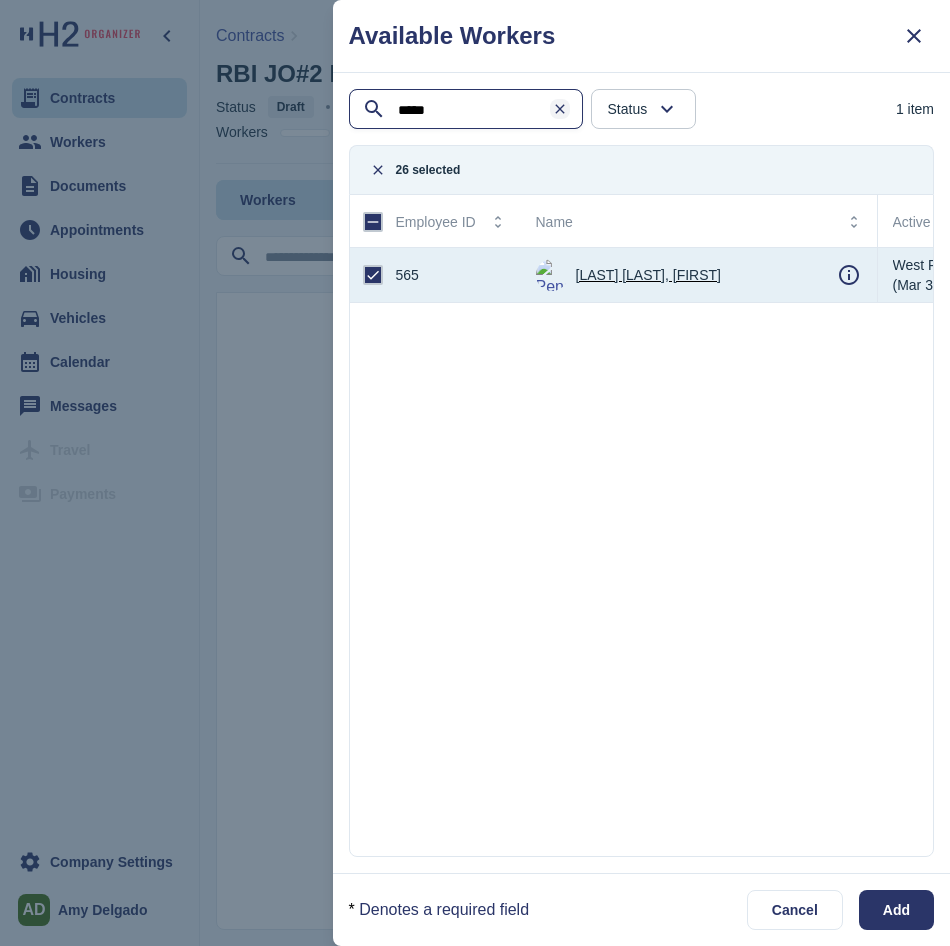 click at bounding box center (560, 109) 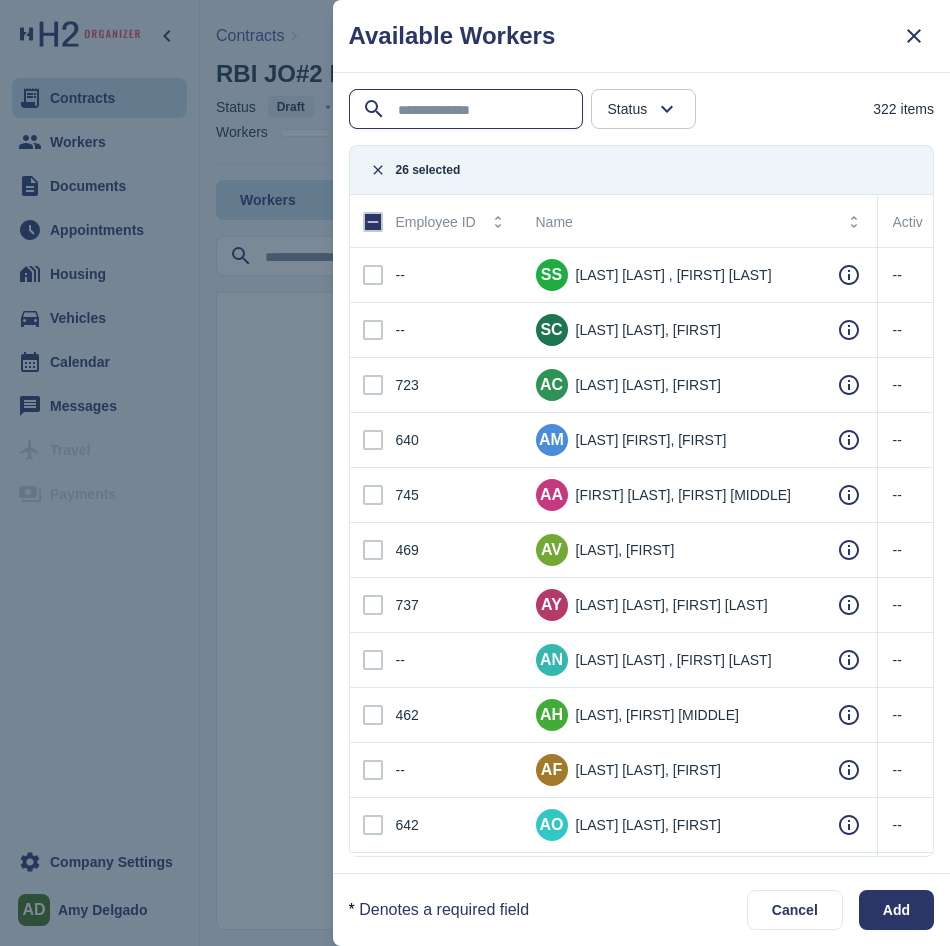 click at bounding box center [468, 110] 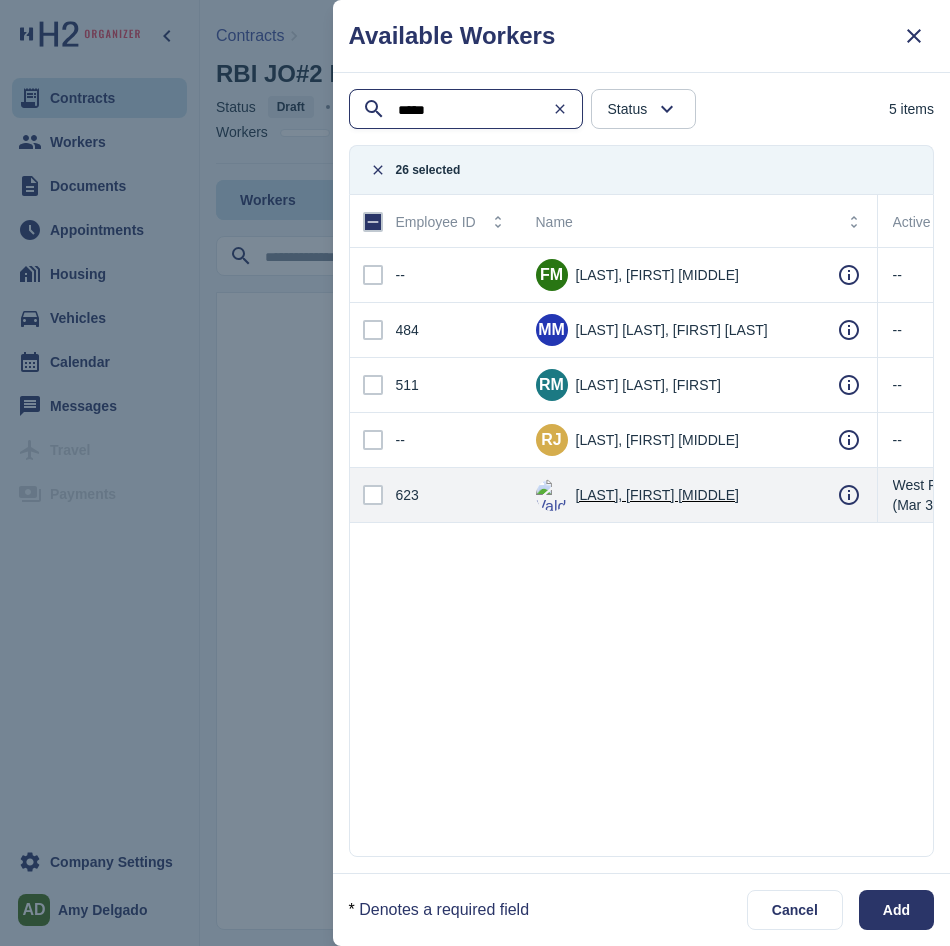 type on "*****" 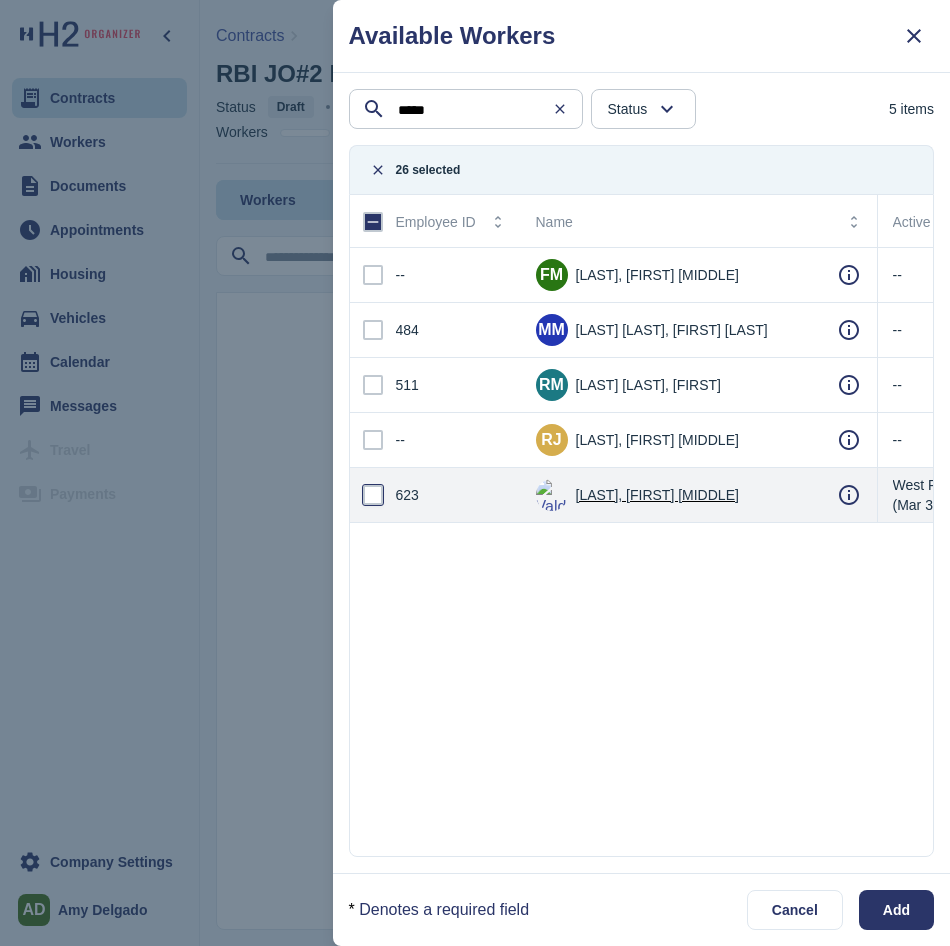 click at bounding box center [373, 495] 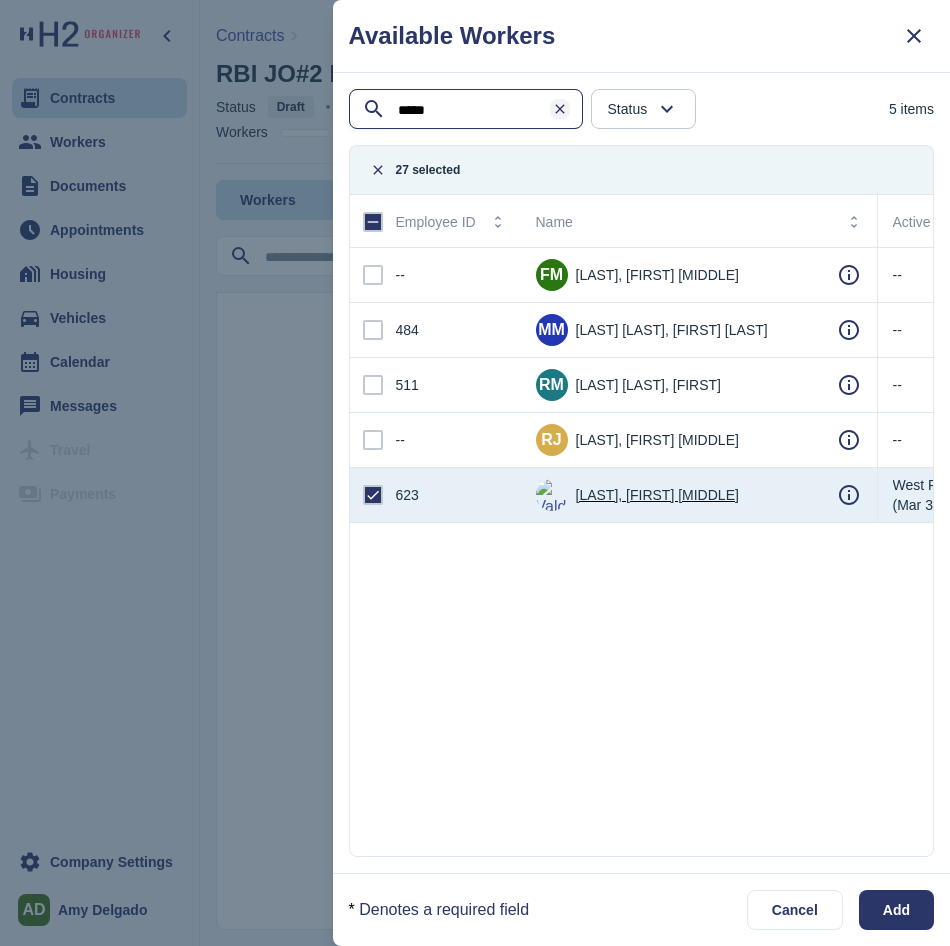 click at bounding box center [560, 109] 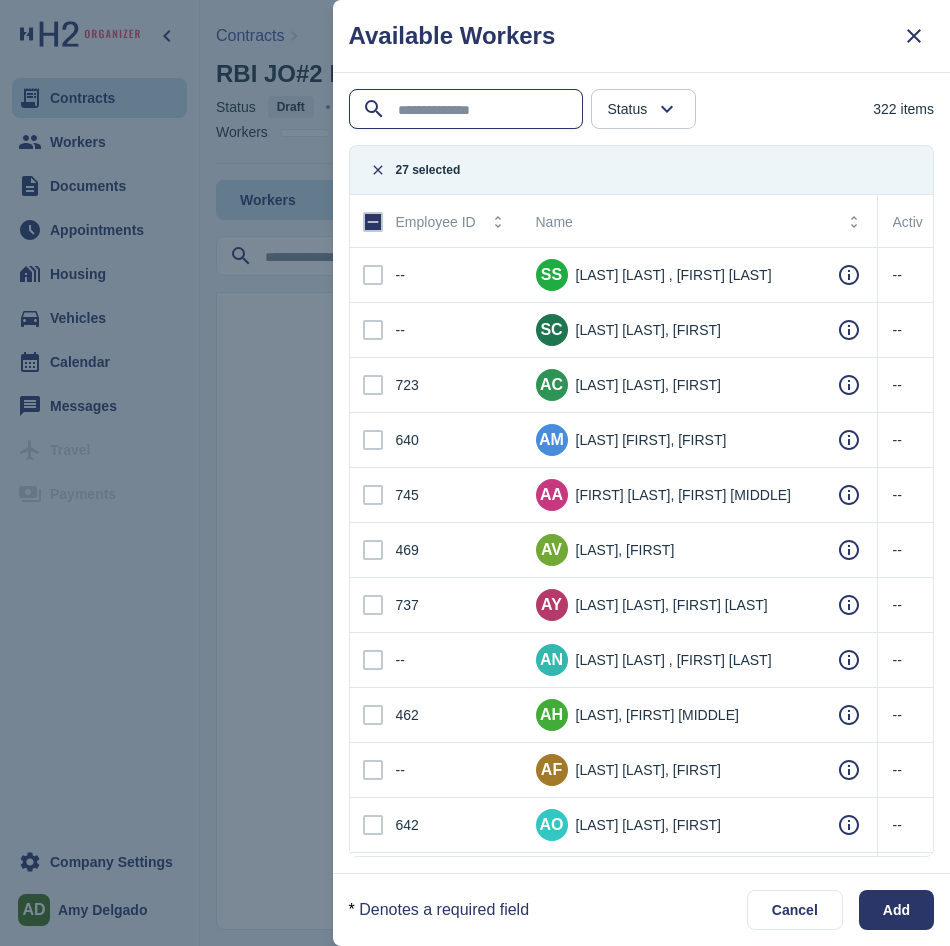 click at bounding box center [468, 110] 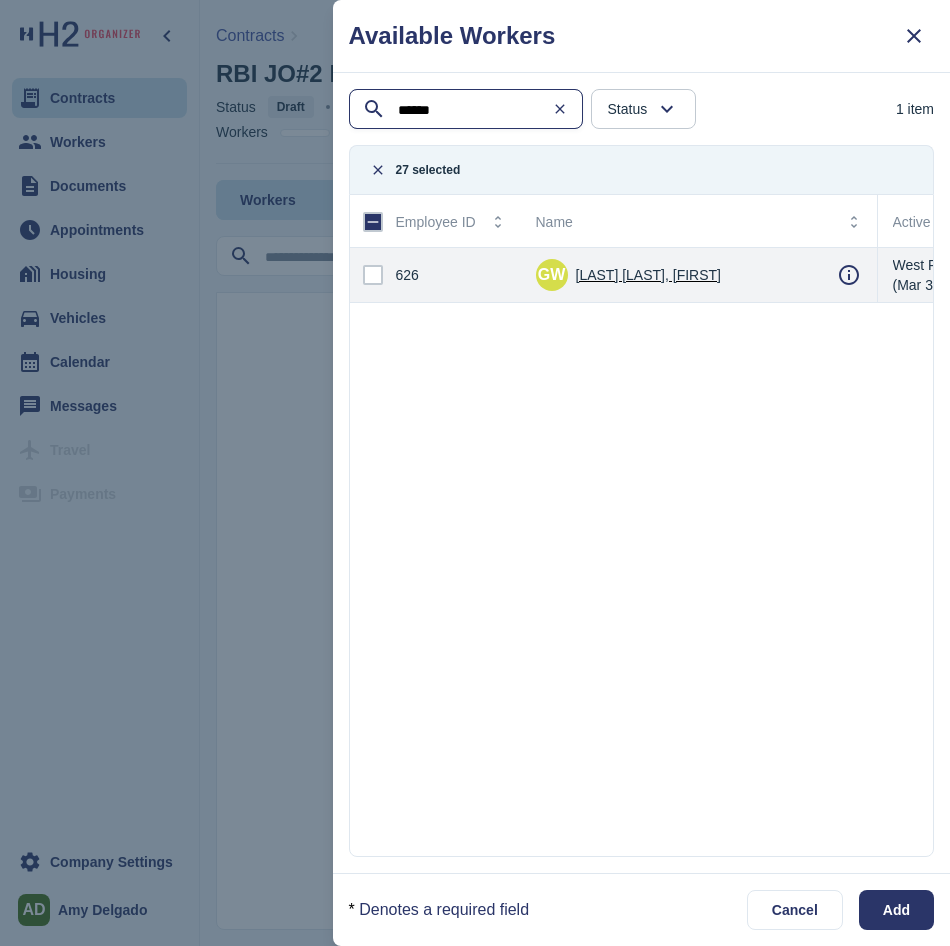 type on "******" 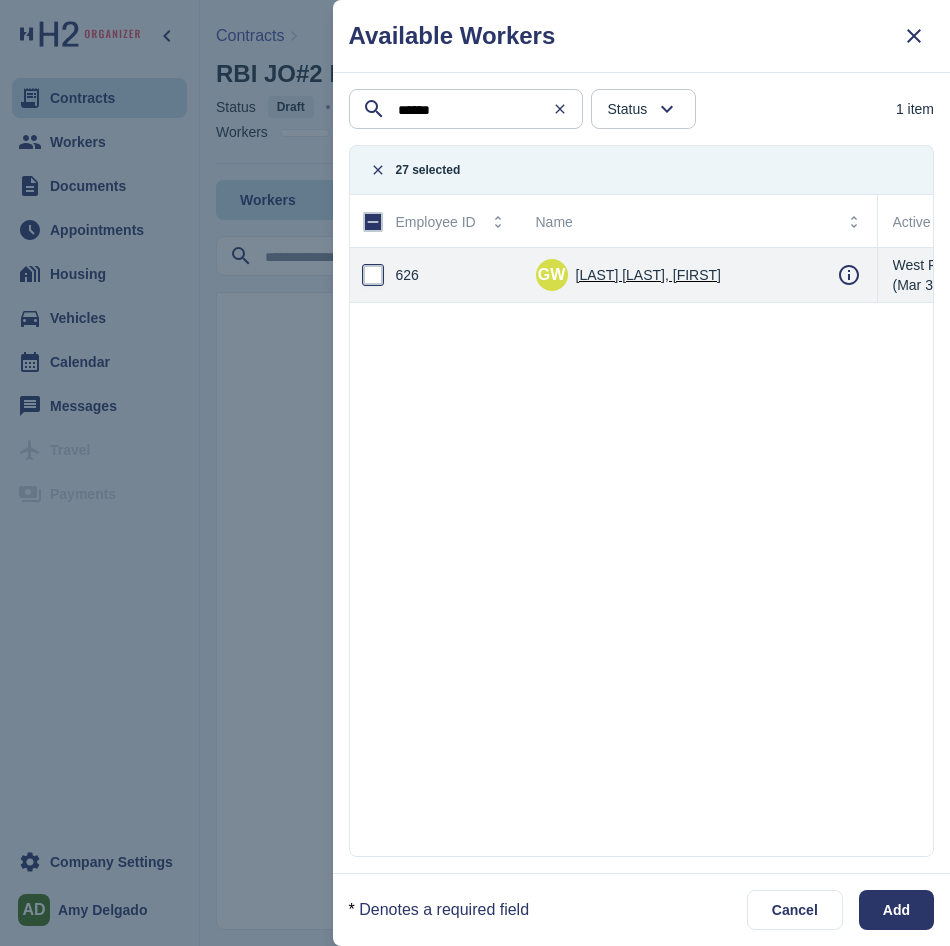 click at bounding box center (373, 275) 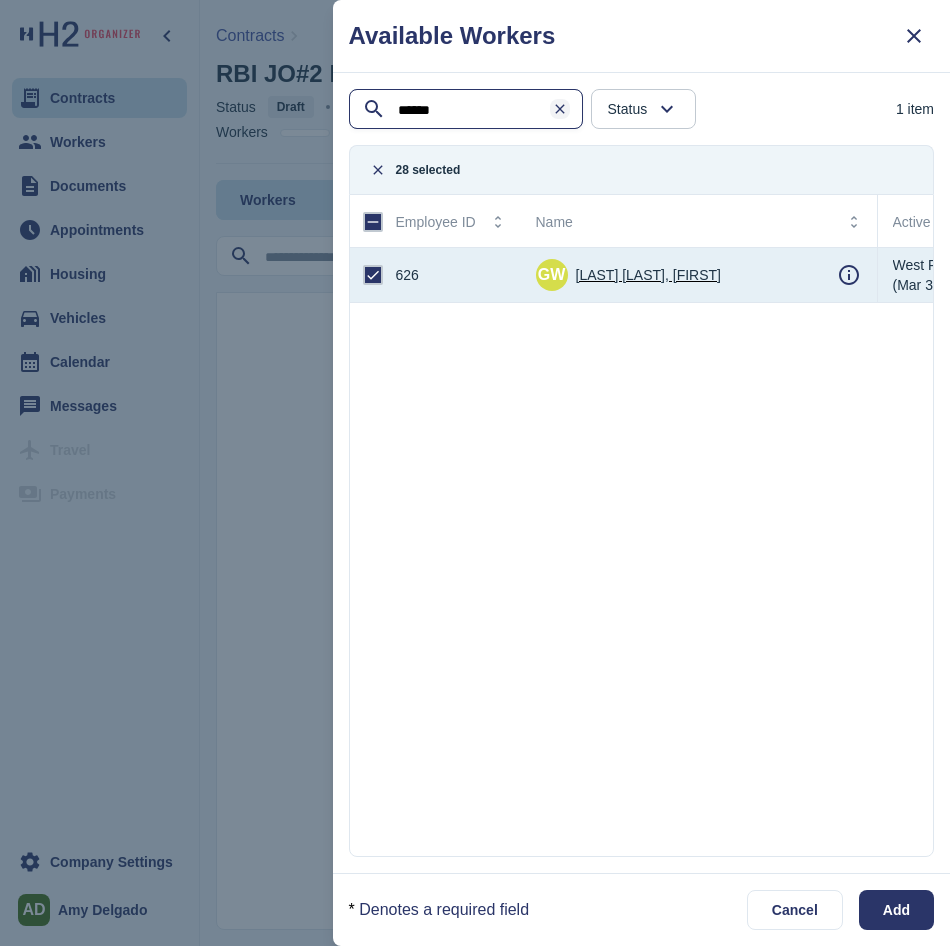 click at bounding box center (560, 109) 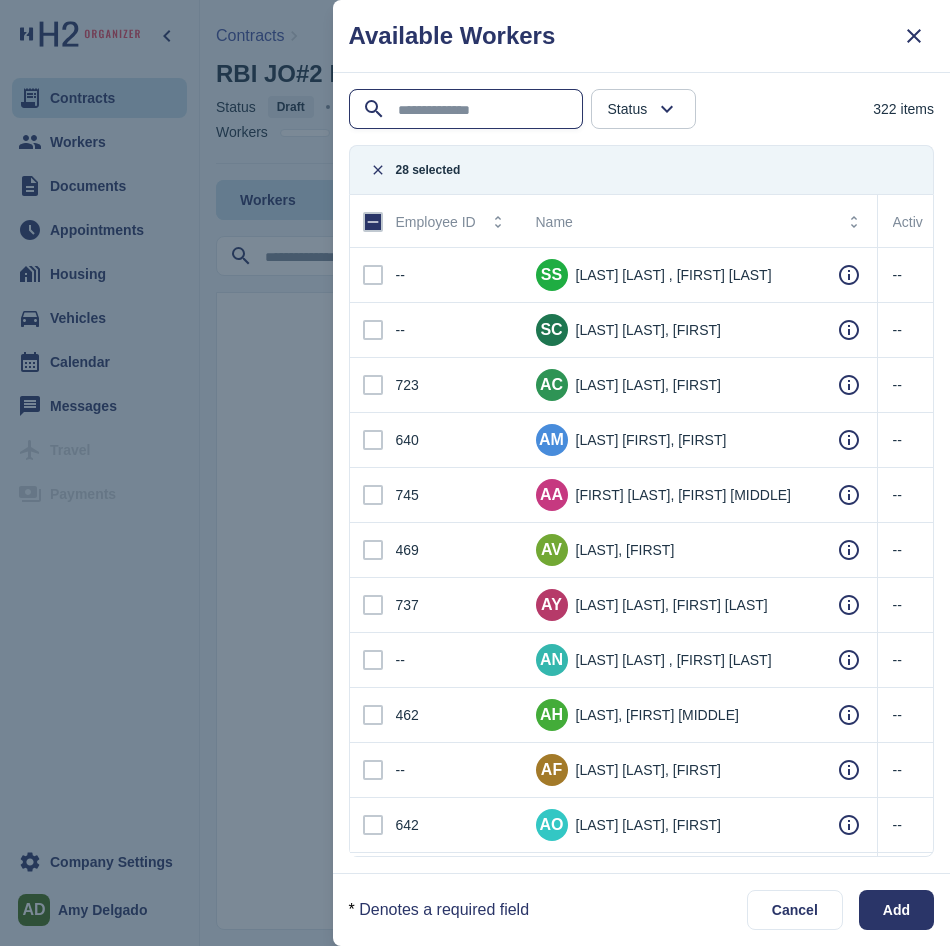 click at bounding box center [468, 110] 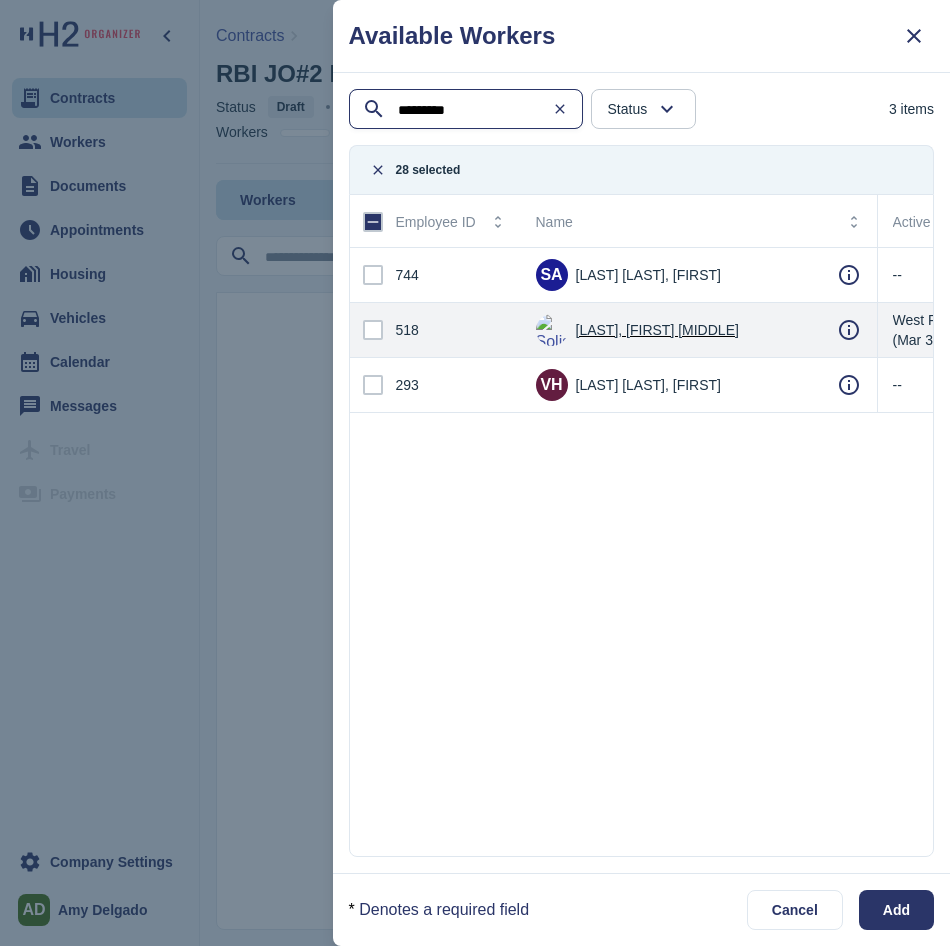 type on "*********" 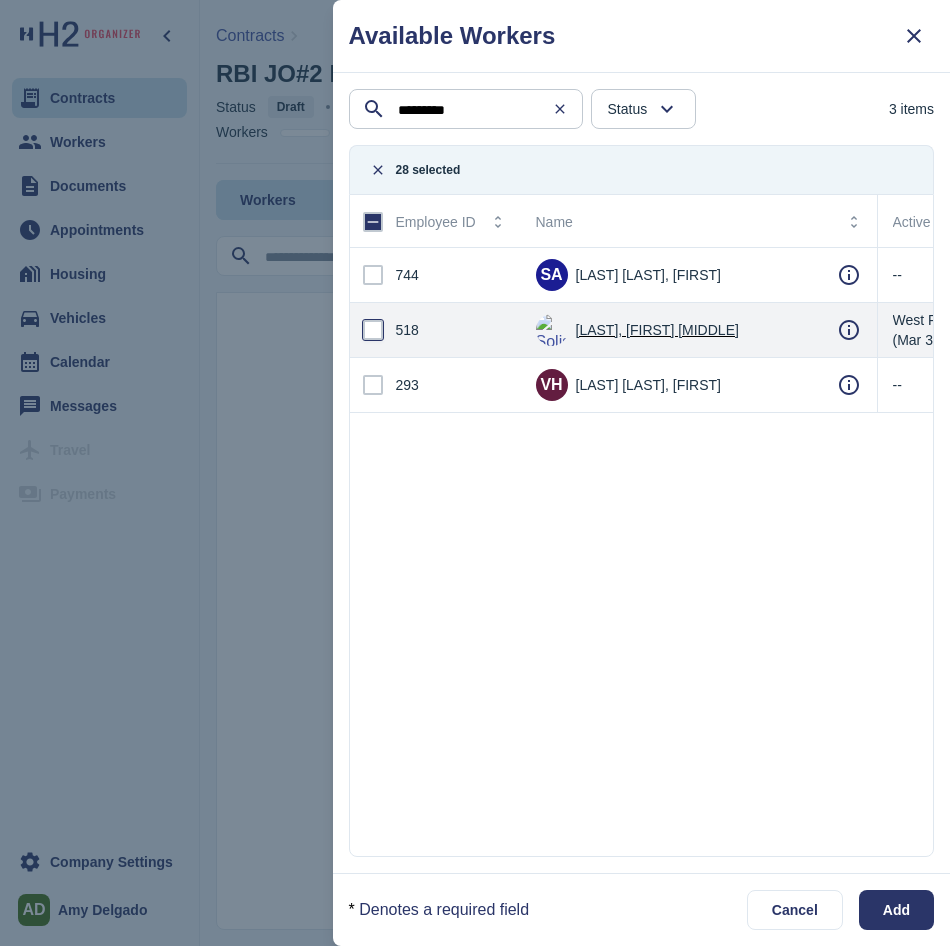 click at bounding box center [373, 330] 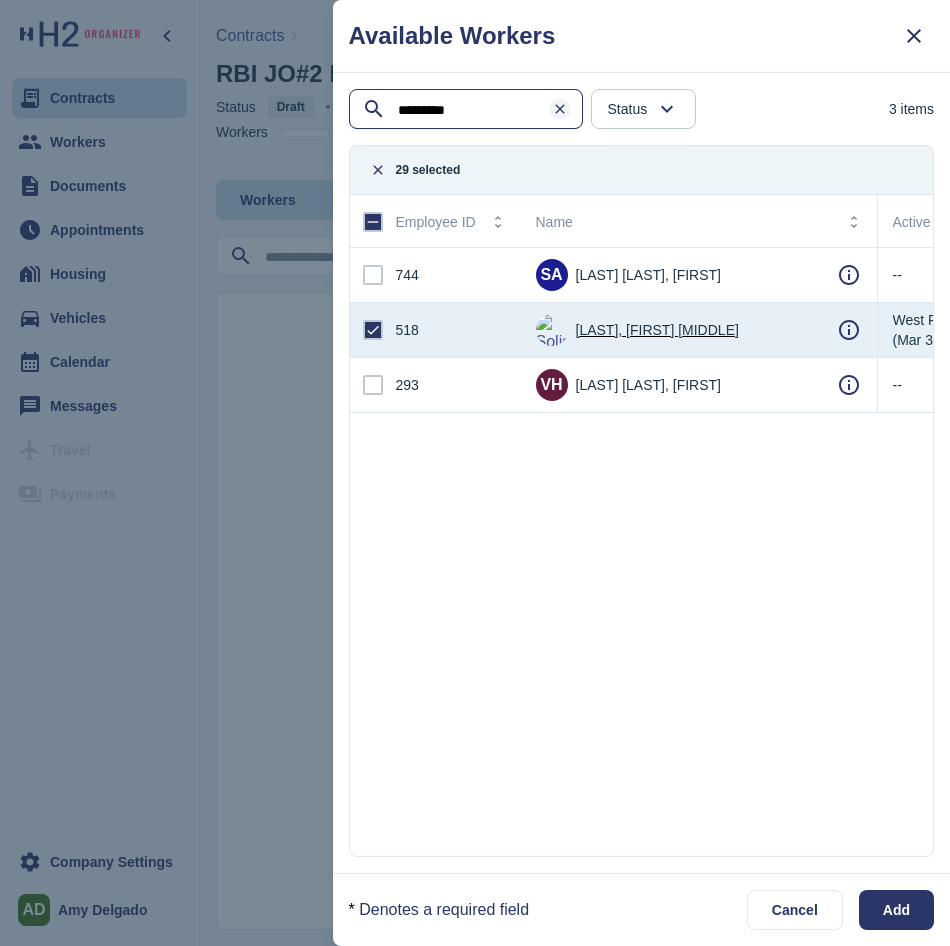 click at bounding box center [560, 109] 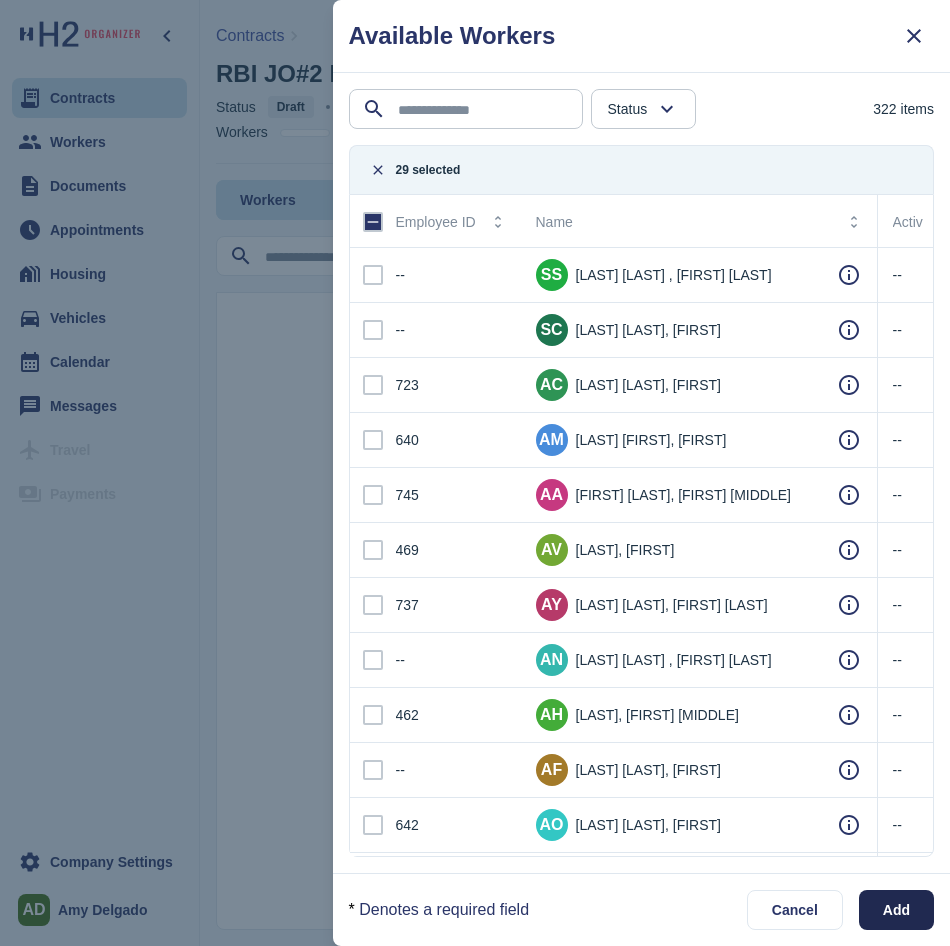 click on "Add" at bounding box center [896, 910] 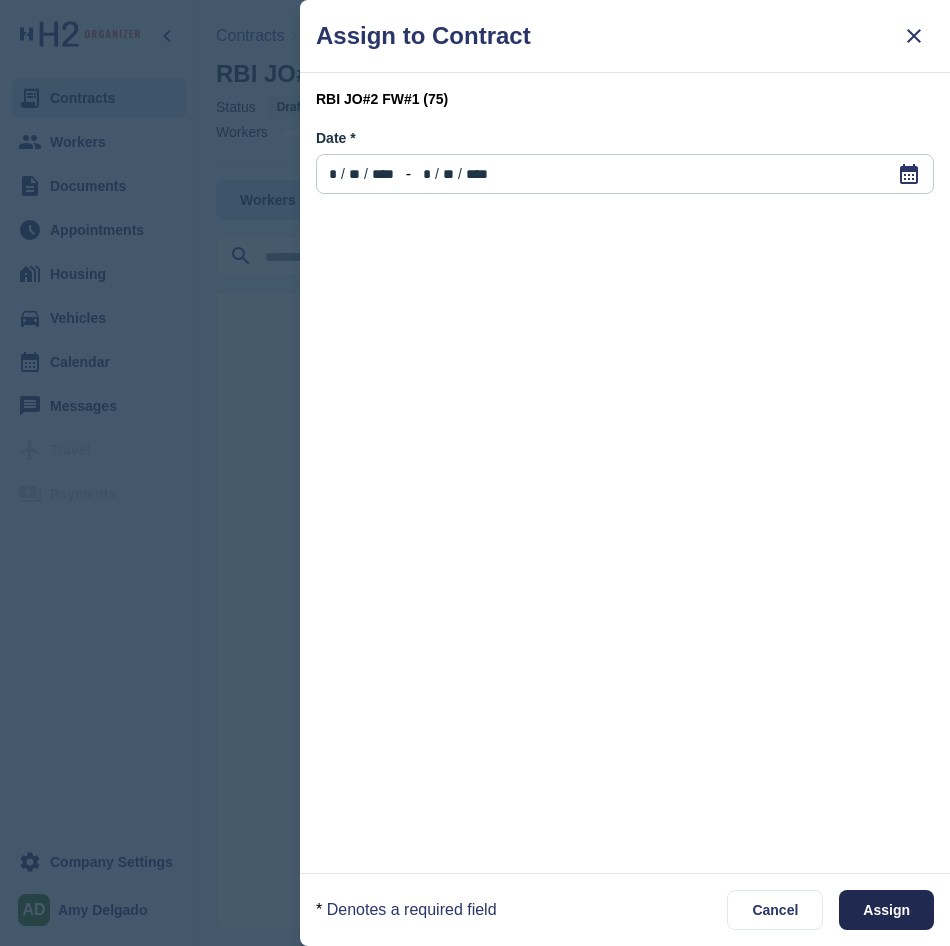 click on "Assign" at bounding box center [886, 910] 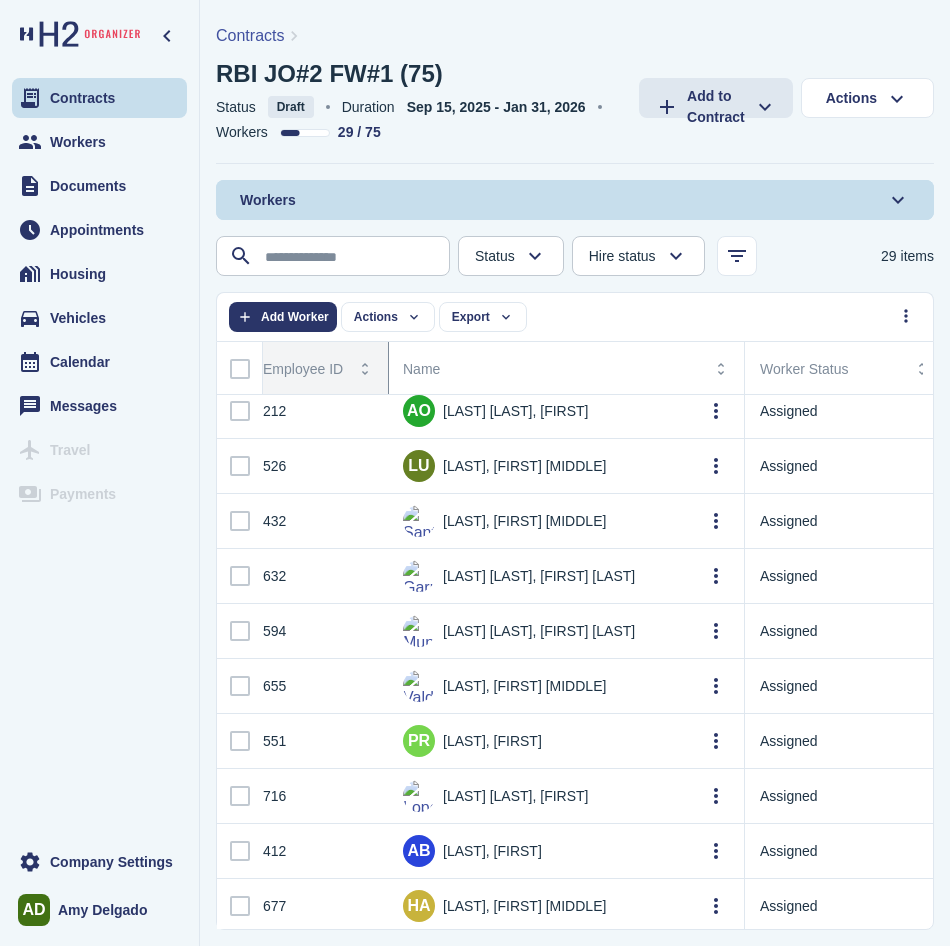 scroll, scrollTop: 100, scrollLeft: 0, axis: vertical 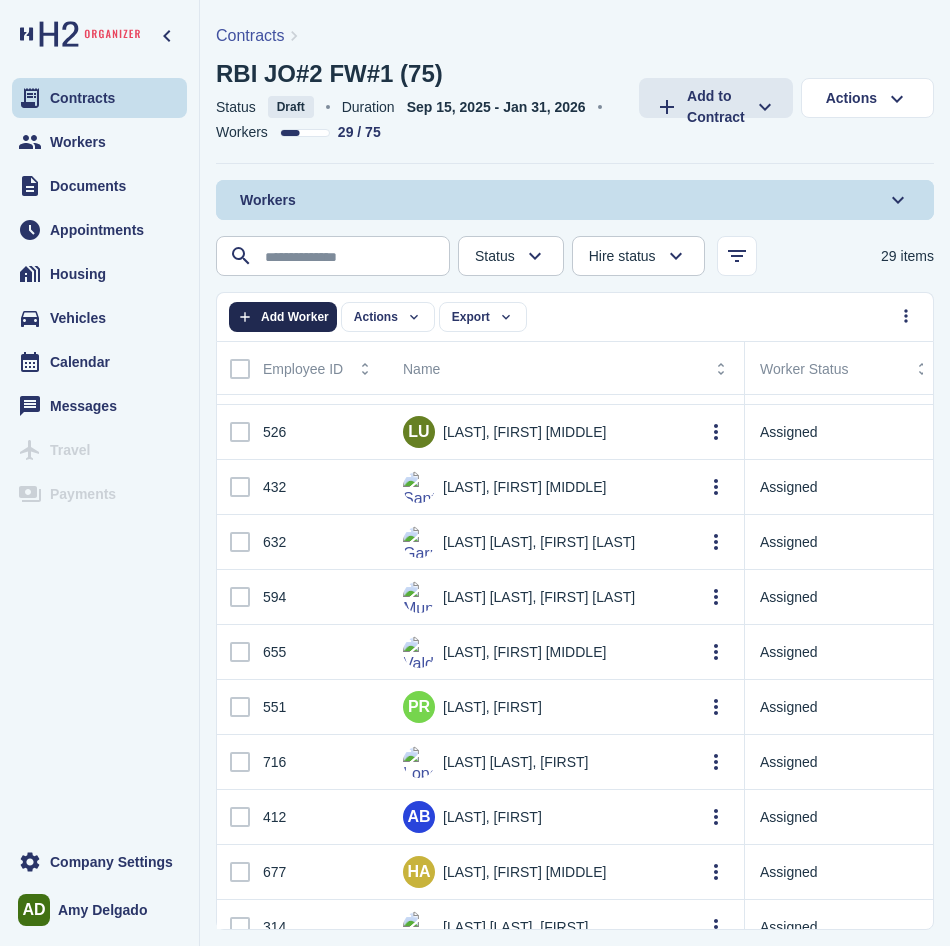 click on "Add Worker" 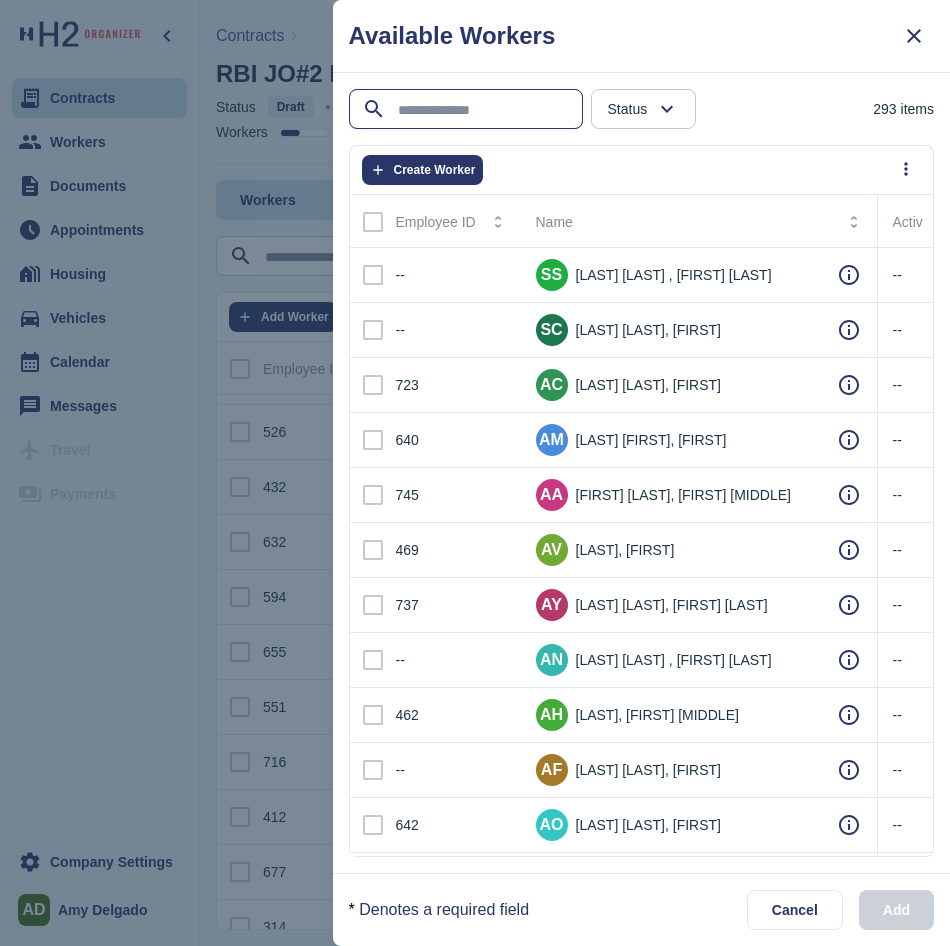 click at bounding box center (468, 110) 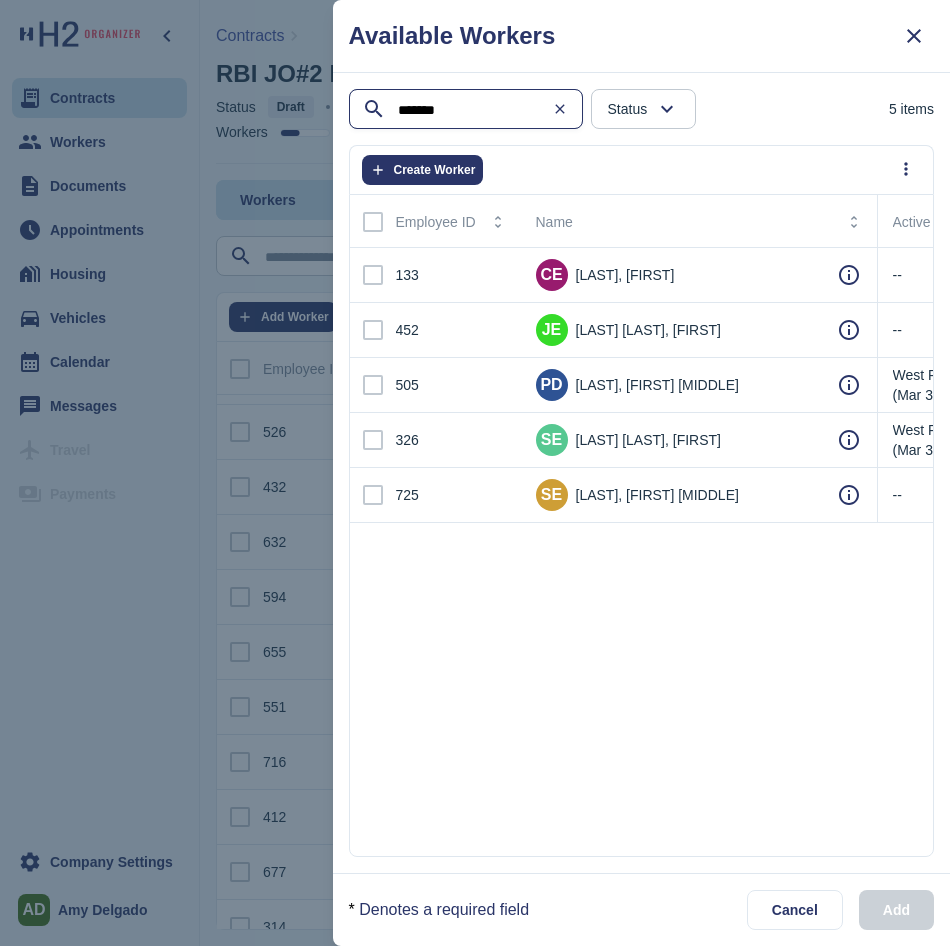 type on "*******" 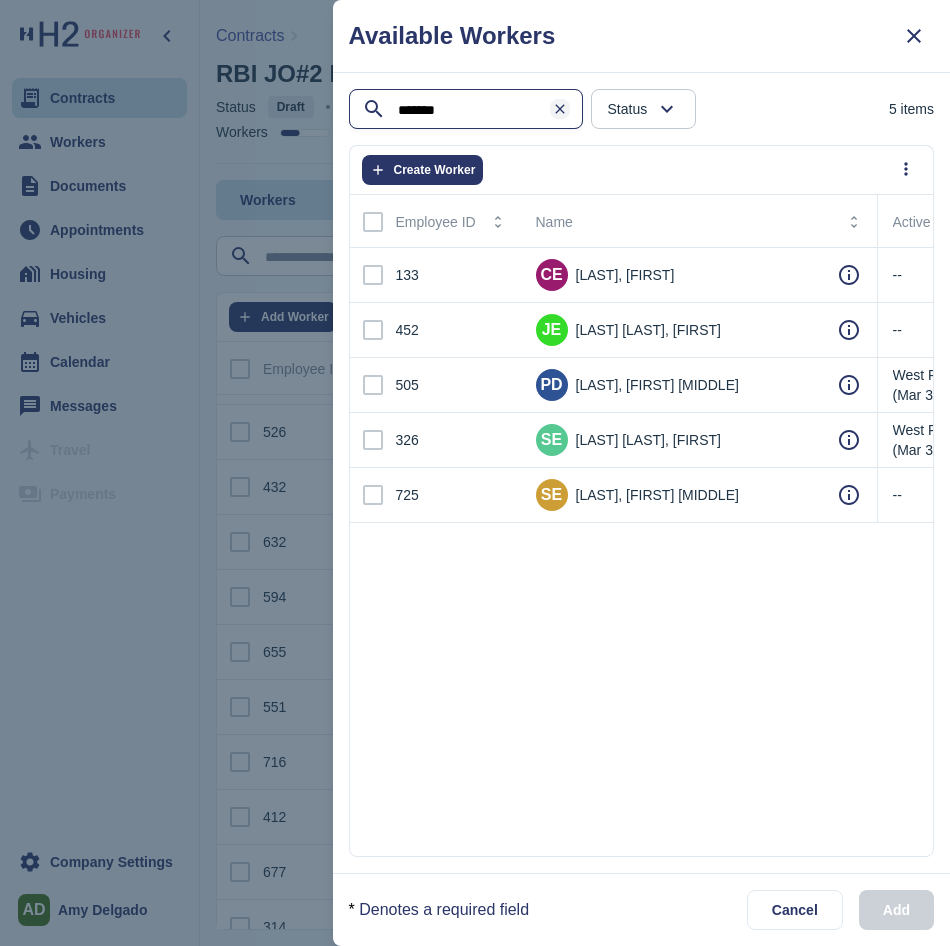 click at bounding box center (560, 109) 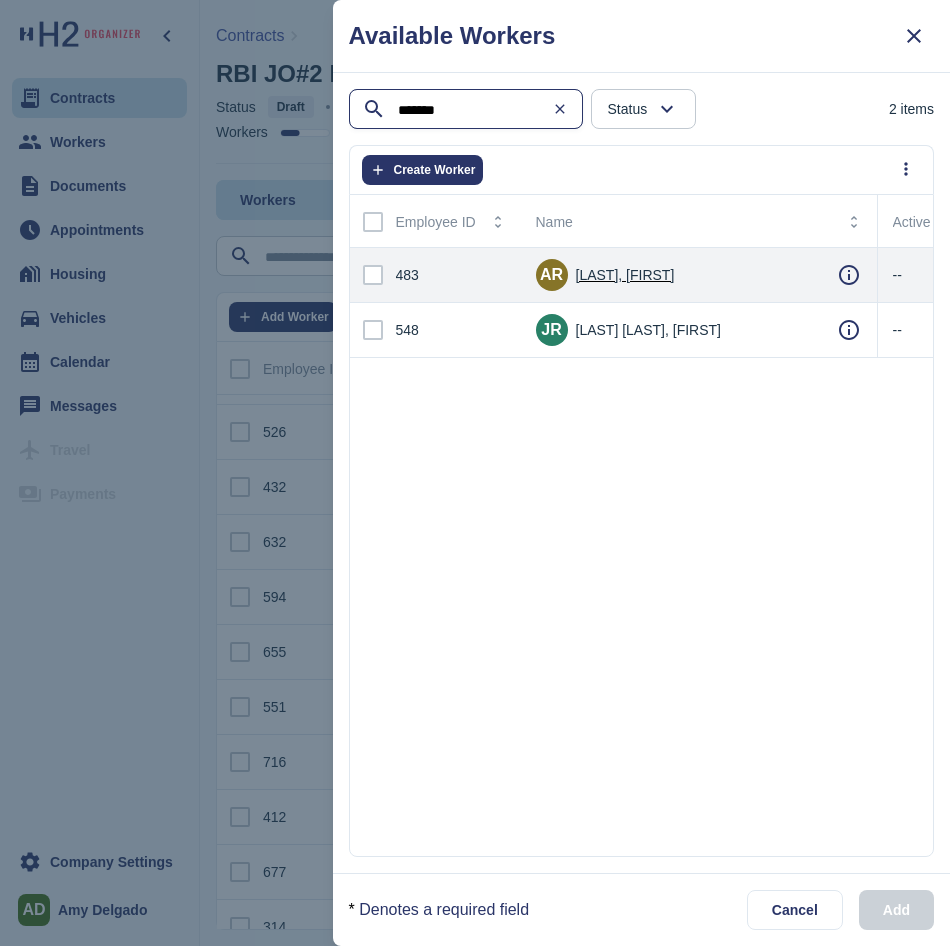 type on "*******" 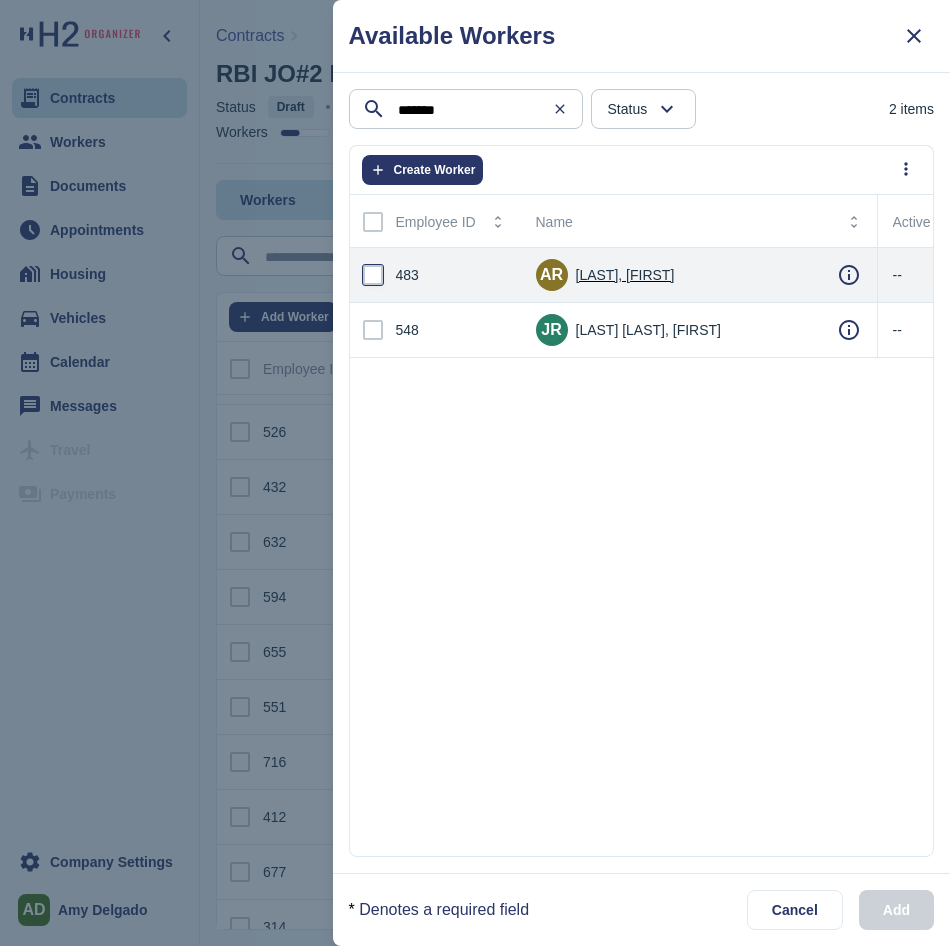 click at bounding box center (373, 275) 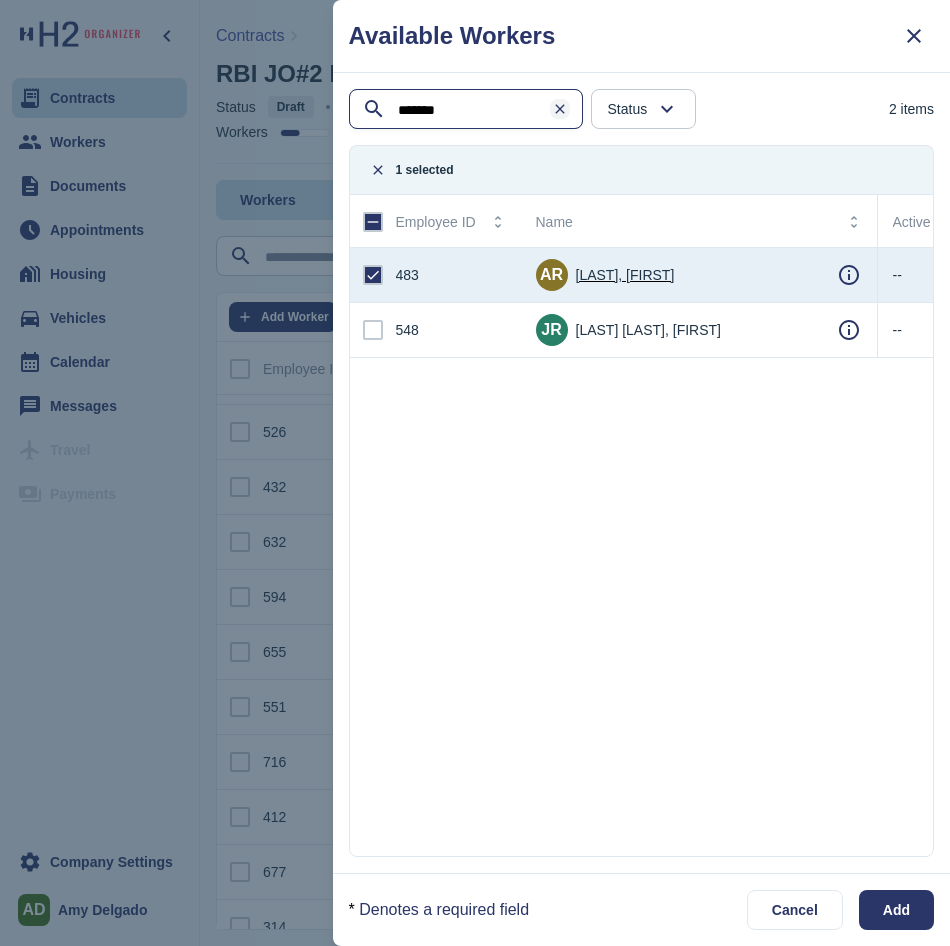 click at bounding box center [560, 109] 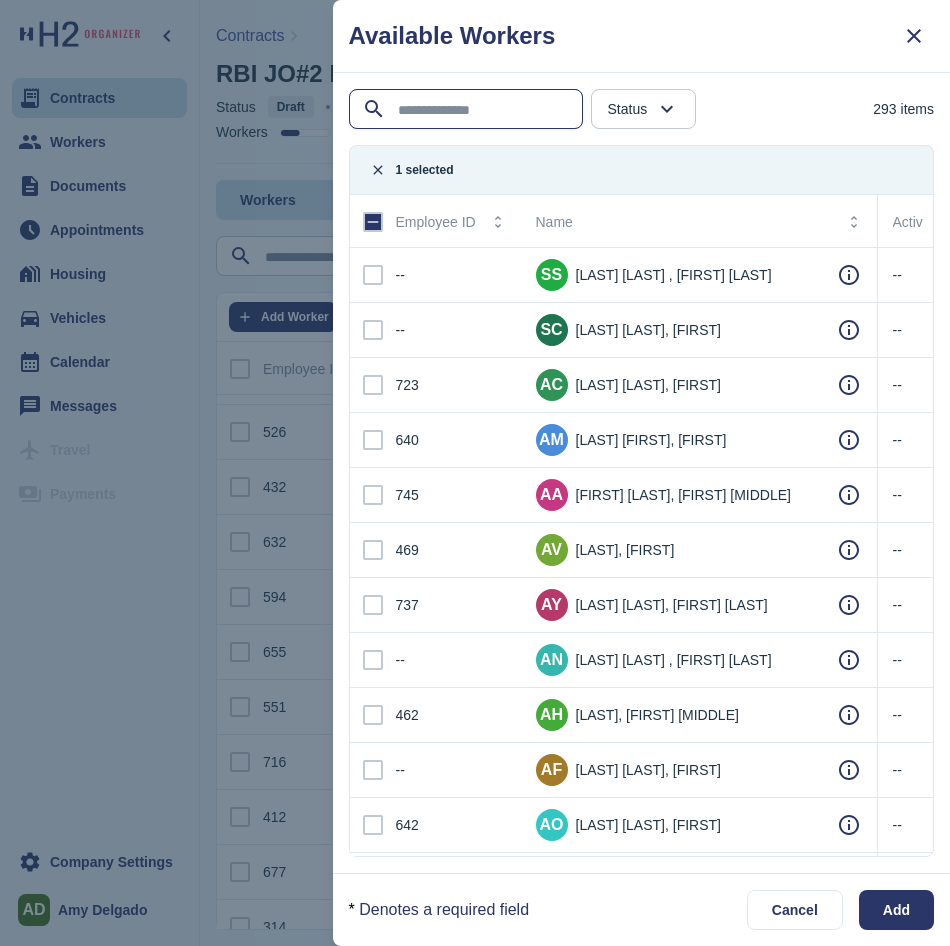 click at bounding box center [468, 110] 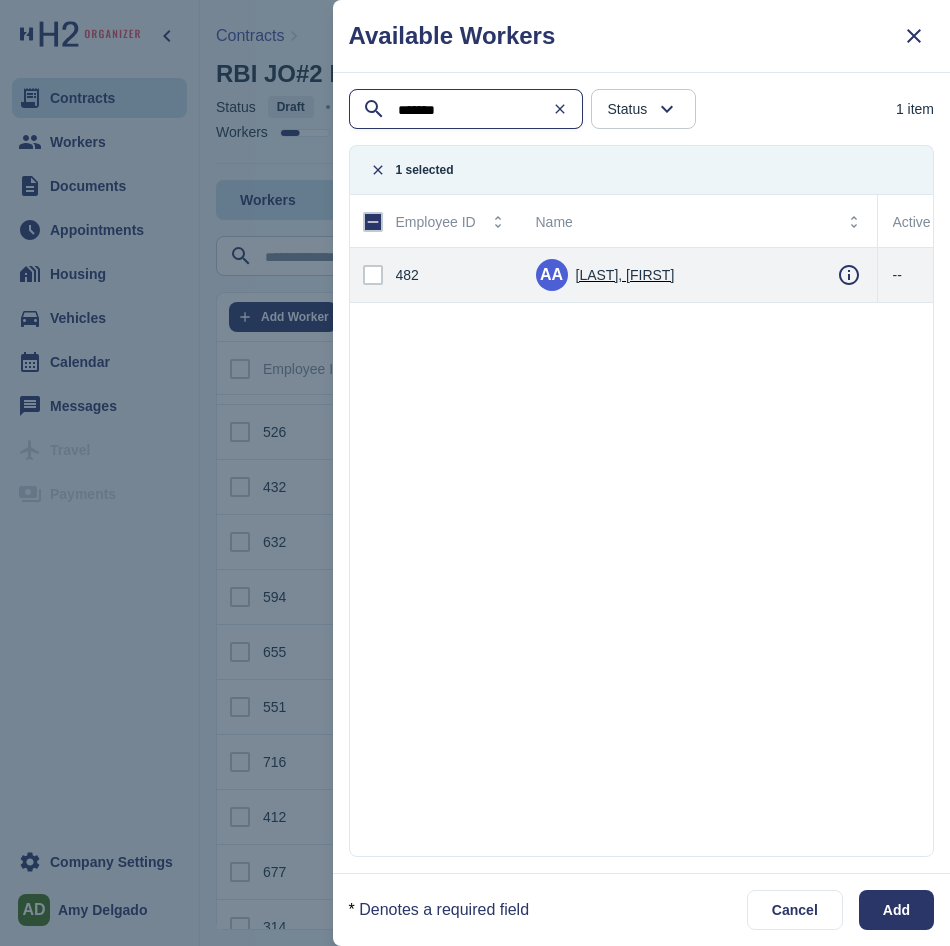 type on "*******" 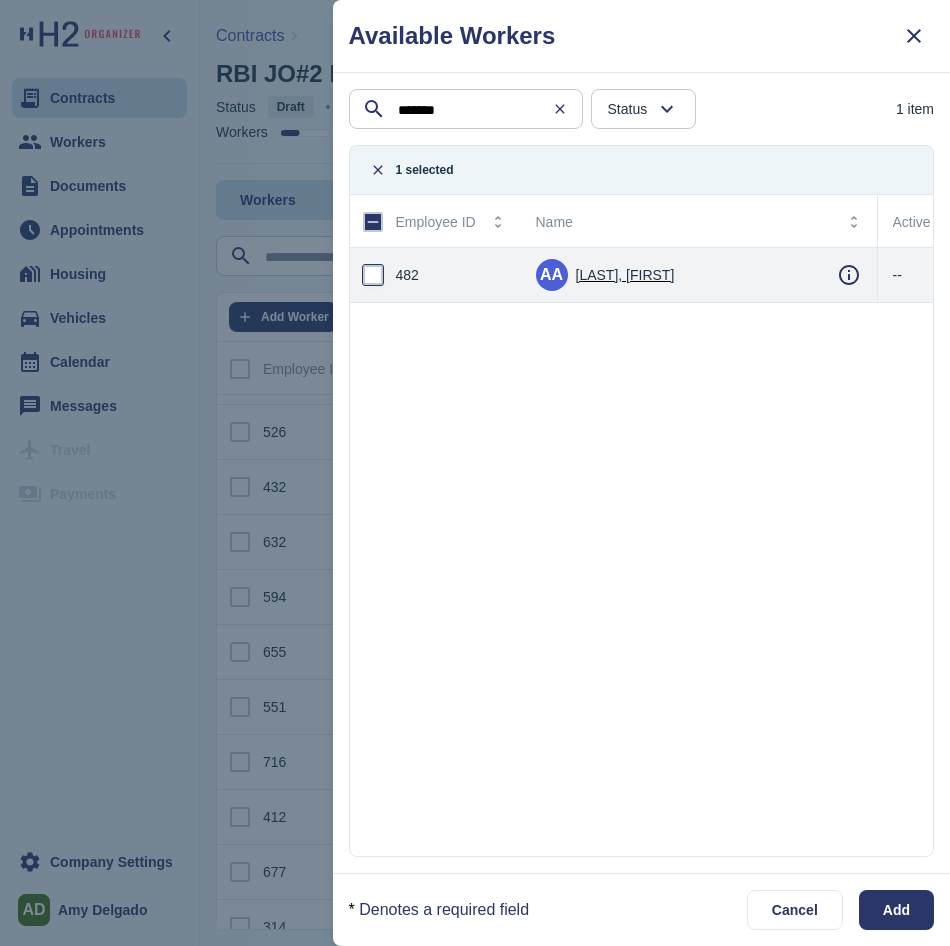 click at bounding box center (373, 275) 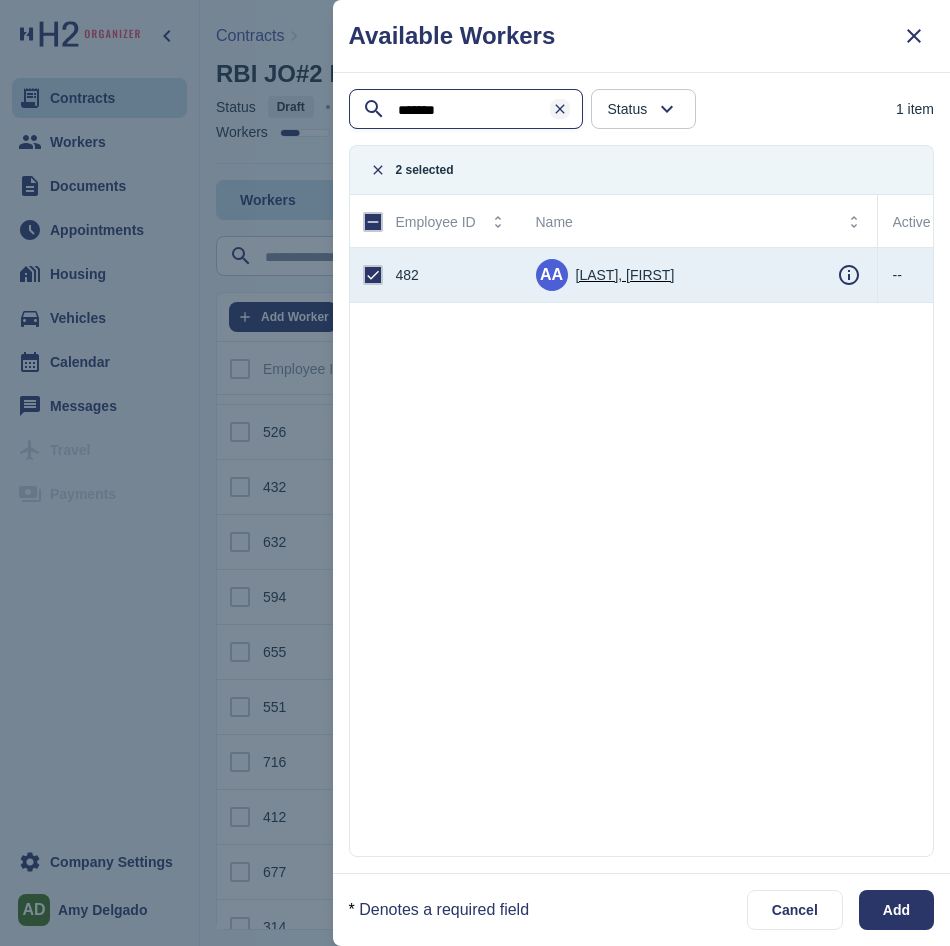 click at bounding box center (560, 109) 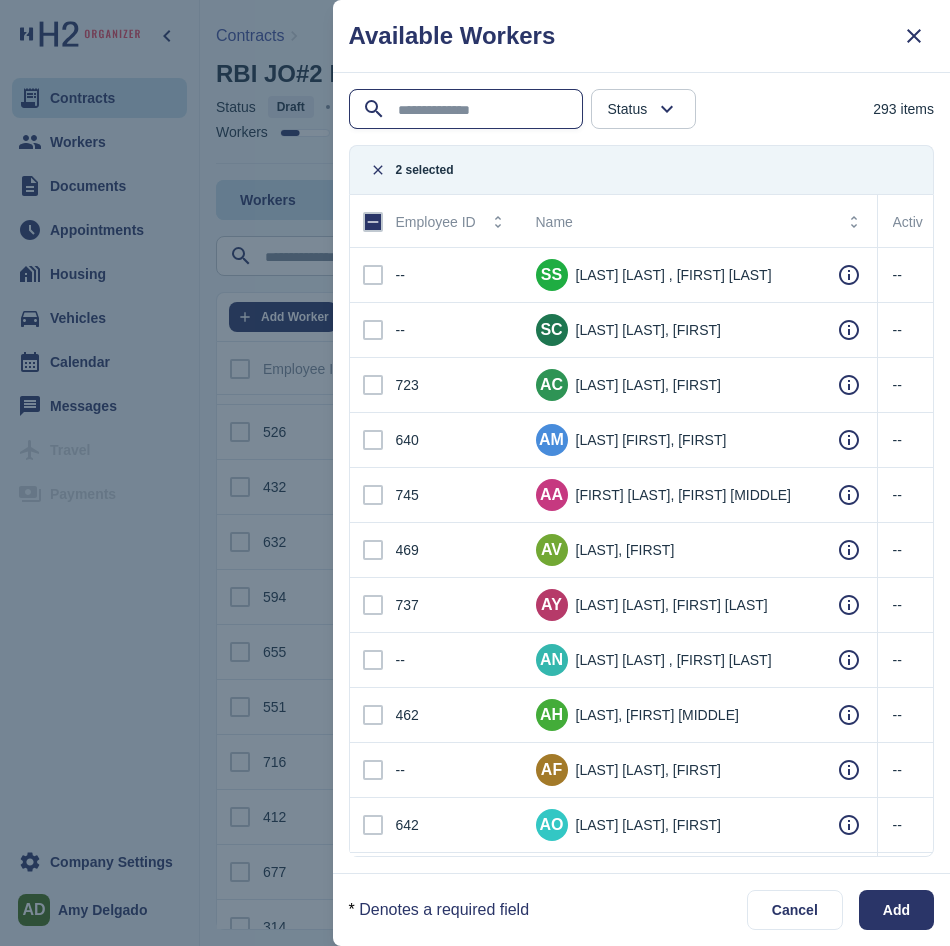 click at bounding box center [468, 110] 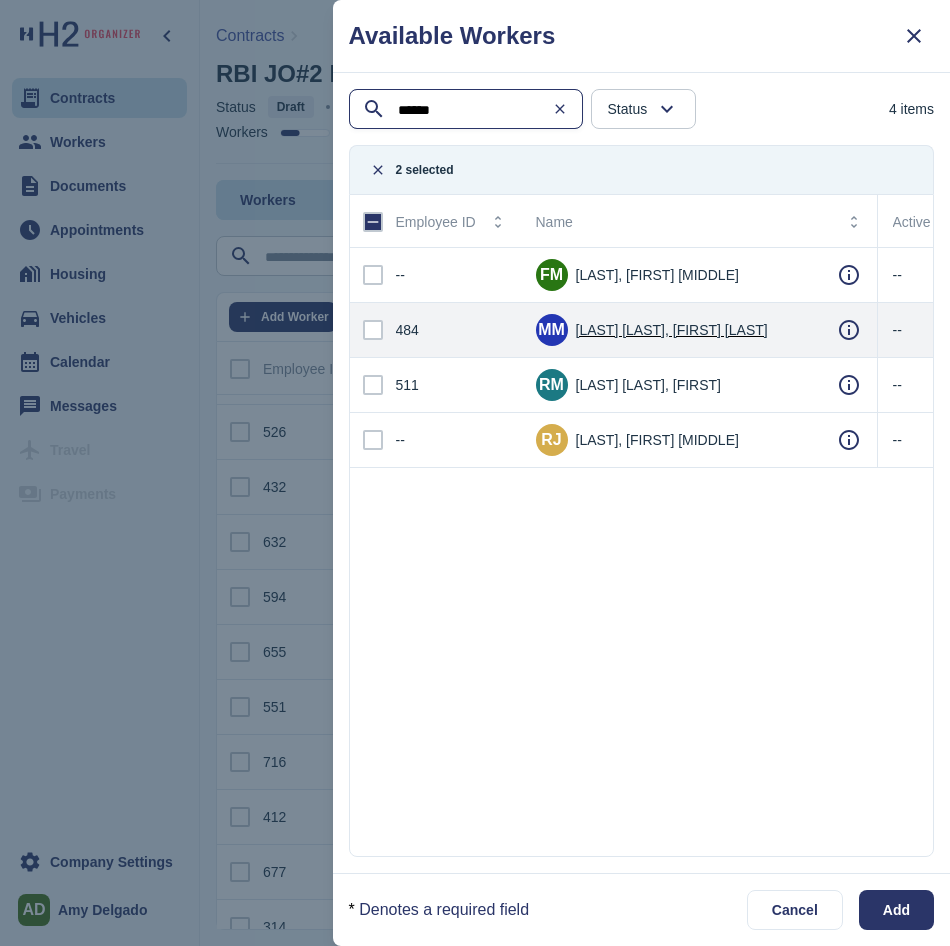 type on "******" 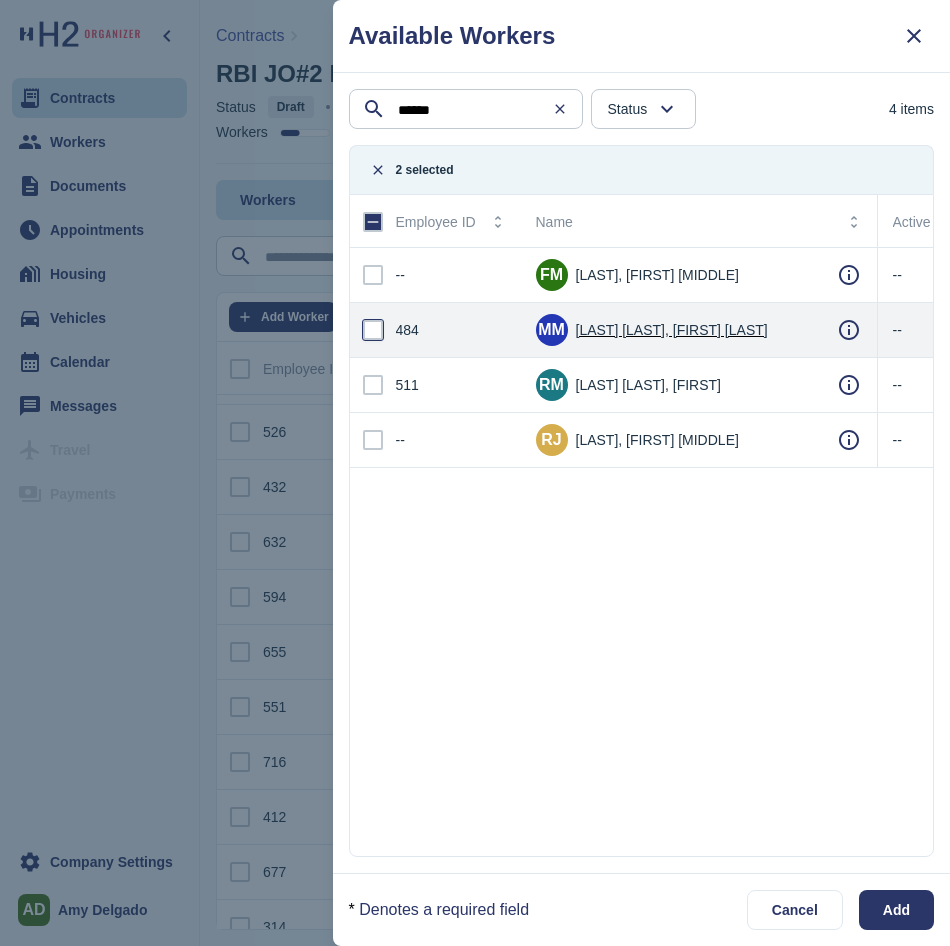 click at bounding box center [373, 330] 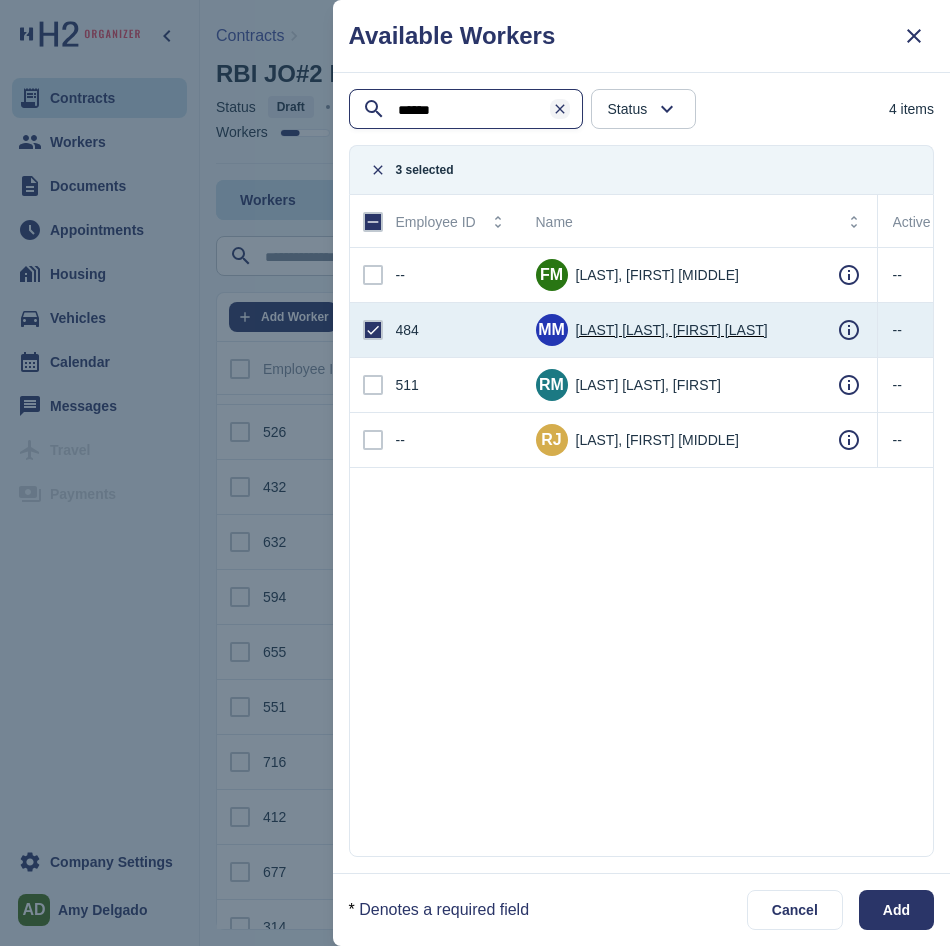 click at bounding box center [560, 109] 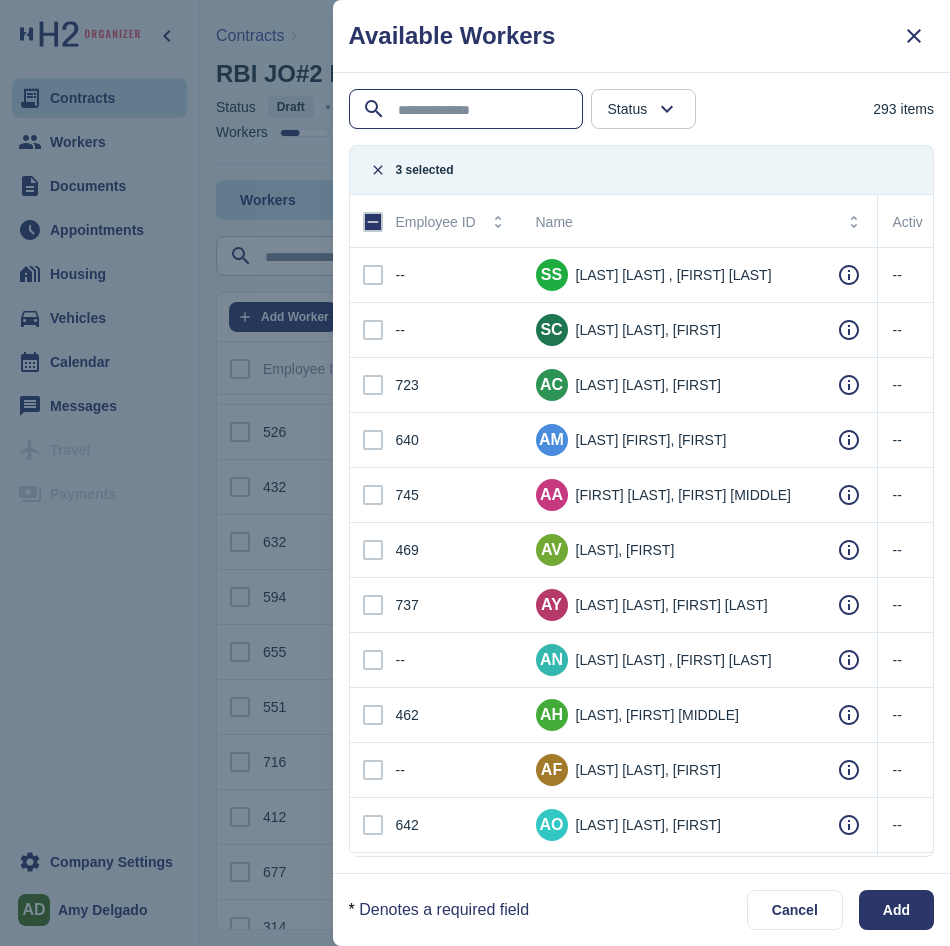 click at bounding box center (468, 110) 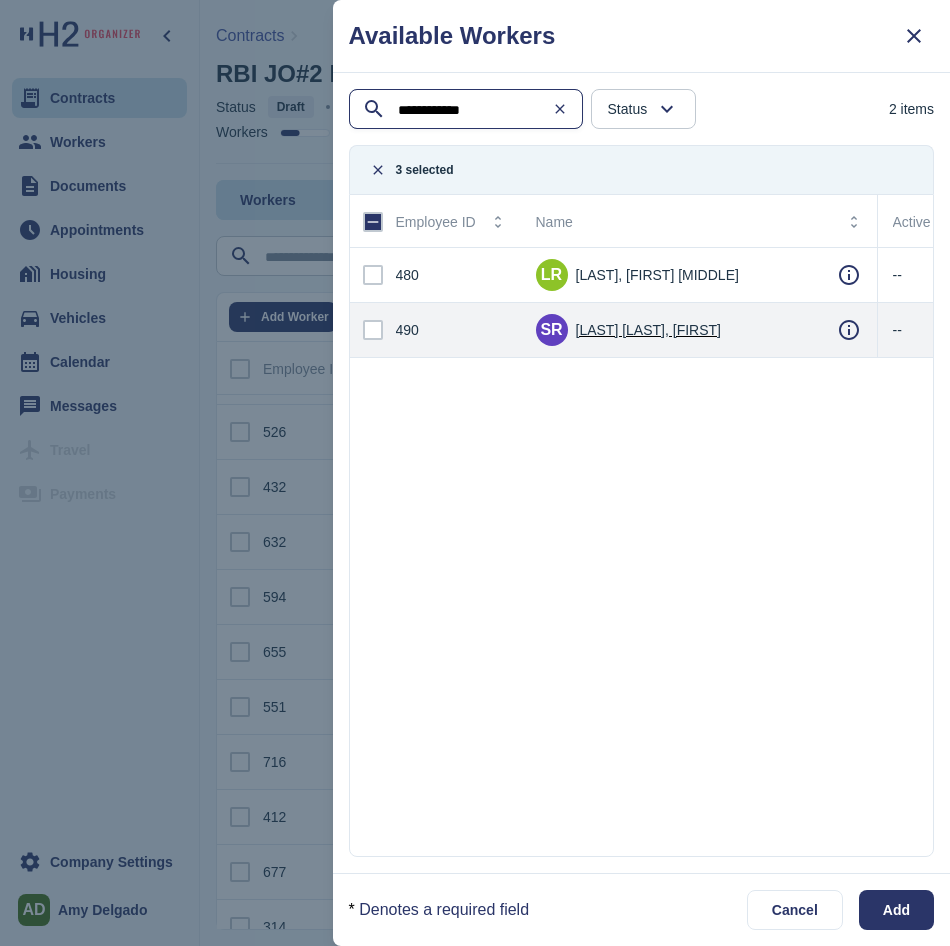 type on "**********" 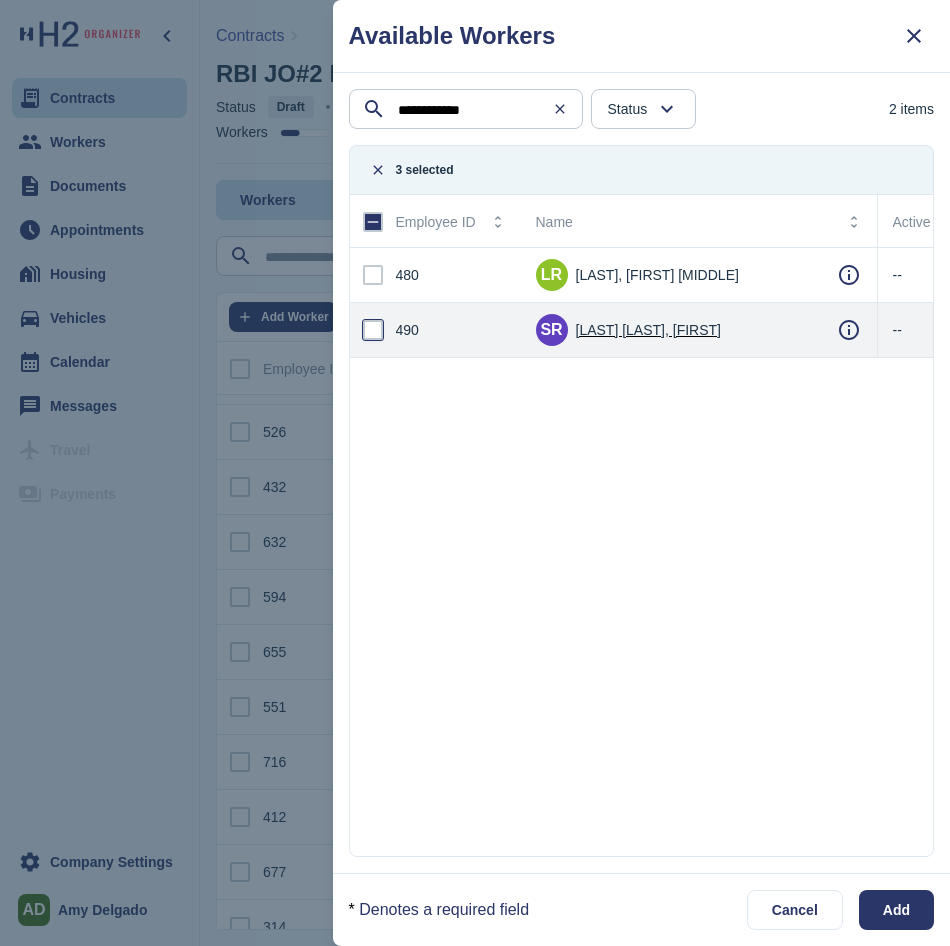 click at bounding box center [373, 330] 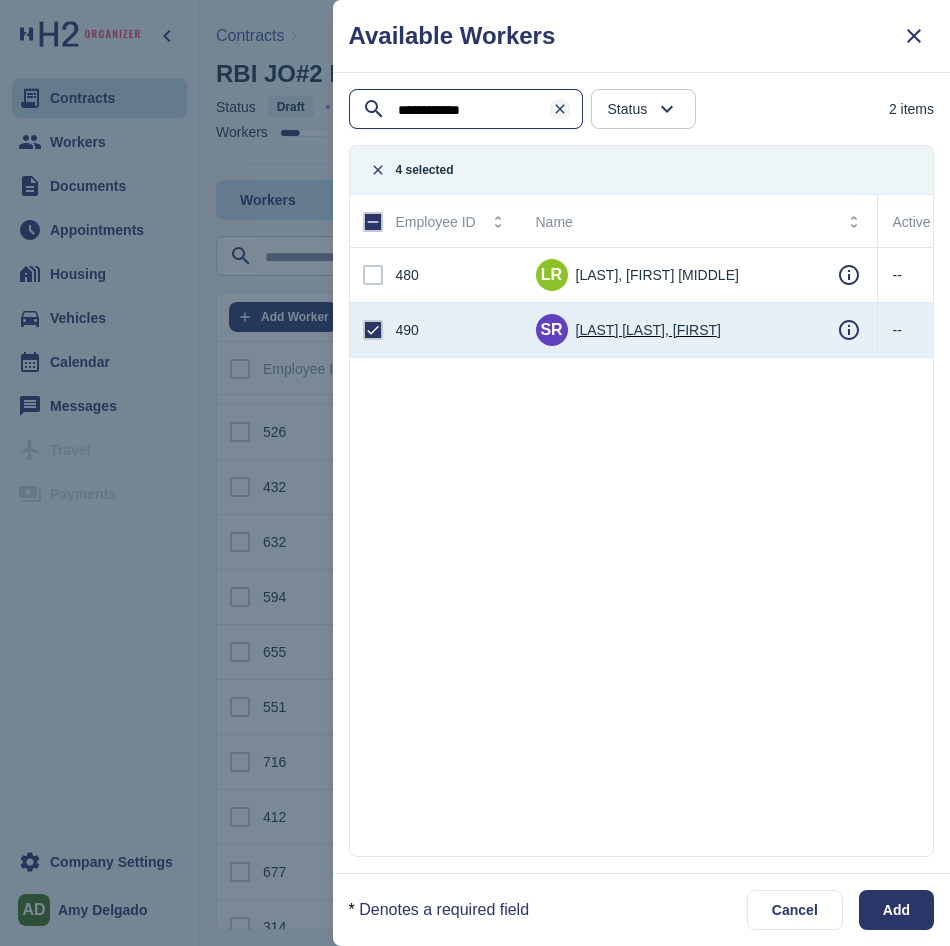 click at bounding box center (560, 109) 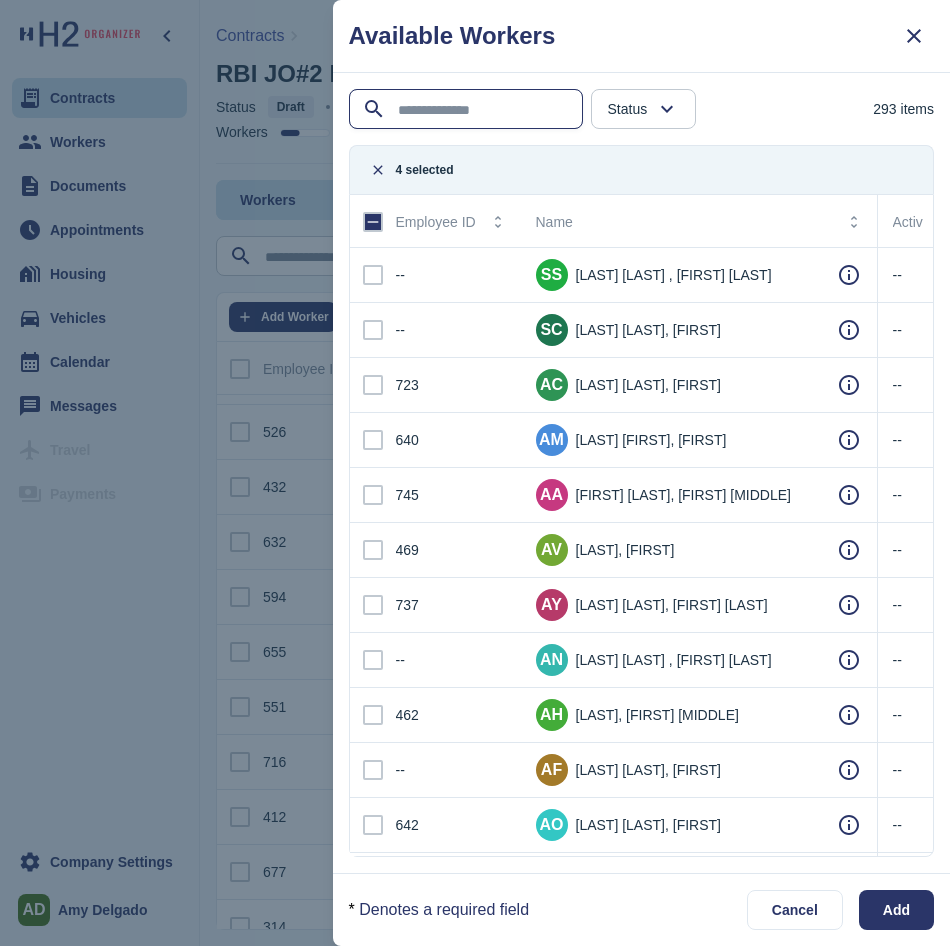 type on "*" 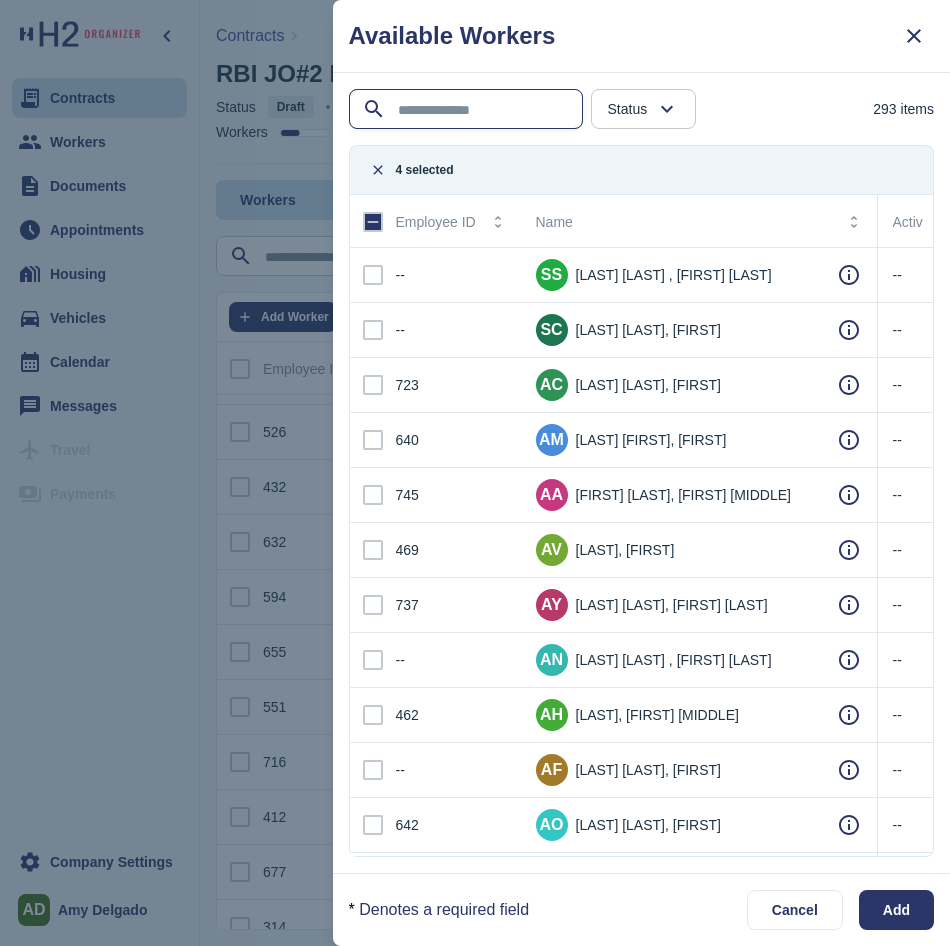click at bounding box center [468, 110] 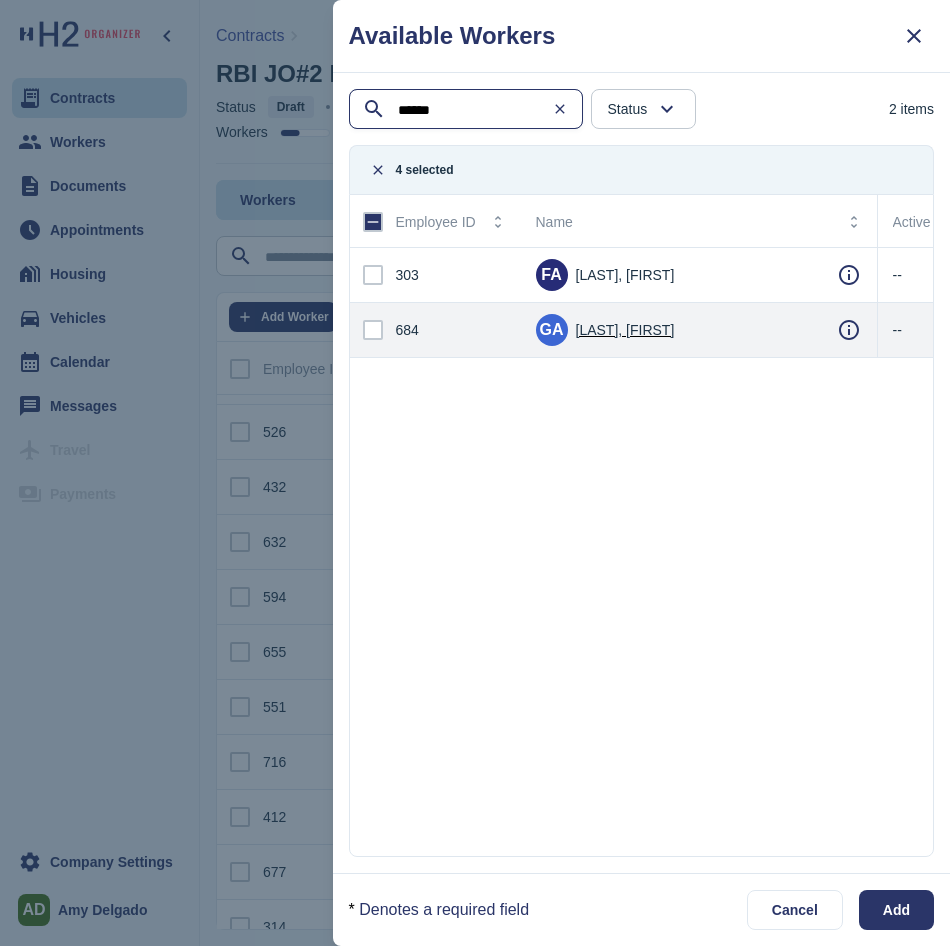 type on "******" 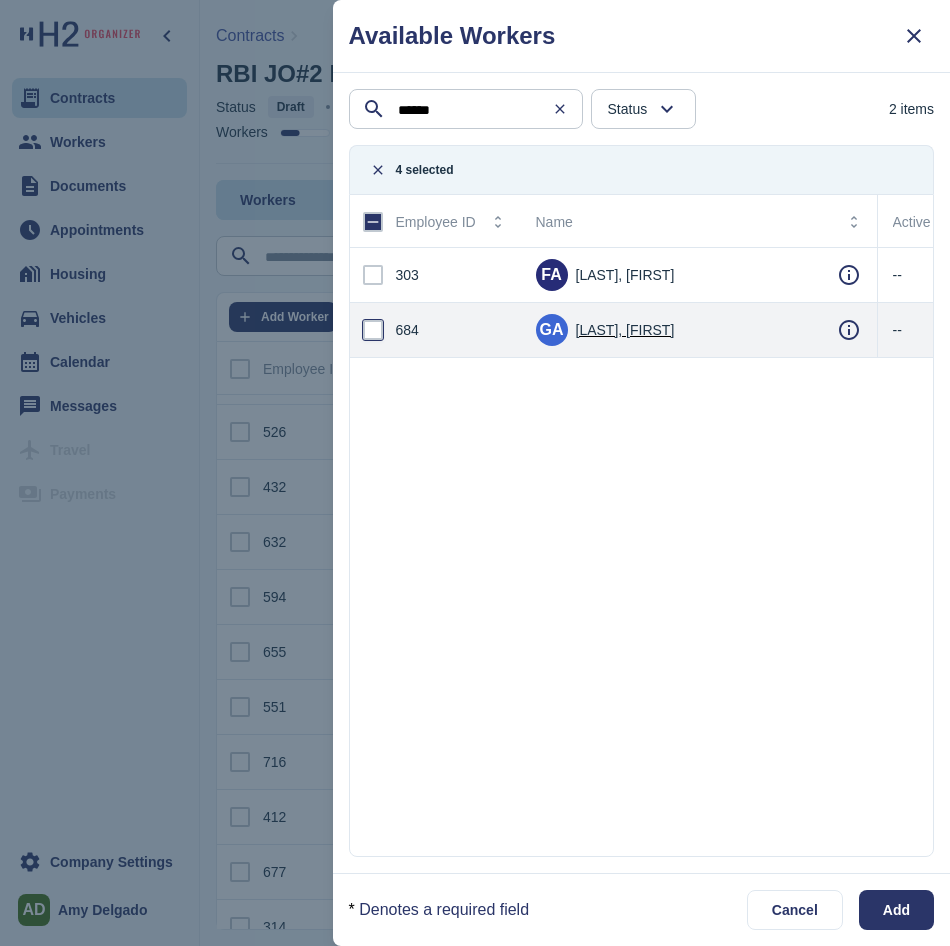 click at bounding box center [373, 330] 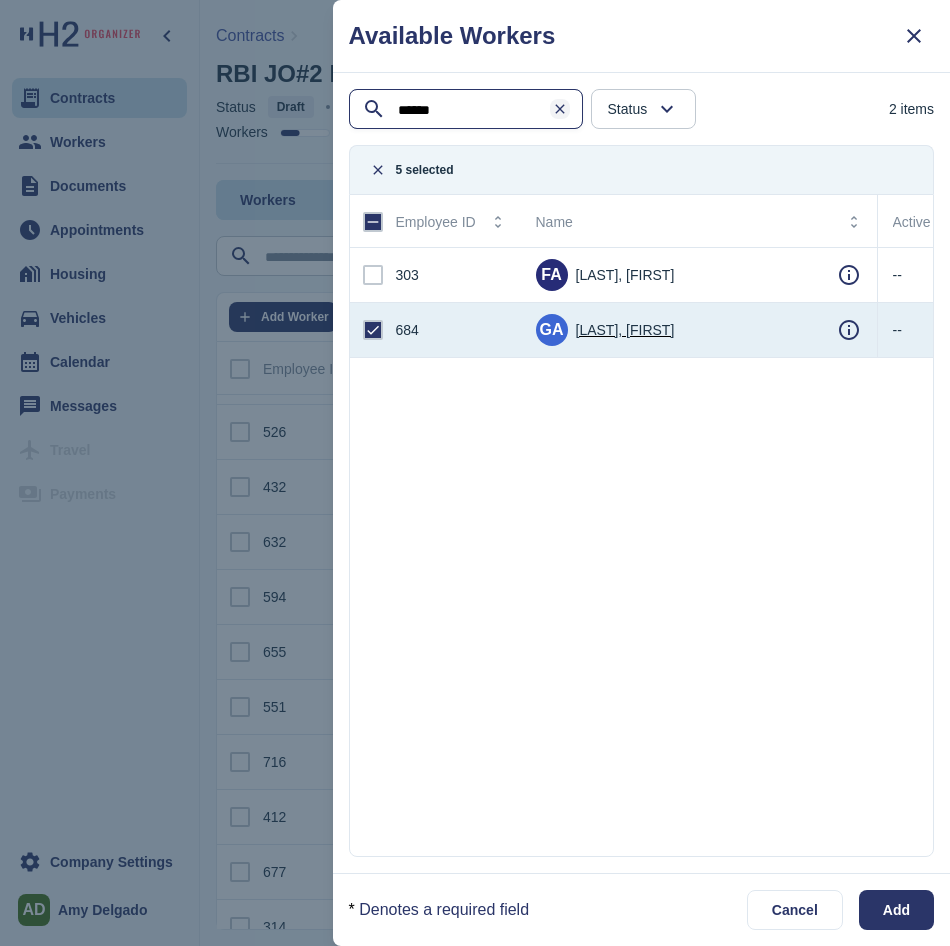 click at bounding box center [560, 109] 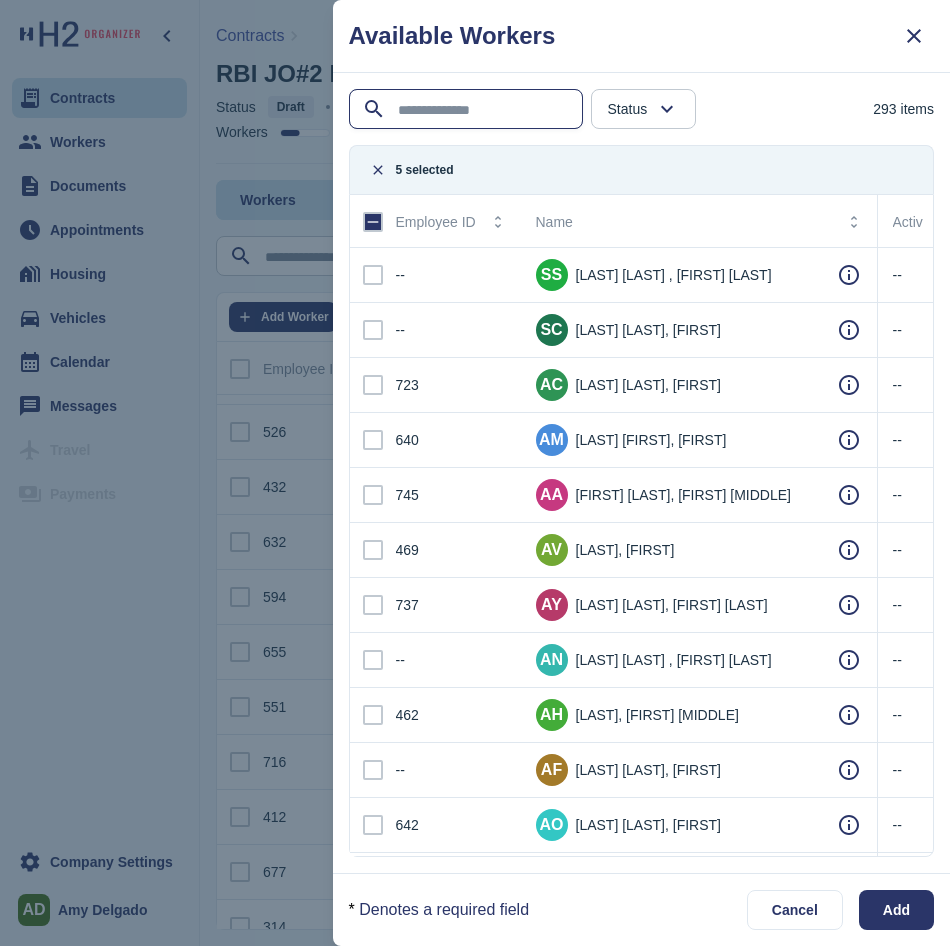 click at bounding box center [468, 110] 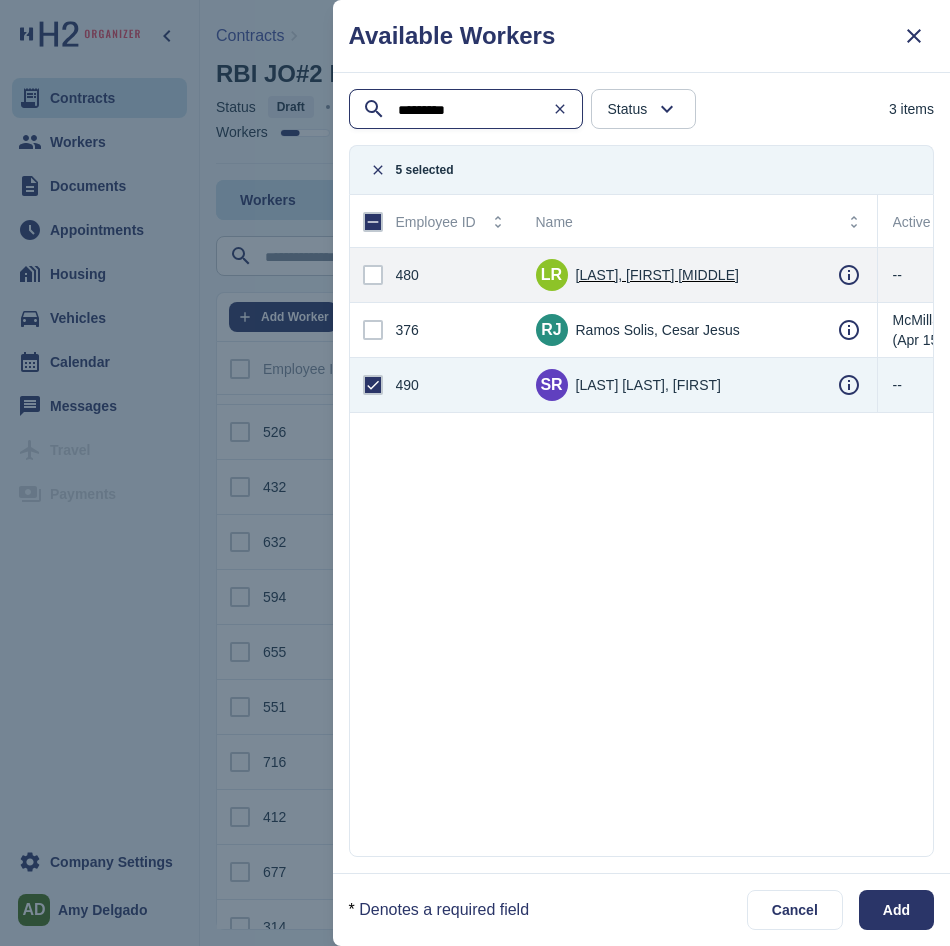type on "*********" 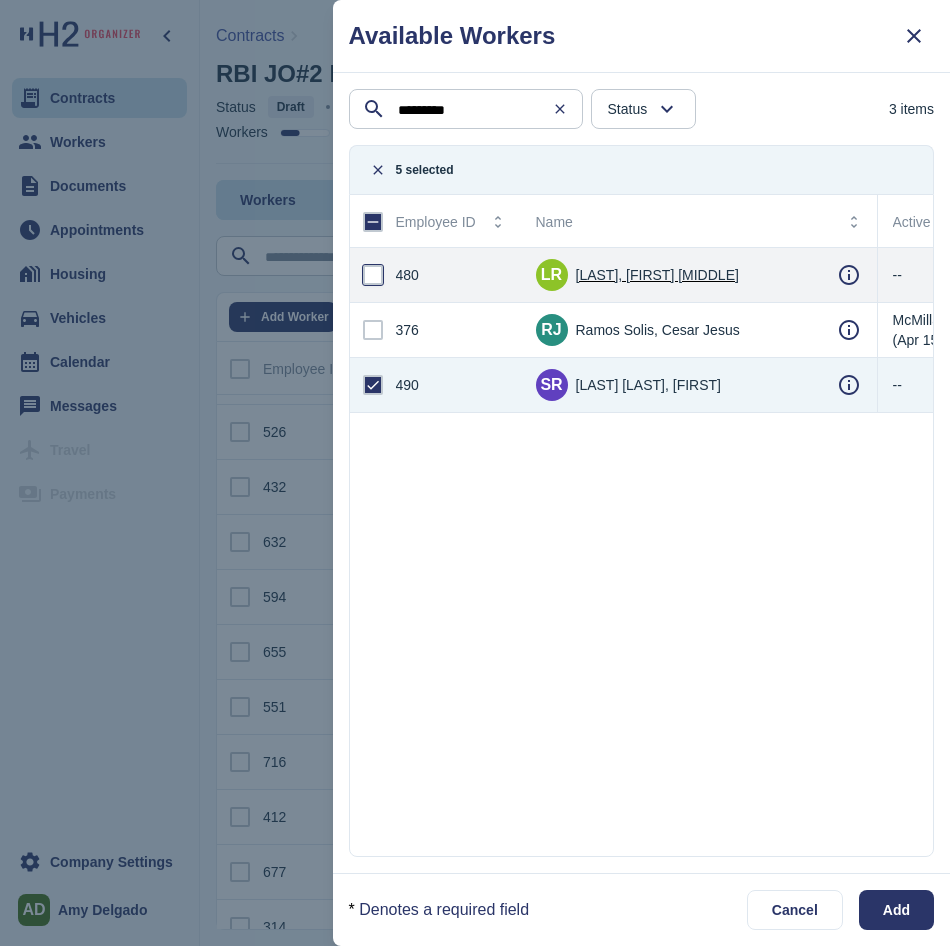 click at bounding box center (373, 275) 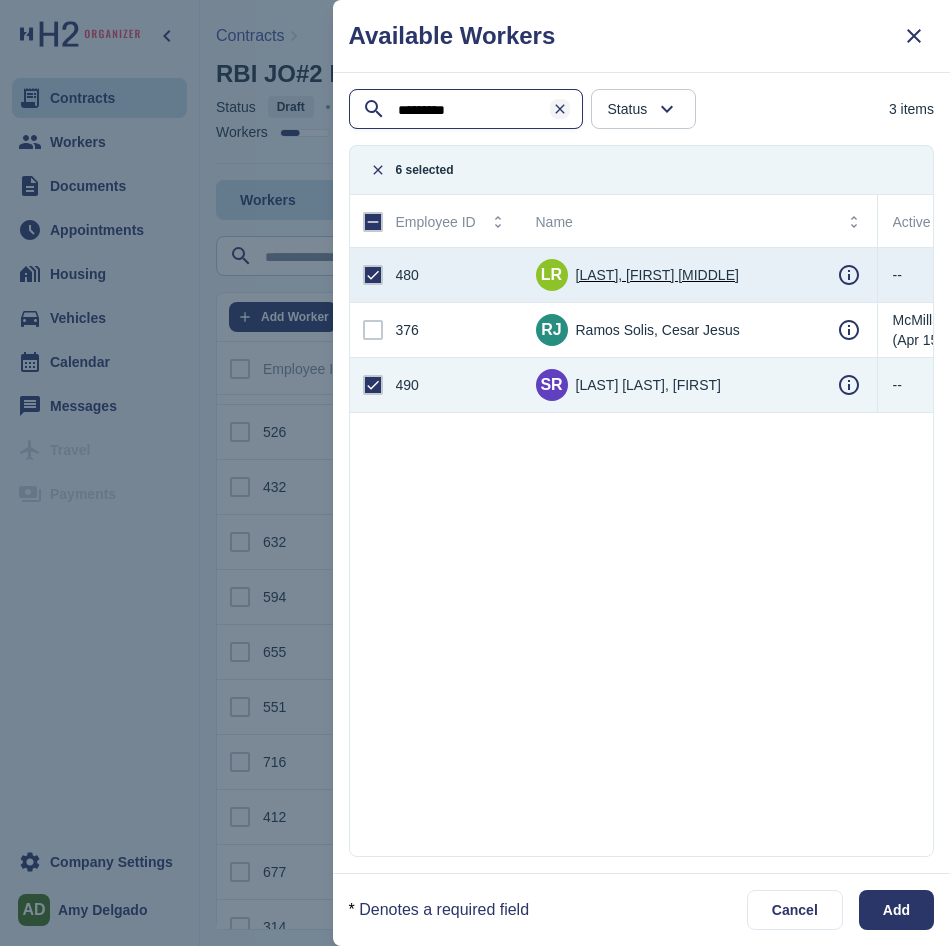 click at bounding box center (560, 109) 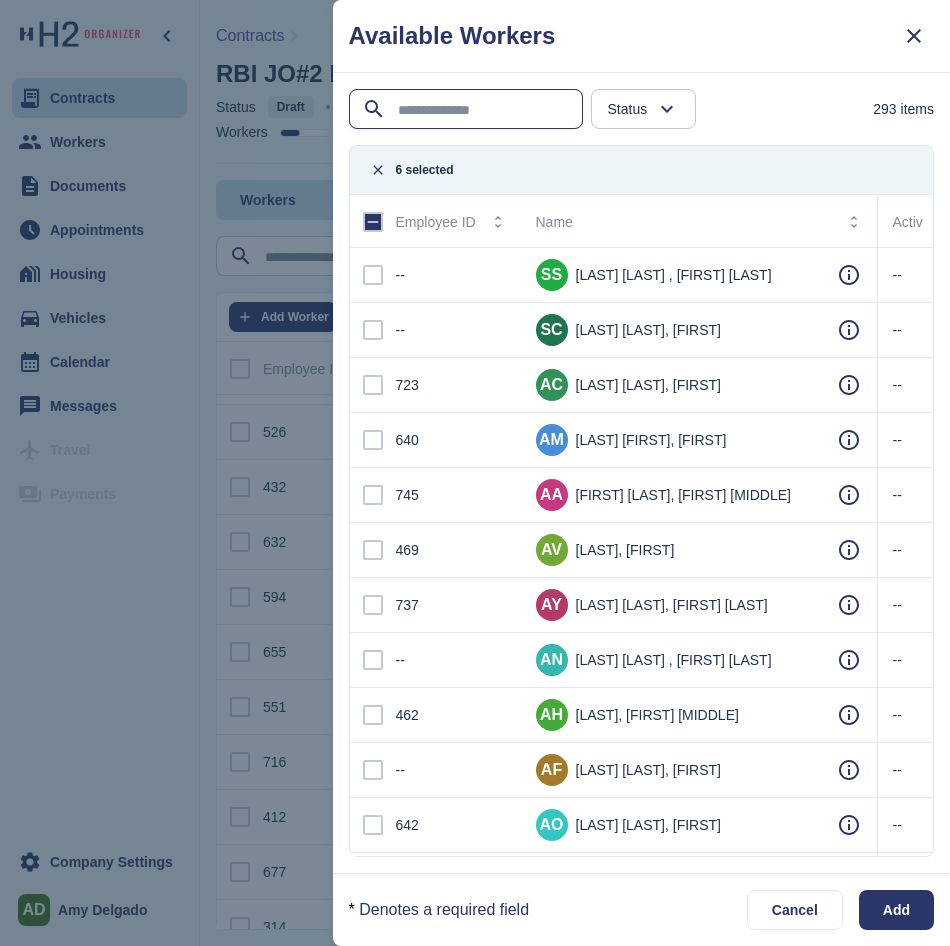 click at bounding box center [468, 110] 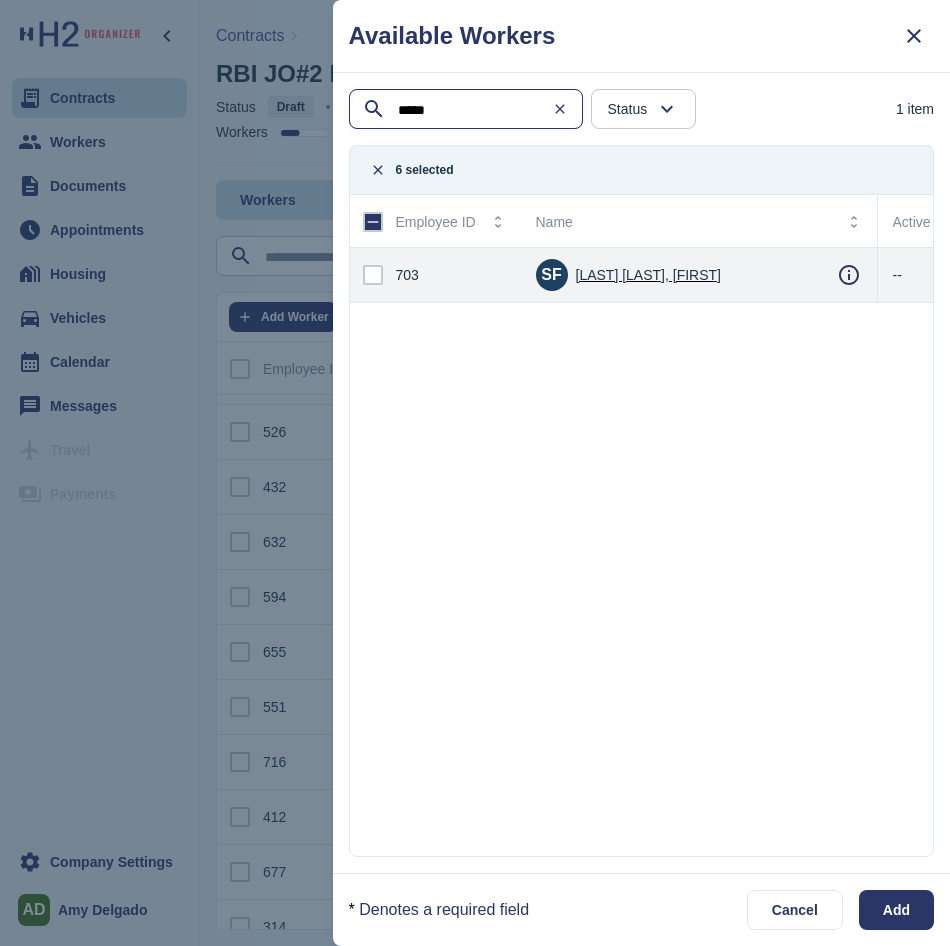 type on "*****" 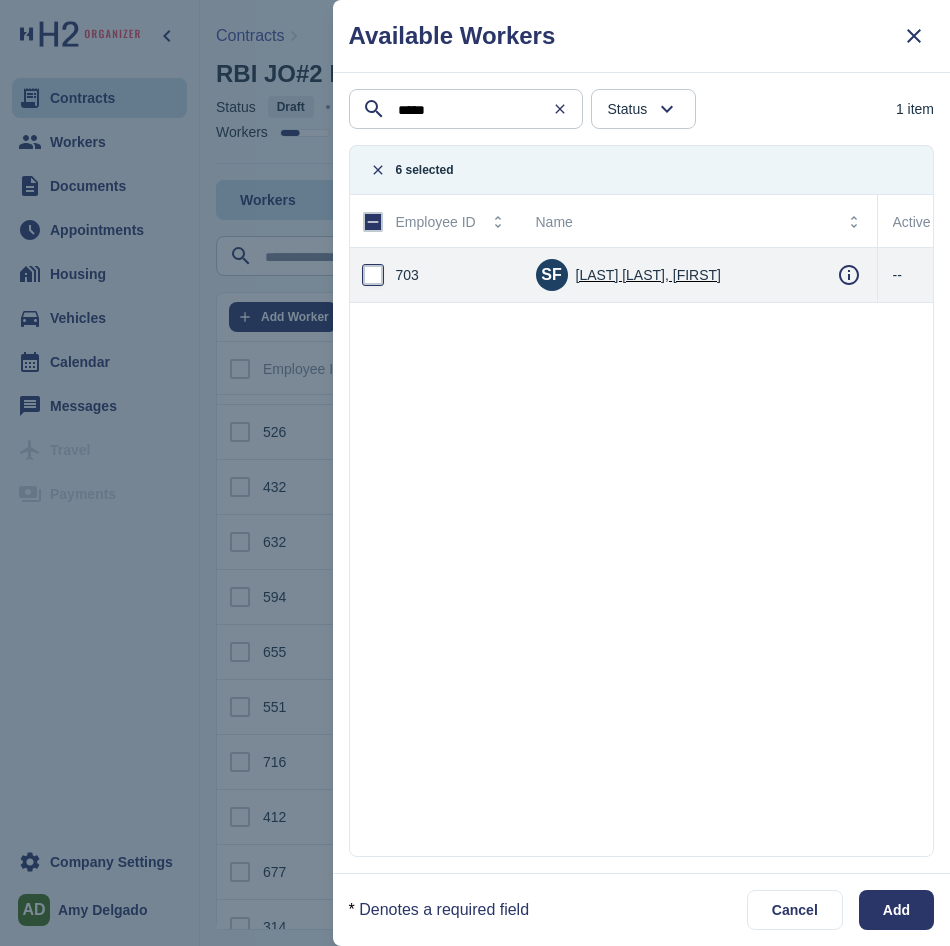 click at bounding box center [373, 275] 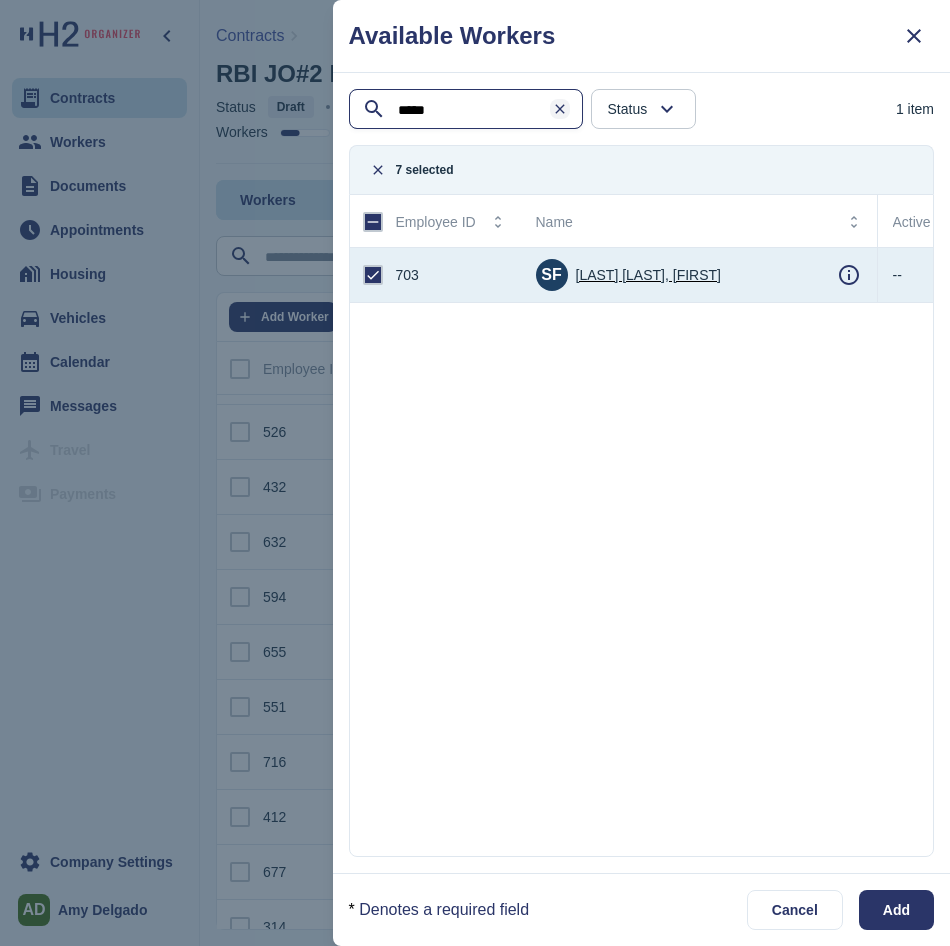 click at bounding box center [560, 109] 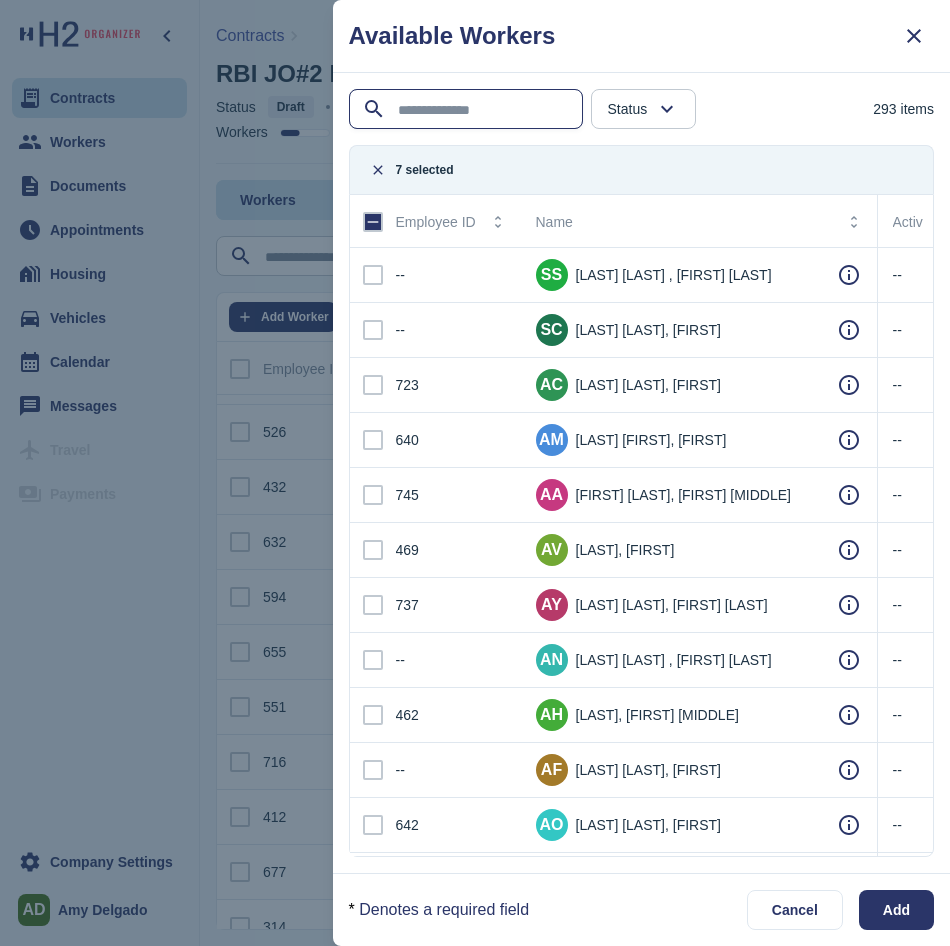 click at bounding box center (468, 110) 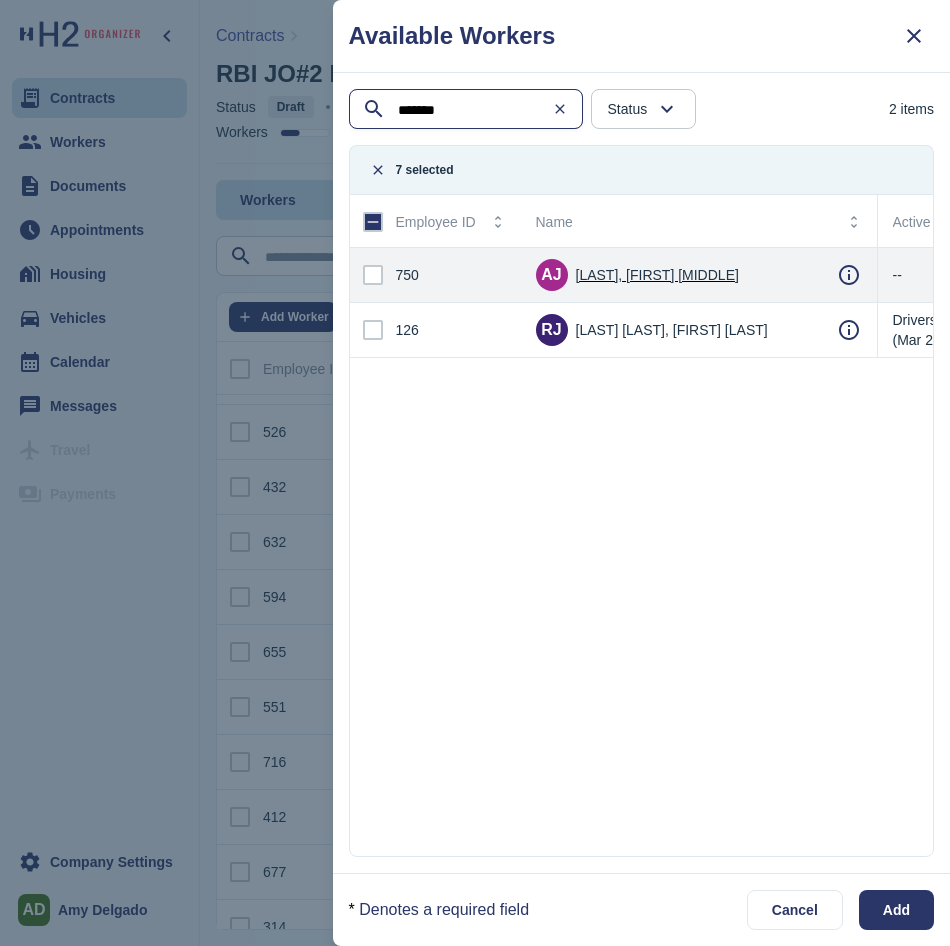 type on "*******" 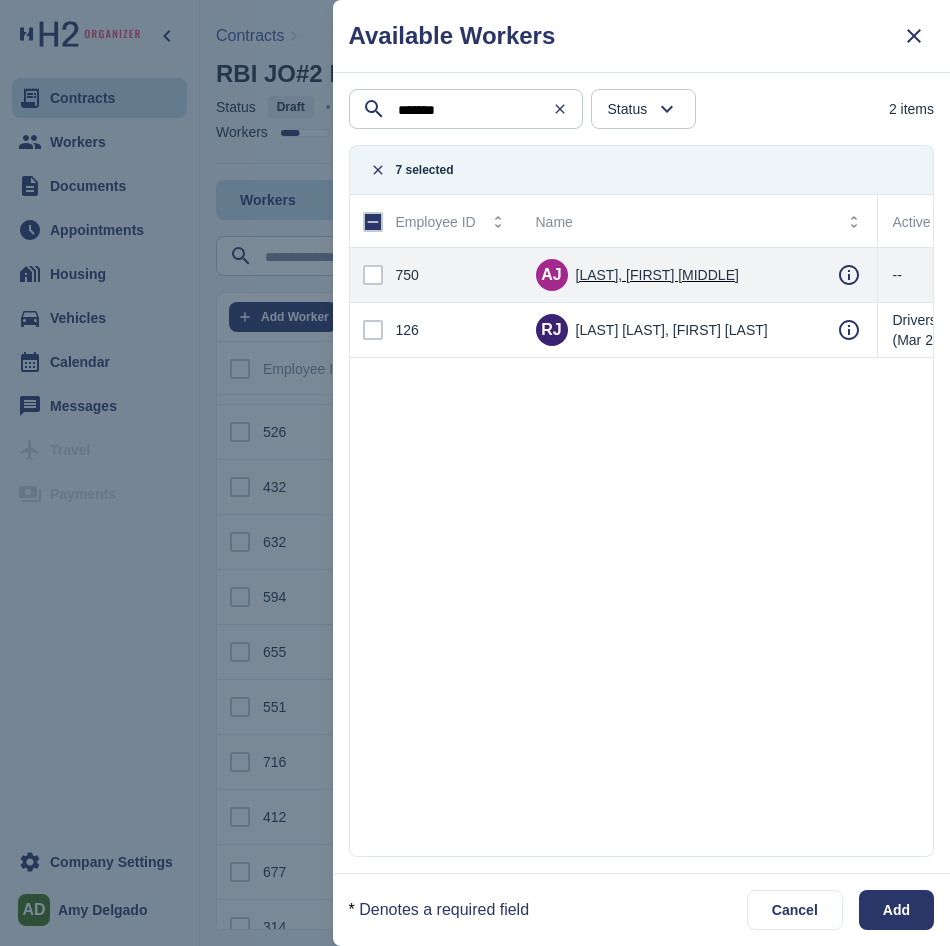 click at bounding box center (373, 275) 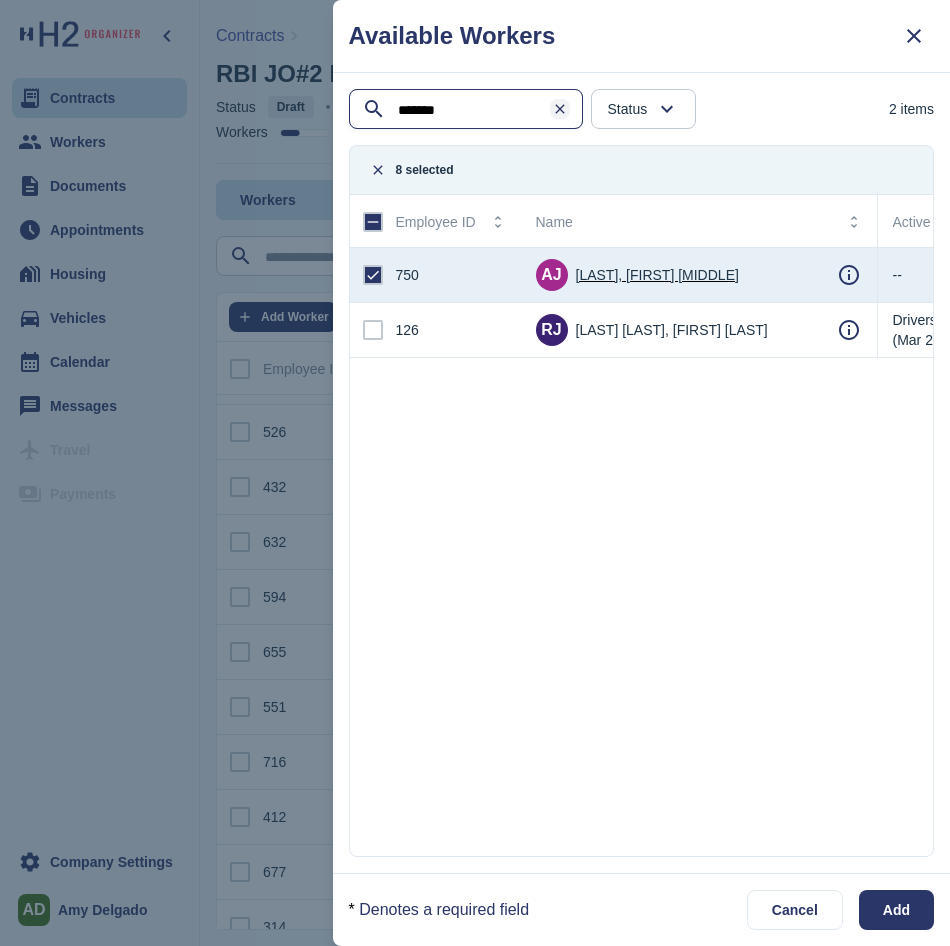 click at bounding box center (560, 109) 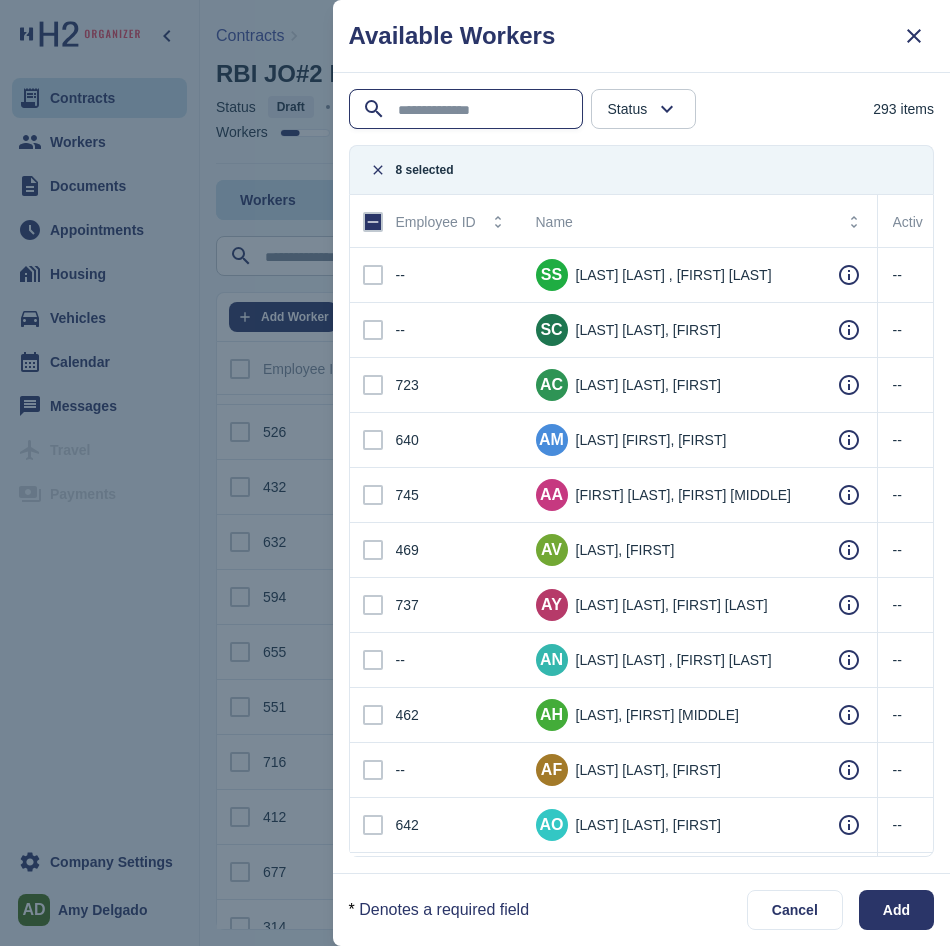 click at bounding box center (468, 110) 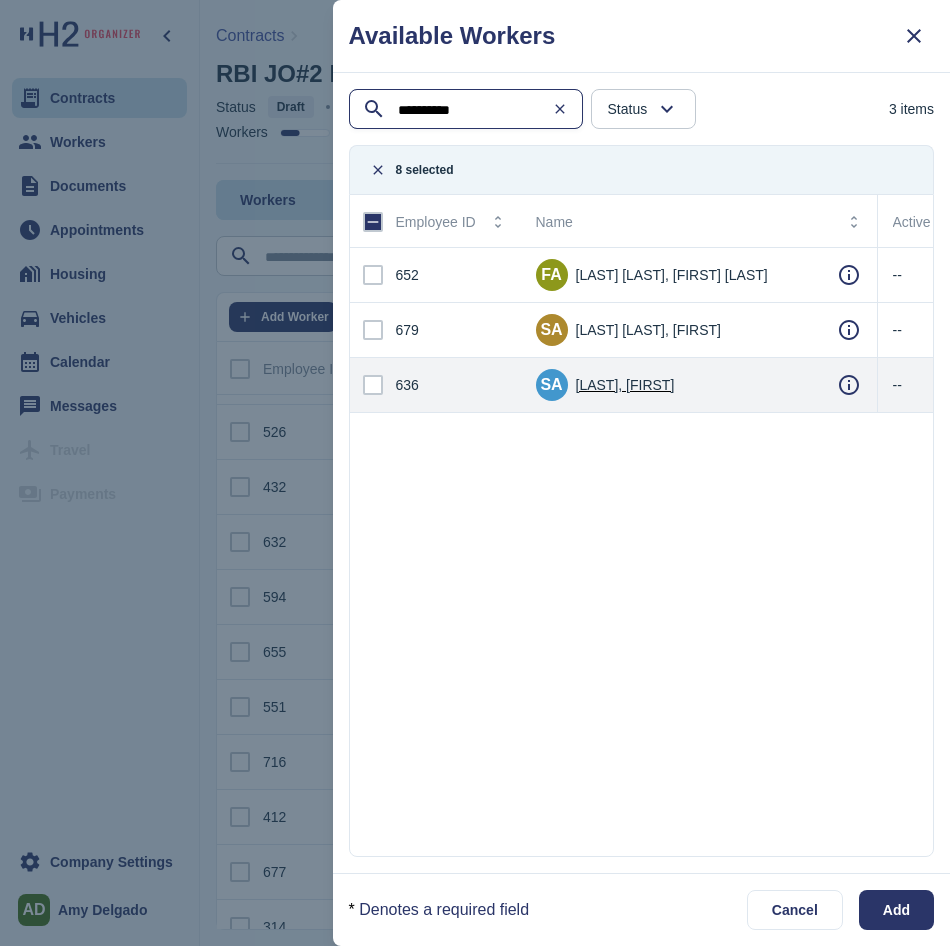 type on "**********" 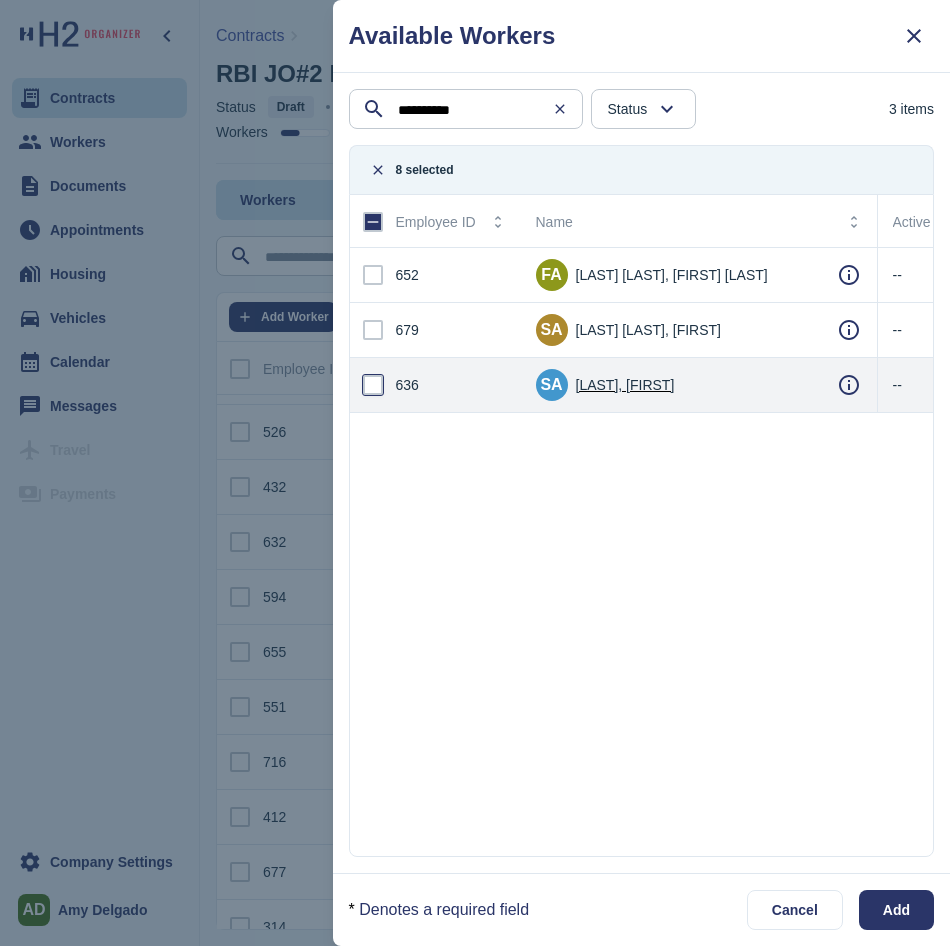 click at bounding box center [373, 385] 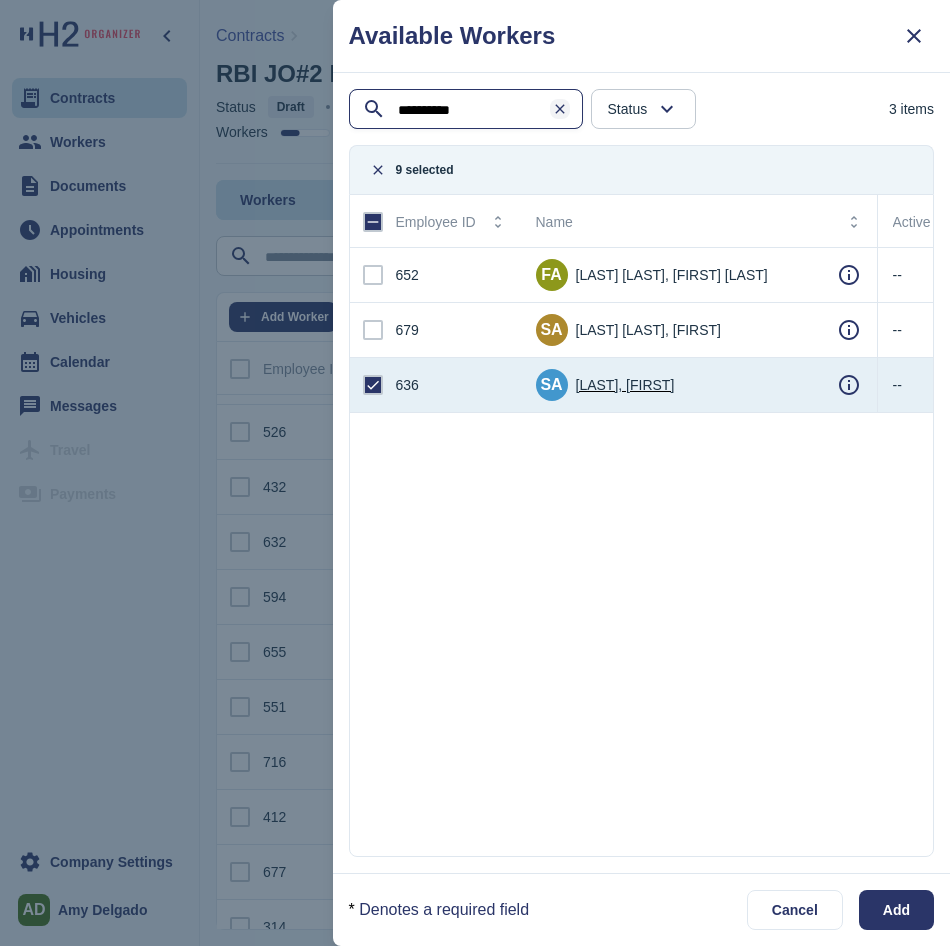 click at bounding box center (560, 109) 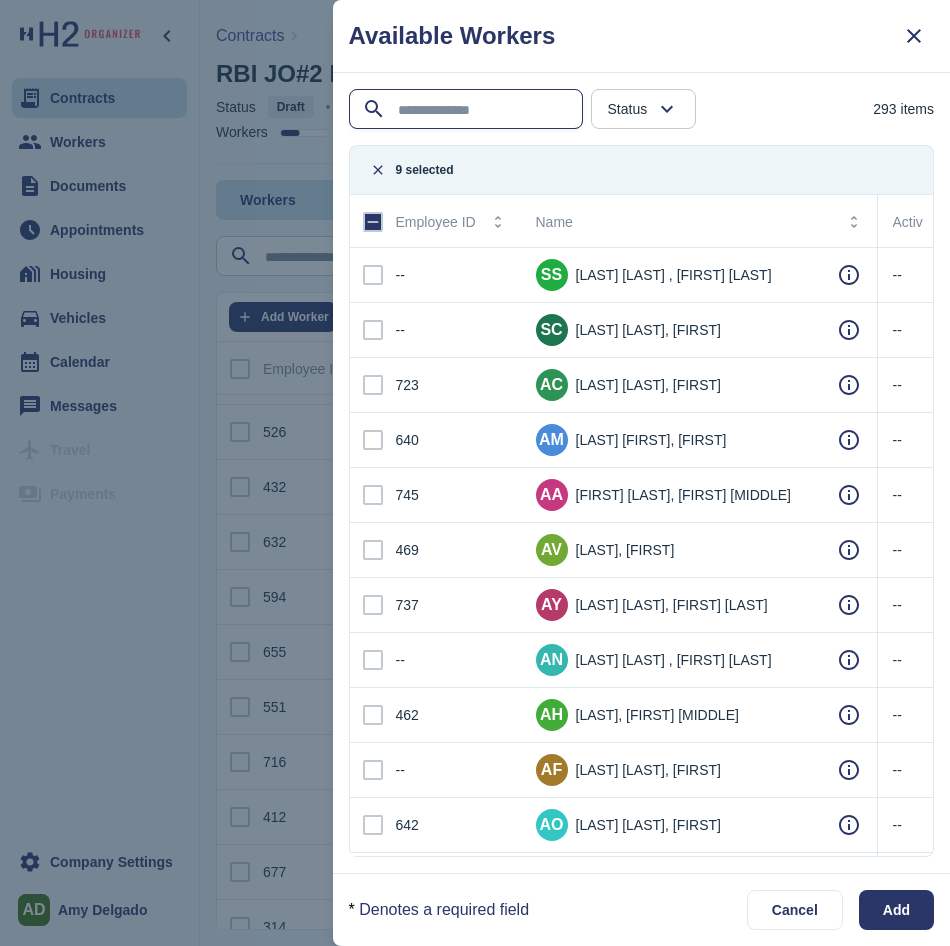 click at bounding box center (468, 110) 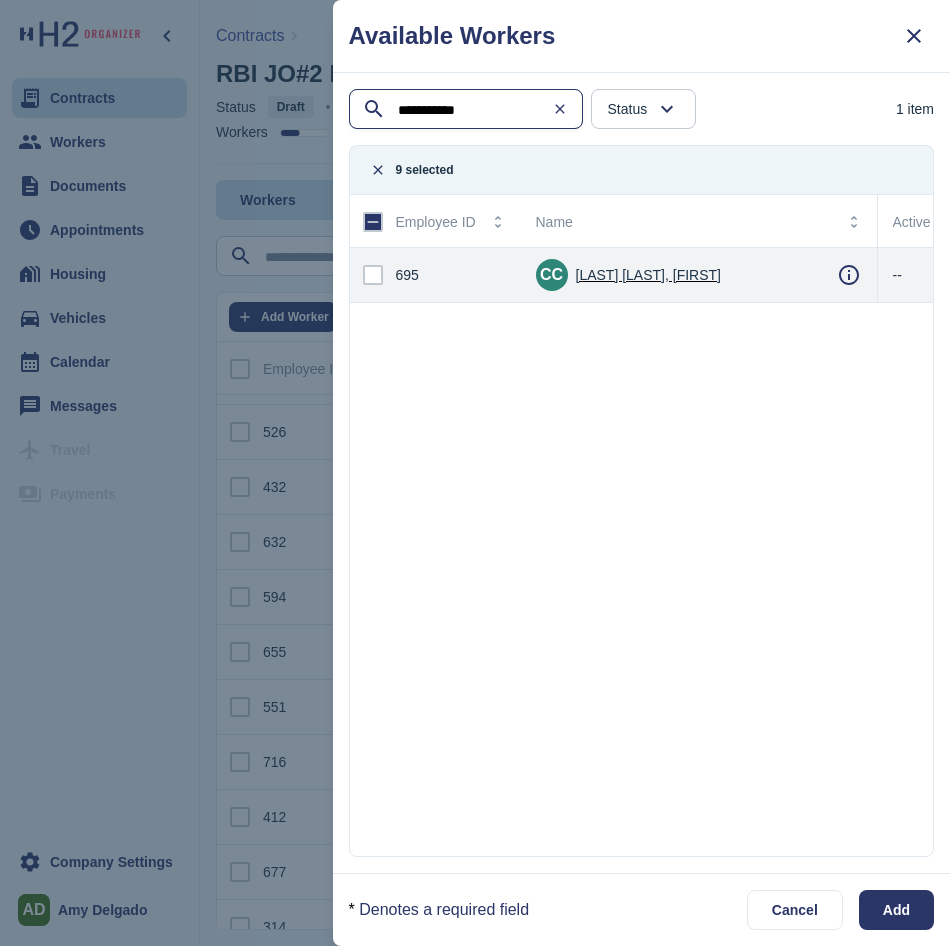type on "**********" 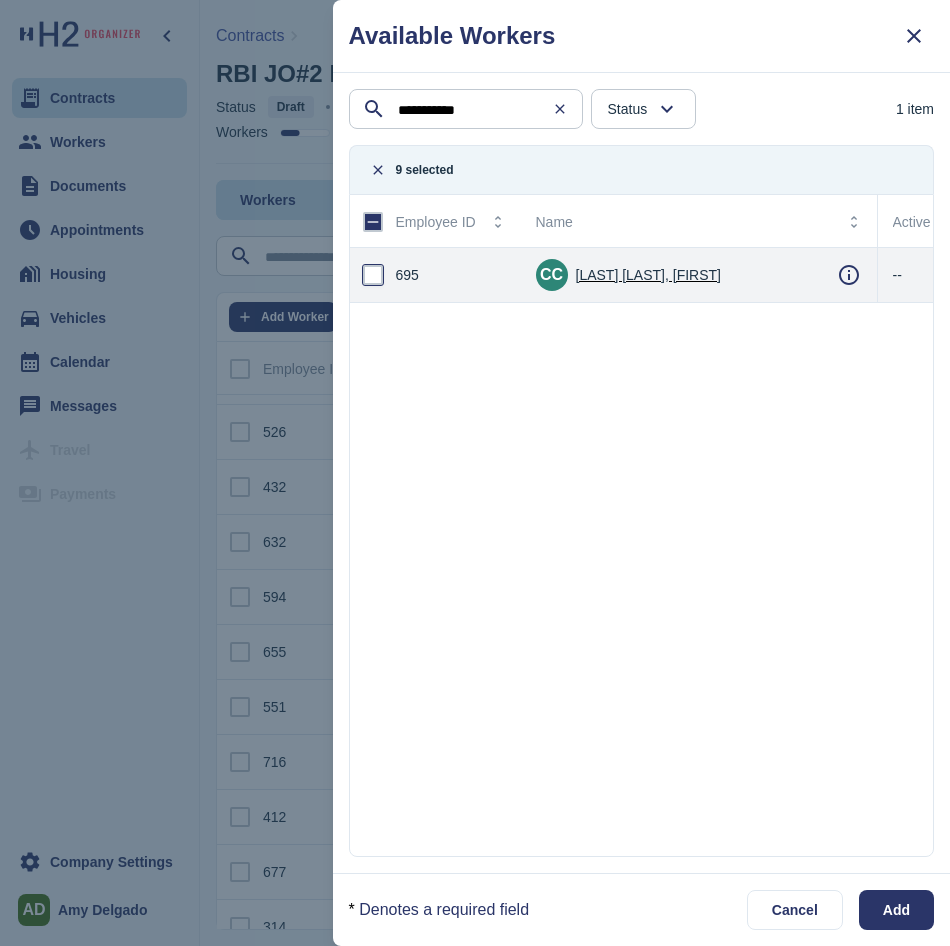 click at bounding box center [373, 275] 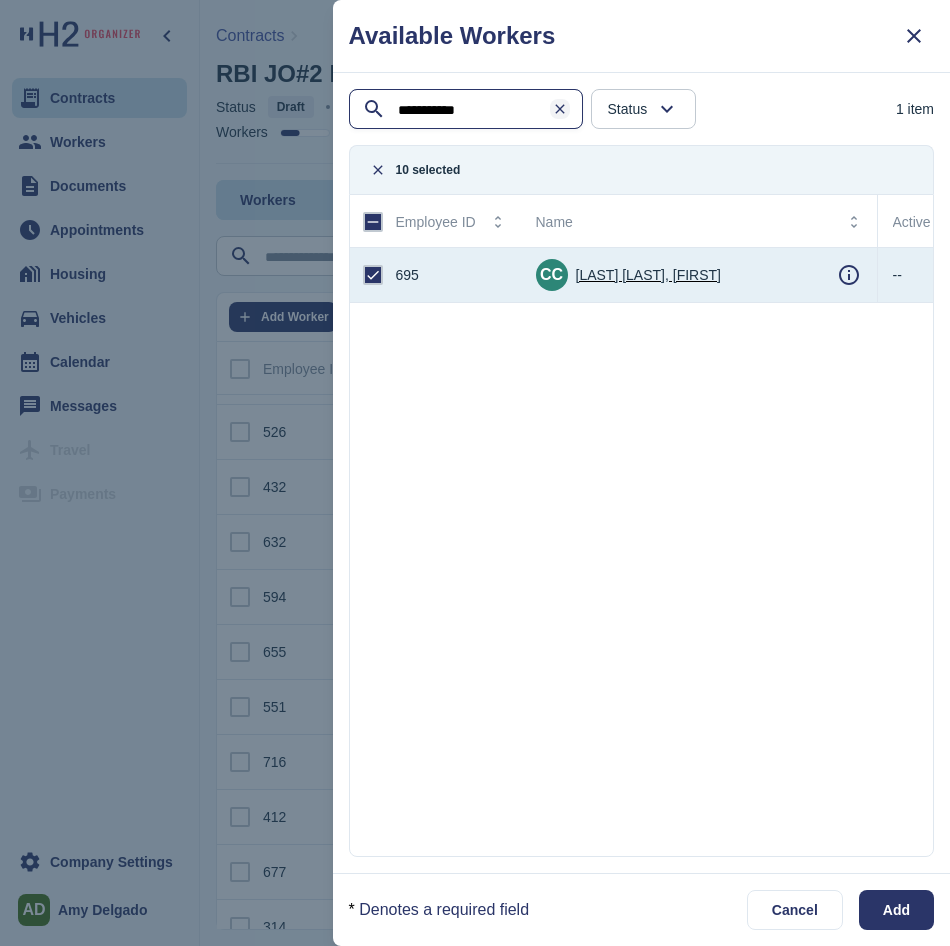 click at bounding box center (560, 109) 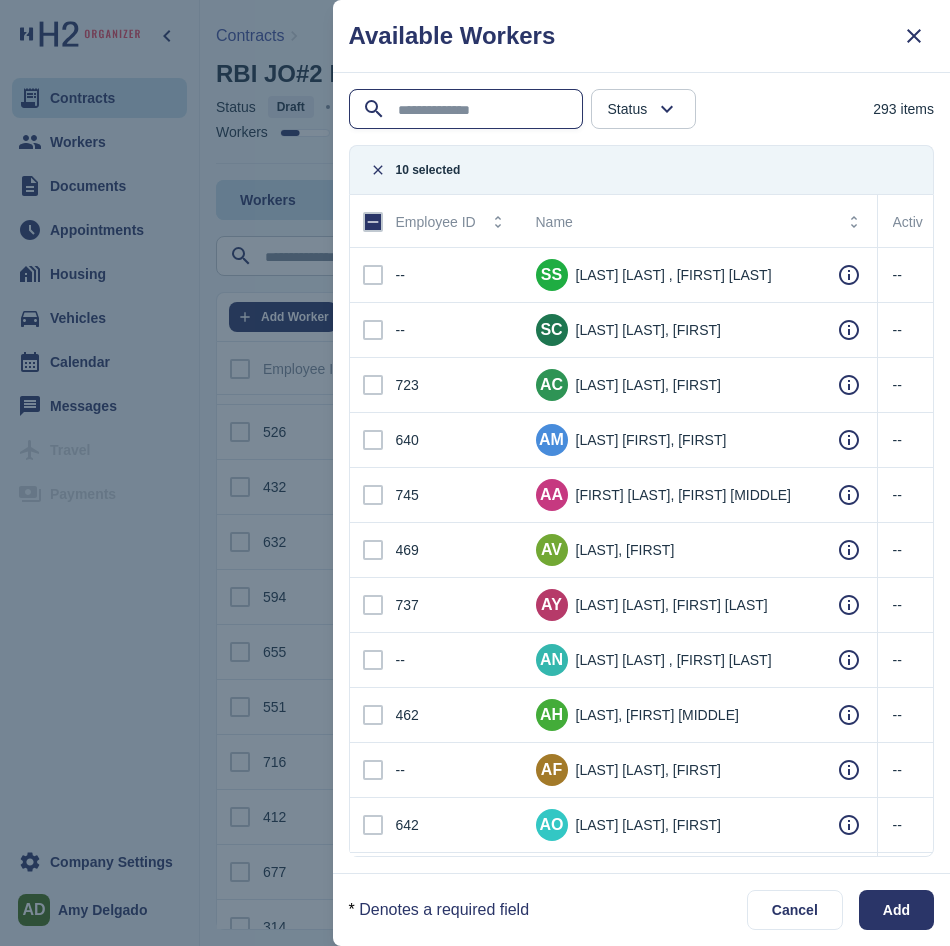 click at bounding box center [468, 110] 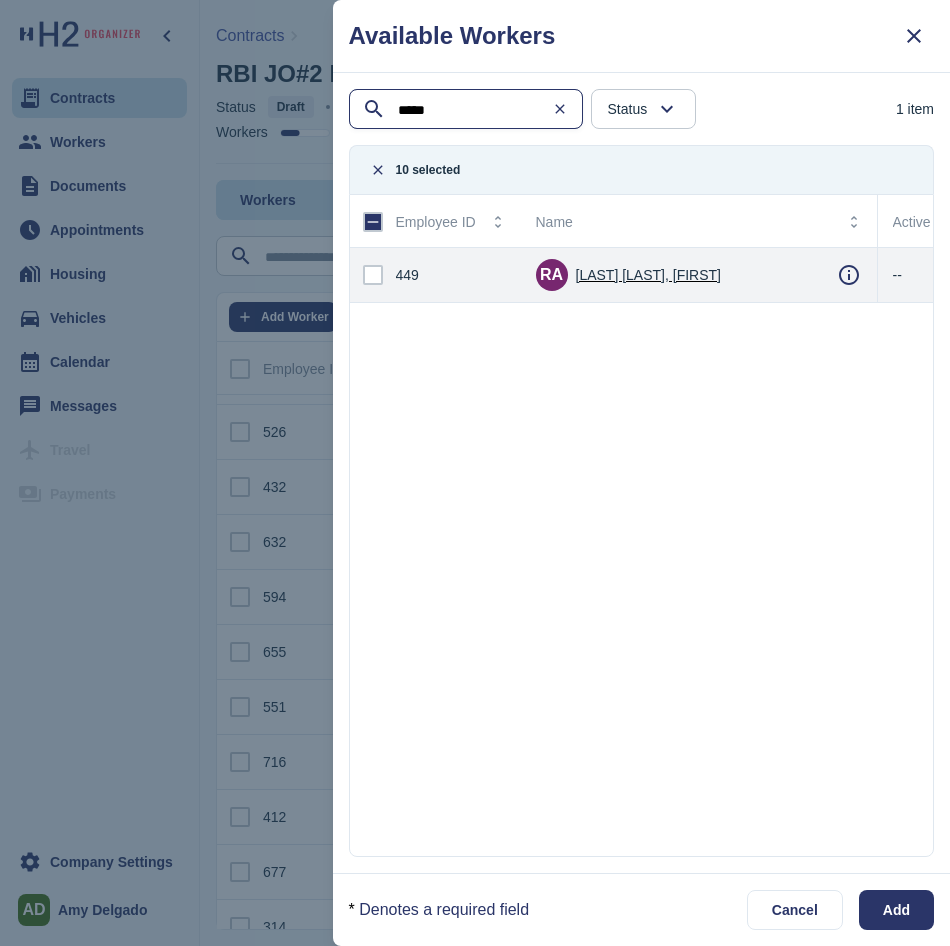 type on "*****" 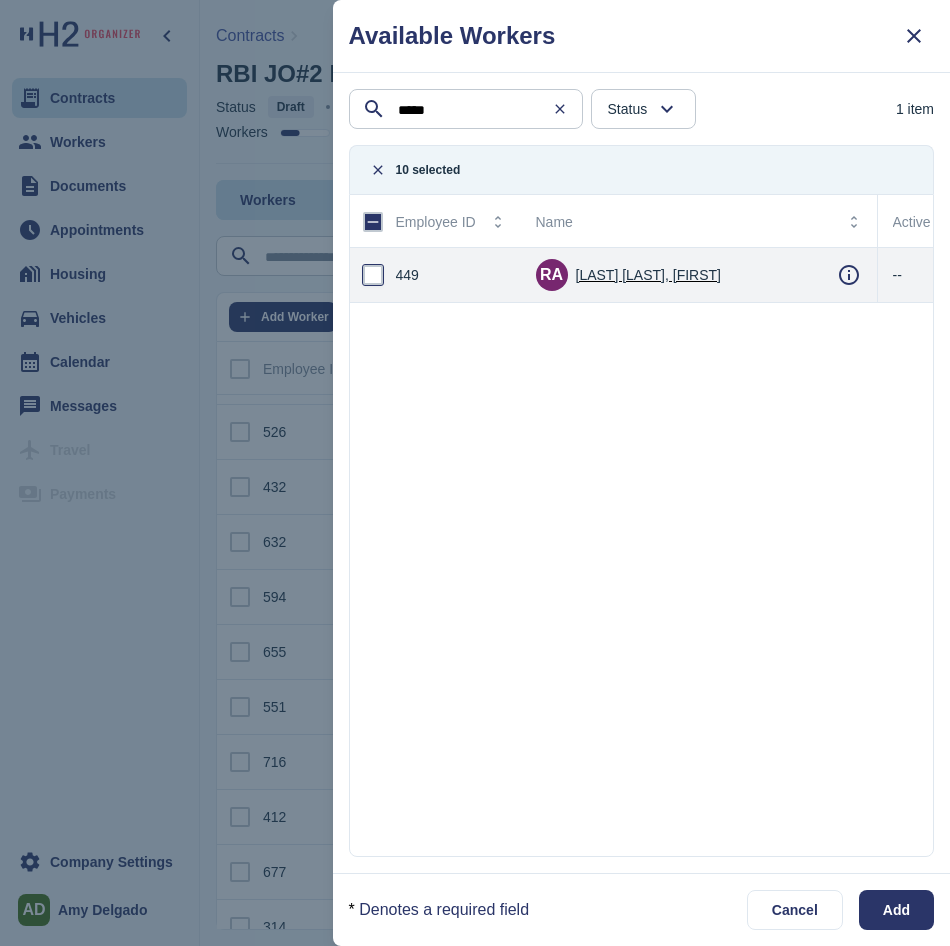 click at bounding box center (373, 275) 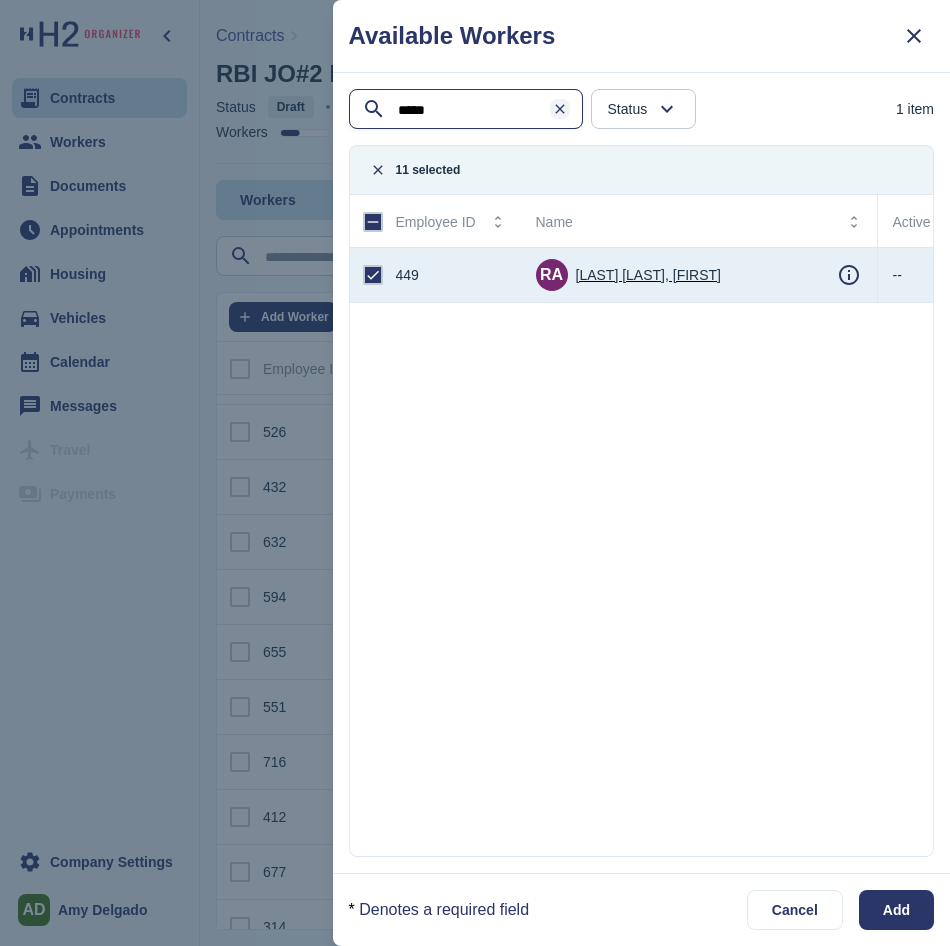 click at bounding box center (560, 109) 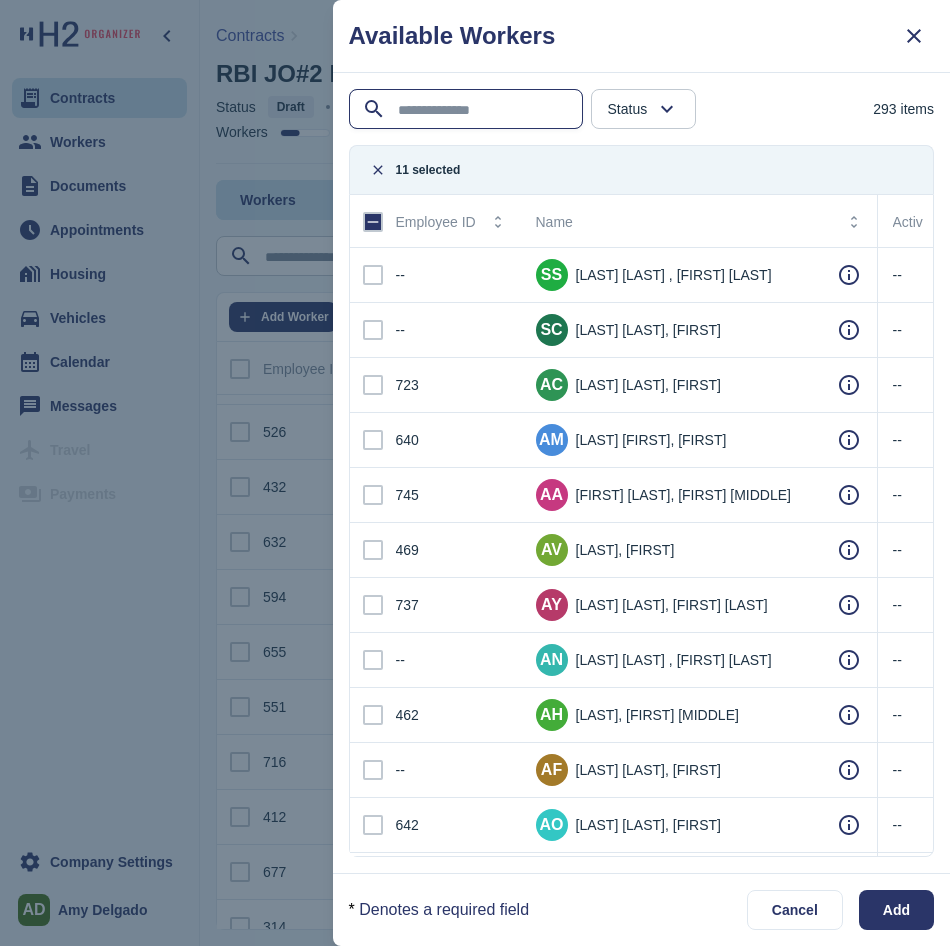 click at bounding box center [468, 110] 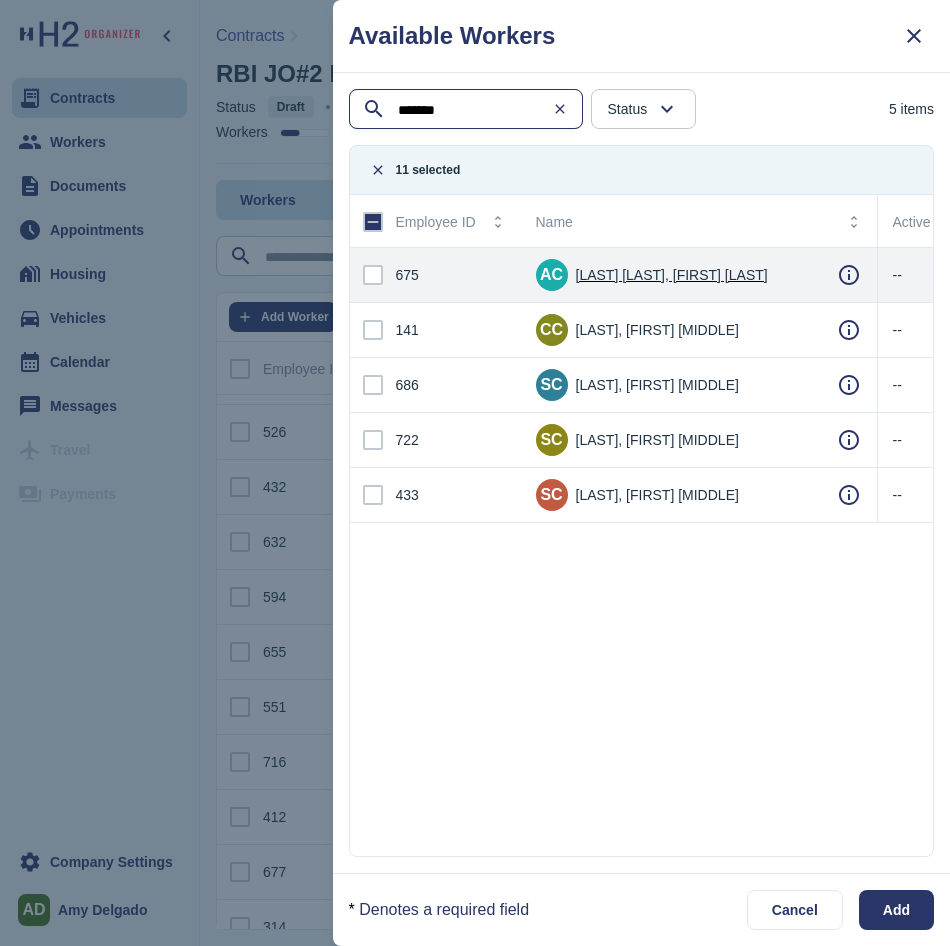 type on "*******" 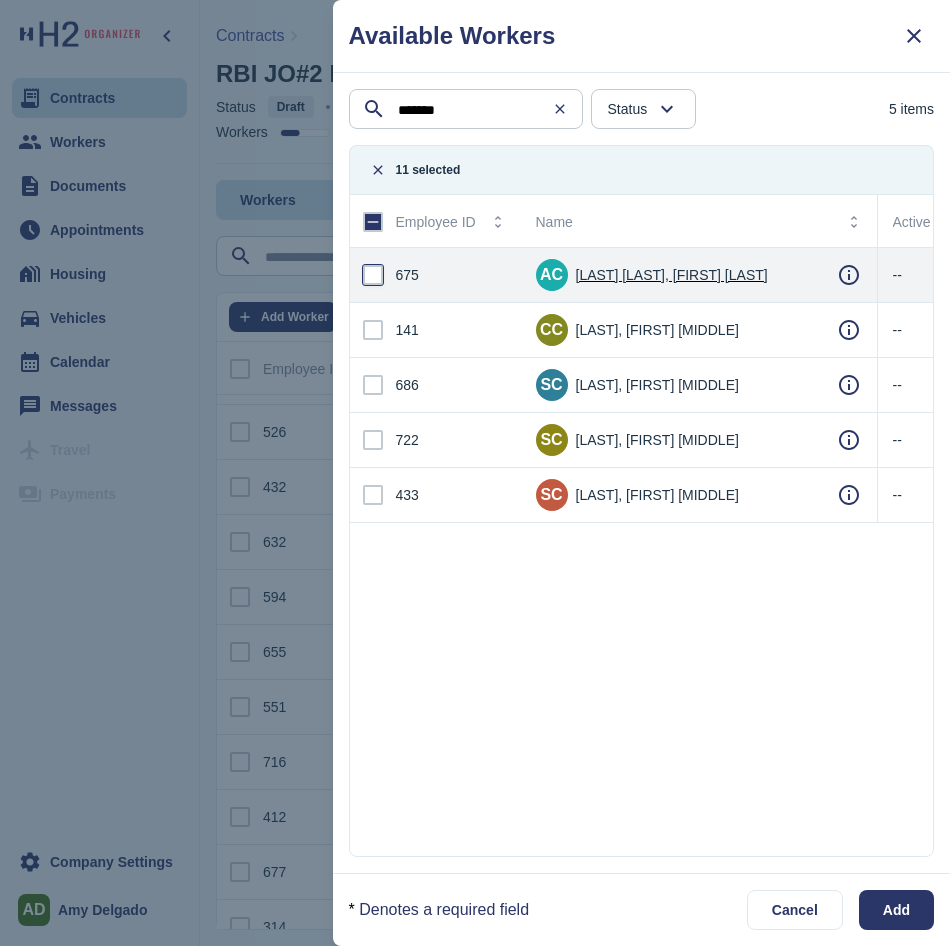 click at bounding box center (373, 275) 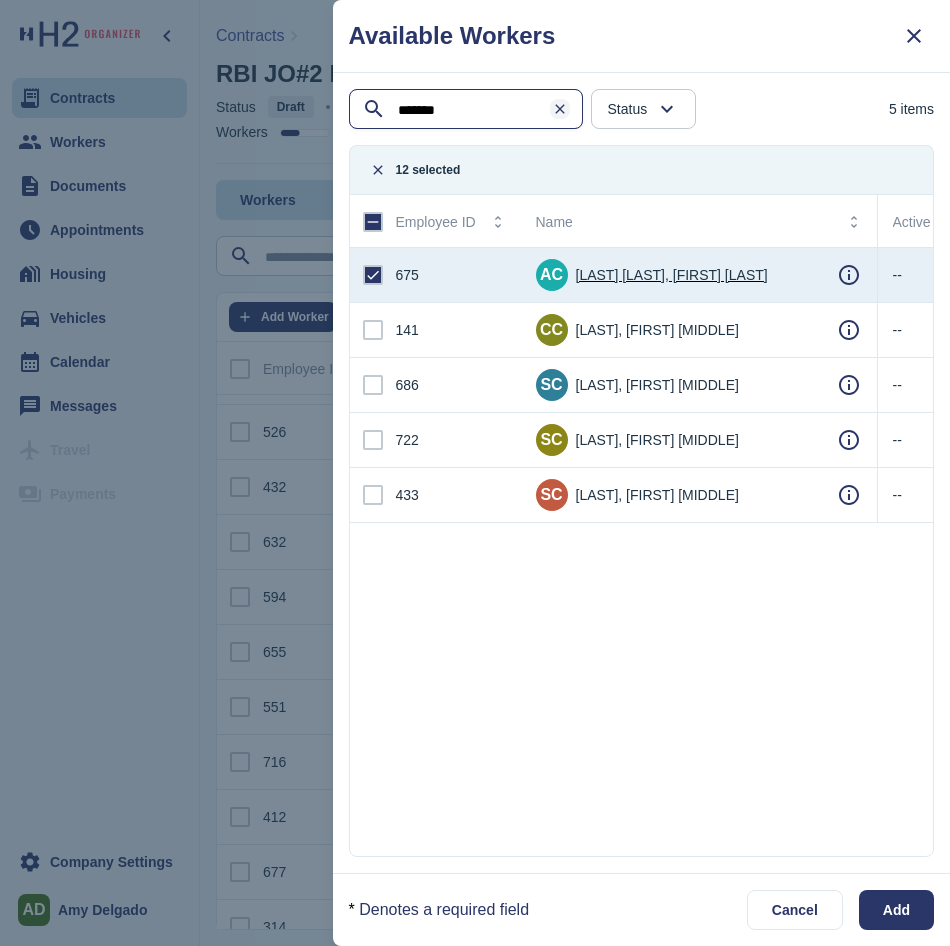 click at bounding box center [560, 109] 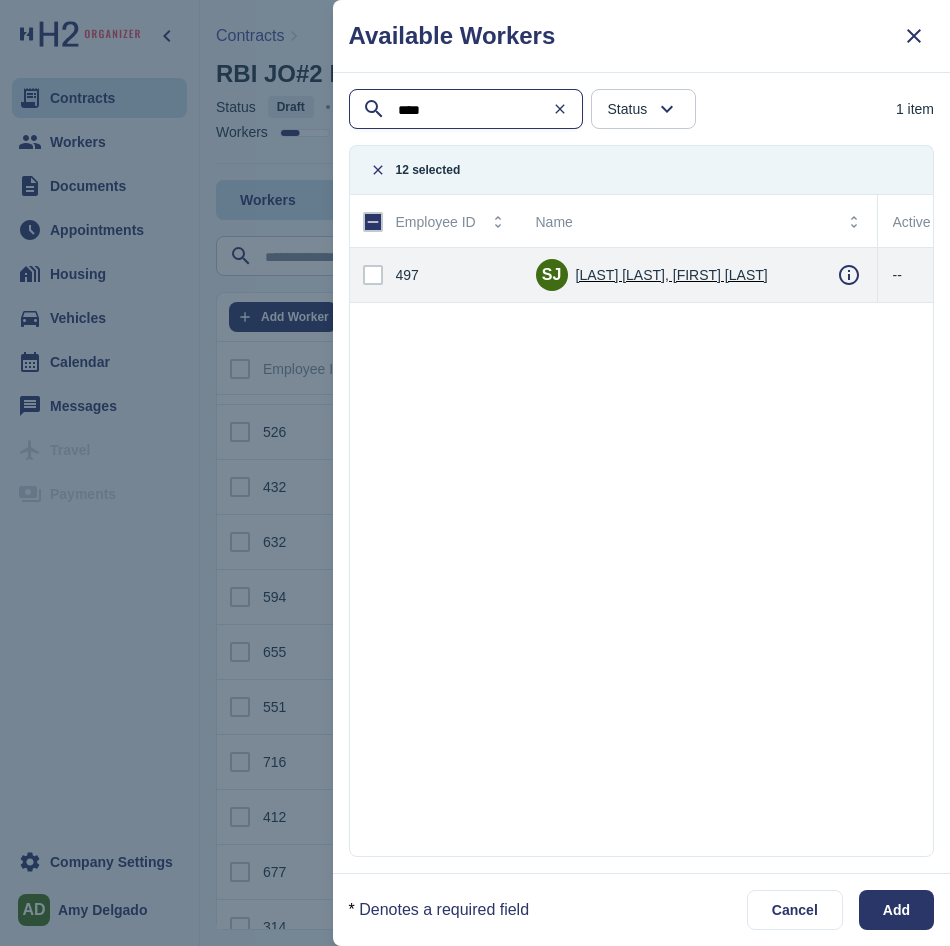 type on "****" 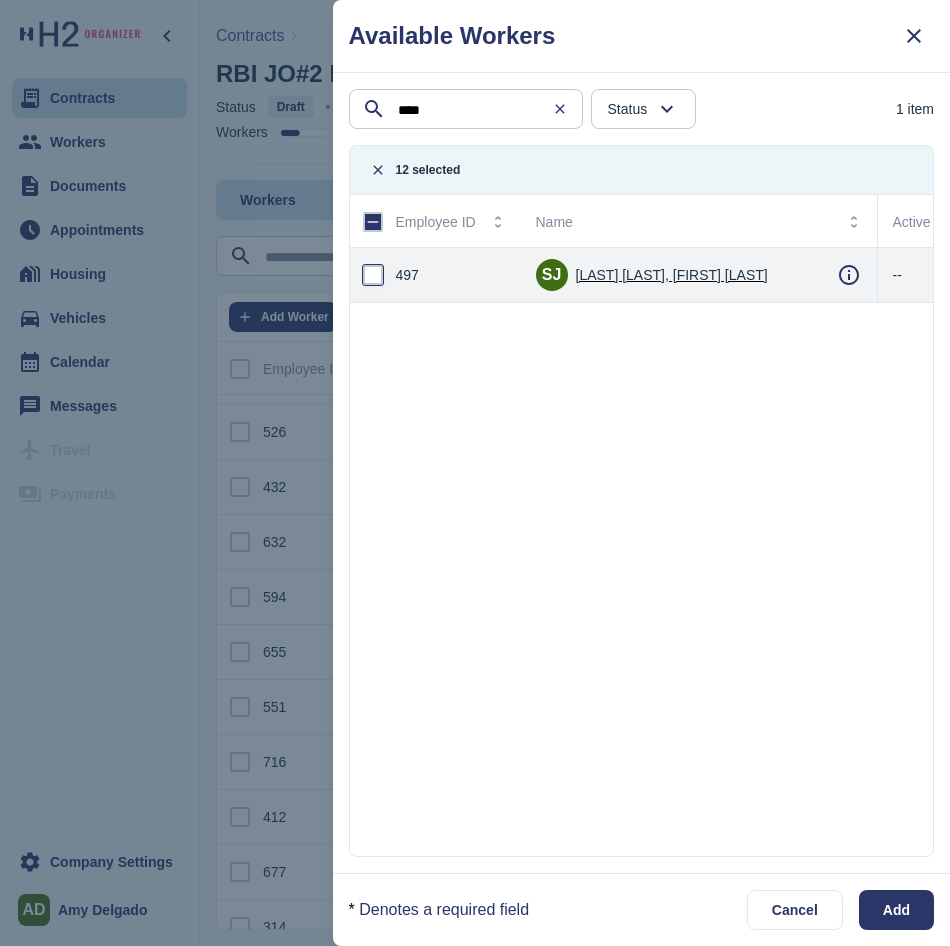 click at bounding box center (373, 275) 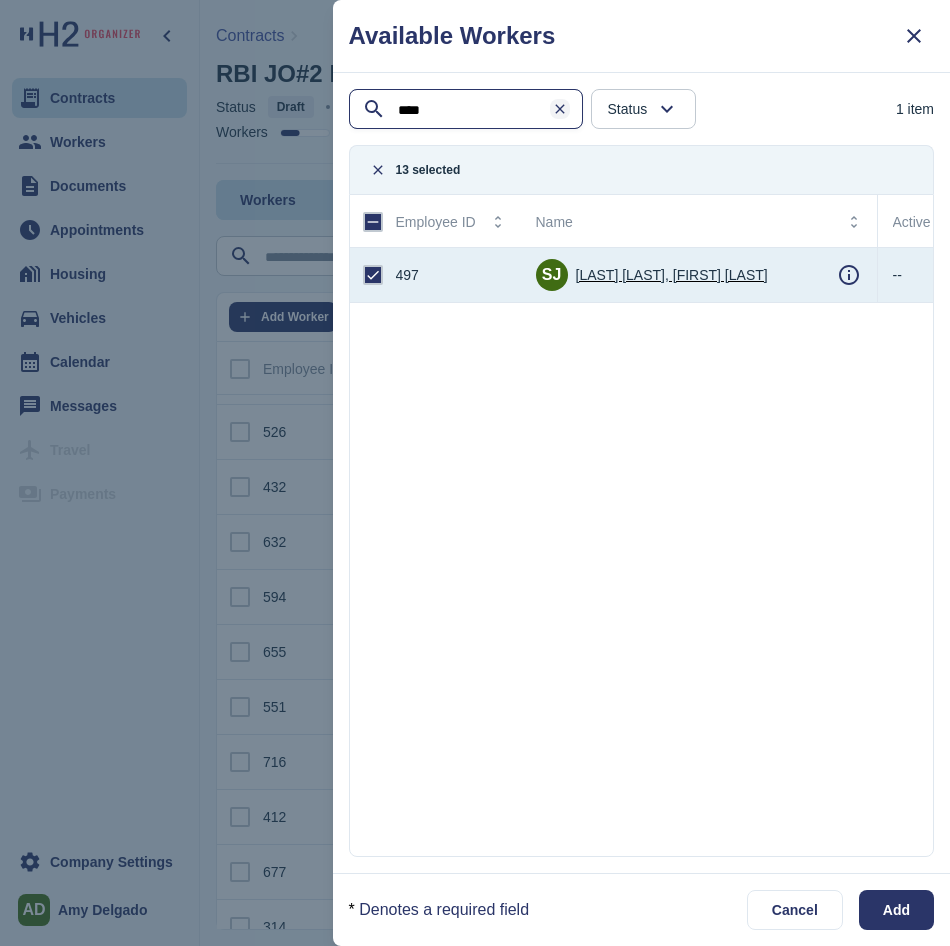 click at bounding box center [560, 109] 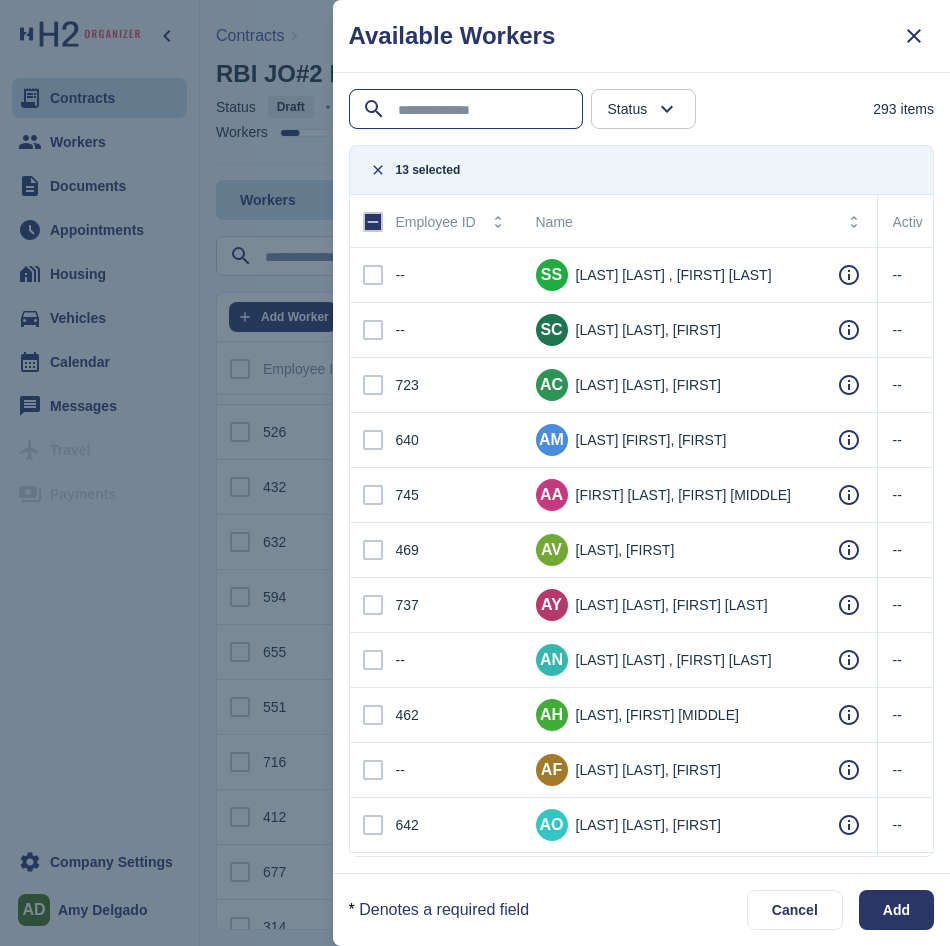 click at bounding box center (468, 110) 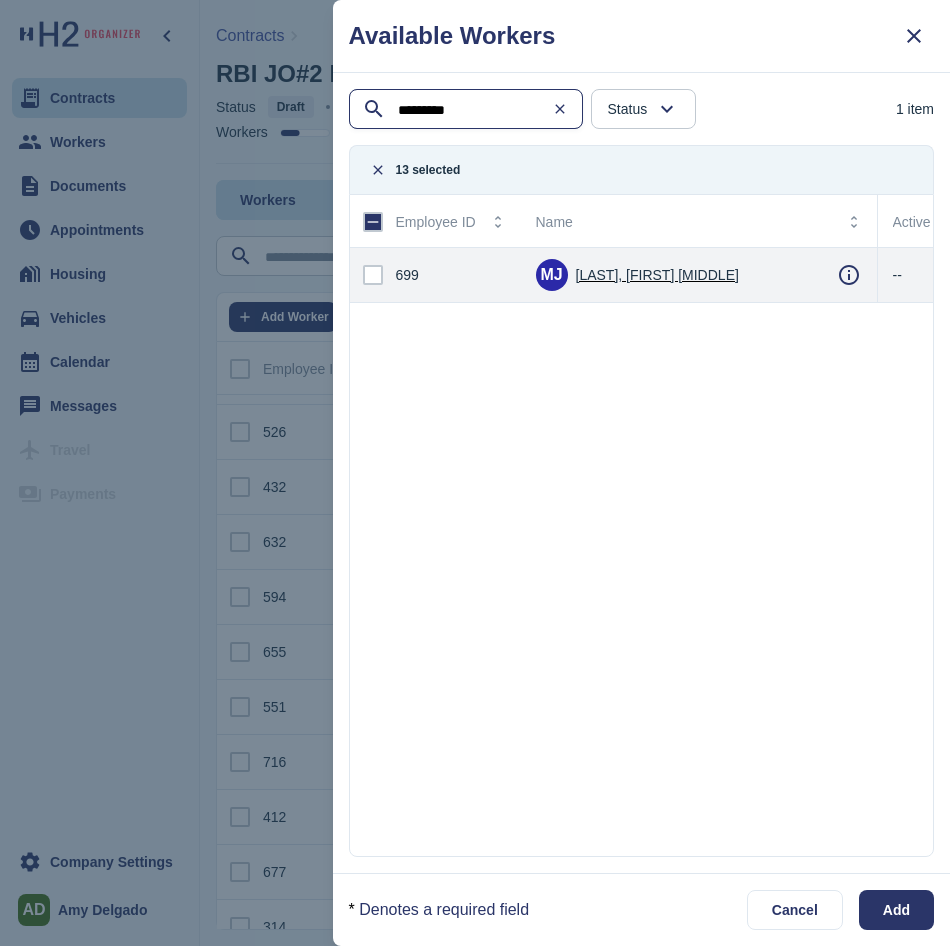 type on "*********" 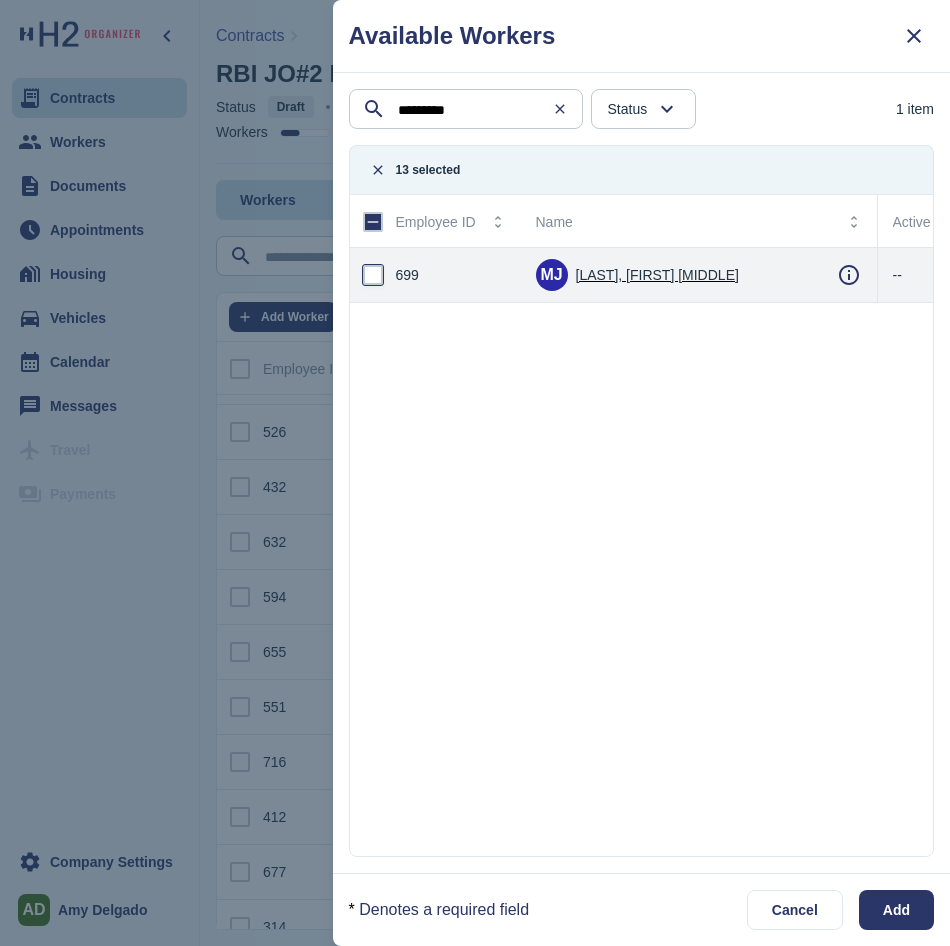 click at bounding box center [373, 275] 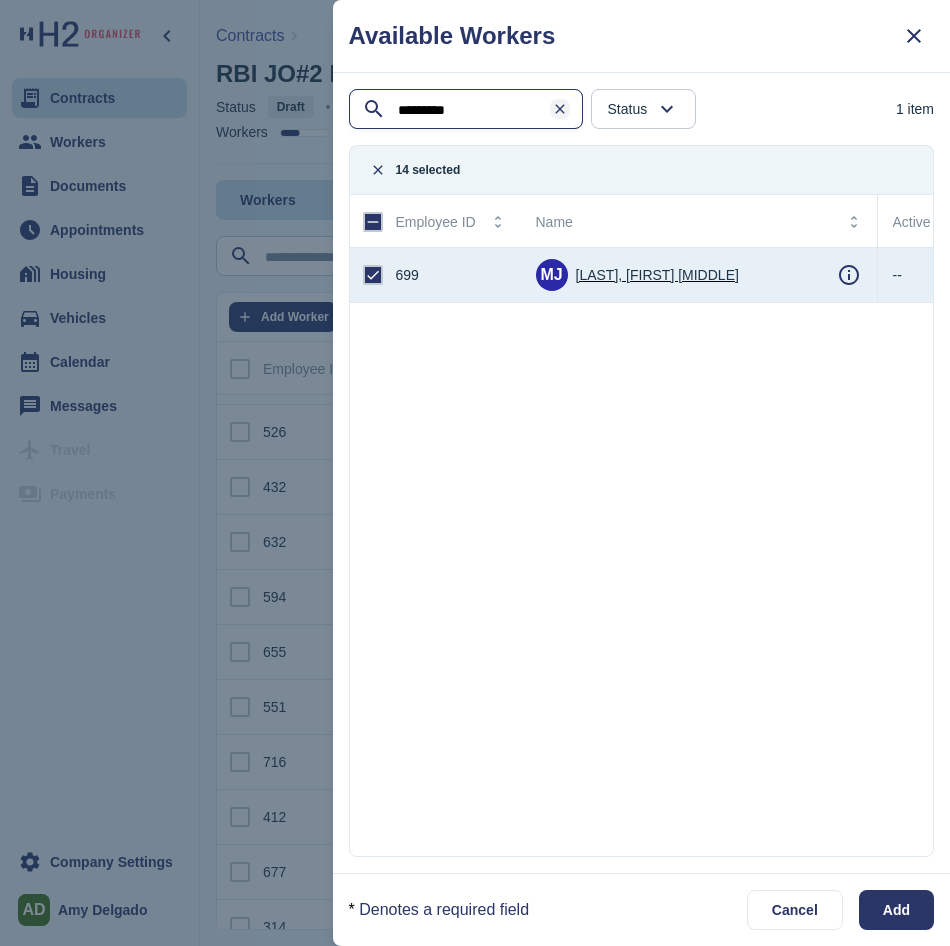 click at bounding box center (560, 109) 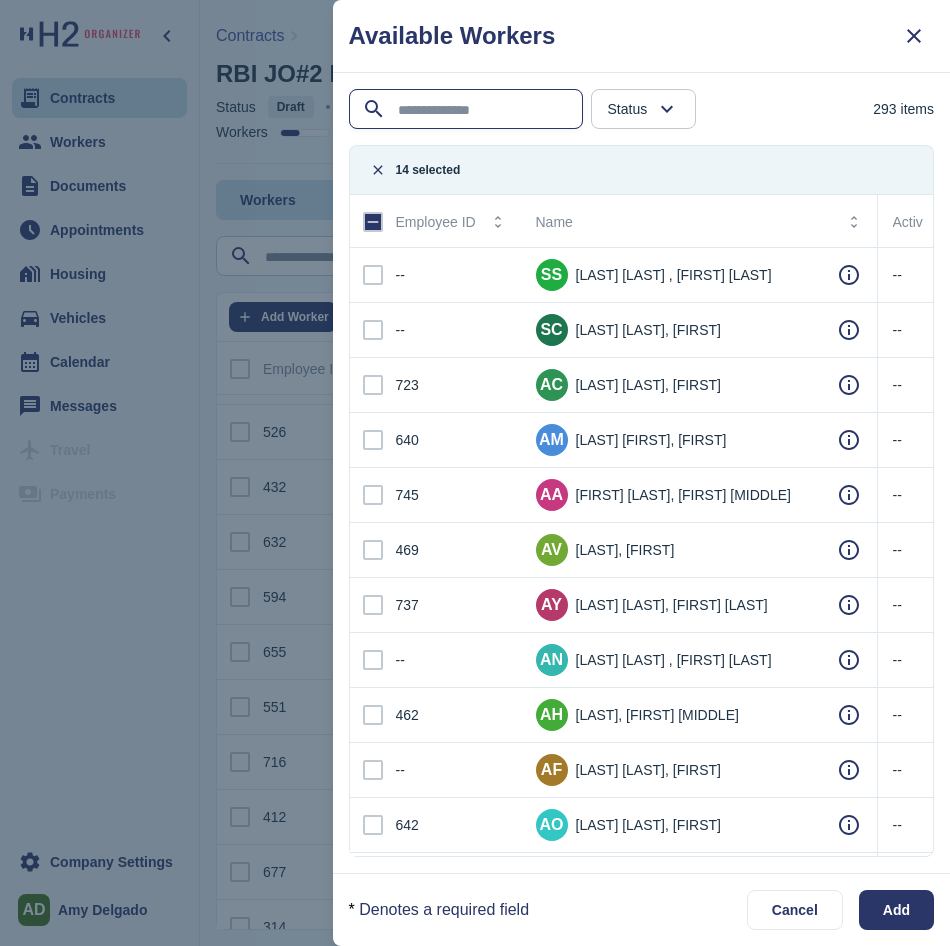 click at bounding box center [468, 110] 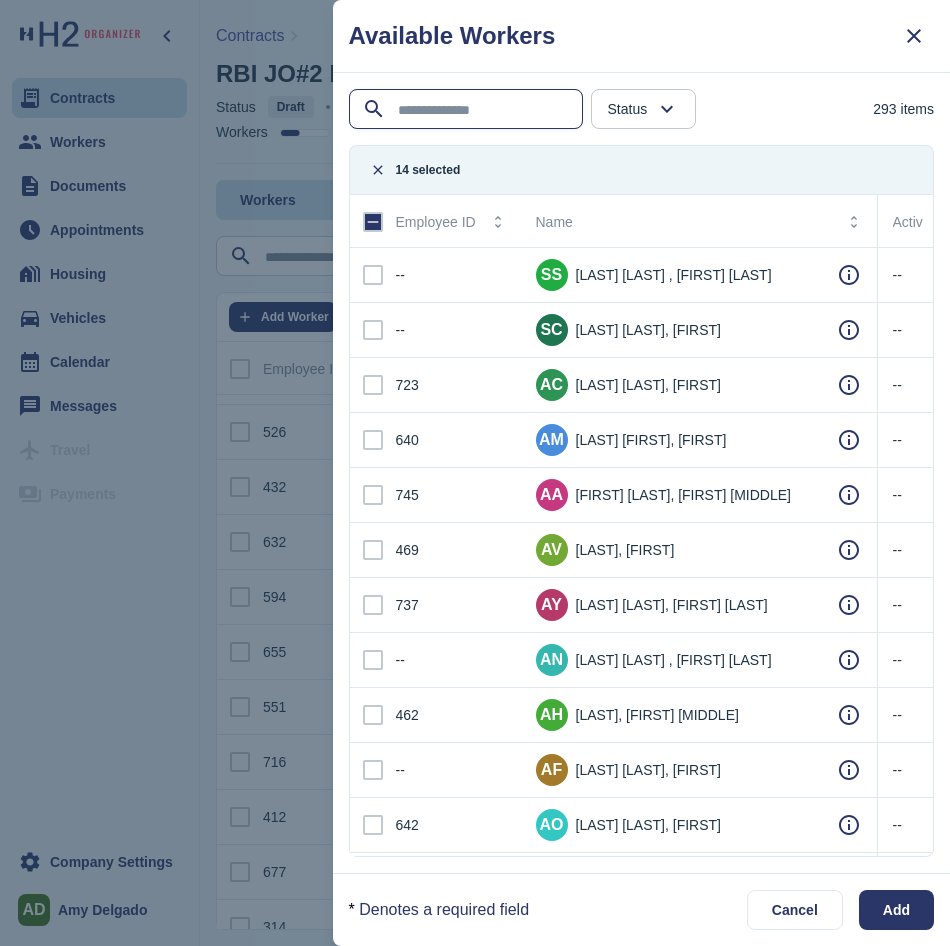 click at bounding box center [468, 110] 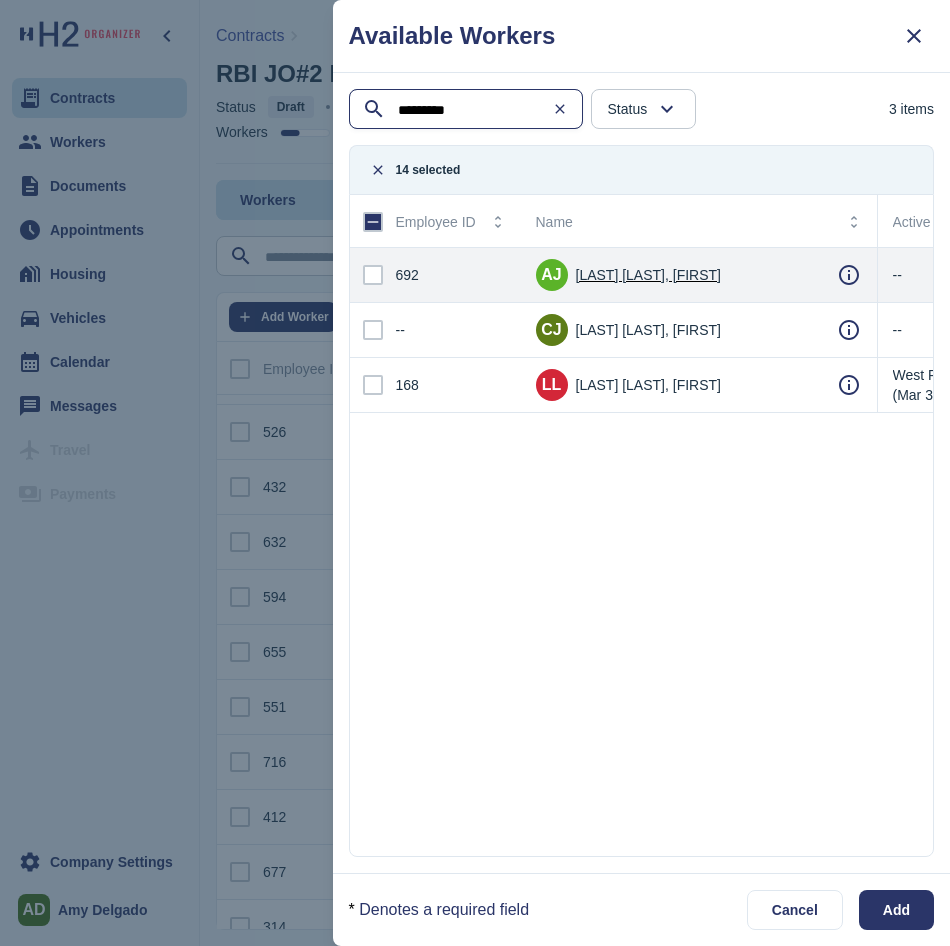 type on "*********" 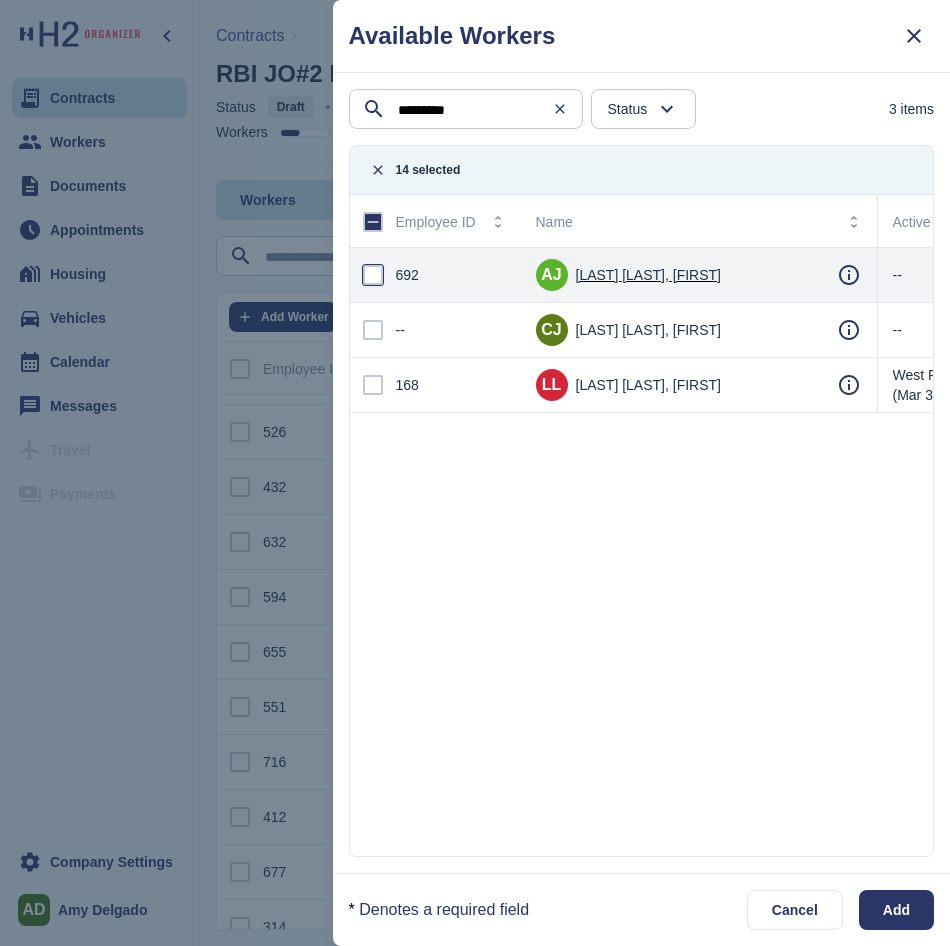 click at bounding box center [373, 275] 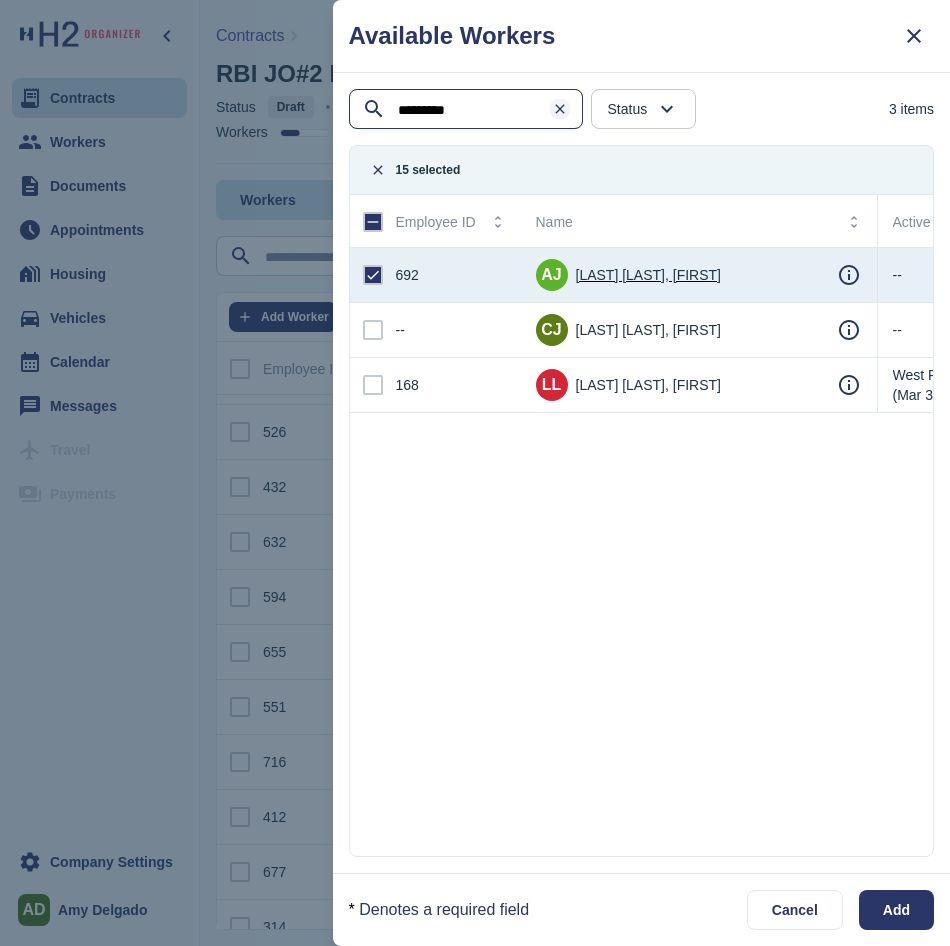 click at bounding box center (560, 109) 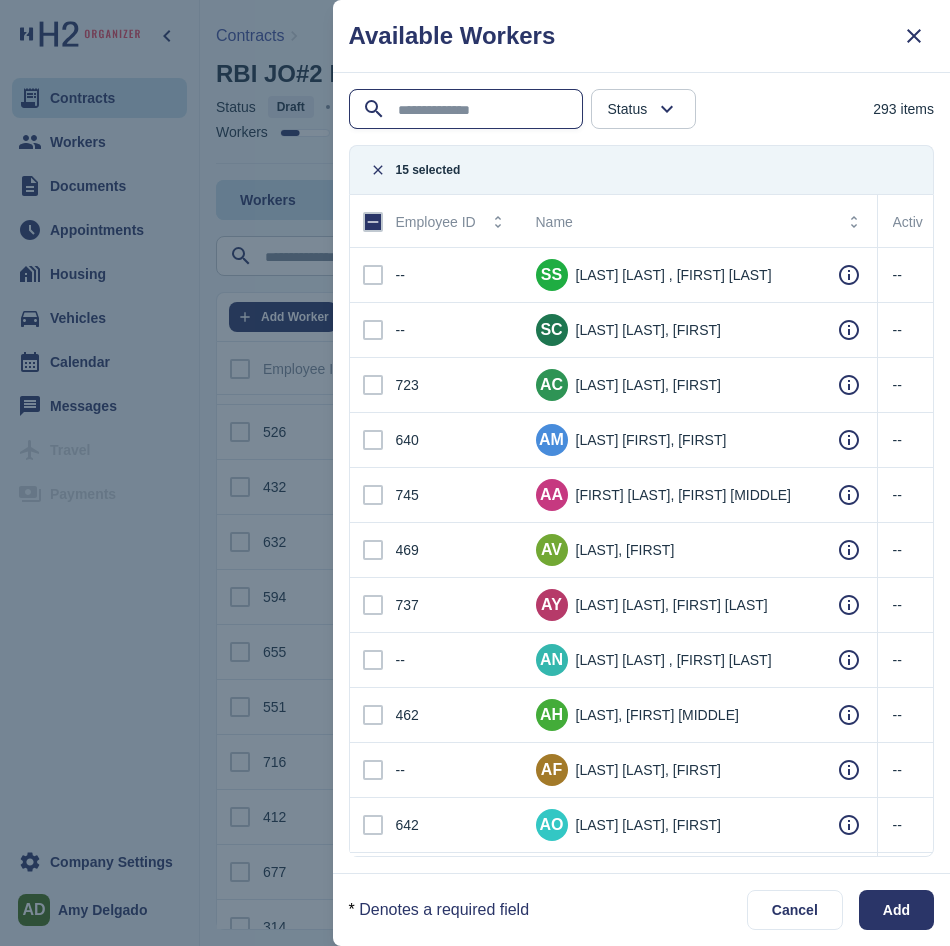 click at bounding box center (468, 110) 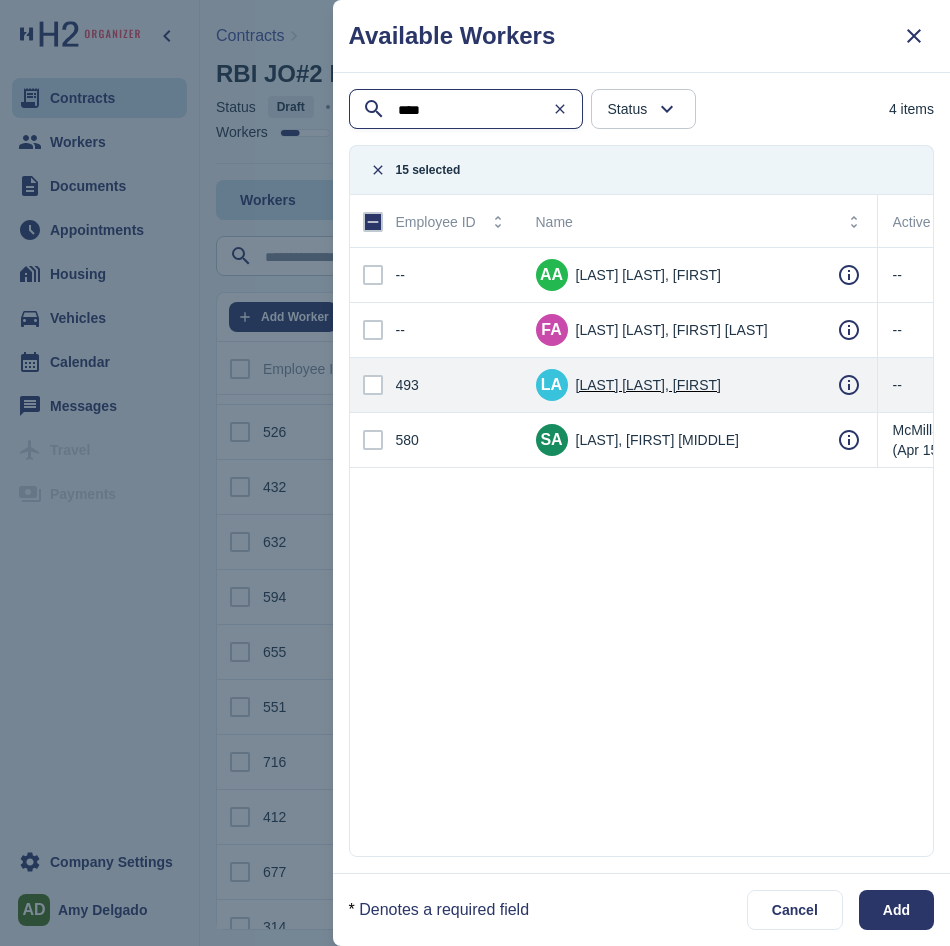 type on "****" 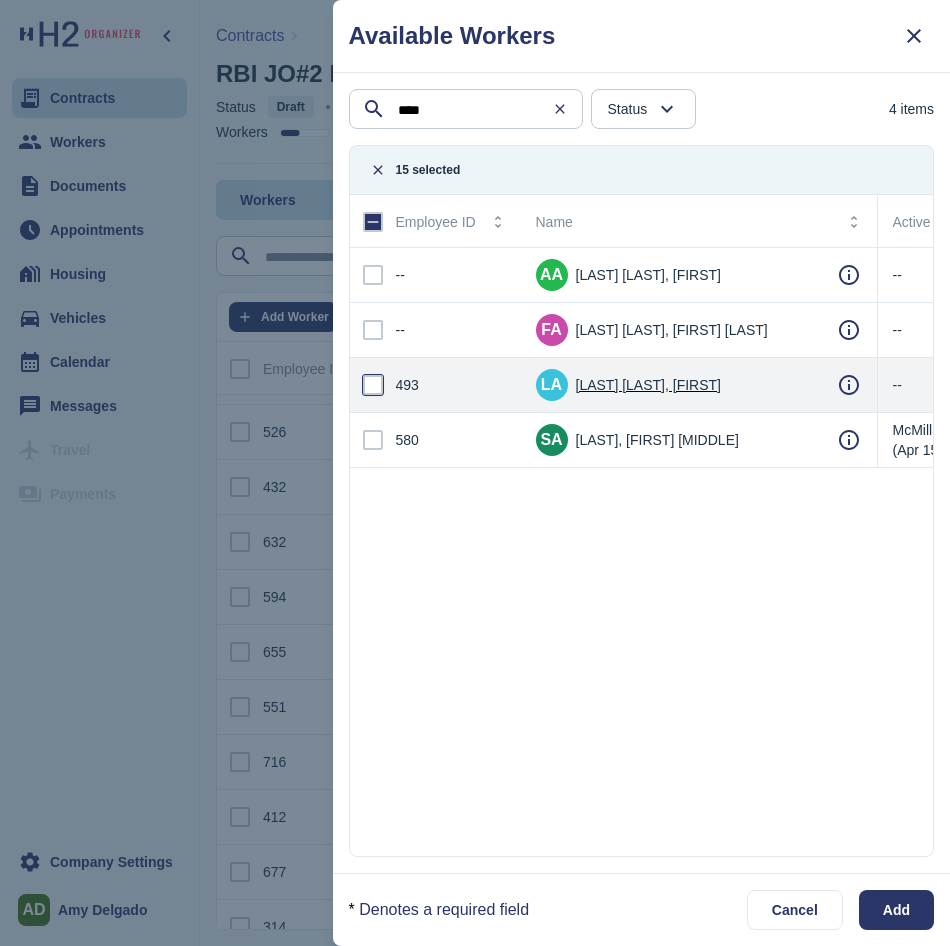 click at bounding box center [373, 385] 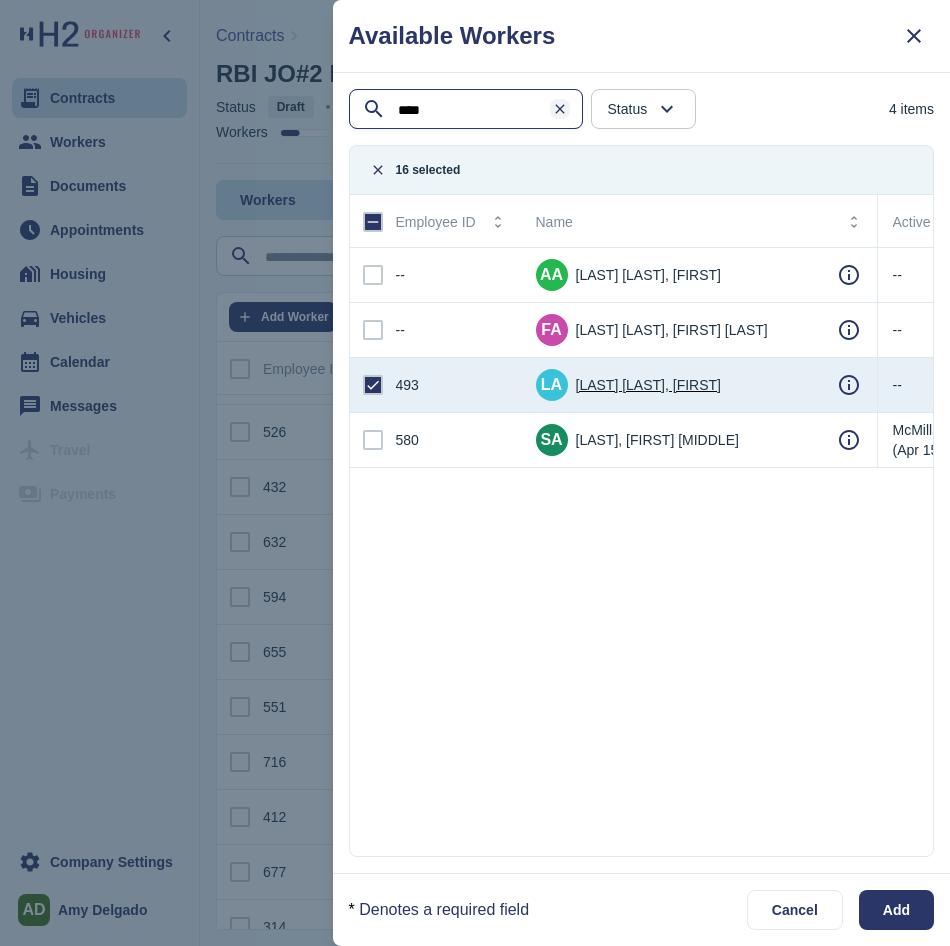 click at bounding box center [560, 109] 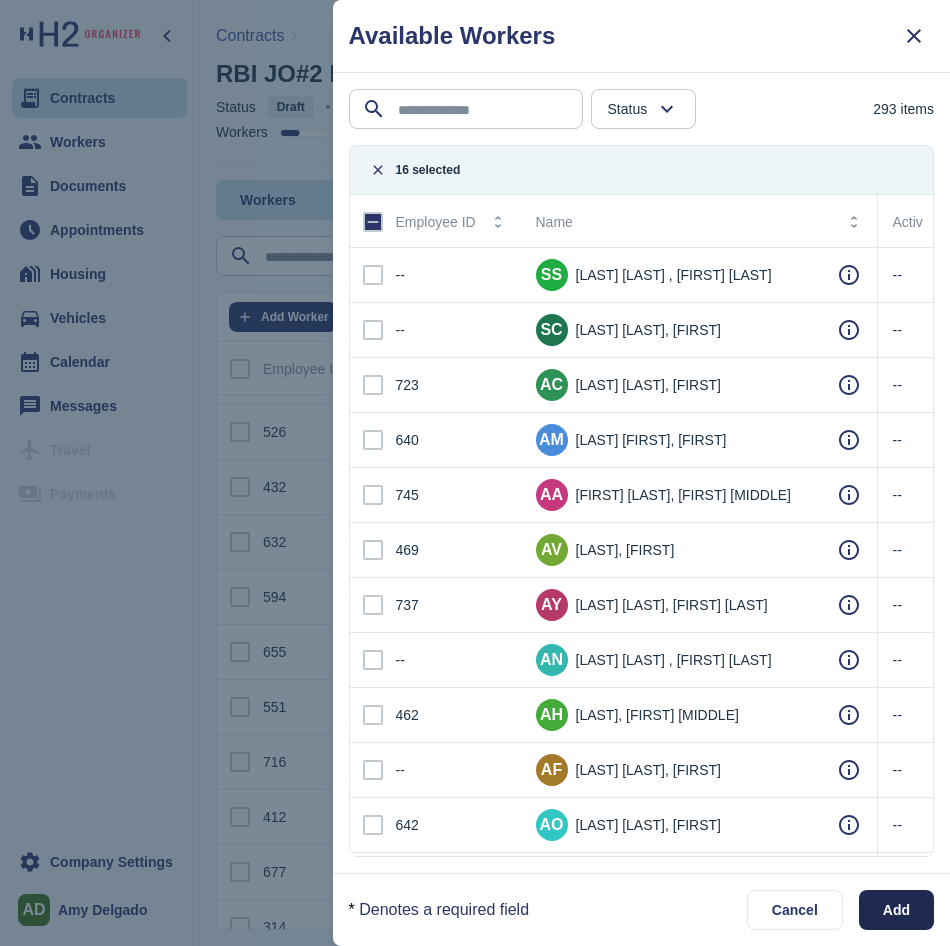 click on "Add" at bounding box center [896, 910] 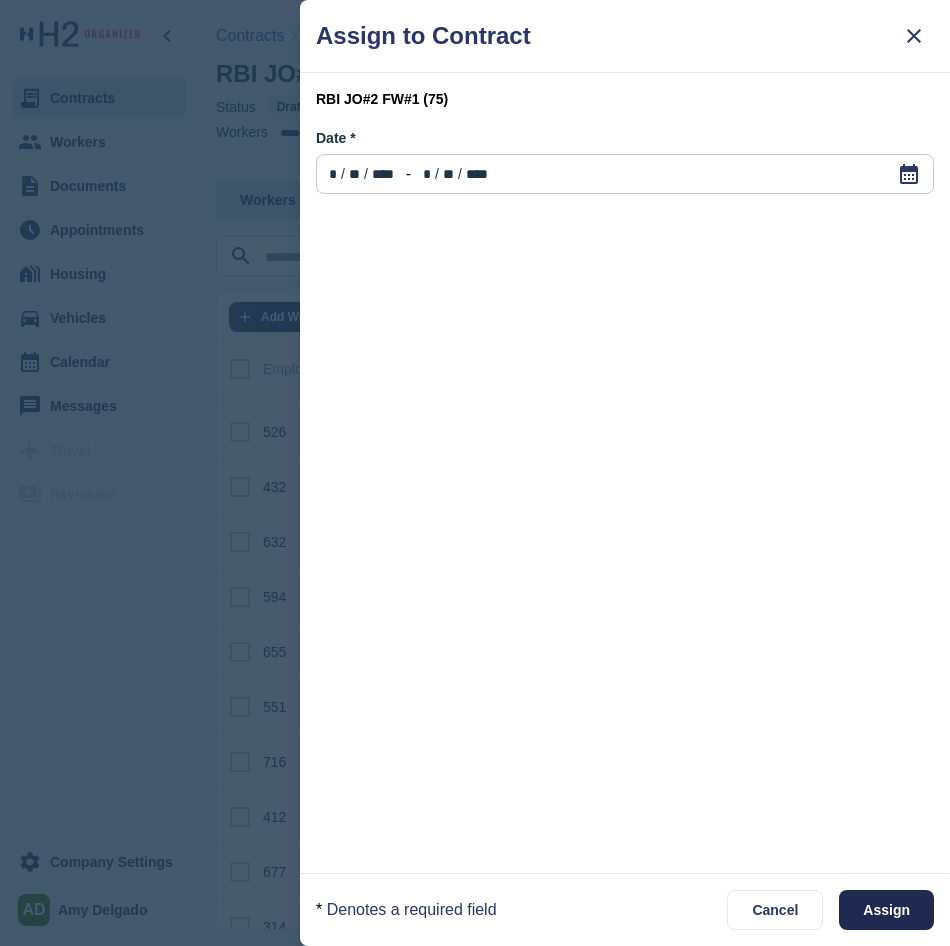 click on "Assign" at bounding box center (886, 910) 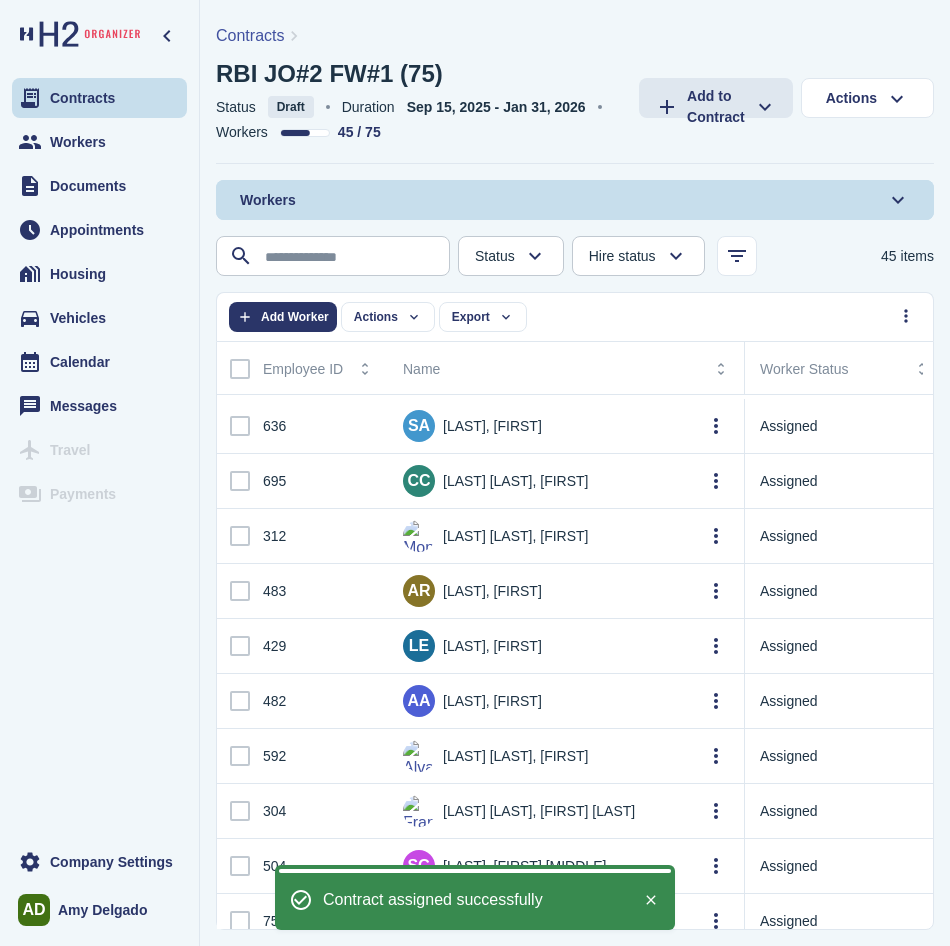 scroll, scrollTop: 1900, scrollLeft: 0, axis: vertical 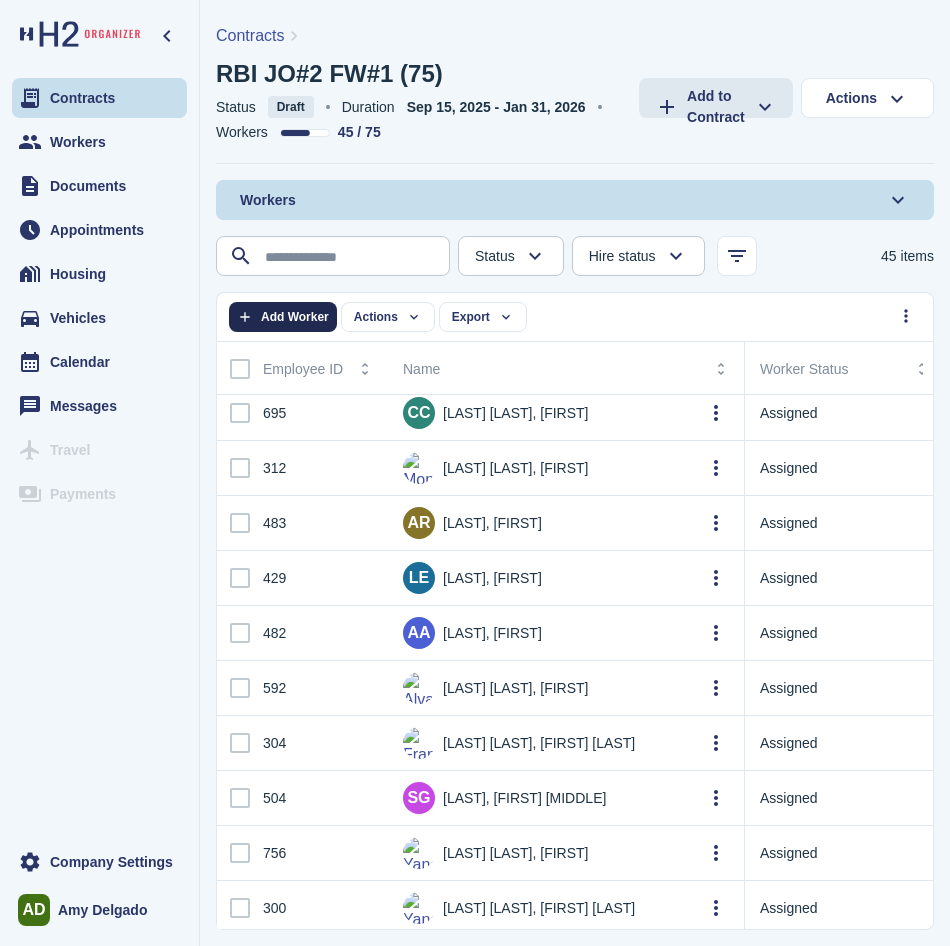 click on "Add Worker" 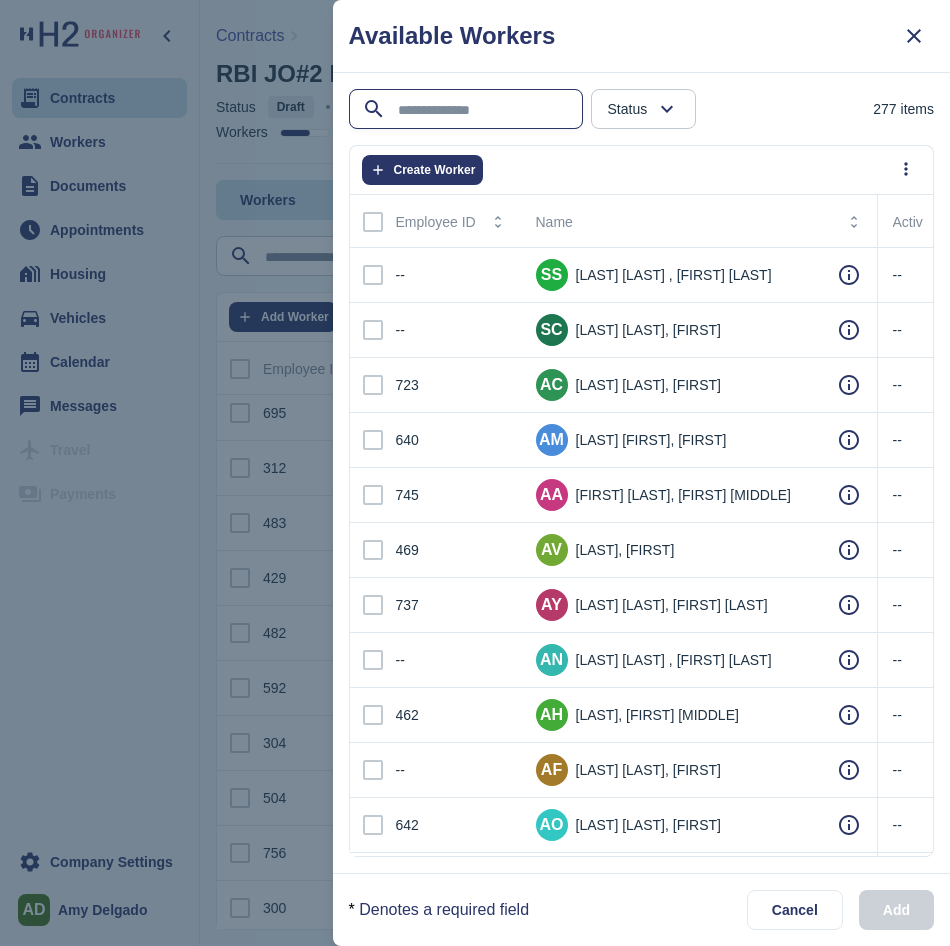click at bounding box center [468, 110] 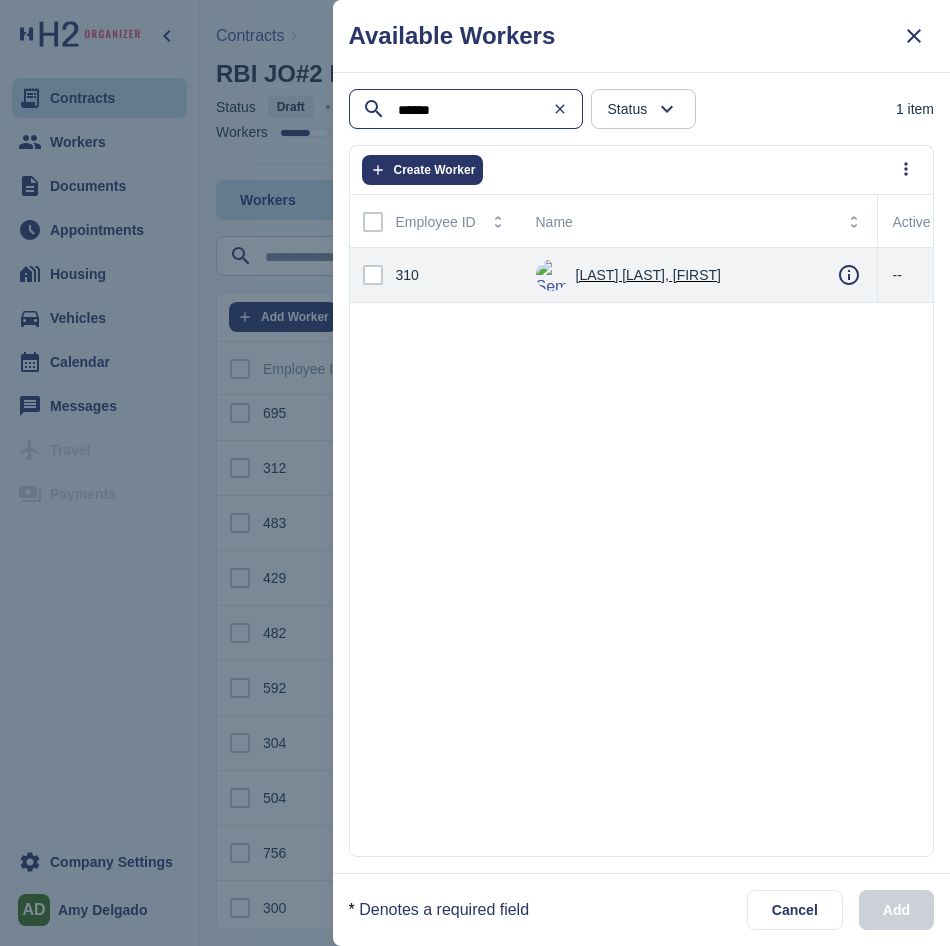 type on "******" 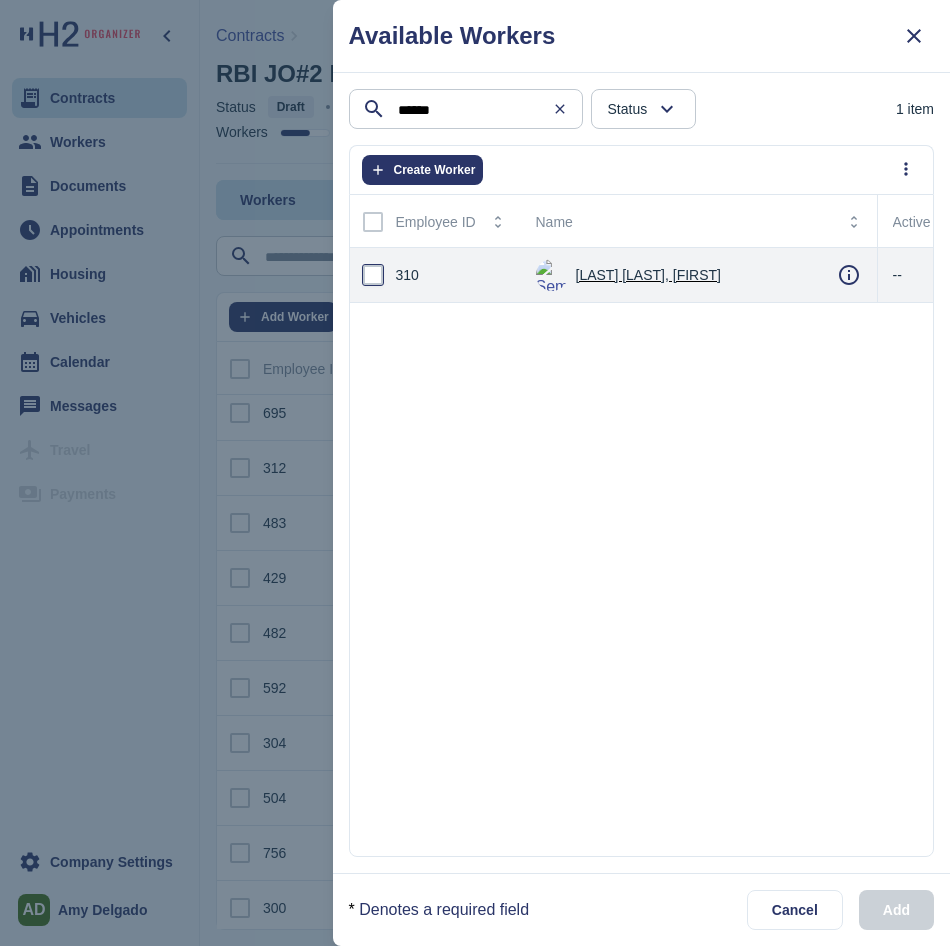 click at bounding box center (373, 275) 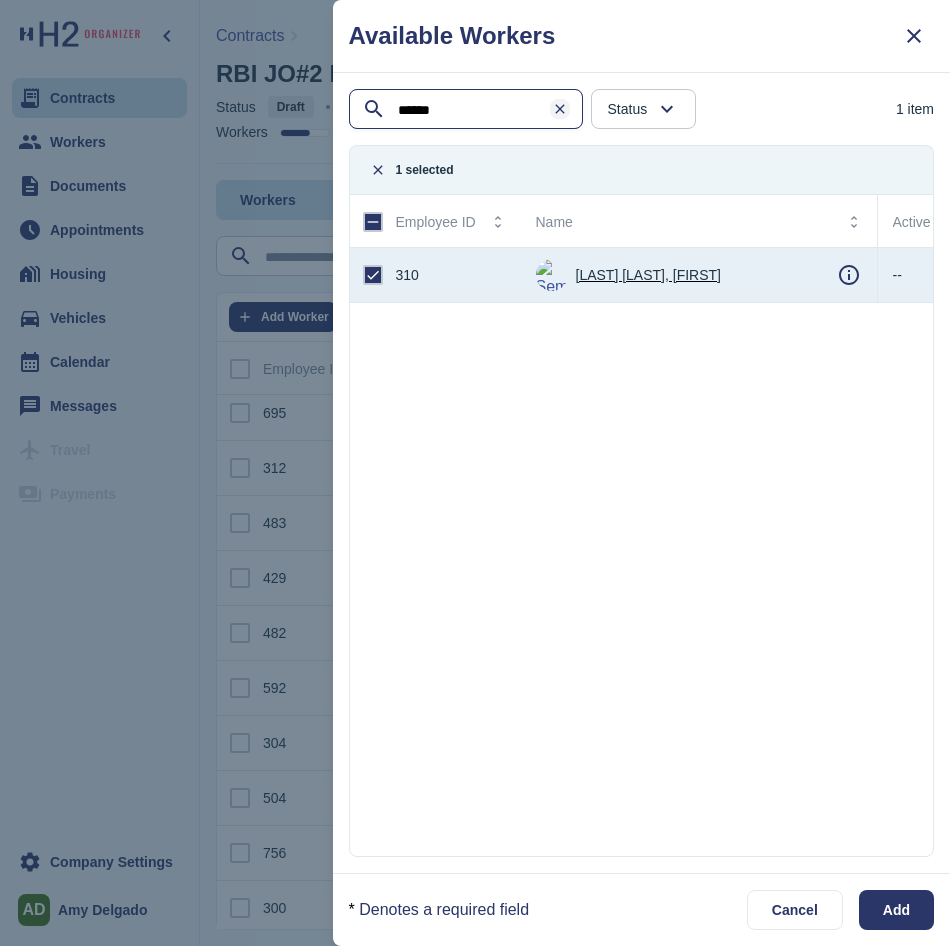 click at bounding box center [560, 109] 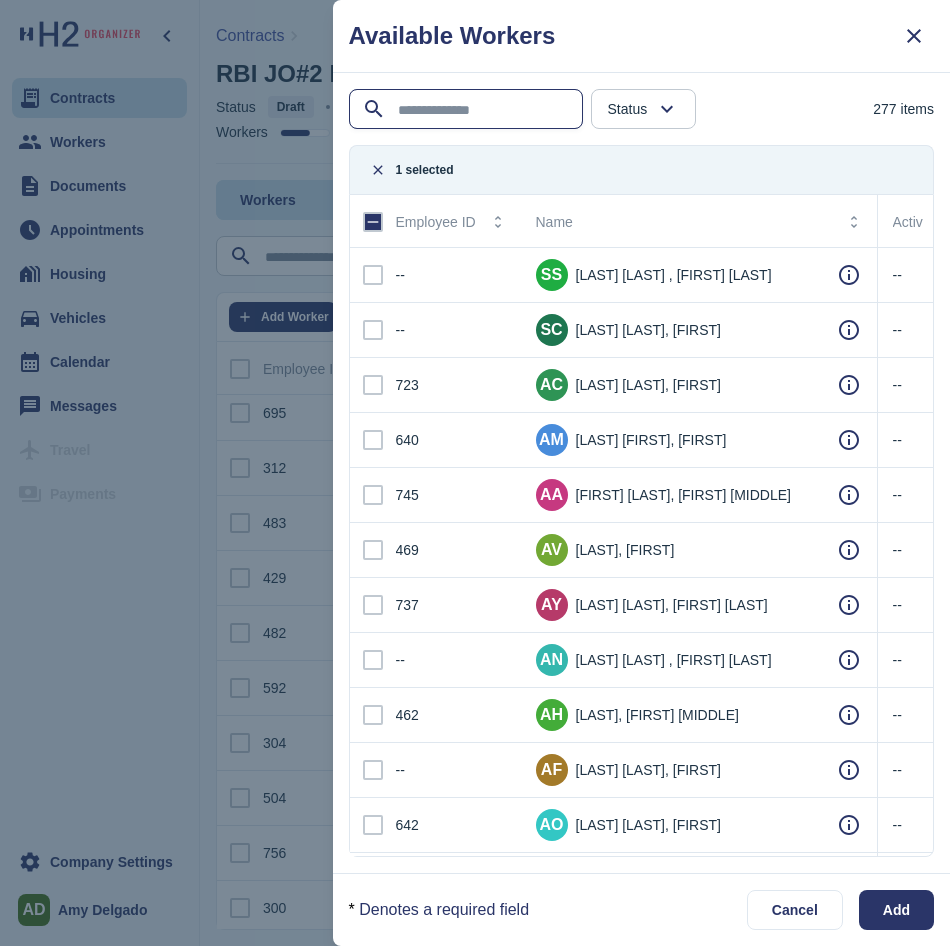 click at bounding box center [468, 110] 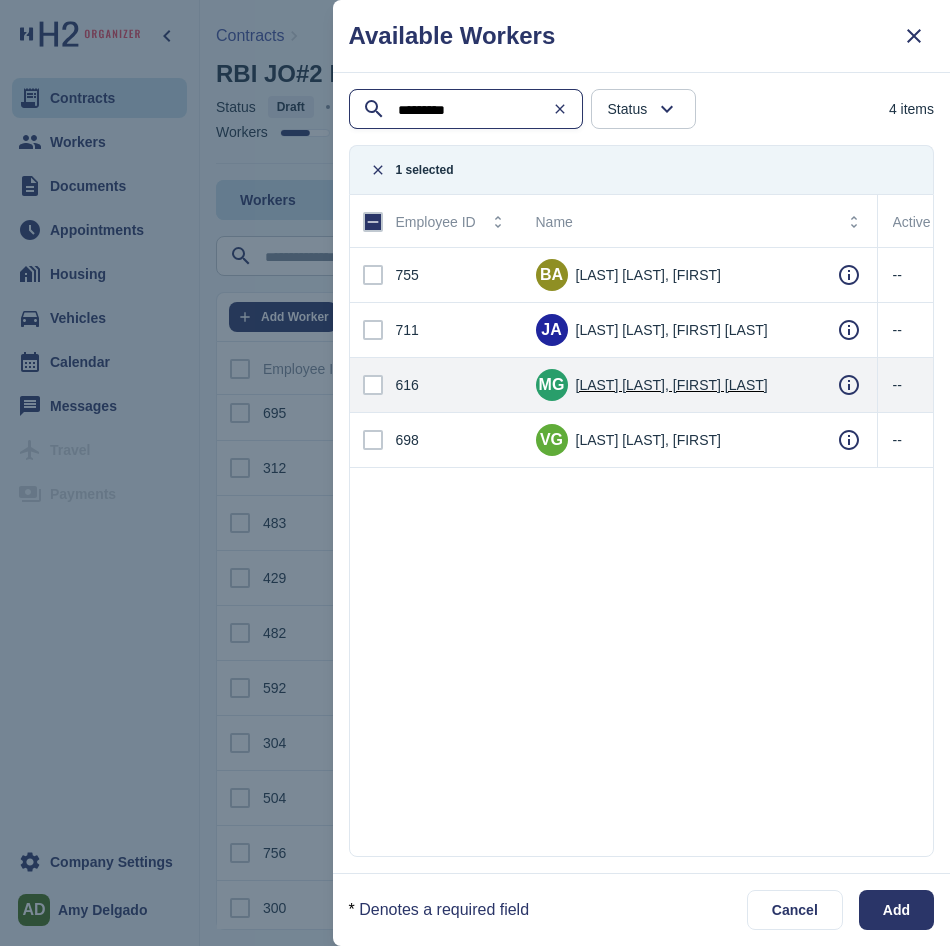 type on "*********" 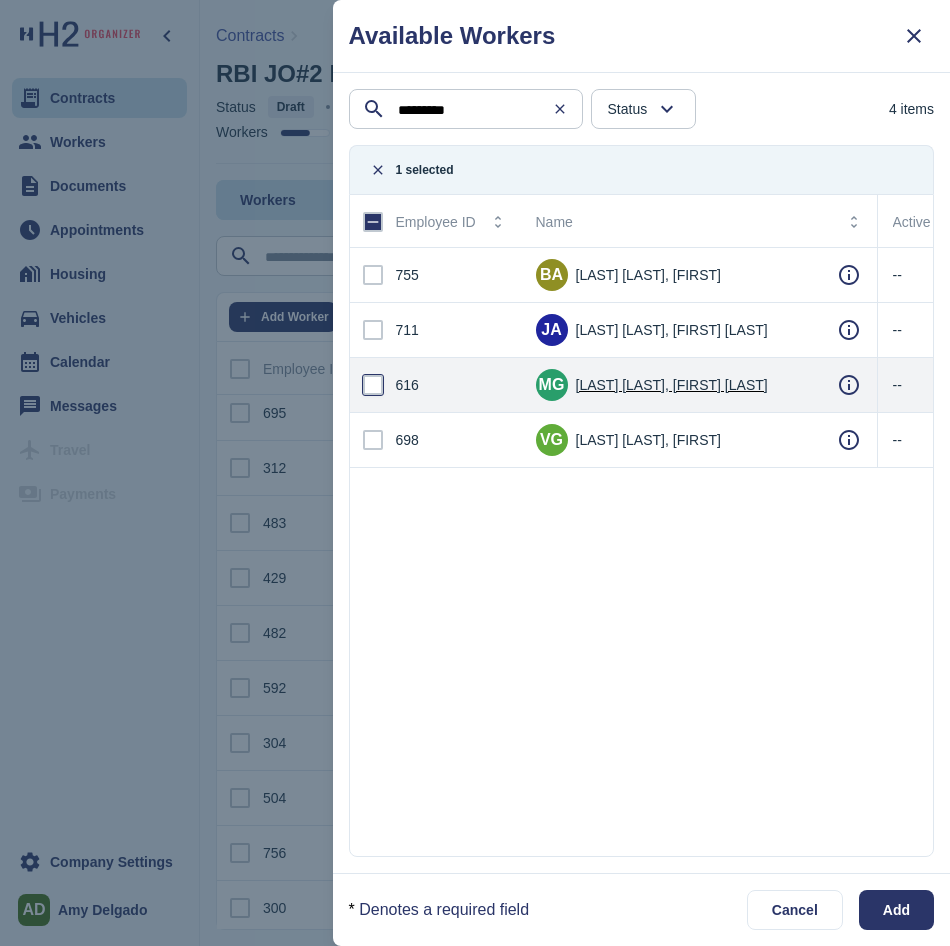 click at bounding box center [373, 385] 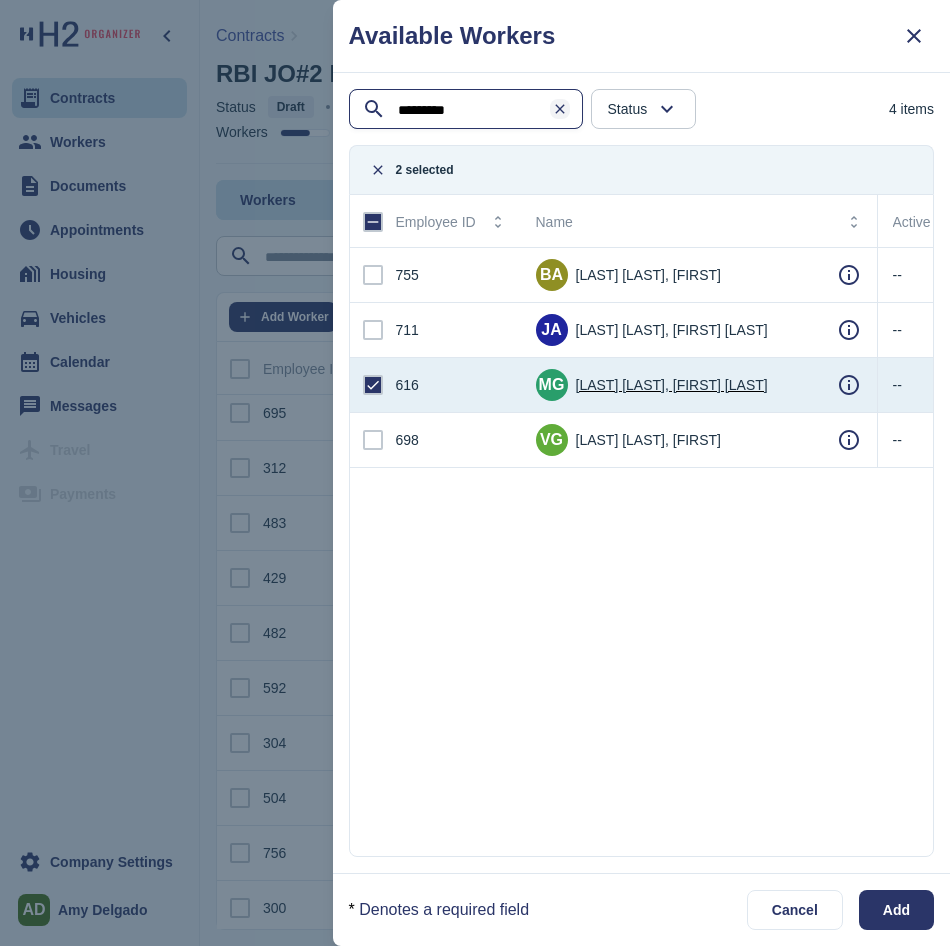 click at bounding box center [560, 109] 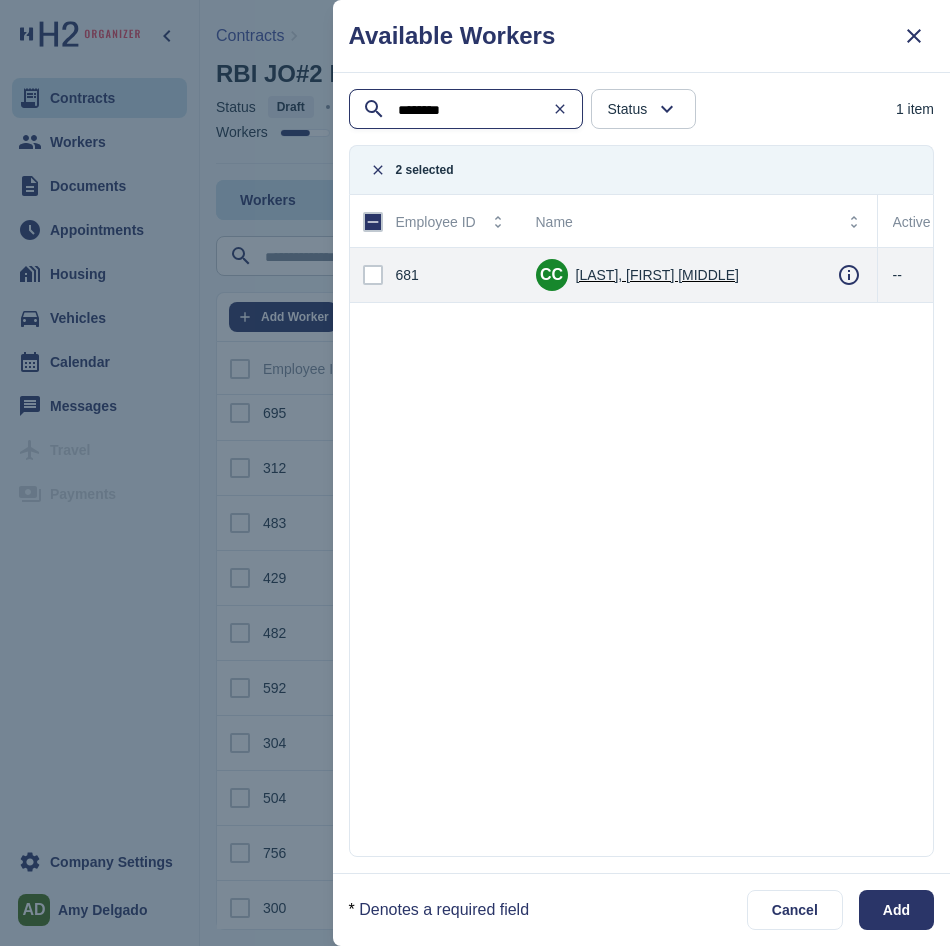 type on "********" 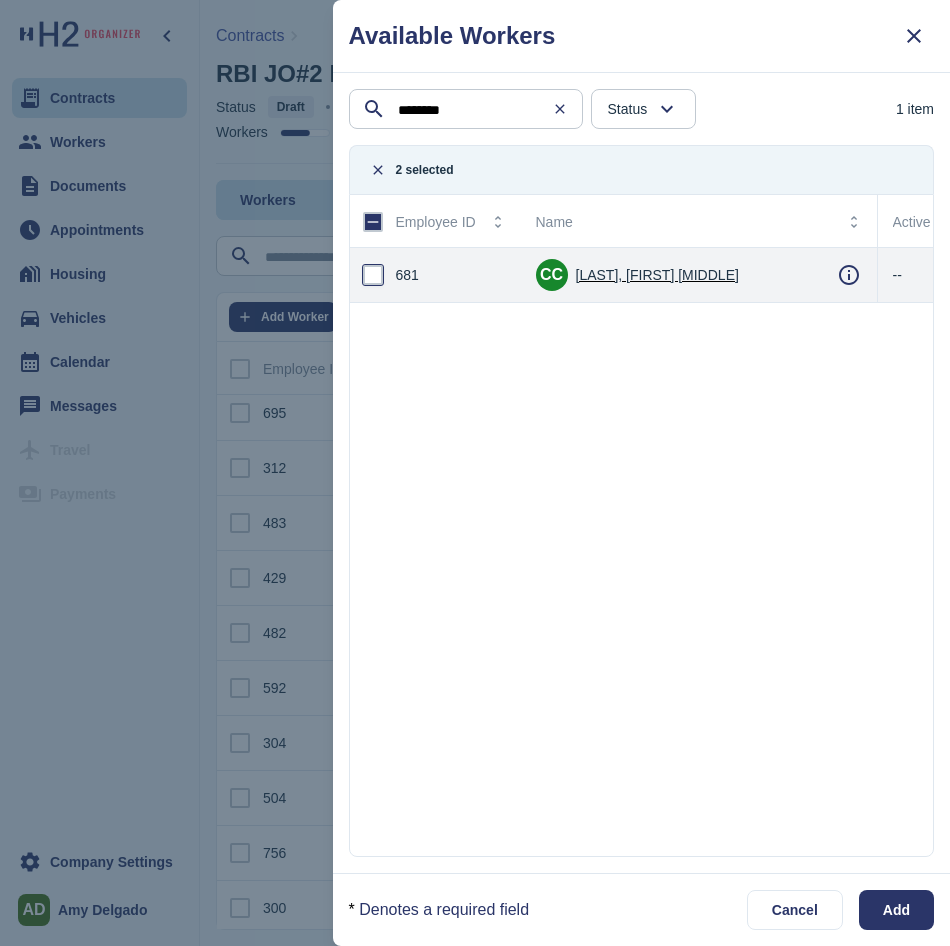 click at bounding box center [373, 275] 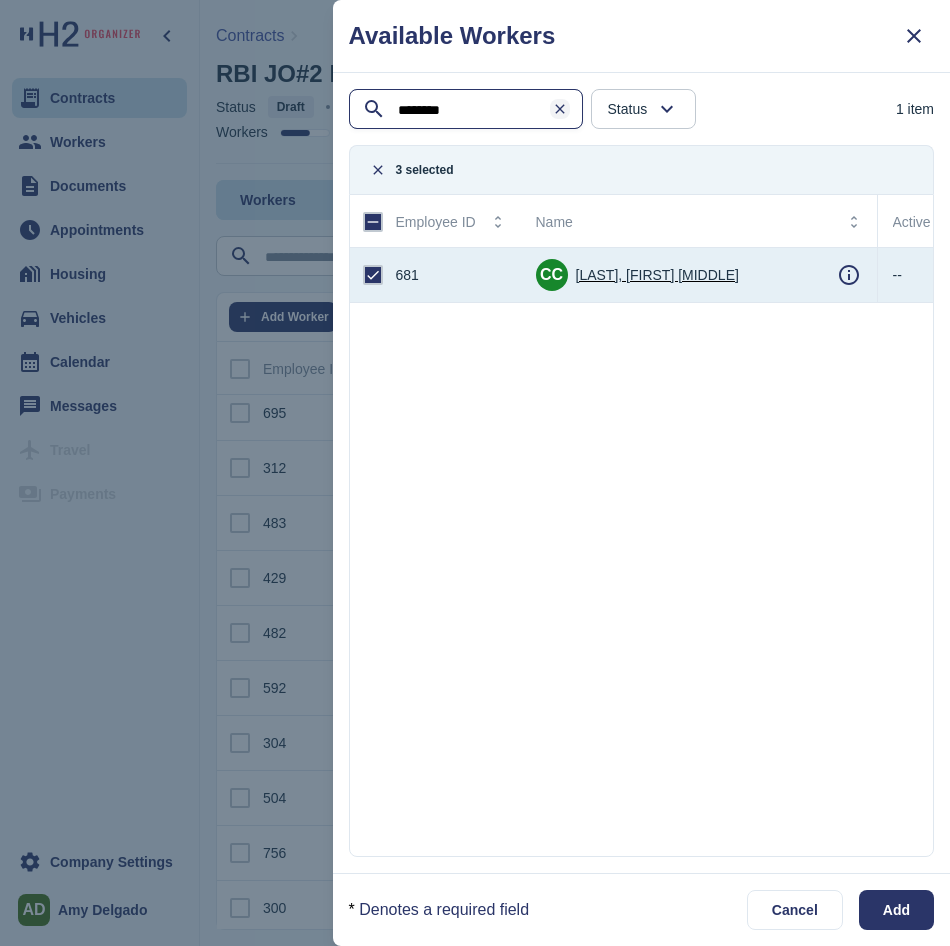 click at bounding box center (560, 109) 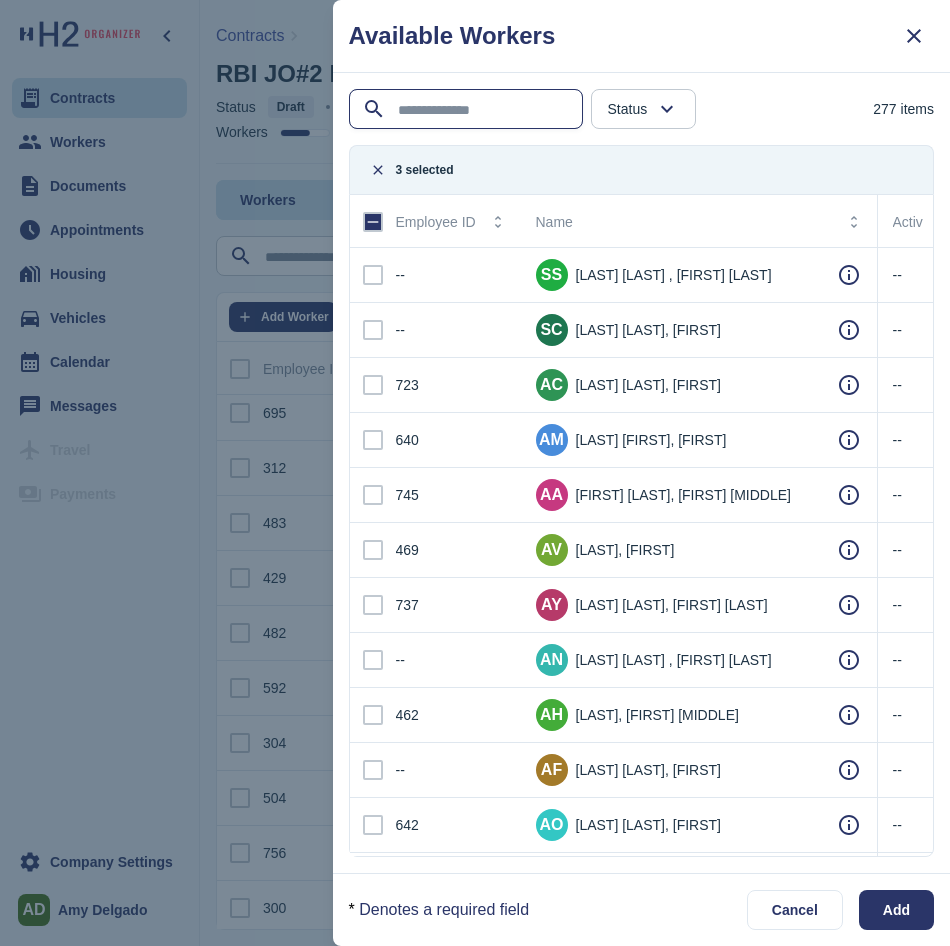 click at bounding box center [468, 110] 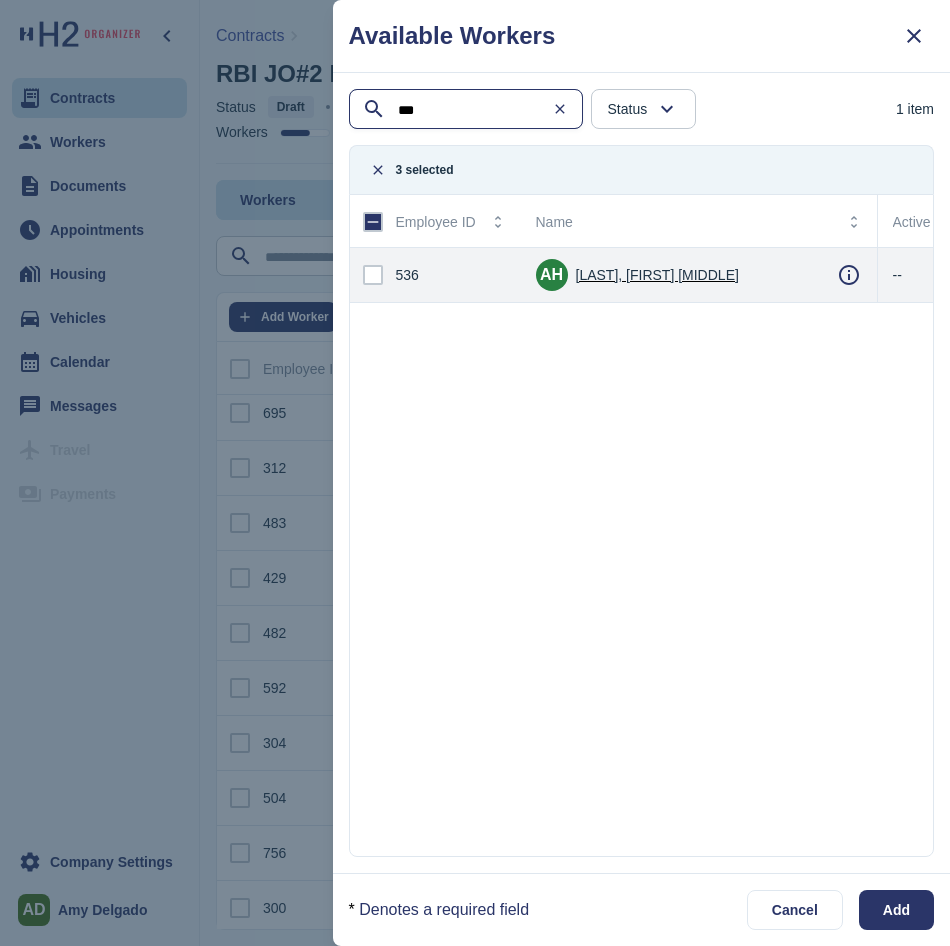 type on "***" 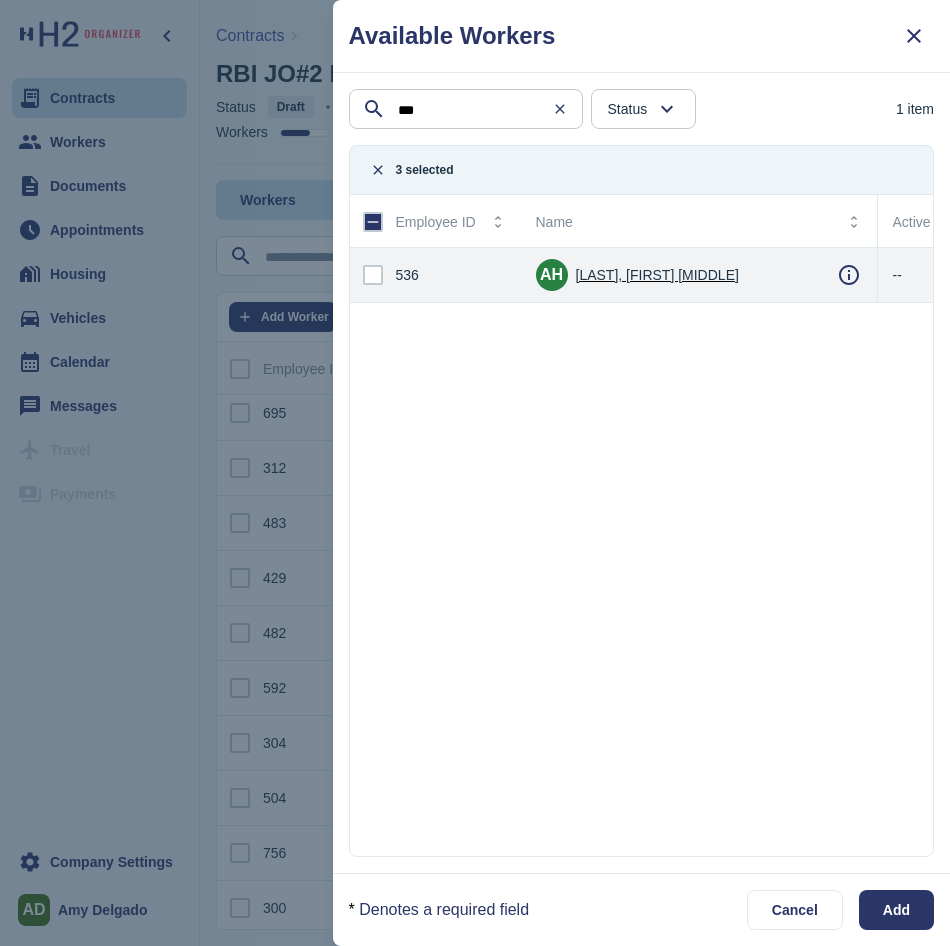 click at bounding box center [373, 275] 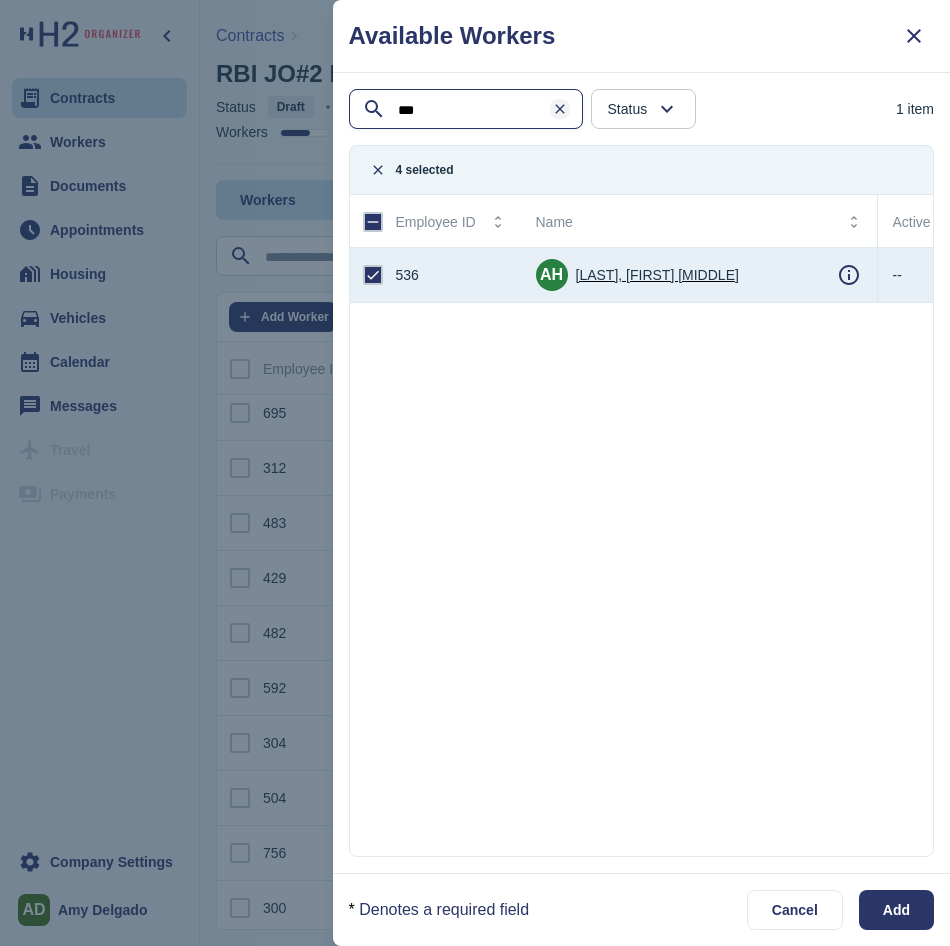 click at bounding box center [560, 109] 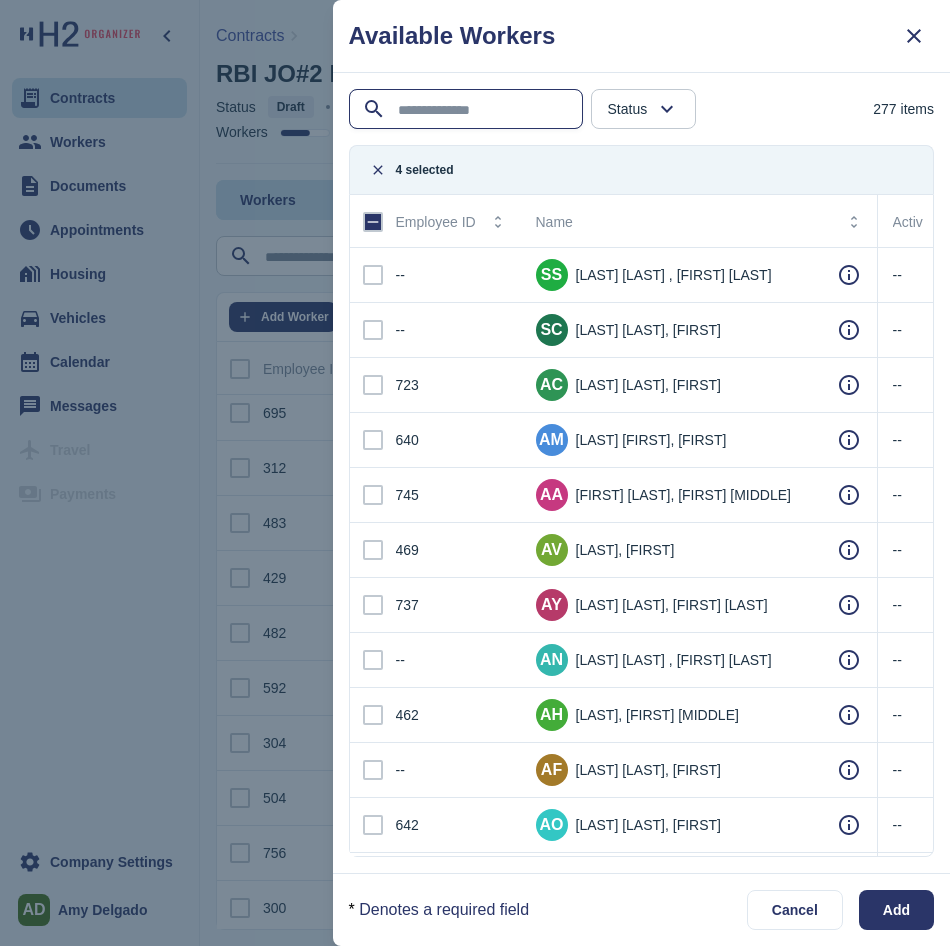 click at bounding box center (468, 110) 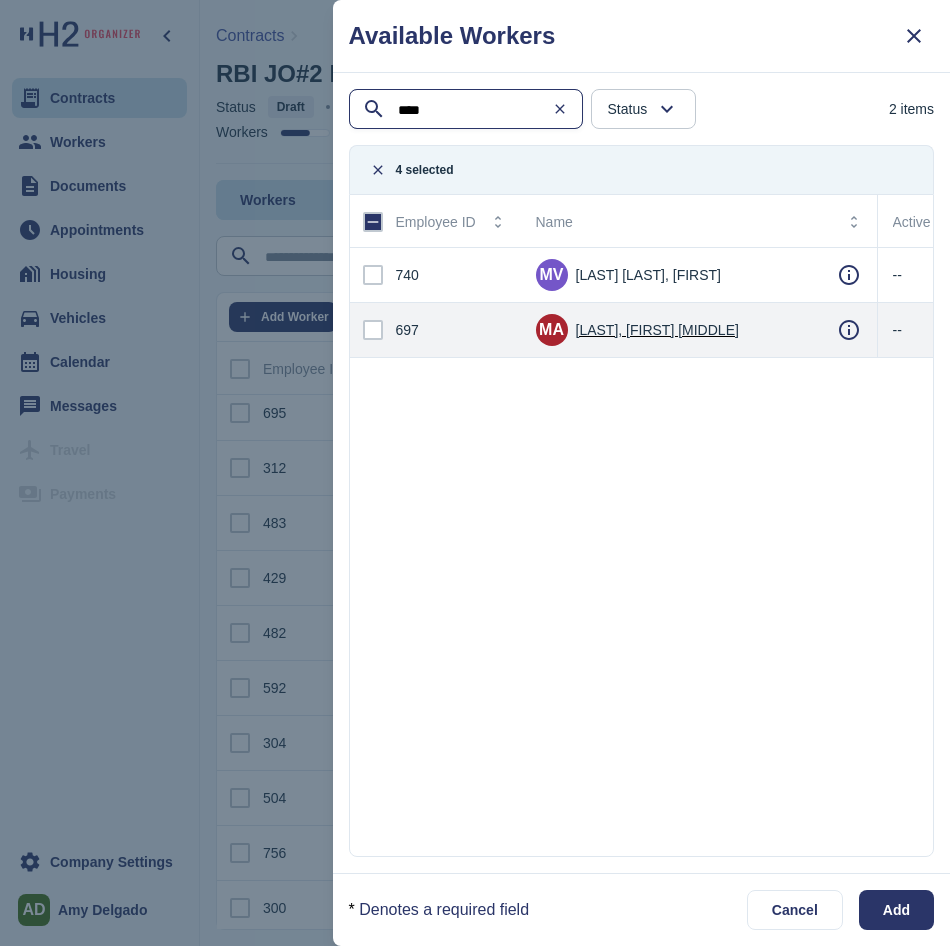 type on "****" 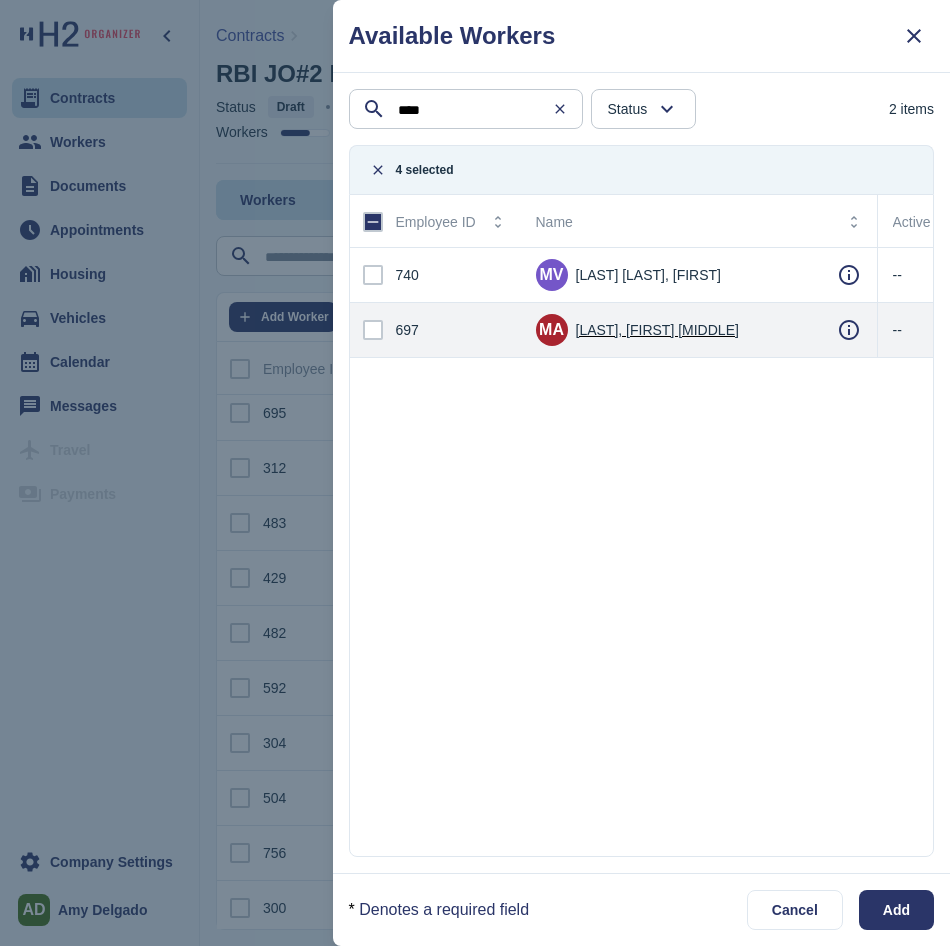 click at bounding box center [373, 330] 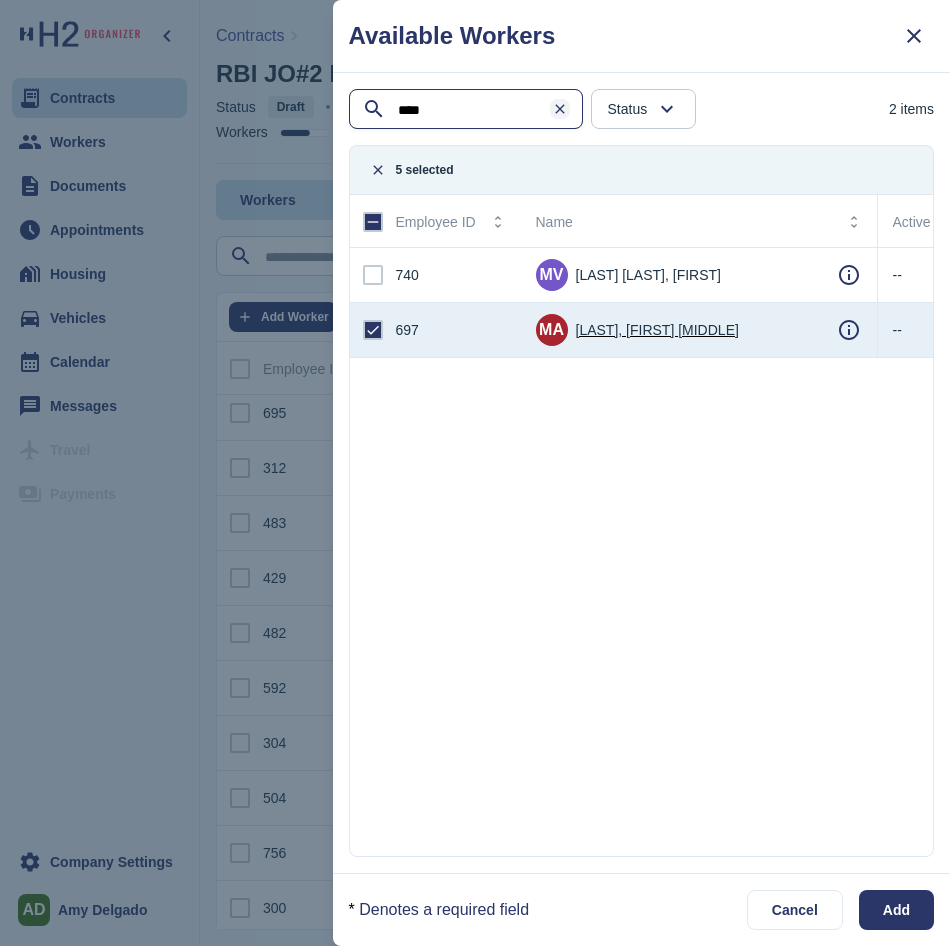 click at bounding box center (560, 109) 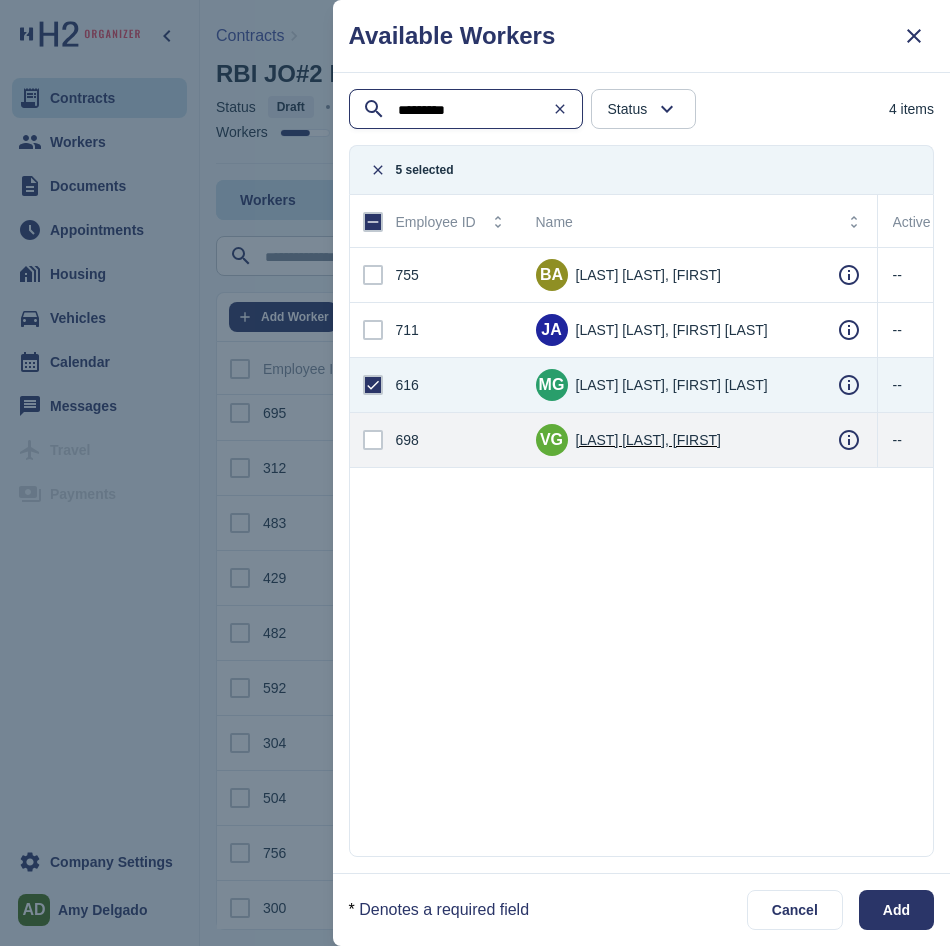 type on "*********" 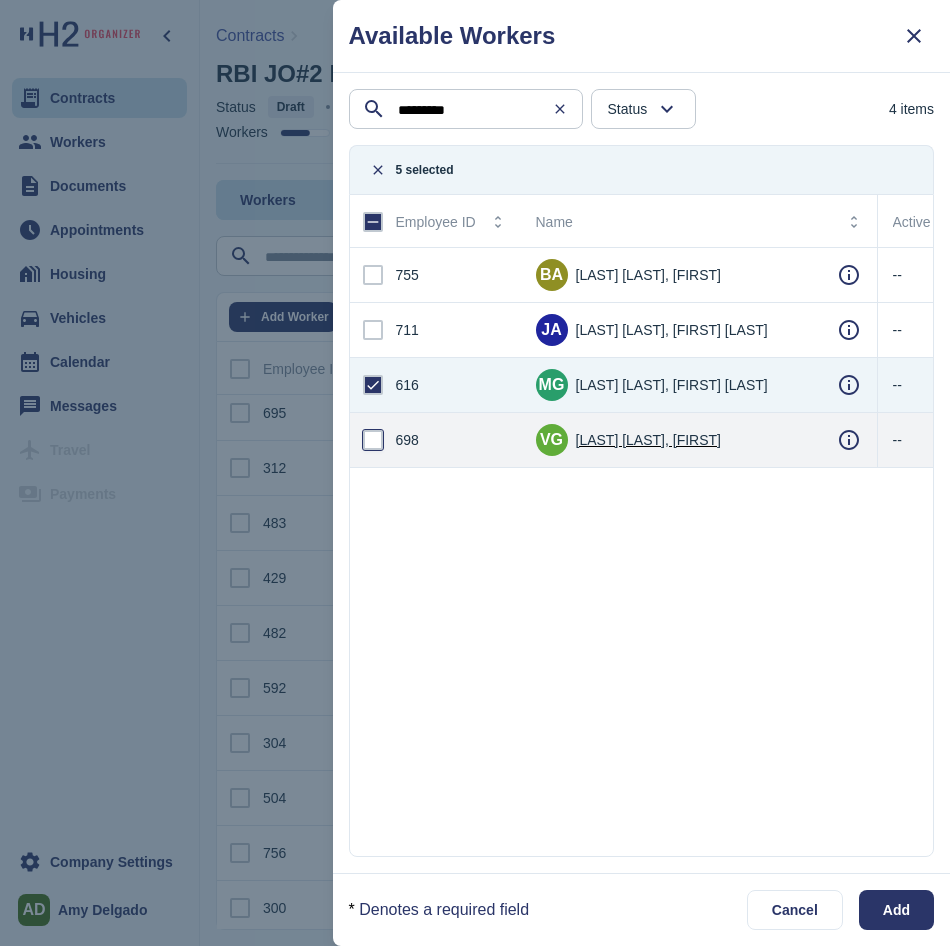 click at bounding box center (373, 440) 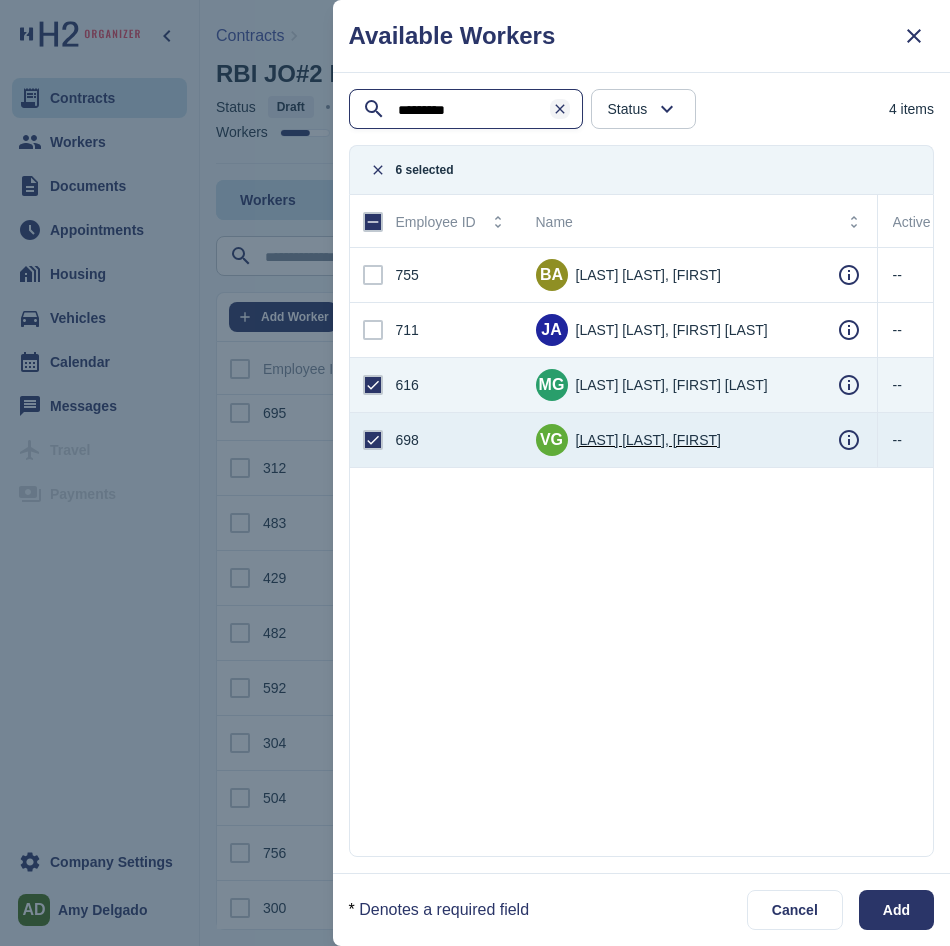 click at bounding box center (560, 109) 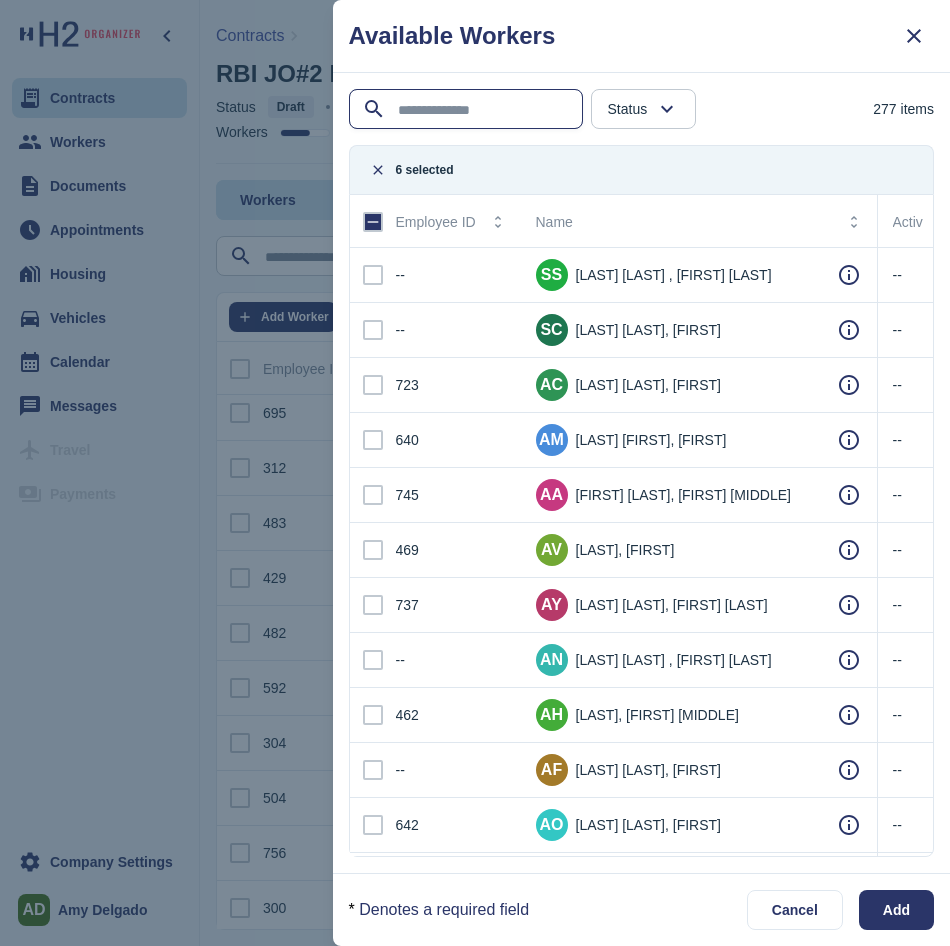 click at bounding box center (468, 110) 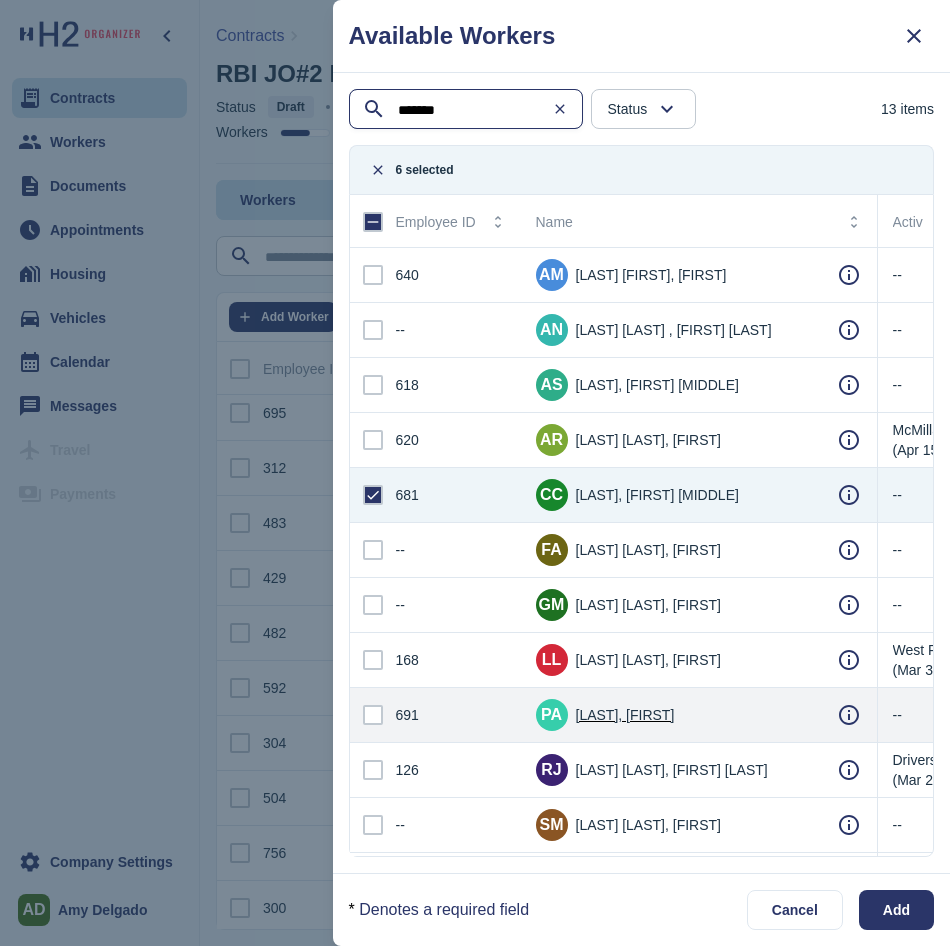 type on "*******" 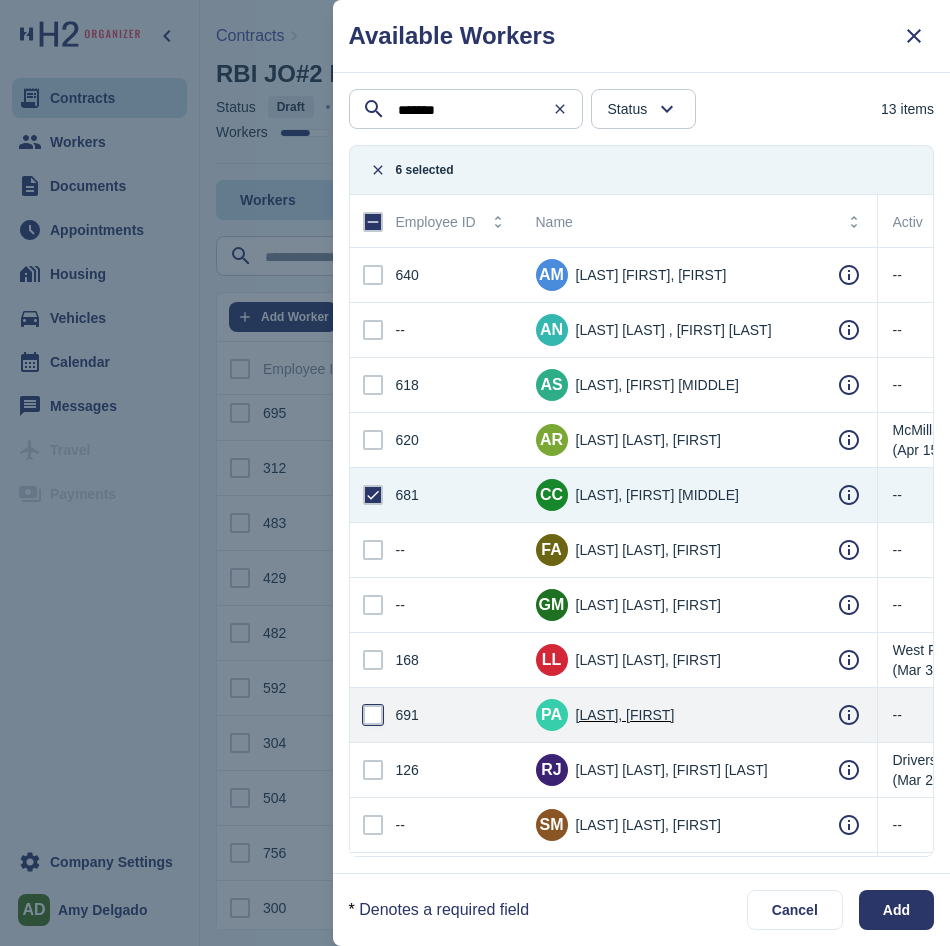 click at bounding box center [373, 715] 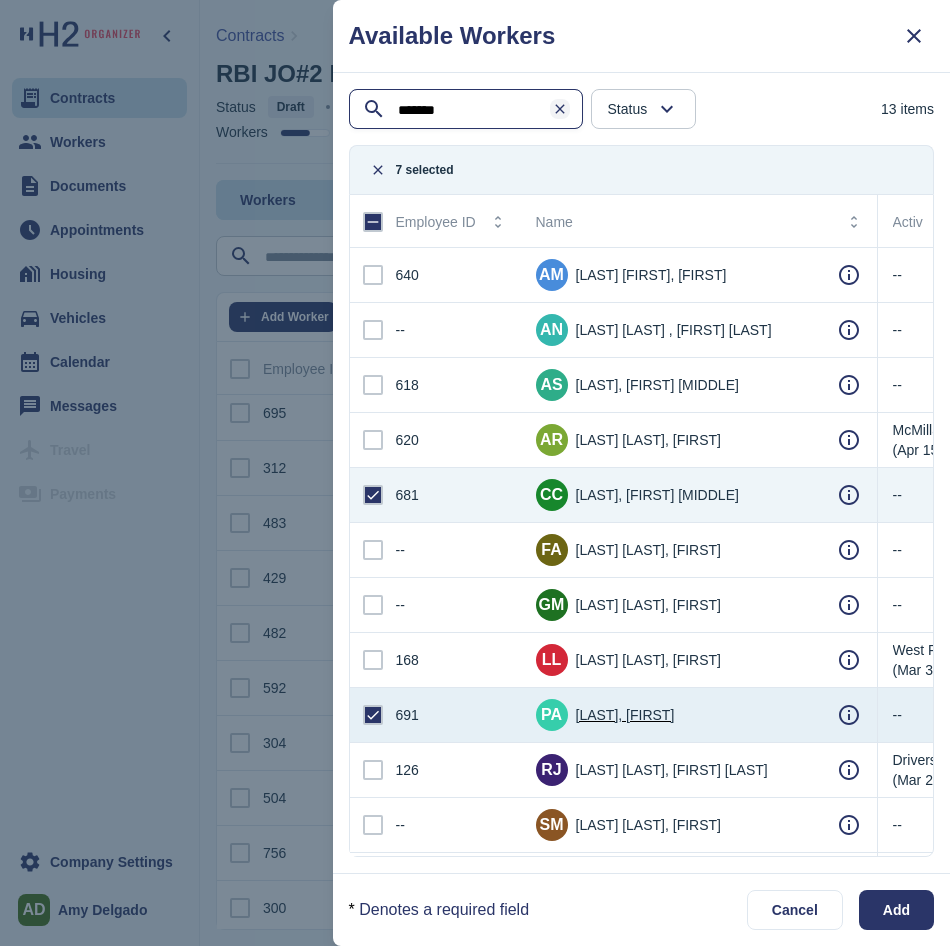 click at bounding box center (560, 109) 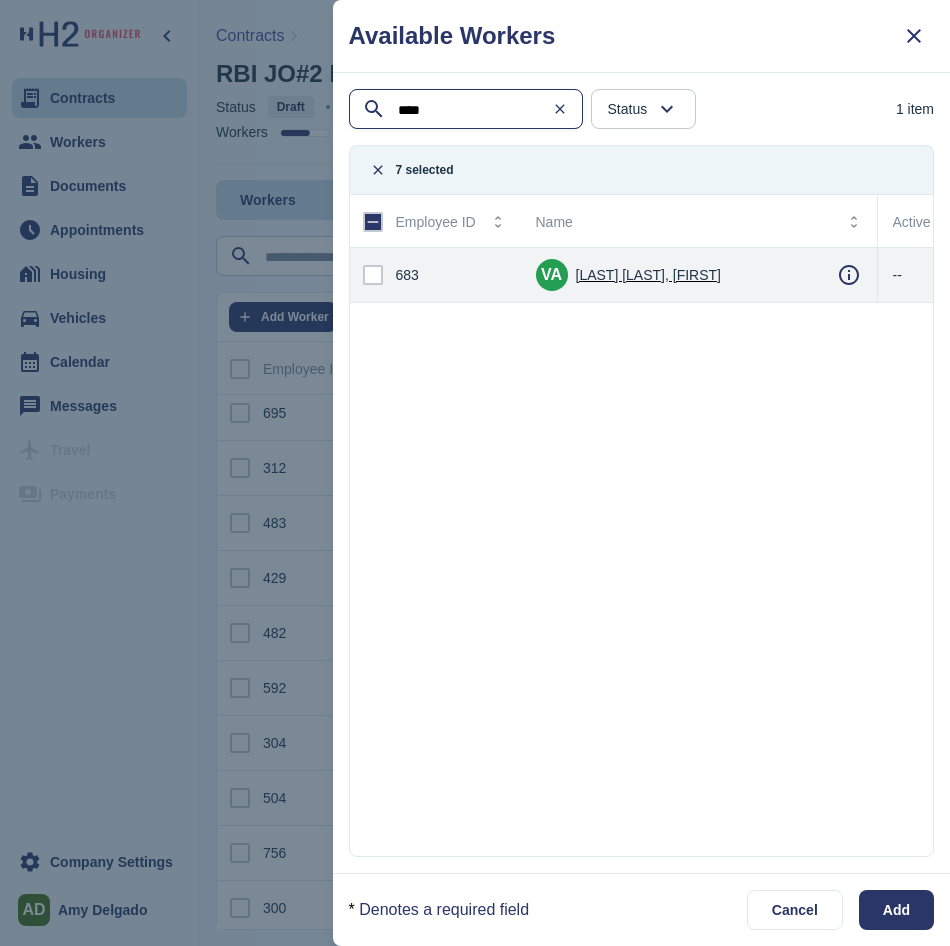 type on "****" 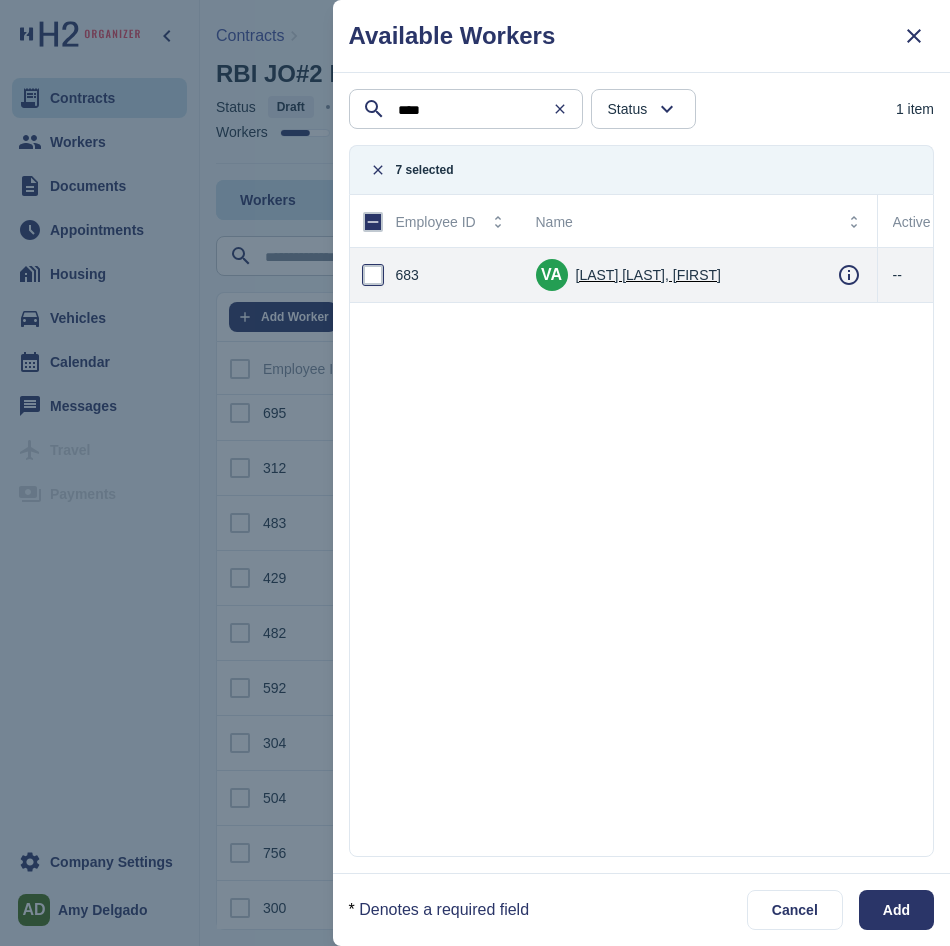 click at bounding box center [373, 275] 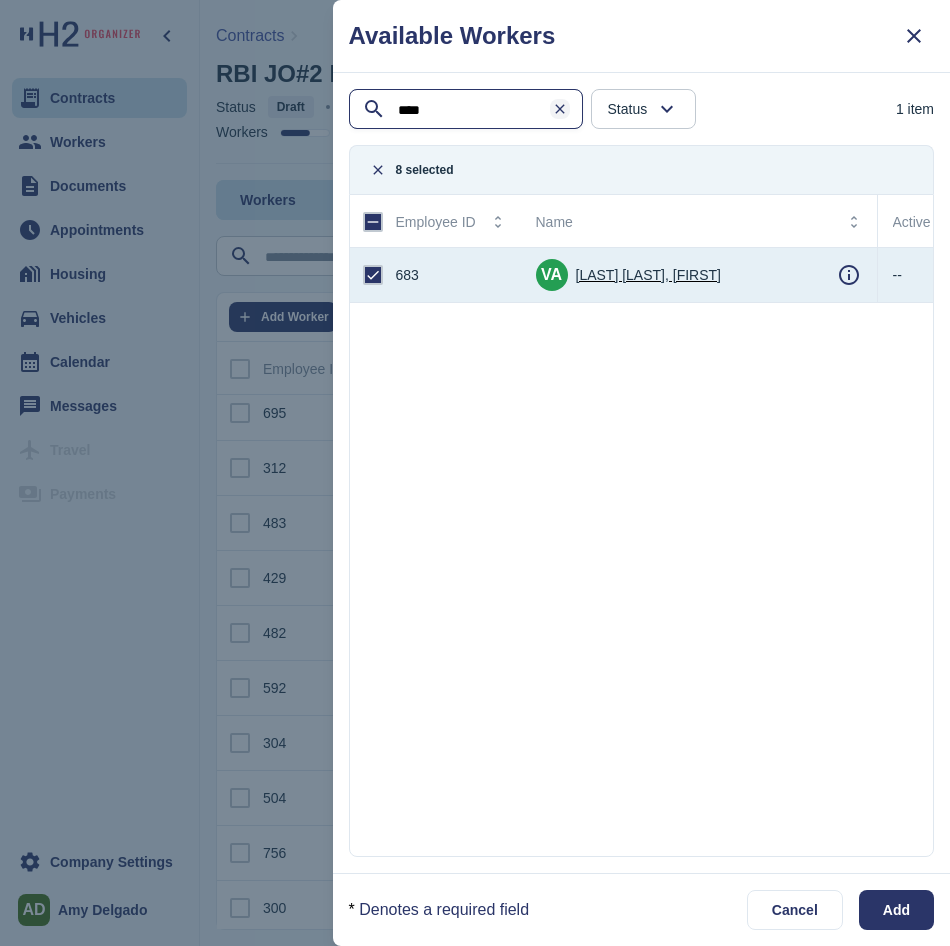 click at bounding box center (560, 109) 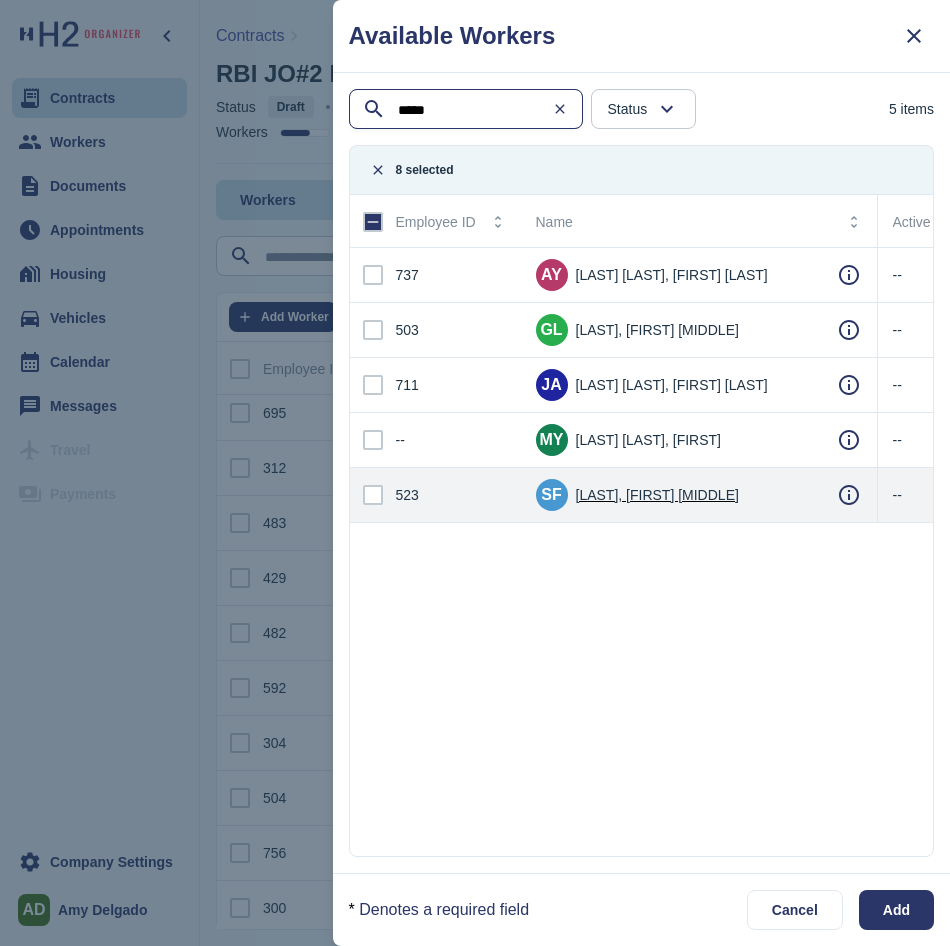 type on "*****" 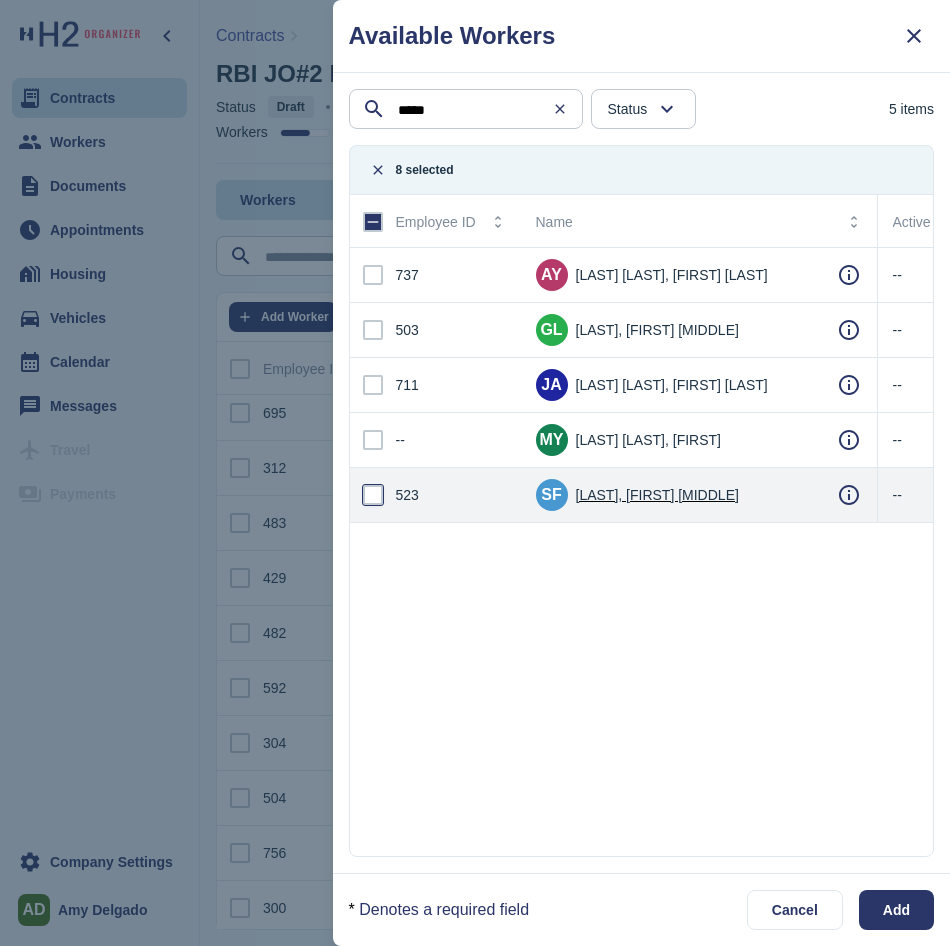 click at bounding box center (373, 495) 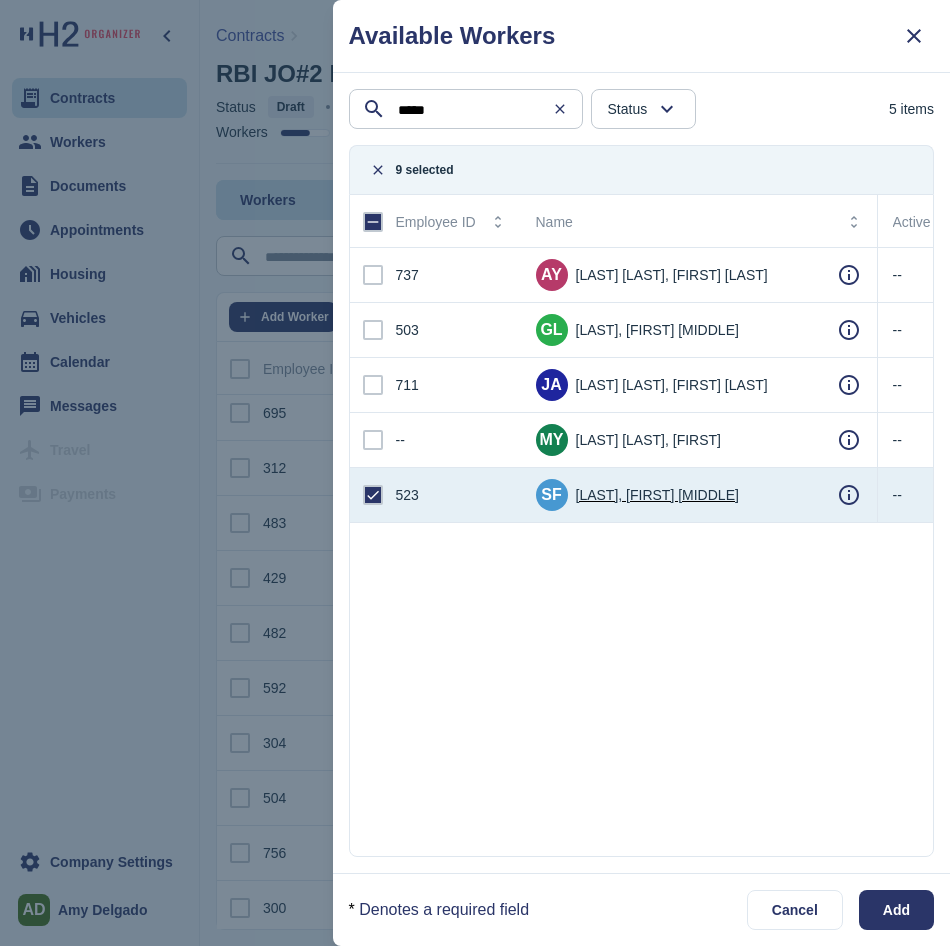 click at bounding box center [566, 109] 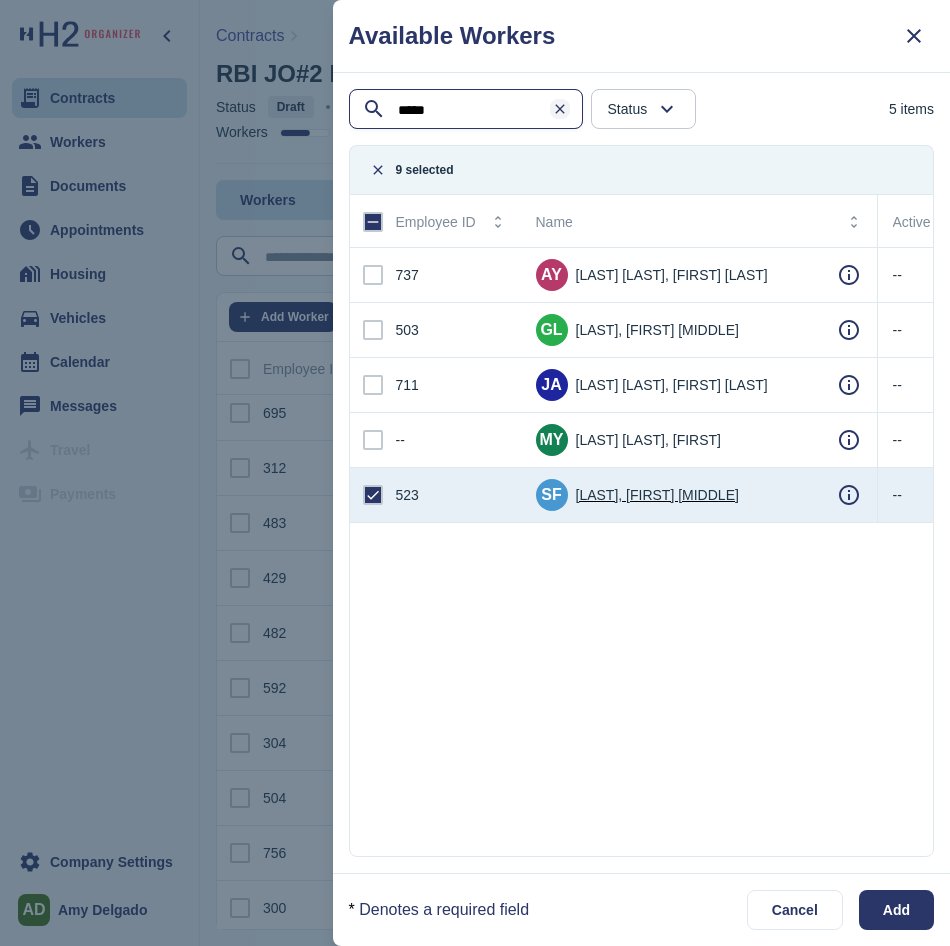 click at bounding box center (560, 109) 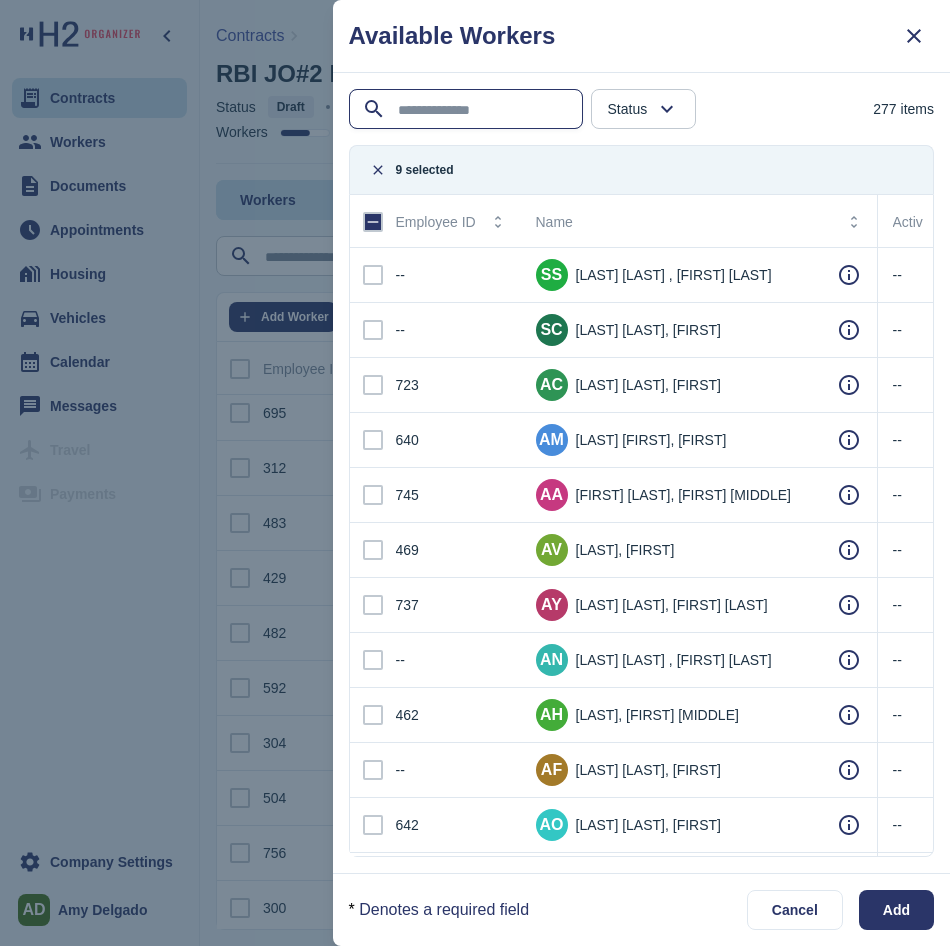 click at bounding box center [468, 110] 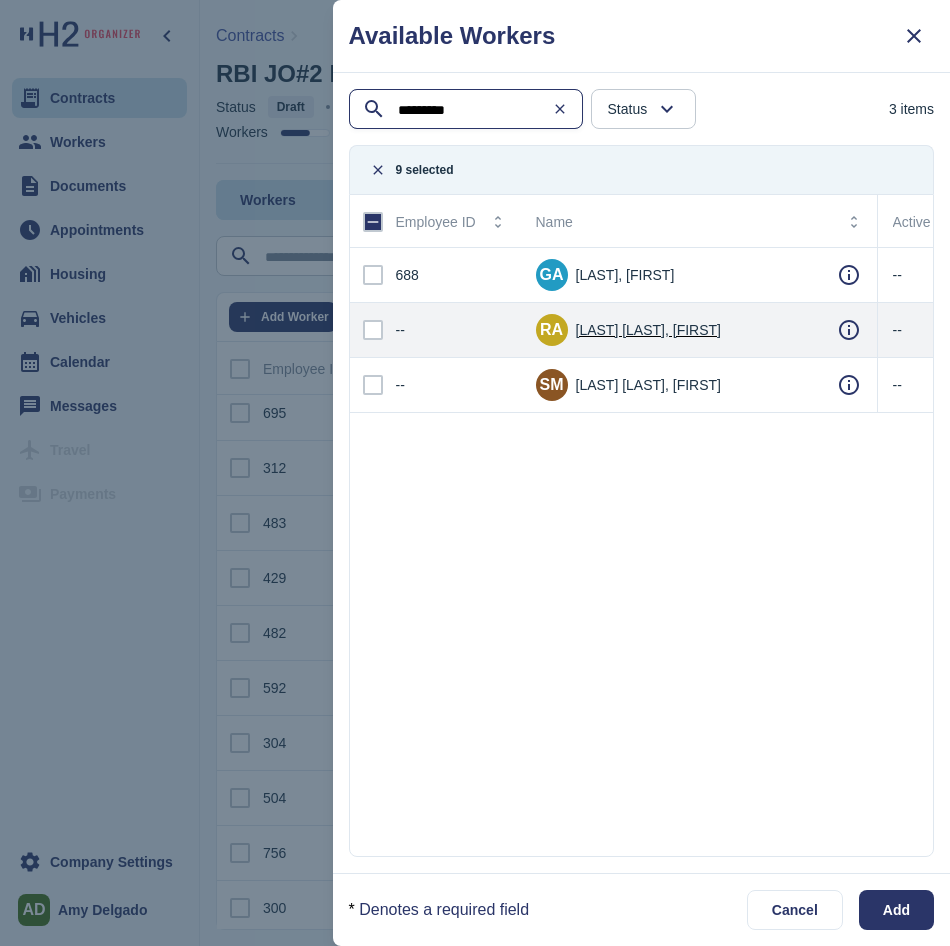 type on "*********" 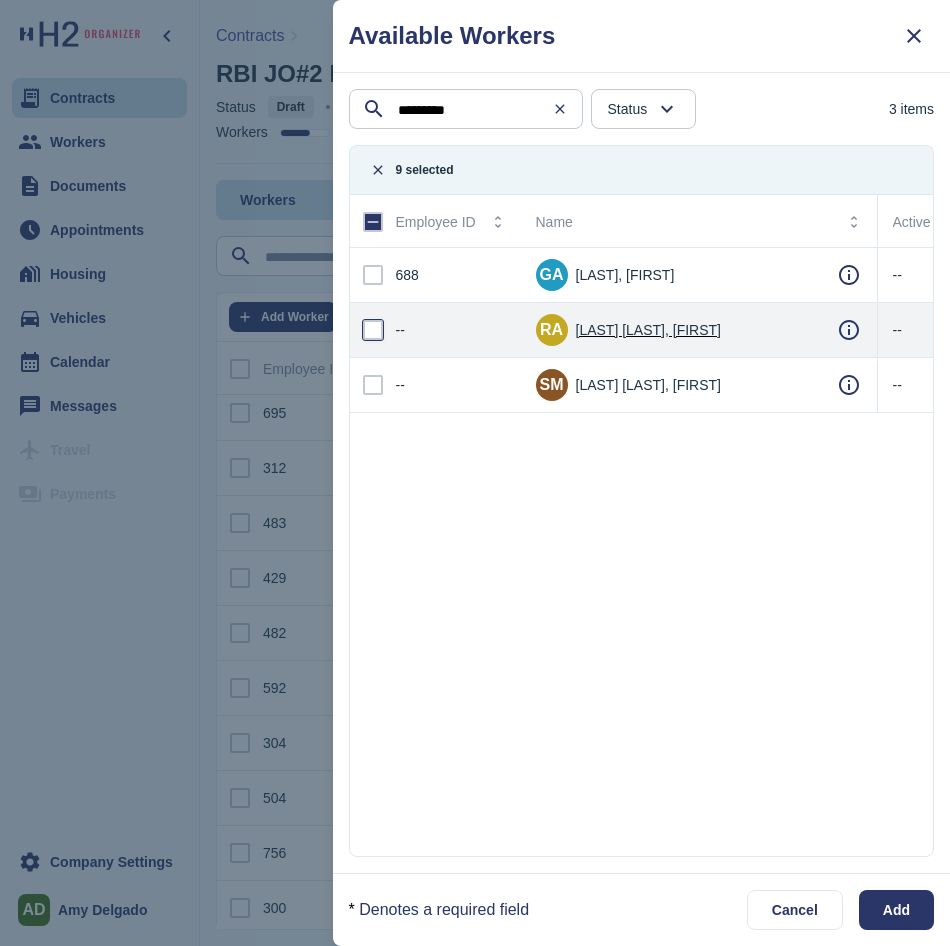 click at bounding box center (373, 330) 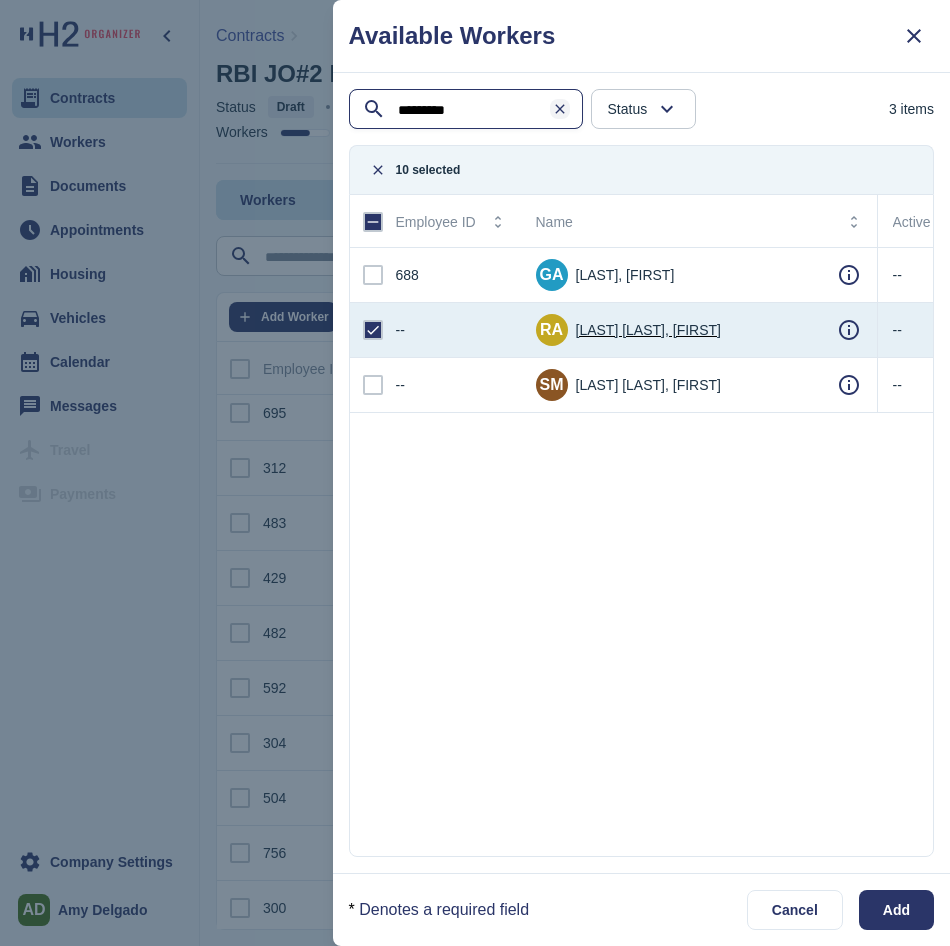 click at bounding box center (560, 109) 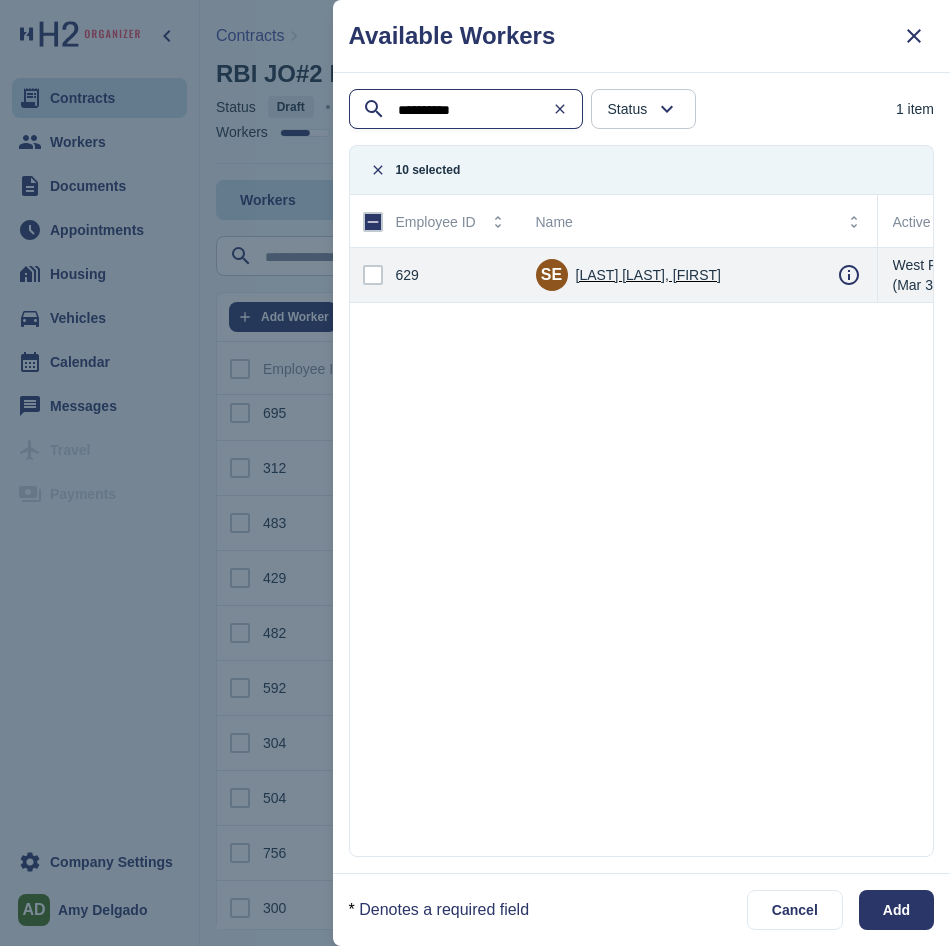 type on "**********" 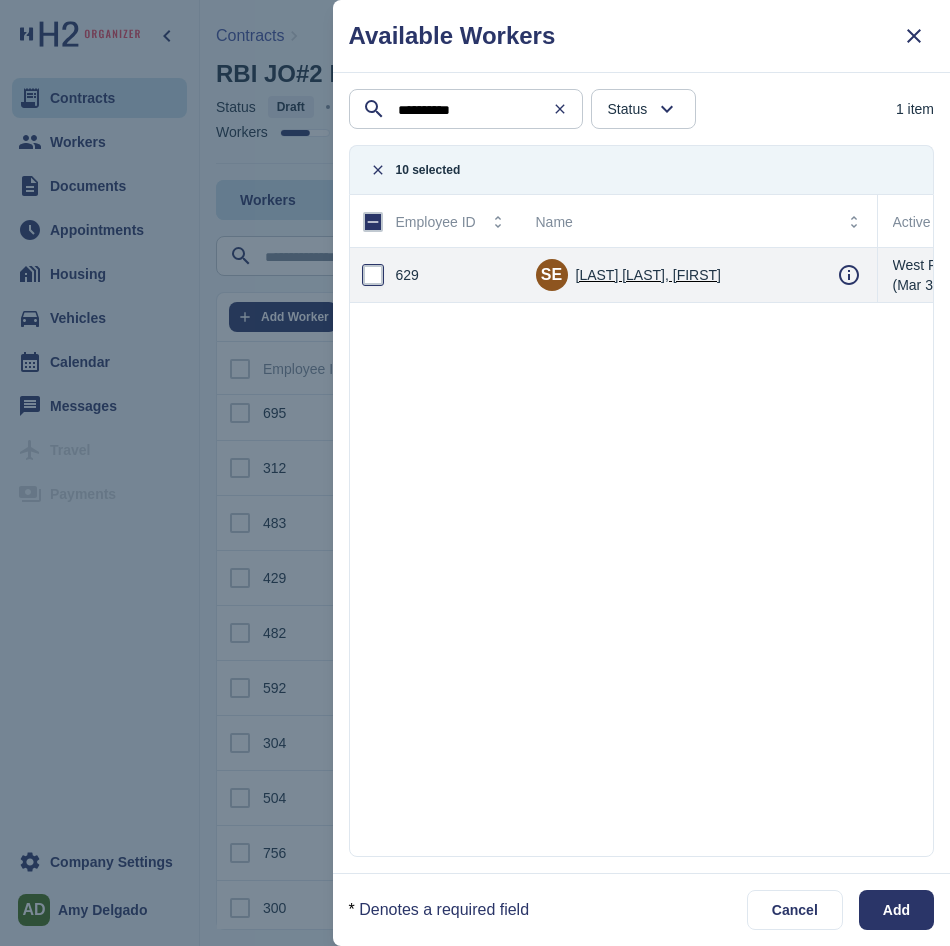 click at bounding box center [373, 275] 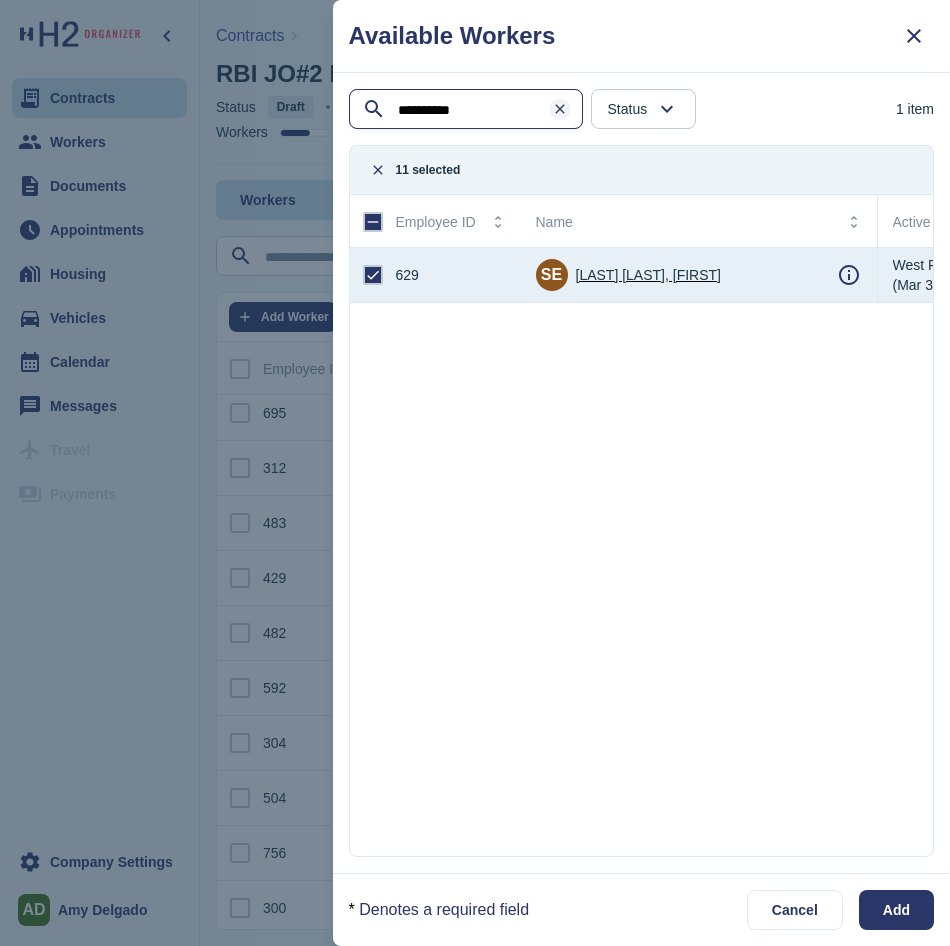 click at bounding box center (560, 109) 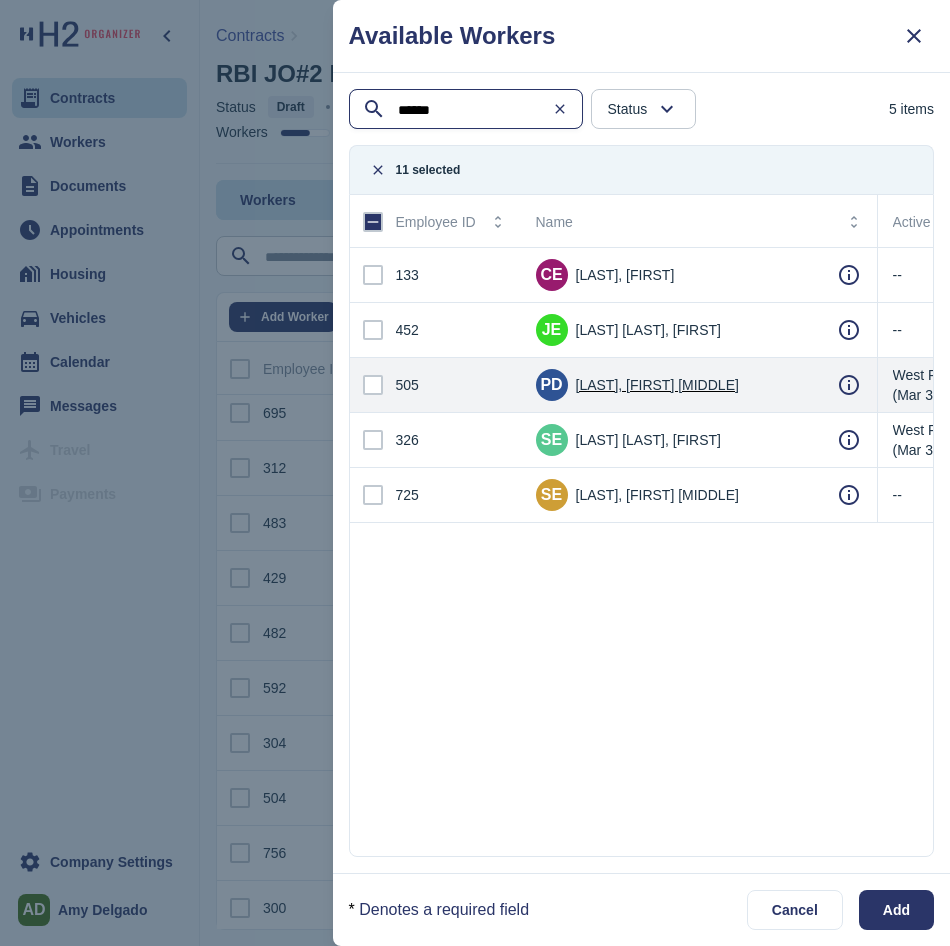 type on "******" 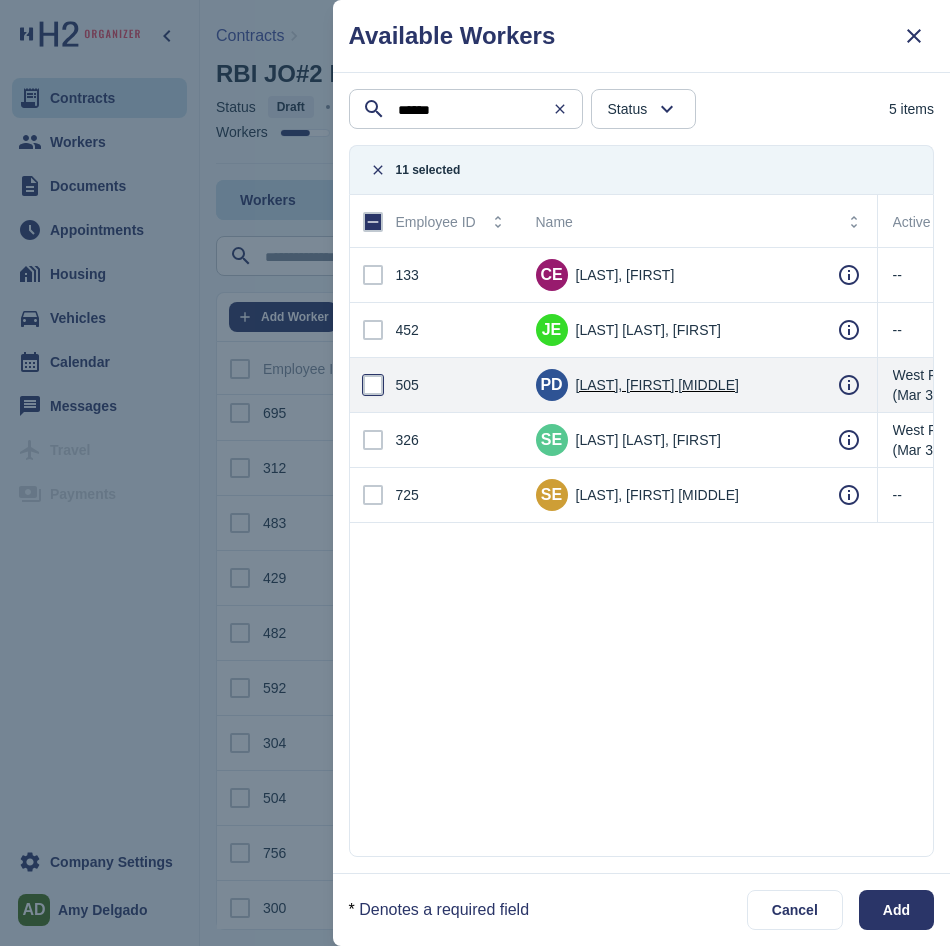 click at bounding box center (373, 385) 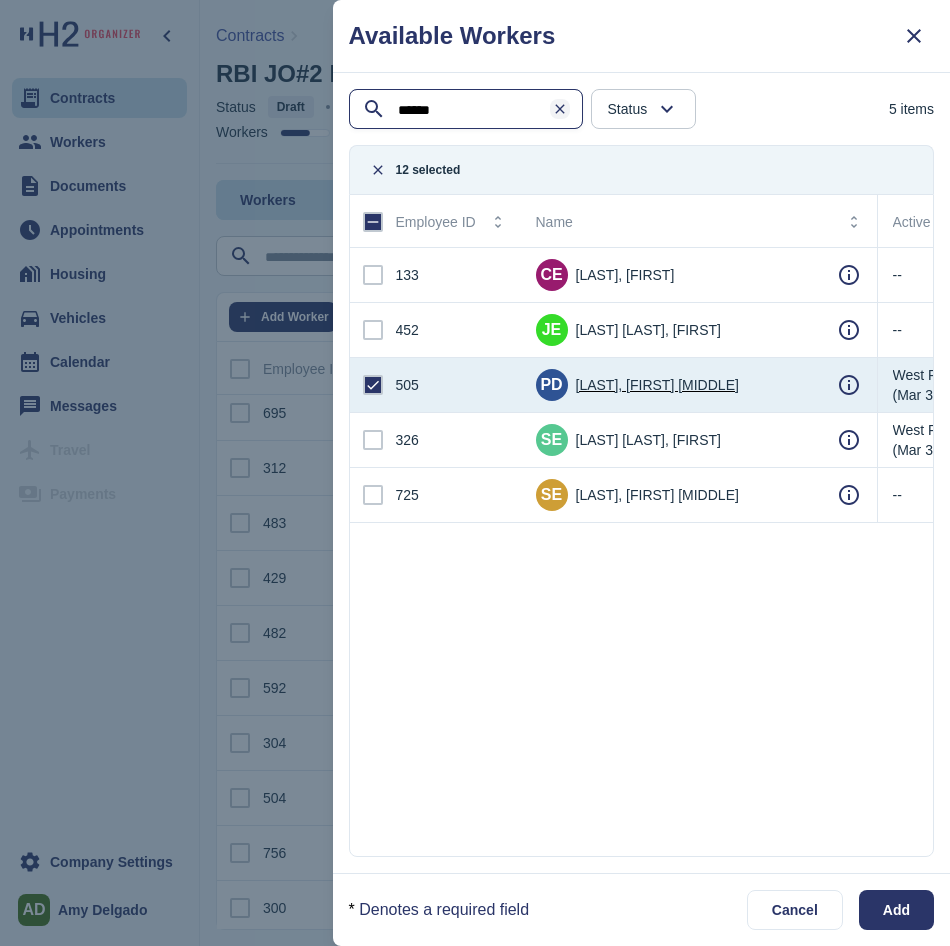 click at bounding box center [560, 109] 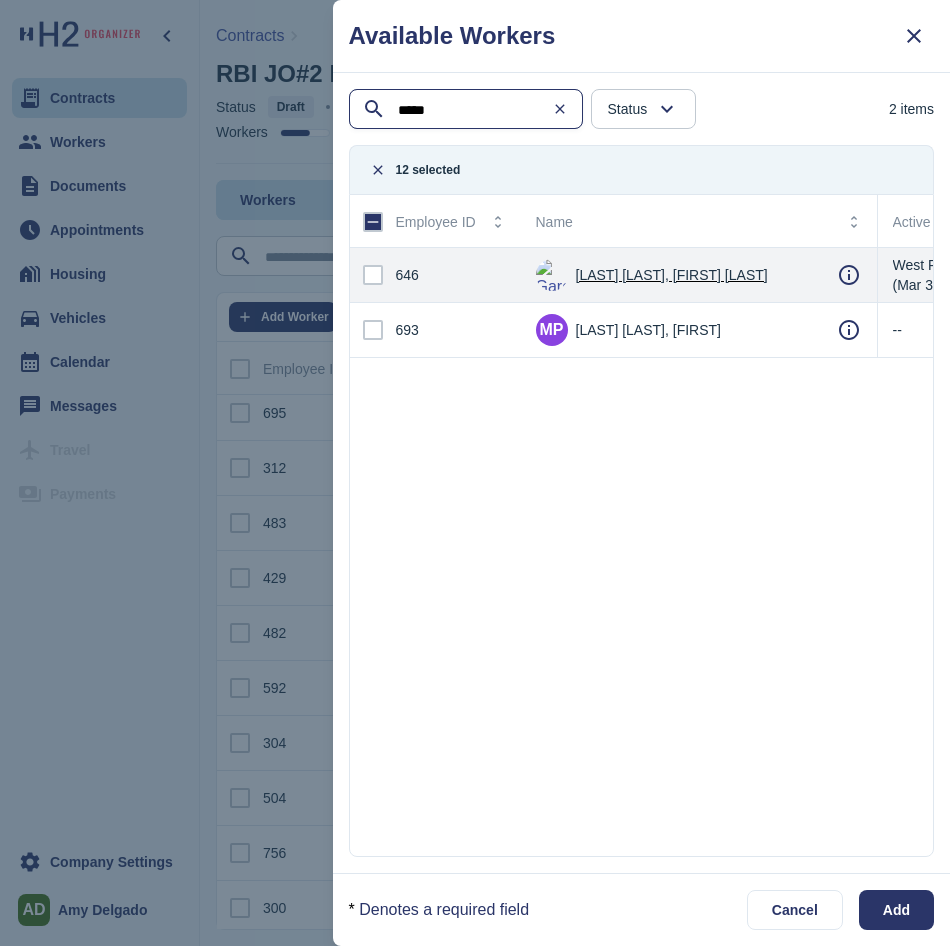 type on "*****" 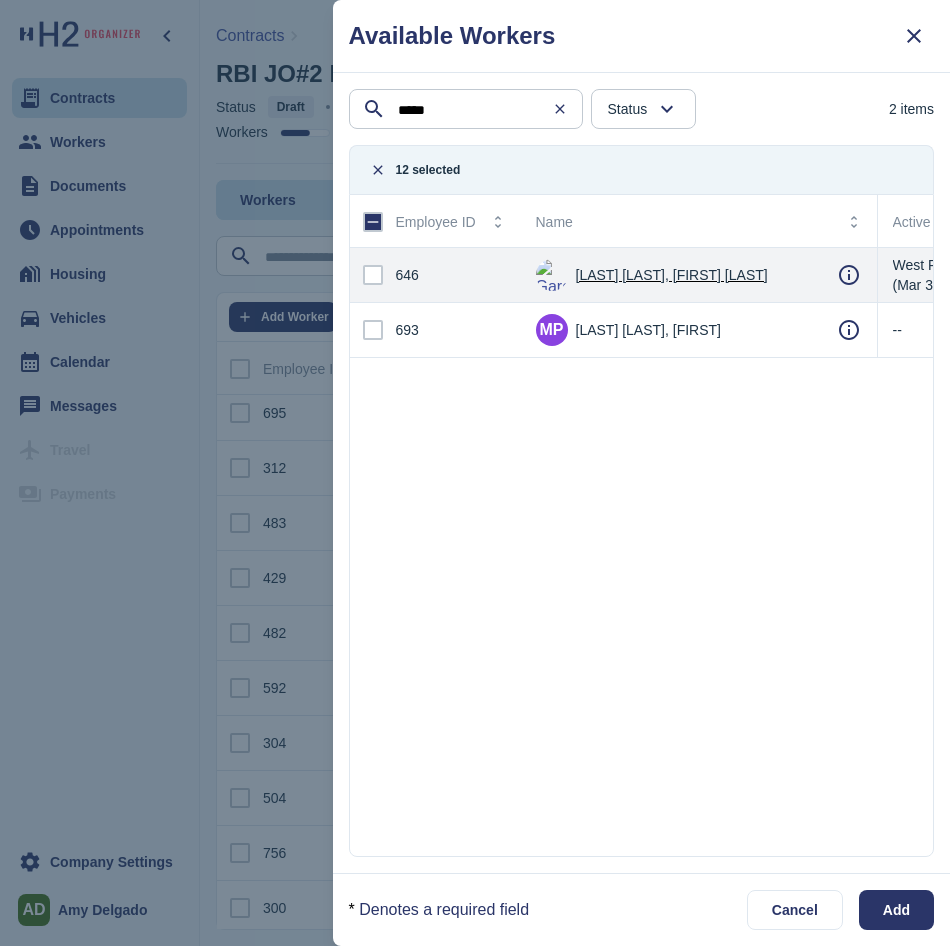click at bounding box center (373, 275) 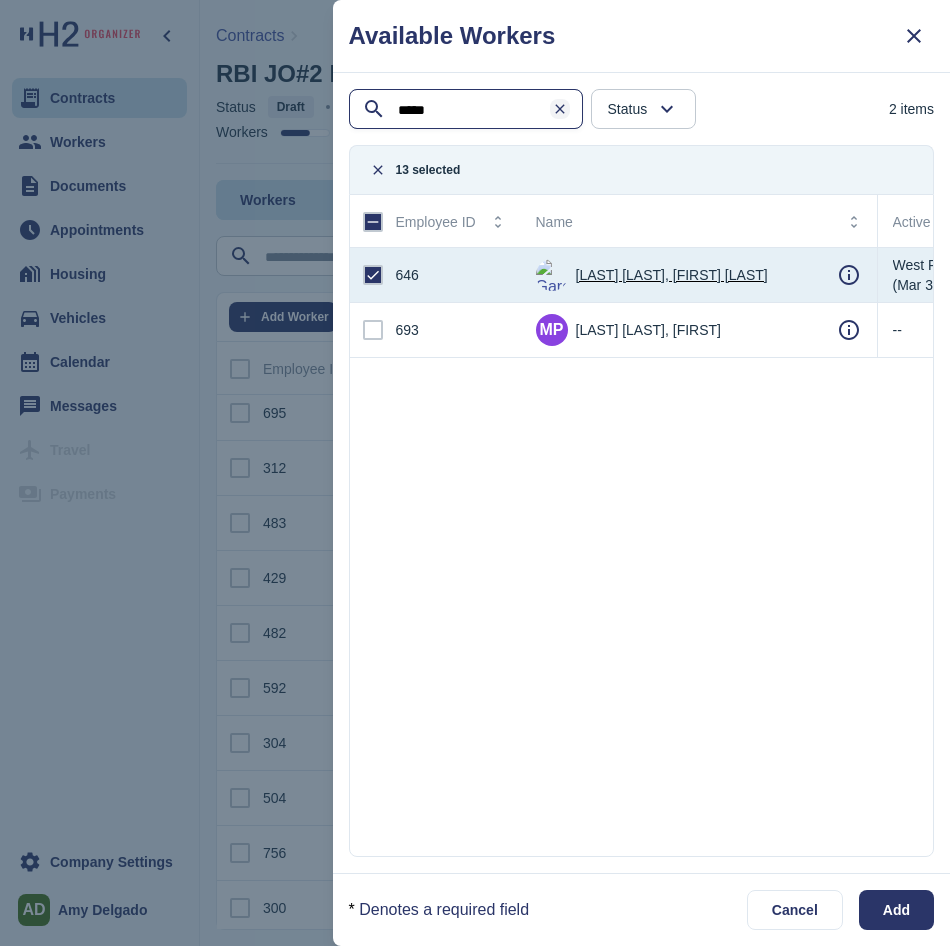 click at bounding box center [560, 109] 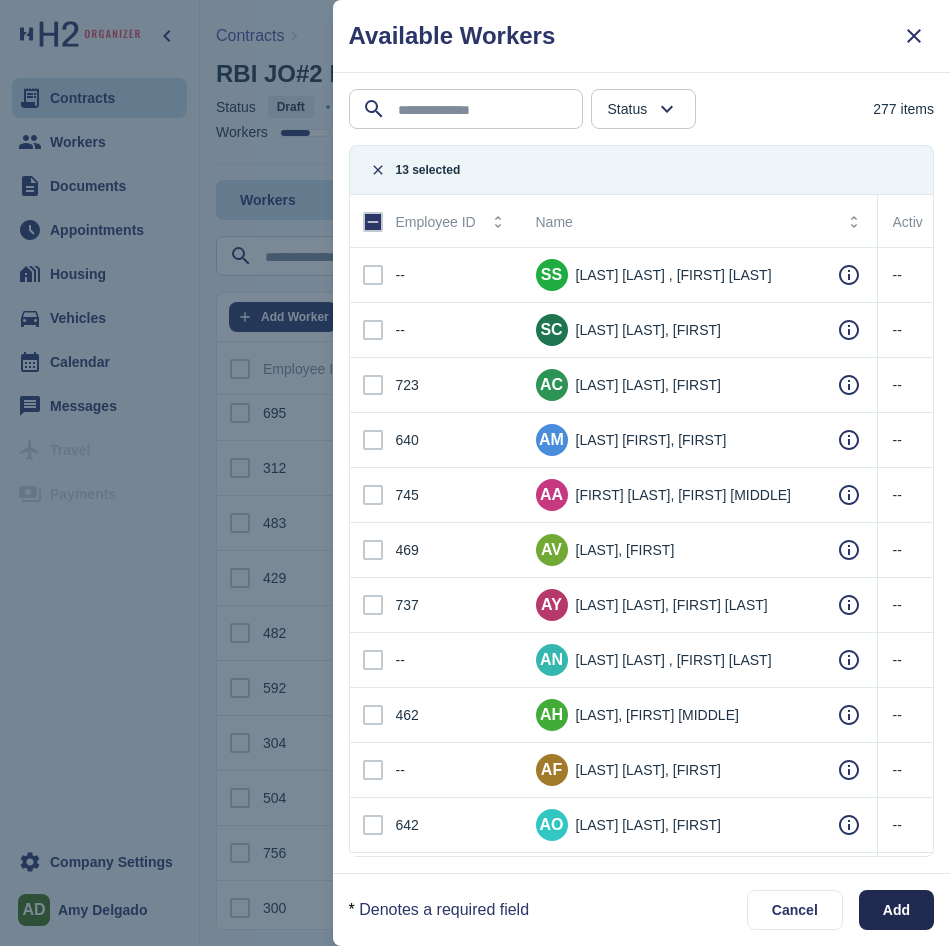 click on "Add" at bounding box center [896, 910] 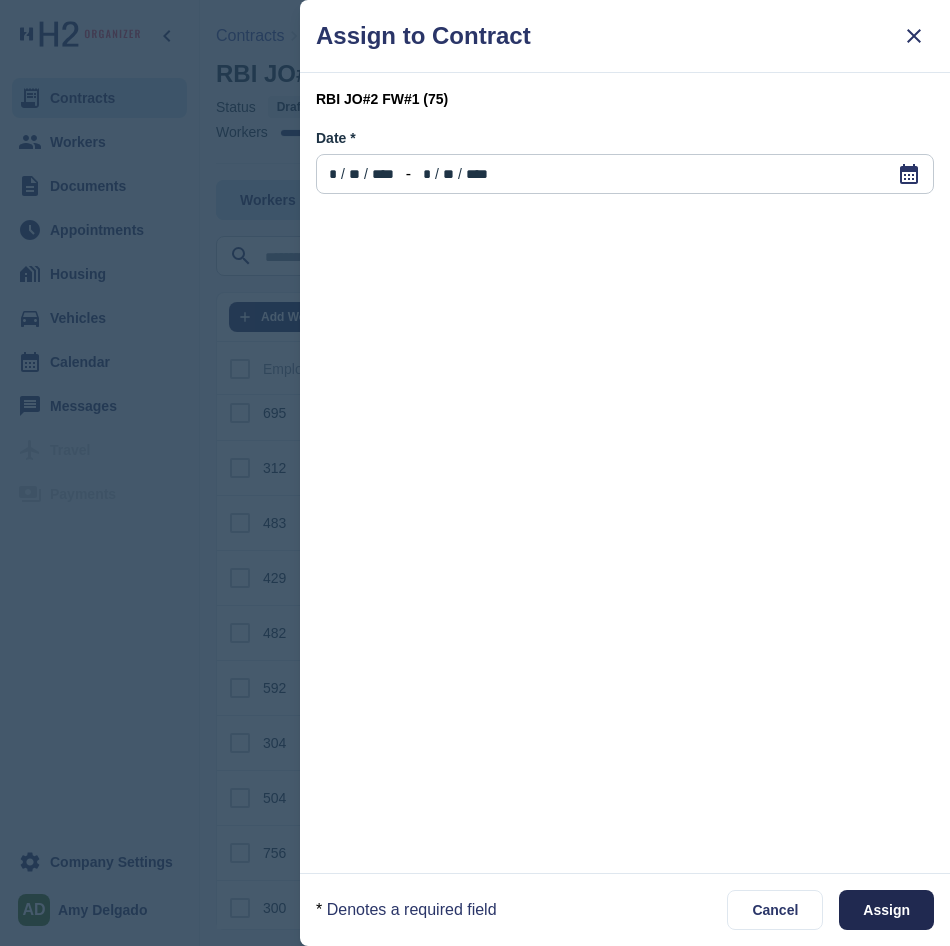 click on "Assign" at bounding box center [886, 910] 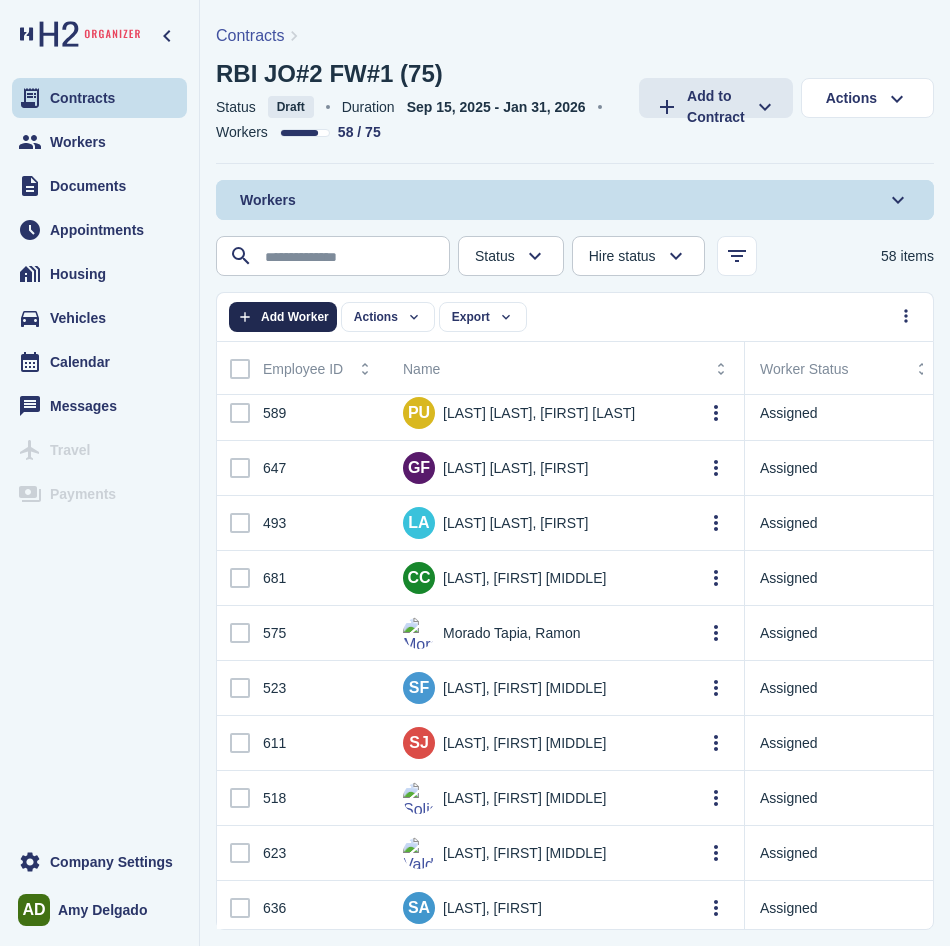 click on "Add Worker" 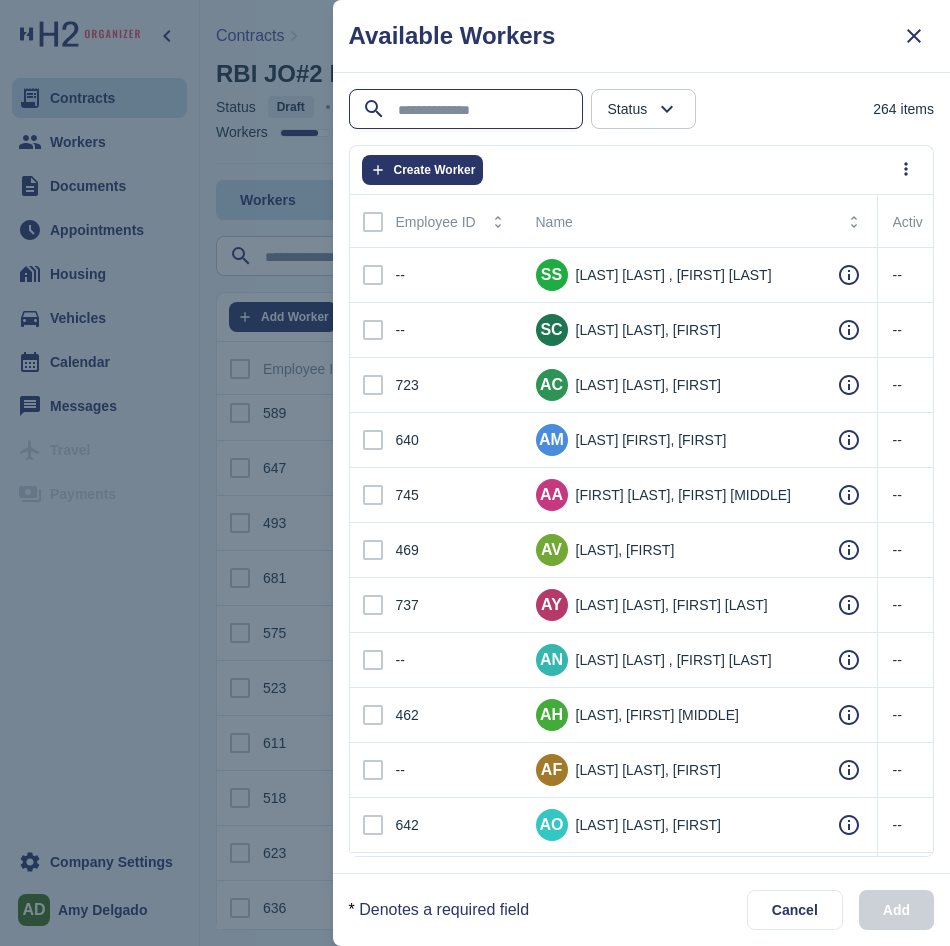 click at bounding box center [468, 110] 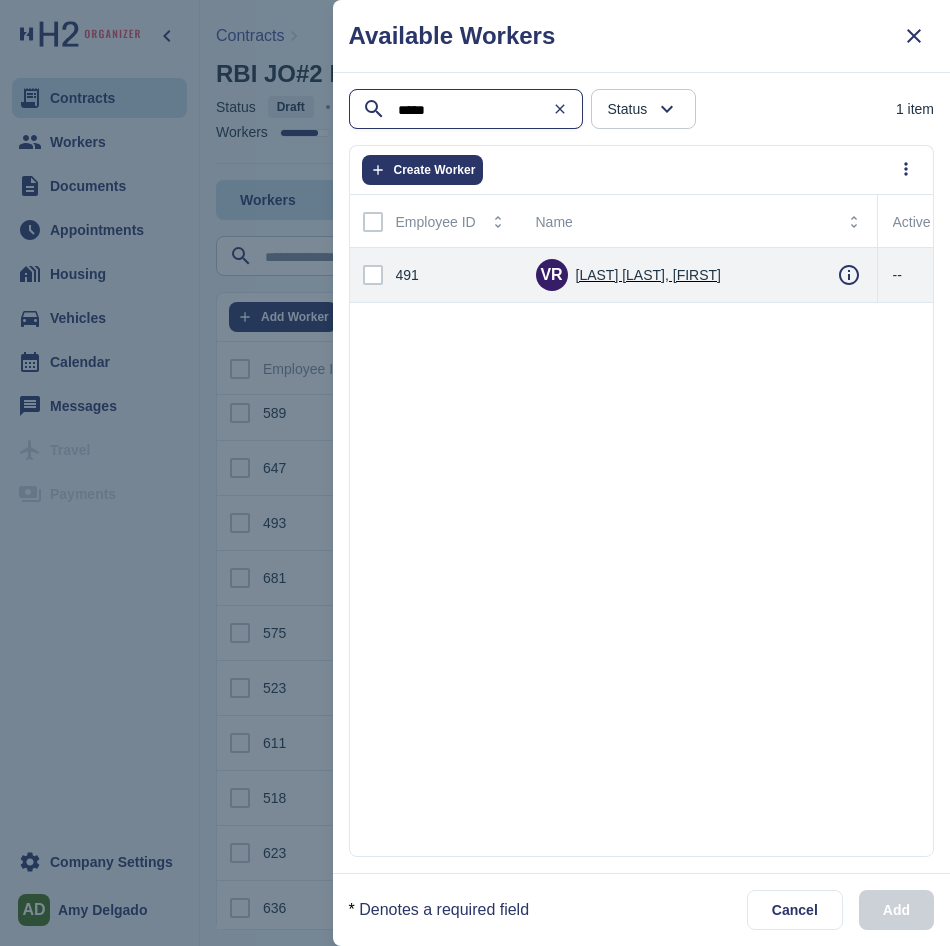 type on "*****" 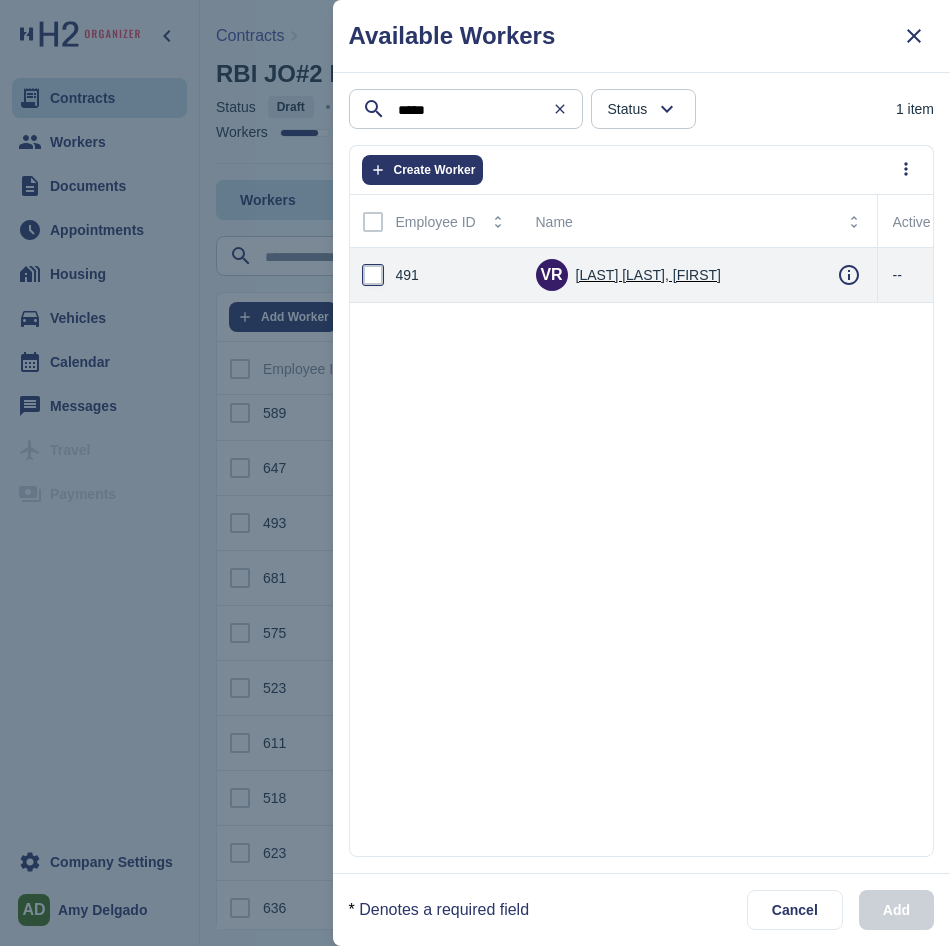 click at bounding box center [373, 275] 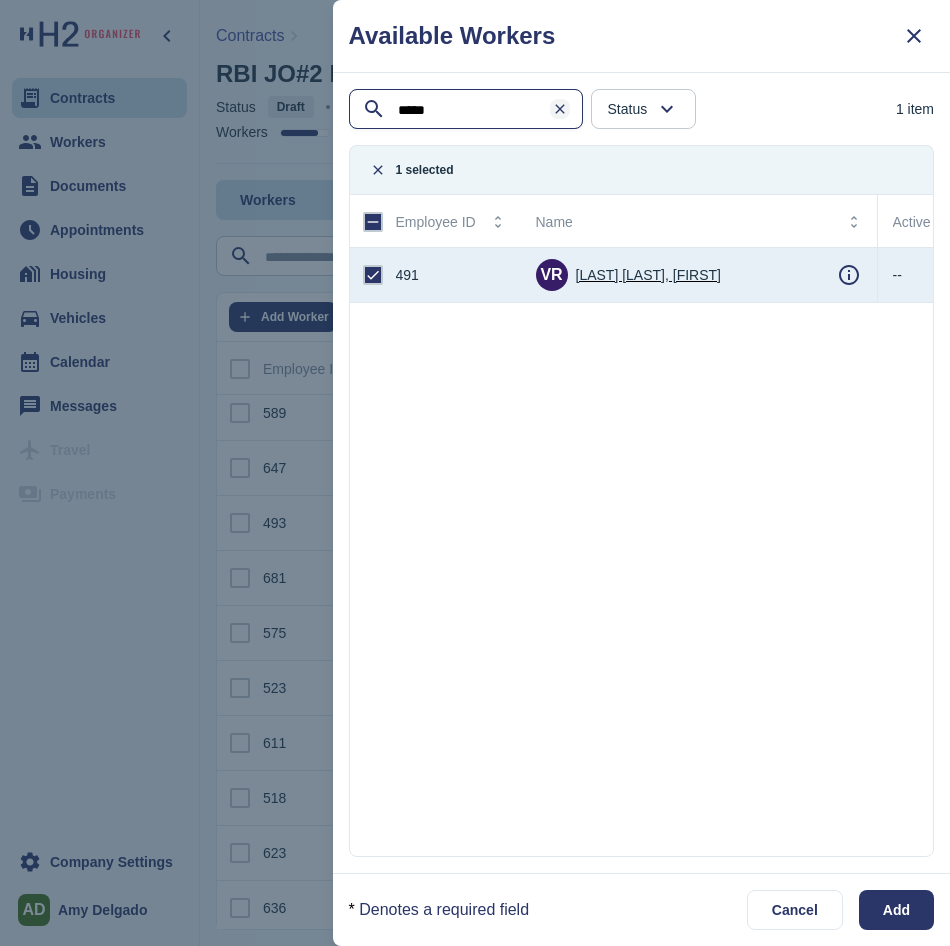 click at bounding box center (560, 109) 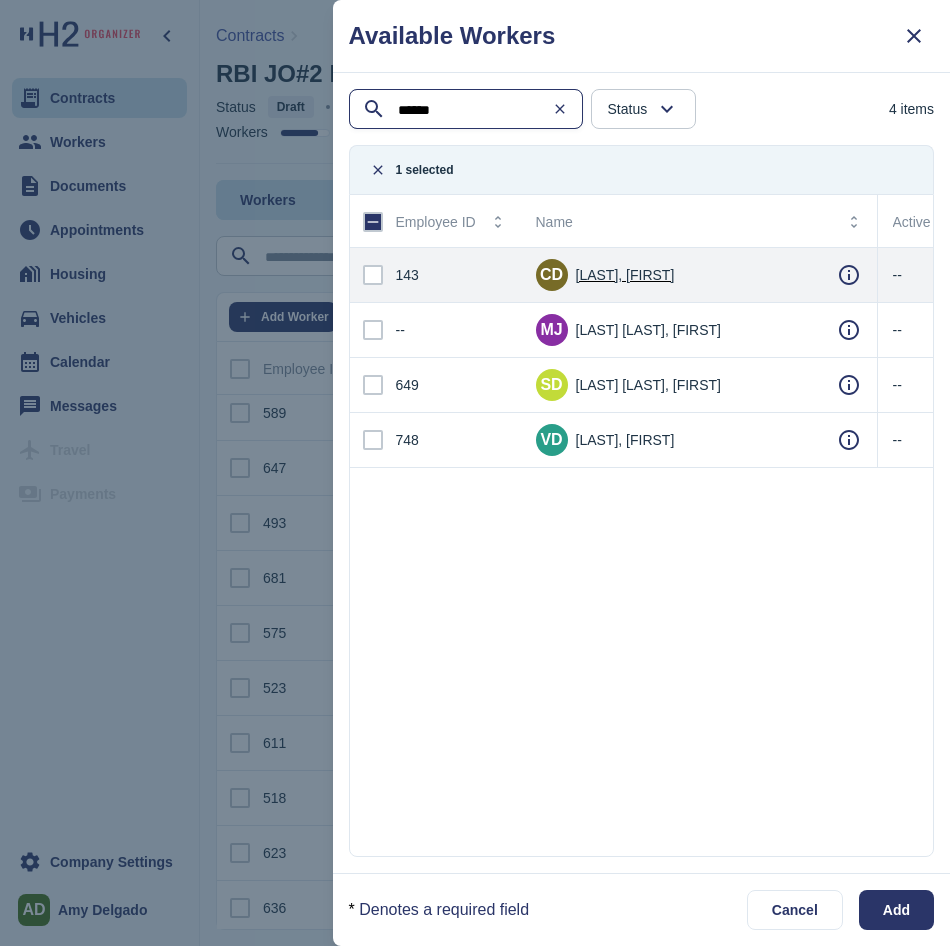 type on "******" 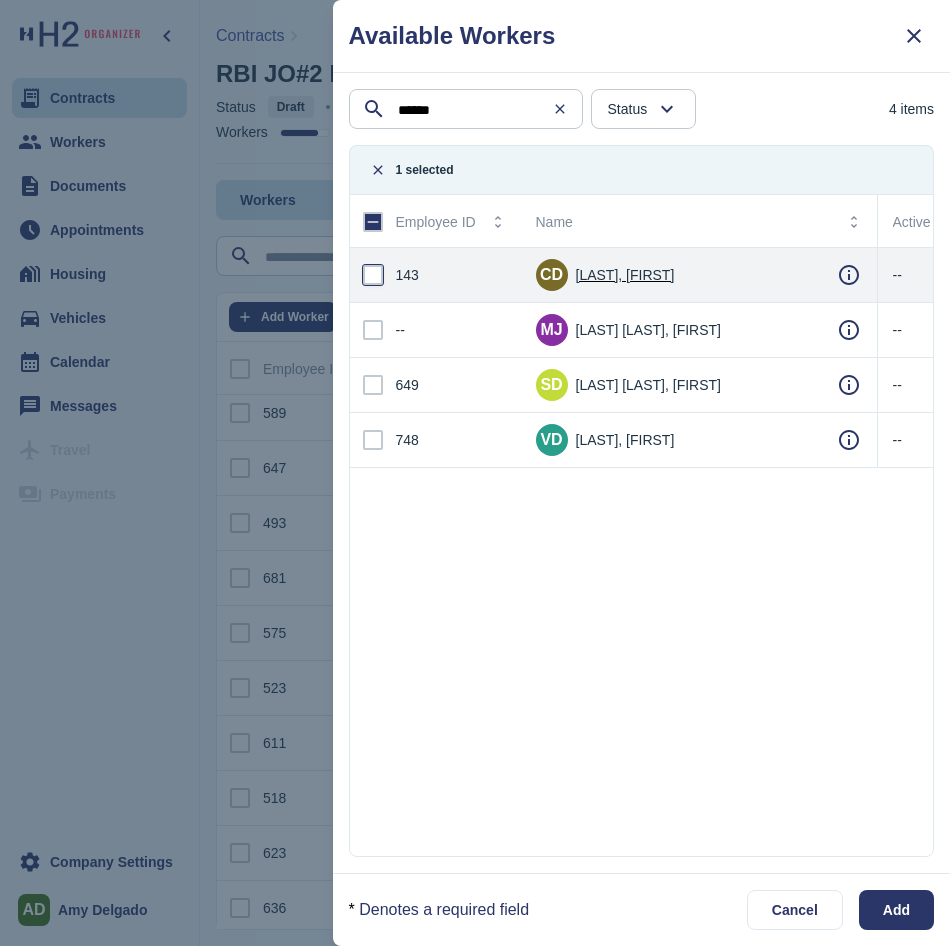 click at bounding box center (373, 275) 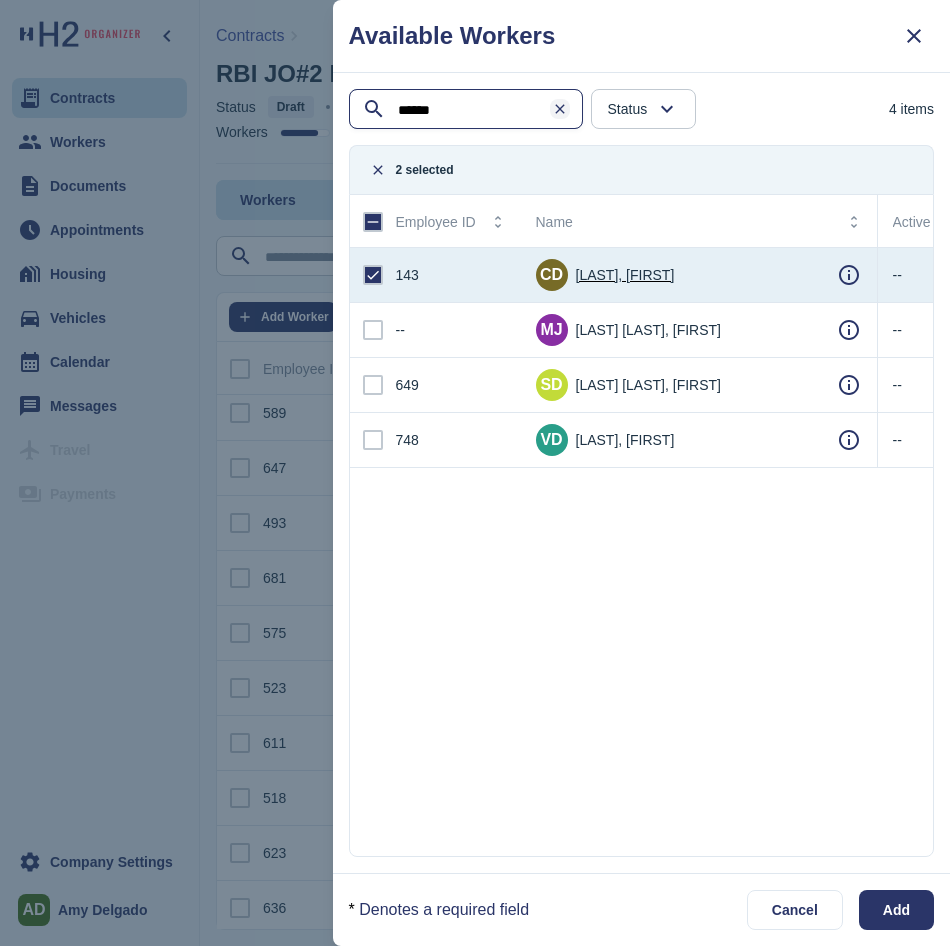 click at bounding box center [560, 109] 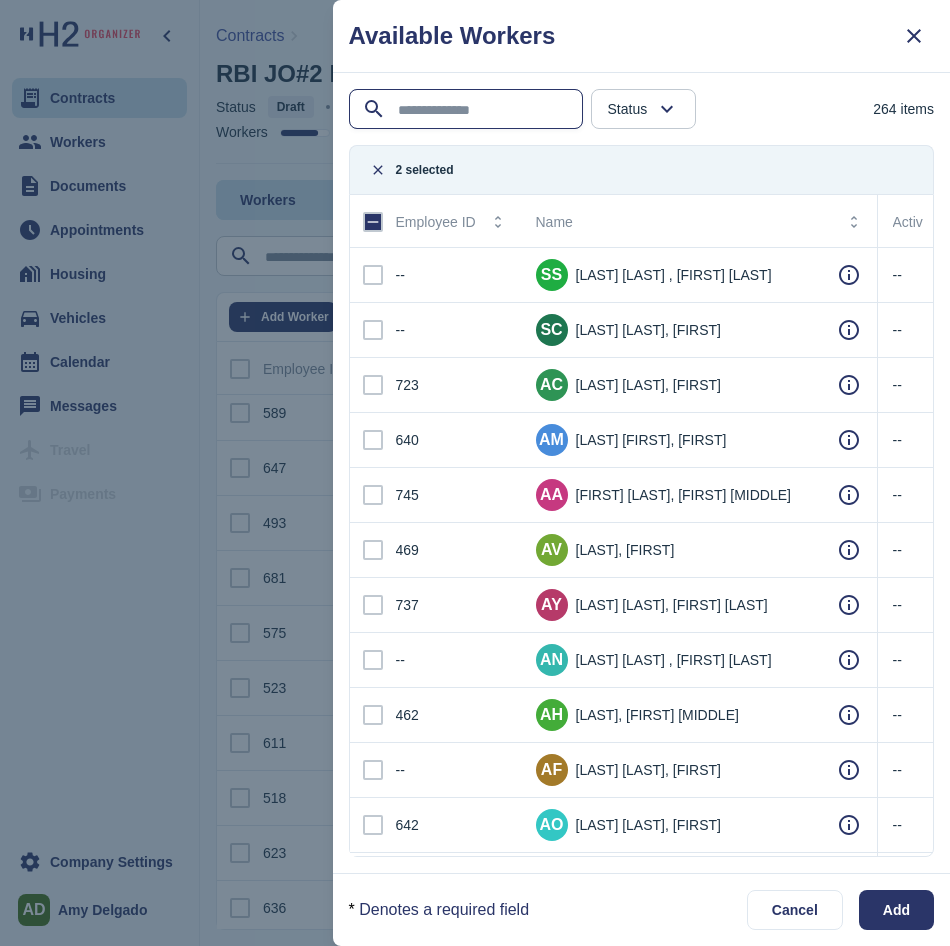 click at bounding box center [468, 110] 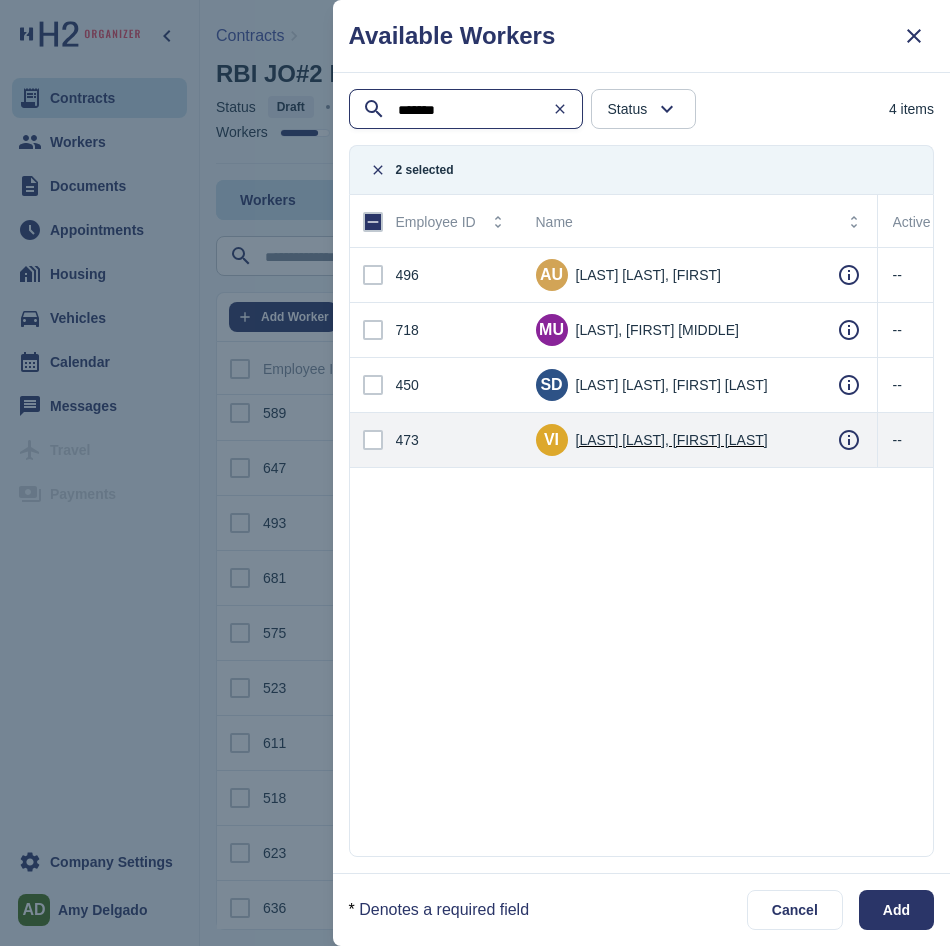 type on "******" 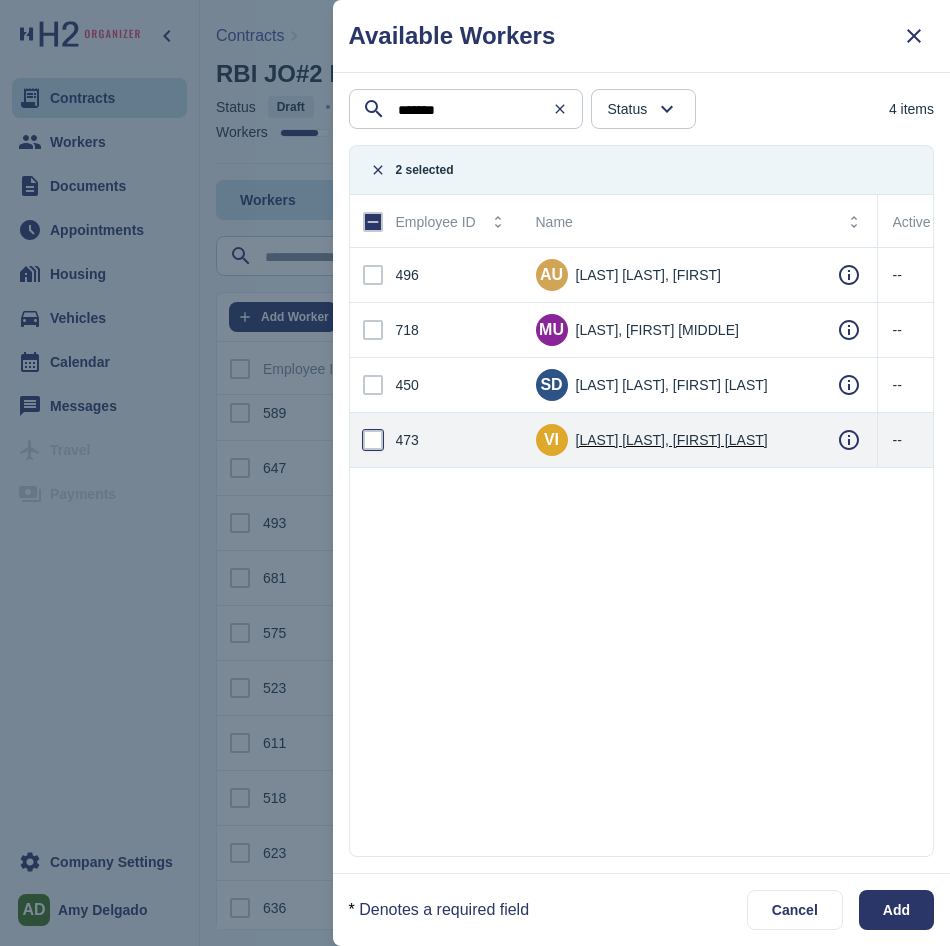 click at bounding box center [373, 440] 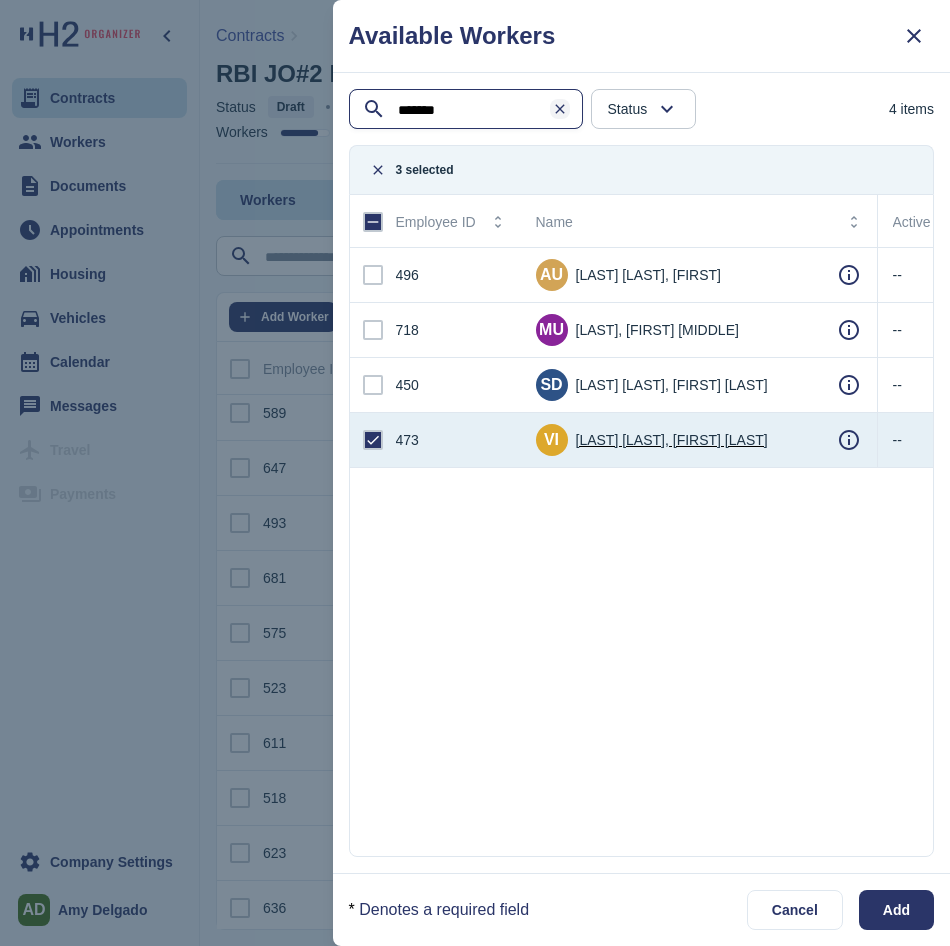 click at bounding box center [560, 109] 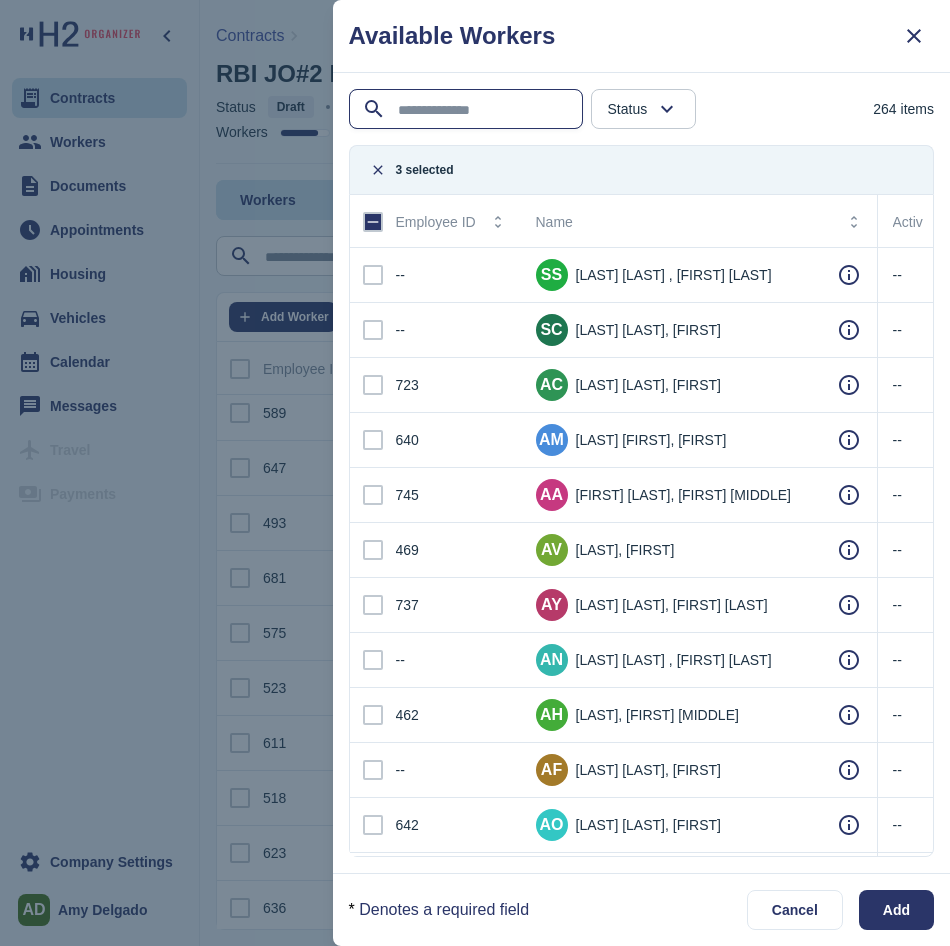 click at bounding box center [468, 110] 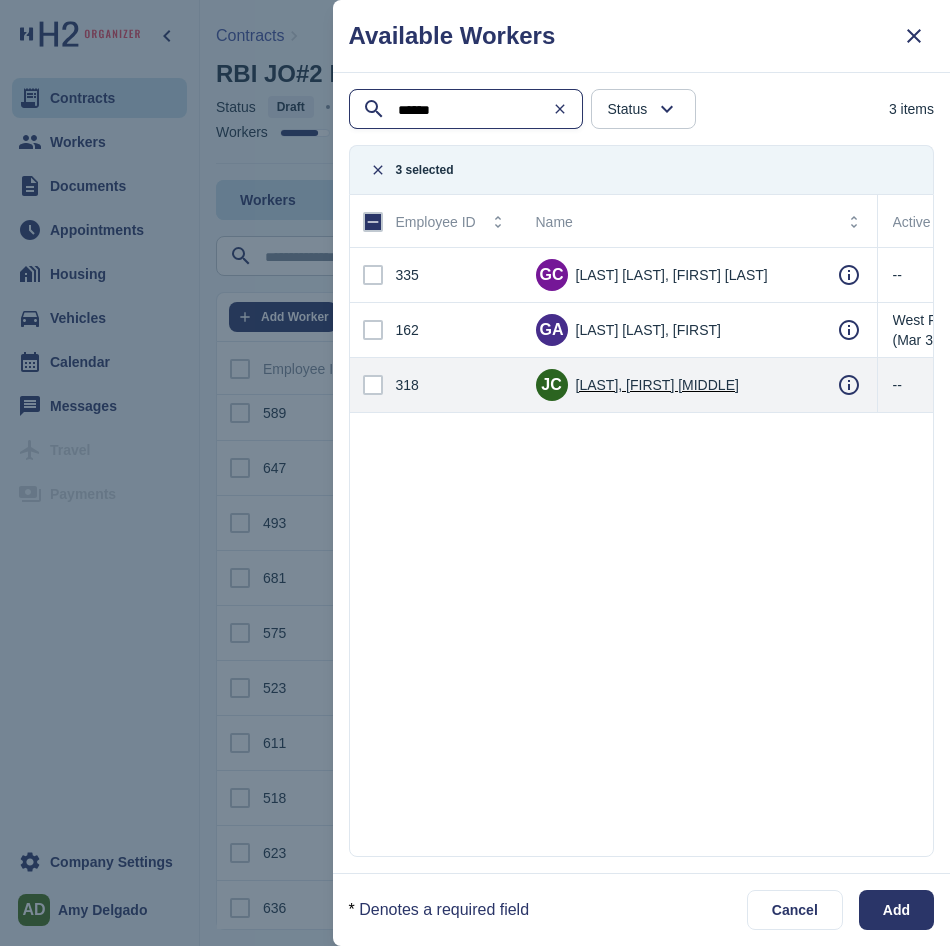 type on "******" 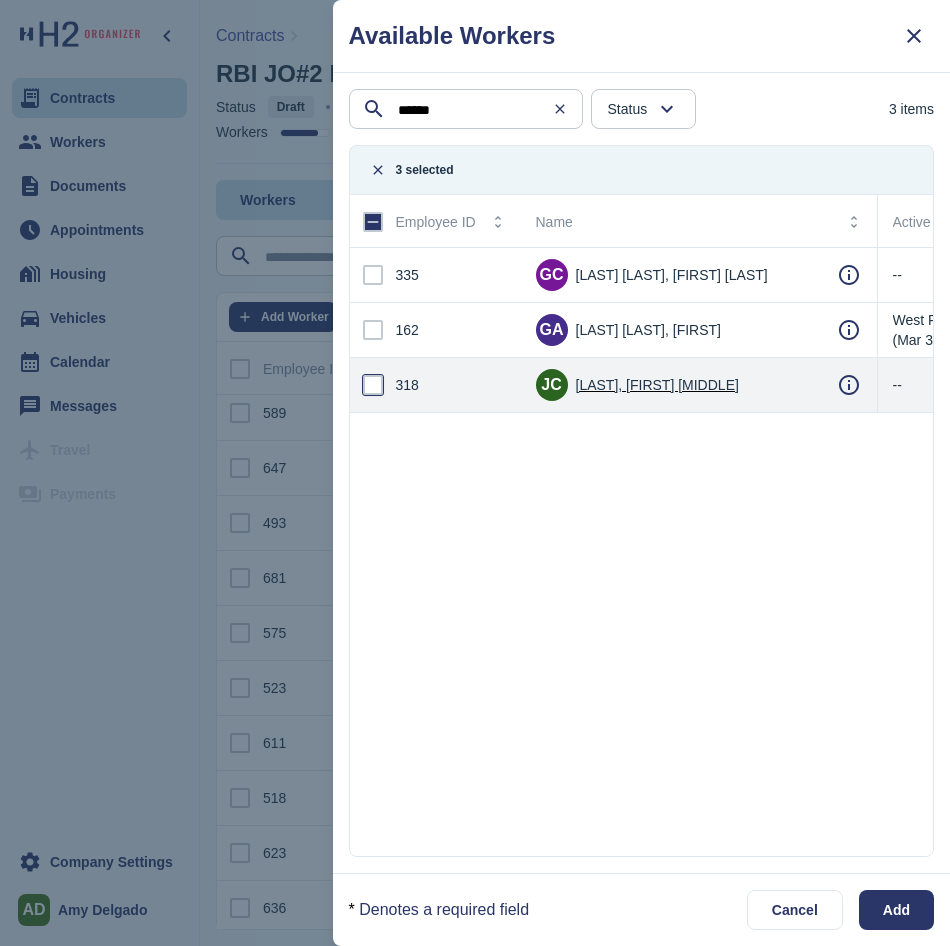 click at bounding box center (373, 385) 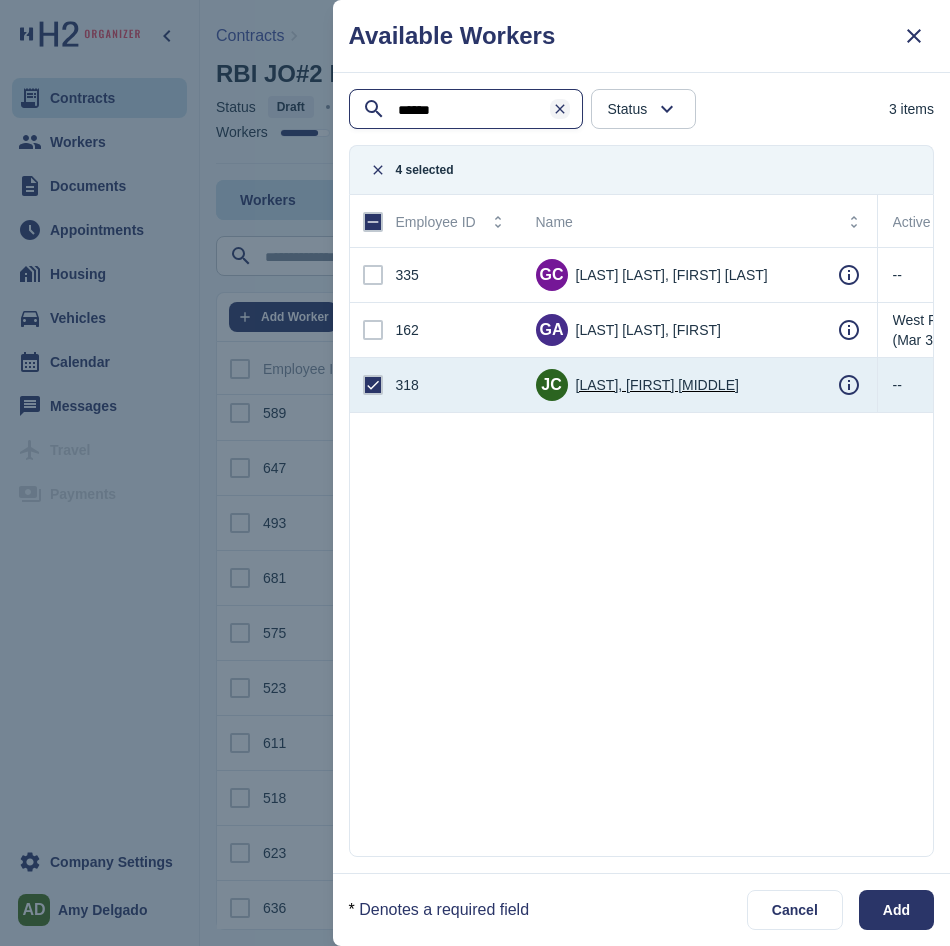 click at bounding box center [560, 109] 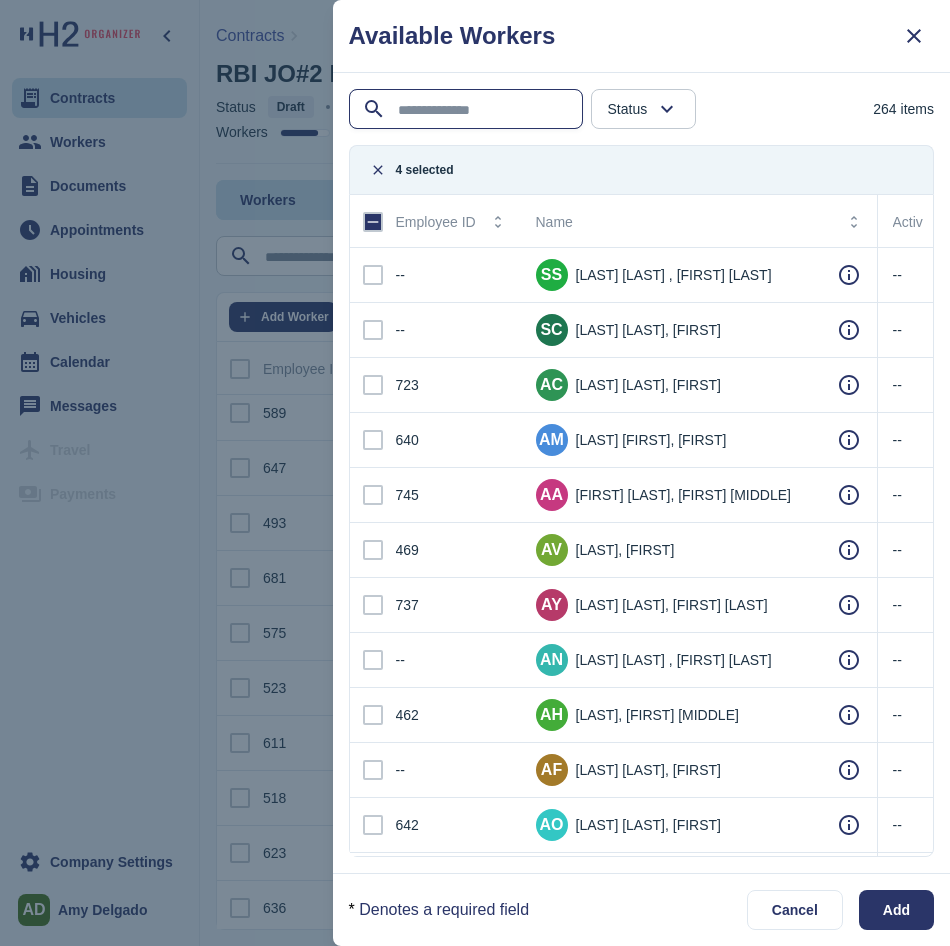 click at bounding box center [468, 110] 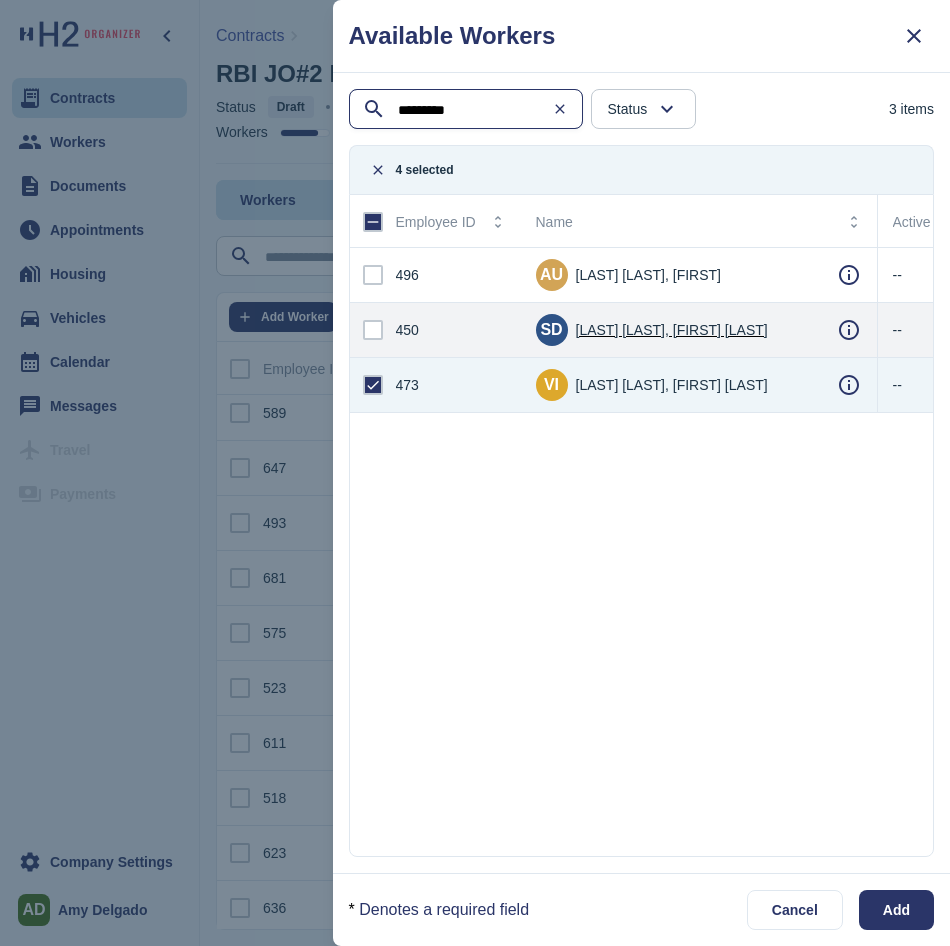 type on "*********" 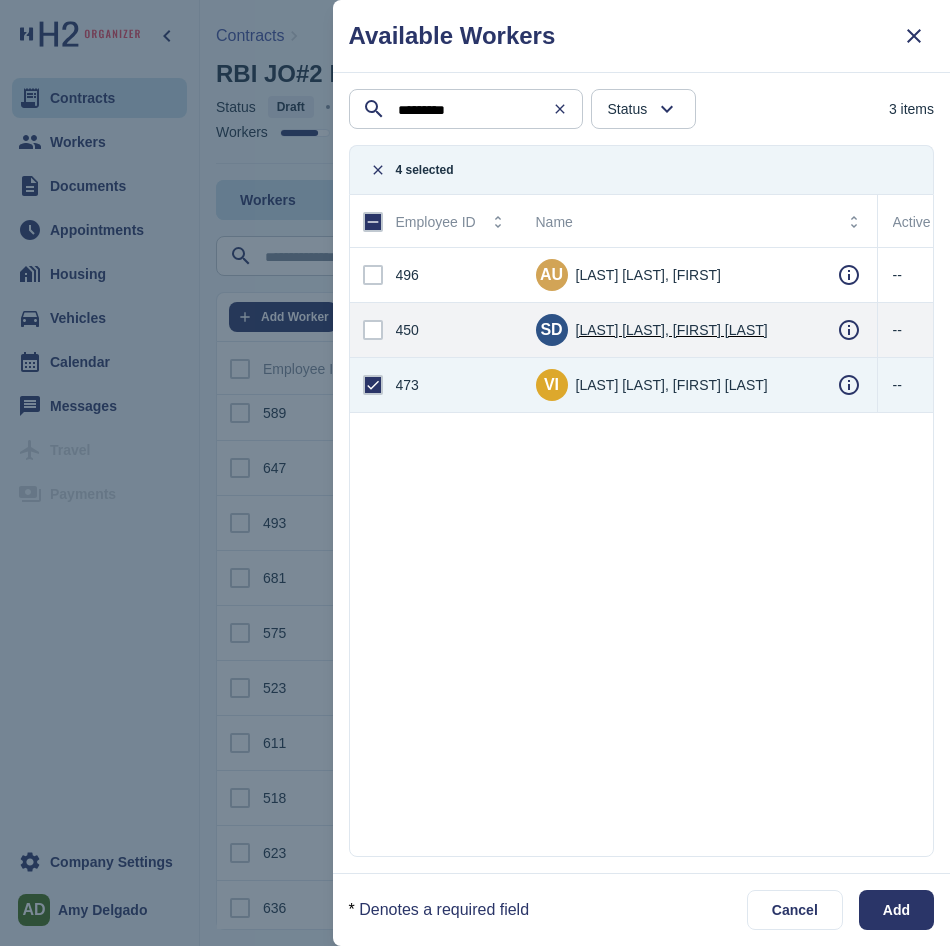 click at bounding box center (373, 330) 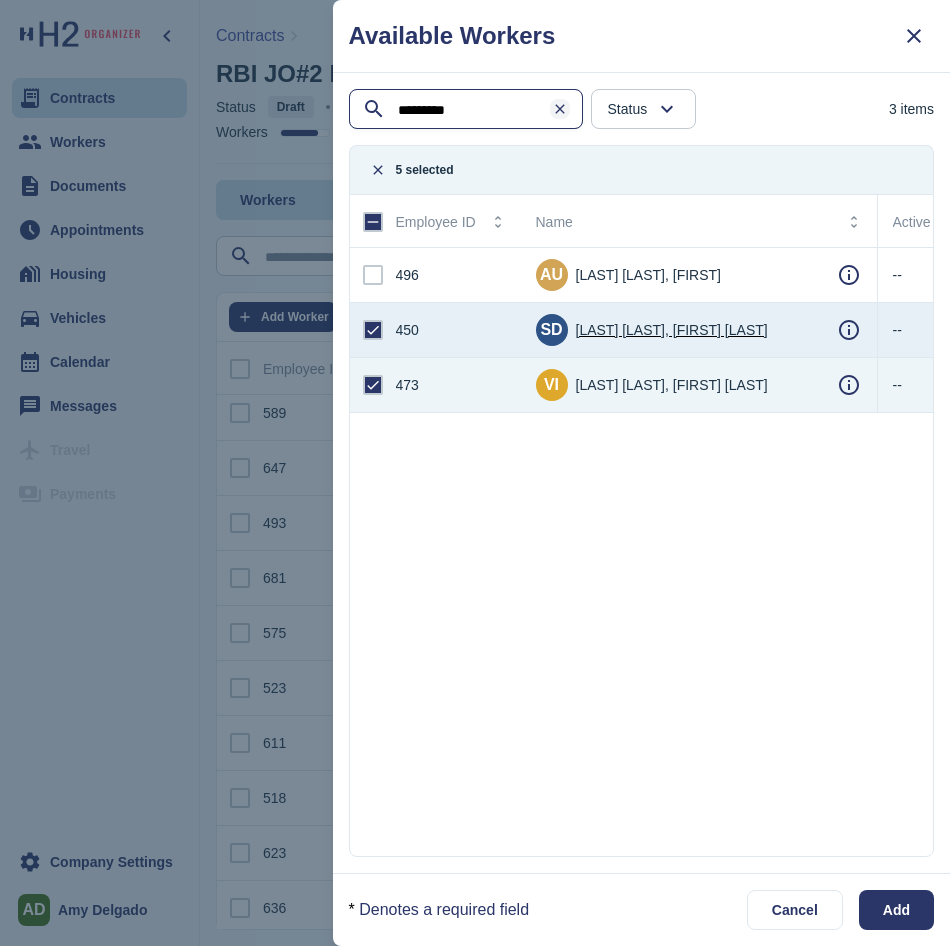 click at bounding box center (560, 109) 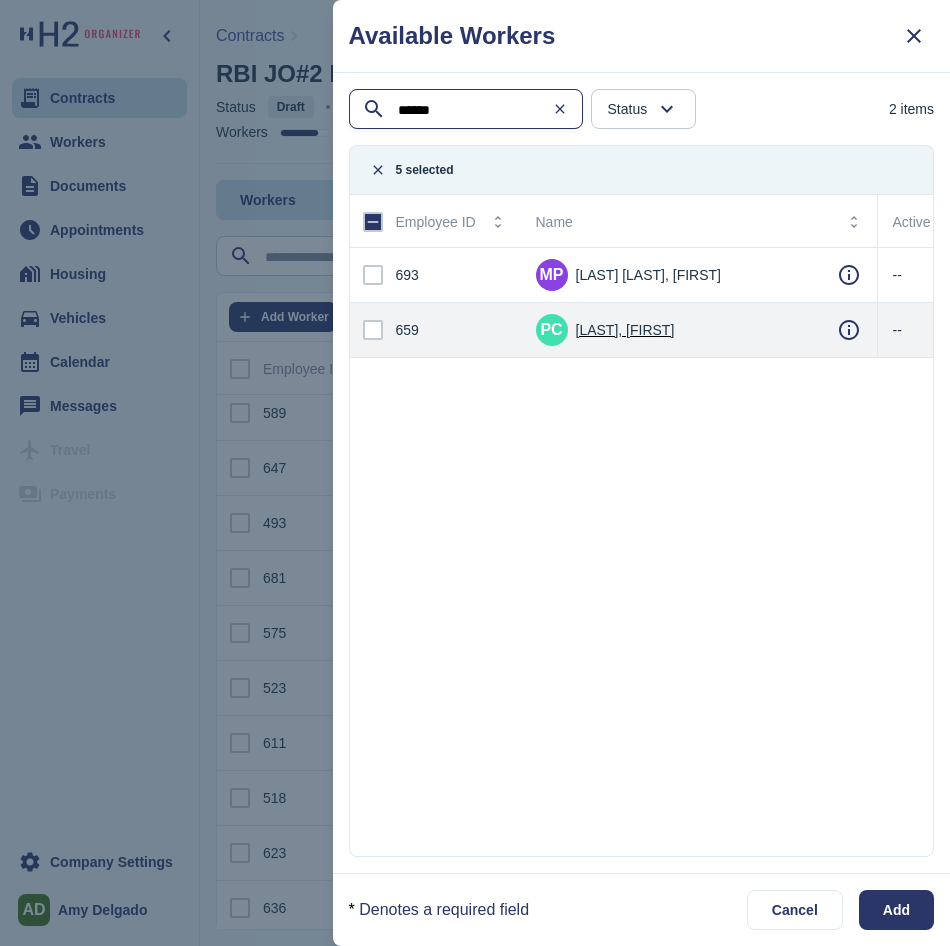 type on "******" 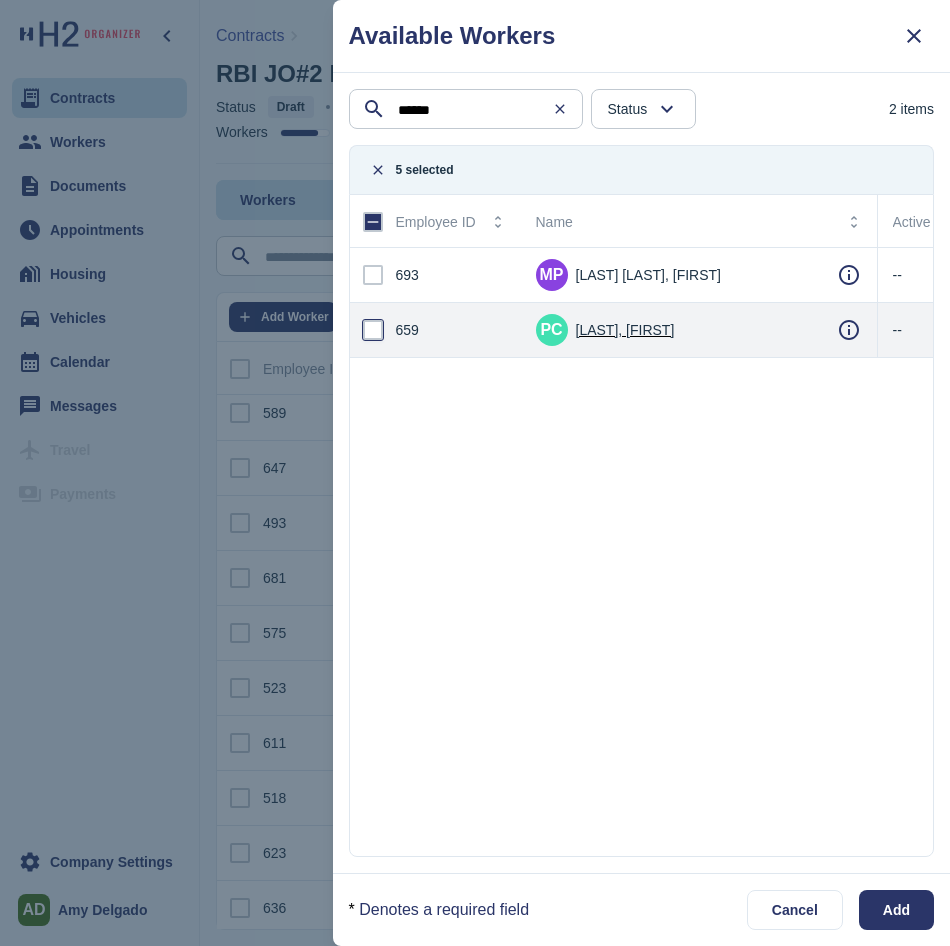 click at bounding box center (373, 330) 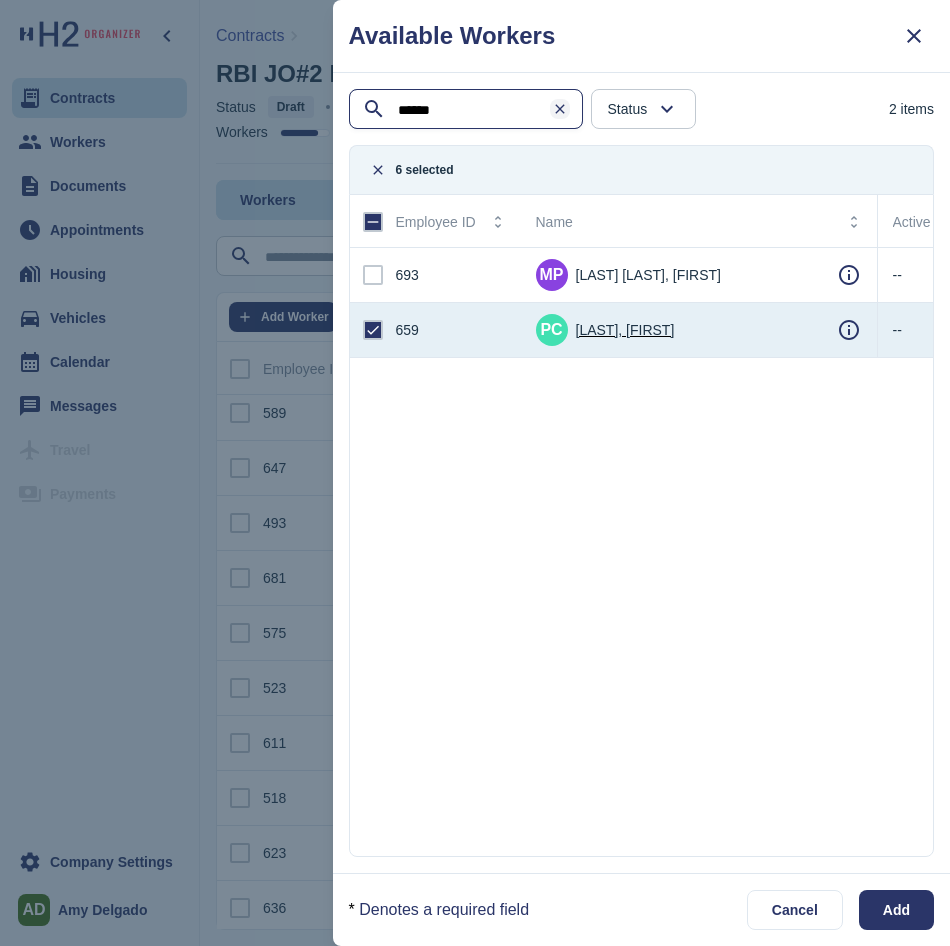click at bounding box center [560, 109] 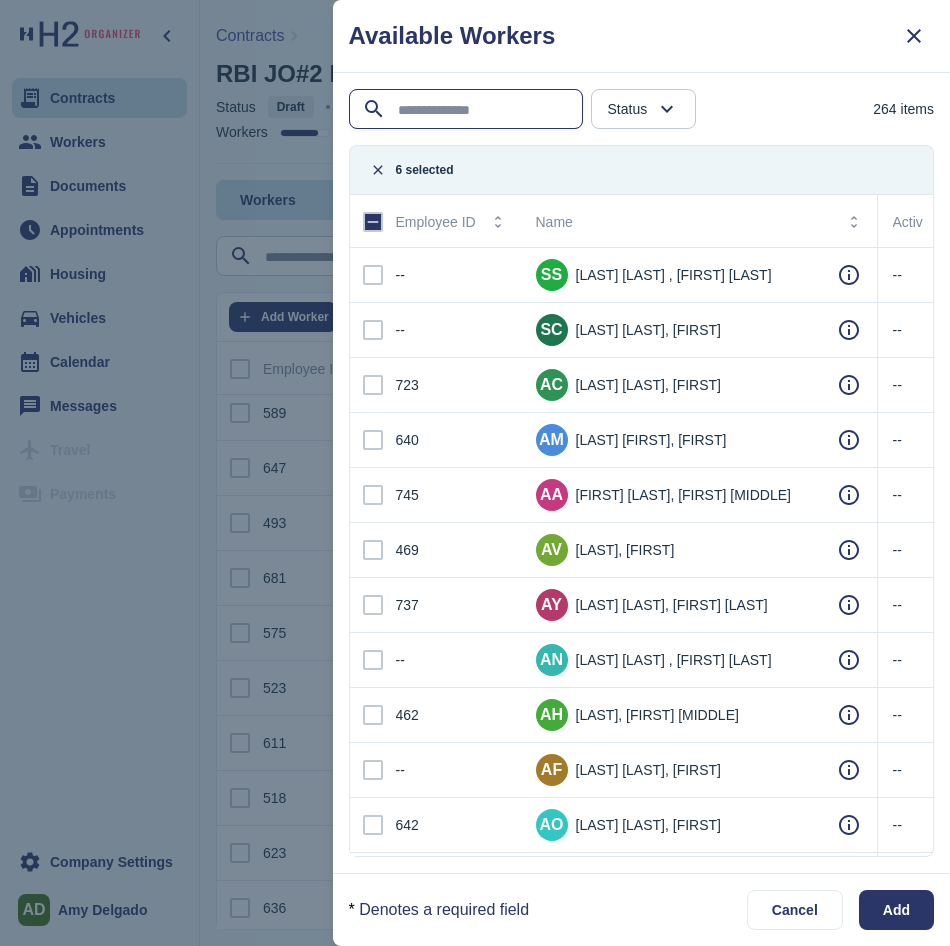 click at bounding box center [468, 110] 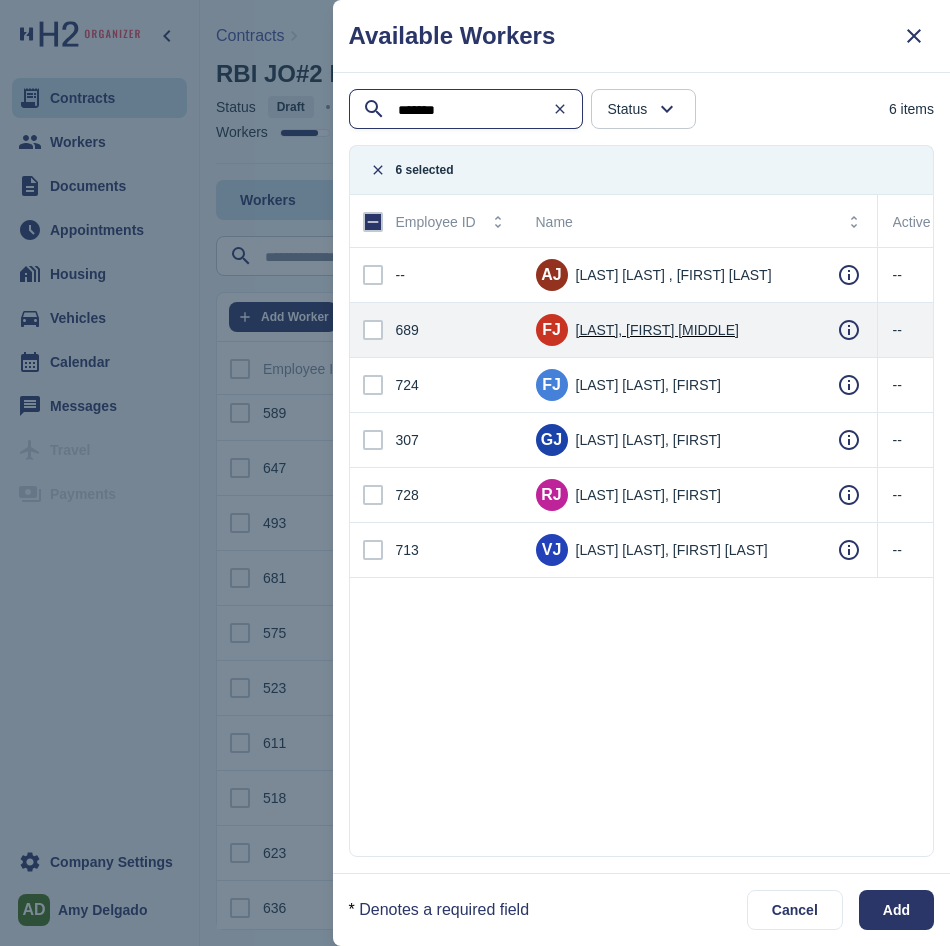 type on "******" 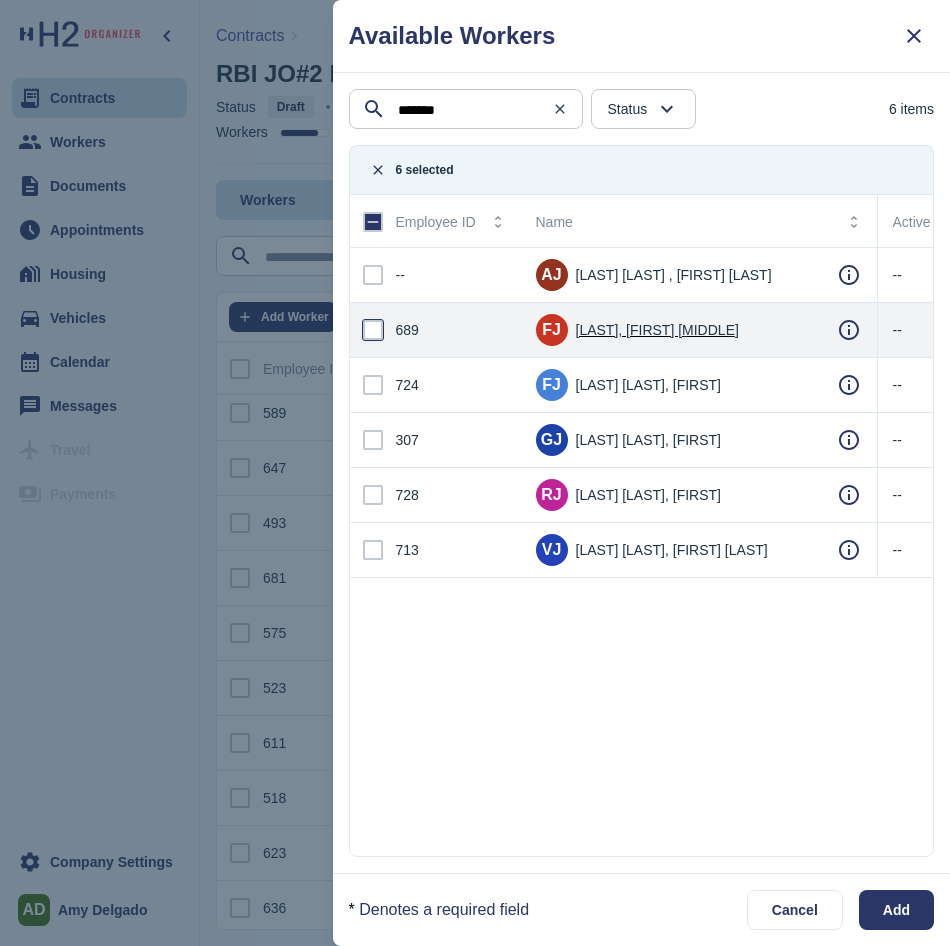 click at bounding box center (373, 330) 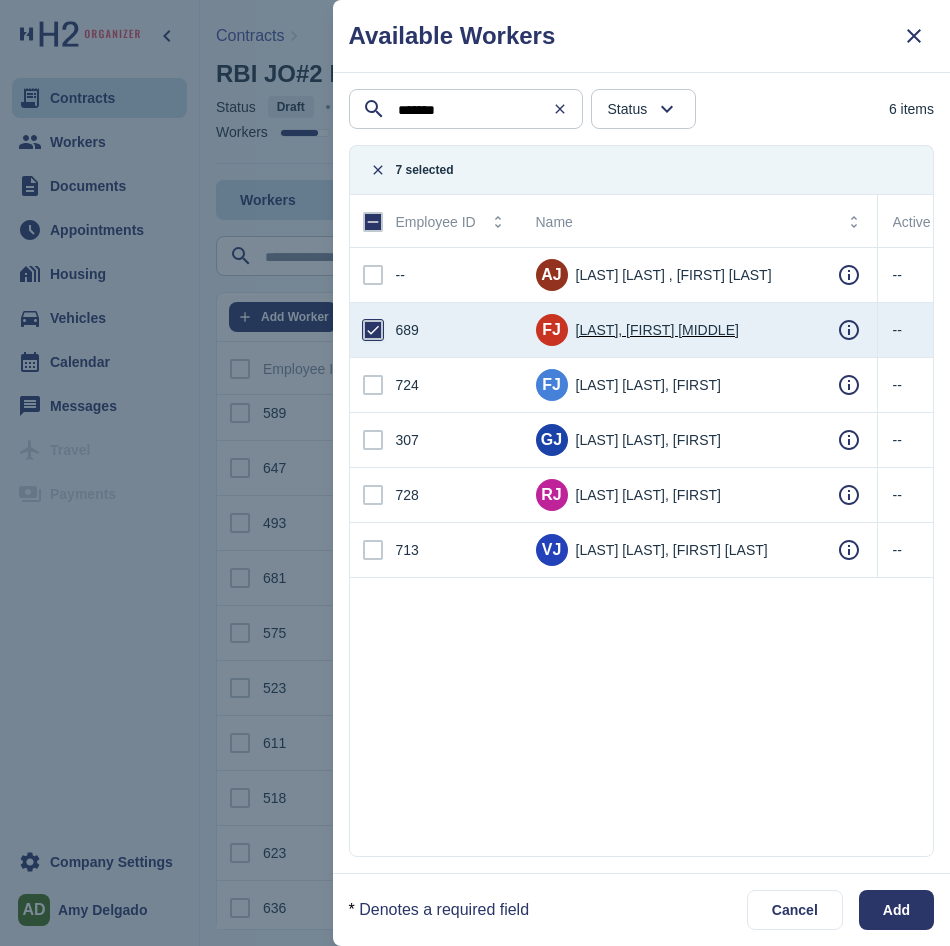 click at bounding box center (373, 330) 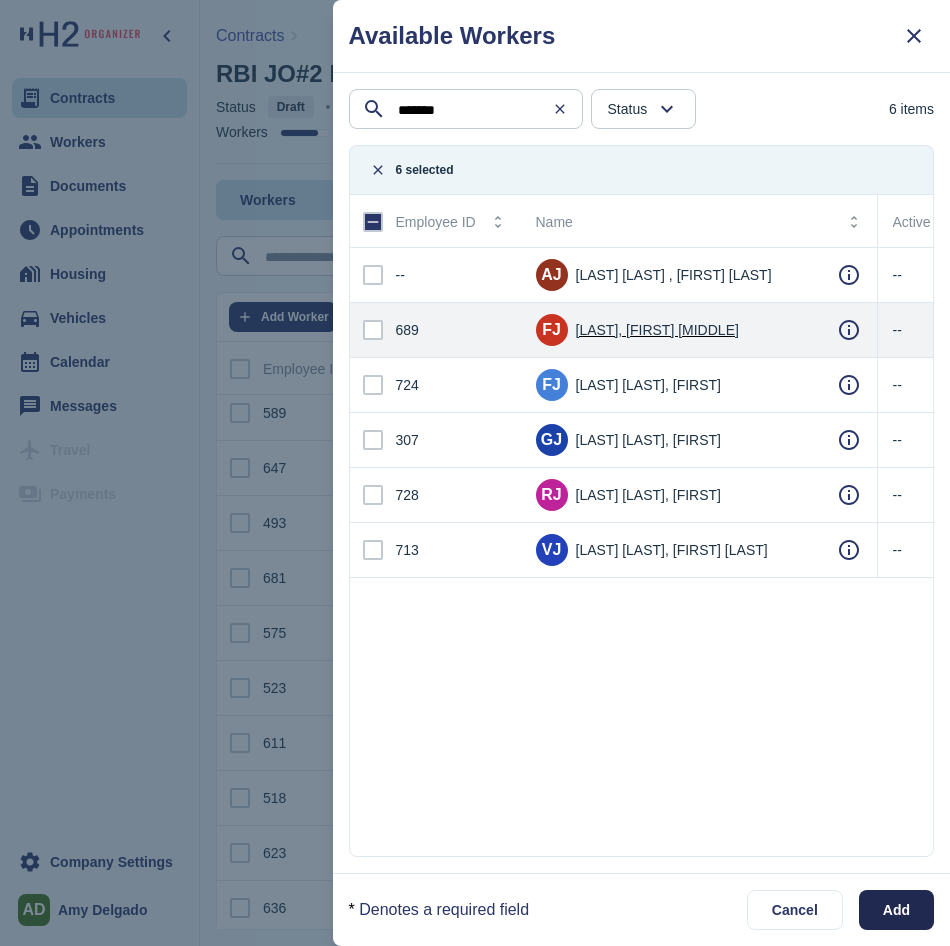 click on "Add" at bounding box center (896, 910) 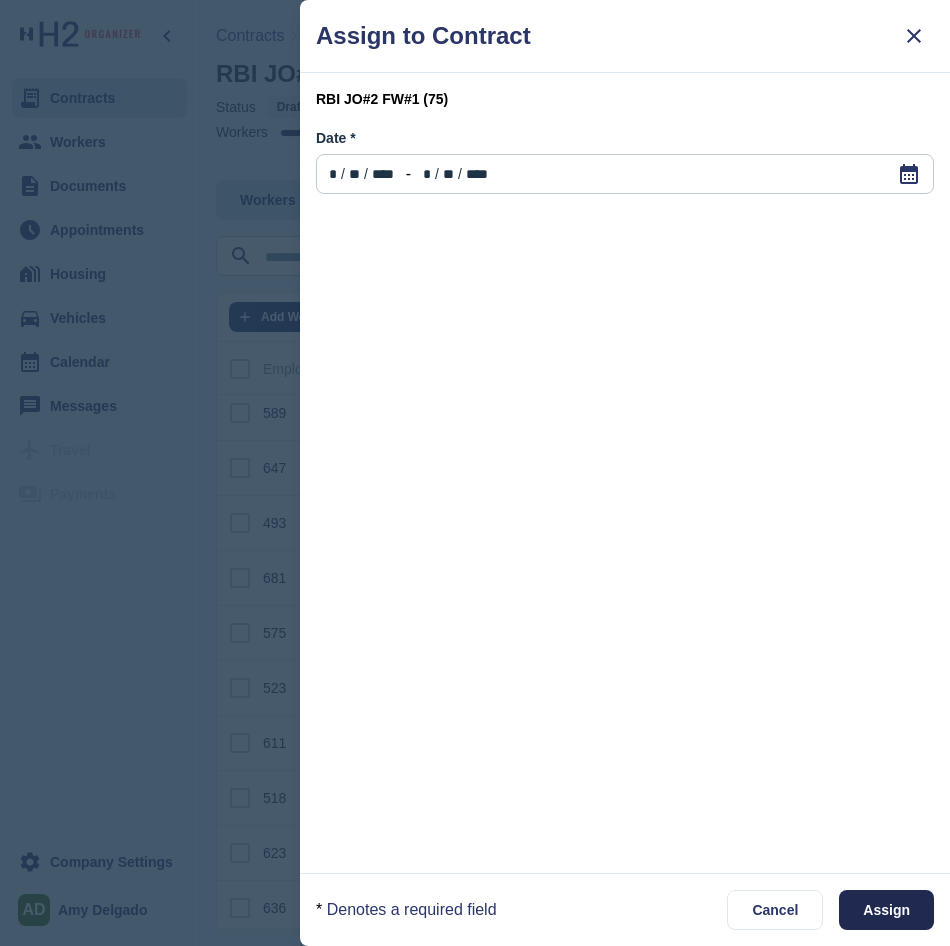 click on "Assign" at bounding box center (886, 910) 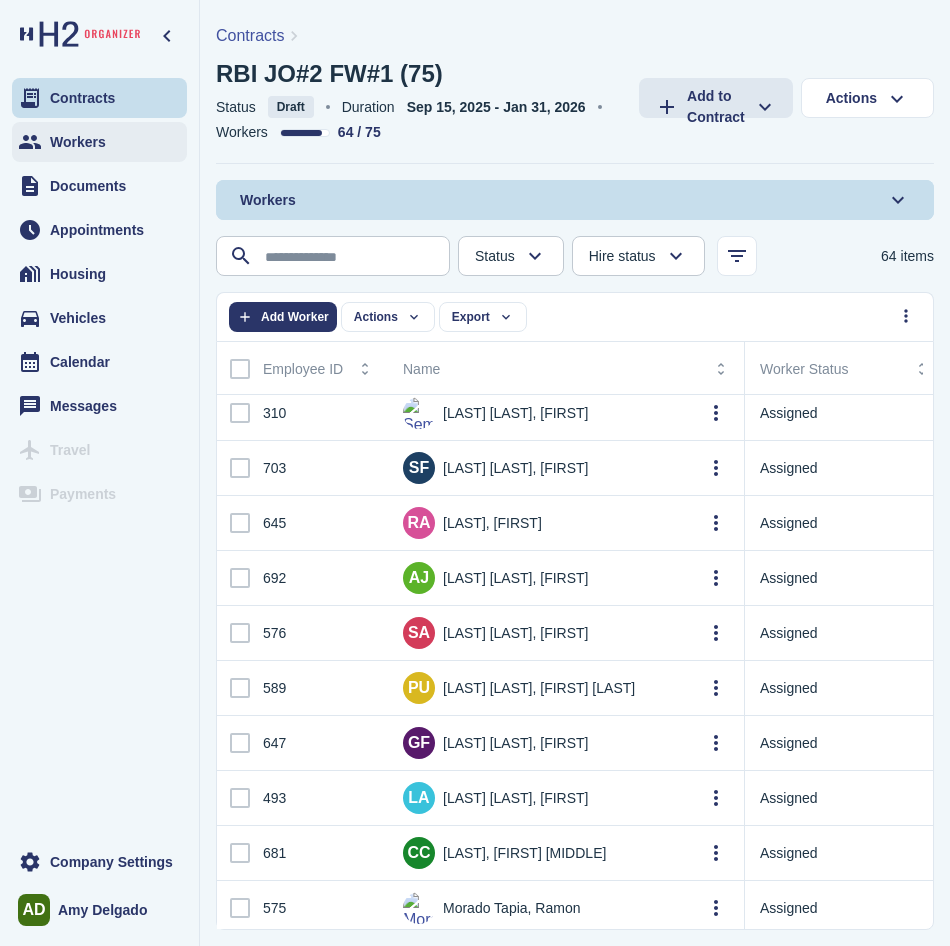 click on "Workers" at bounding box center [99, 142] 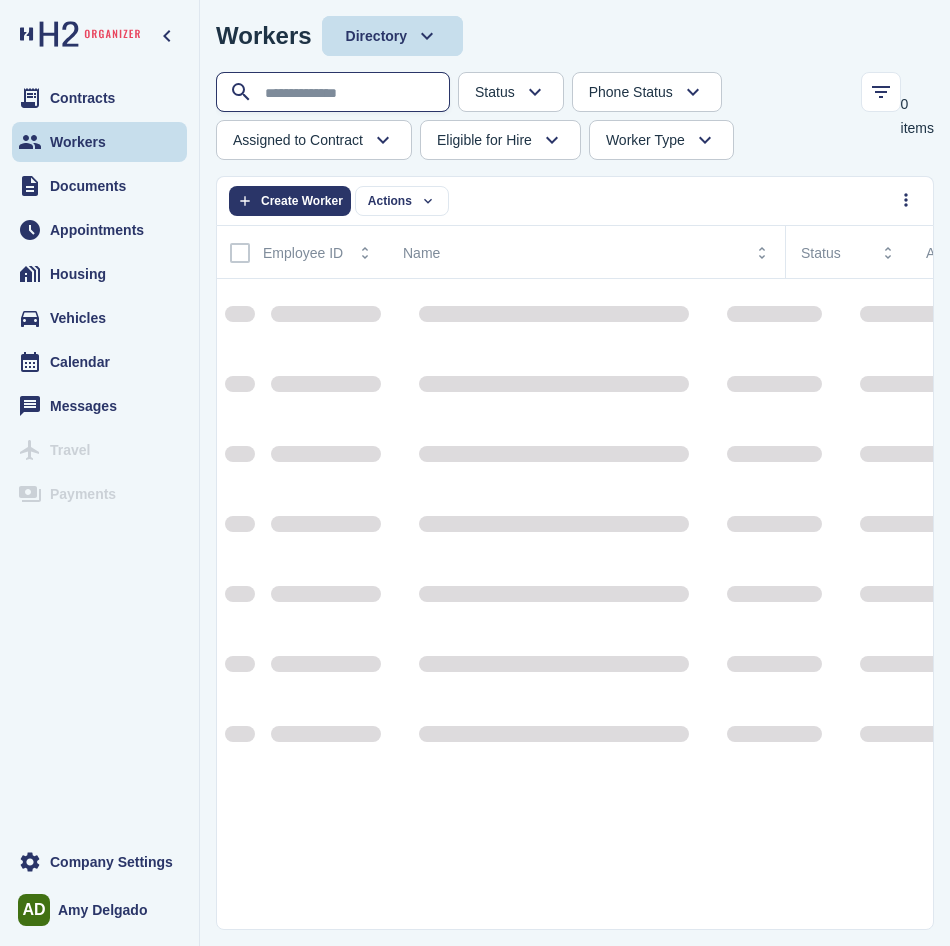 click at bounding box center (335, 93) 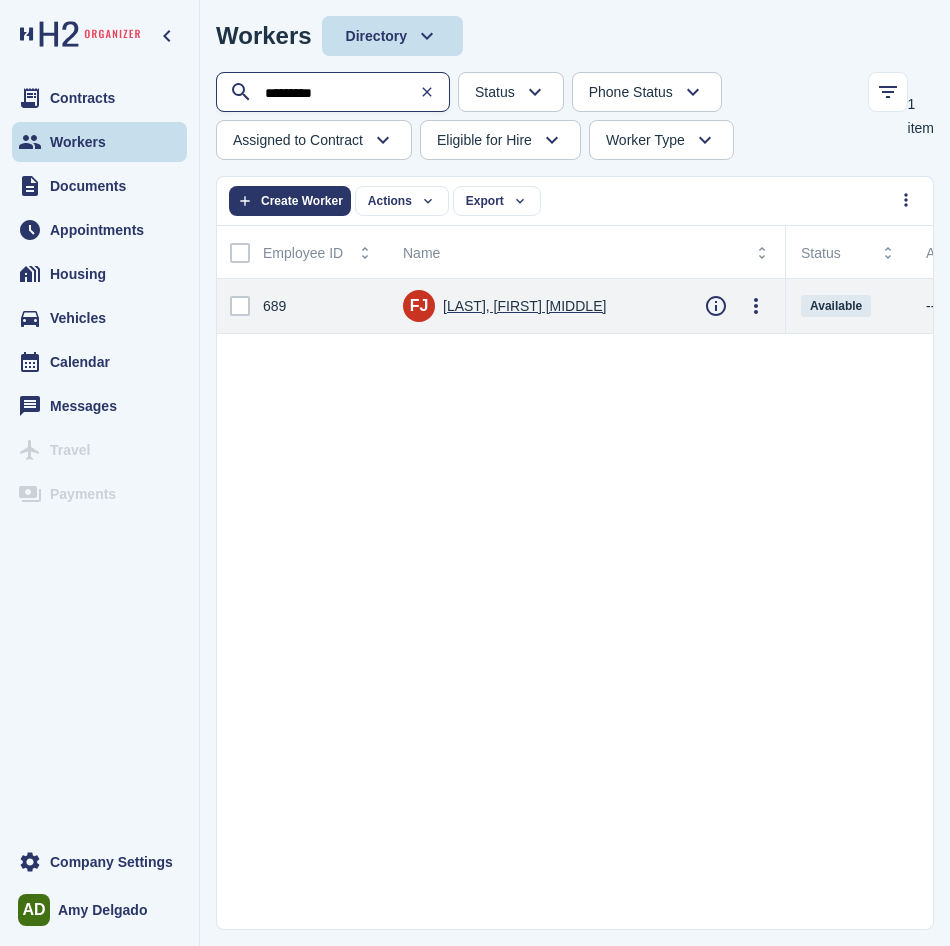 type on "*********" 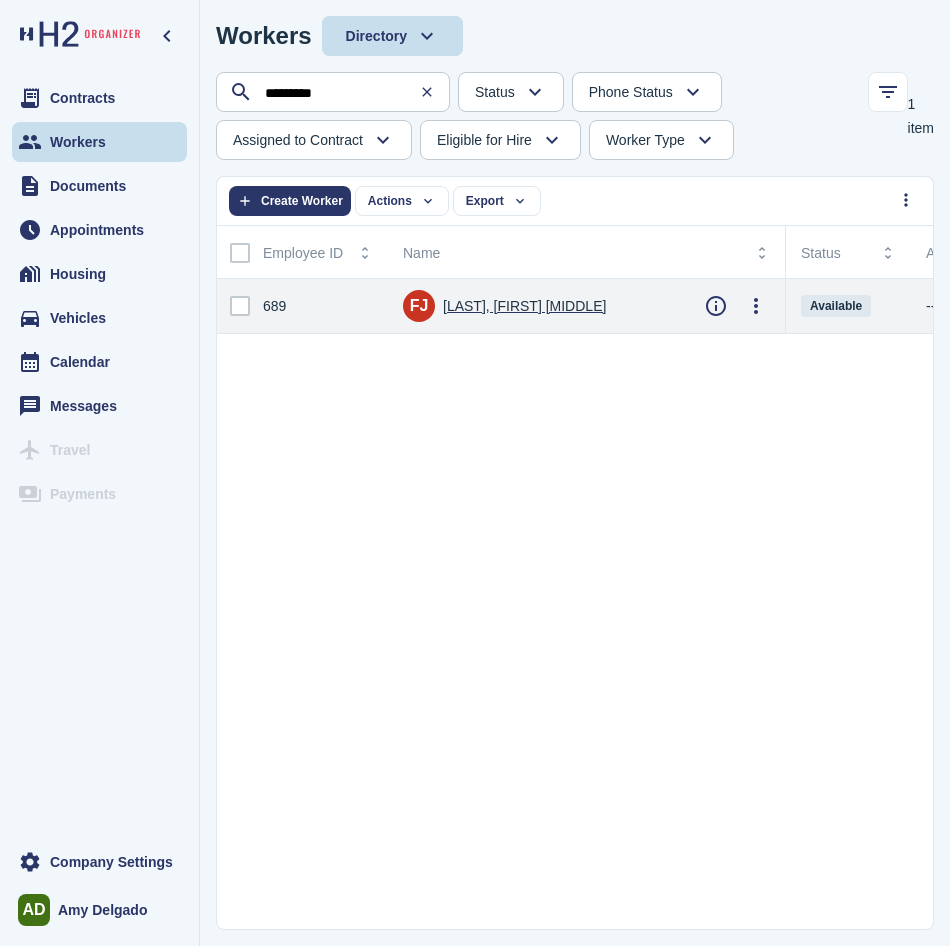 click on "[LAST], [FIRST]" at bounding box center (524, 306) 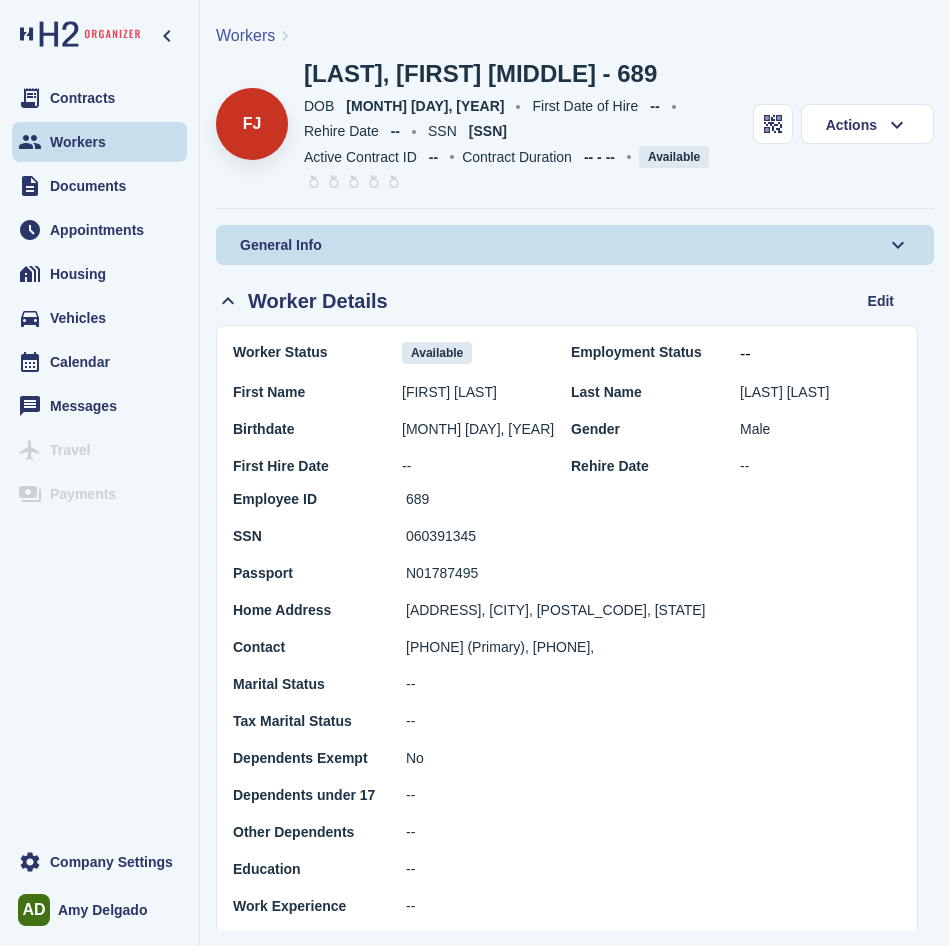 click on "General Info" at bounding box center (281, 245) 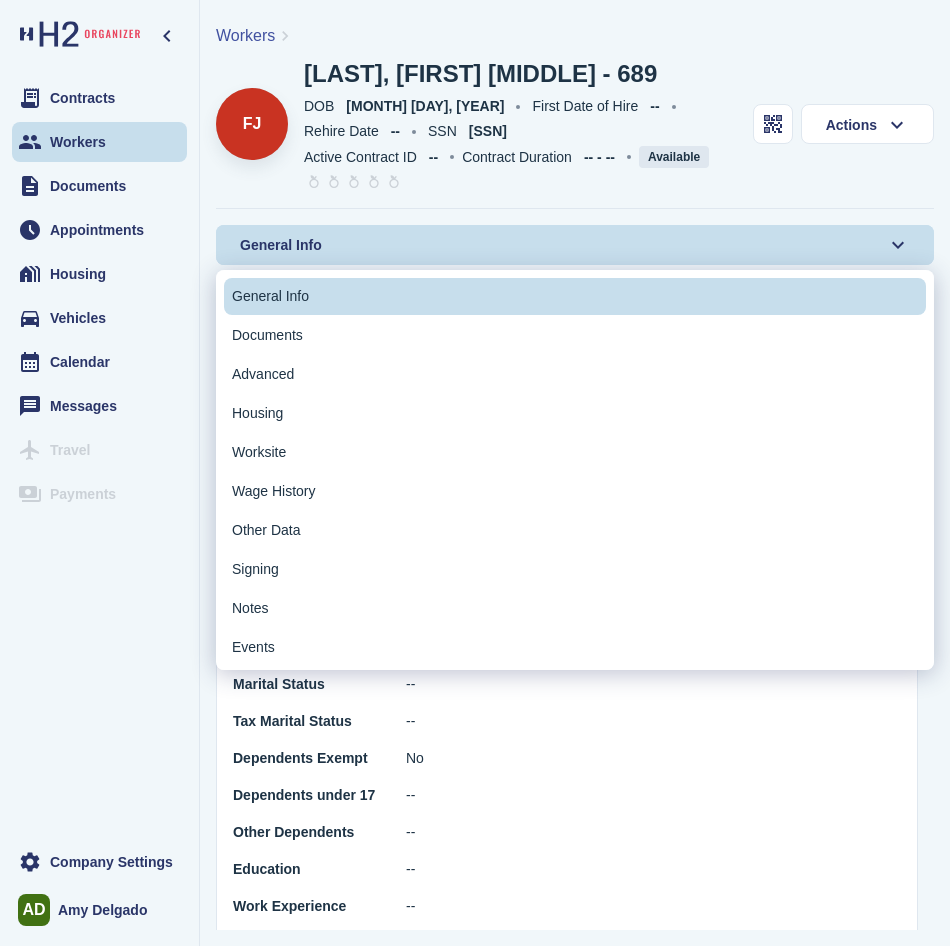 click on "Documents" at bounding box center [267, 335] 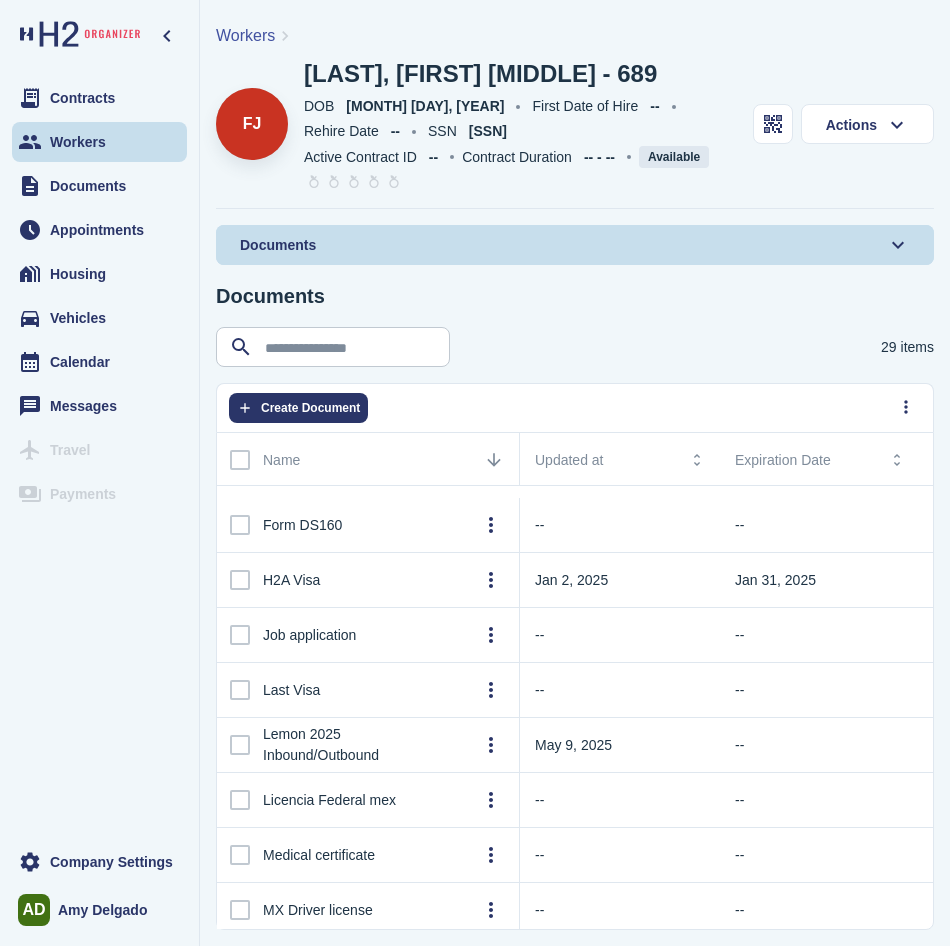 scroll, scrollTop: 500, scrollLeft: 0, axis: vertical 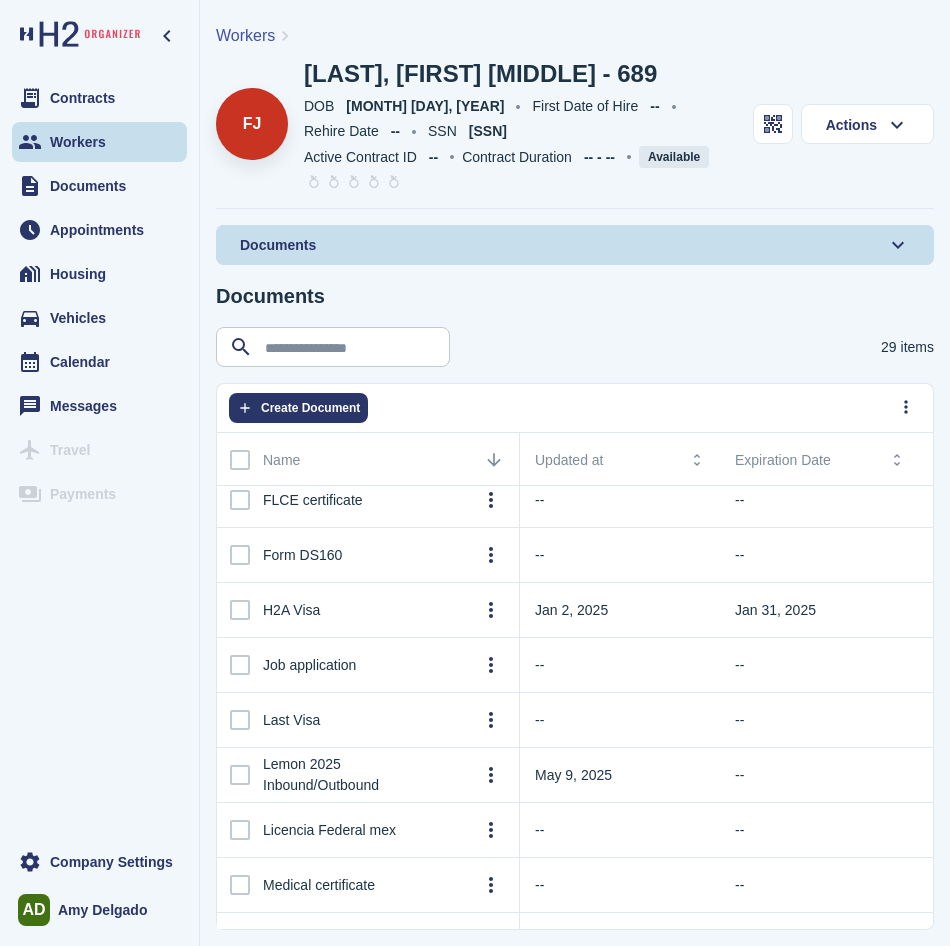 click on "Documents" at bounding box center [575, 245] 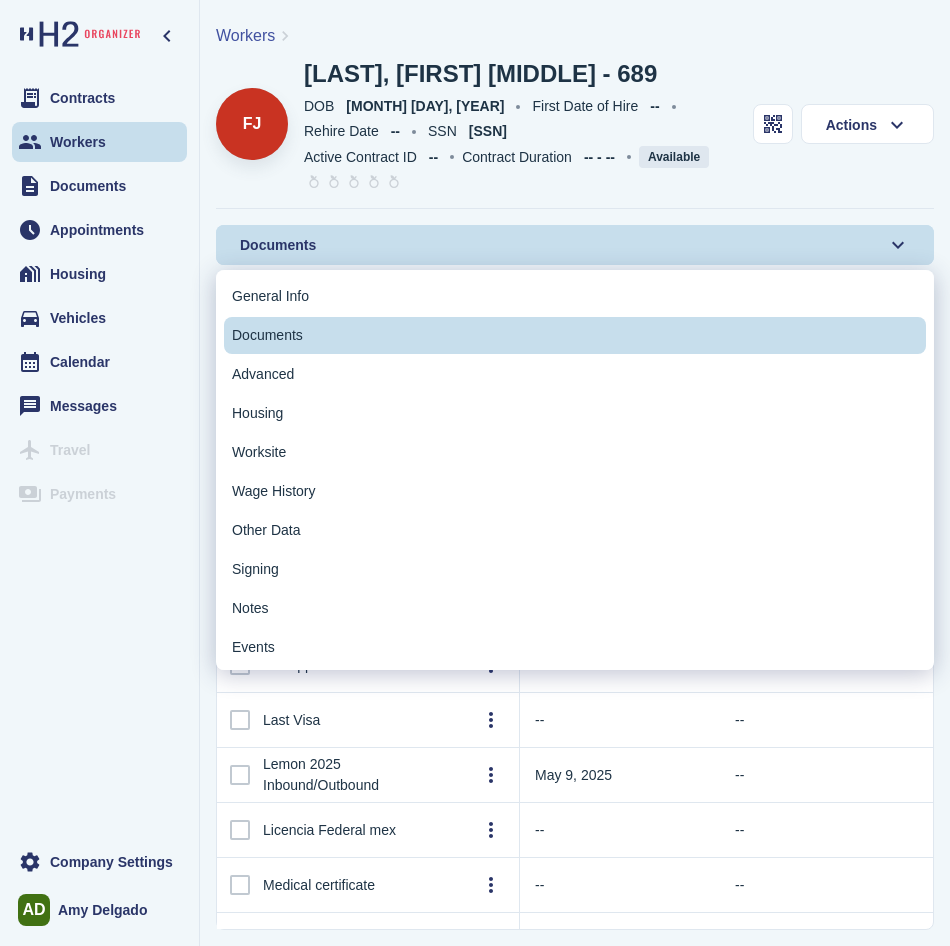 click on "General Info" at bounding box center (575, 296) 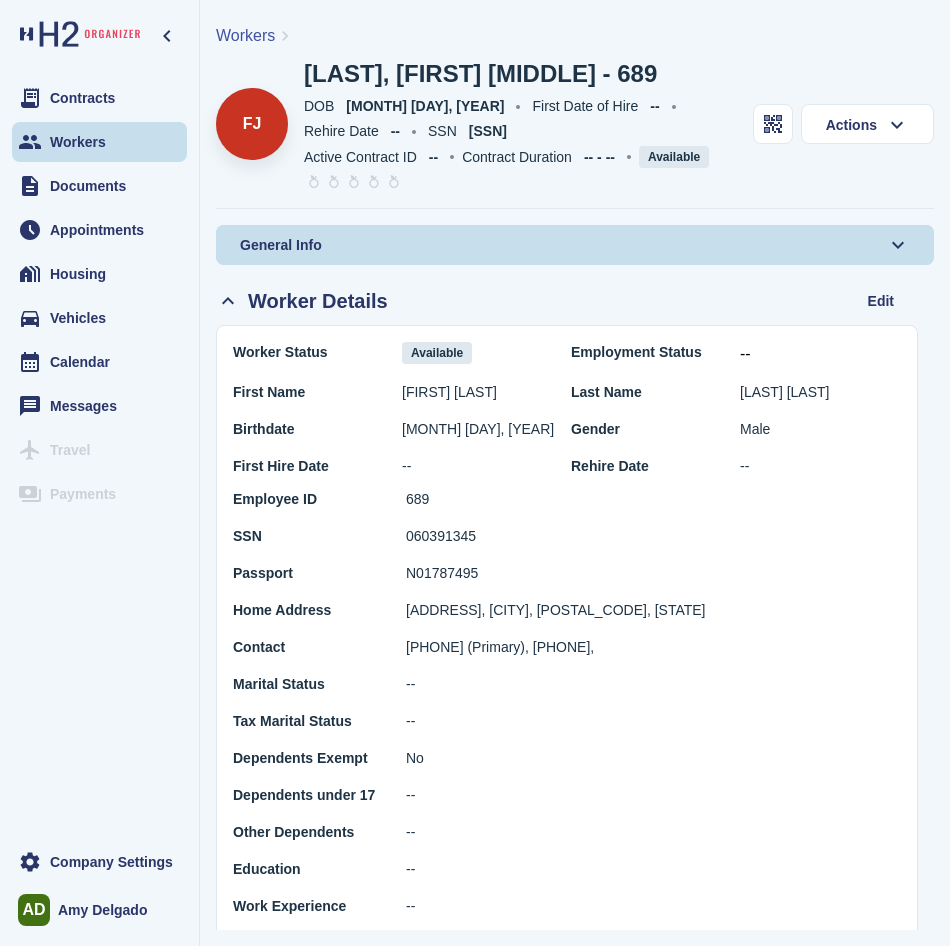 click on "General Info" at bounding box center [575, 245] 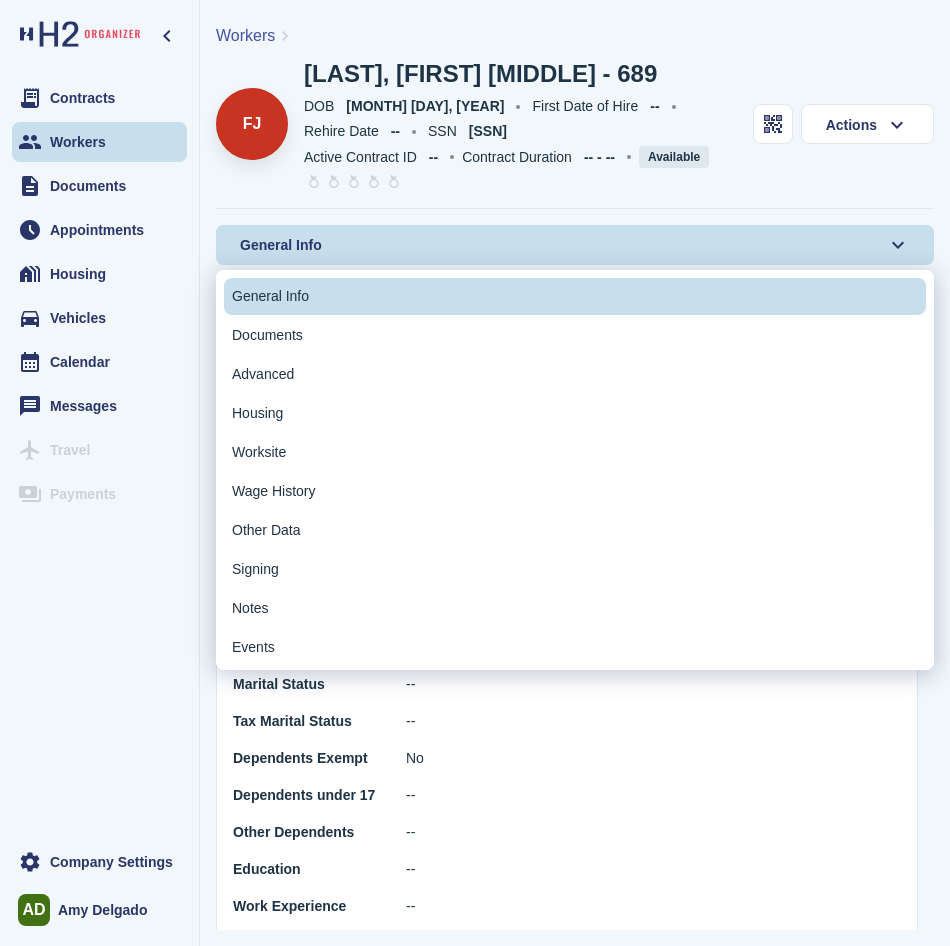 click on "DOB   DOB   Mar 14, 1978   First Date of Hire   First Date of Hire   --   Rehire Date   Rehire Date   --   SSN   SSN   XXX-XX-1345" at bounding box center (520, 119) 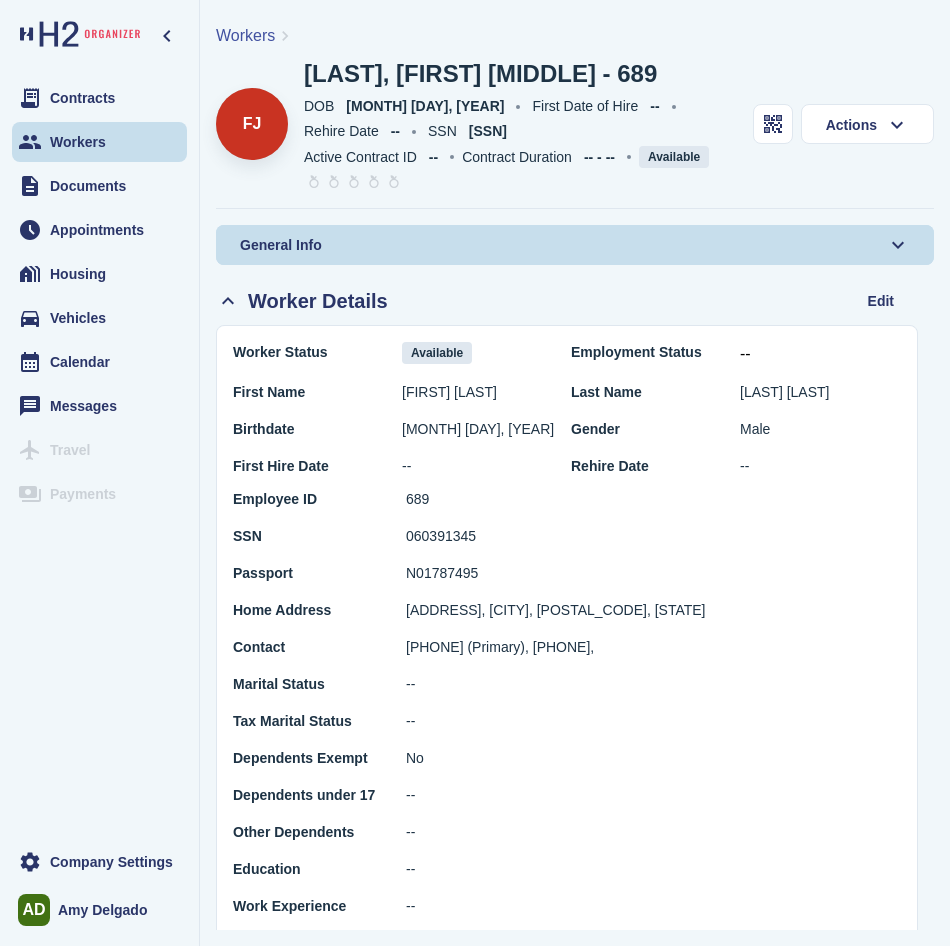 click on "+526871174019 (Primary), +526871174019," at bounding box center [500, 647] 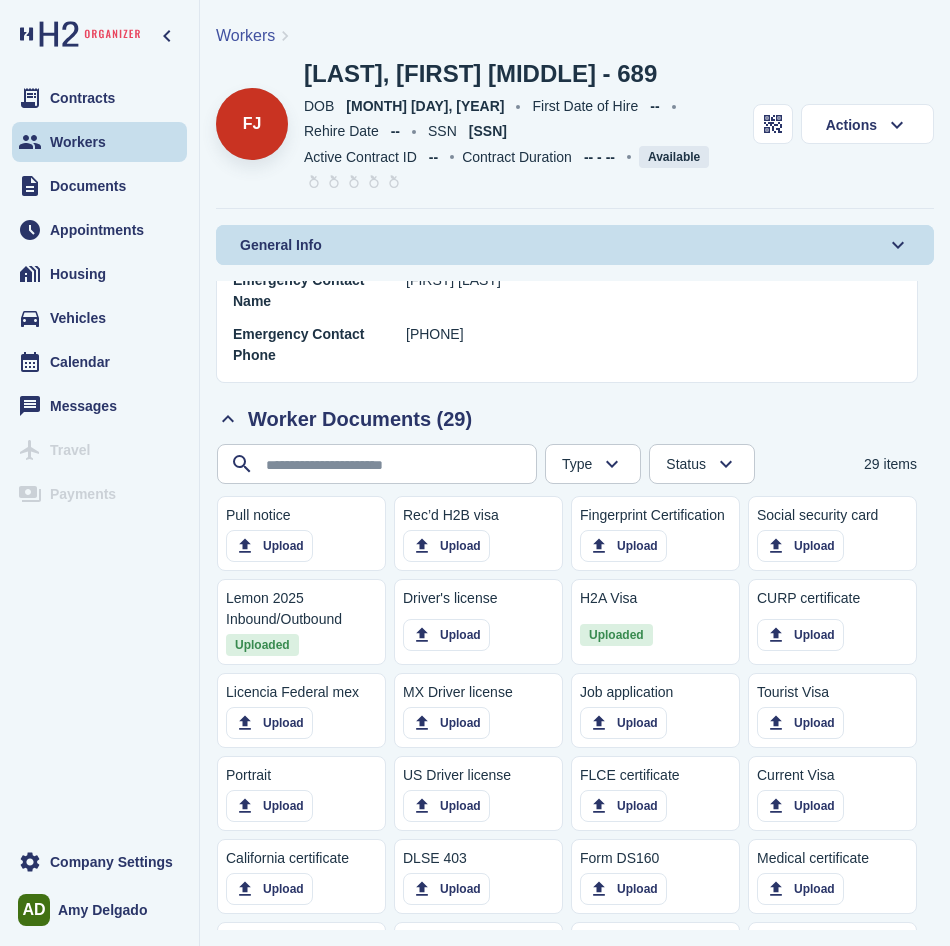 scroll, scrollTop: 1300, scrollLeft: 0, axis: vertical 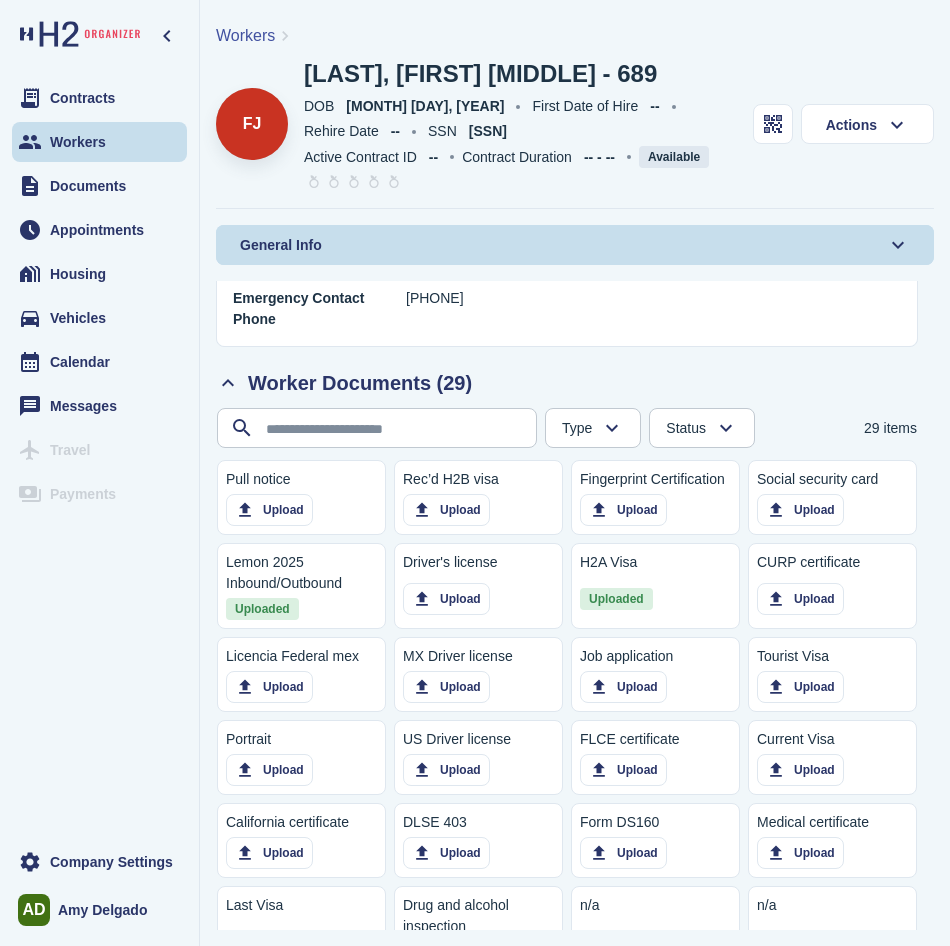 click 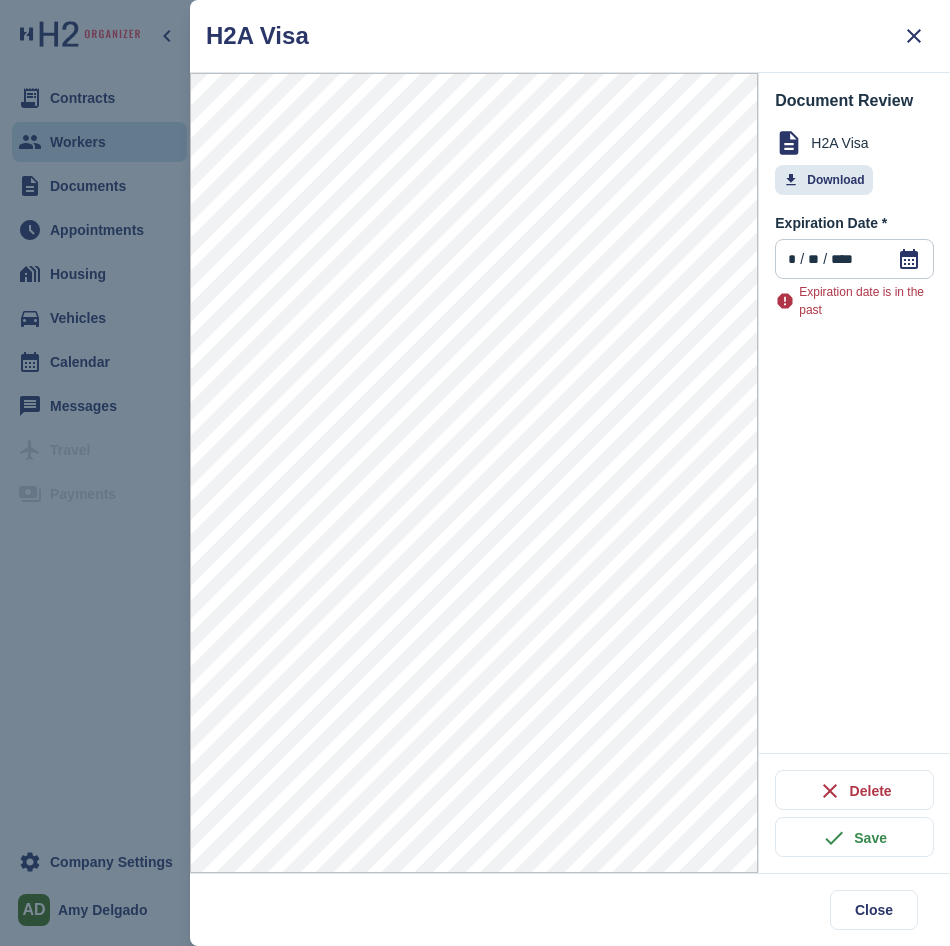 click at bounding box center (475, 473) 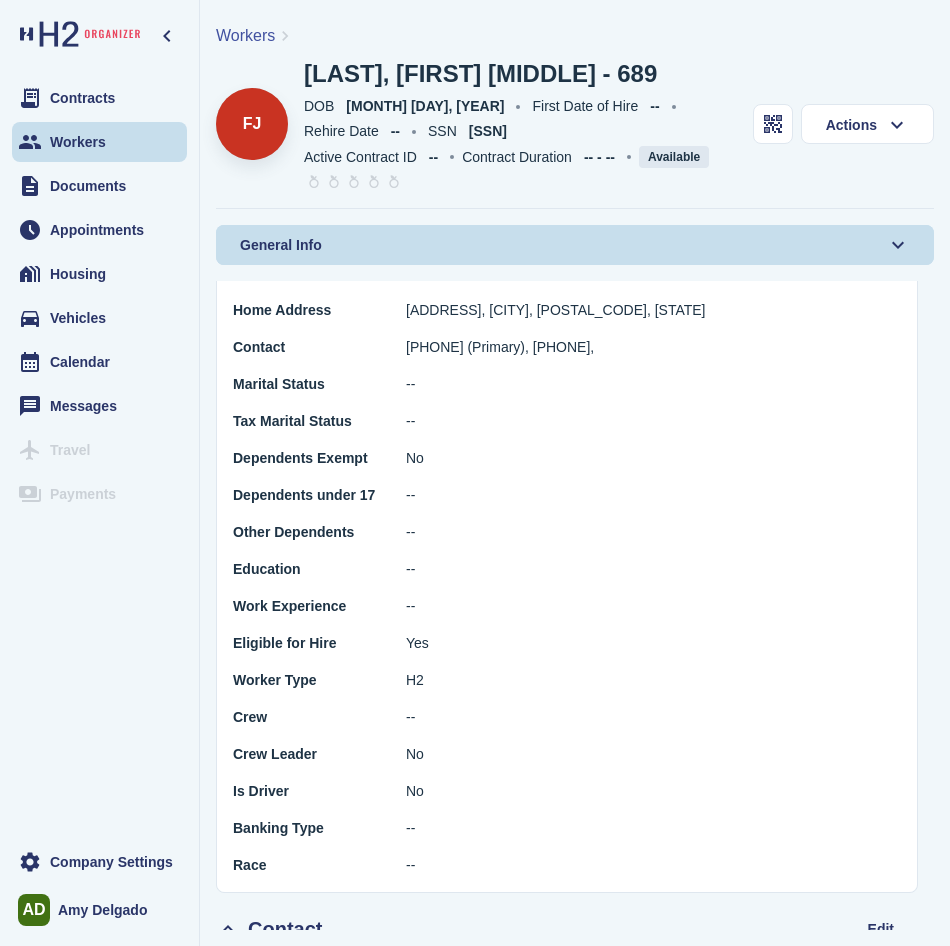 scroll, scrollTop: 0, scrollLeft: 0, axis: both 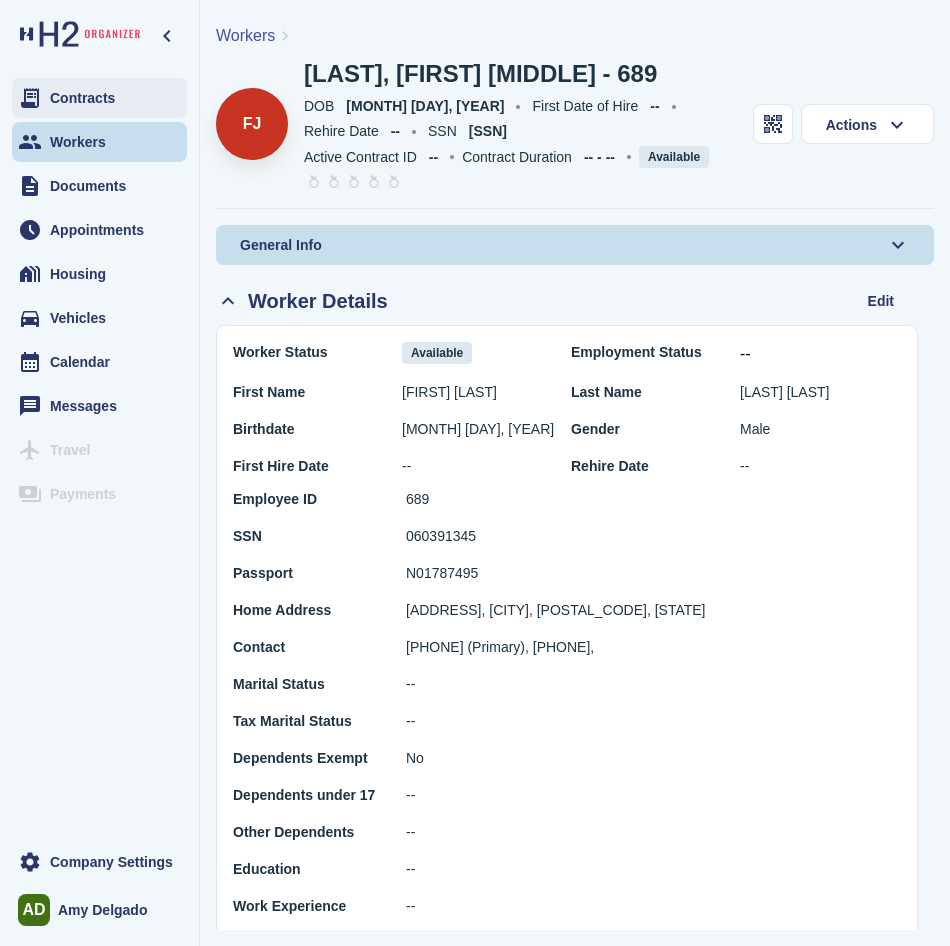 click on "Contracts" at bounding box center (99, 98) 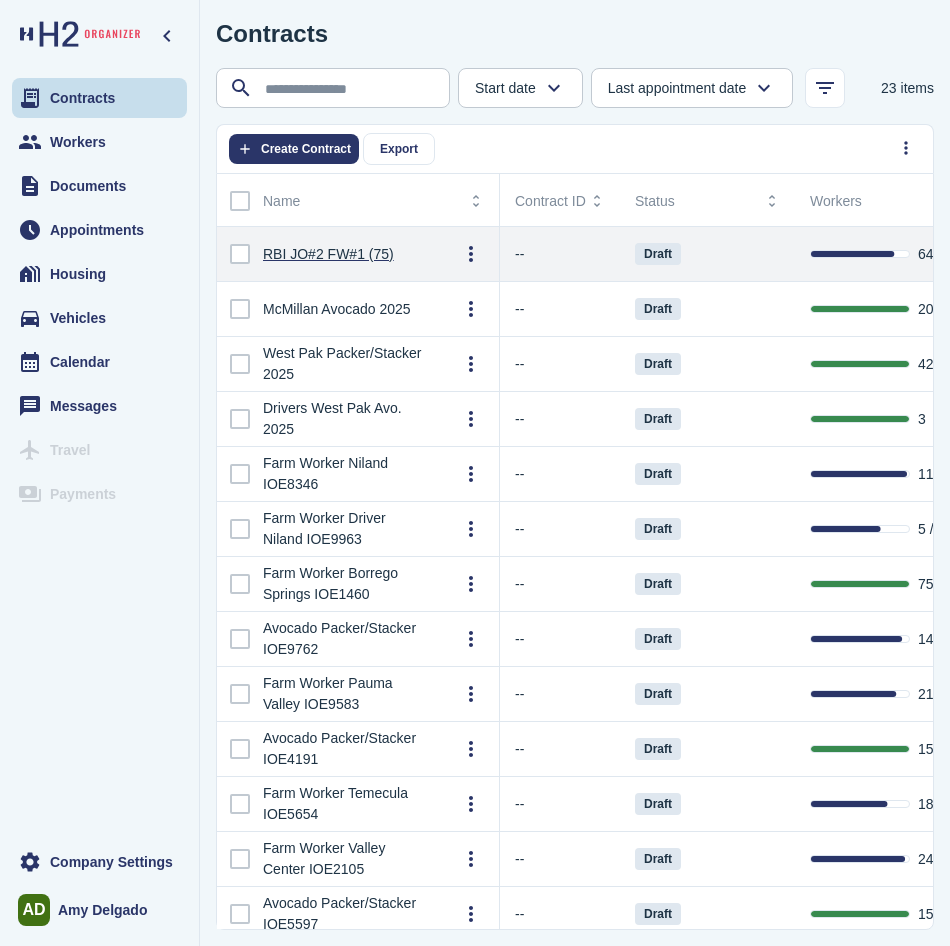 click on "RBI JO#2 FW#1 (75)" at bounding box center (328, 254) 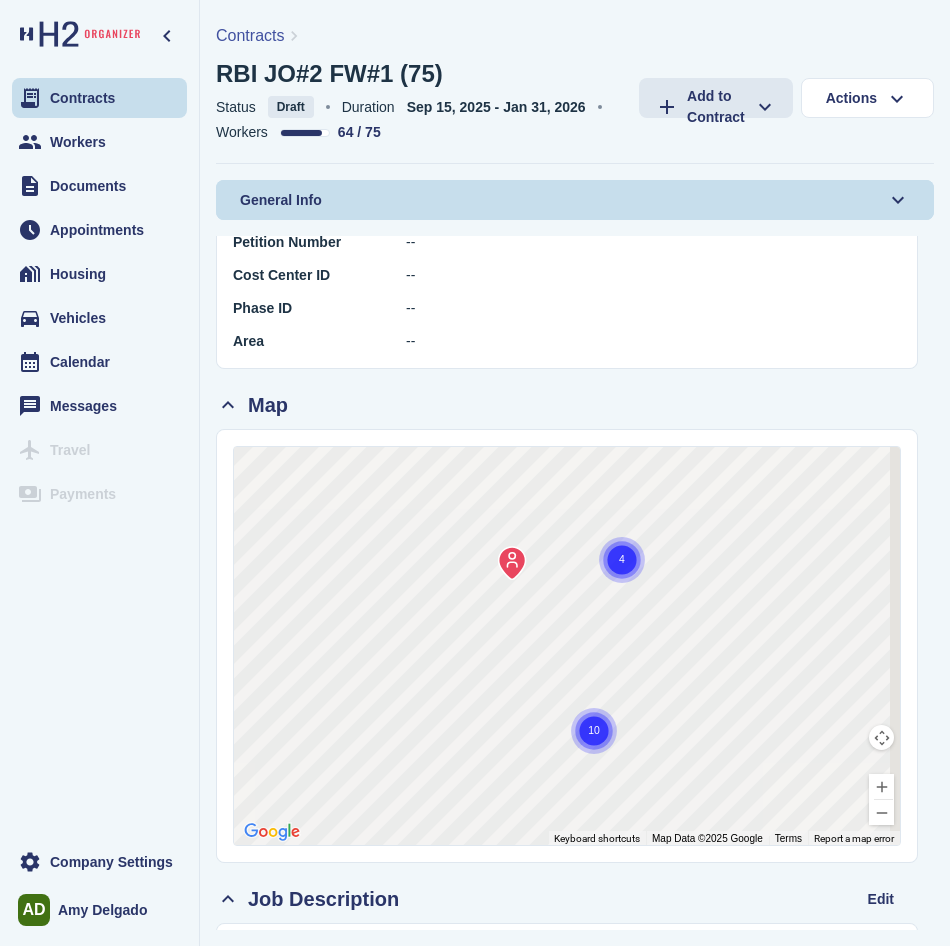 scroll, scrollTop: 600, scrollLeft: 0, axis: vertical 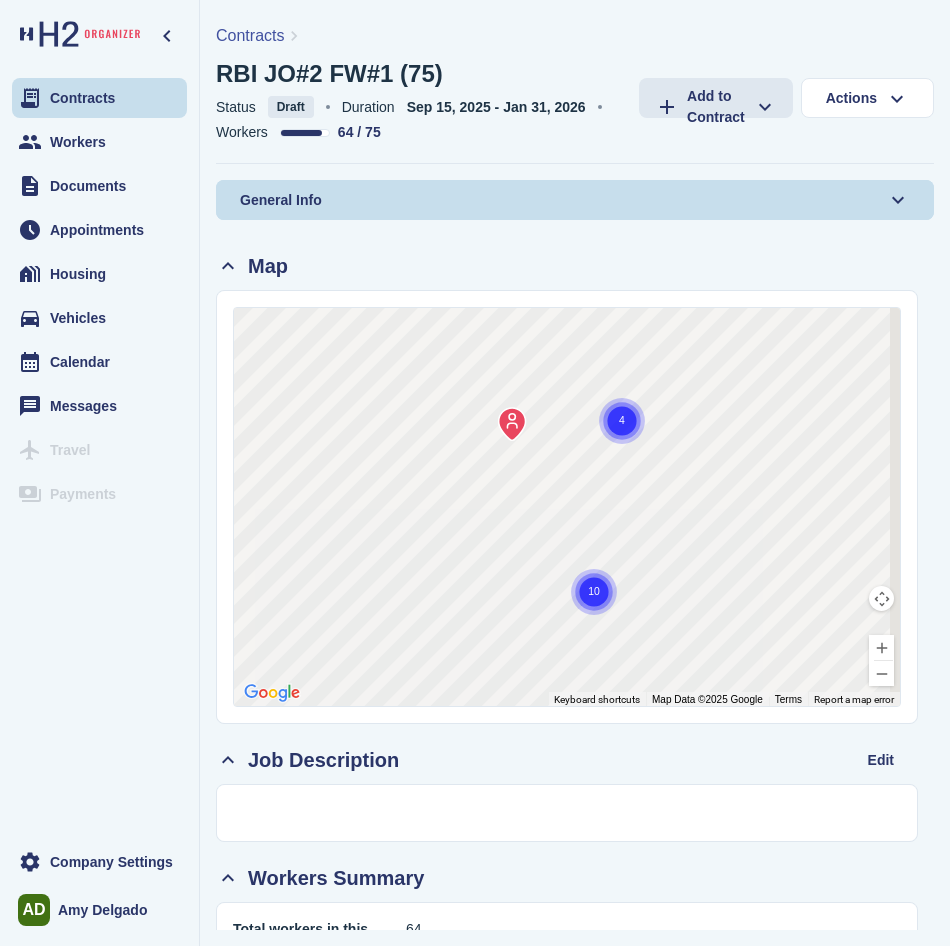 click on "General Info" at bounding box center (575, 200) 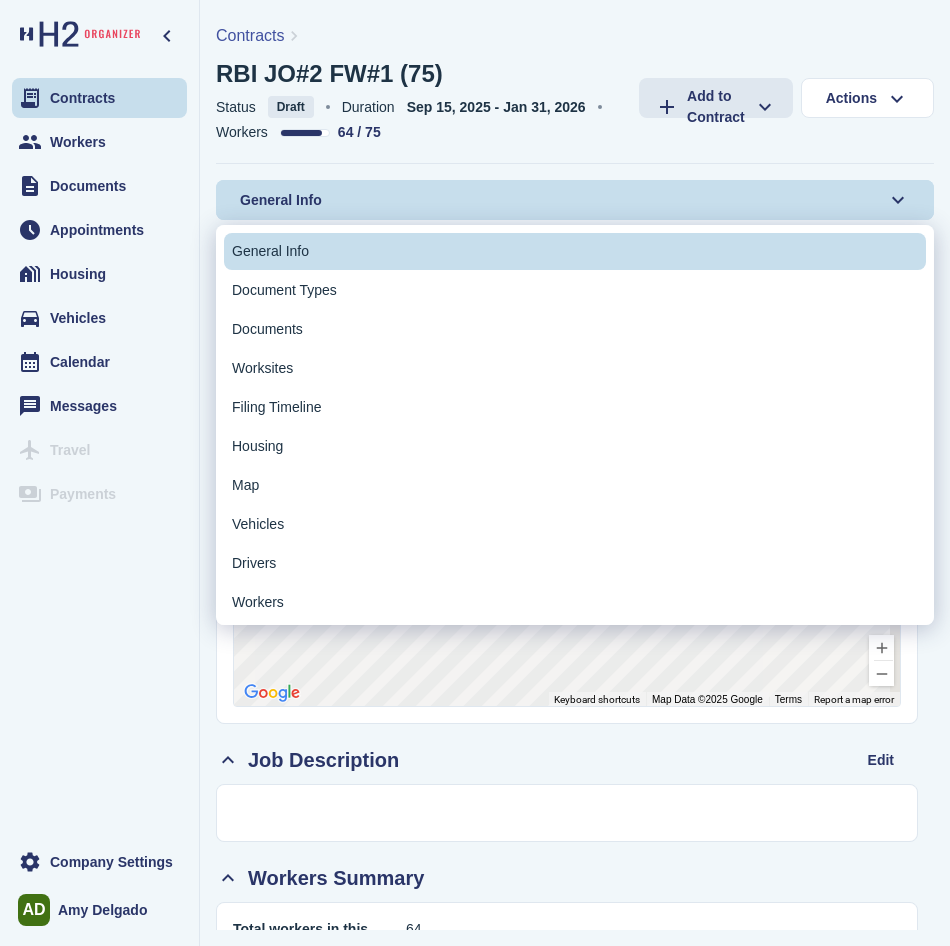 click on "Workers" at bounding box center [258, 602] 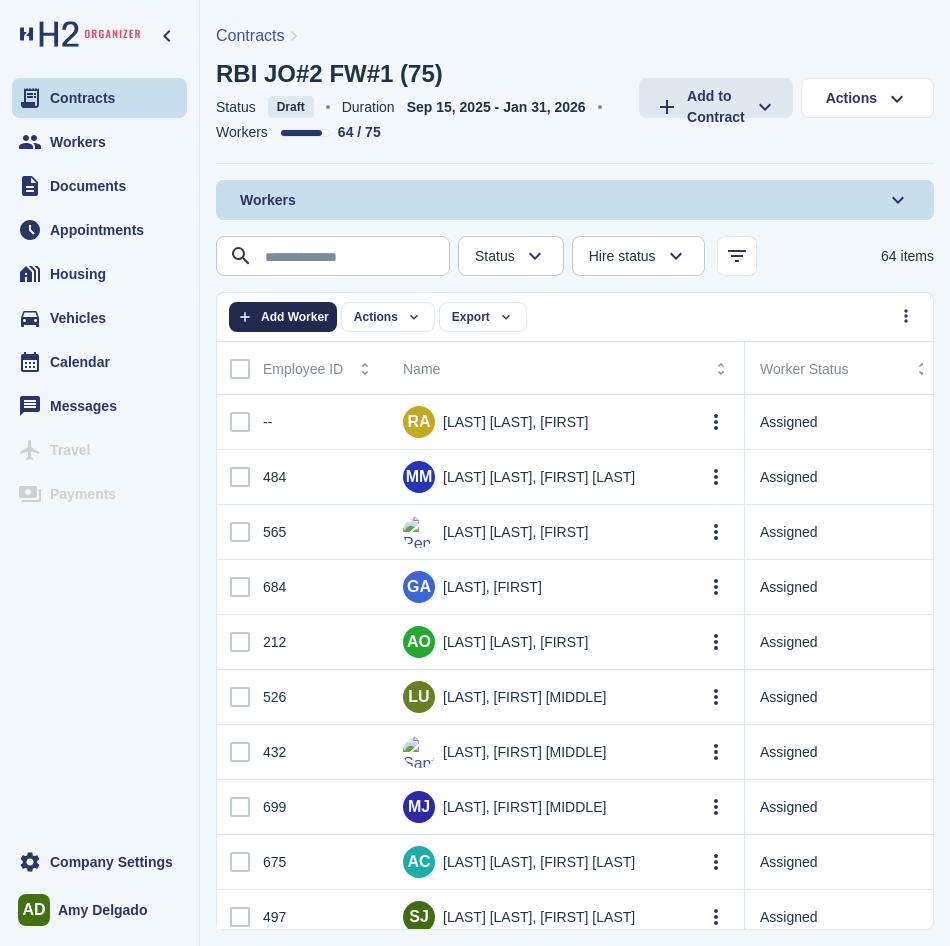 click on "Add Worker" 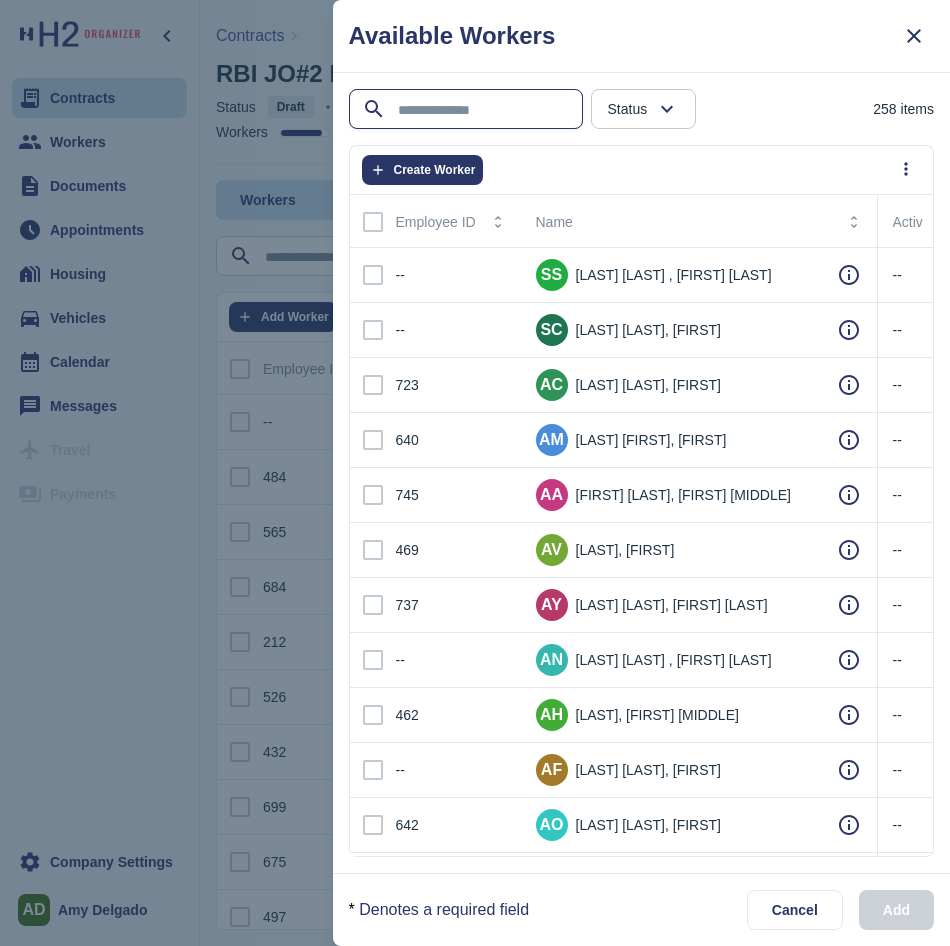 click at bounding box center (468, 110) 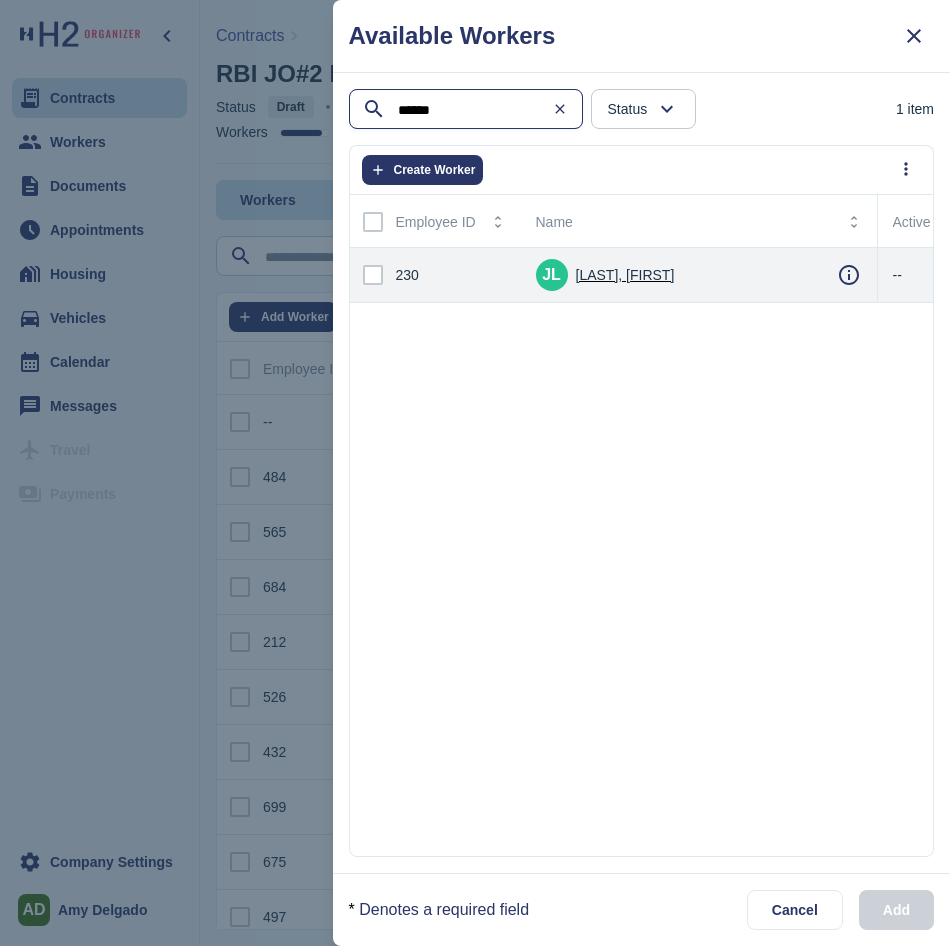 type on "******" 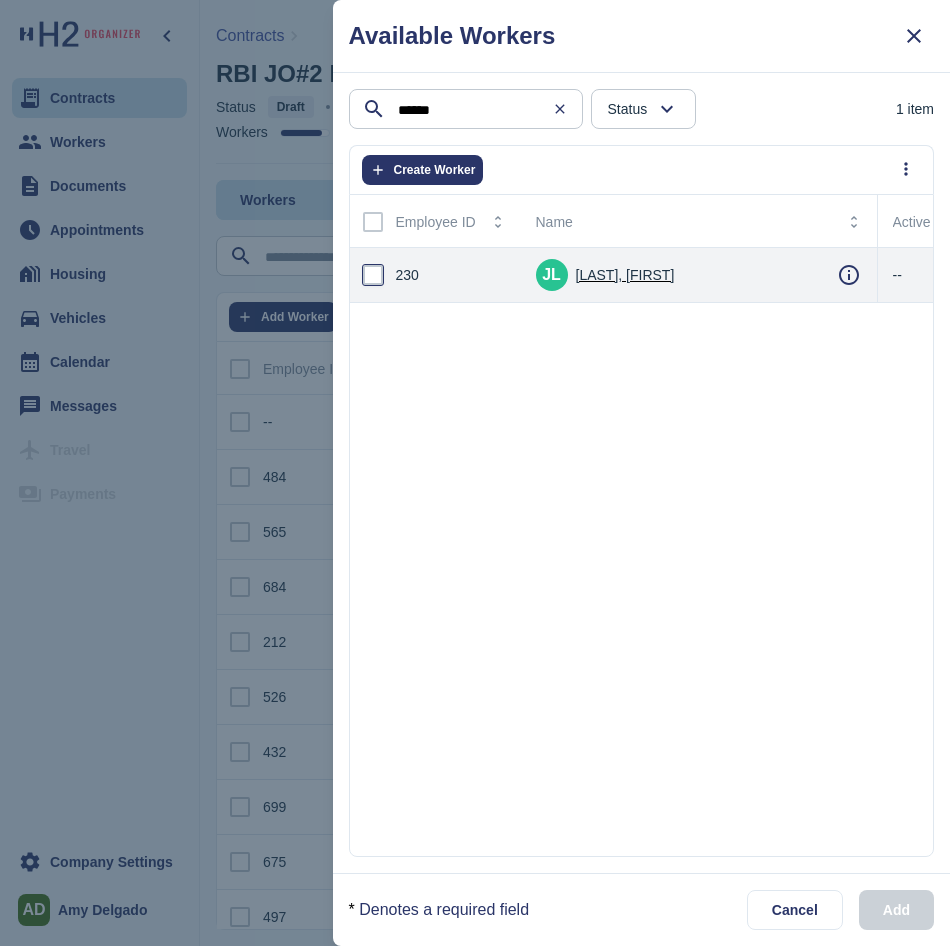 click at bounding box center [373, 275] 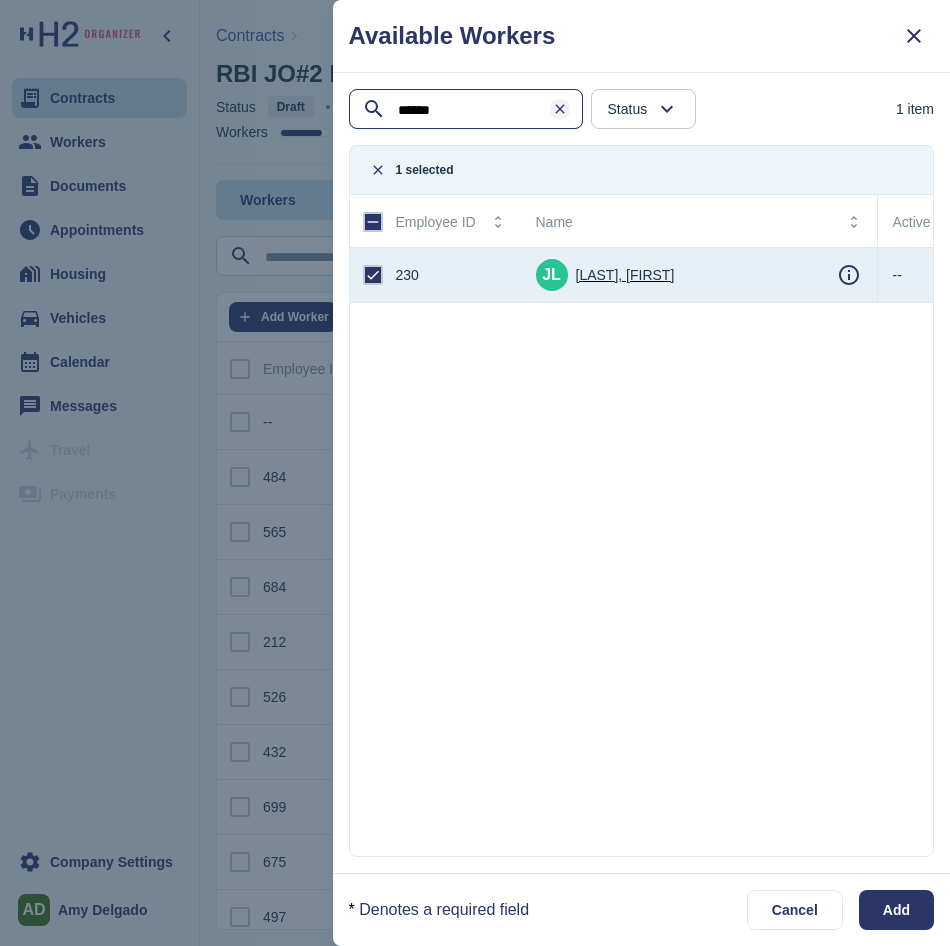 click at bounding box center (560, 109) 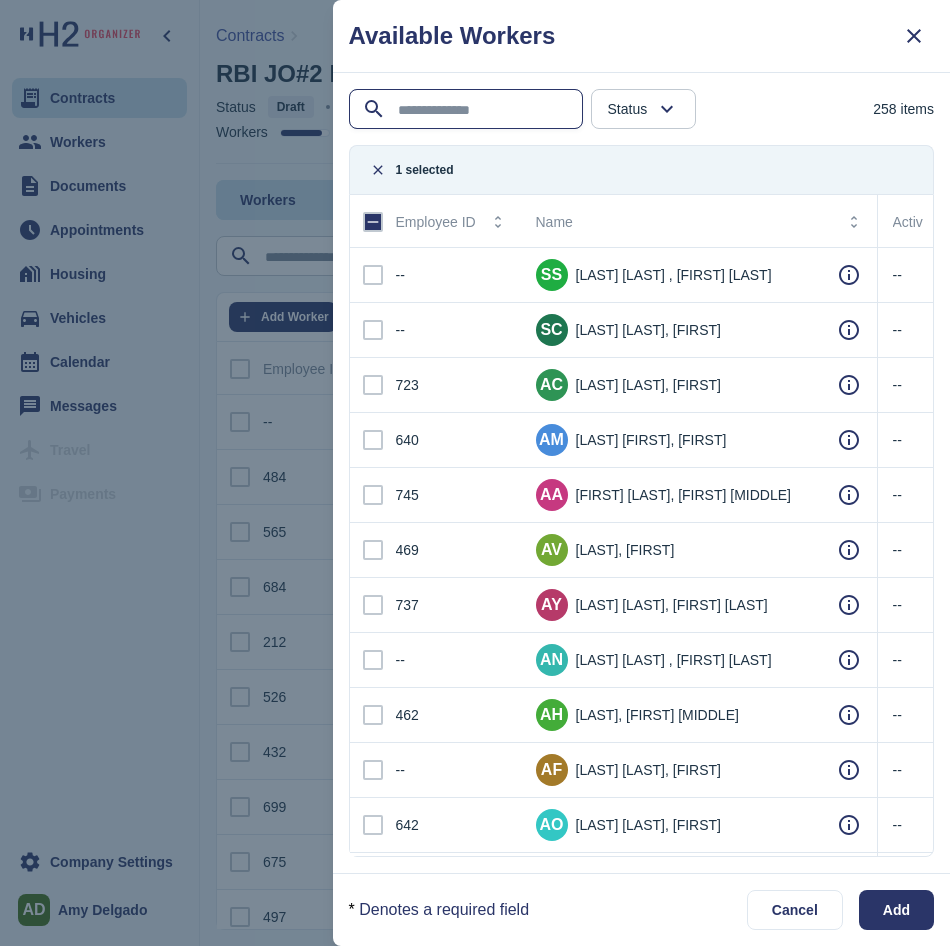 click at bounding box center [468, 110] 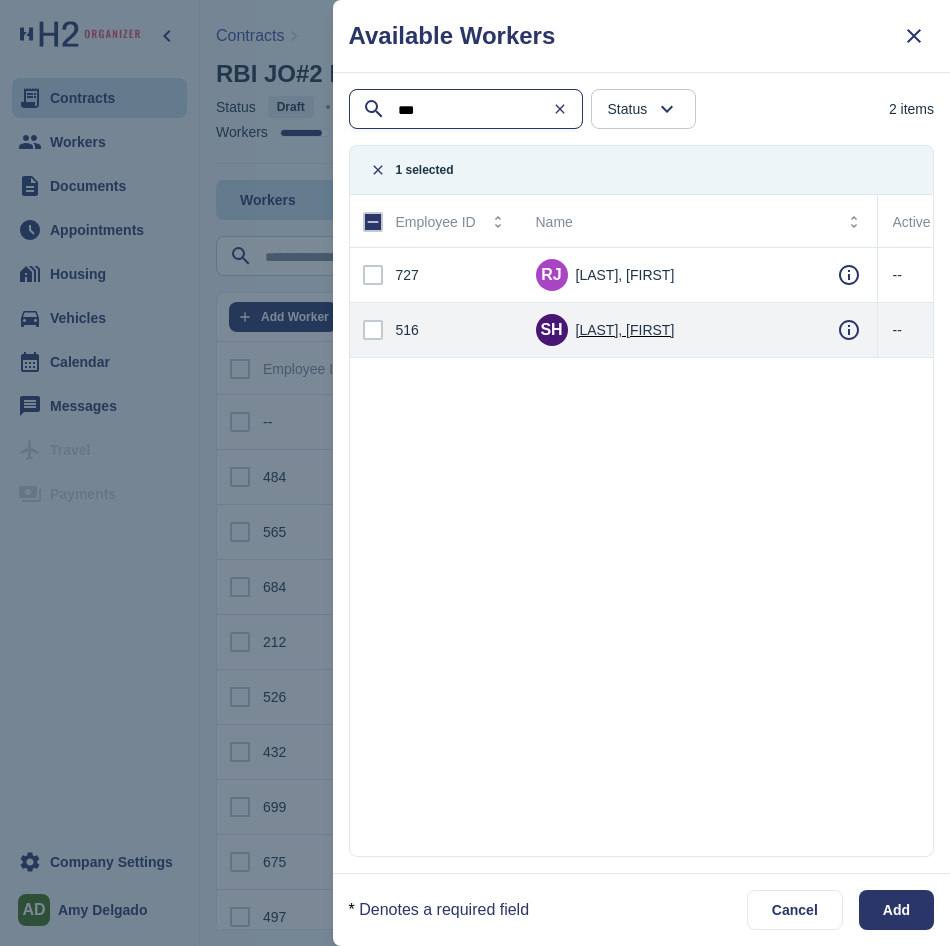 type on "***" 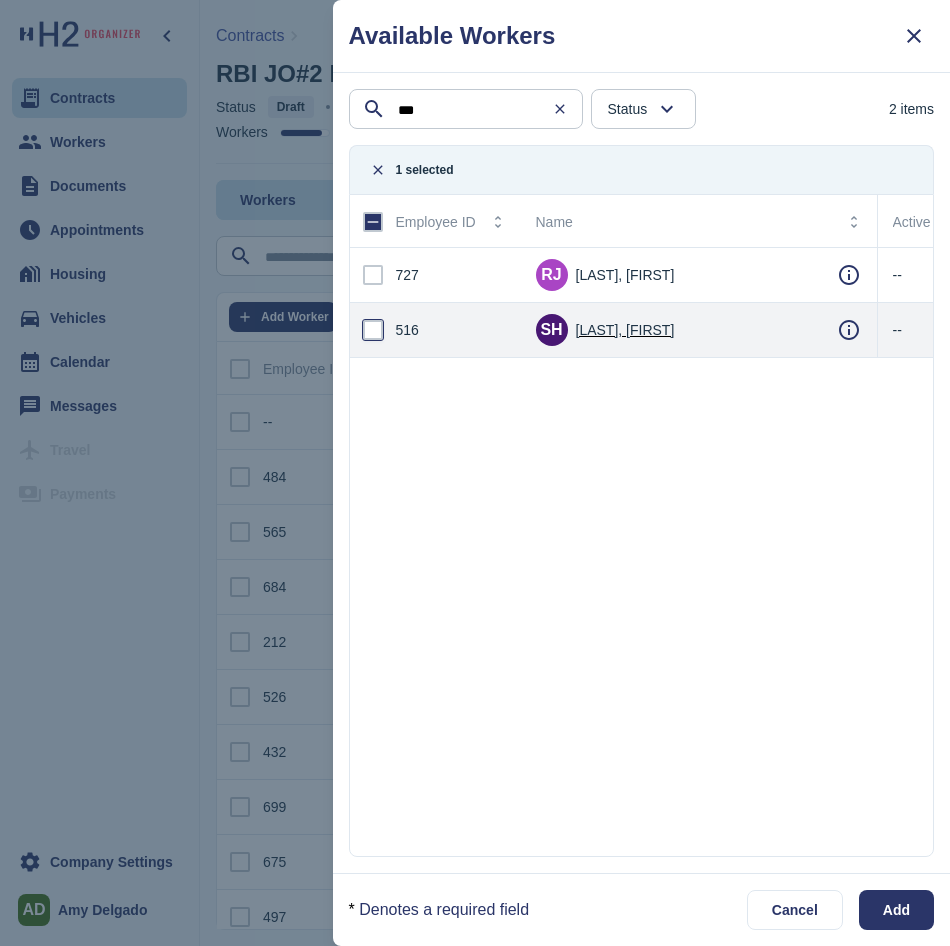 click at bounding box center [373, 330] 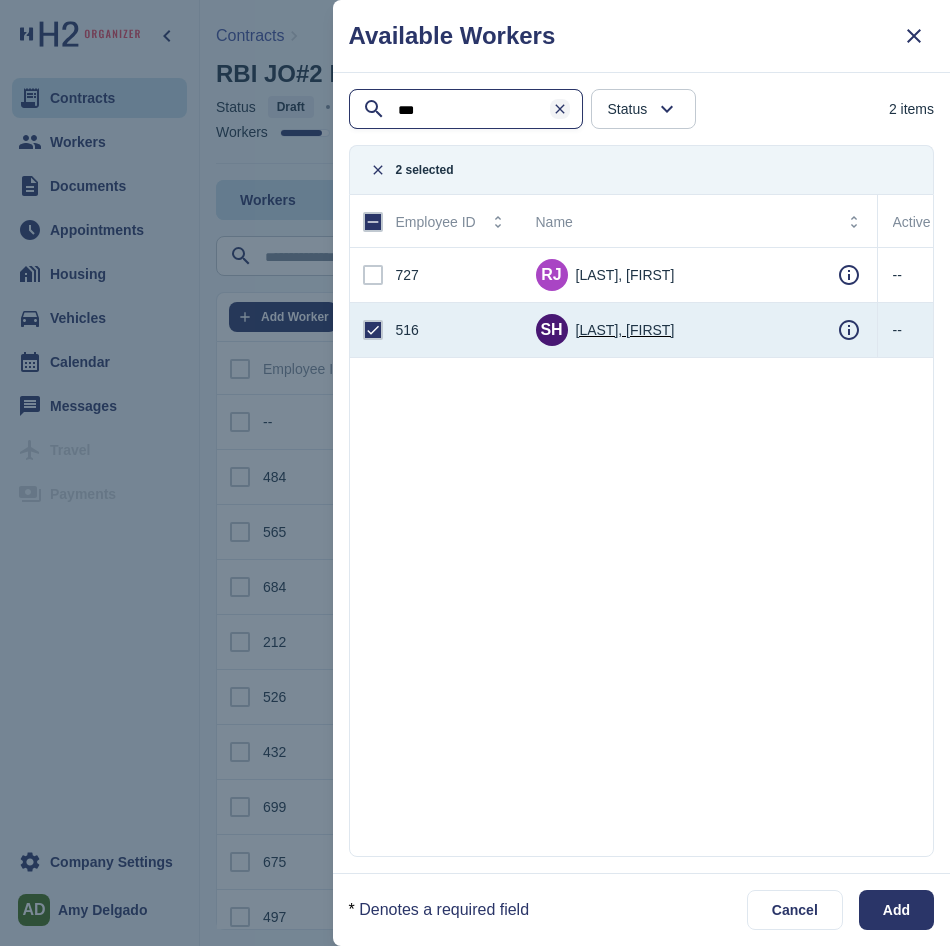 click at bounding box center (560, 109) 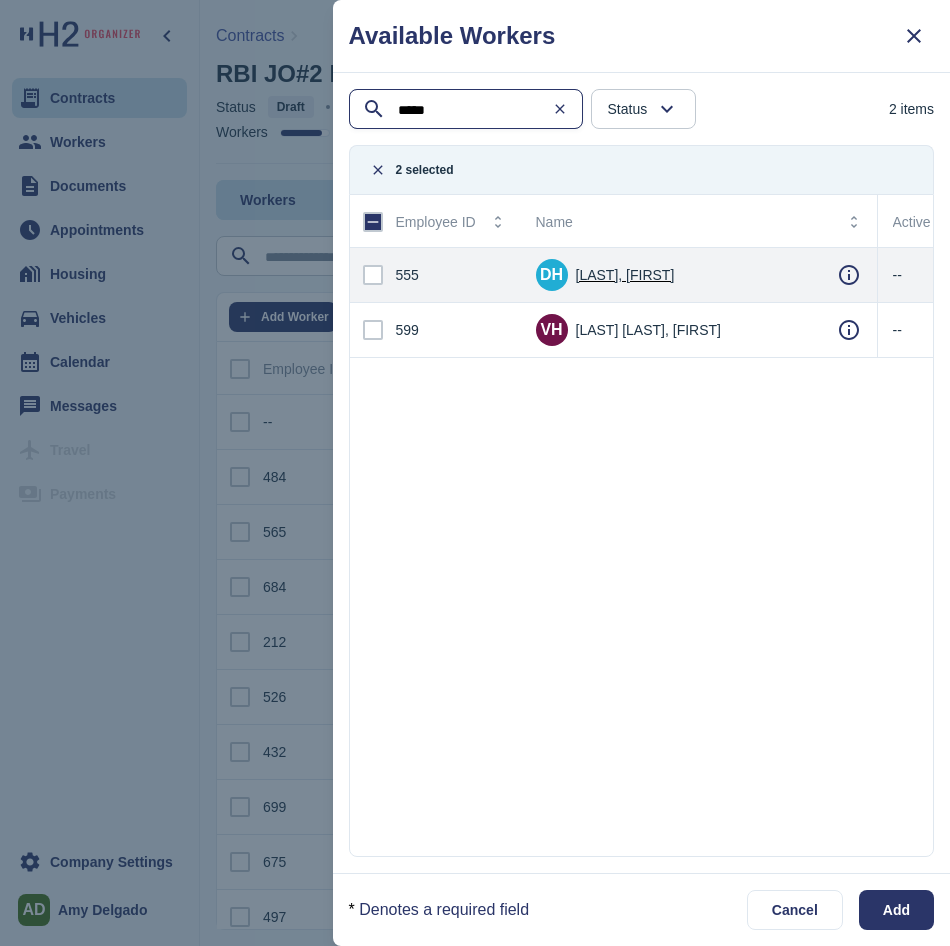 type on "*****" 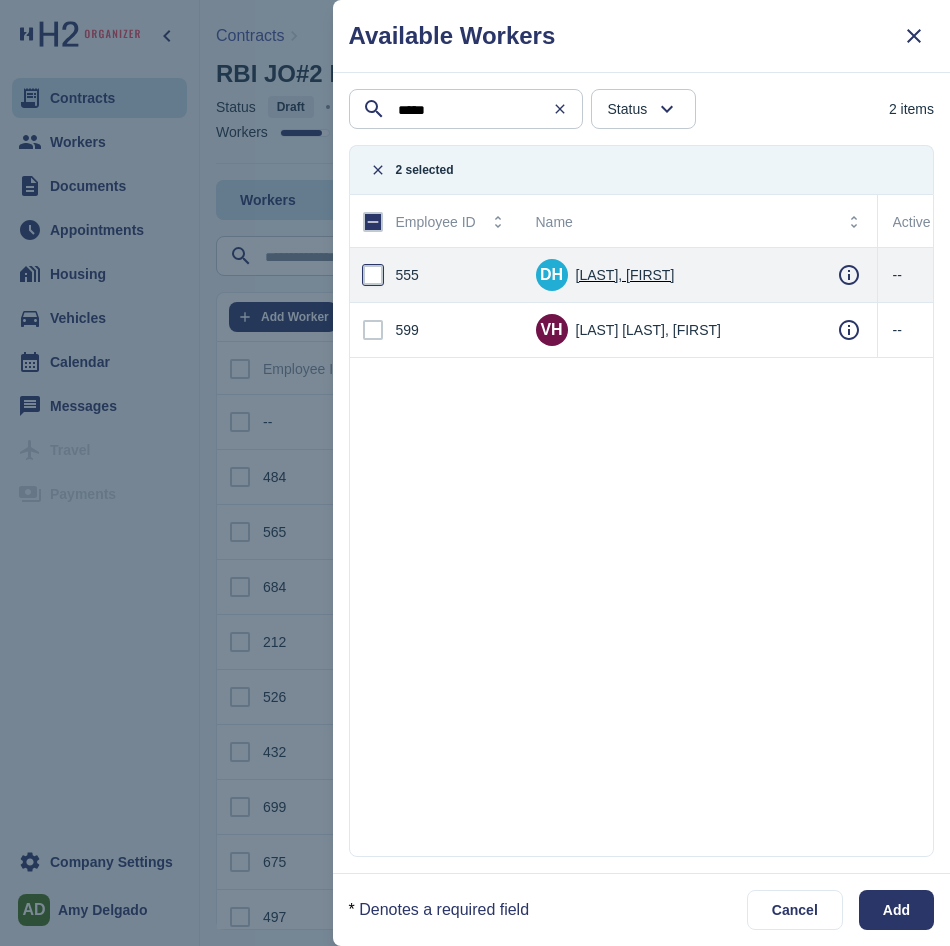 click at bounding box center (373, 275) 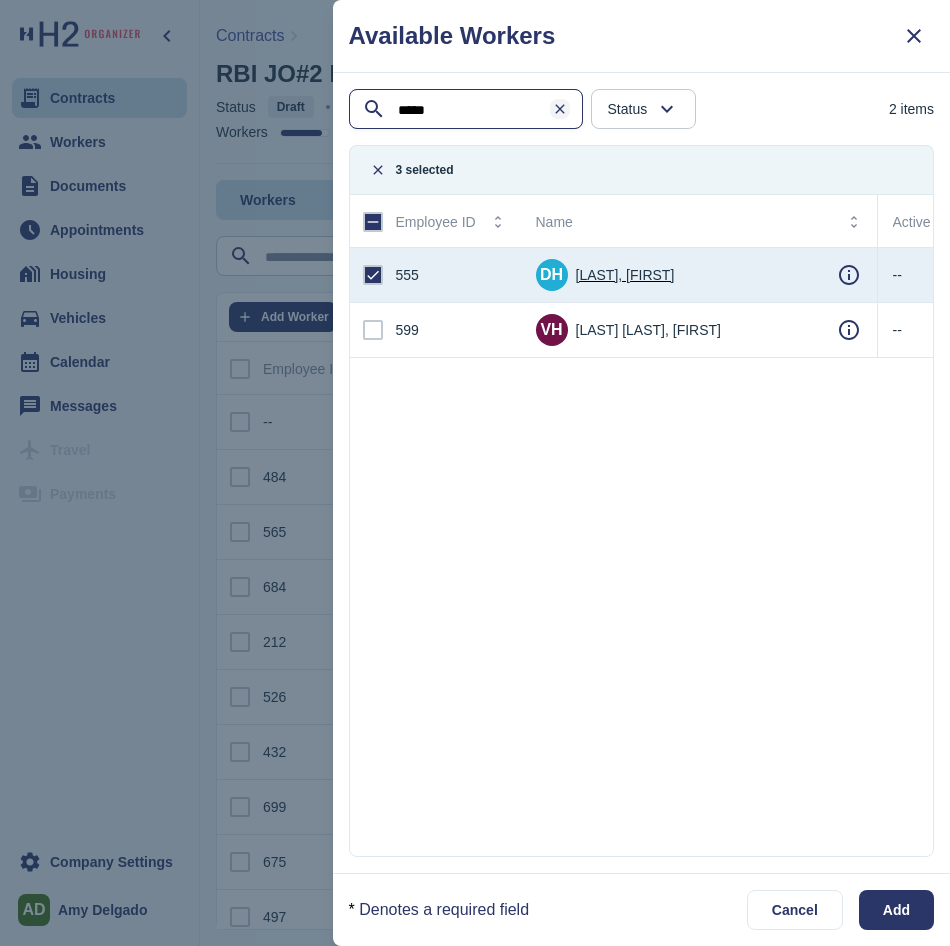 click at bounding box center [560, 109] 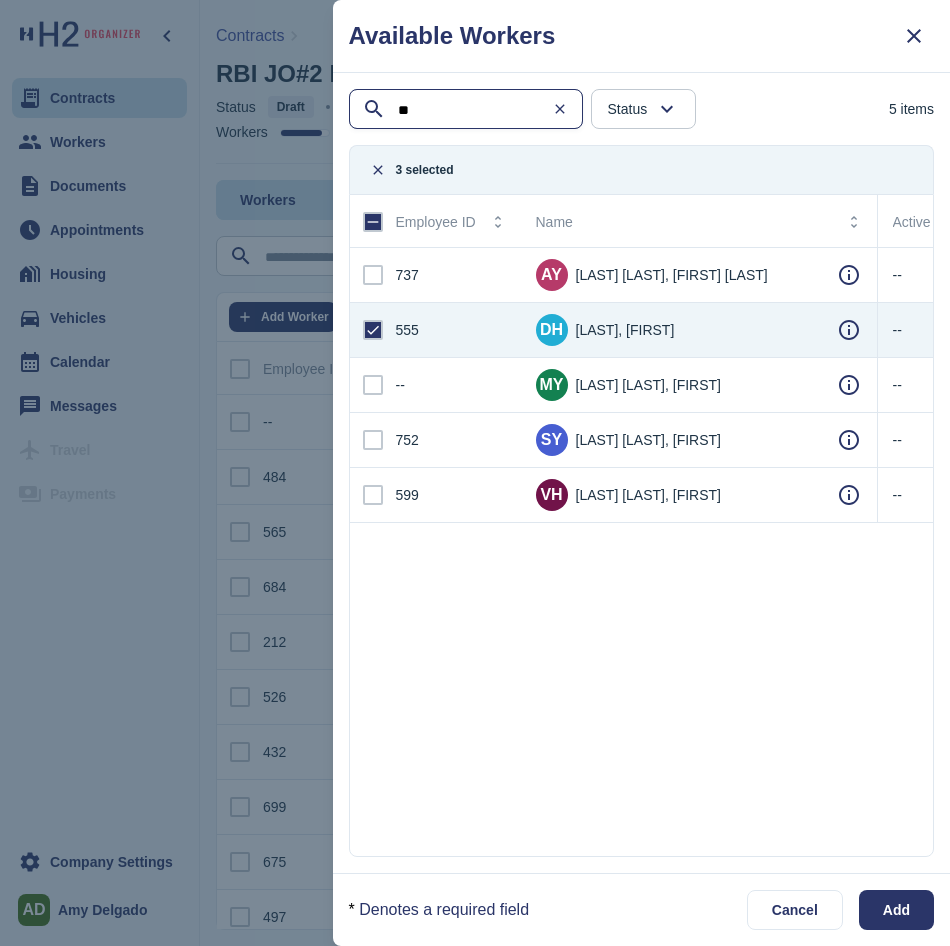 type on "*" 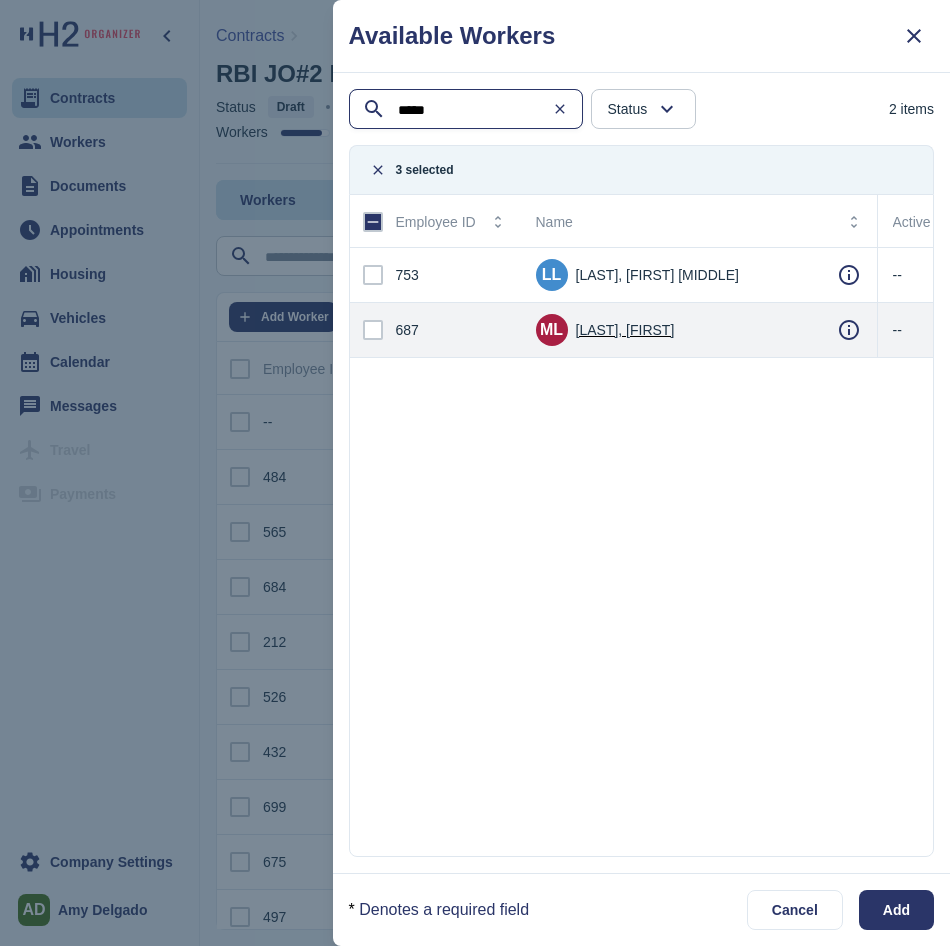 type on "*****" 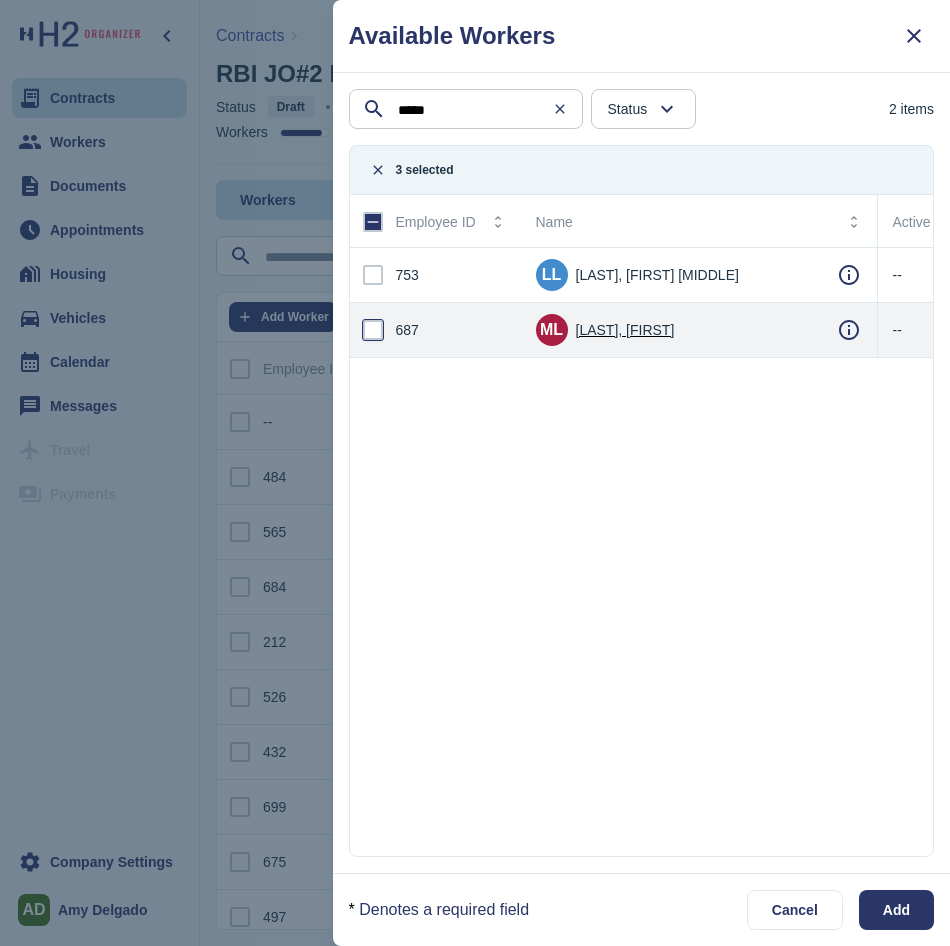 click at bounding box center [373, 330] 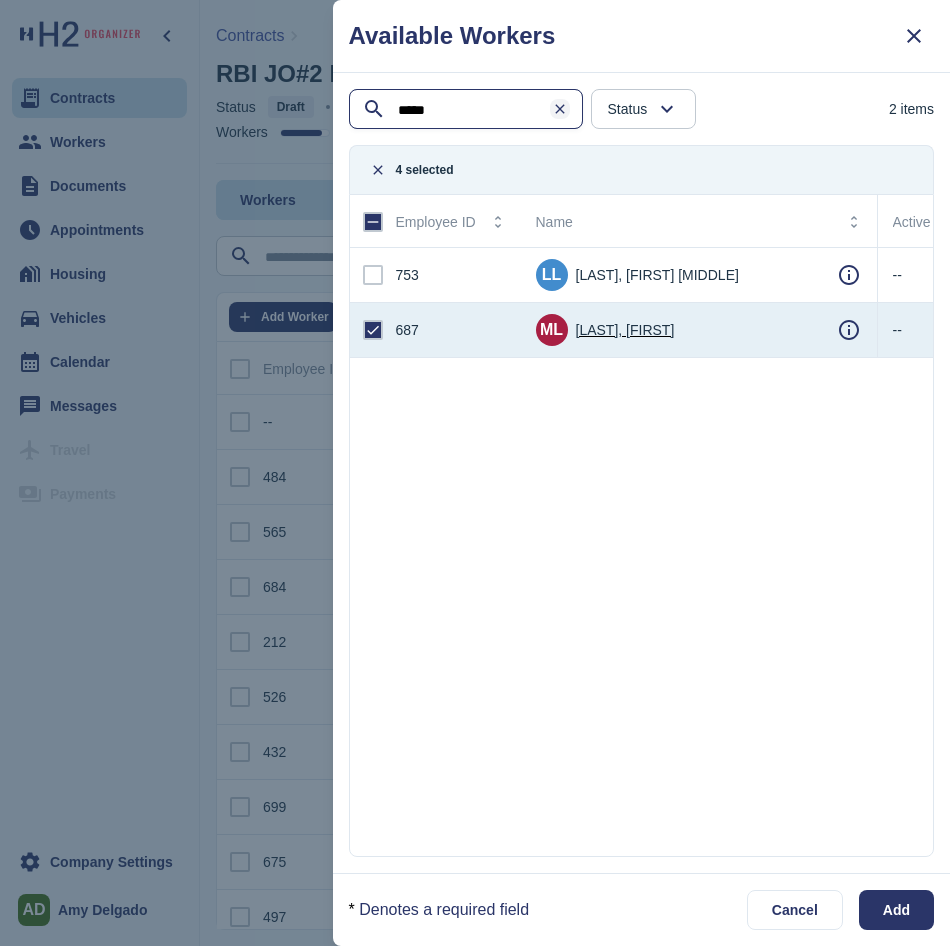 click at bounding box center (560, 109) 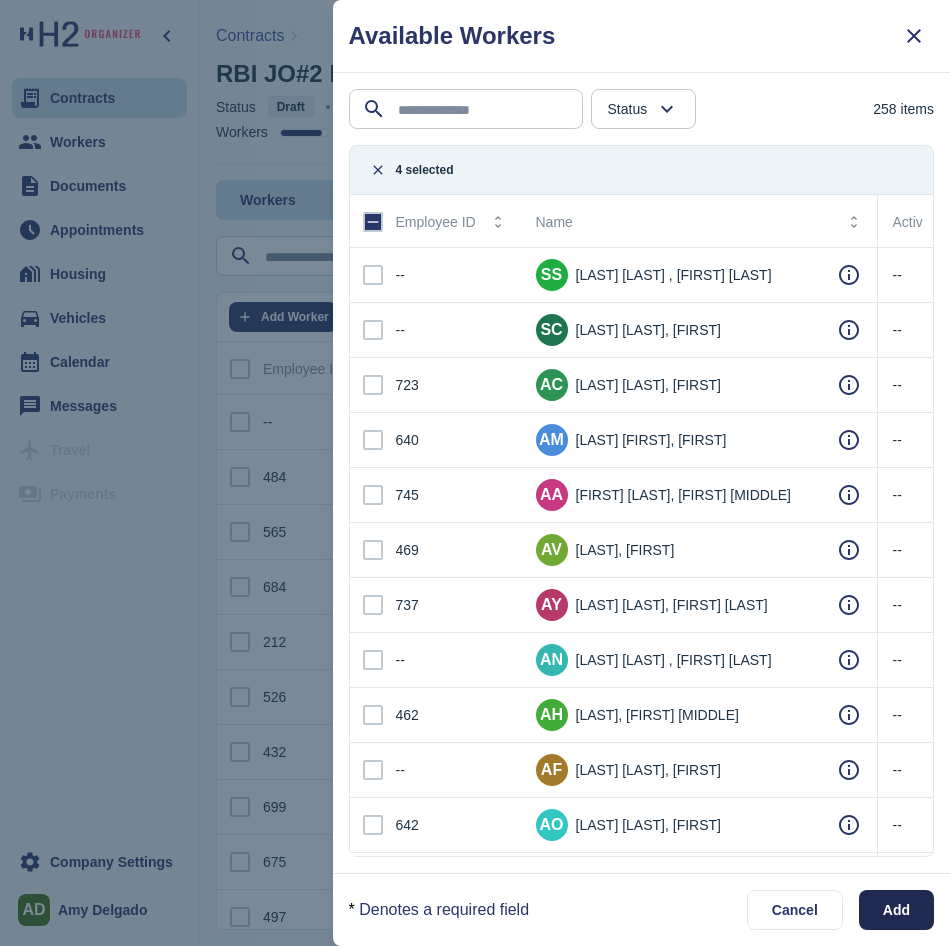 click on "Add" at bounding box center (896, 910) 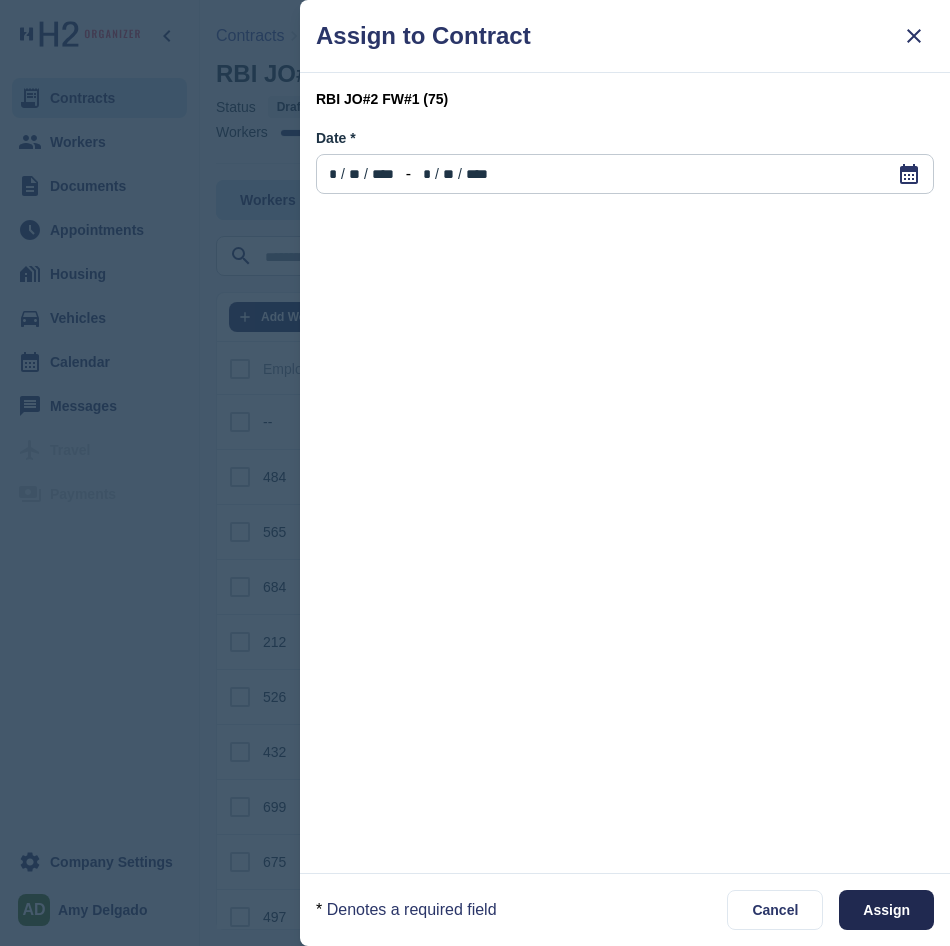 click on "Assign" at bounding box center [886, 910] 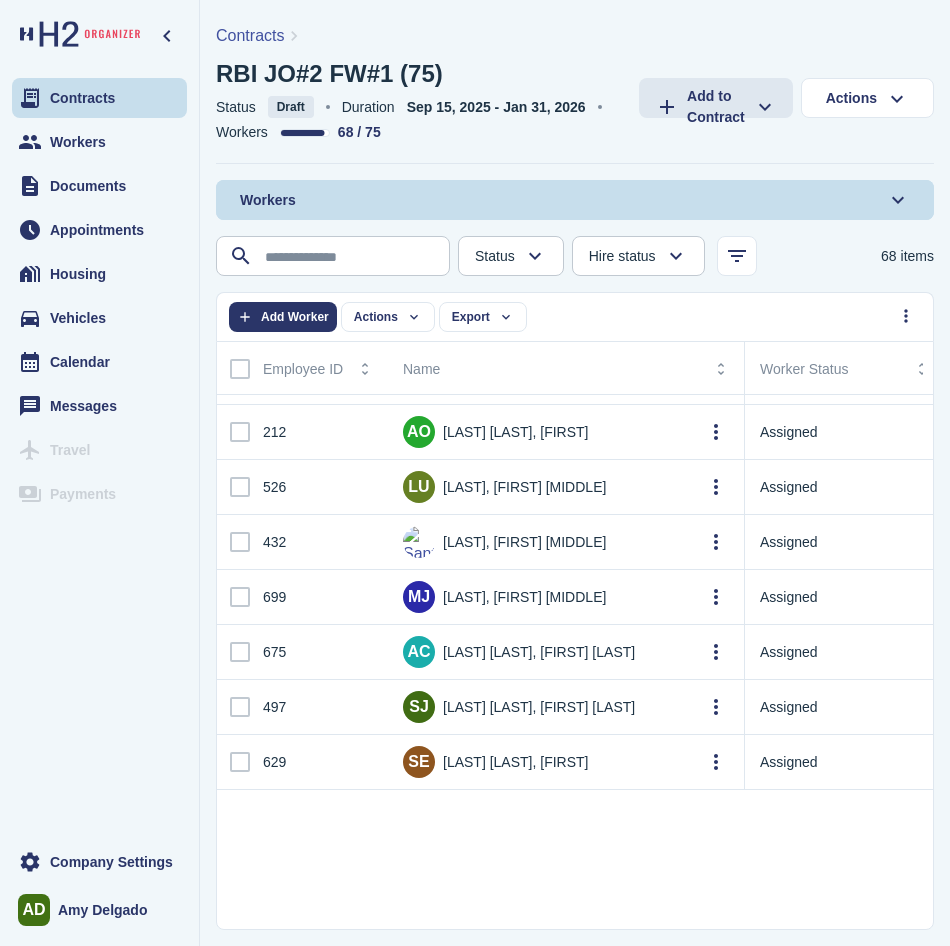 scroll, scrollTop: 0, scrollLeft: 0, axis: both 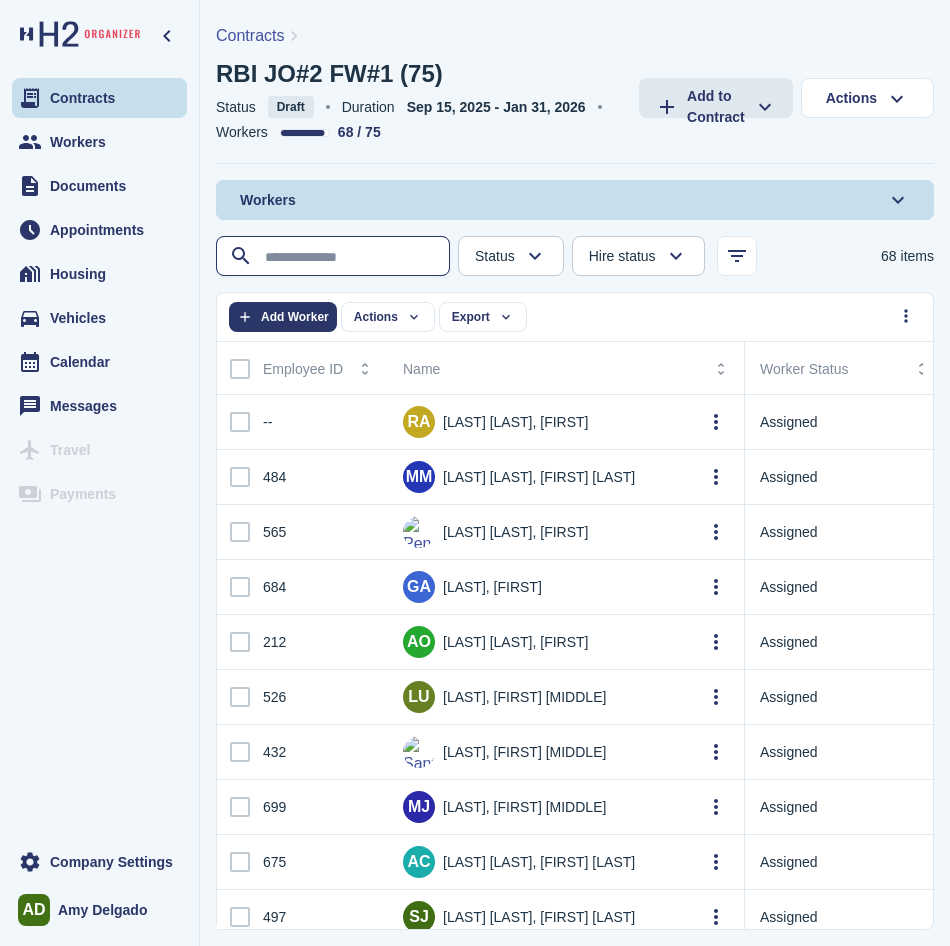 click at bounding box center [335, 257] 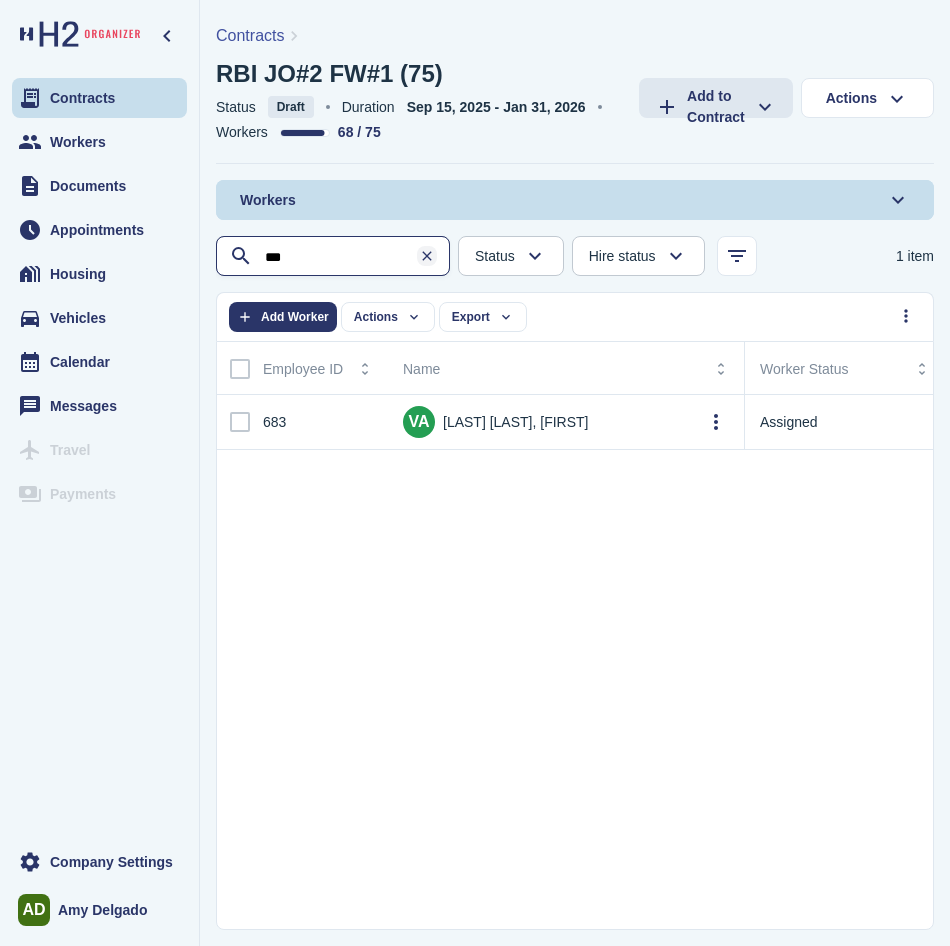 type on "***" 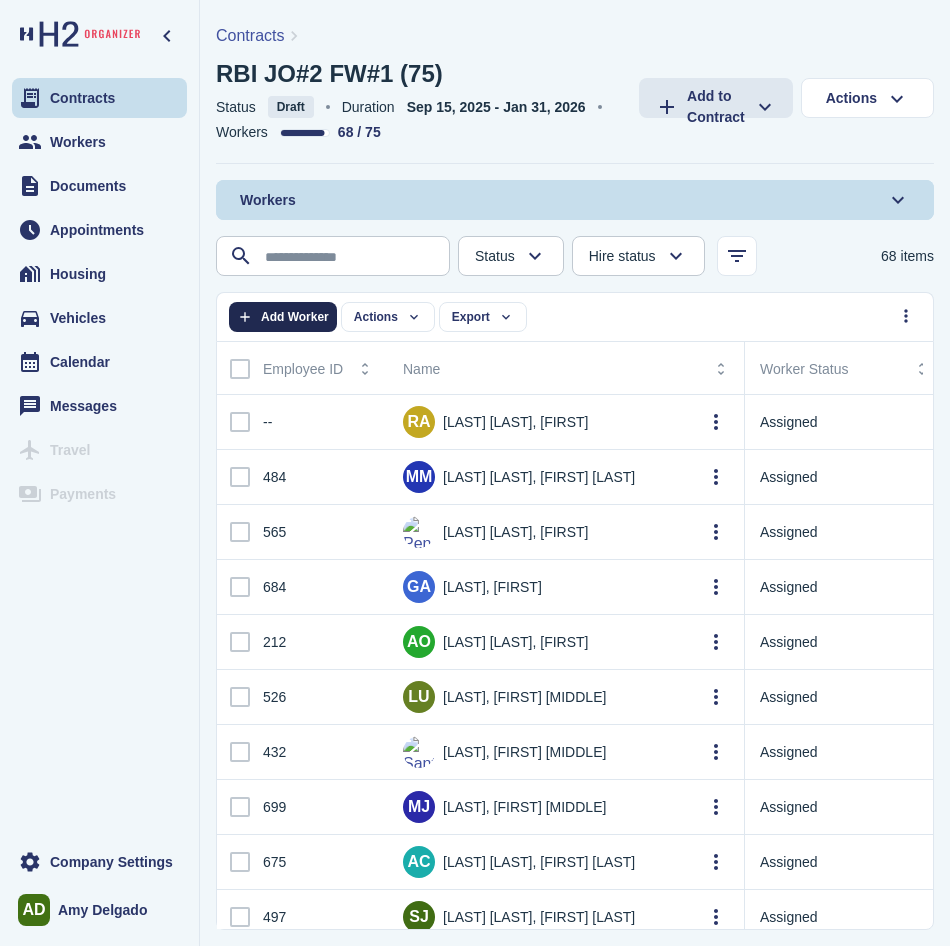 click on "Add Worker" 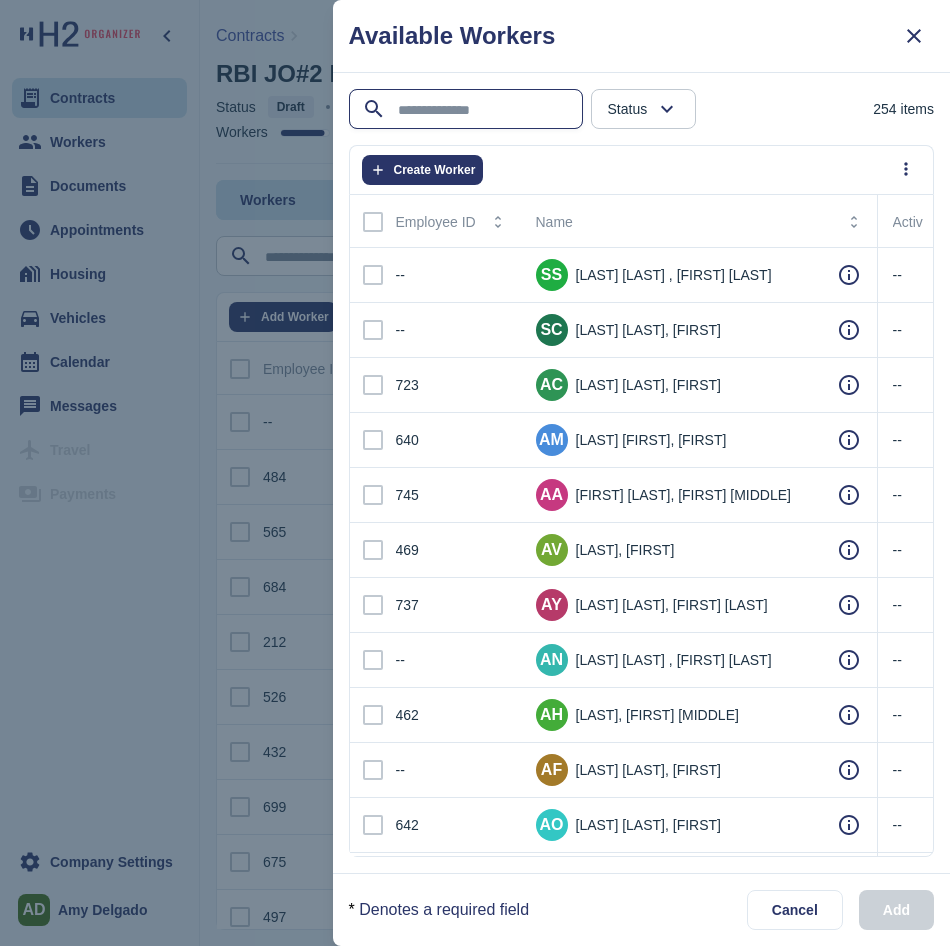 click at bounding box center (468, 110) 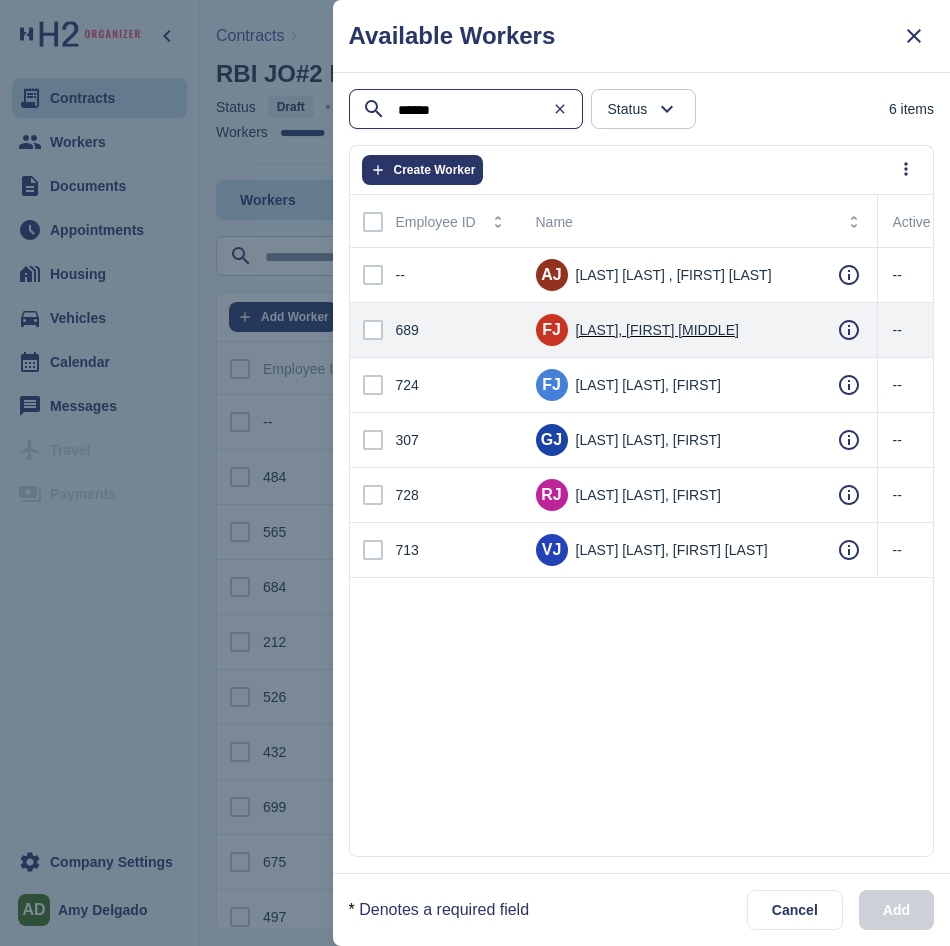 type on "******" 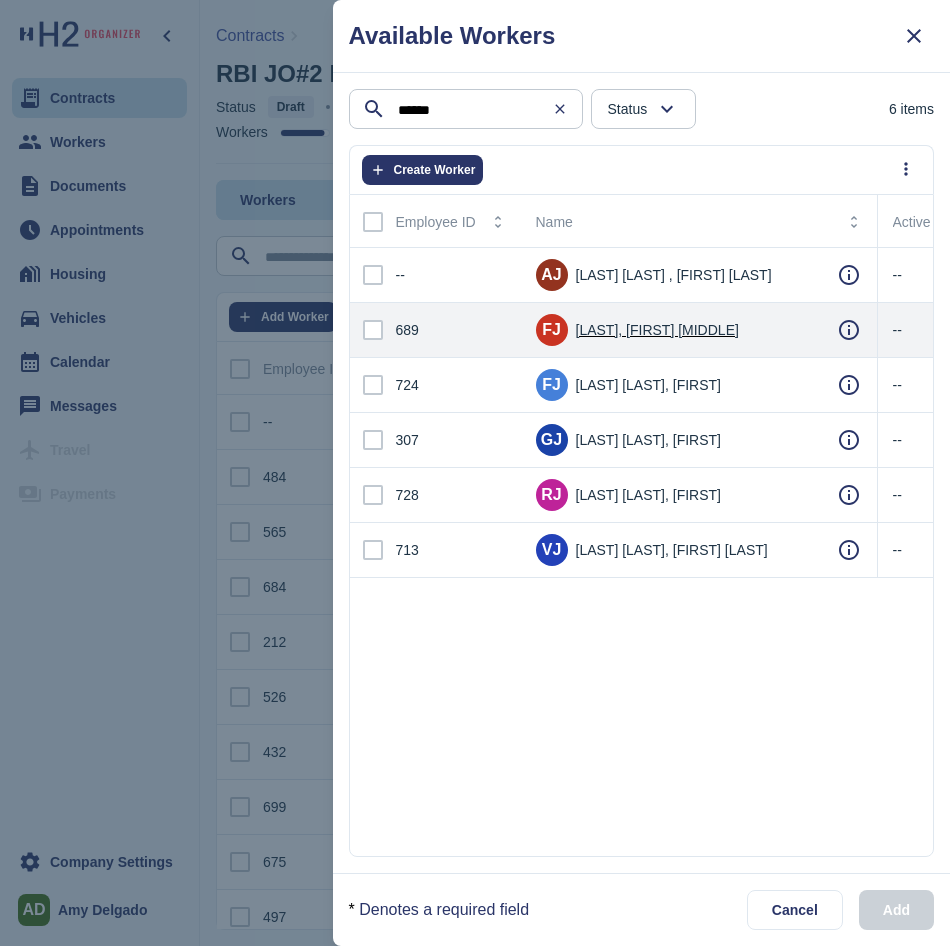 click at bounding box center [373, 330] 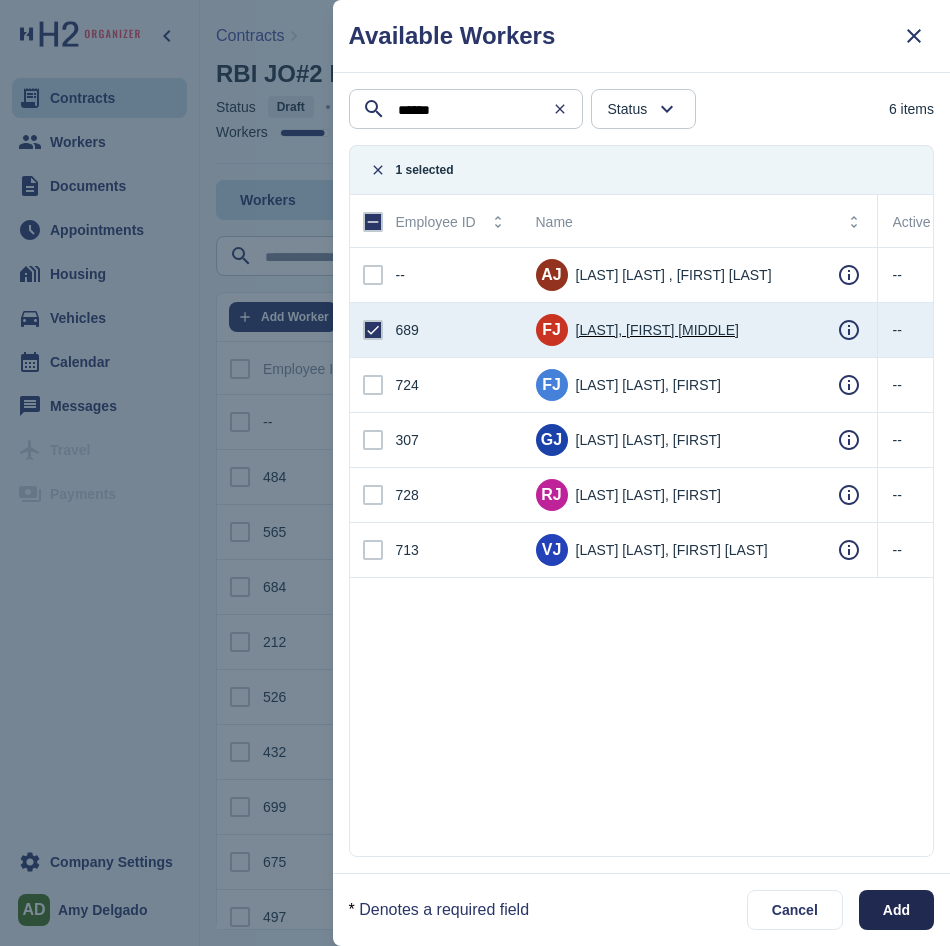 click on "Add" at bounding box center [896, 910] 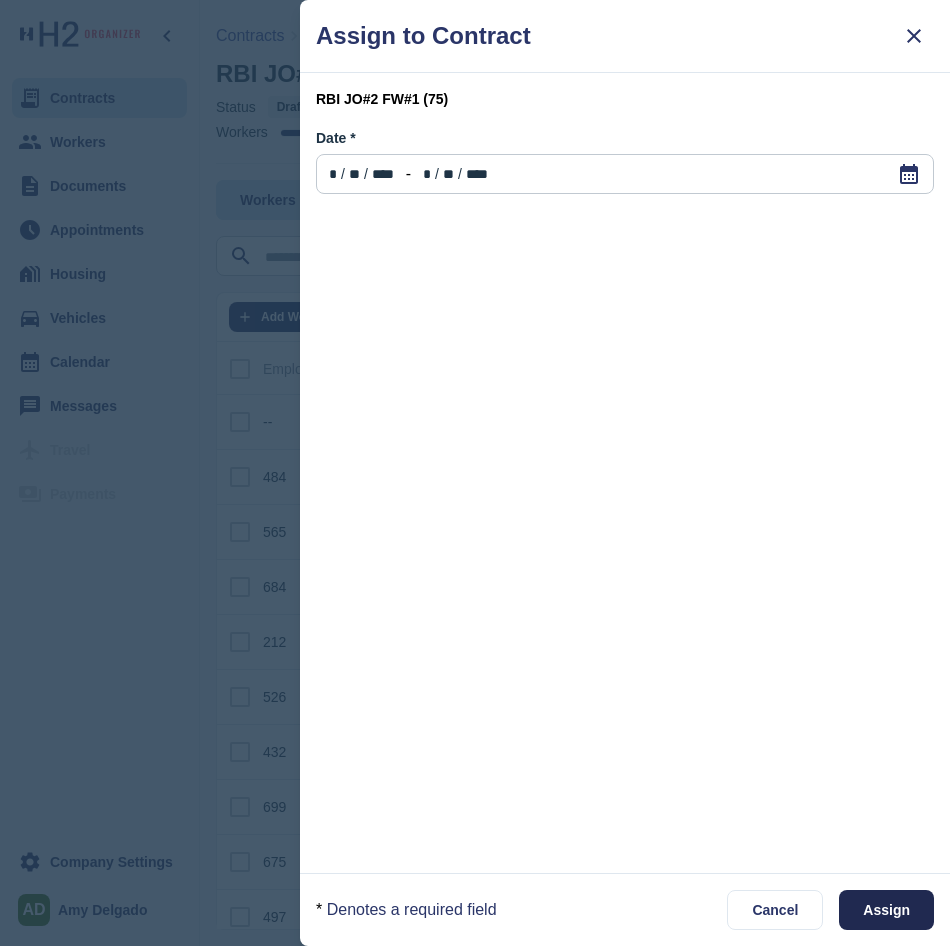 click on "Assign" at bounding box center (886, 910) 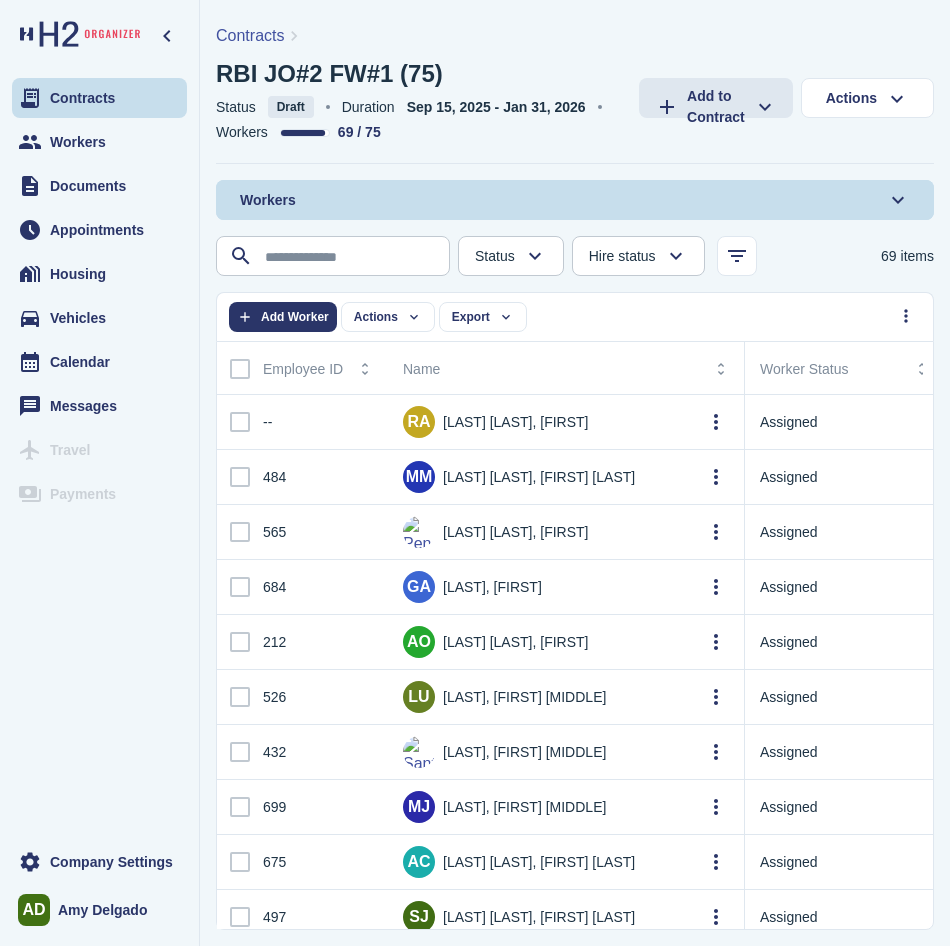 click on "Status         Assigned In Progress Ready for appointment Assigned to appointment Complete Canceled     Hire status         Hire No Hire Undecided           69 items       Actions           Export                 Add Worker                       Employee ID     Name       Worker Status     Duration     Contacted     Confirmed     All signed     Housing     Hire     Crew                 -- RA       Ramirez Gaxiola, Miguel Angel           Assigned Sep 15, 2025 - Jan 31, 2026 Pending     Pending         Pending Confirmed Declined     Undecided         Hire No Hire   --             484 MM       Meza Soto, Victor Manuel           Assigned Sep 15, 2025 - Jan 31, 2026 Pending     Pending         Pending Confirmed Declined     Undecided         Hire No Hire   --             565       Pena Olguin, Servando           Assigned Sep 15, 2025 - Jan 31, 2026 Pending     Pending         Pending Confirmed Declined     Undecided         Hire No Hire   --             684 GA       Garcia Anaya, Alvaro" at bounding box center (575, 583) 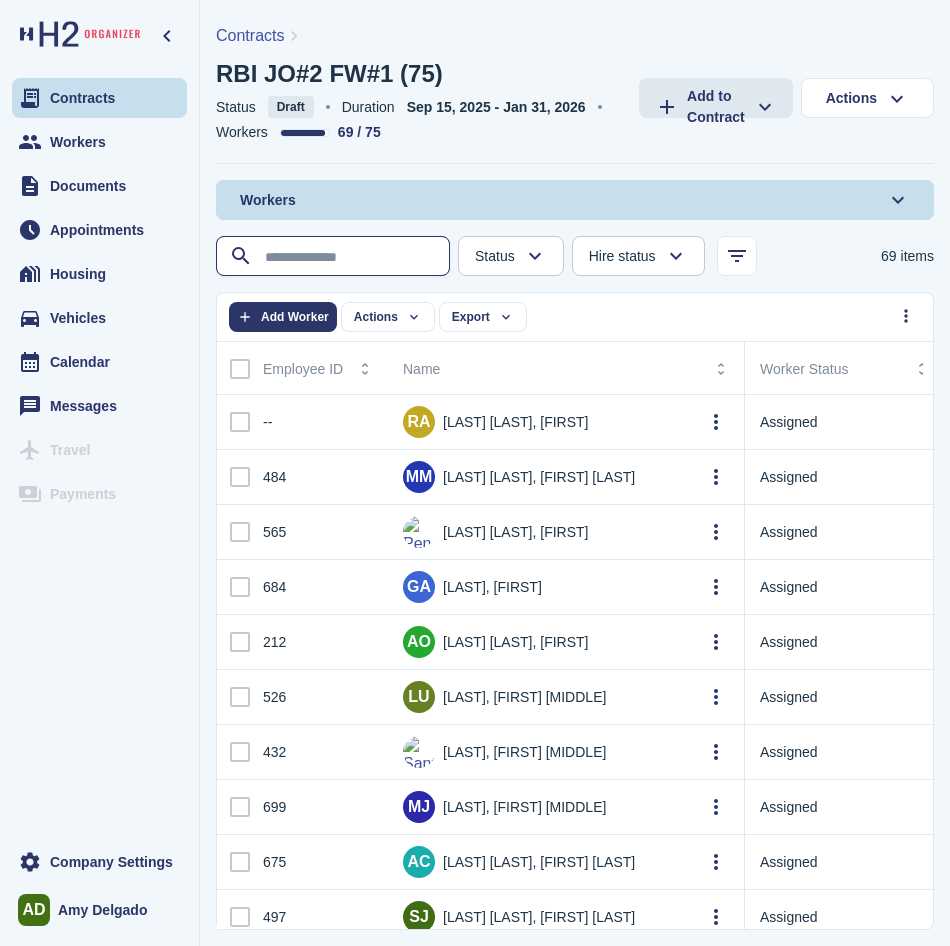 click at bounding box center (335, 257) 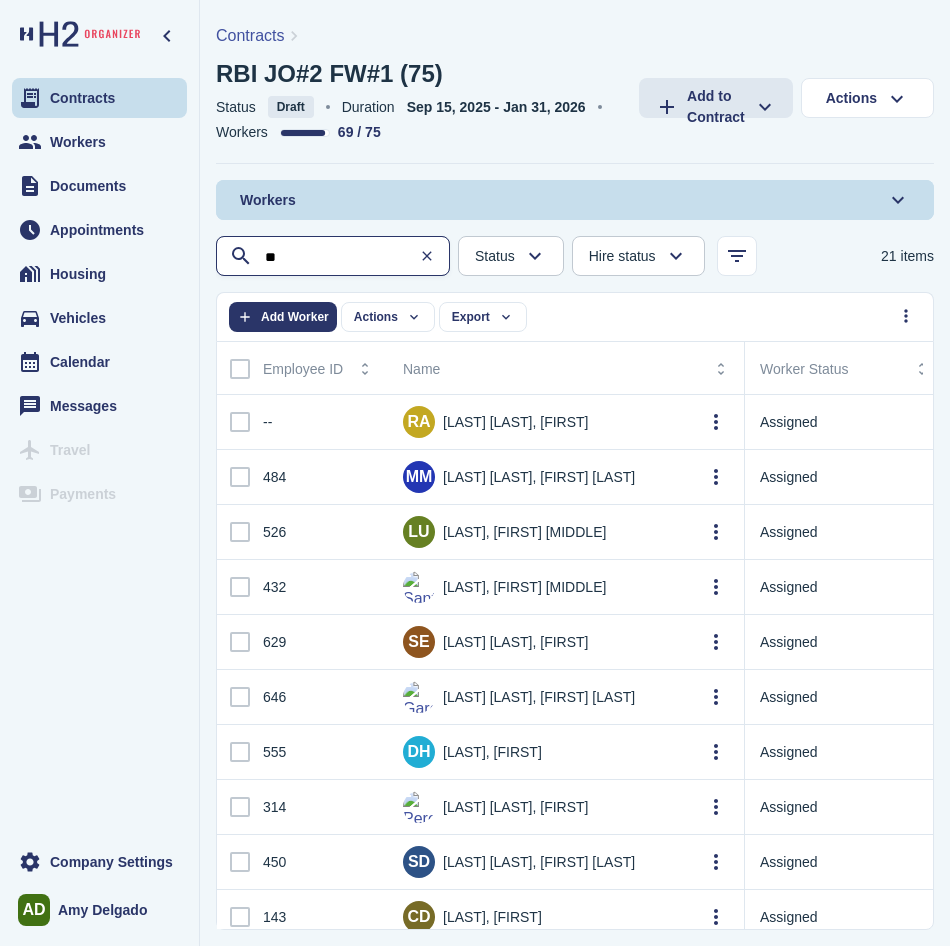 type on "*" 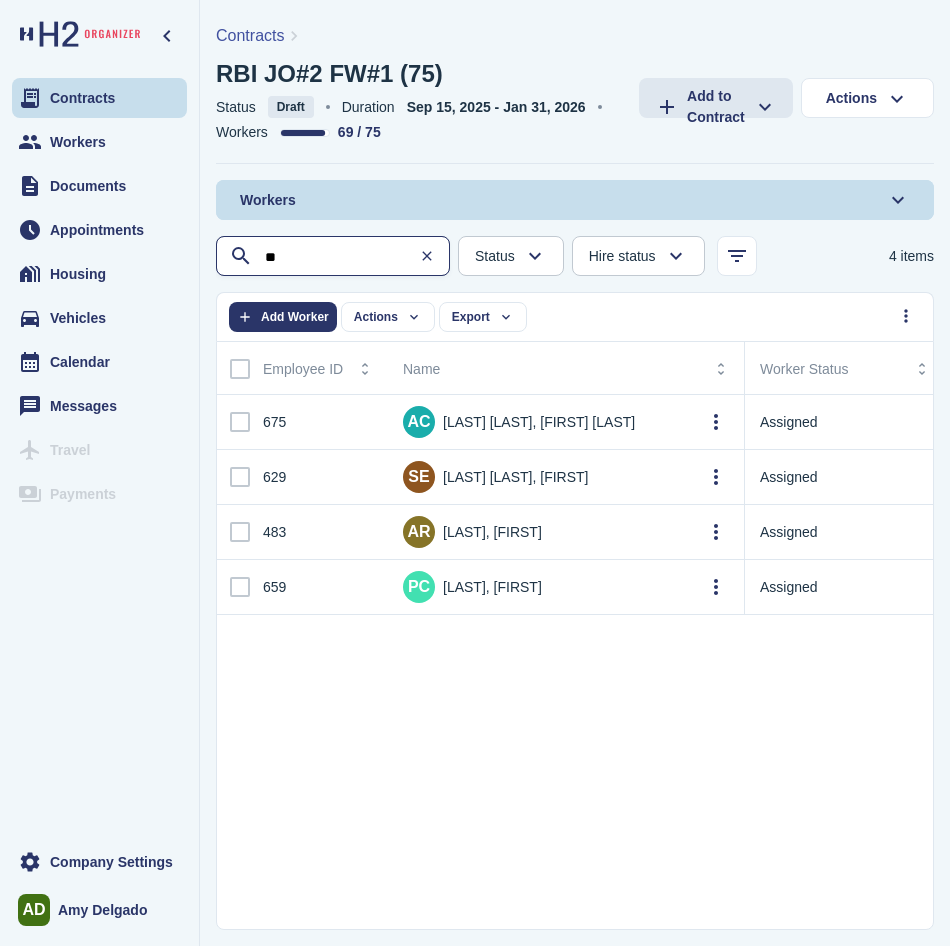type on "*" 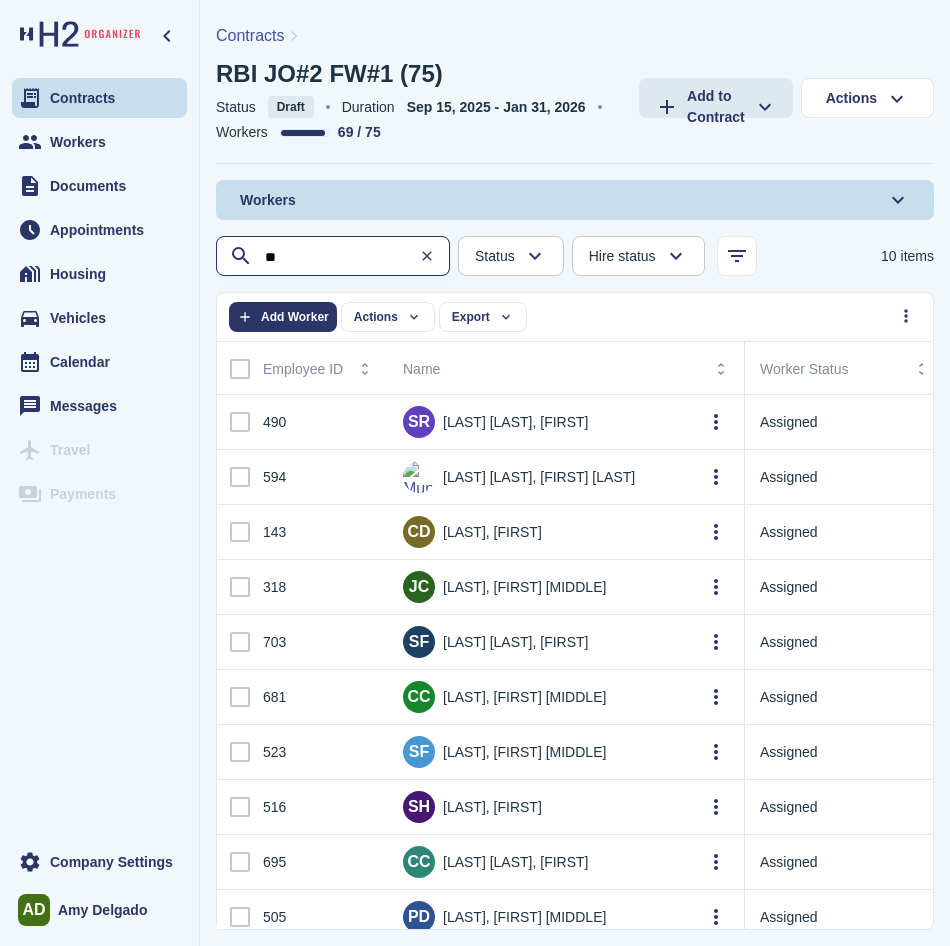 type on "*" 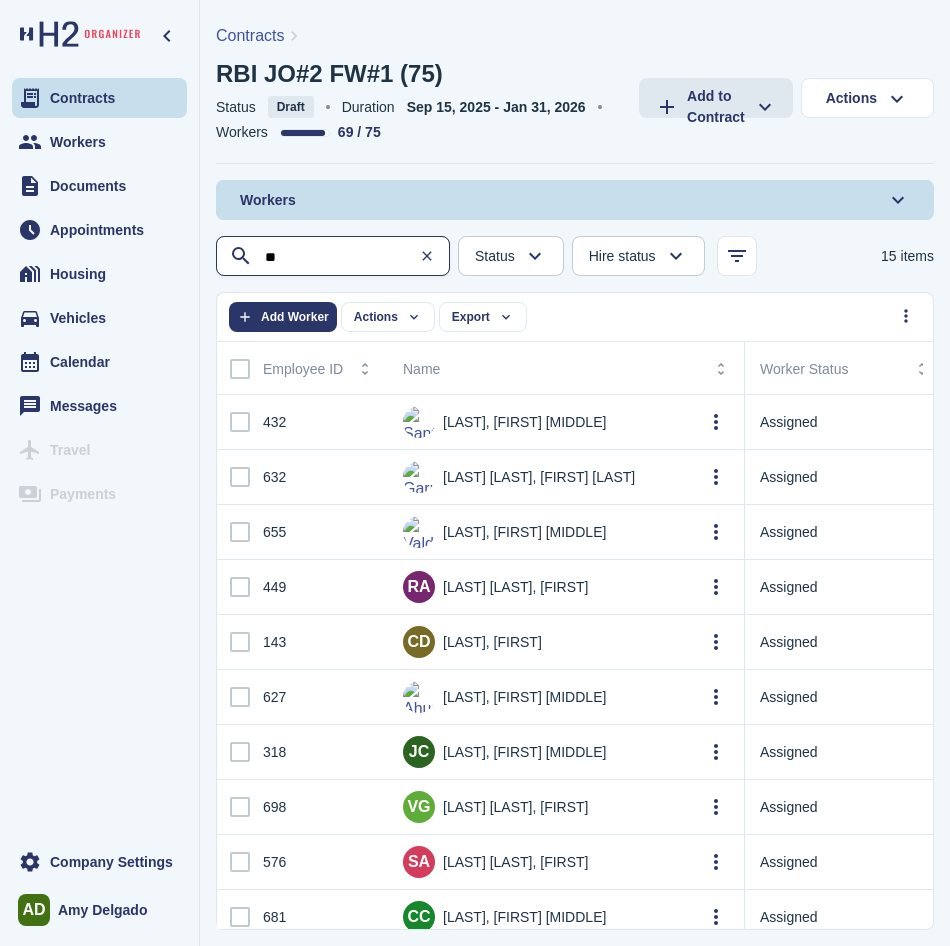 type on "*" 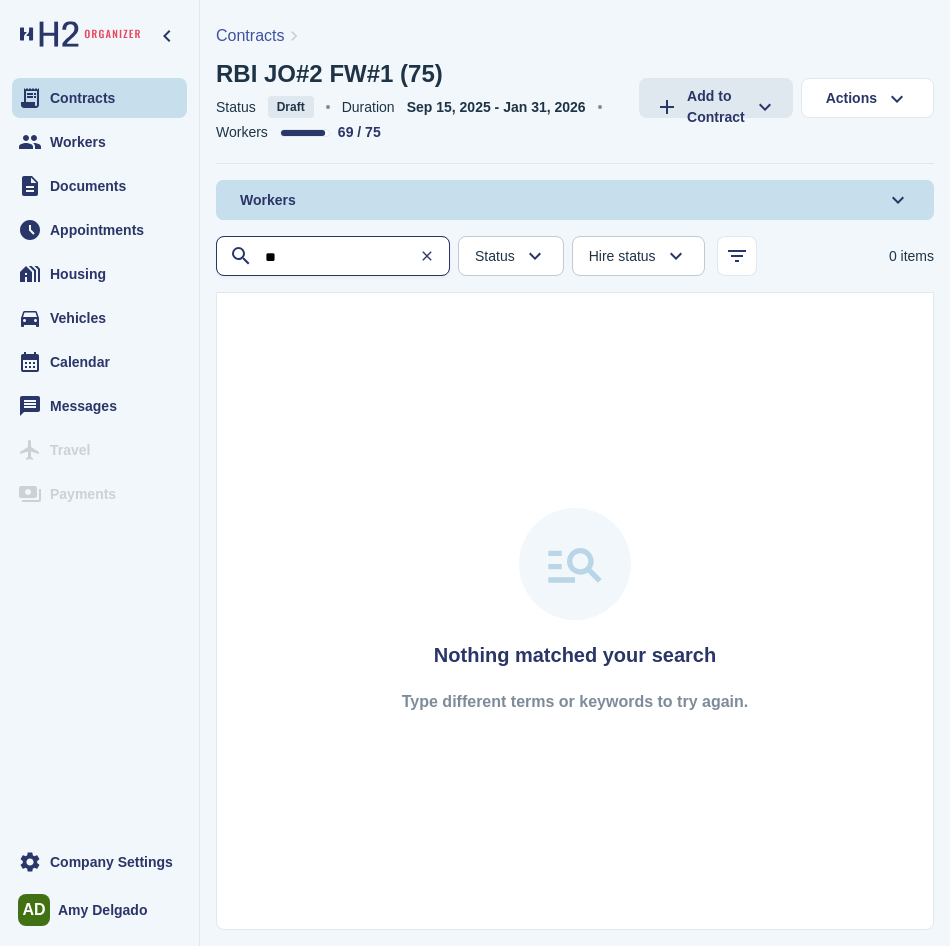 type on "*" 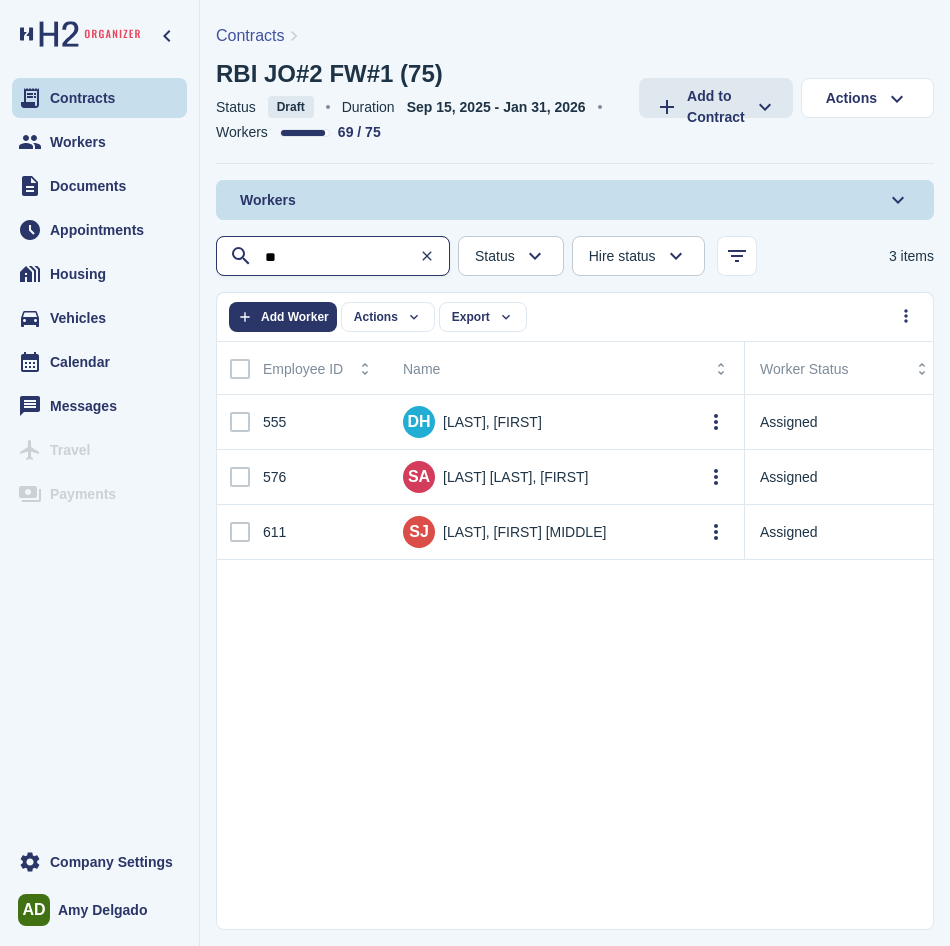type on "*" 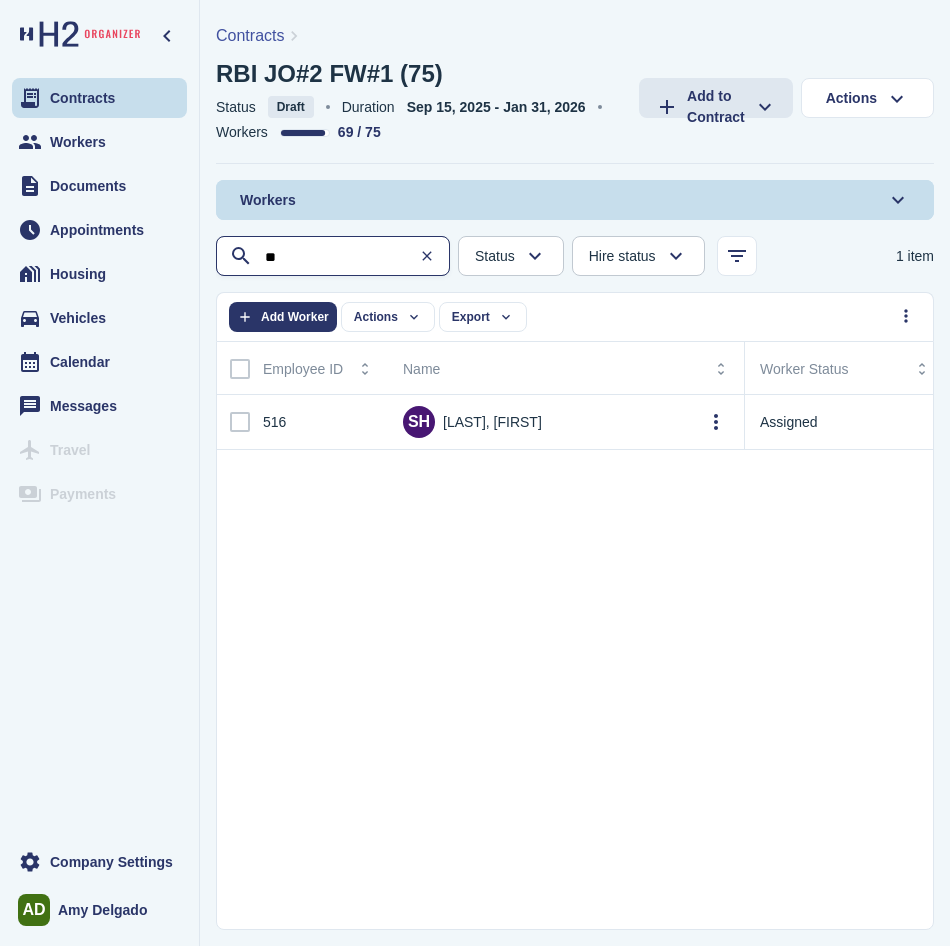 type on "*" 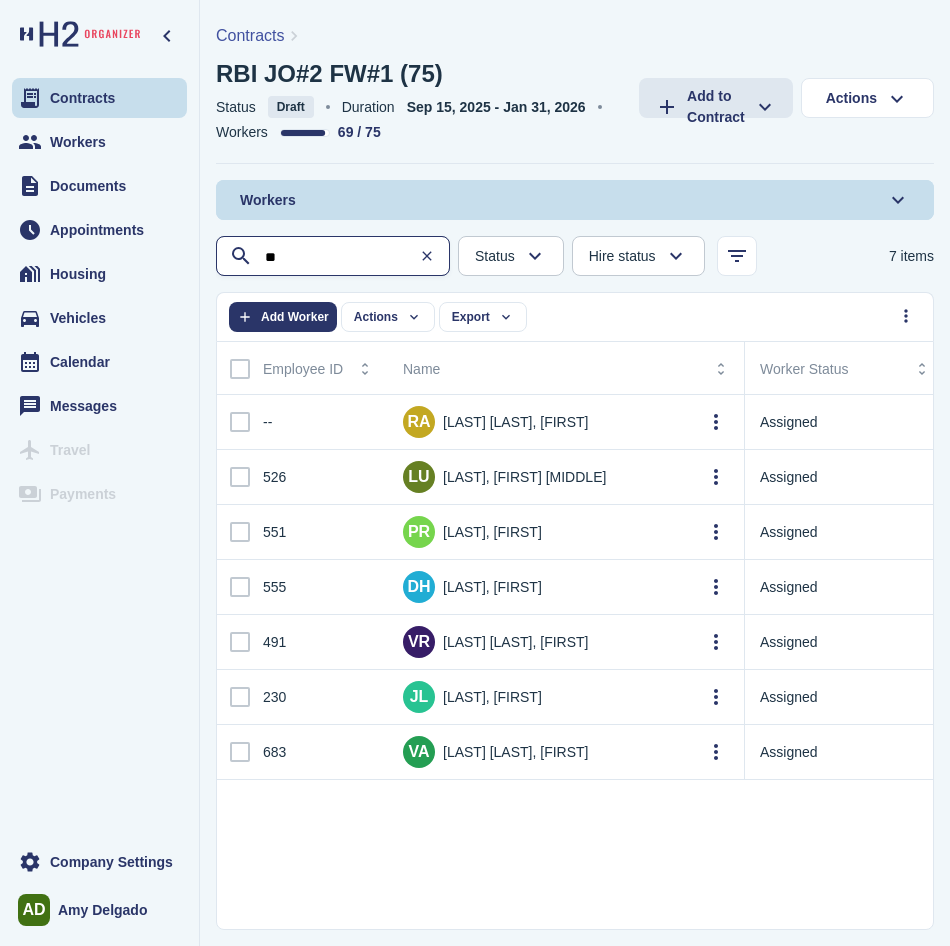 type on "*" 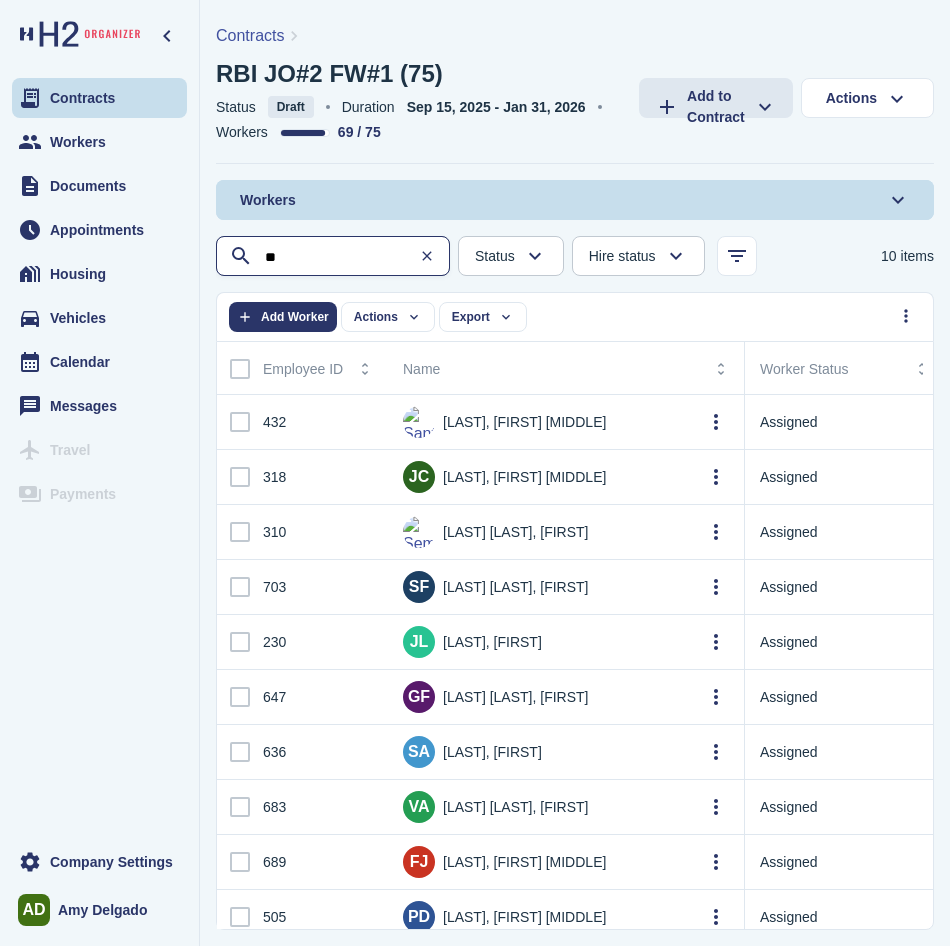 type on "*" 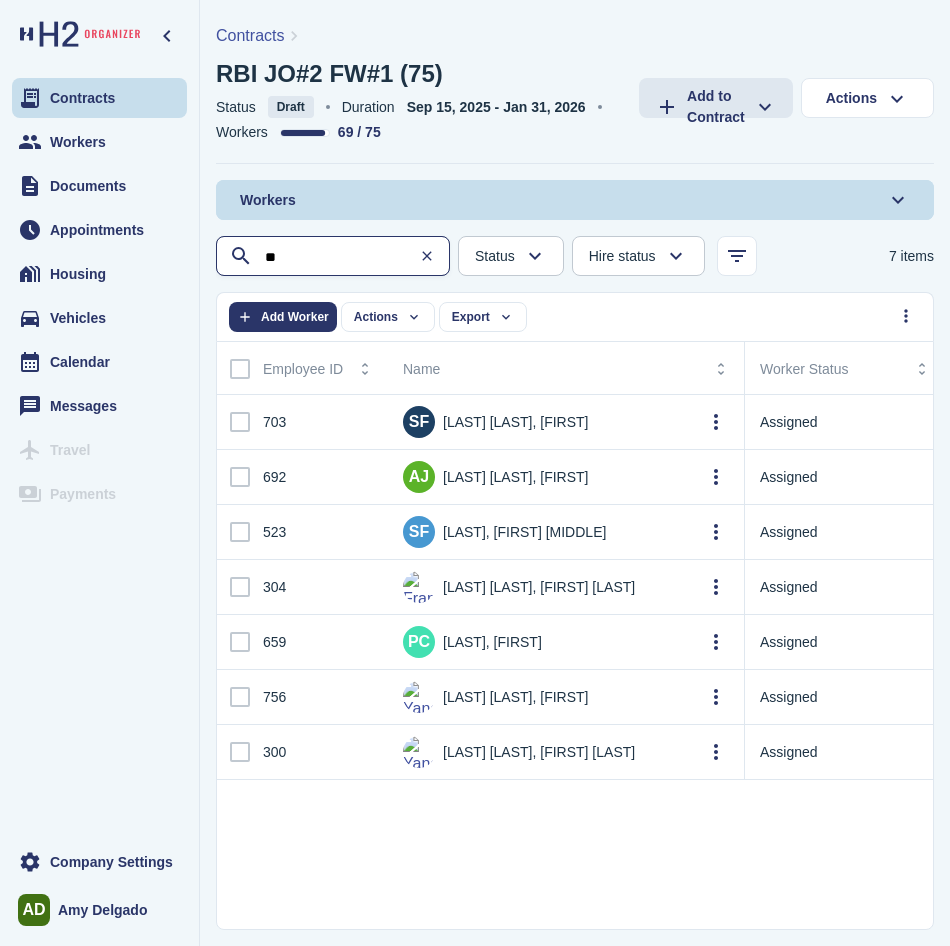 type on "*" 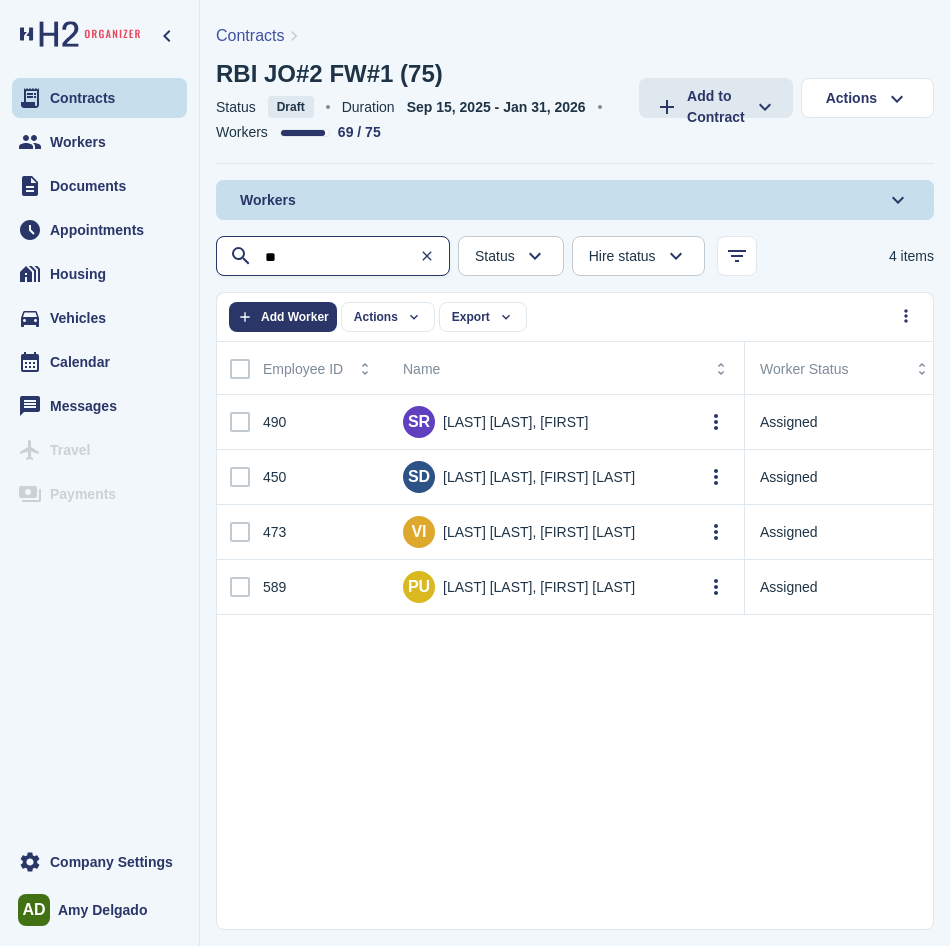 type on "*" 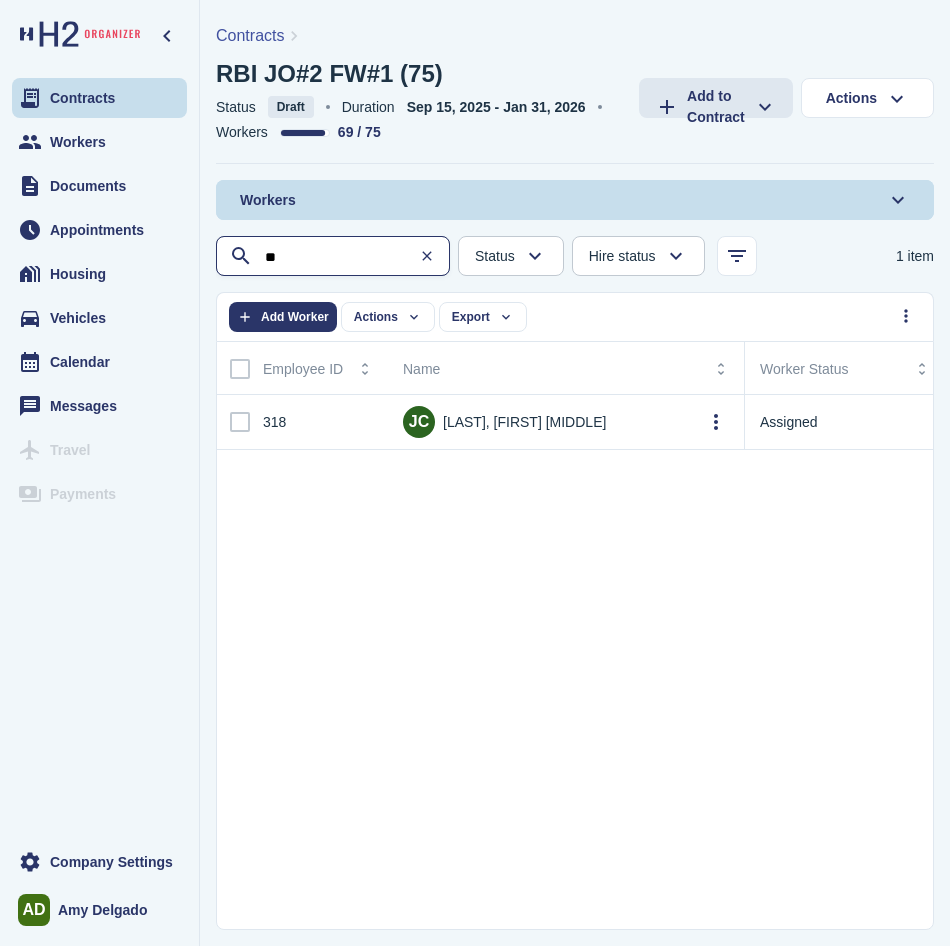 type on "*" 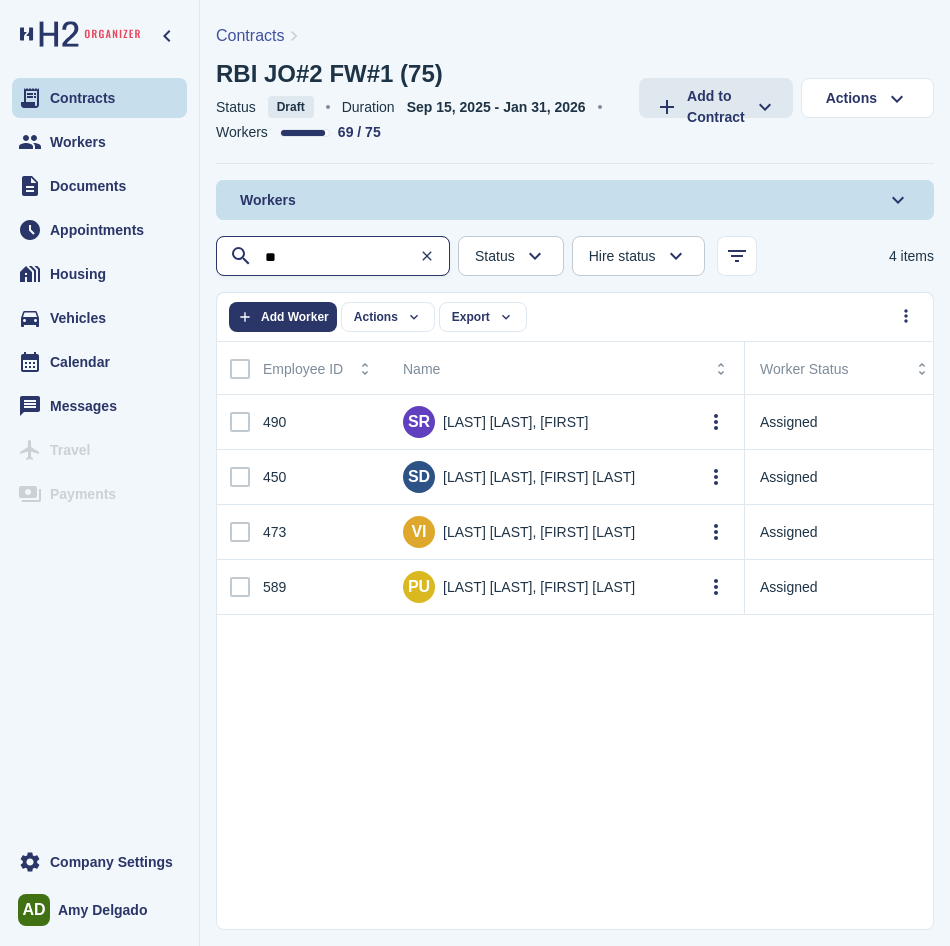 type on "*" 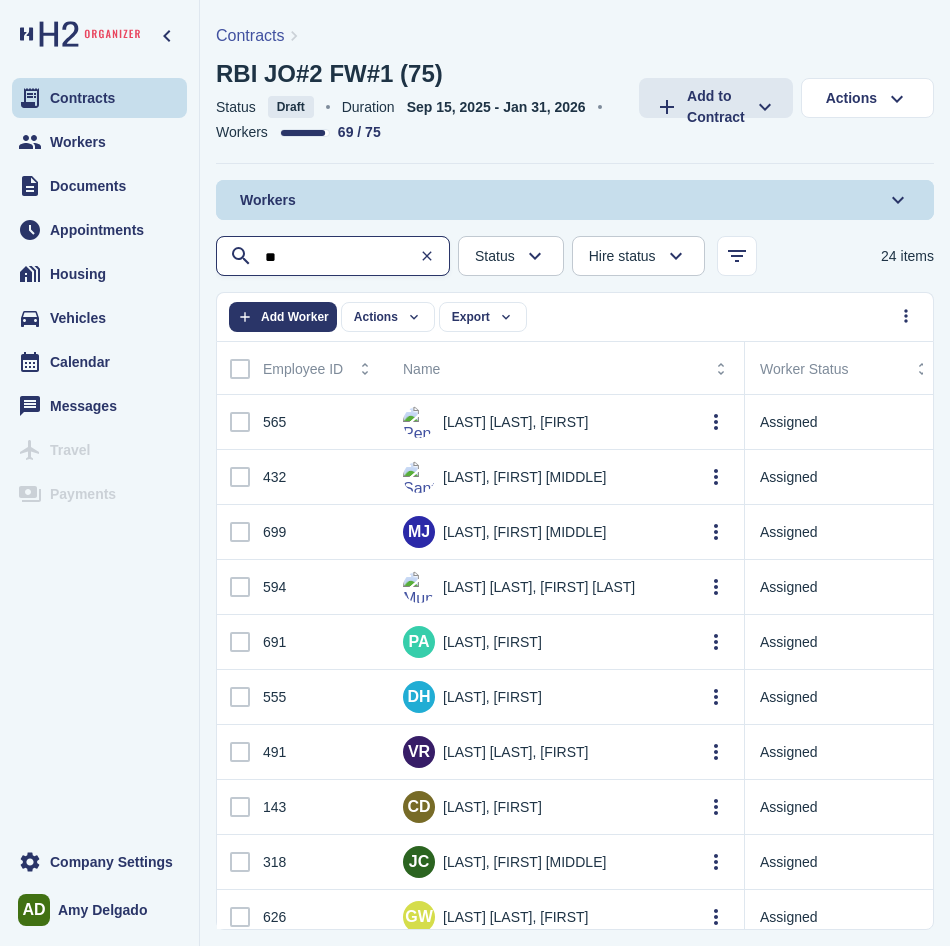 type on "*" 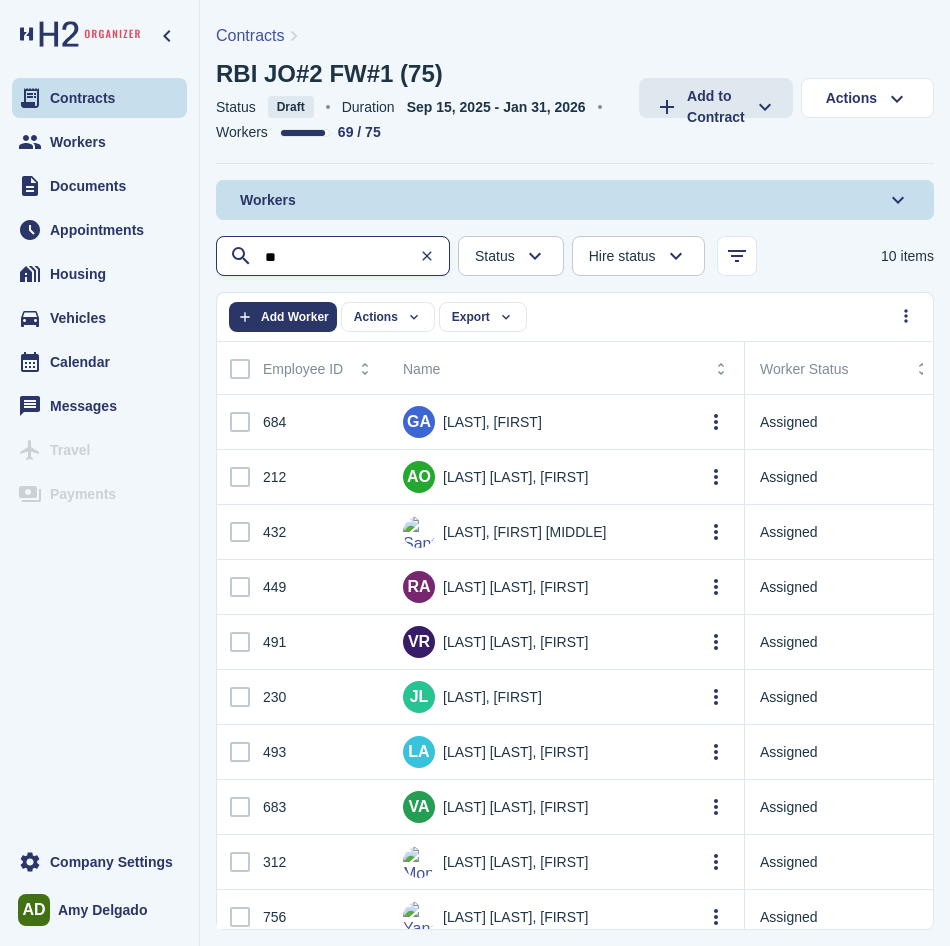 type on "*" 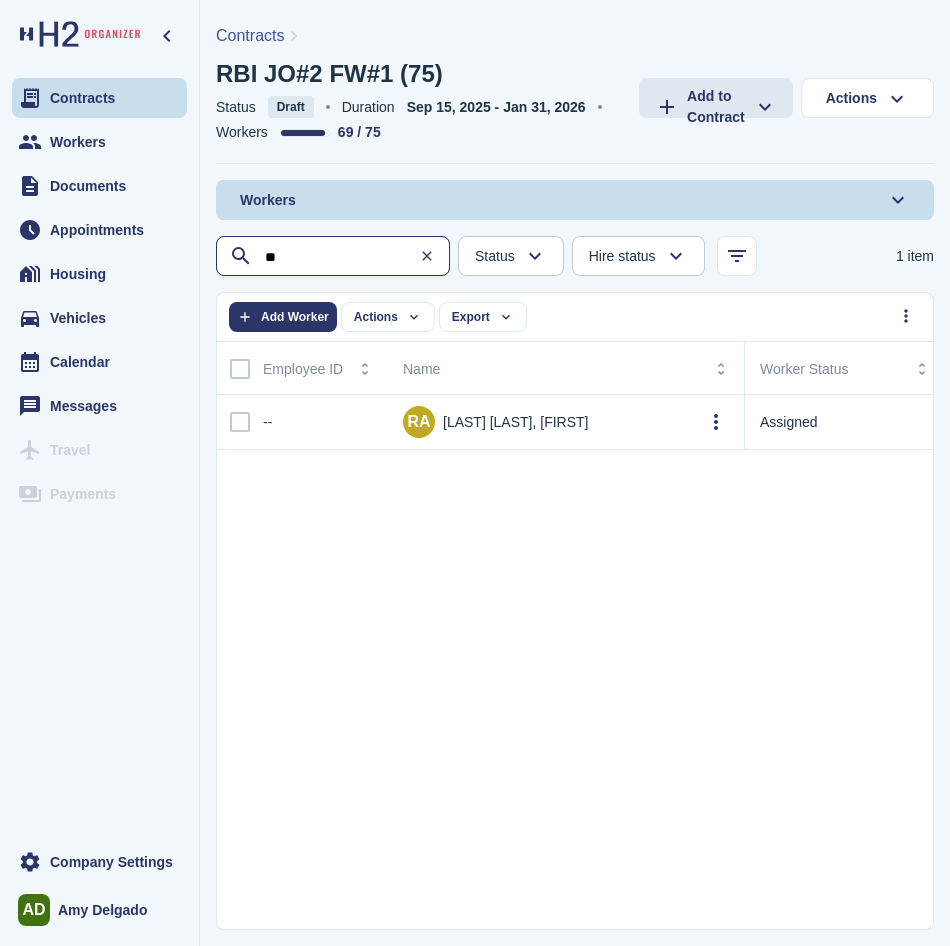 type on "*" 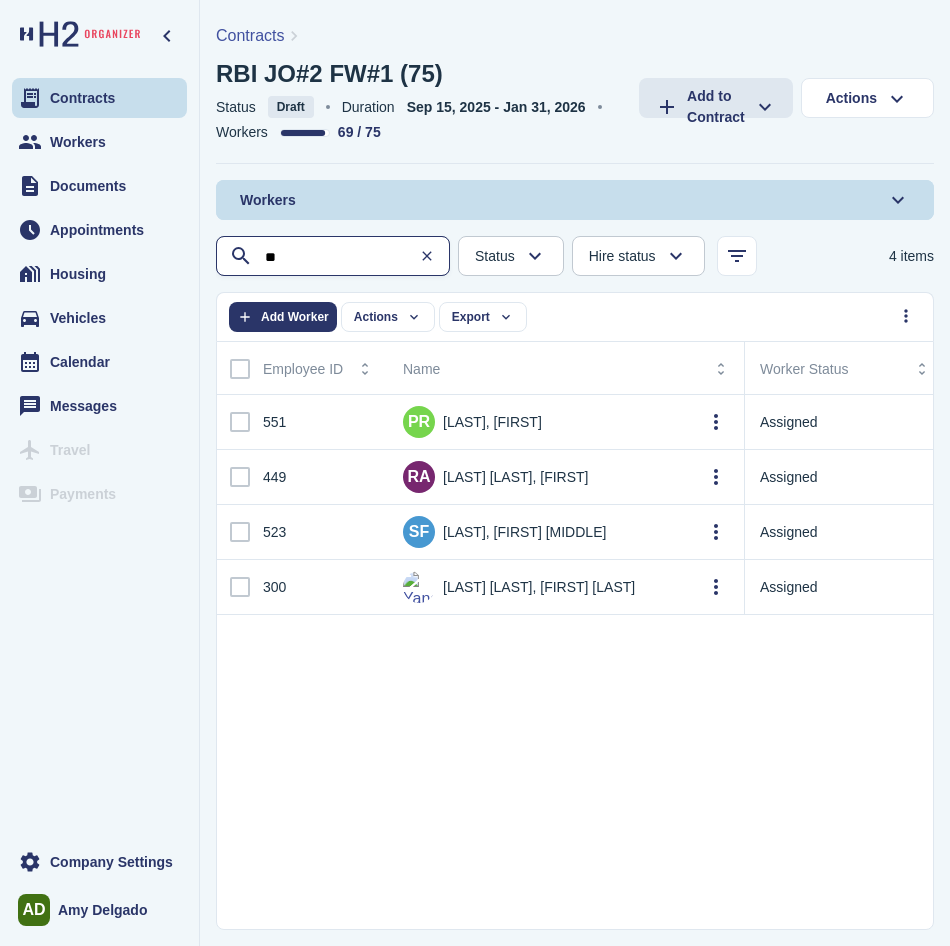 type on "*" 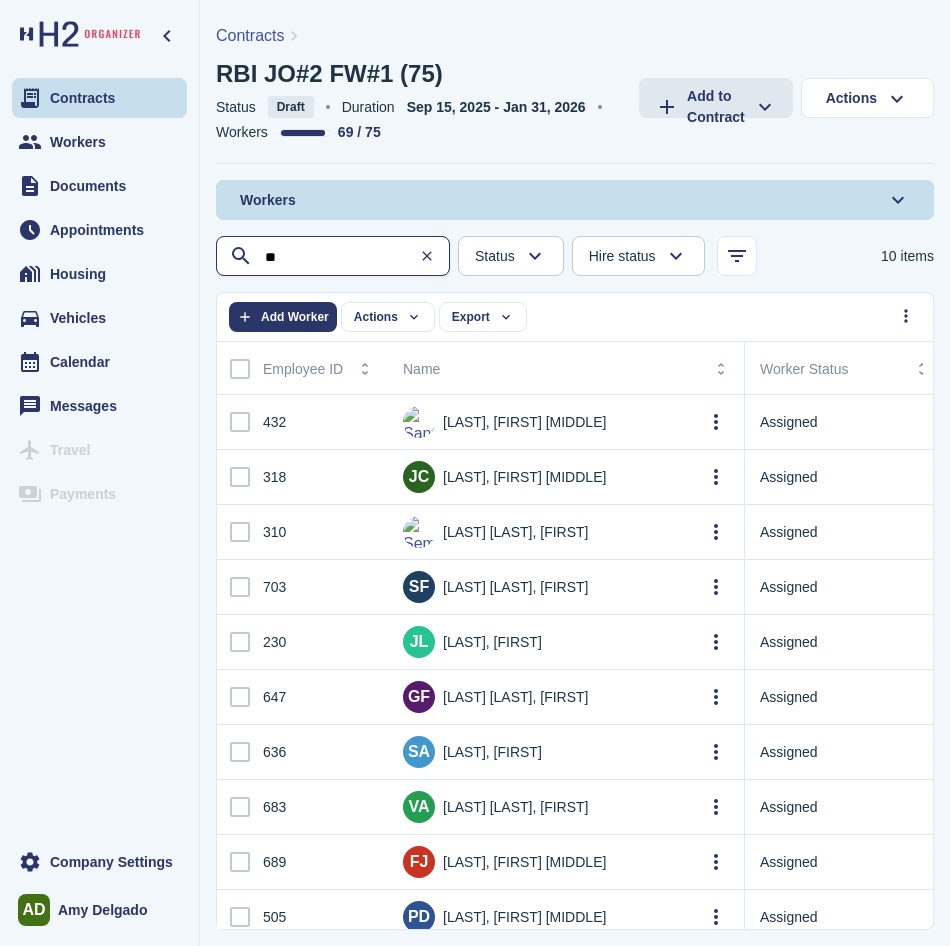 type on "*" 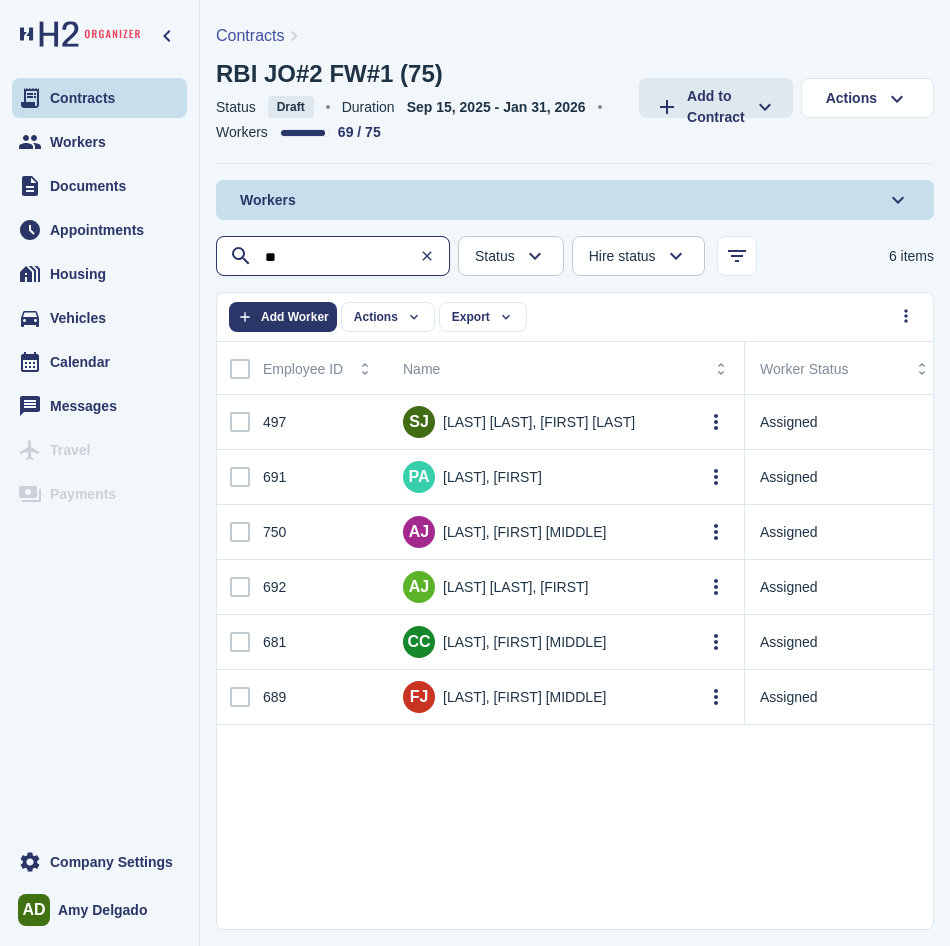 type on "*" 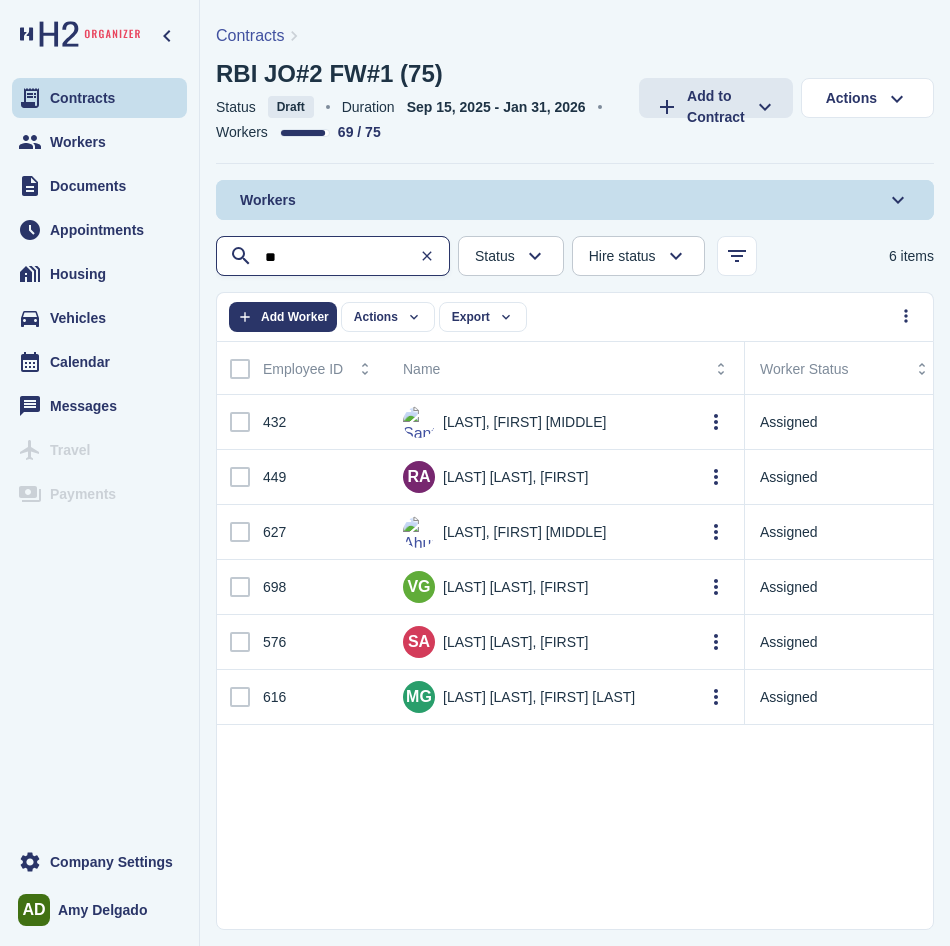 type on "*" 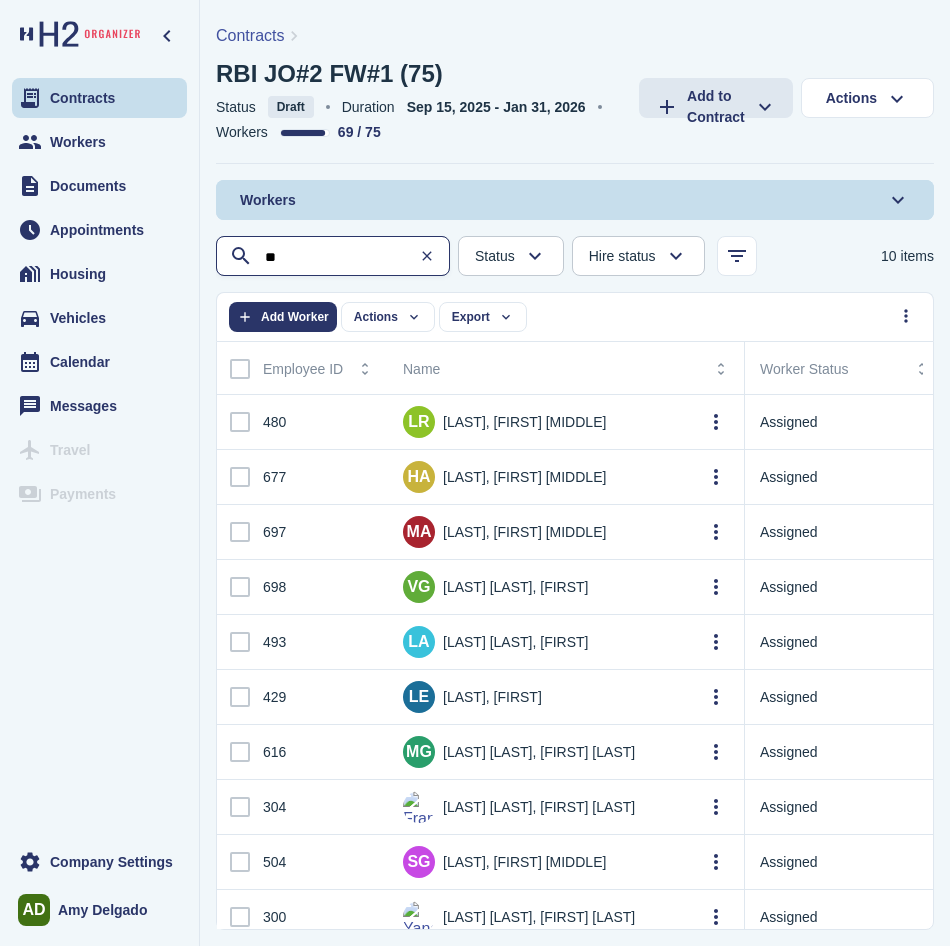 type on "*" 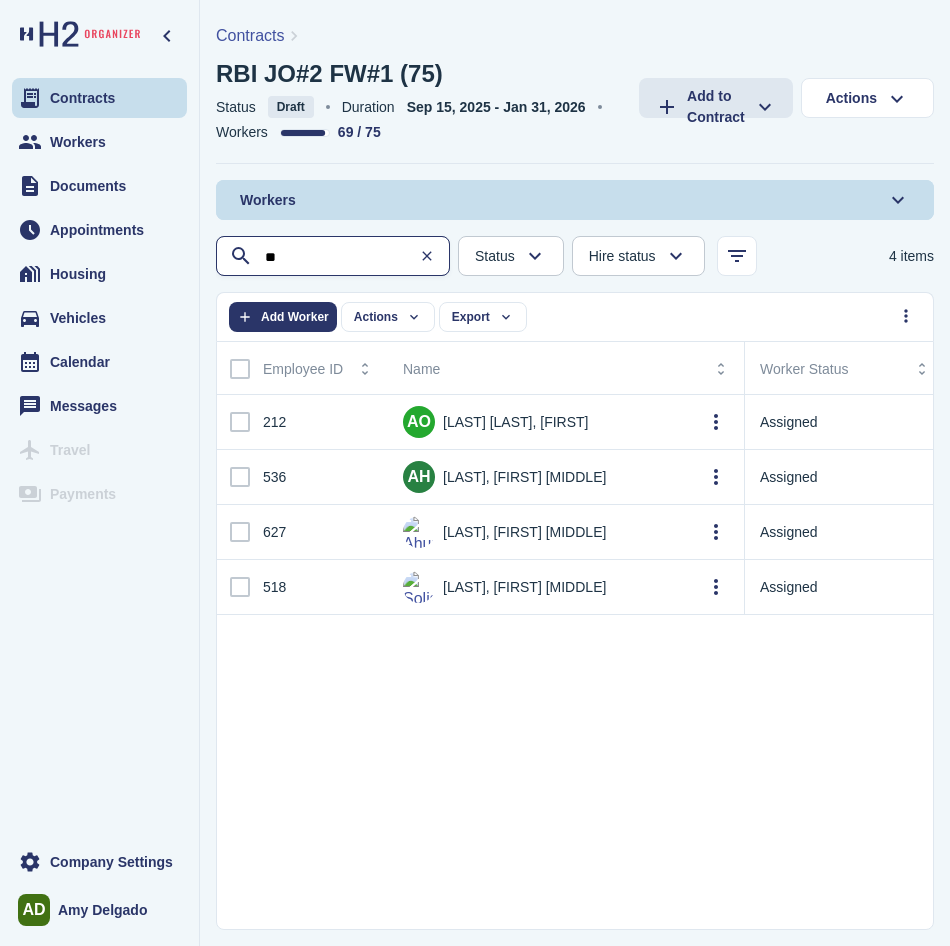 type on "*" 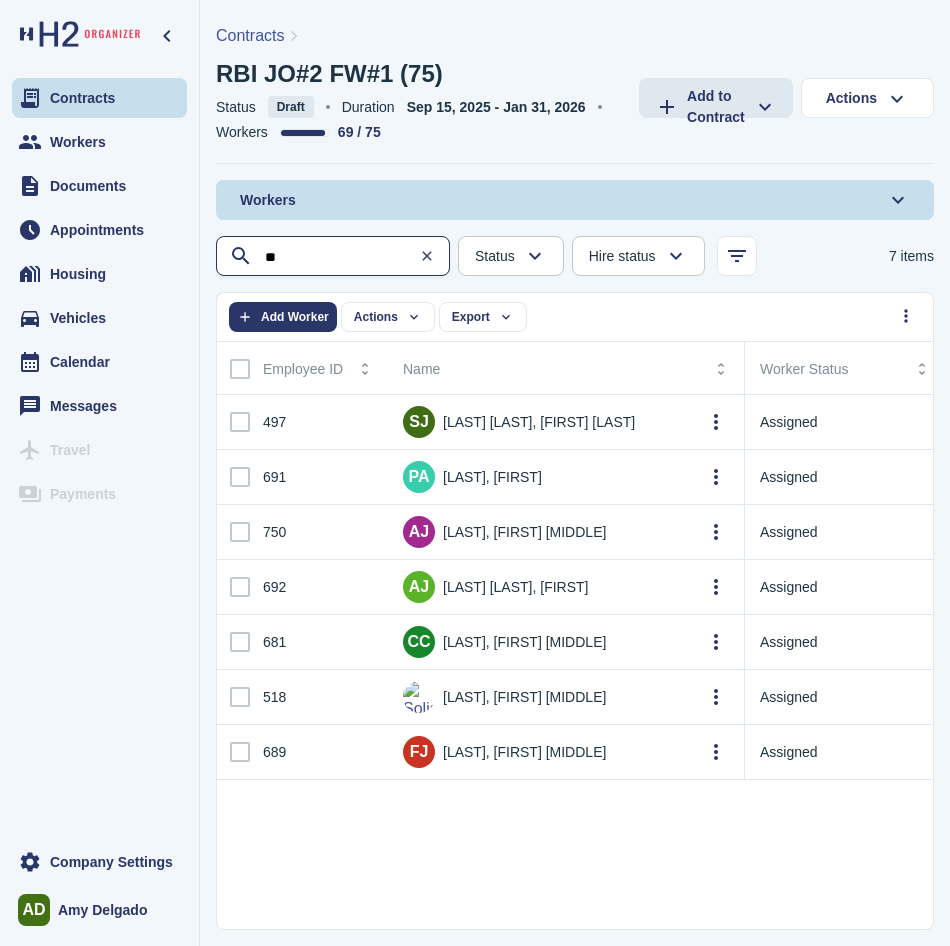 type on "*" 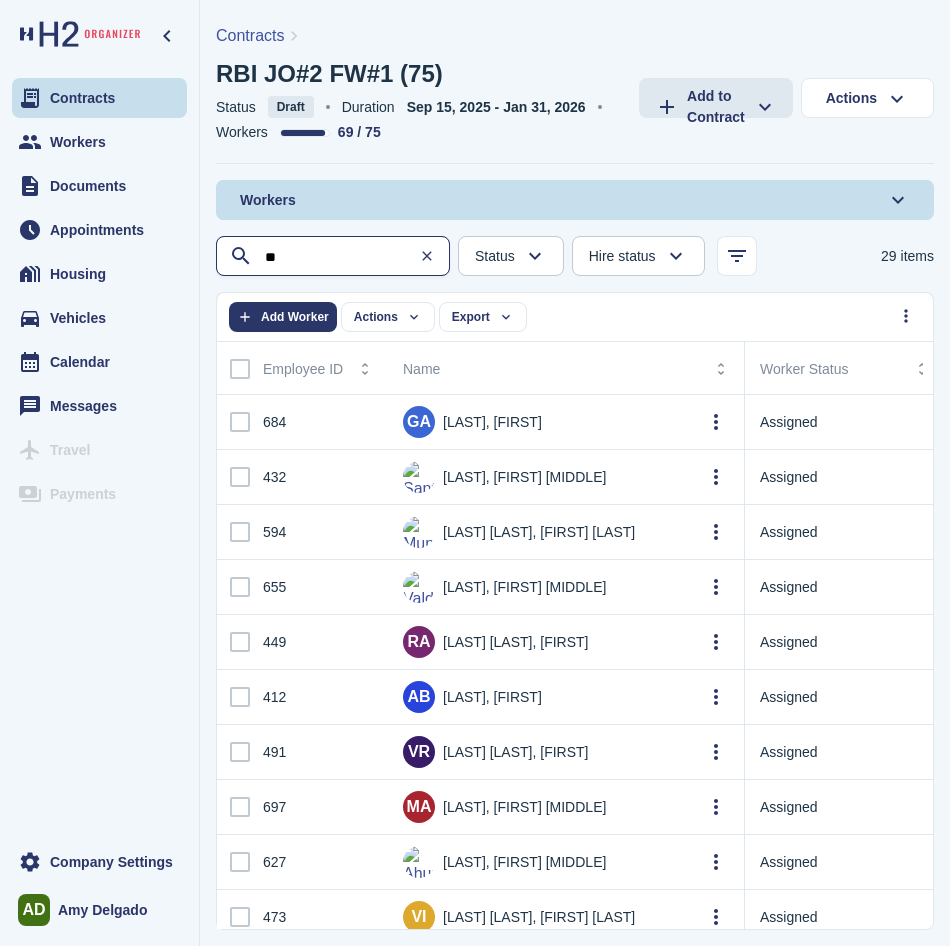 type on "*" 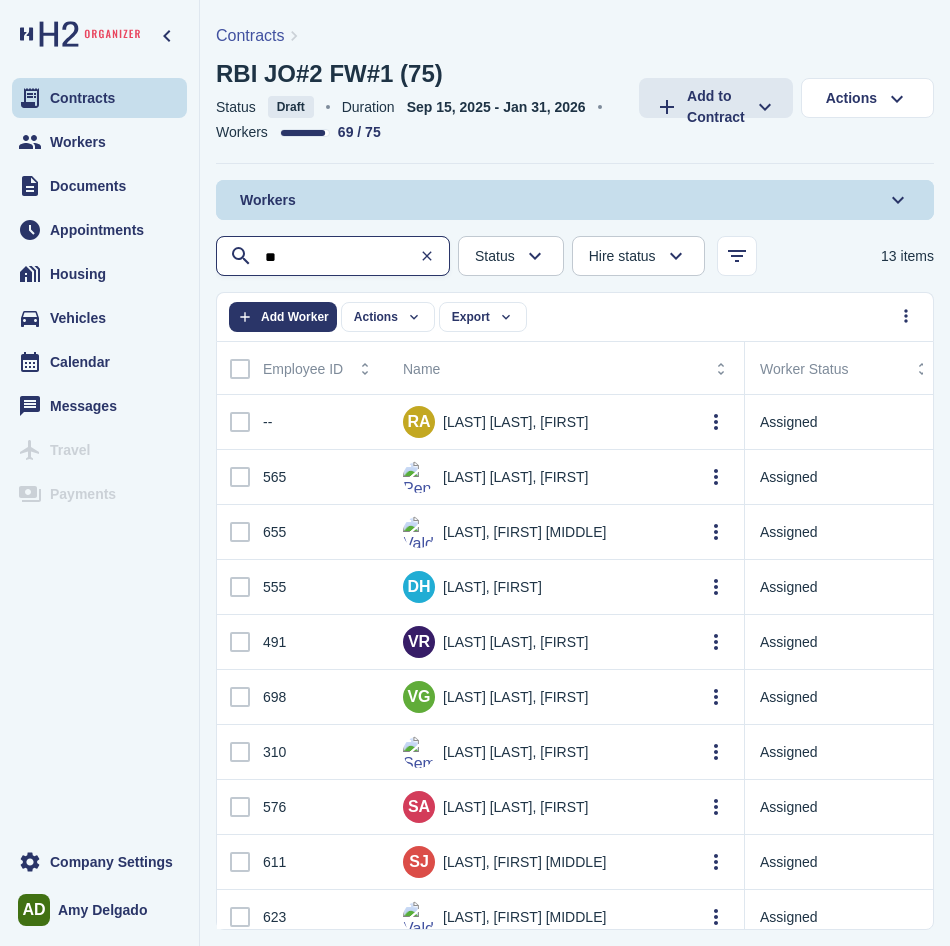 type on "*" 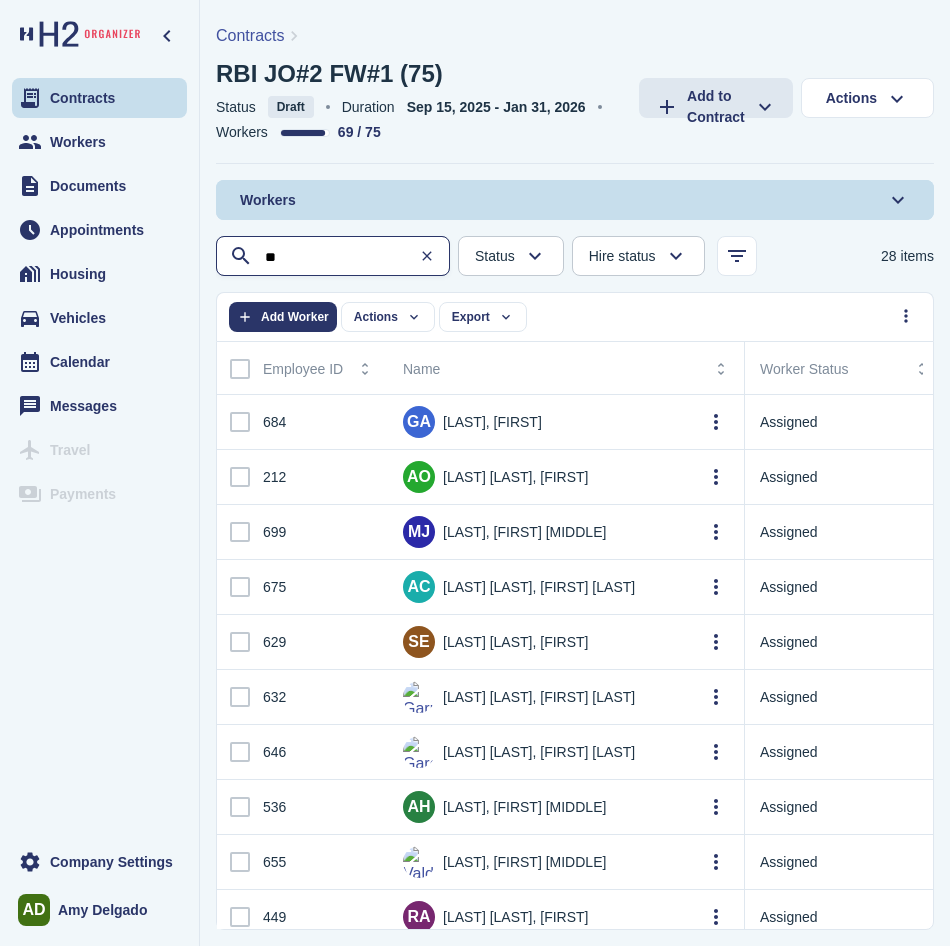 type on "*" 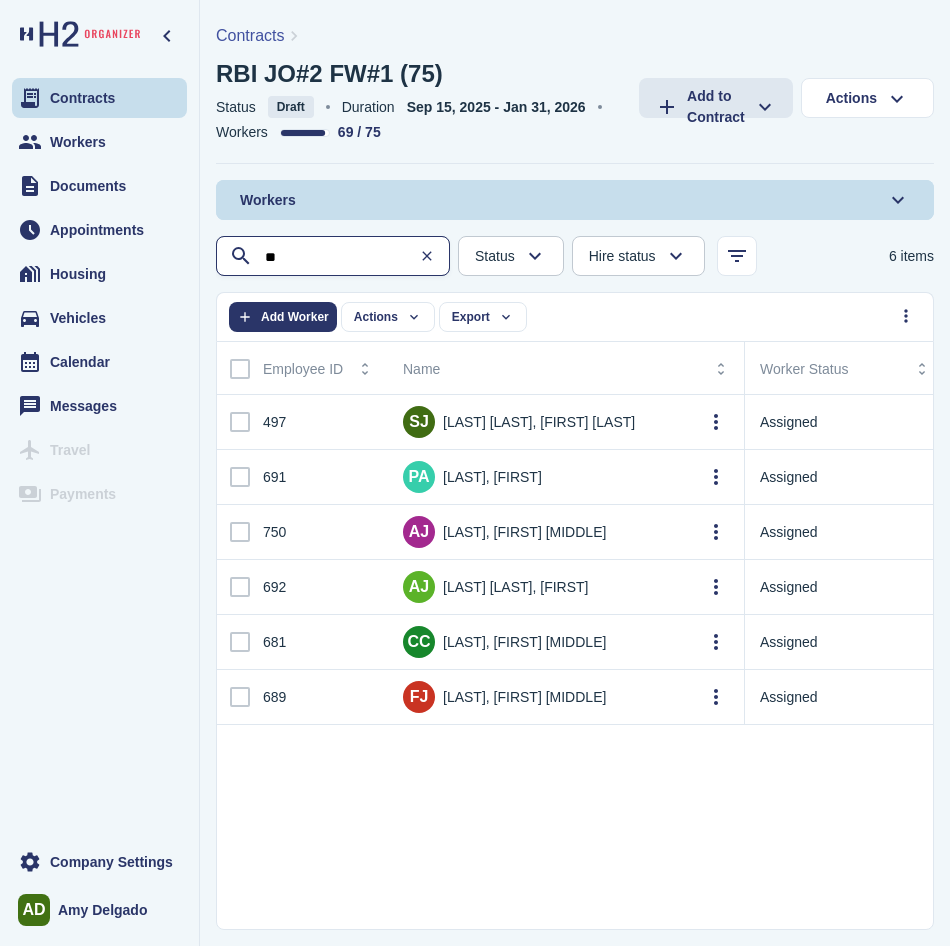 type on "*" 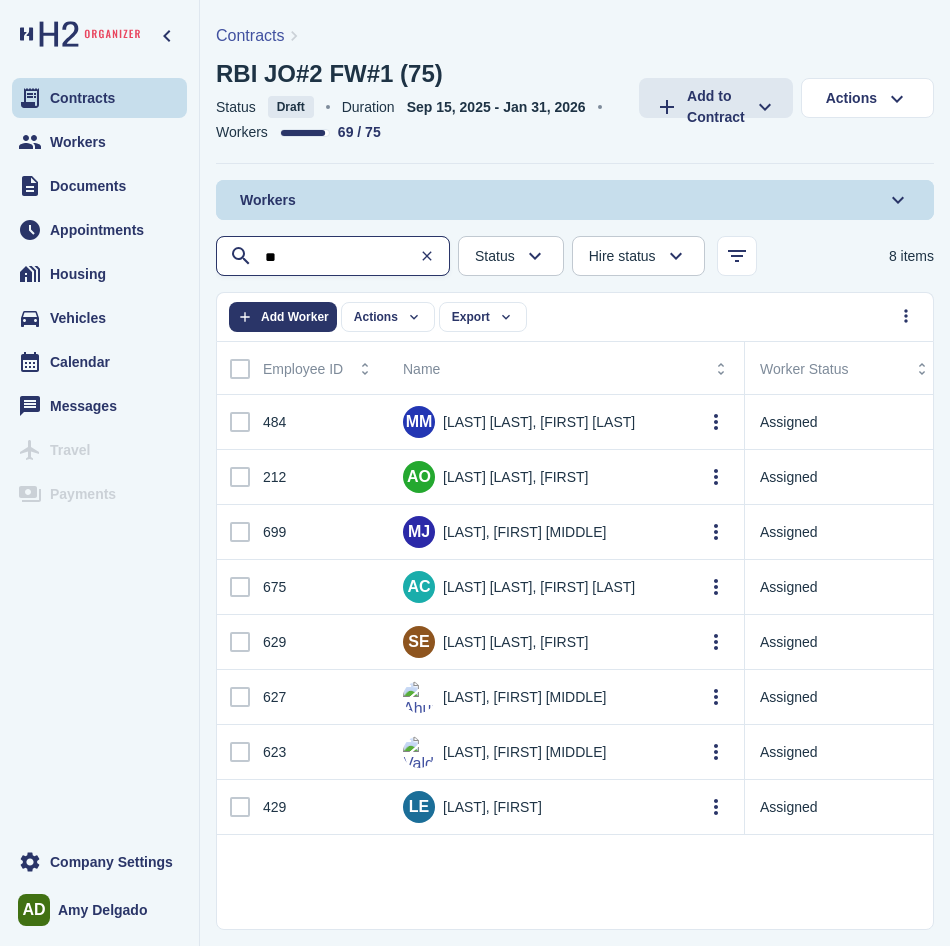 type on "*" 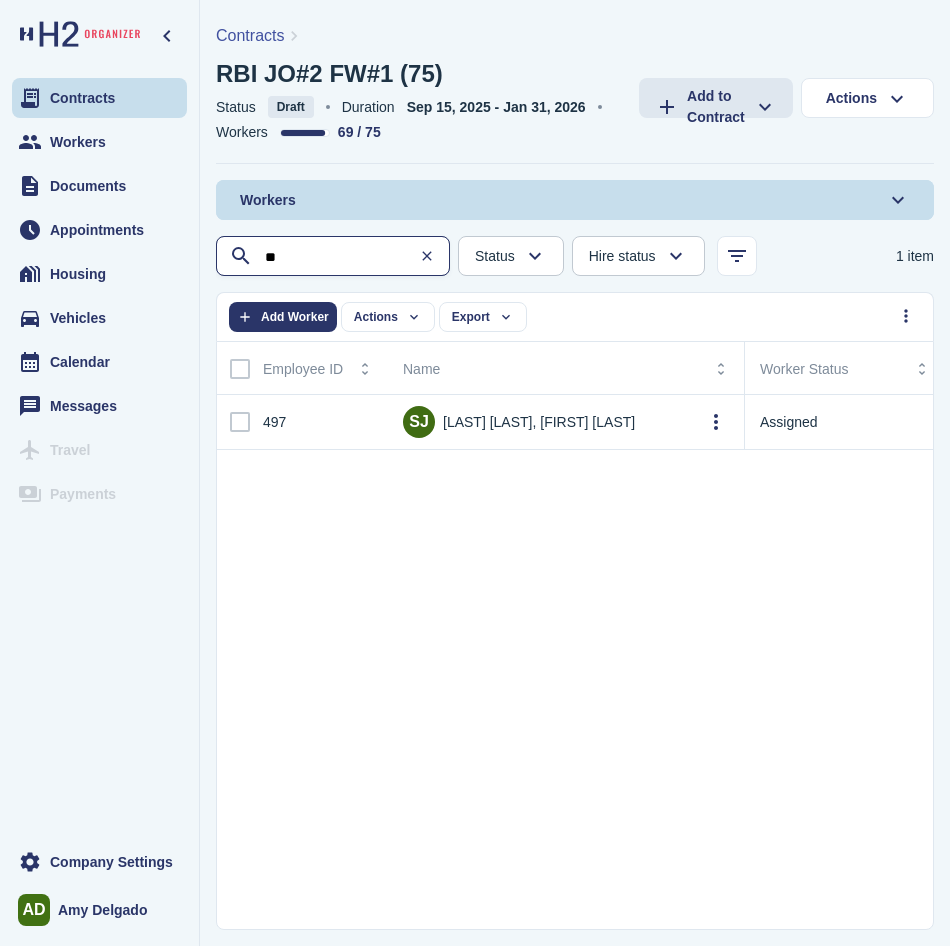 type on "*" 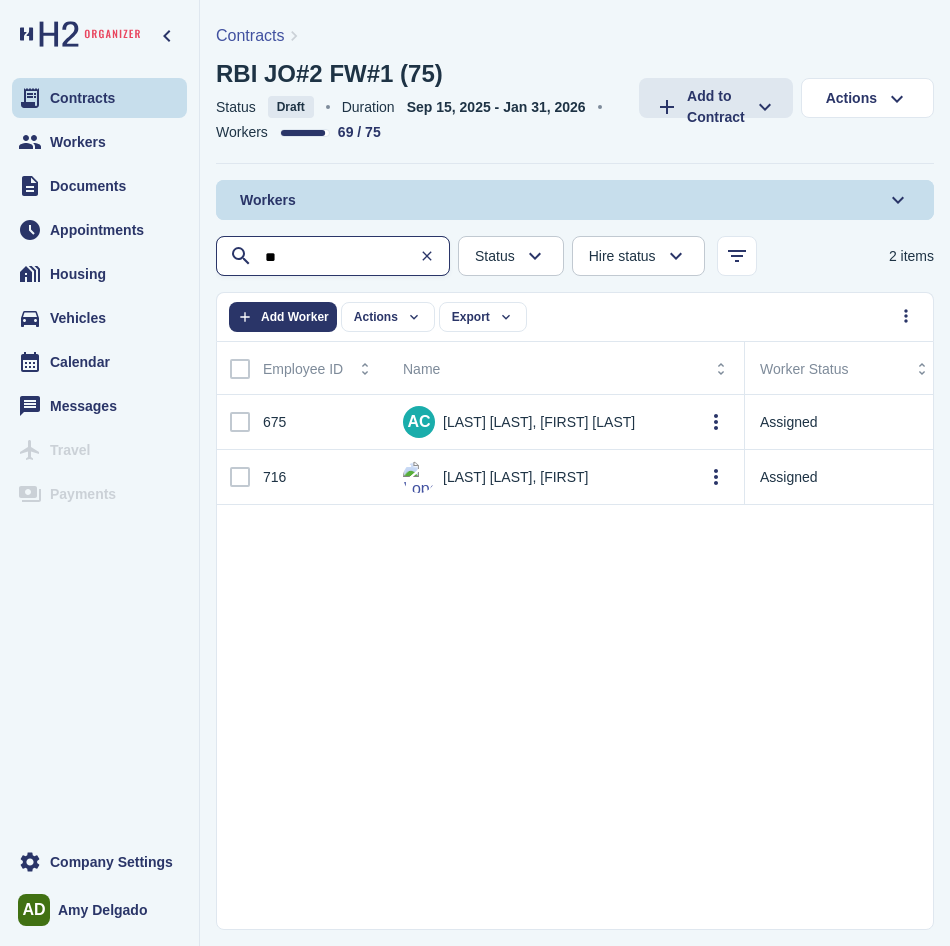 type on "*" 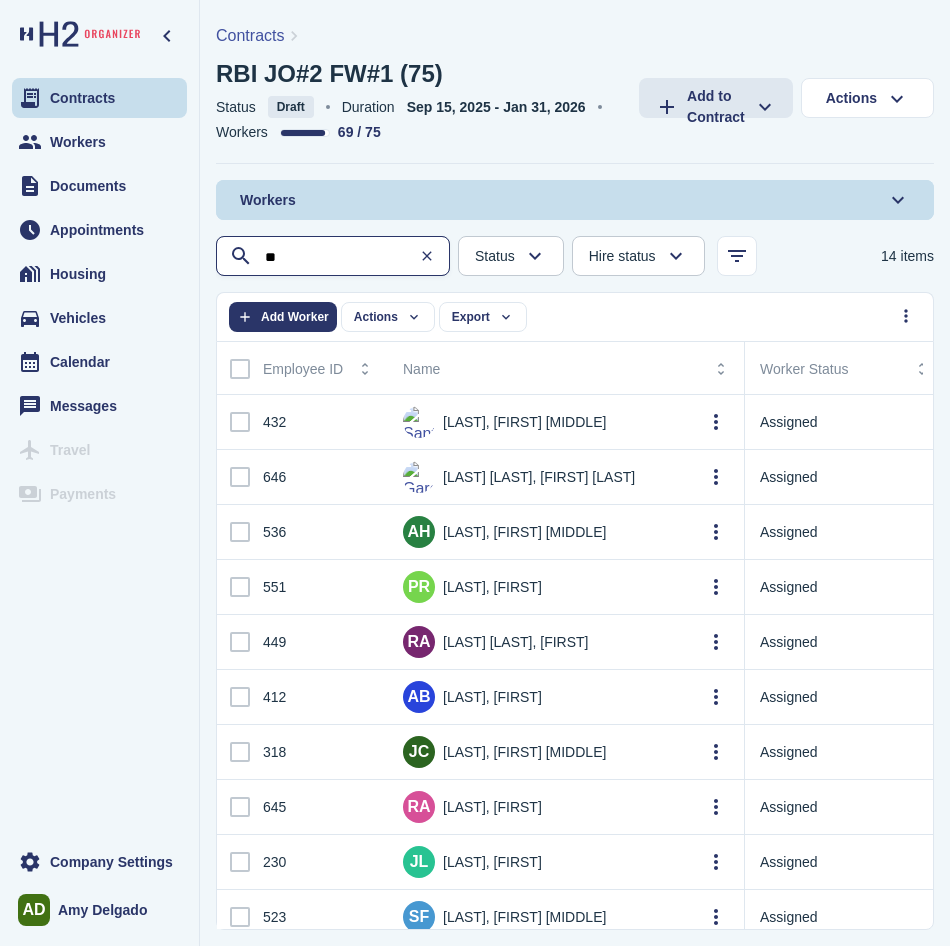 type on "*" 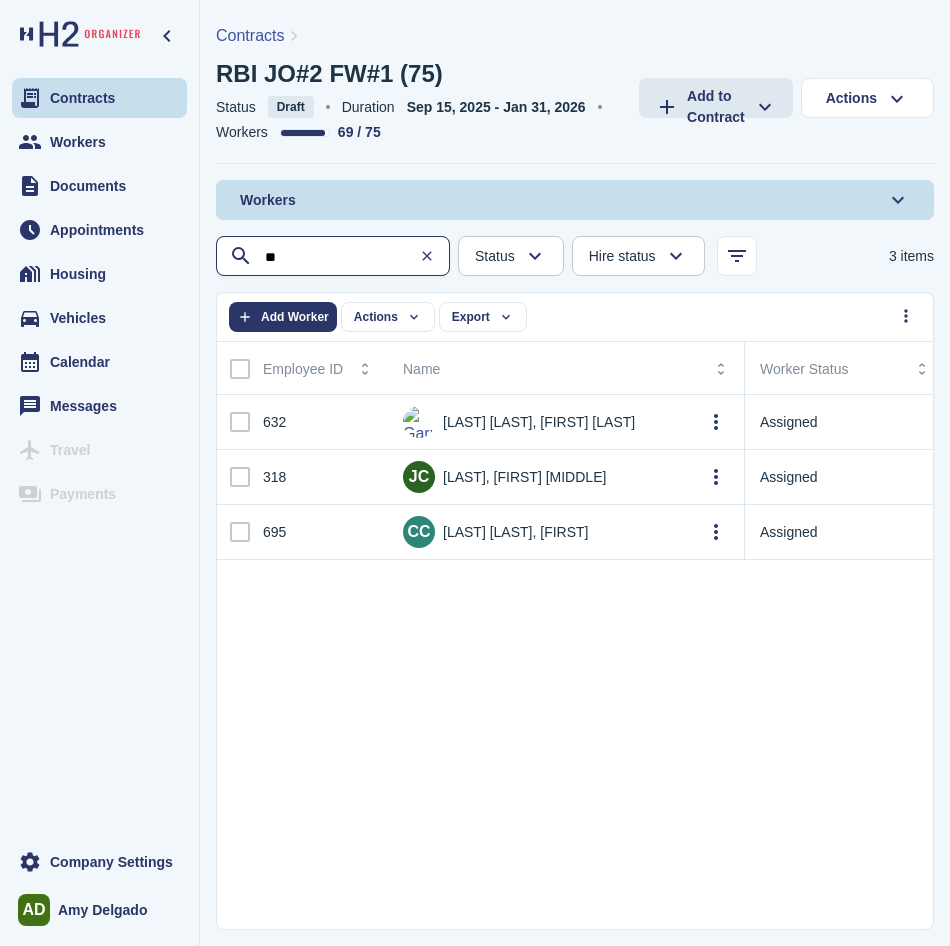type on "*" 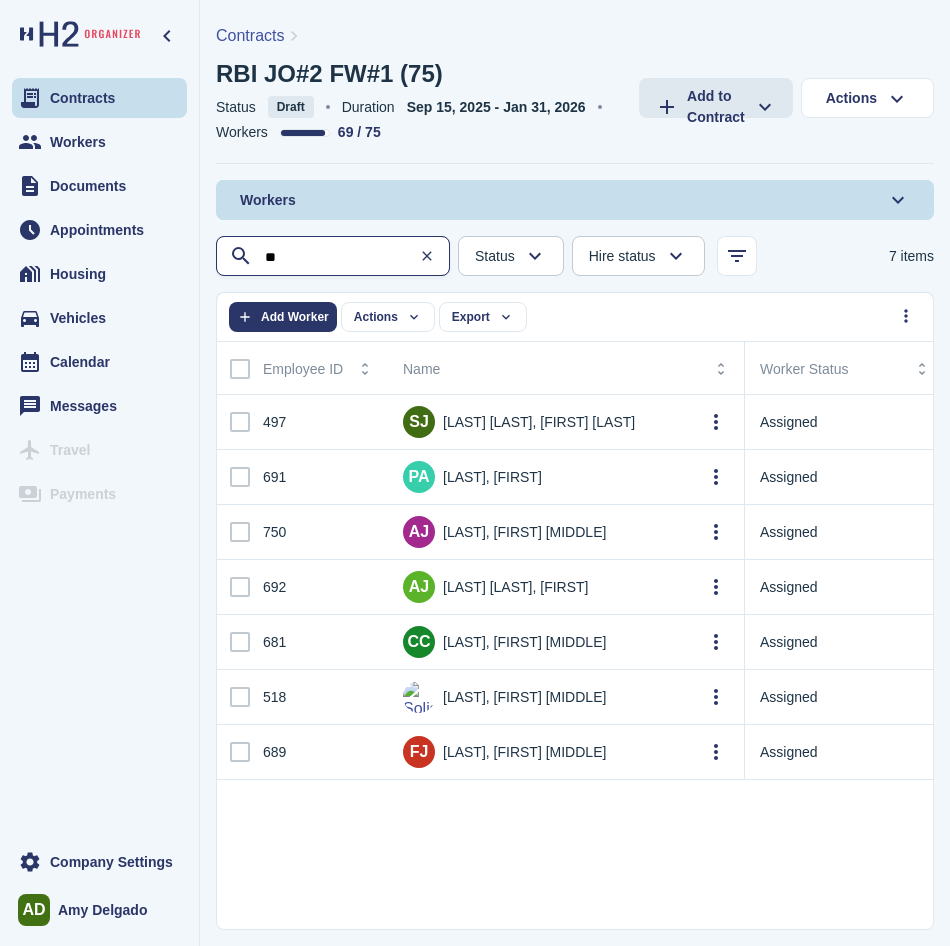 type on "*" 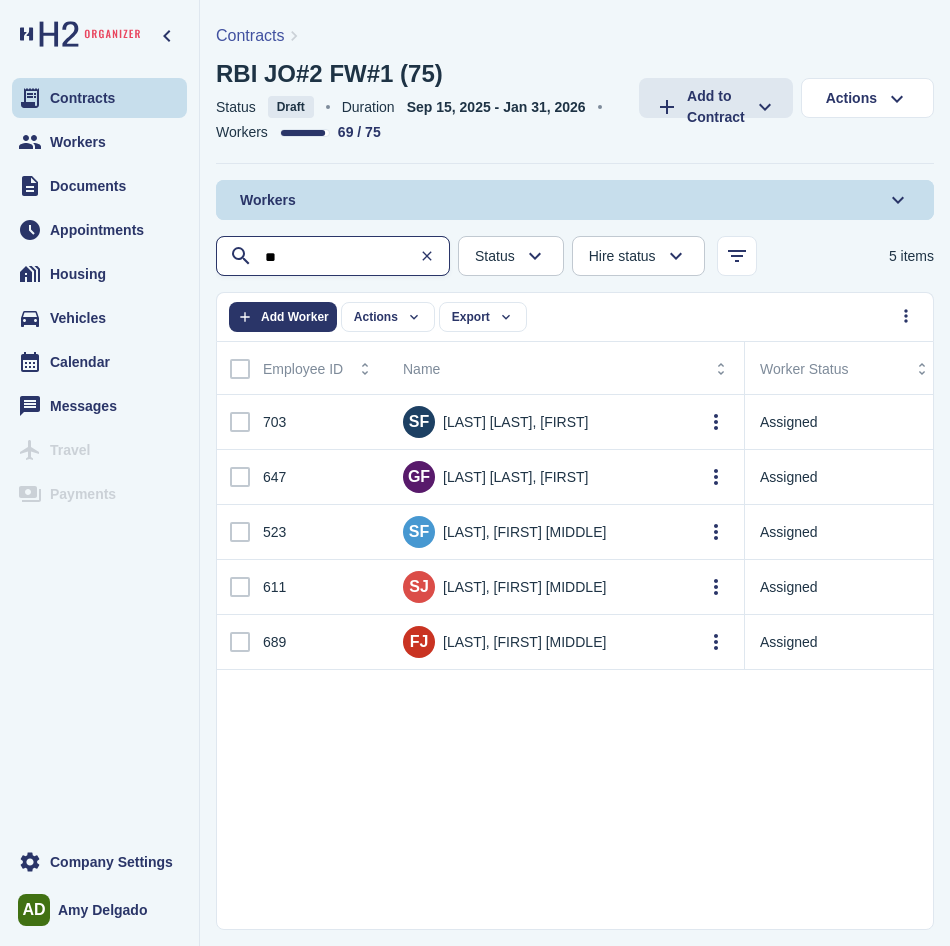 type on "*" 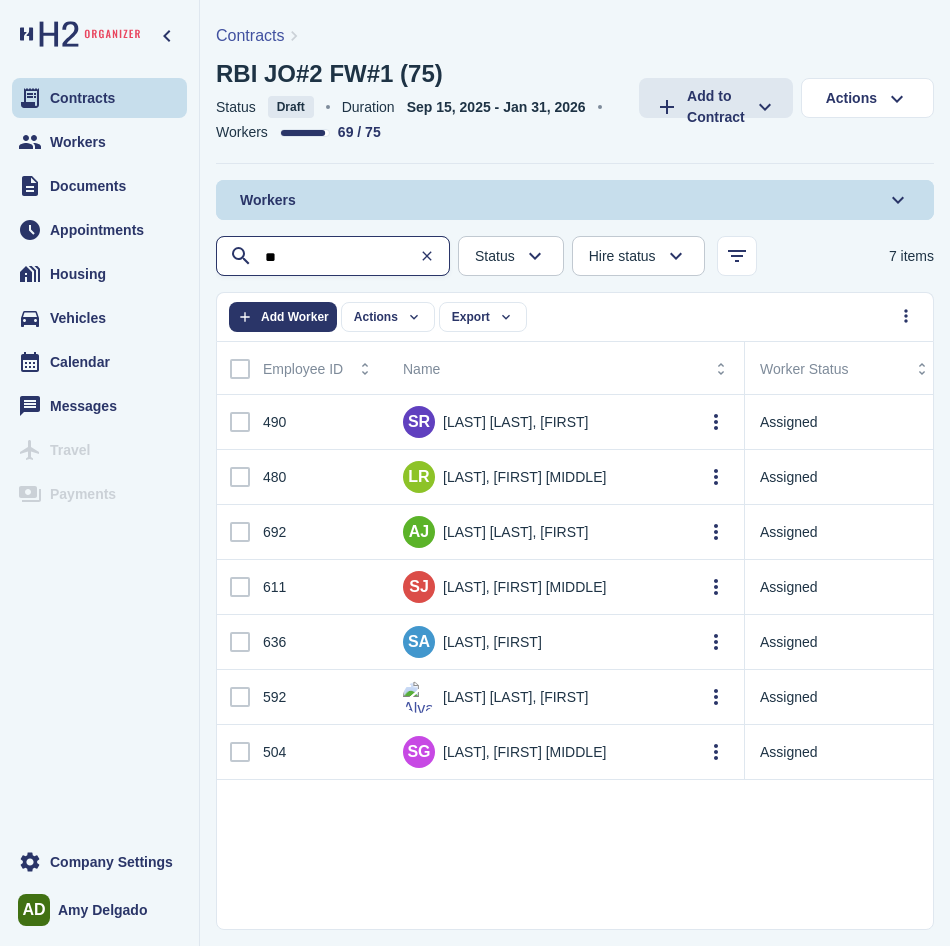 type on "*" 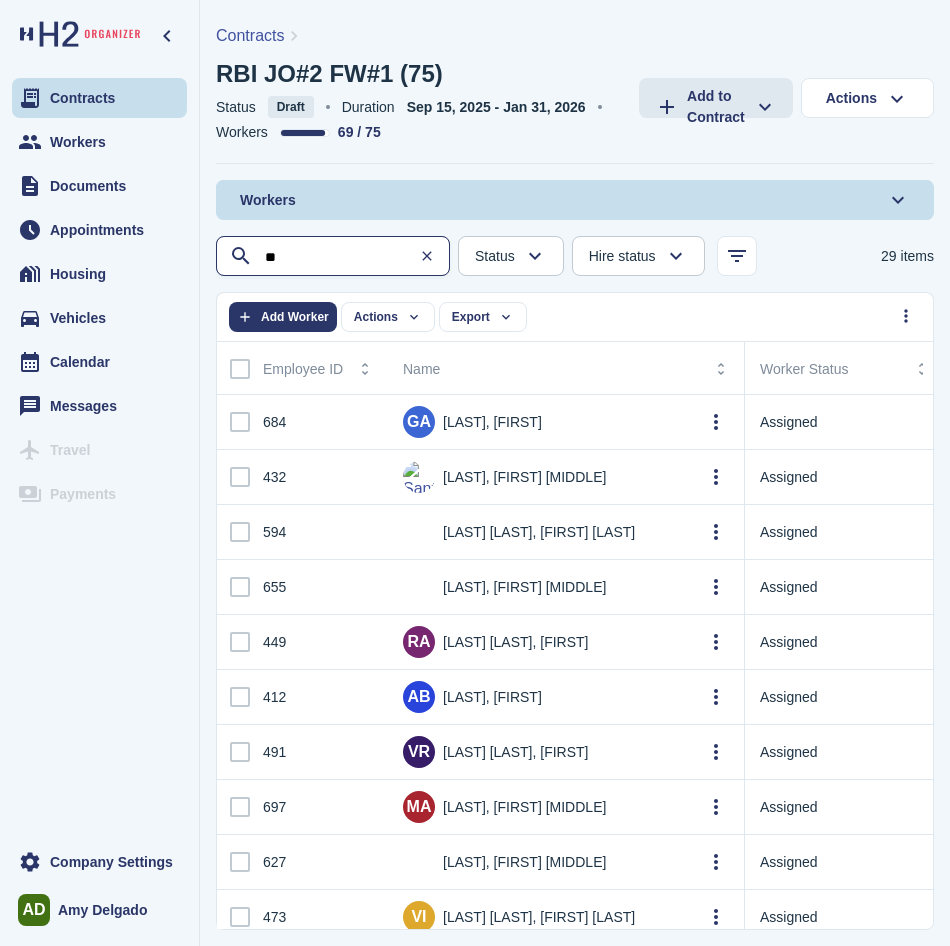 type on "*" 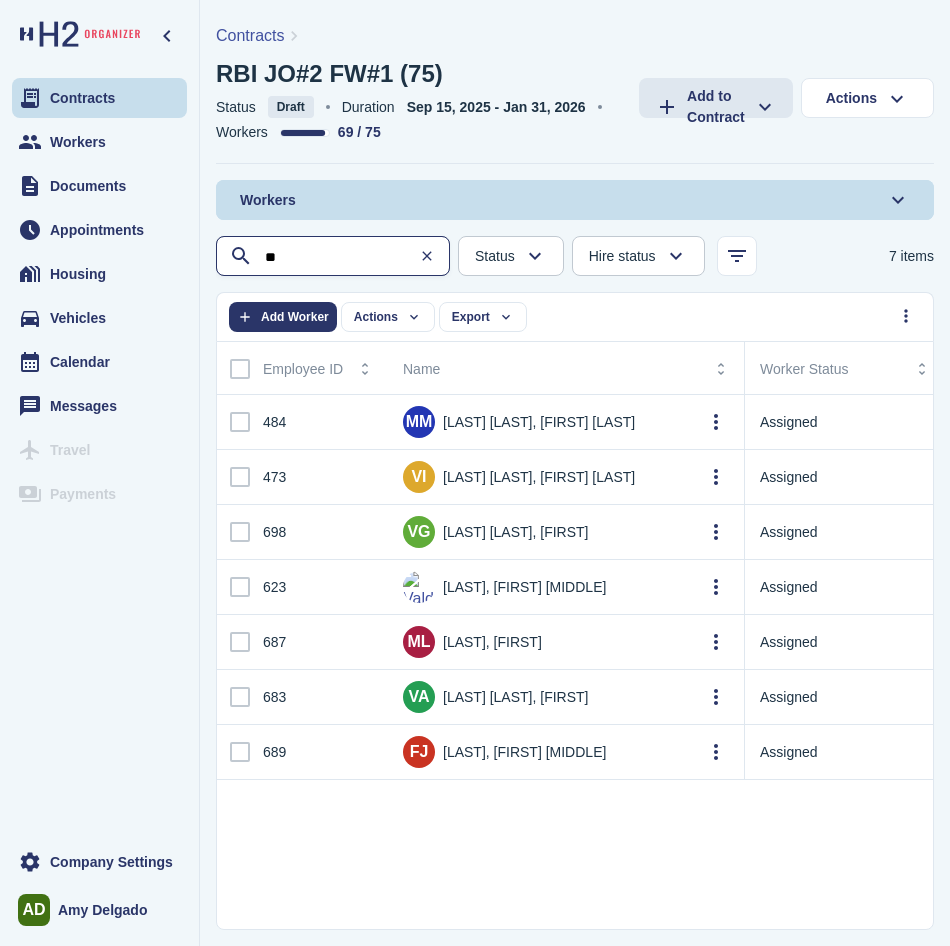 type on "*" 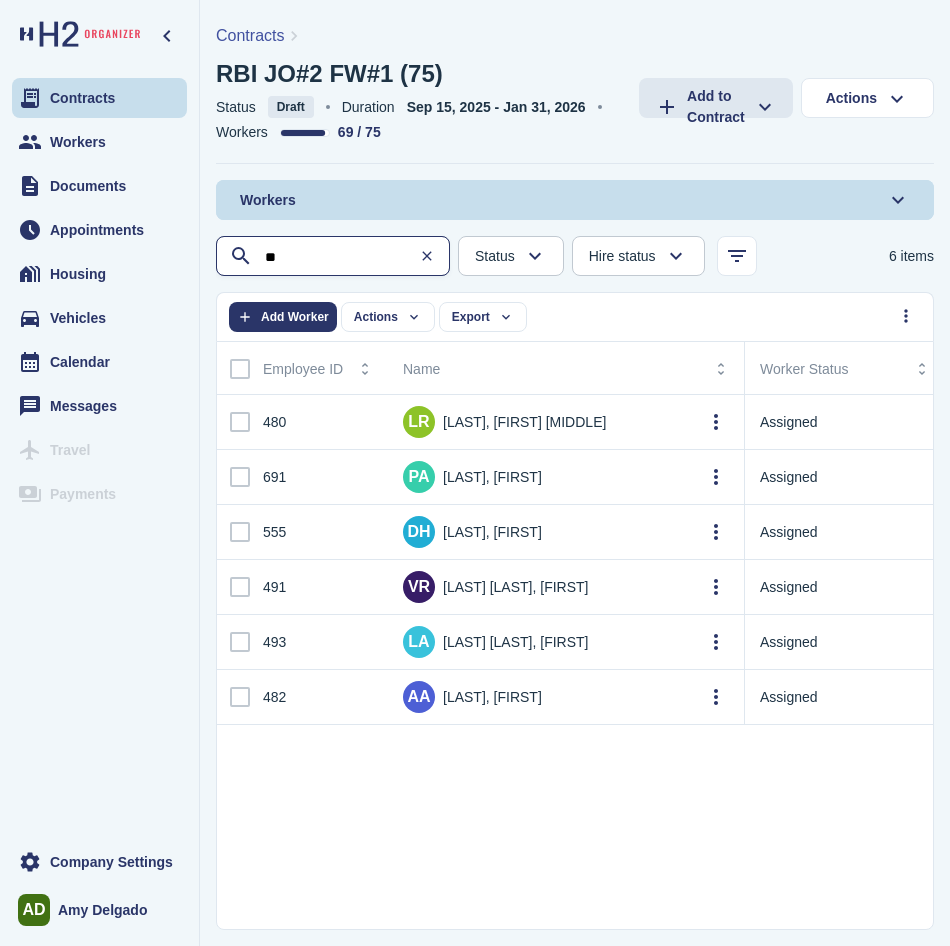 type on "*" 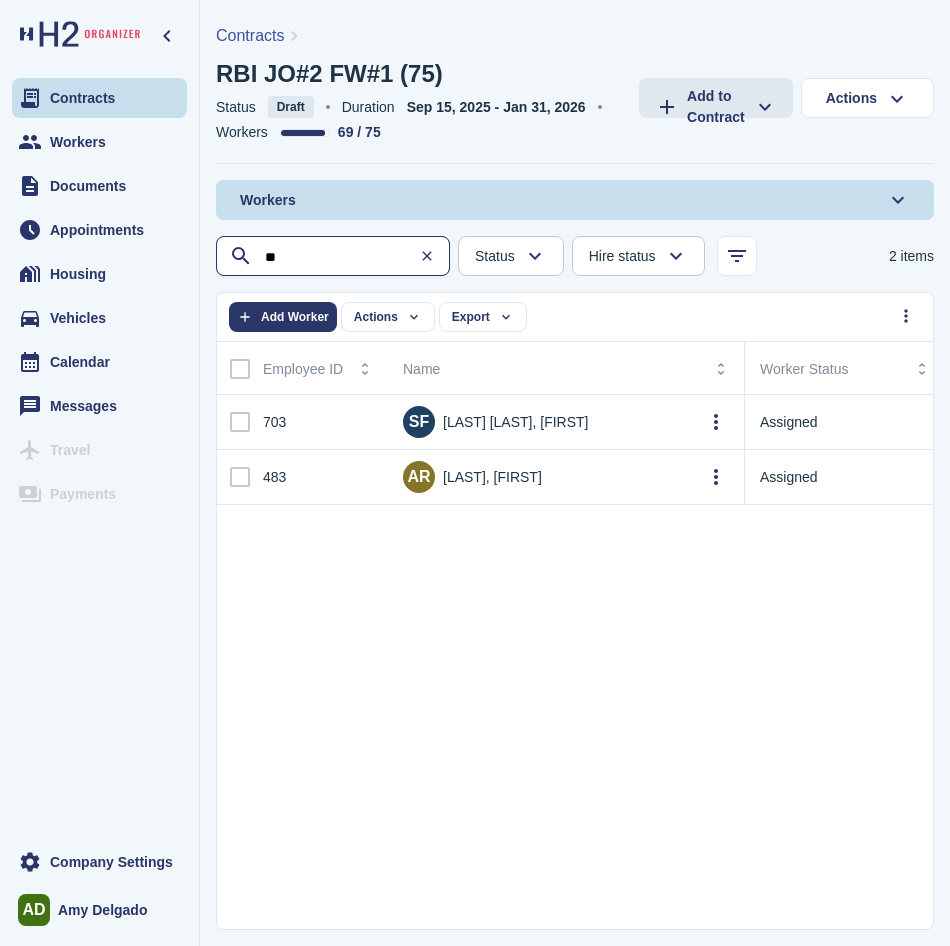 type on "*" 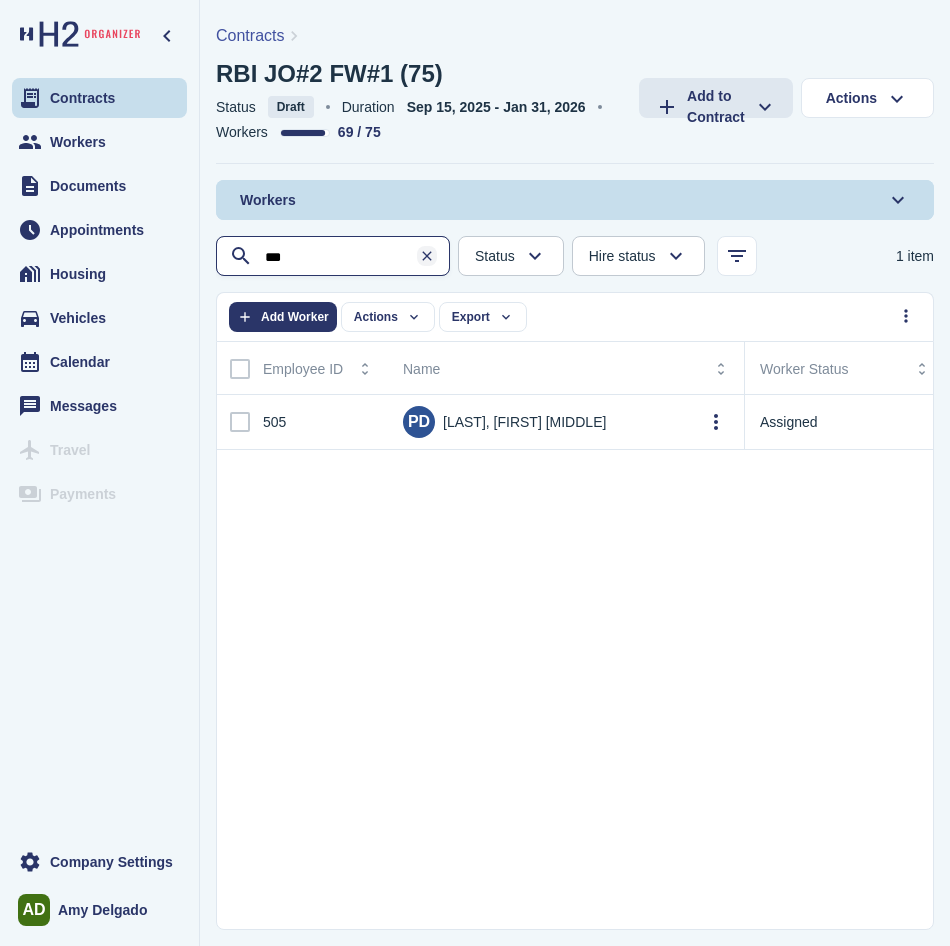 type on "***" 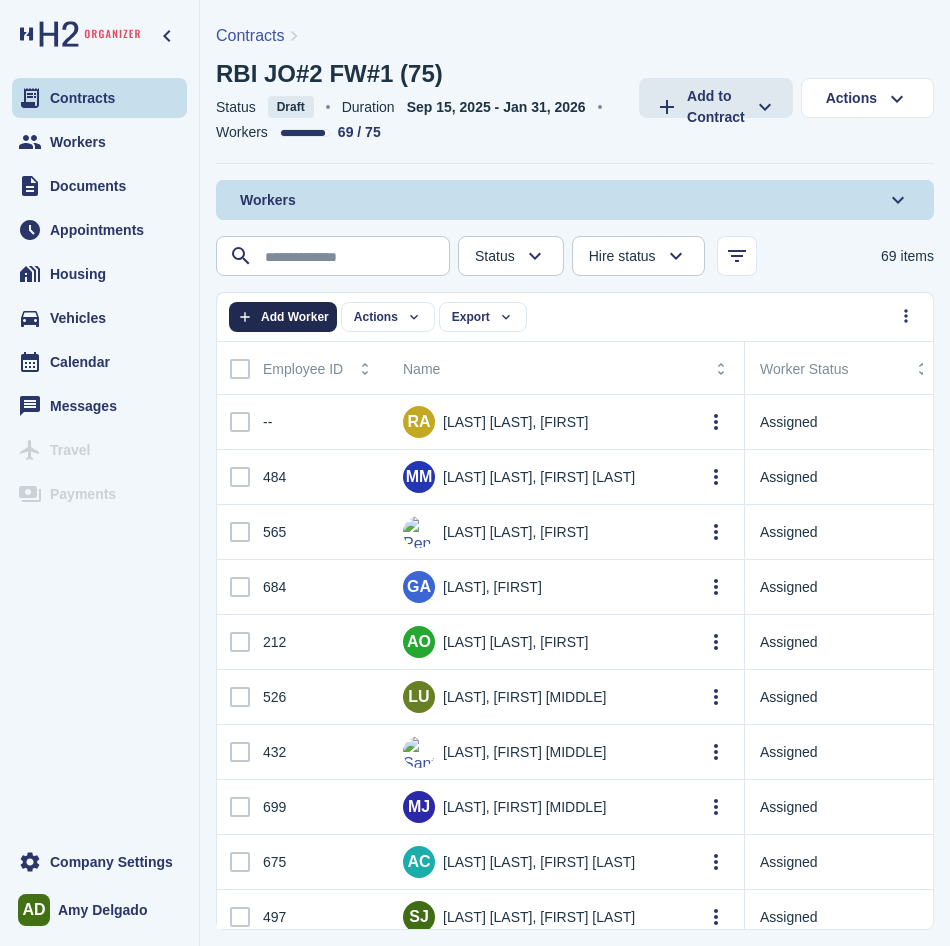 click on "Add Worker" 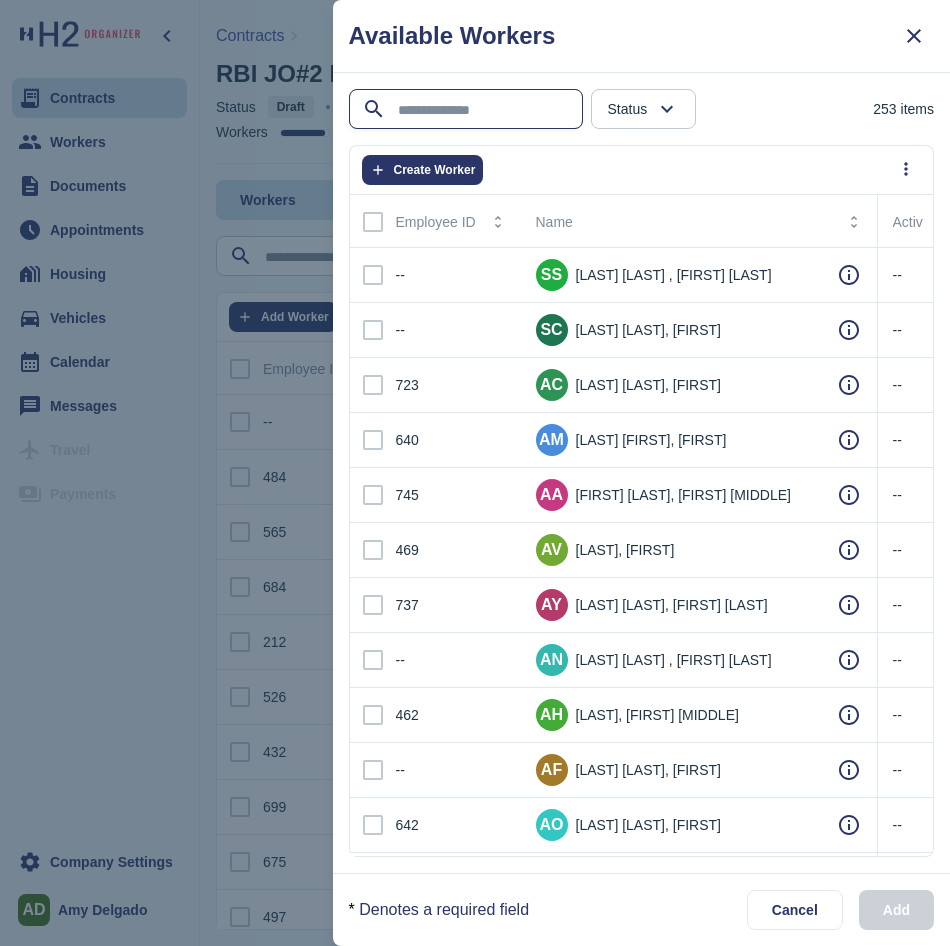 click at bounding box center (468, 110) 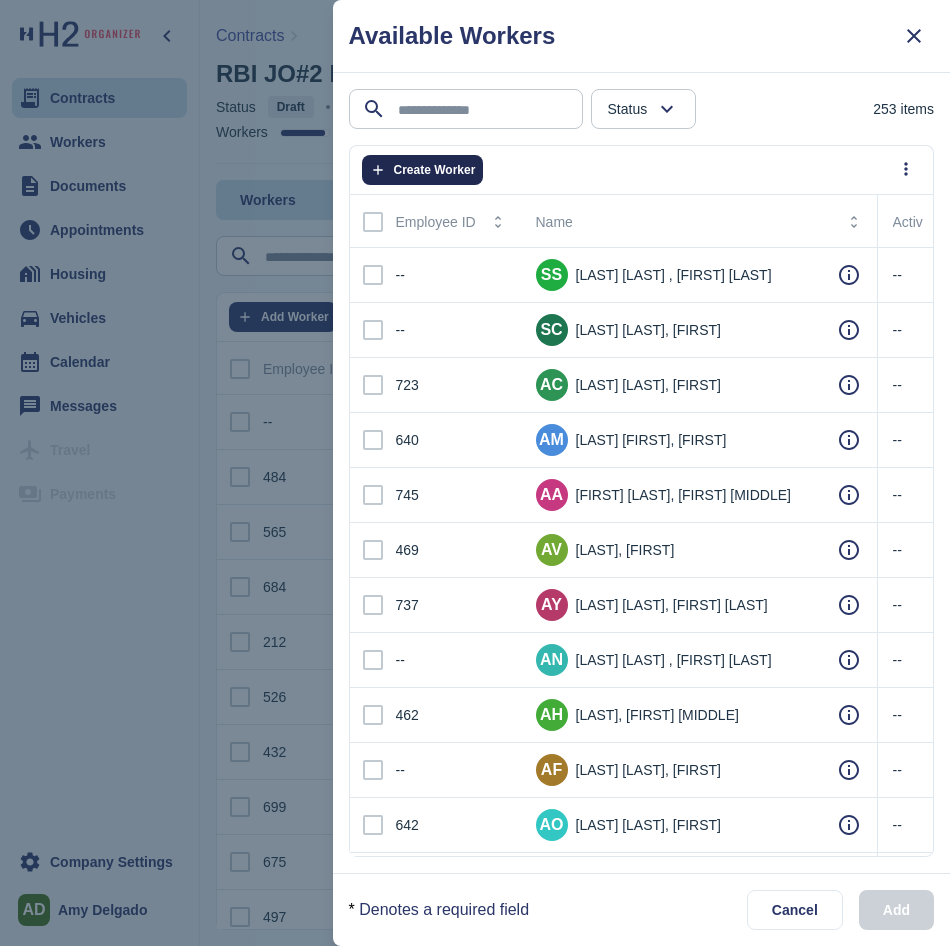 click on "Create Worker" 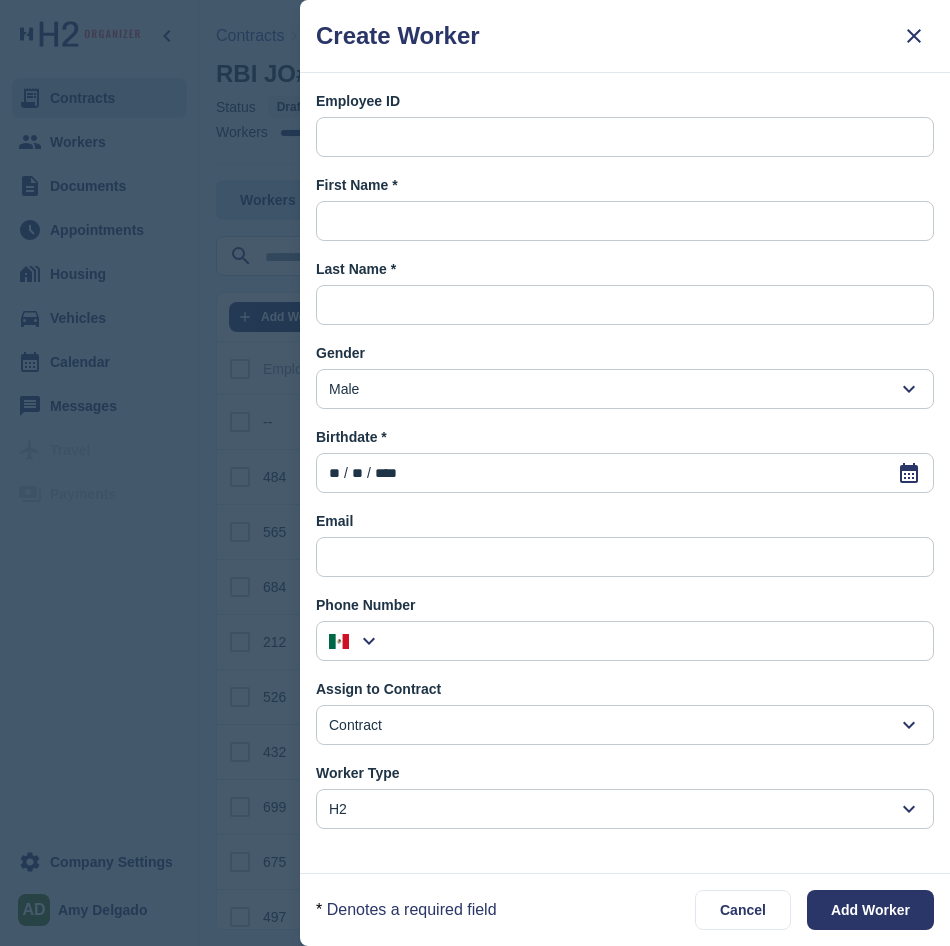 click on "Create Worker" at bounding box center [625, 36] 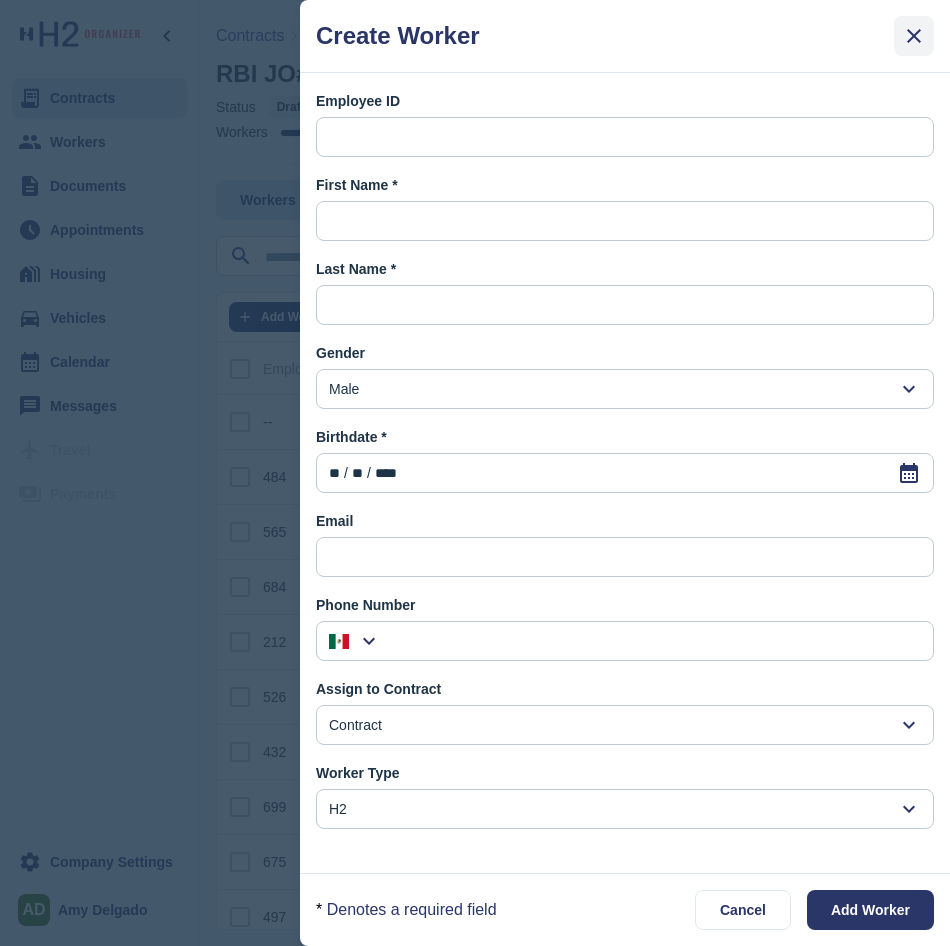 click at bounding box center (914, 36) 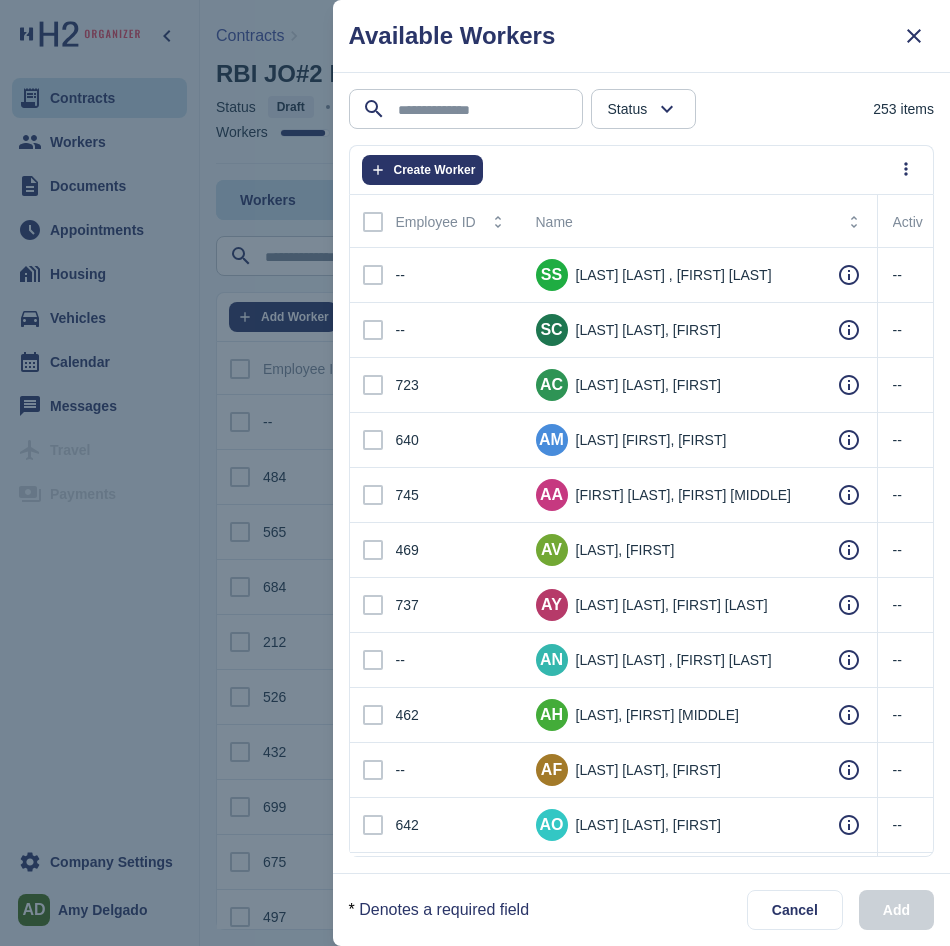 click at bounding box center (566, 109) 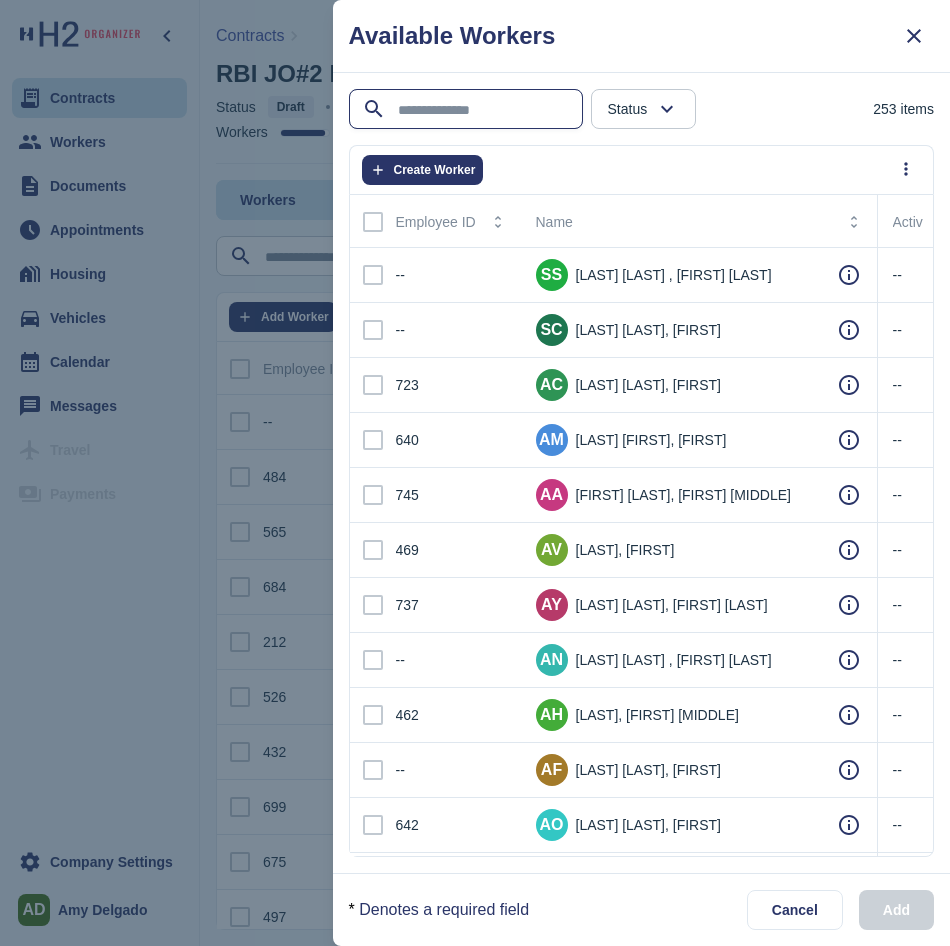 click at bounding box center [468, 110] 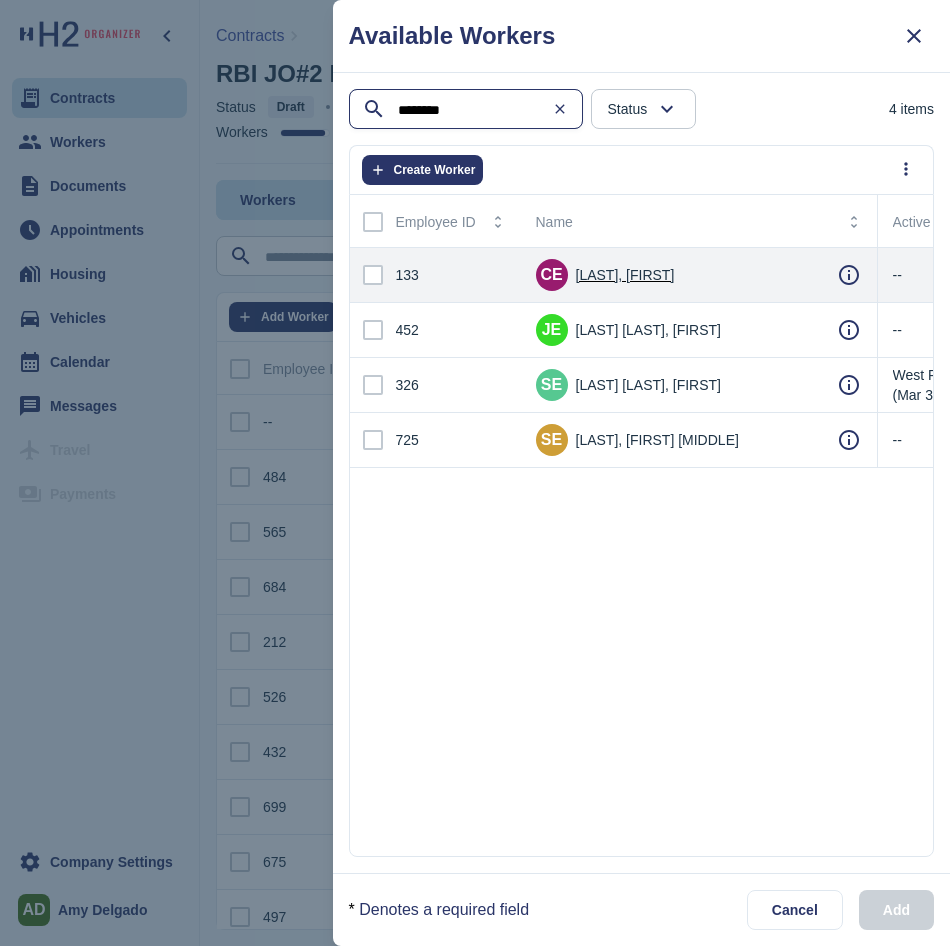 type on "*******" 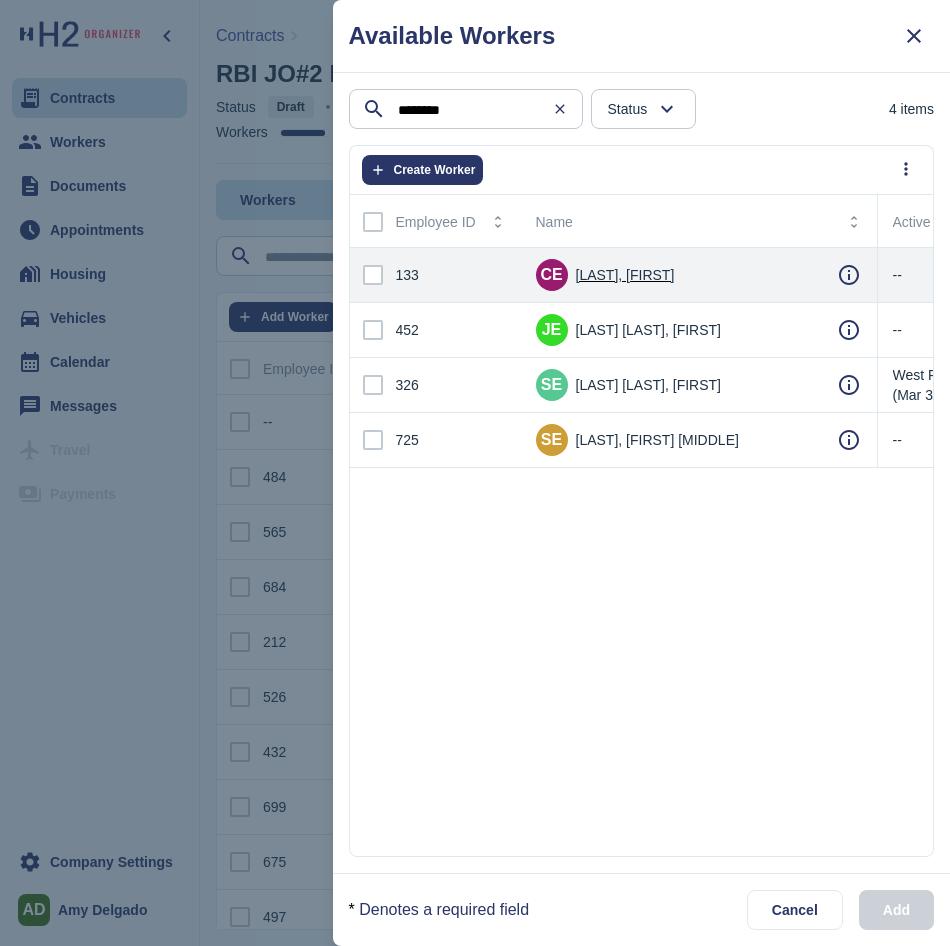 click at bounding box center (373, 275) 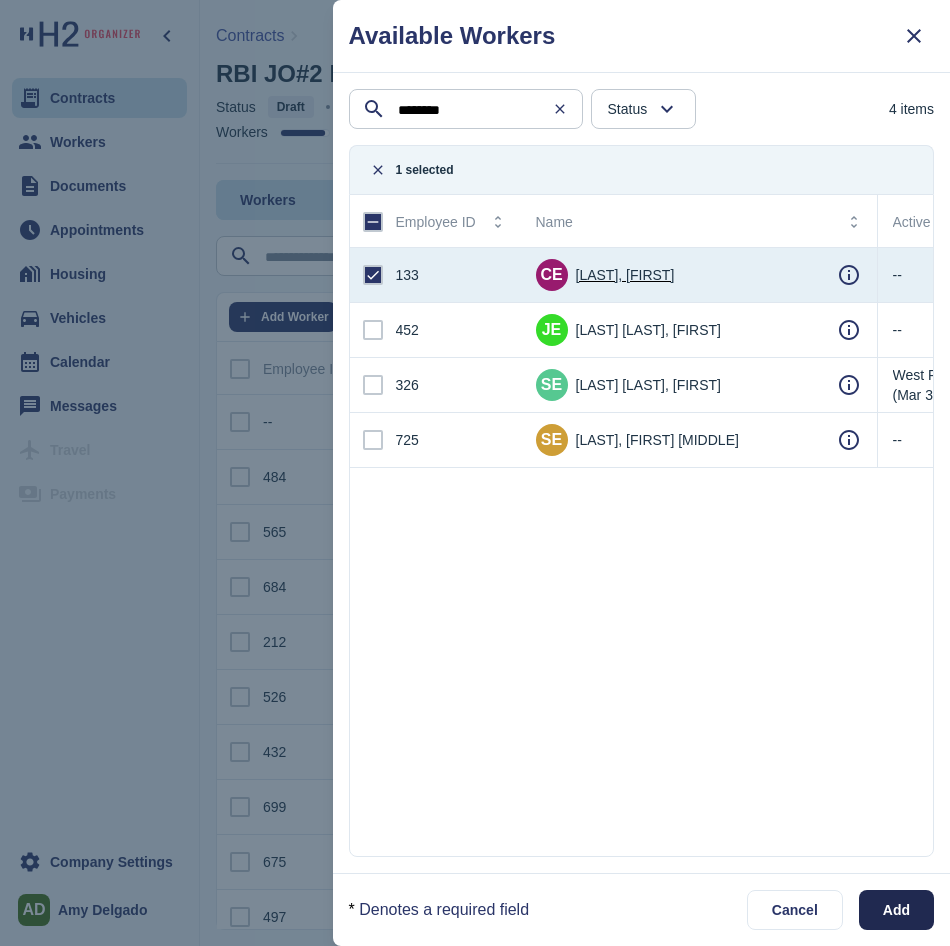 click on "Add" at bounding box center (896, 910) 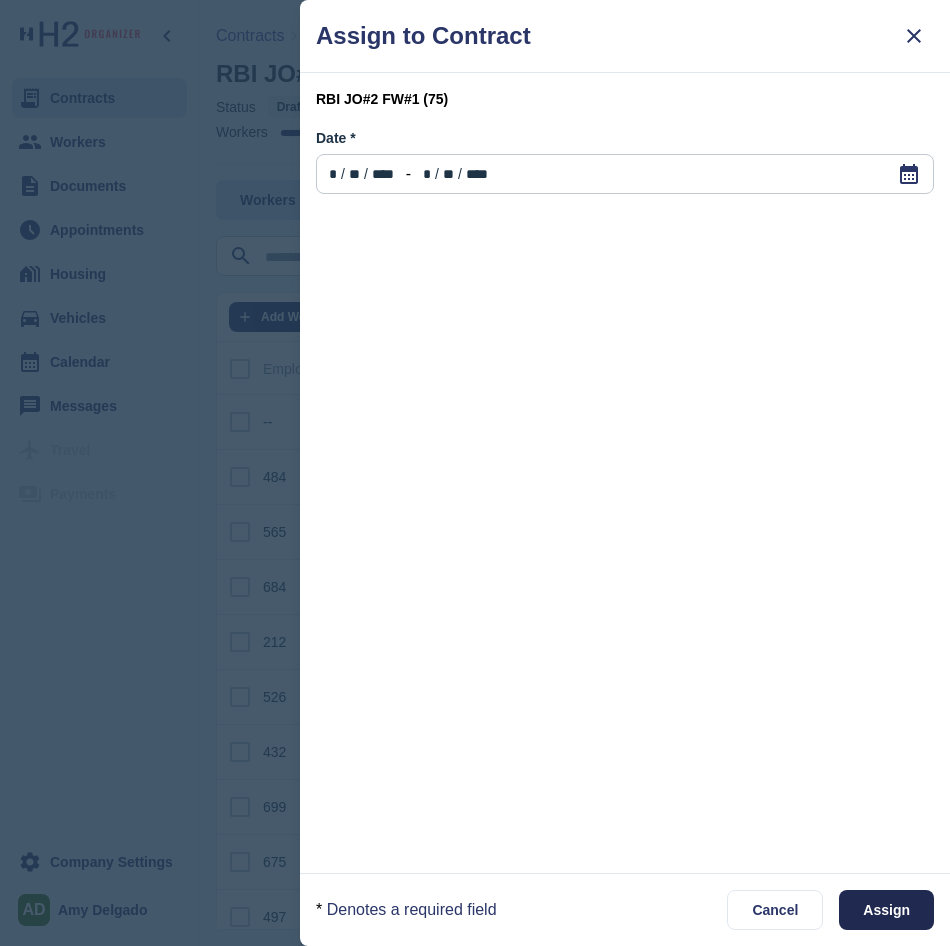click on "Assign" at bounding box center [886, 910] 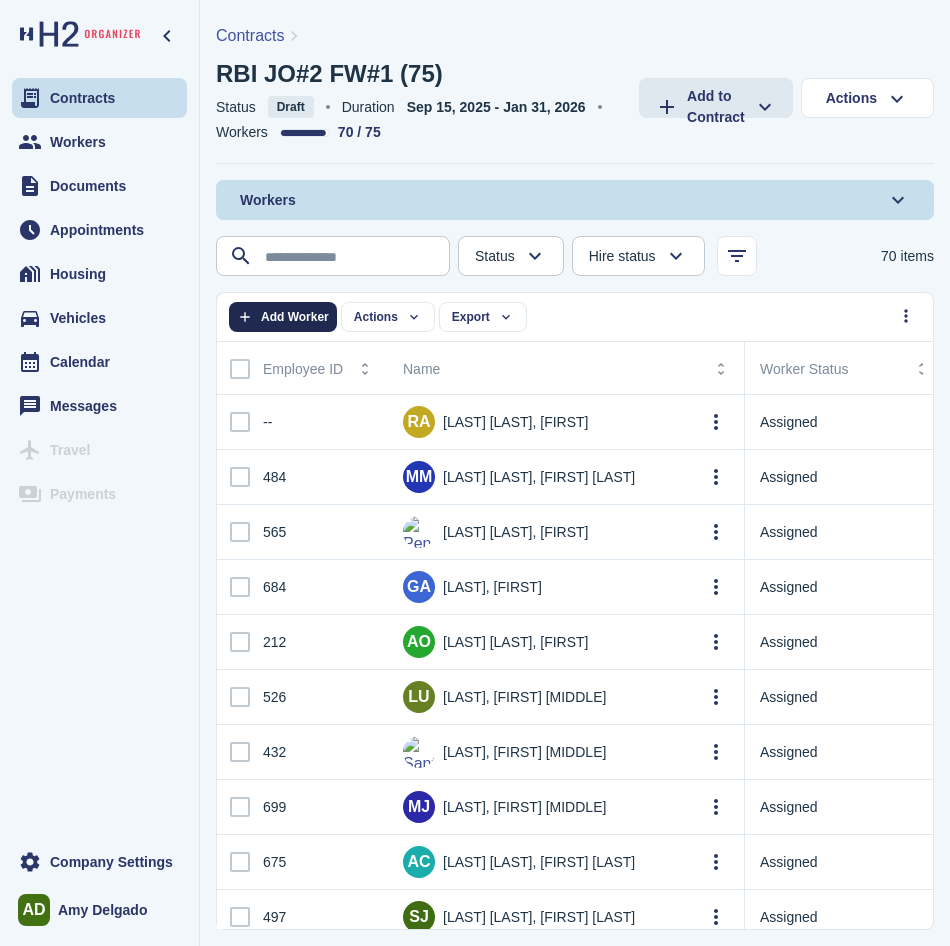 click on "Add Worker" 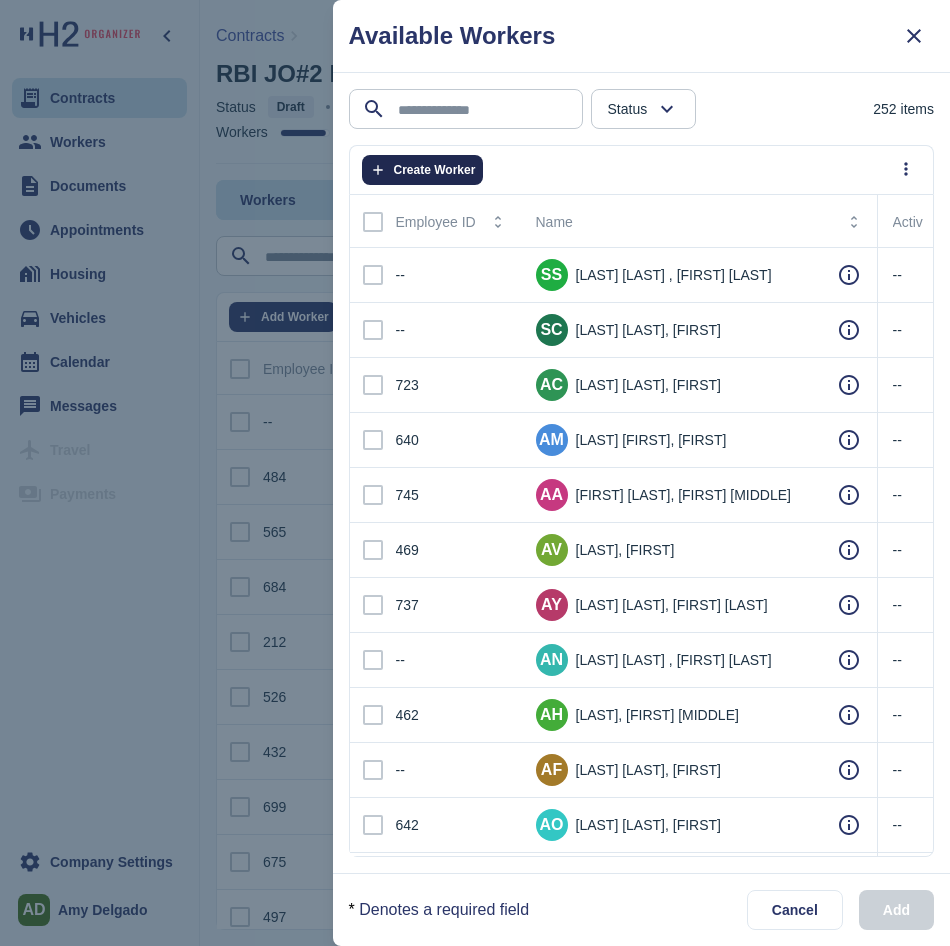 click on "Create Worker" 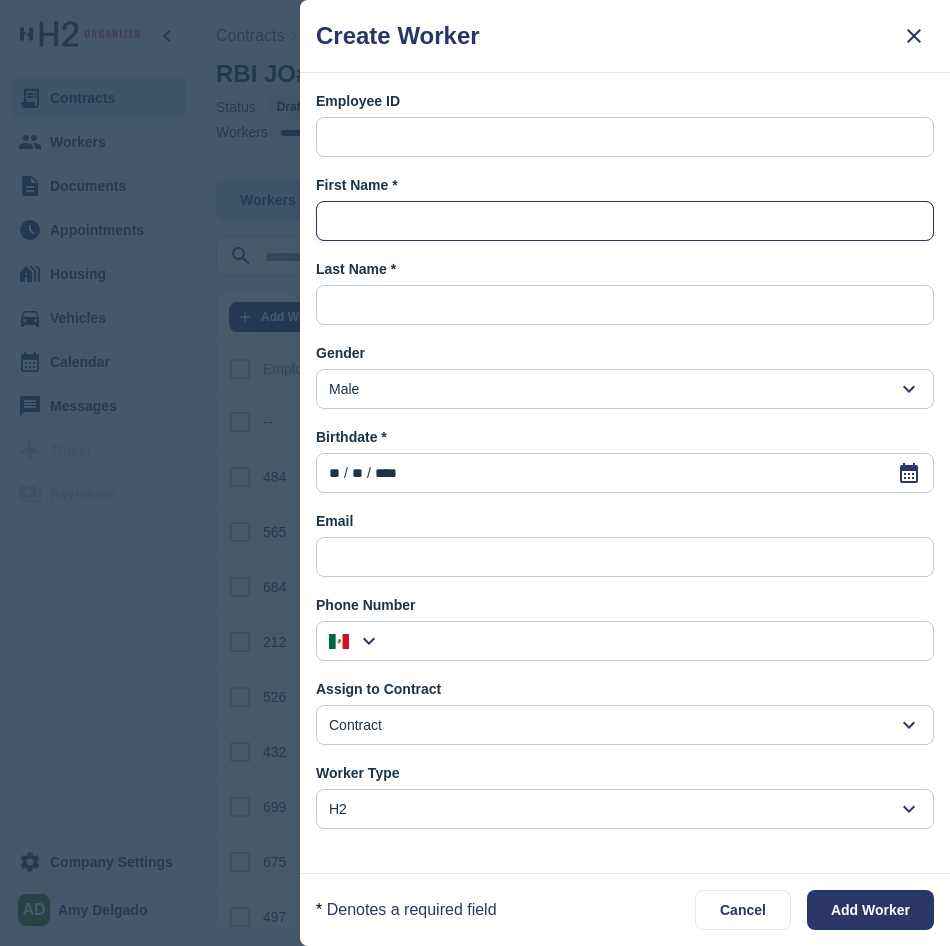 click at bounding box center [625, 222] 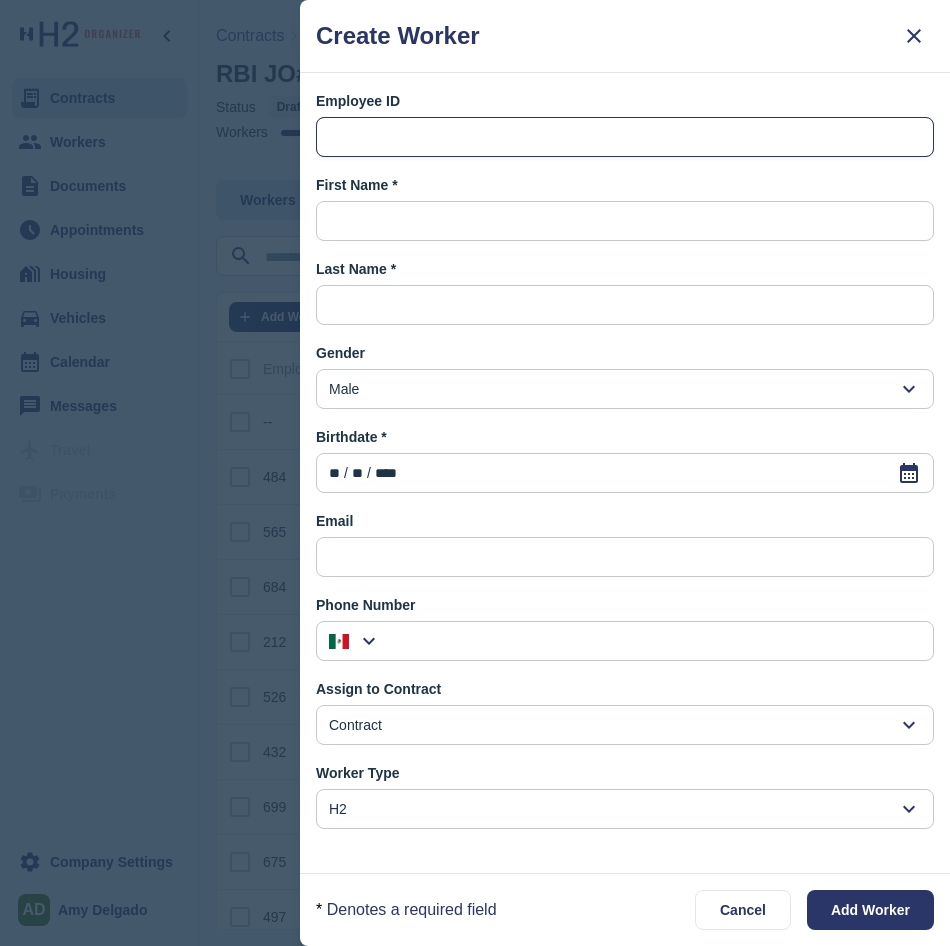 click at bounding box center (625, 138) 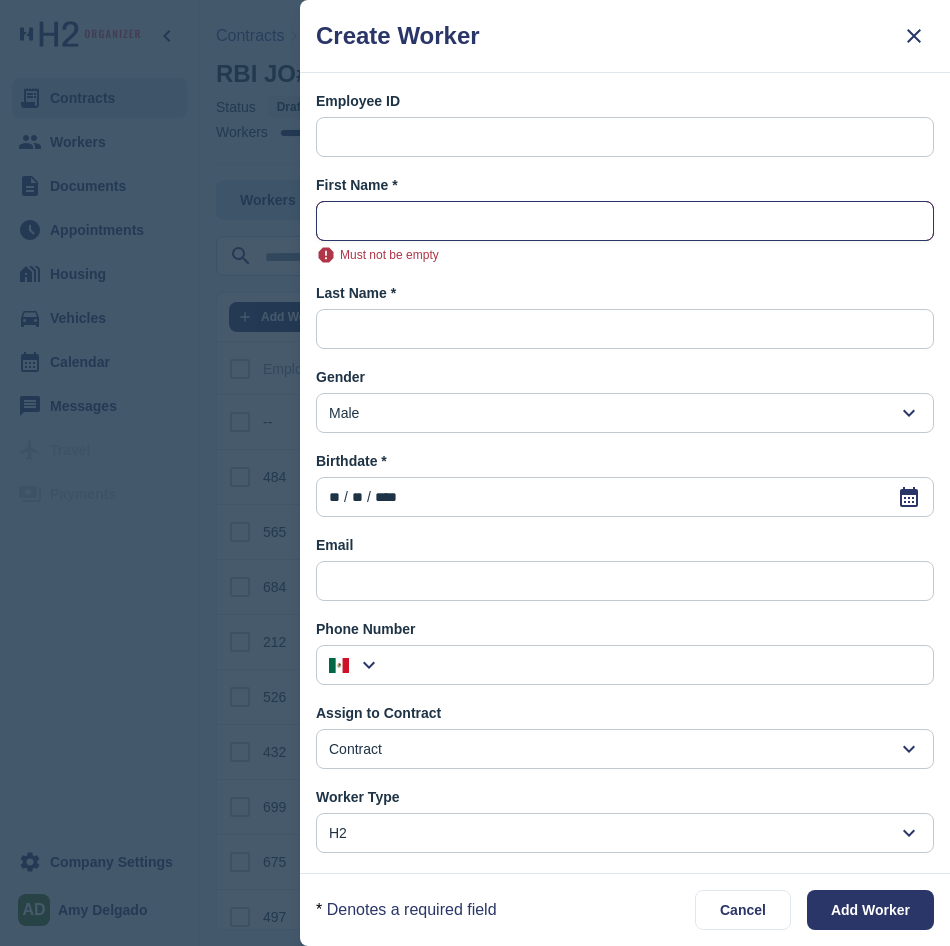 click at bounding box center [625, 222] 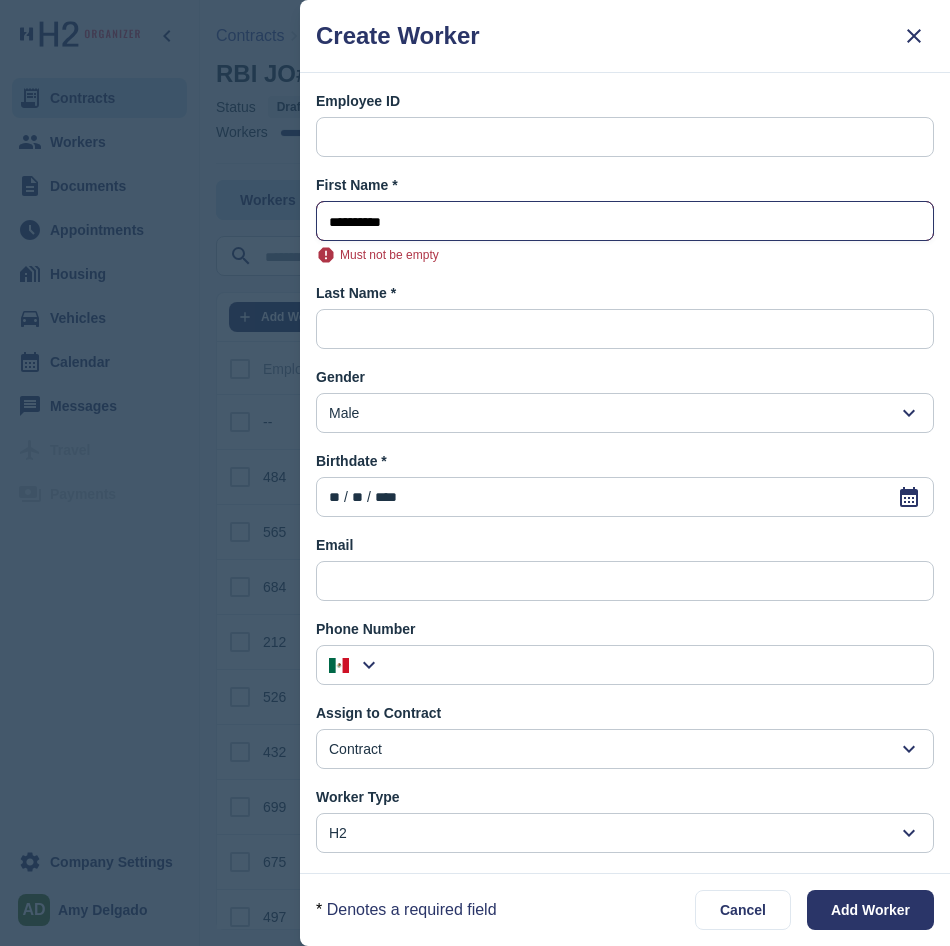 type on "*********" 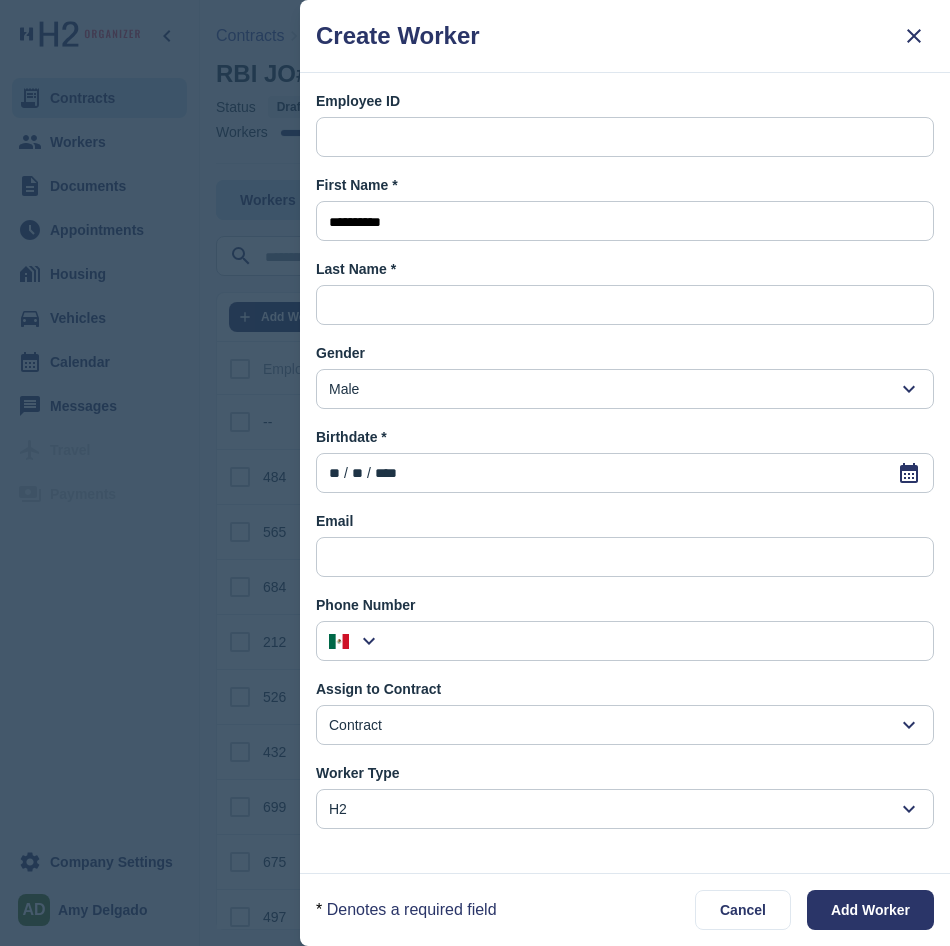 type 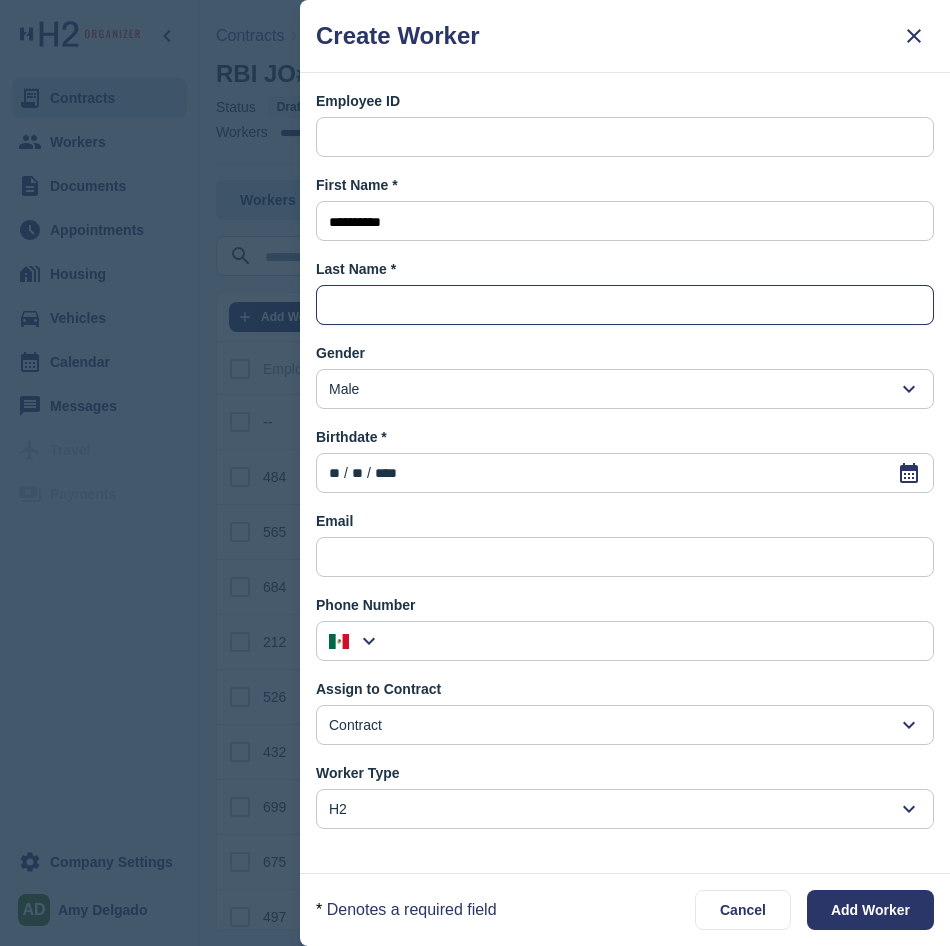 click at bounding box center (625, 306) 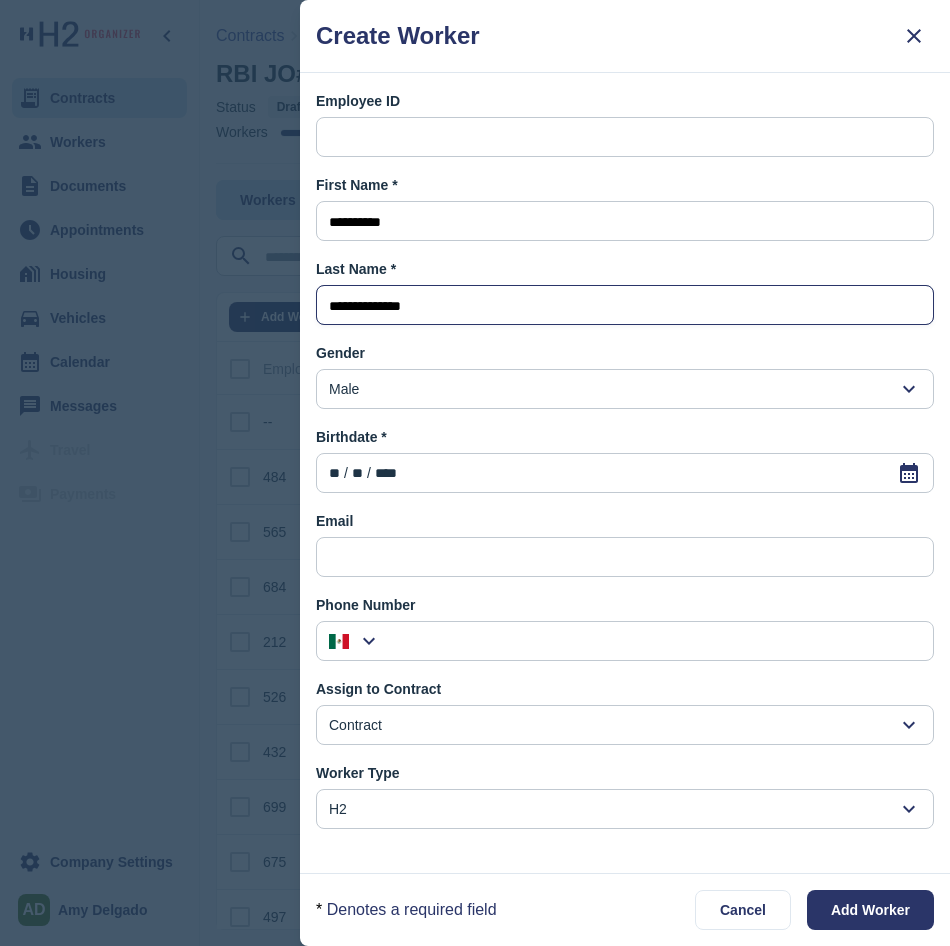 type on "**********" 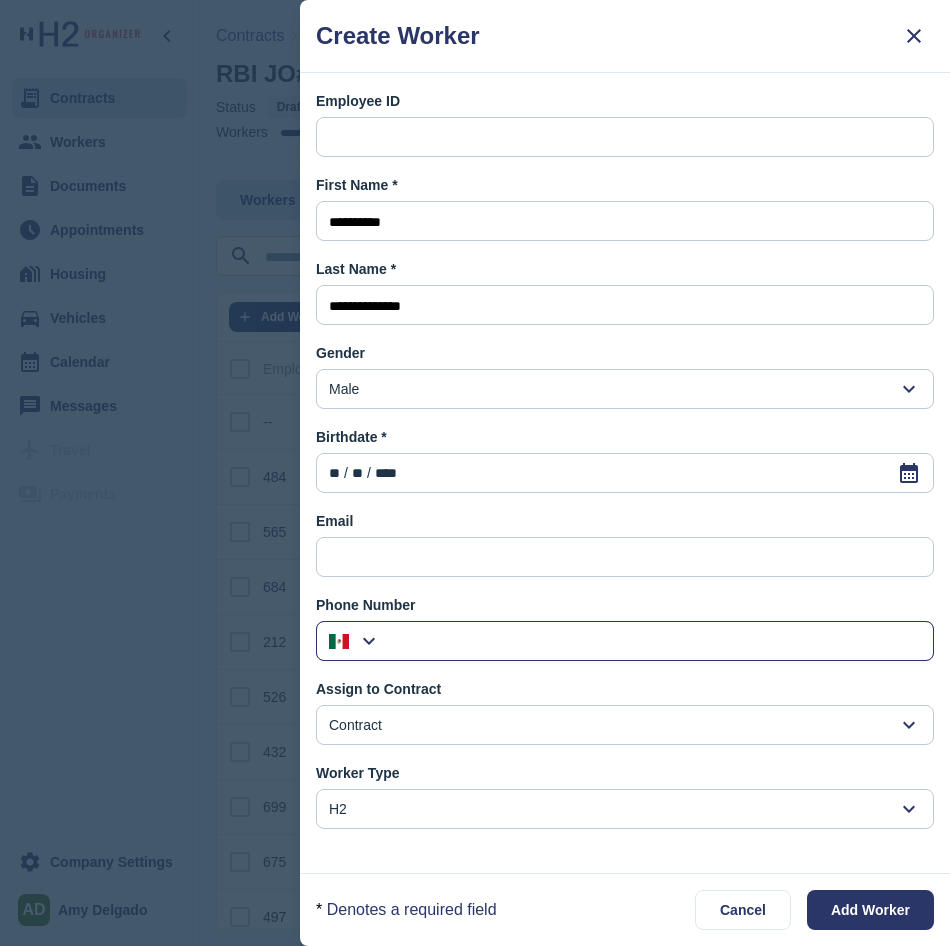 click at bounding box center (657, 642) 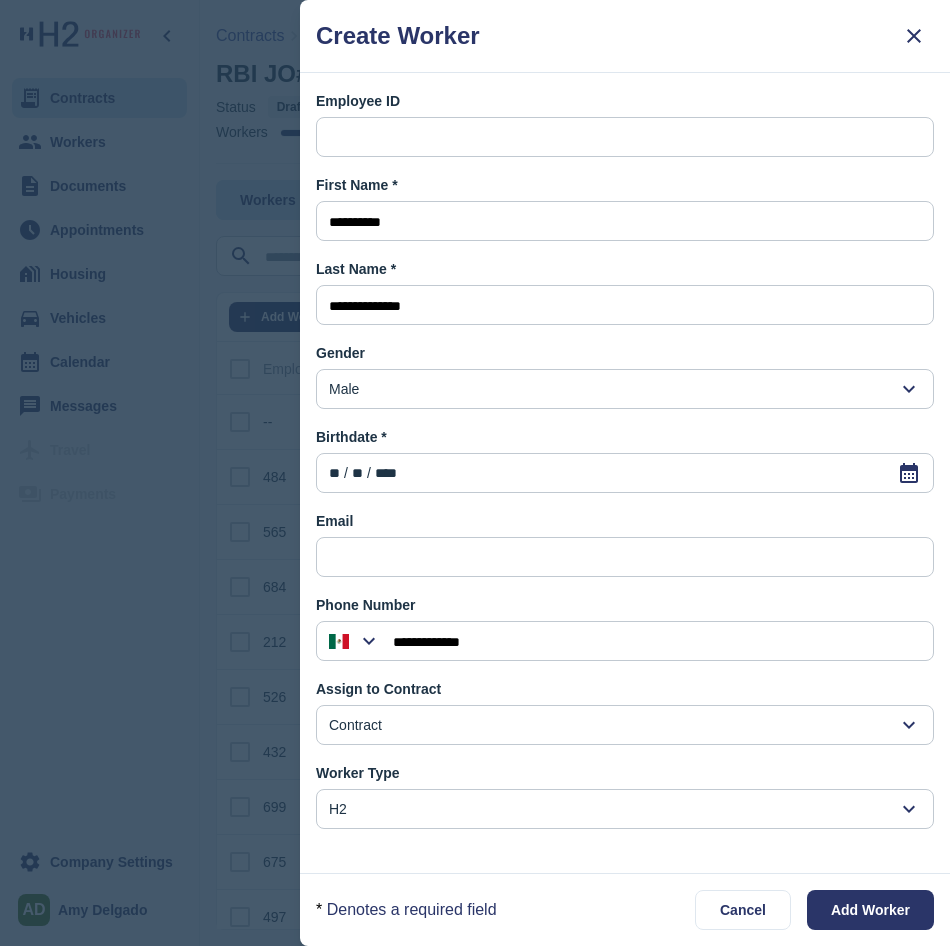 click on "Assign to Contract       Contract         Farmworkers and Laborers, Crop IOE0016 Farm Worker Pauma Valley IOE8363 Avocado Packer/Stacker IOE9307 Farm Worker IOE4913 Avocado Packer/Stacker IOE8530 Avocado Packer/Stacker Murrieta IOE0844 Farm Worker IOE4092 Farm Worker Niland IOE5412 Farm Worker Borrego Springs IOE5057 Farm Worker Temecula IOE1447 Farm Worker Valley Center IOE2105 Farm Worker Temecula IOE5654 Farm Worker Pauma Valley IOE9583 Avocado Packer/Stacker IOE9762 Avocado Packer/Stacker IOE5597 Avocado Packer/Stacker IOE4191 Farm Worker Borrego Springs IOE1460 Farm Worker Niland IOE8346 Farm Worker Driver Niland IOE9963 Drivers West Pak Avo. 2025 McMillan Avocado 2025  West Pak Packer/Stacker 2025 RBI JO#2 FW#1 (75)" 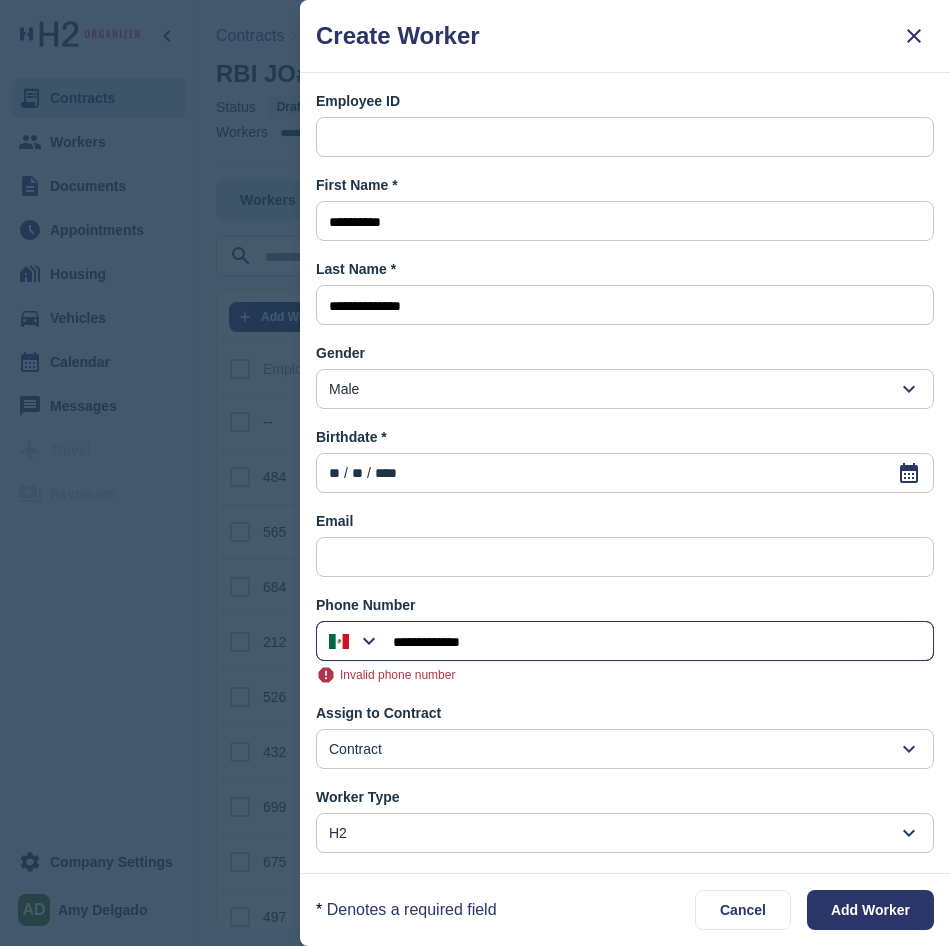 click on "**********" at bounding box center [657, 642] 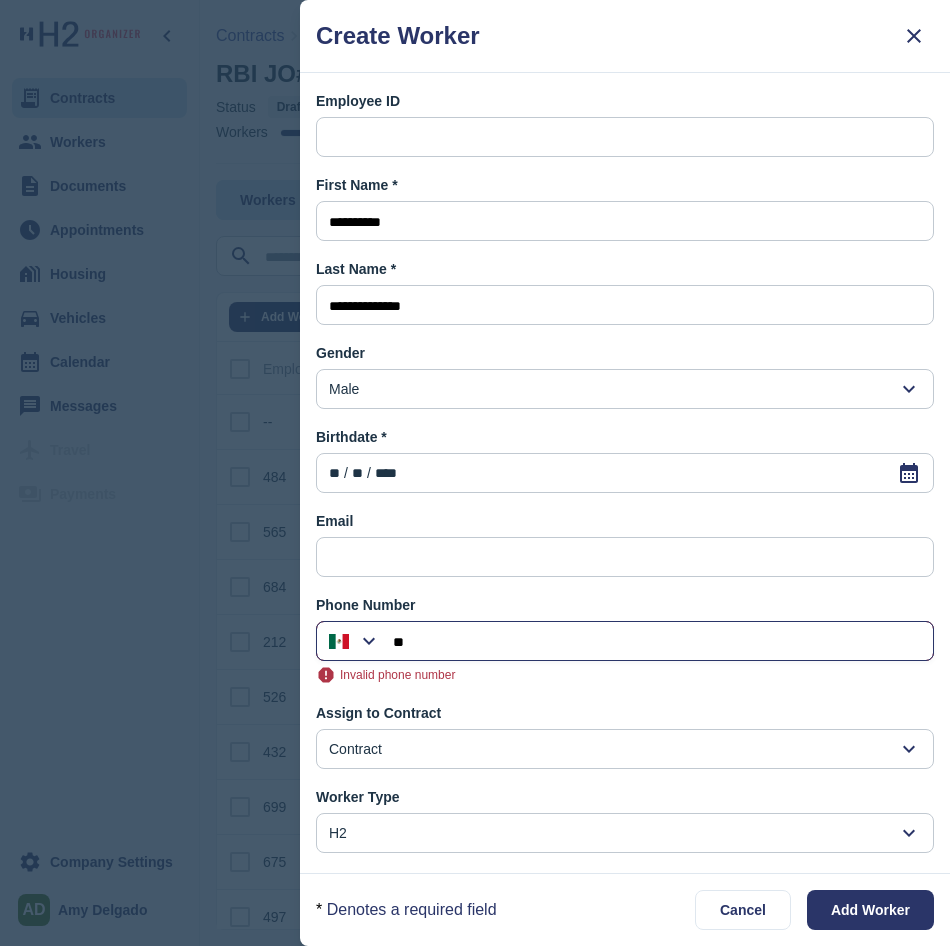 type on "*" 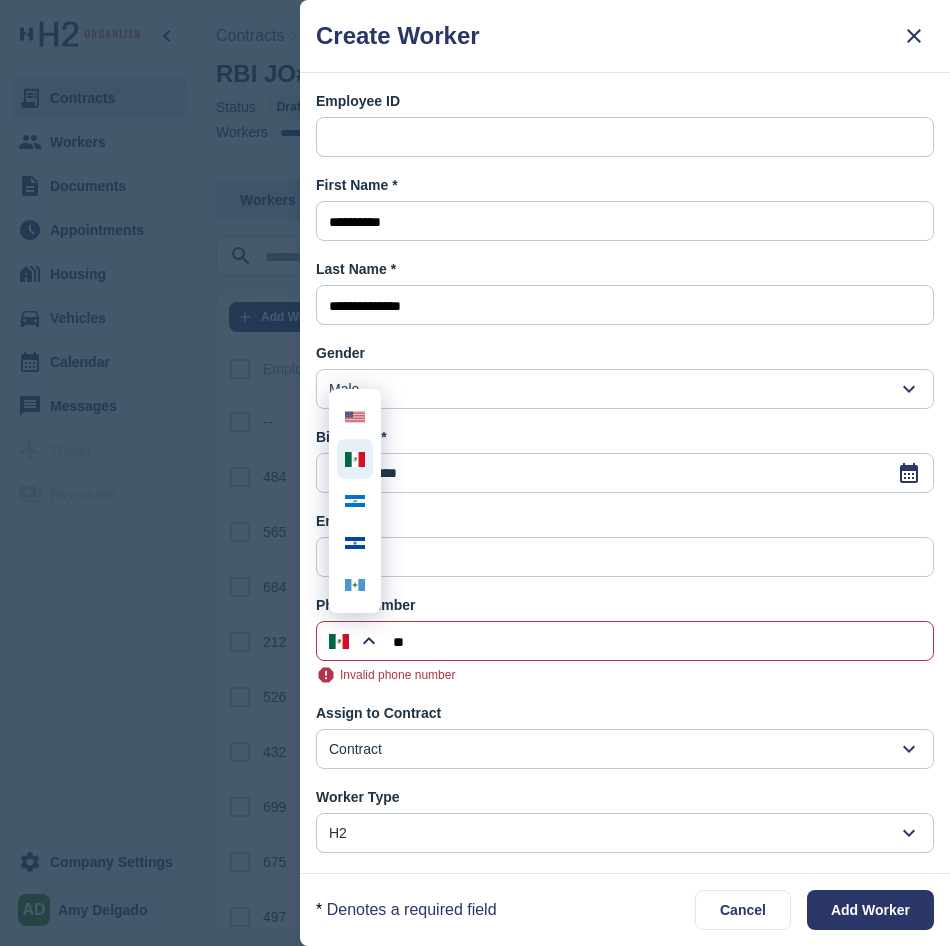 click at bounding box center (355, 459) 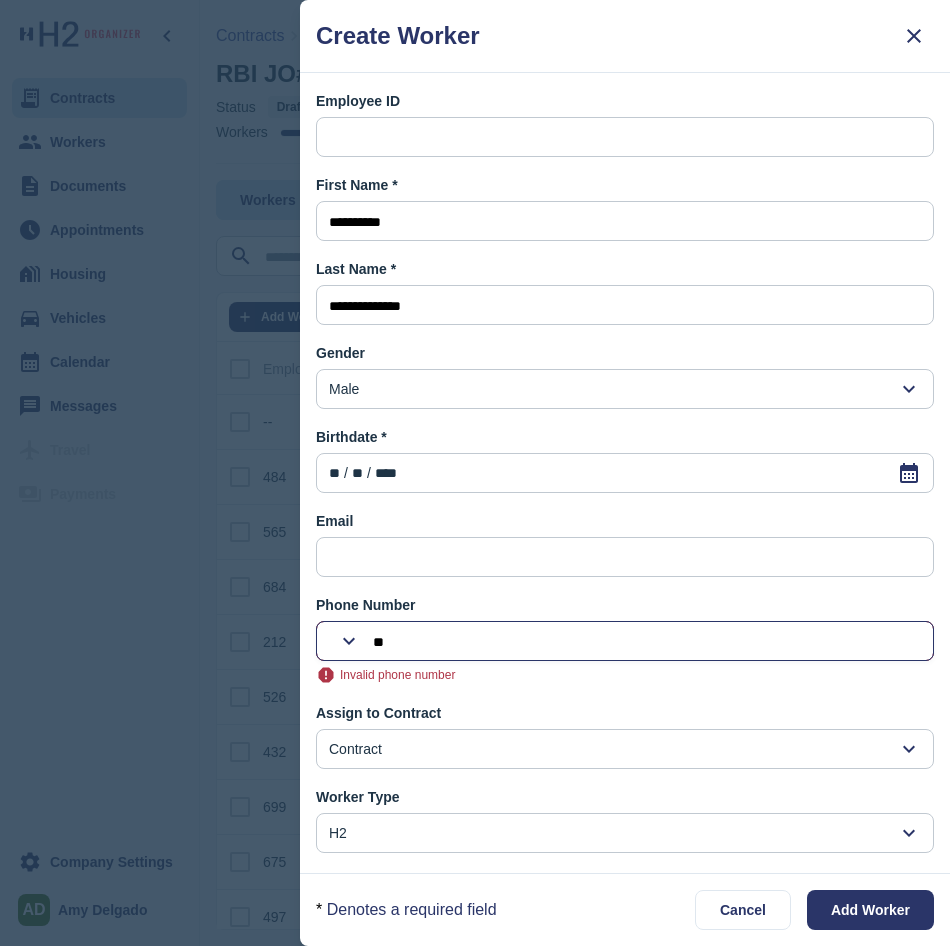 click on "**" at bounding box center (647, 642) 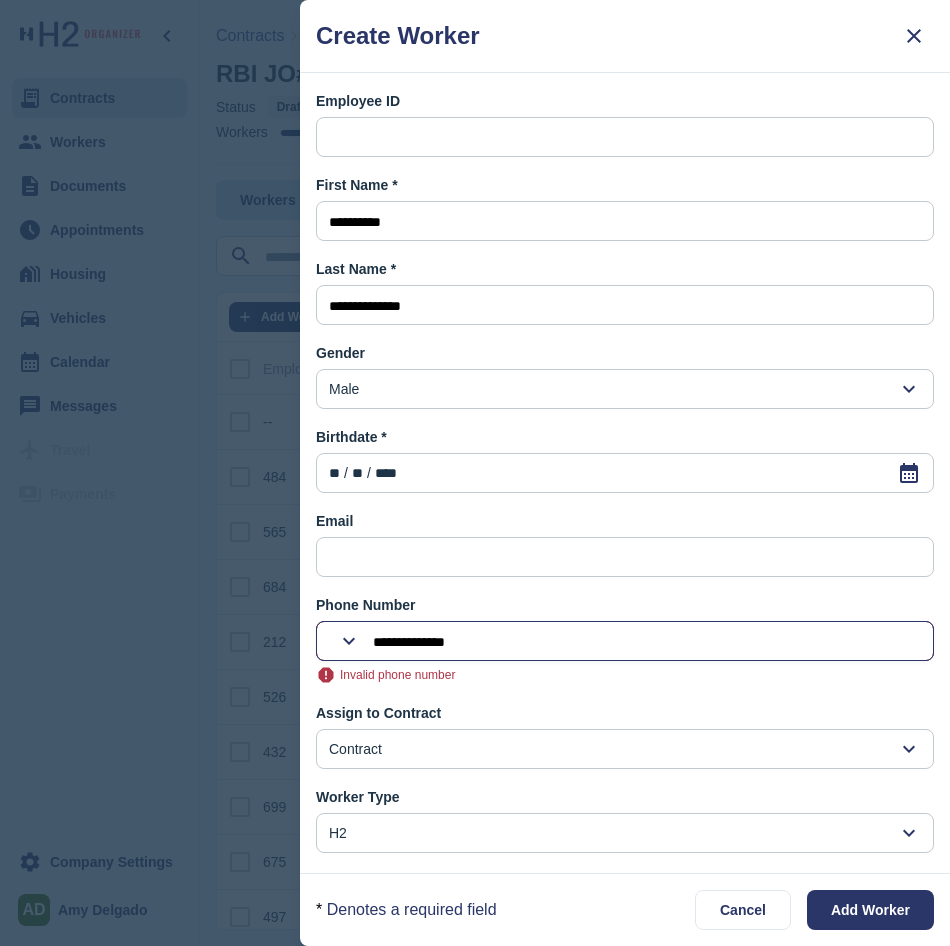 type on "**********" 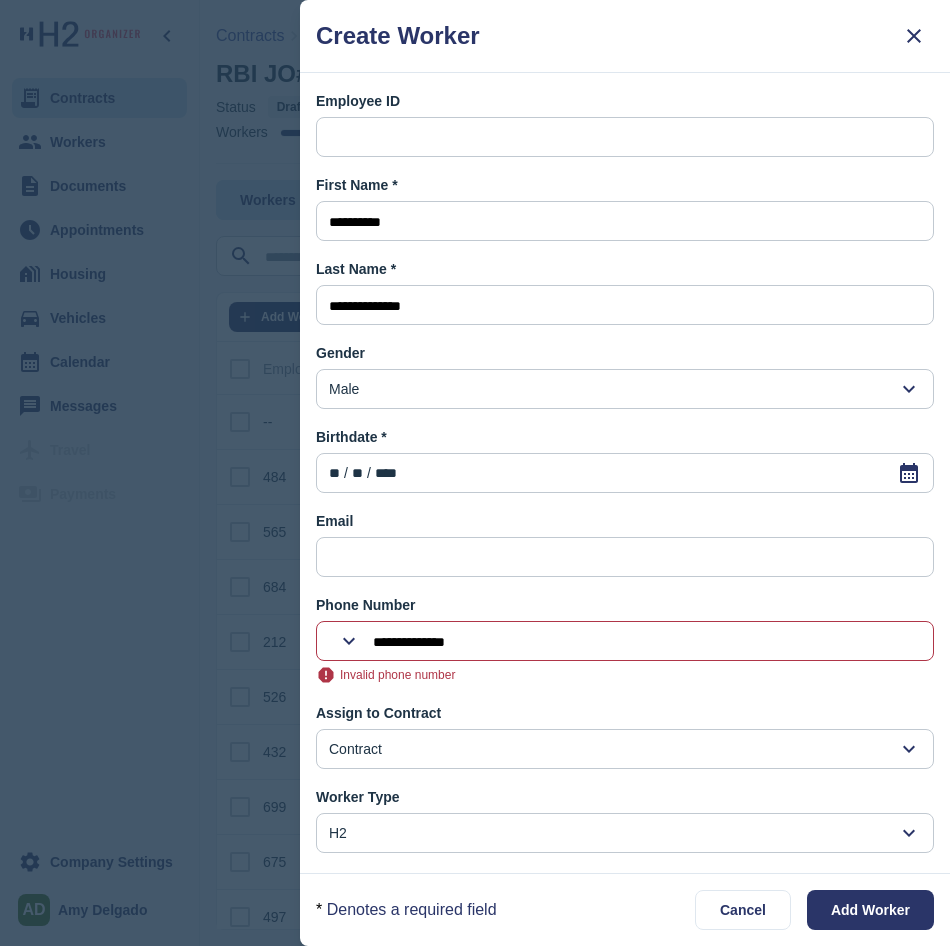 click on "Contract" at bounding box center (625, 749) 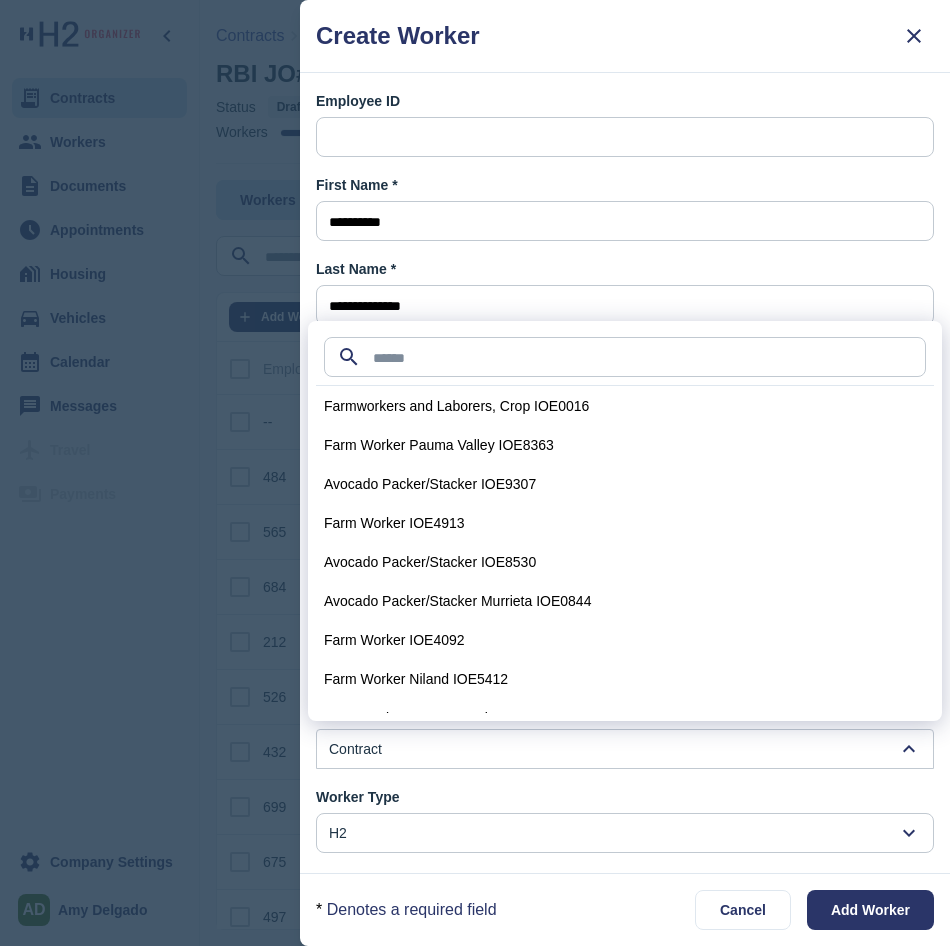click on "Last Name *" at bounding box center (625, 269) 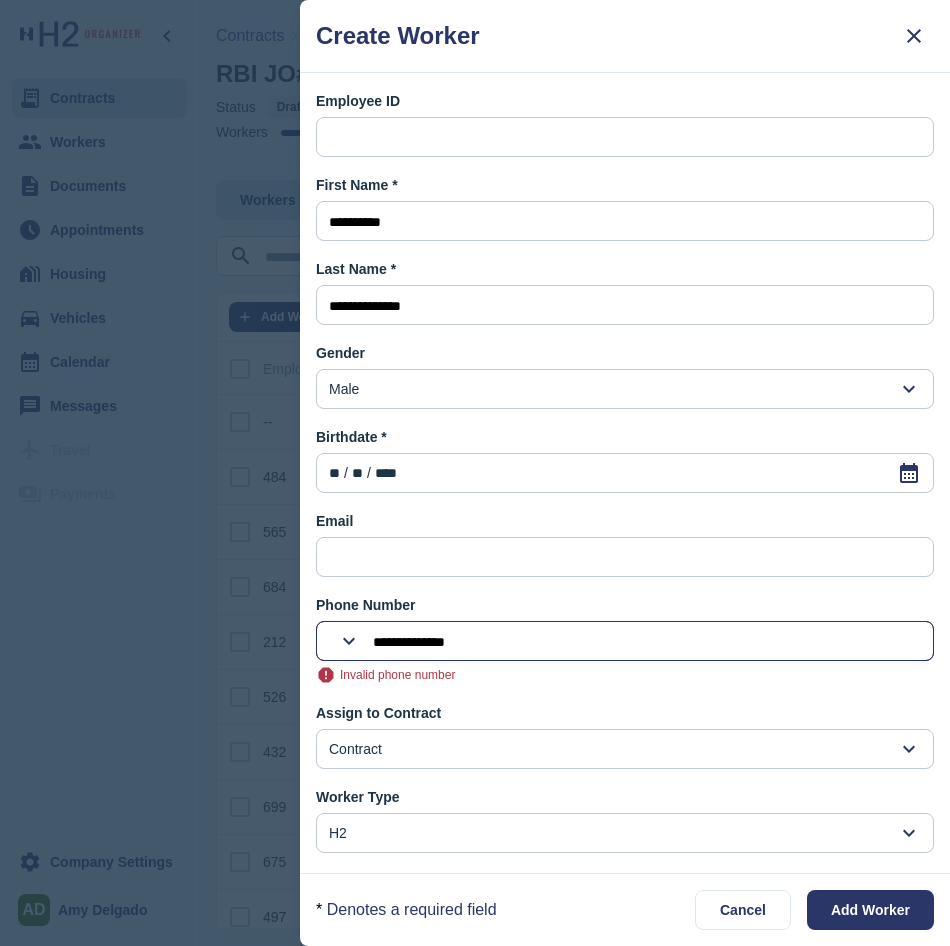 drag, startPoint x: 509, startPoint y: 646, endPoint x: 369, endPoint y: 646, distance: 140 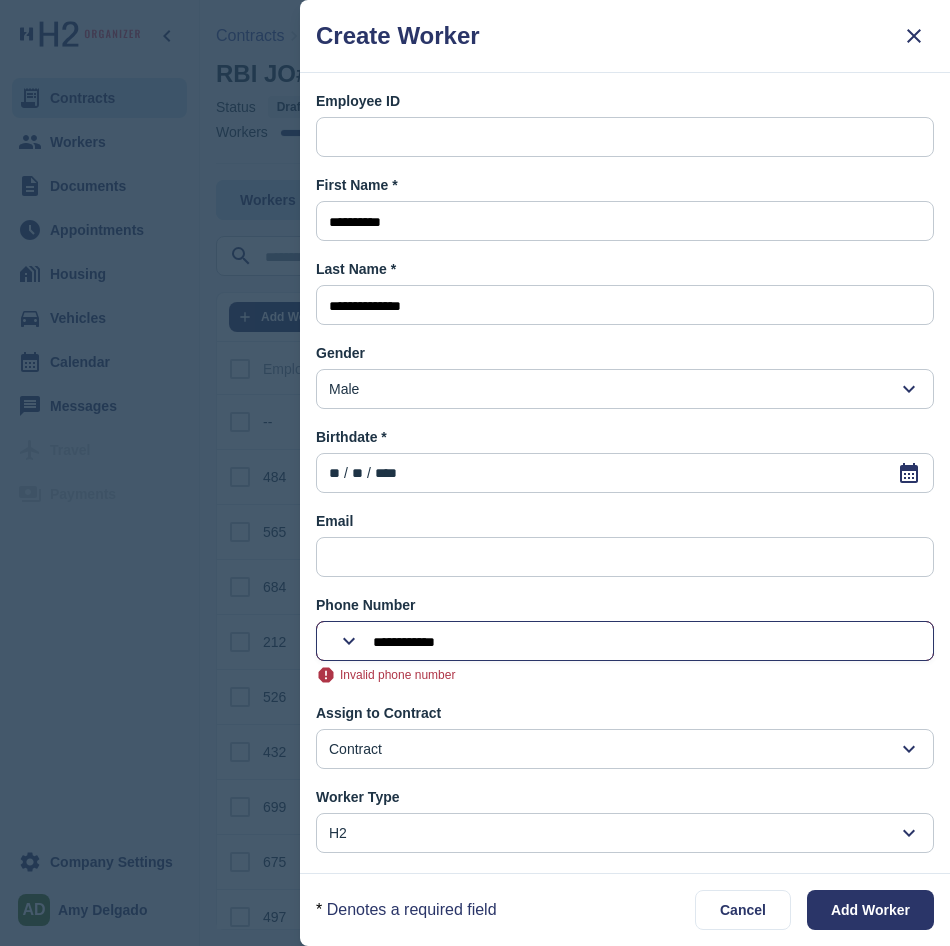 type on "**********" 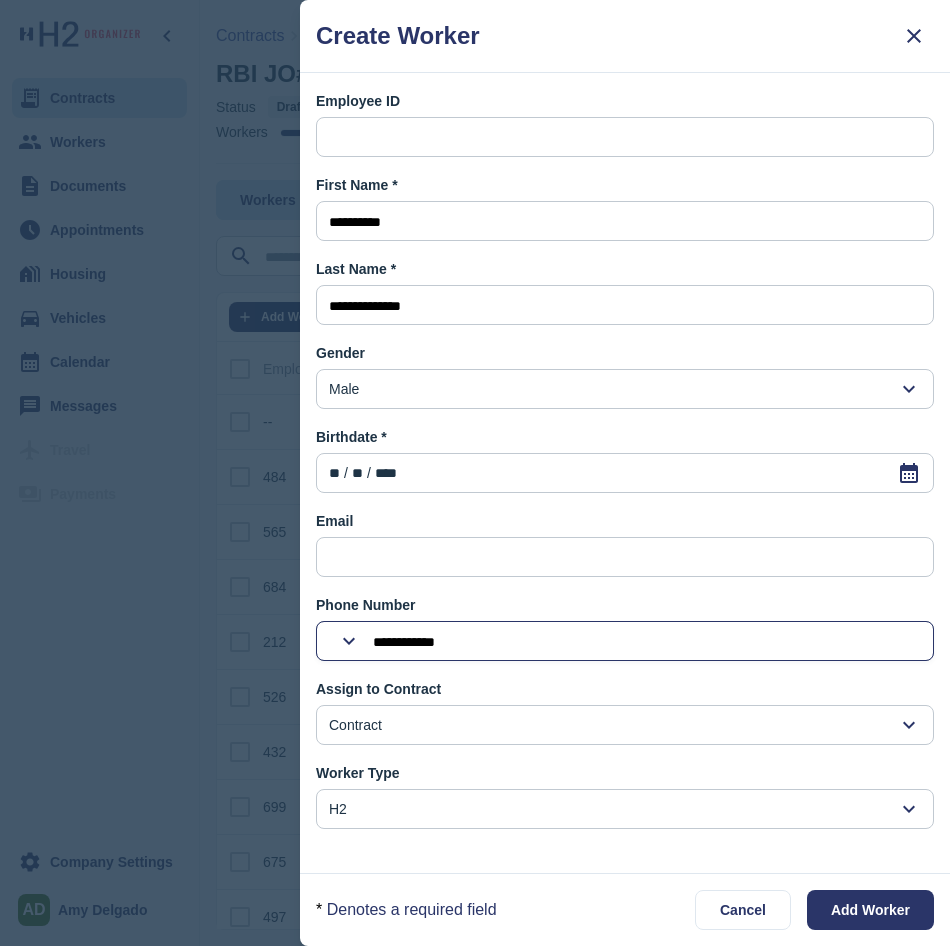 click at bounding box center (349, 641) 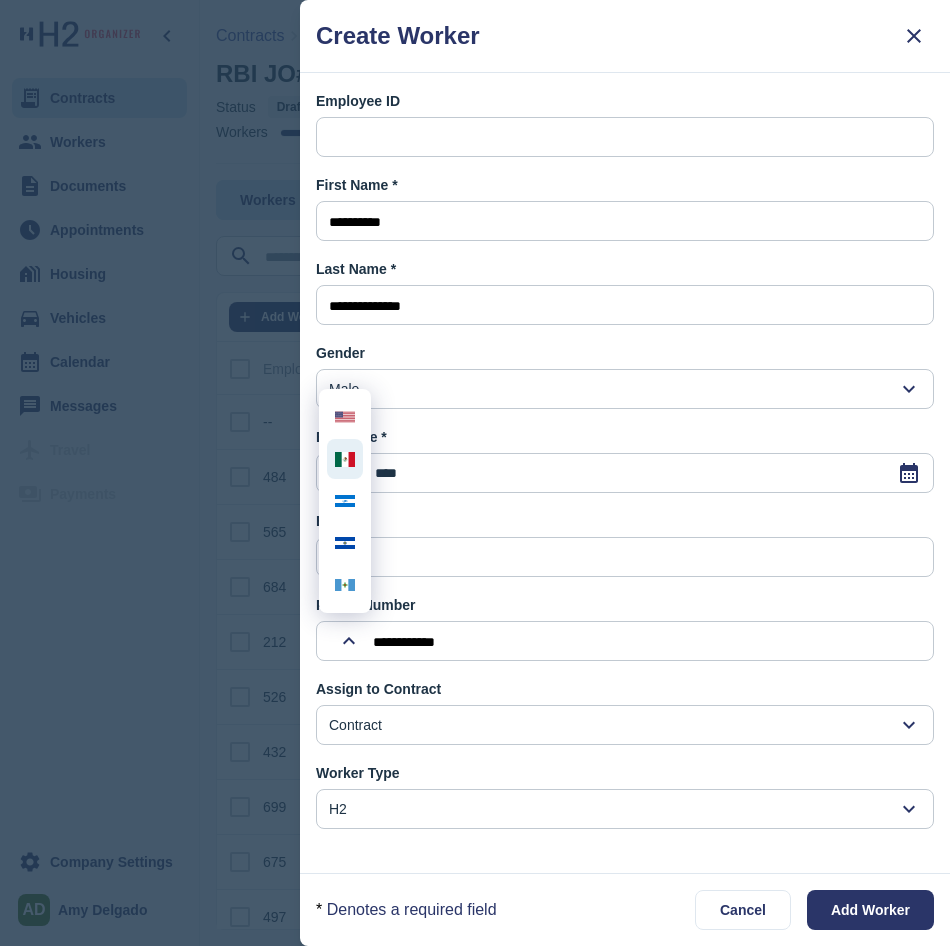 click at bounding box center (345, 459) 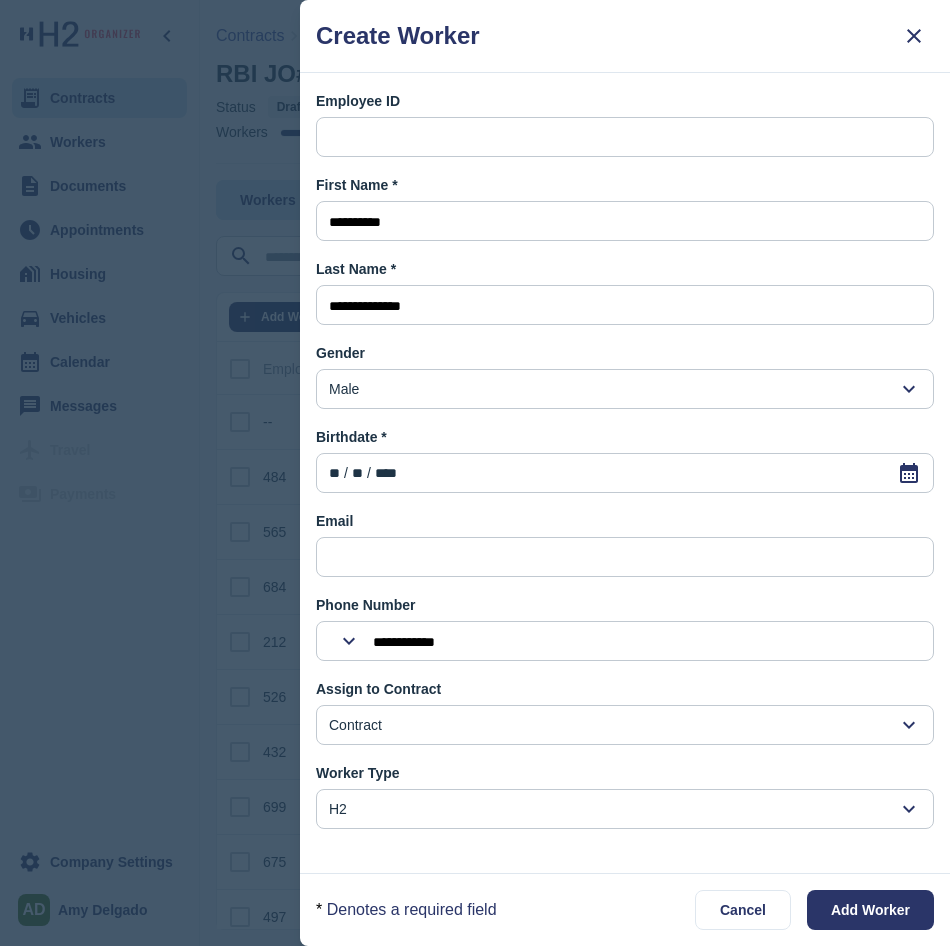 click on "Contract" at bounding box center [625, 725] 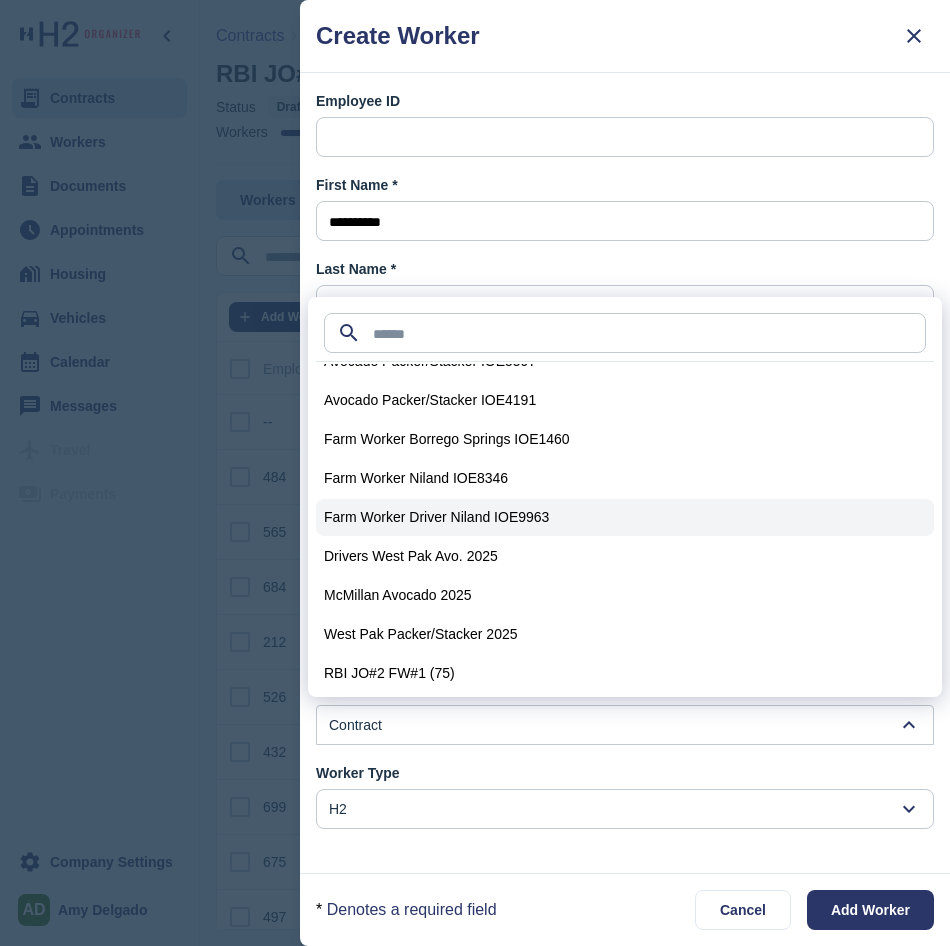 scroll, scrollTop: 570, scrollLeft: 0, axis: vertical 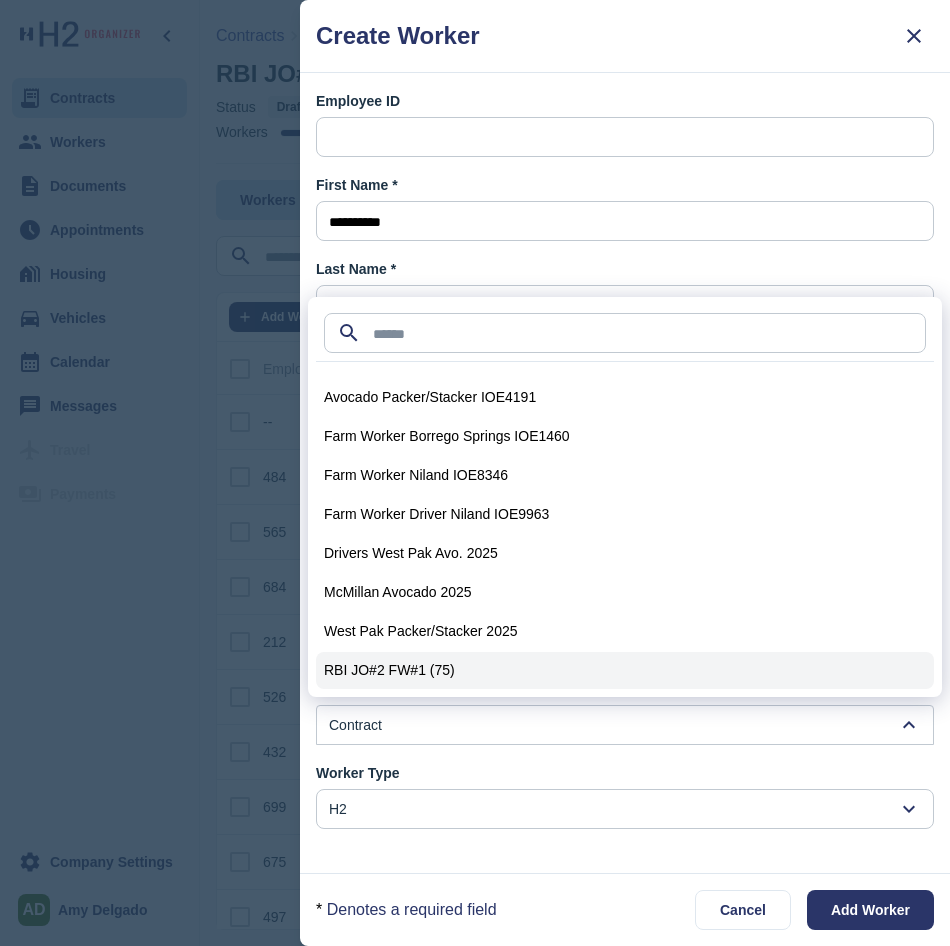 click on "RBI JO#2 FW#1 (75)" at bounding box center [389, 670] 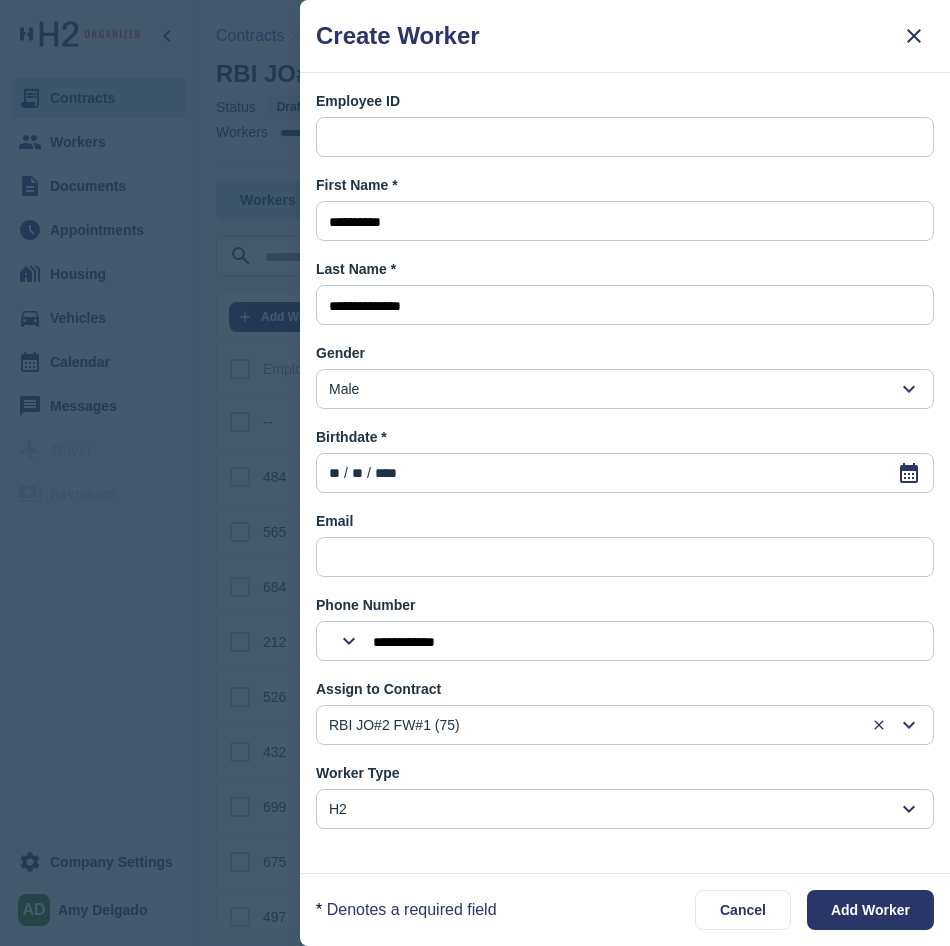 click on "H2" at bounding box center [625, 809] 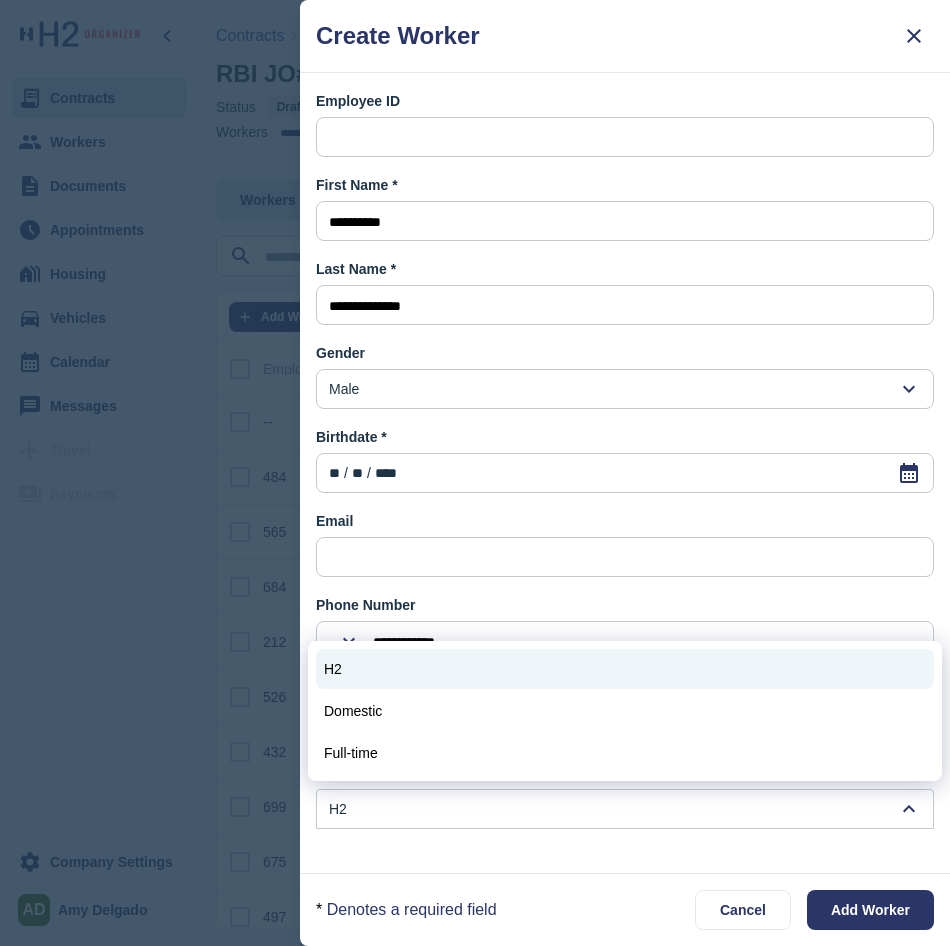 click on "H2" at bounding box center [625, 809] 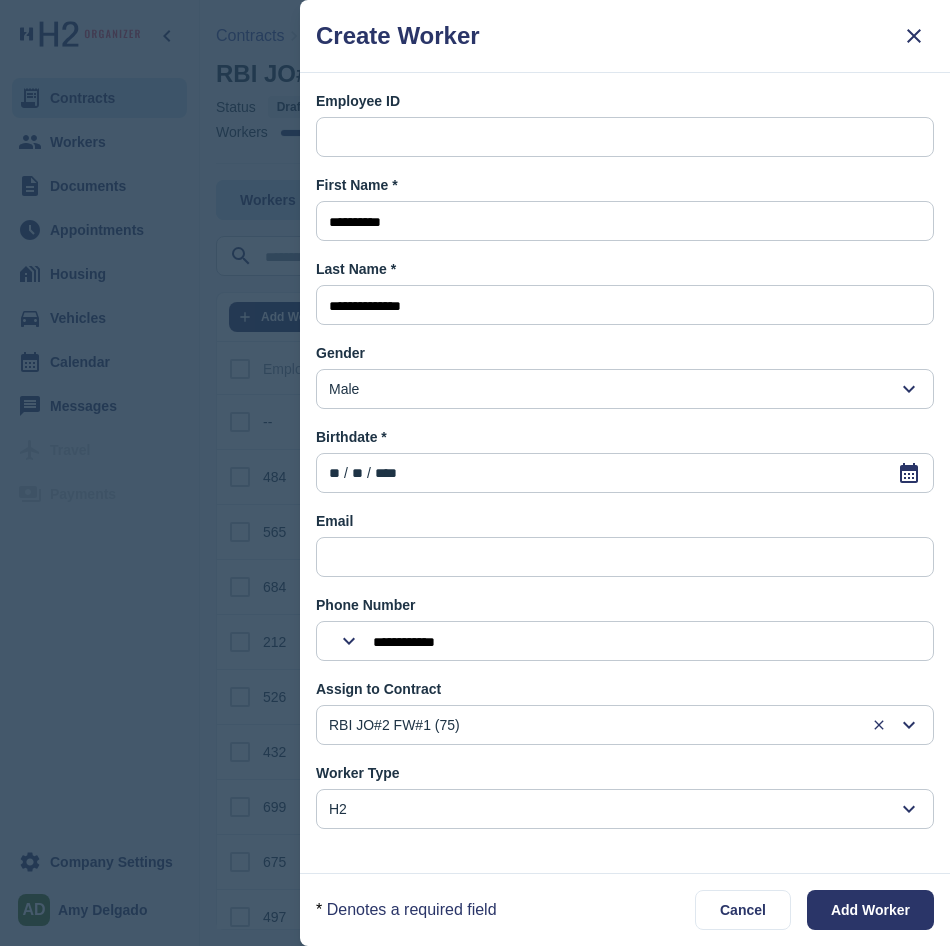 click on "**" at bounding box center [334, 473] 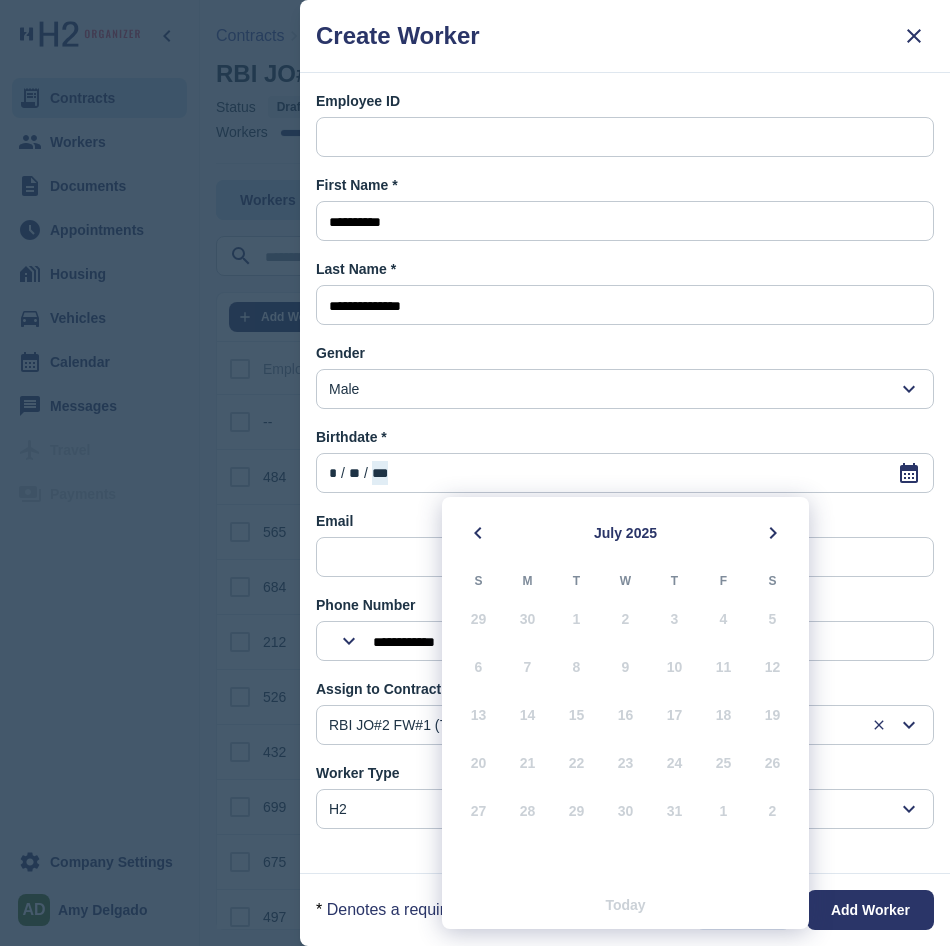 type on "*********" 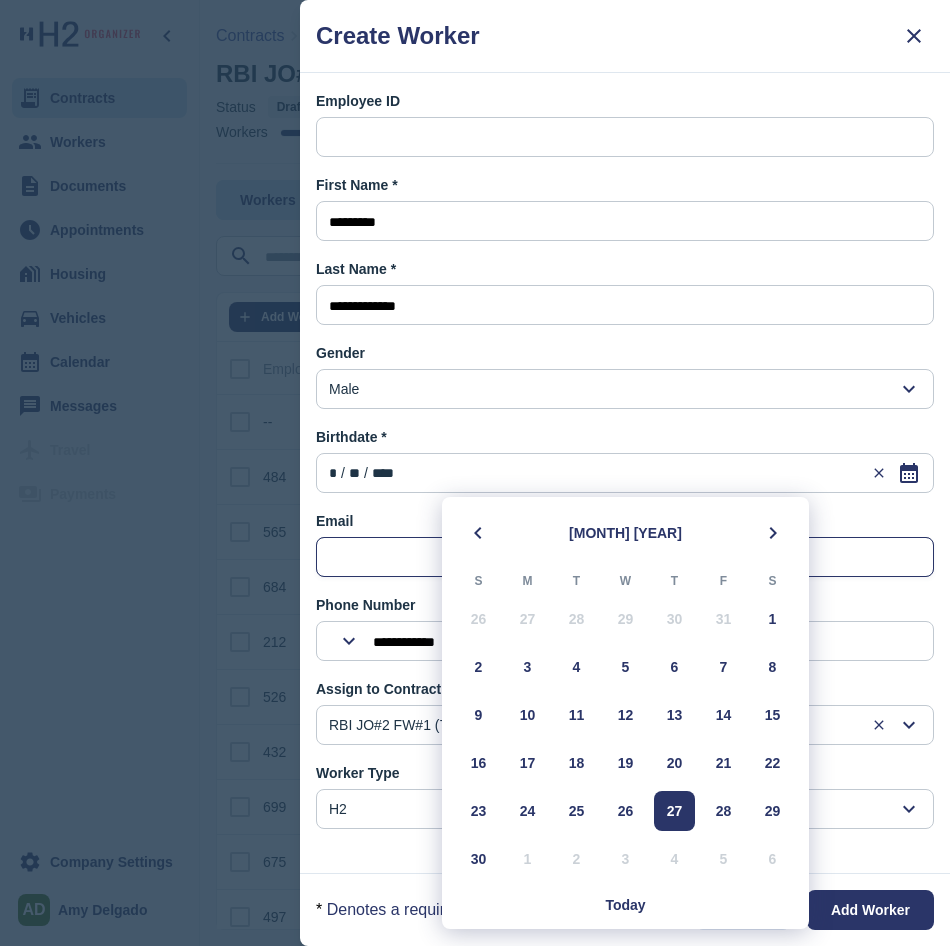 click at bounding box center (625, 558) 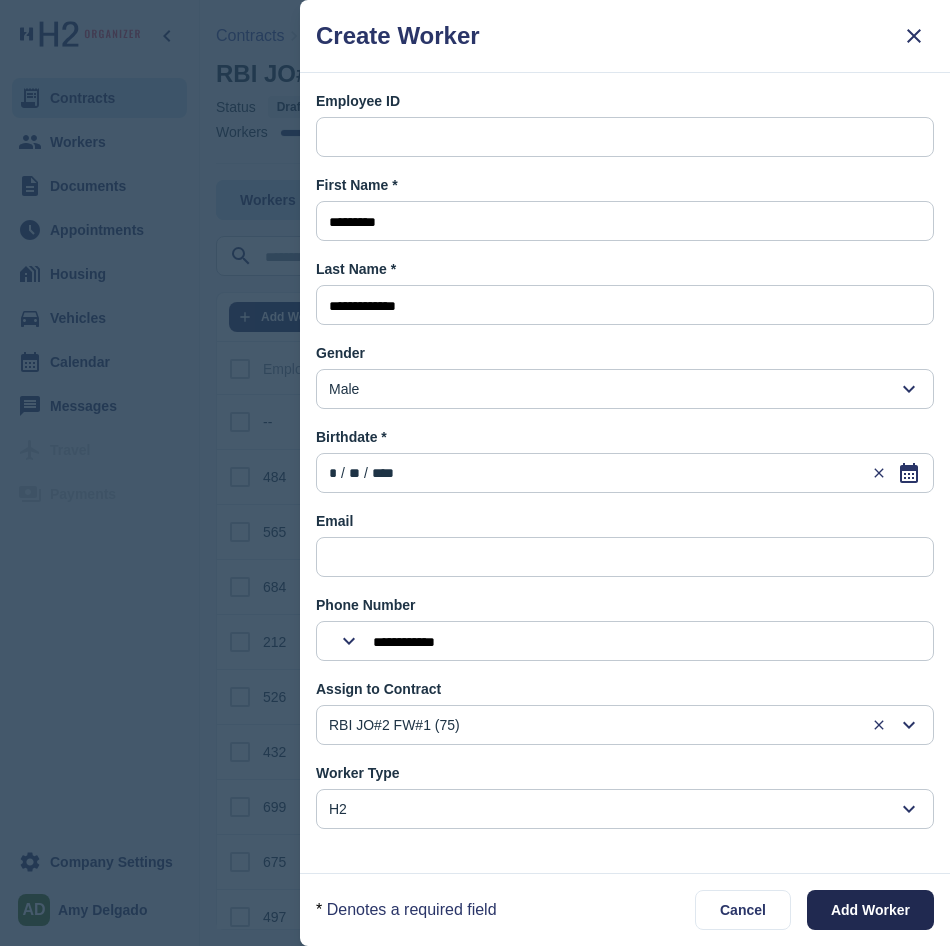 click on "Add Worker" at bounding box center [870, 910] 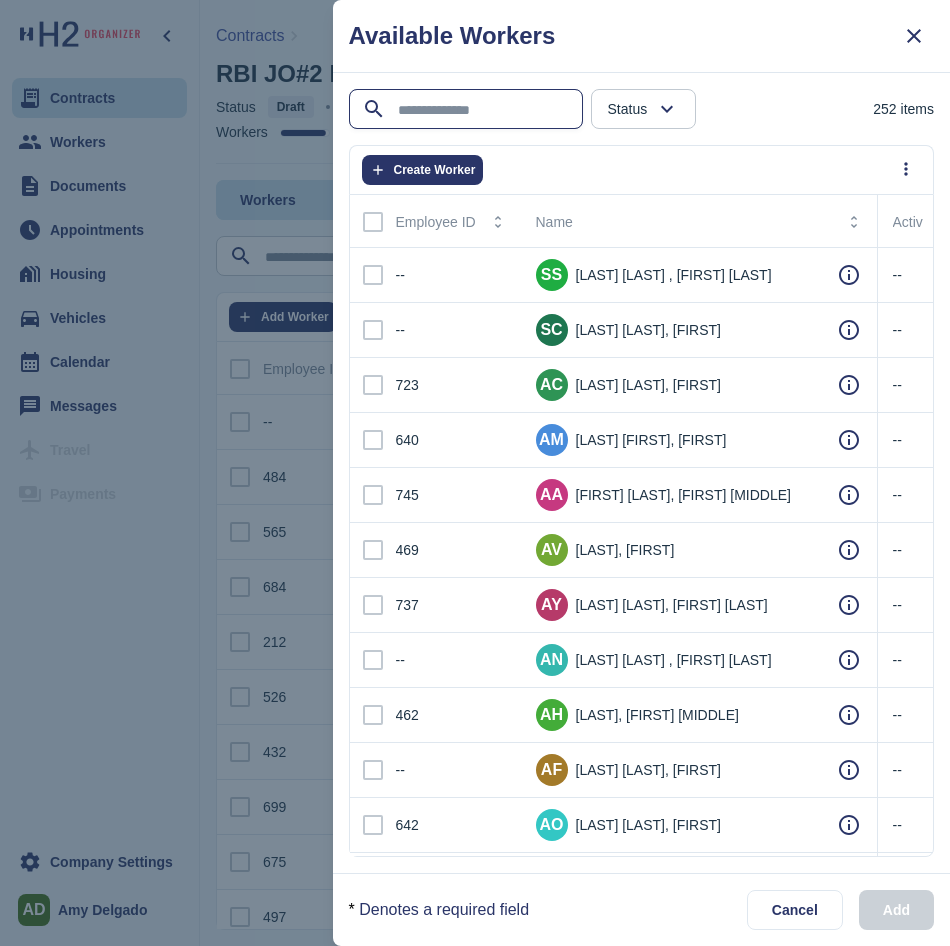 click at bounding box center (468, 110) 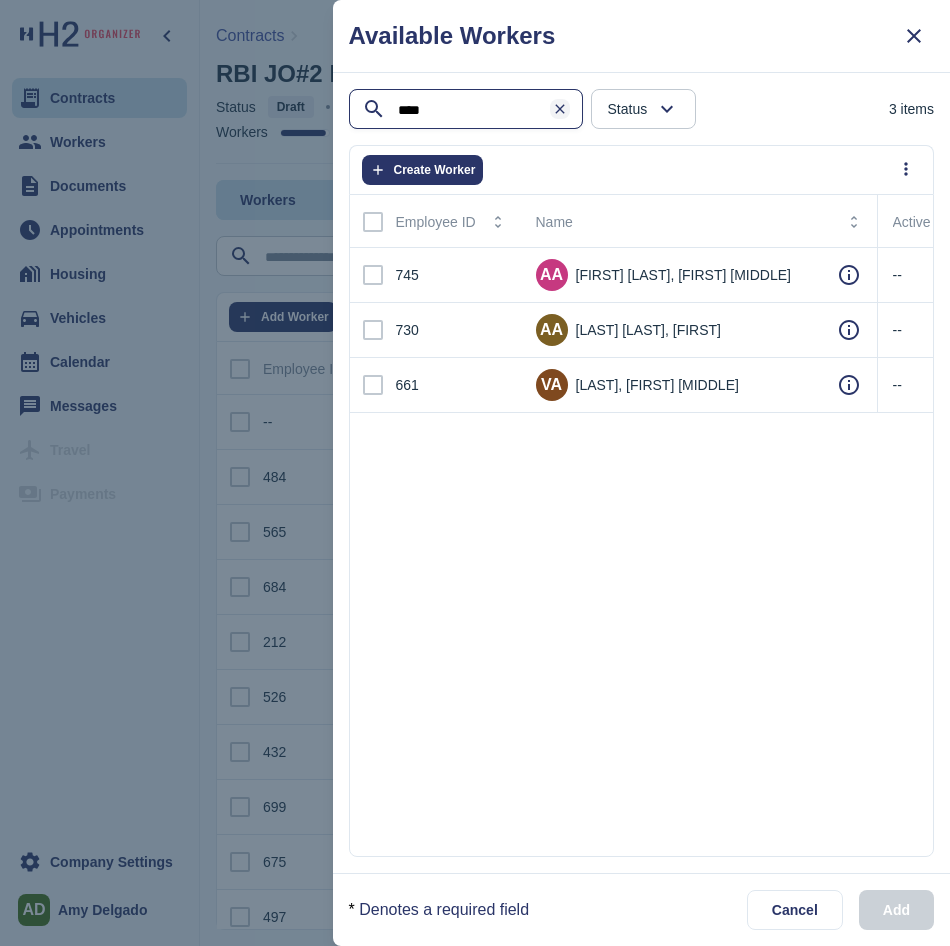 type on "****" 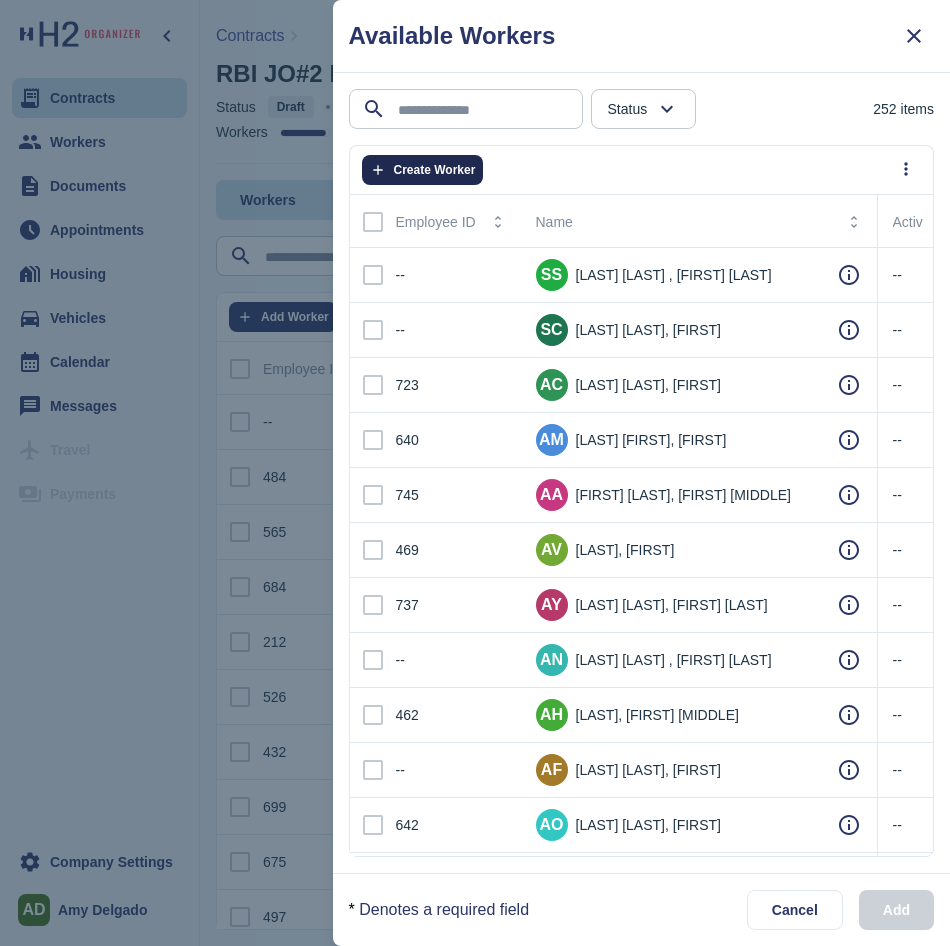 click on "Create Worker" 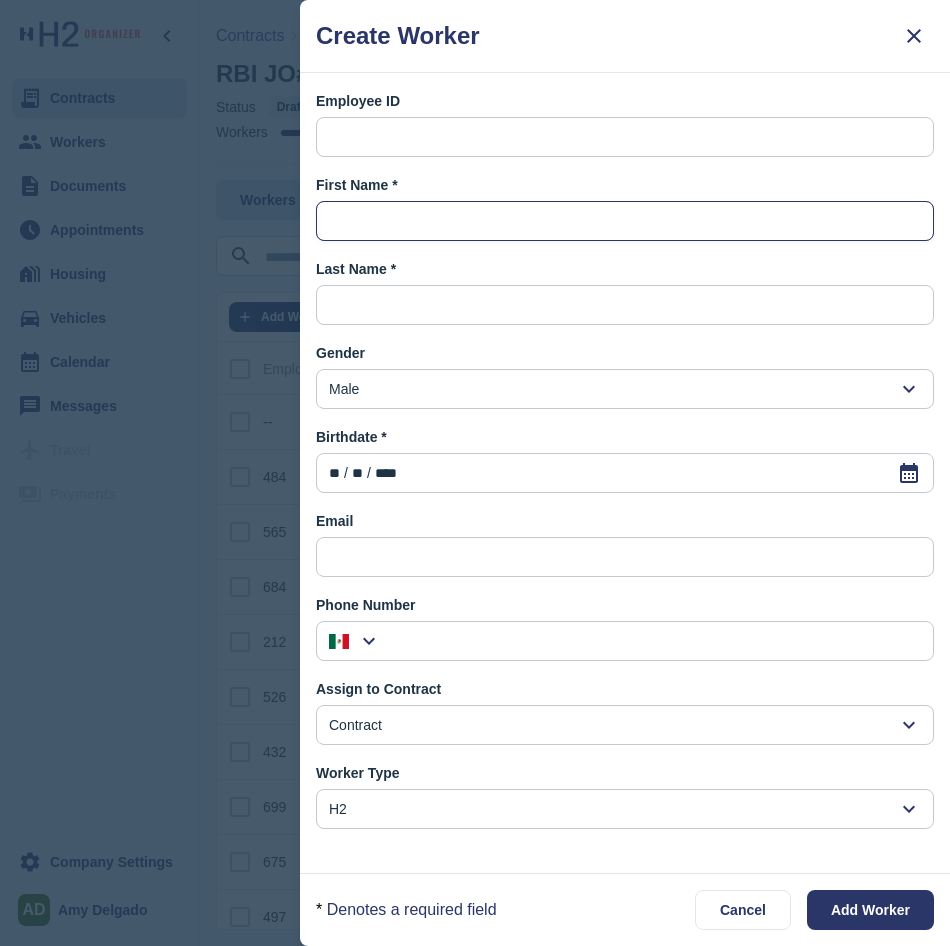 click at bounding box center (625, 222) 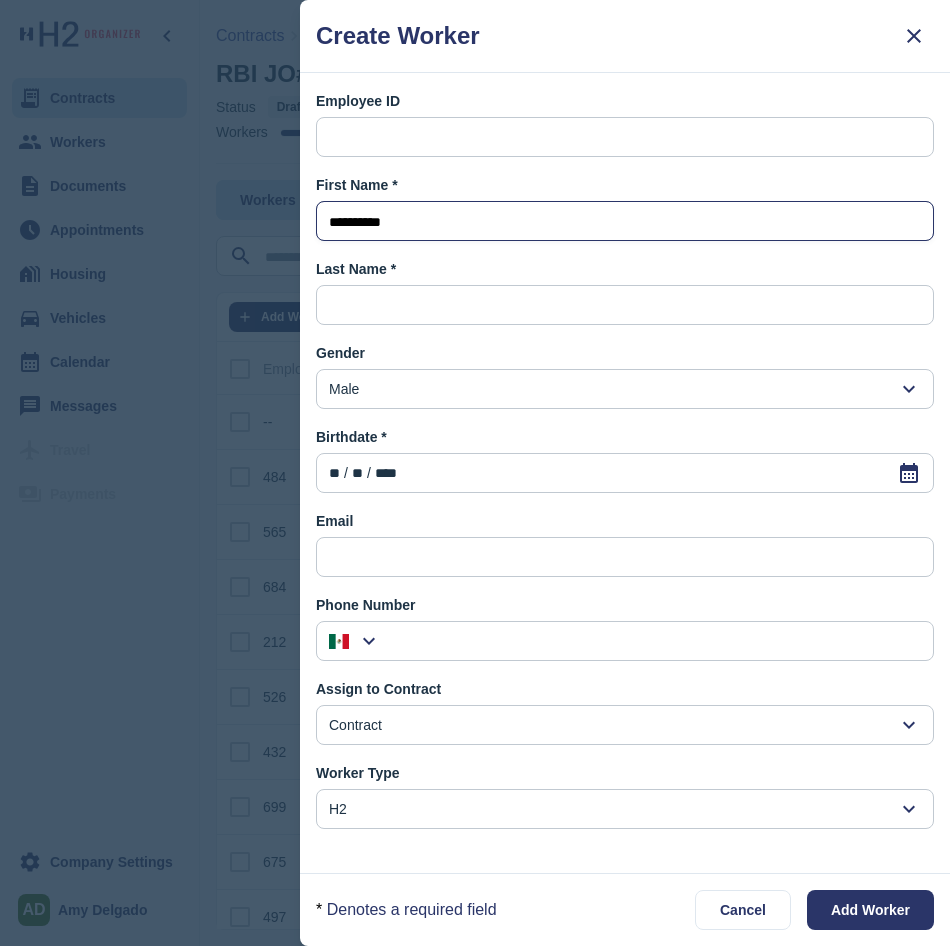 type on "*********" 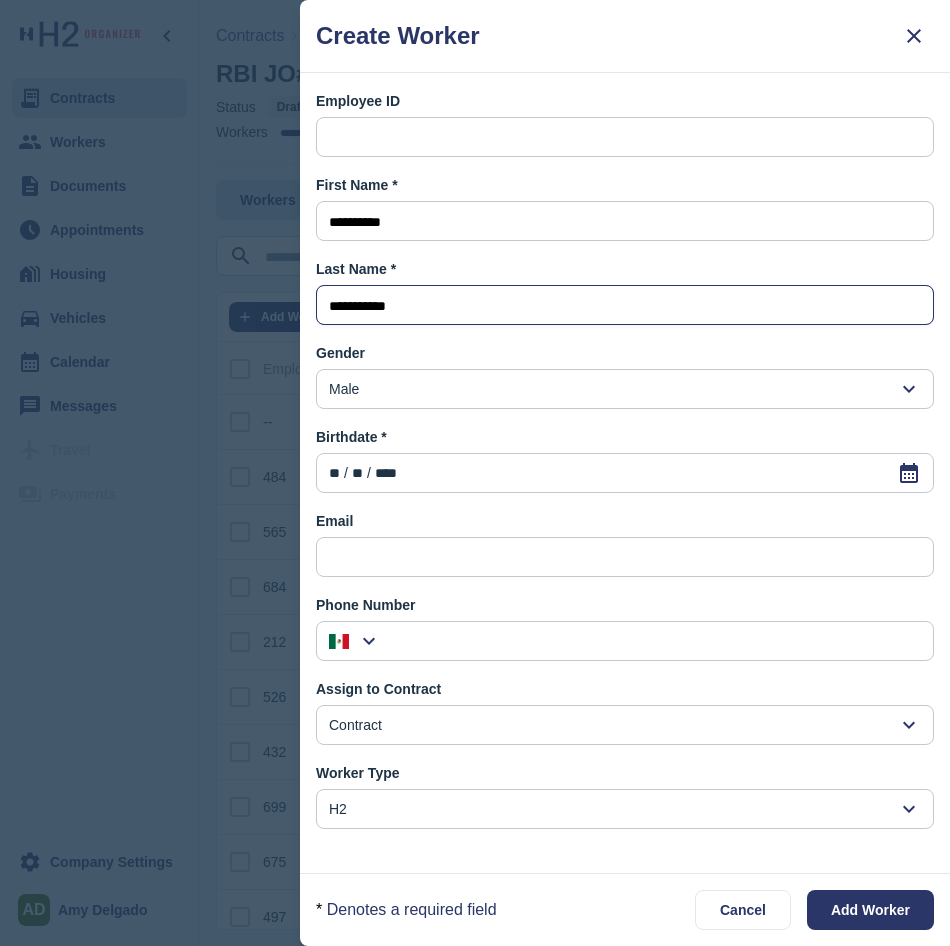type on "**********" 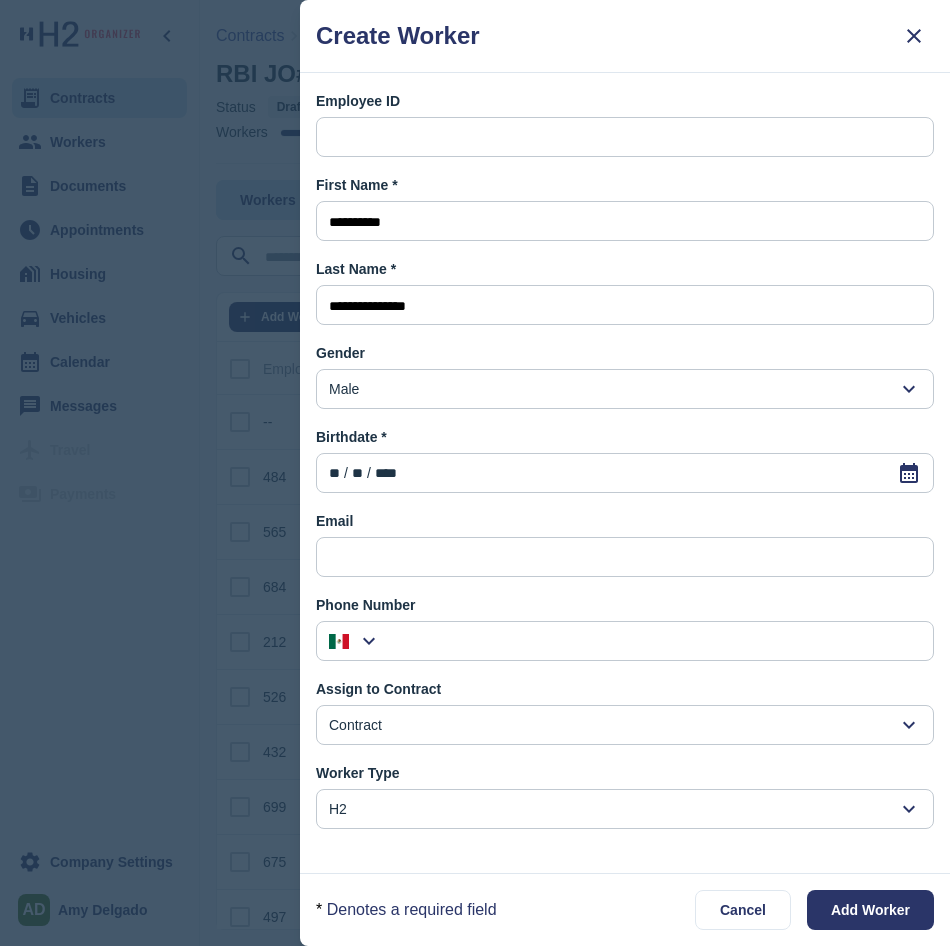 type 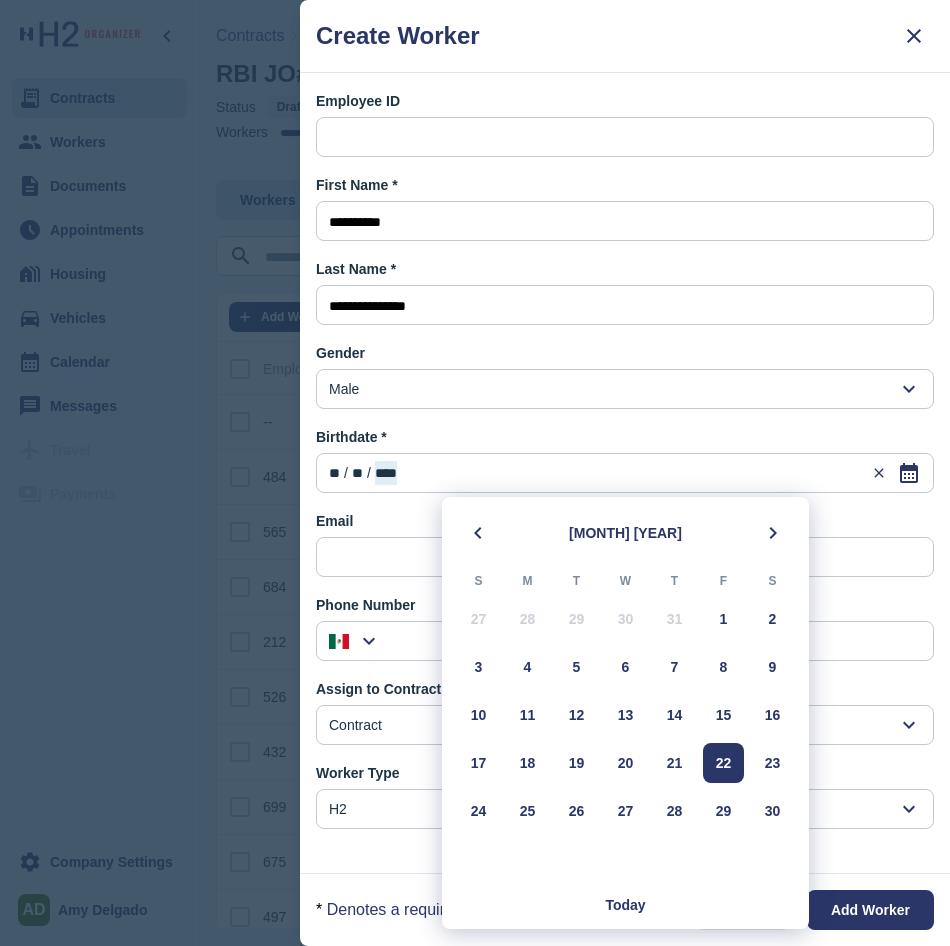 type on "*********" 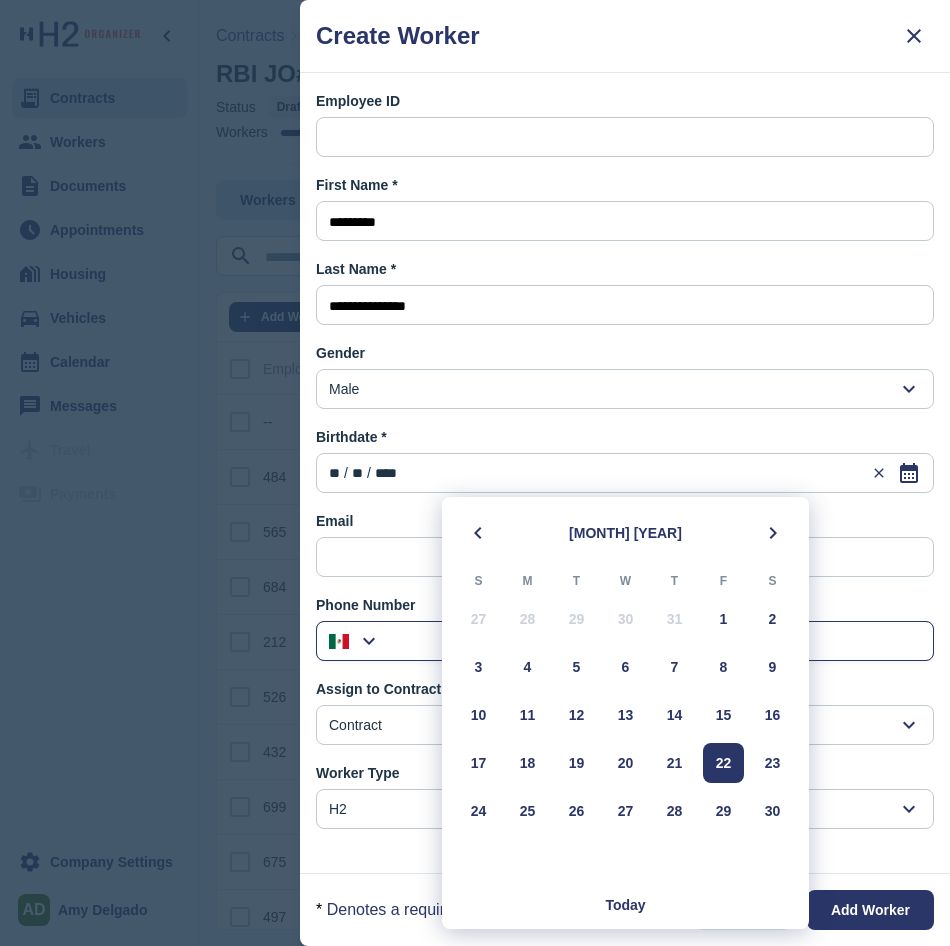 click at bounding box center (657, 642) 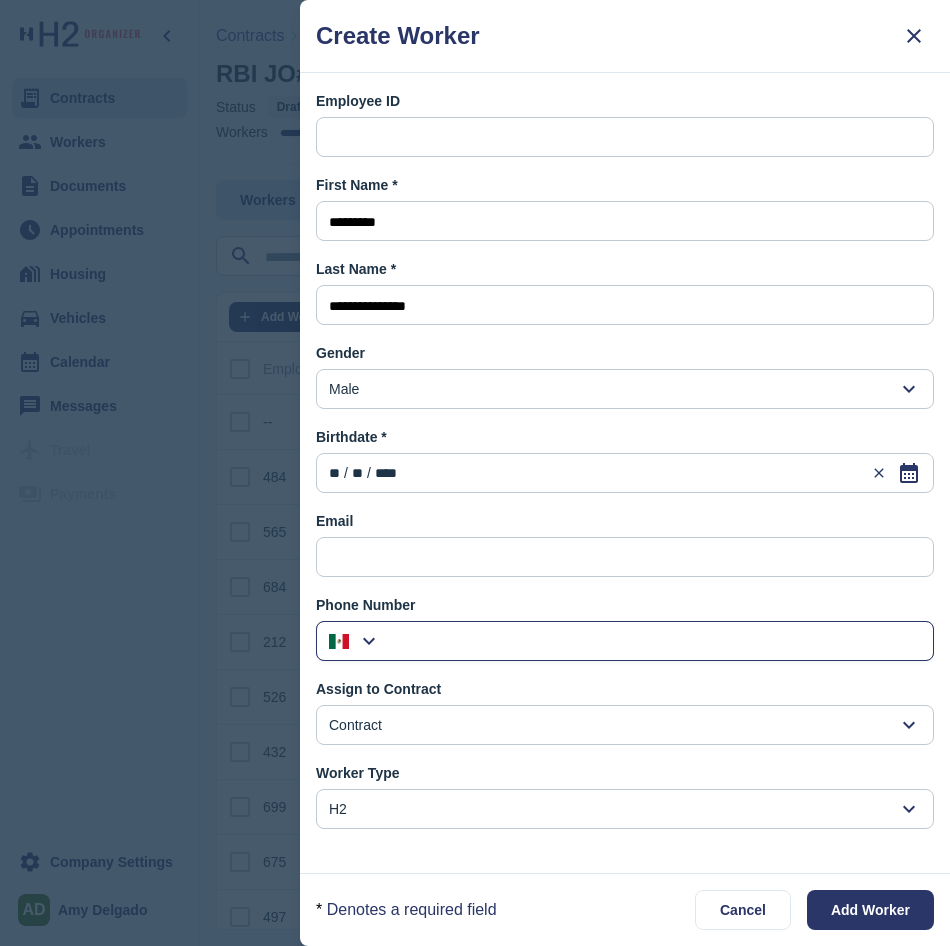 click at bounding box center [657, 642] 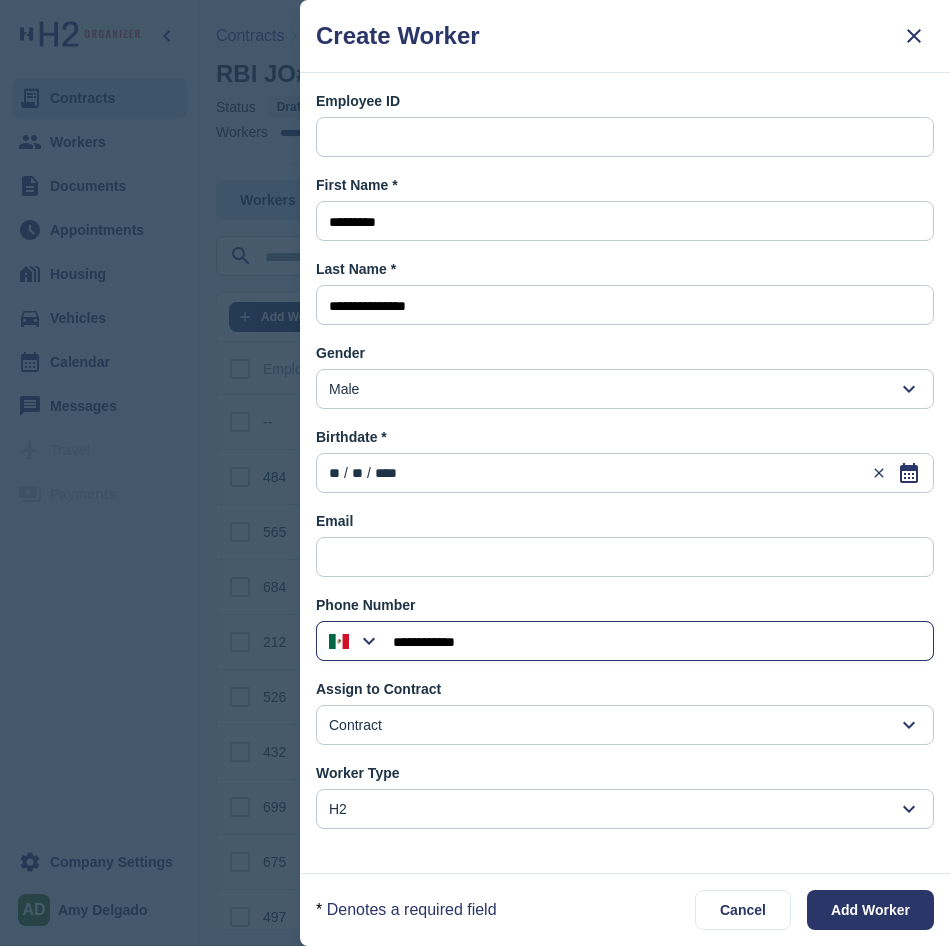 type on "**********" 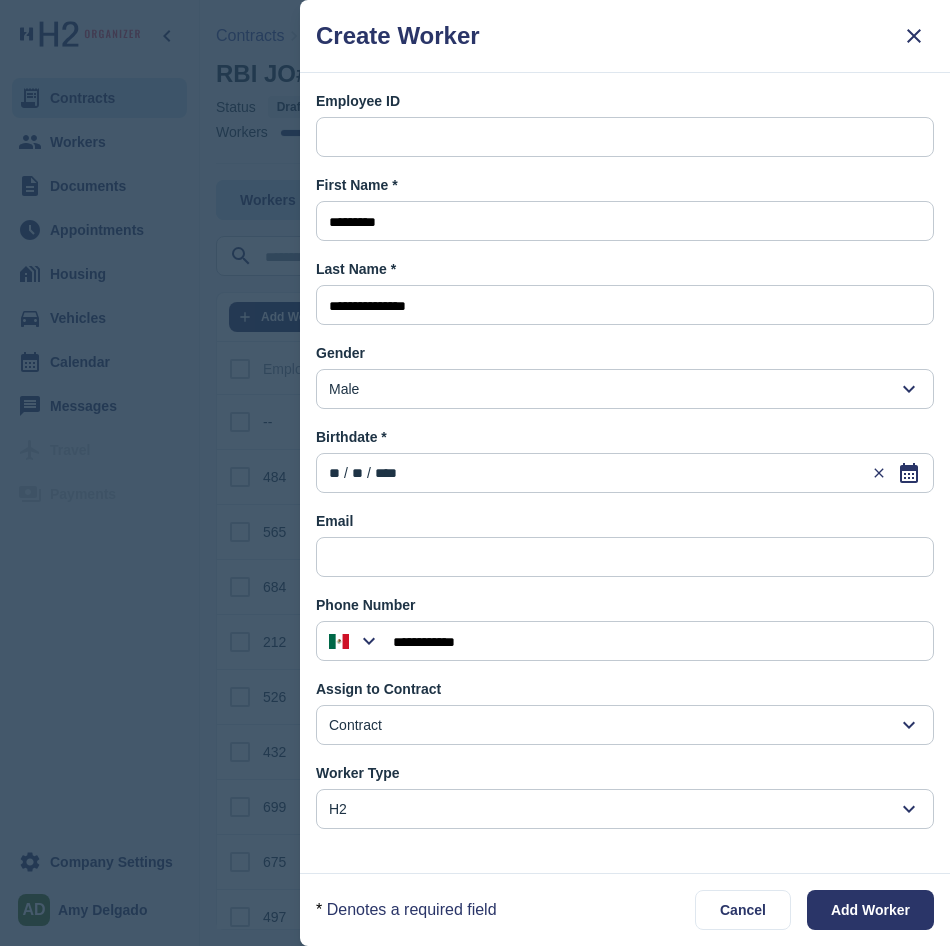 click on "Contract" at bounding box center [625, 725] 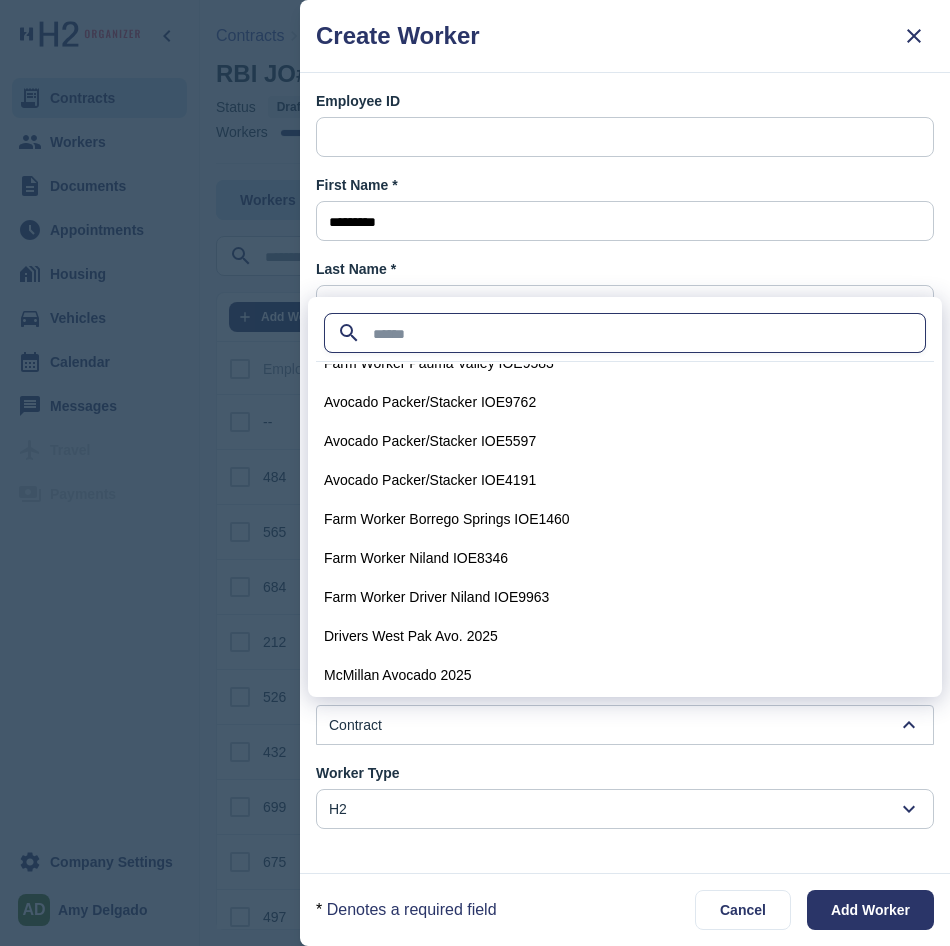 scroll, scrollTop: 570, scrollLeft: 0, axis: vertical 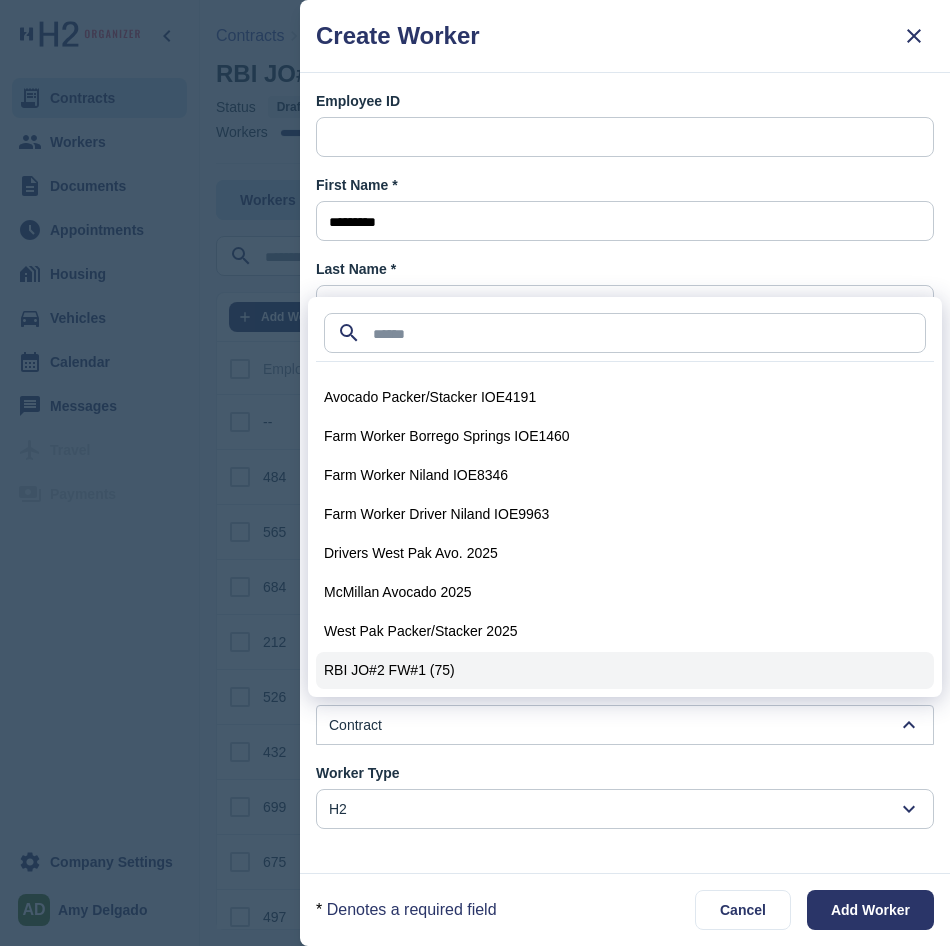 click on "RBI JO#2 FW#1 (75)" at bounding box center (625, 670) 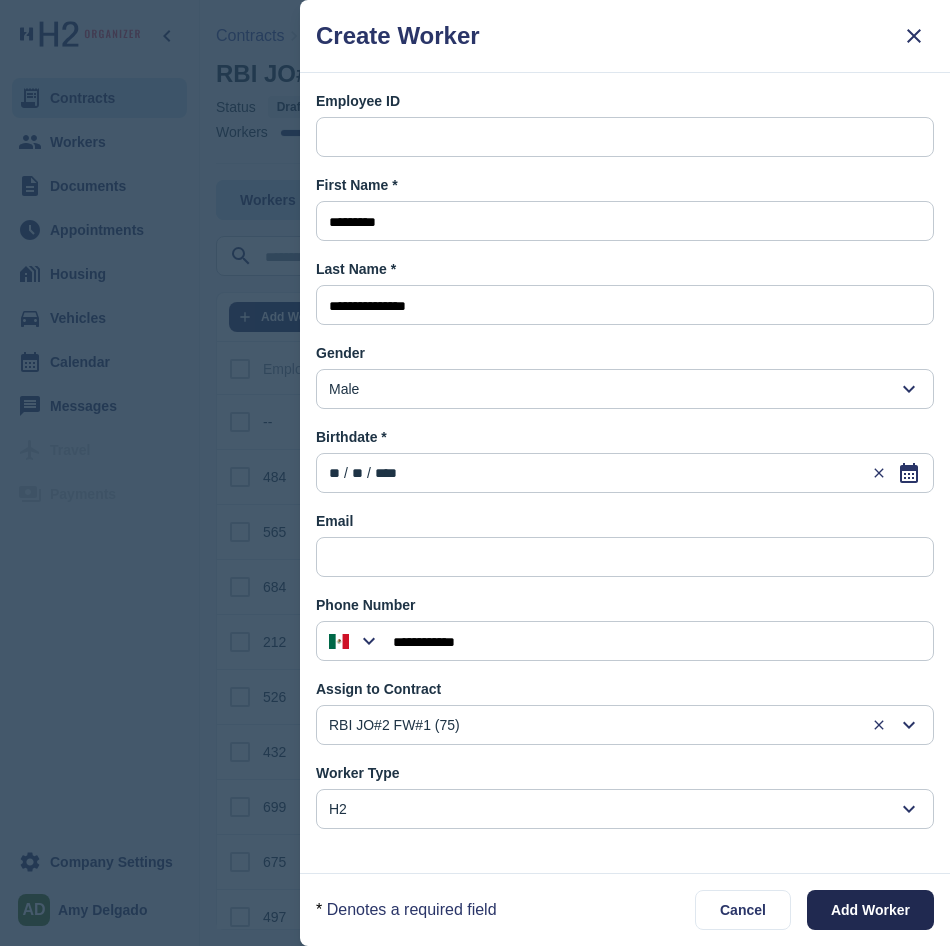 click on "Add Worker" at bounding box center [870, 910] 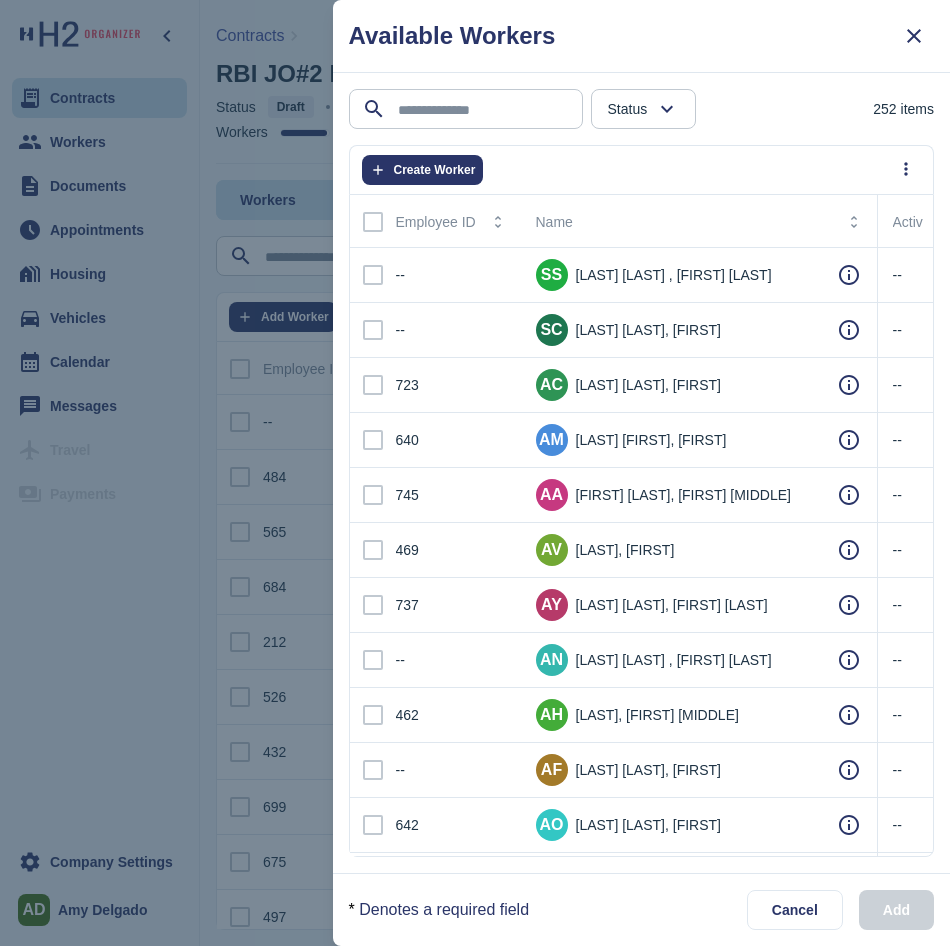 click on "Create Worker" at bounding box center (642, 169) 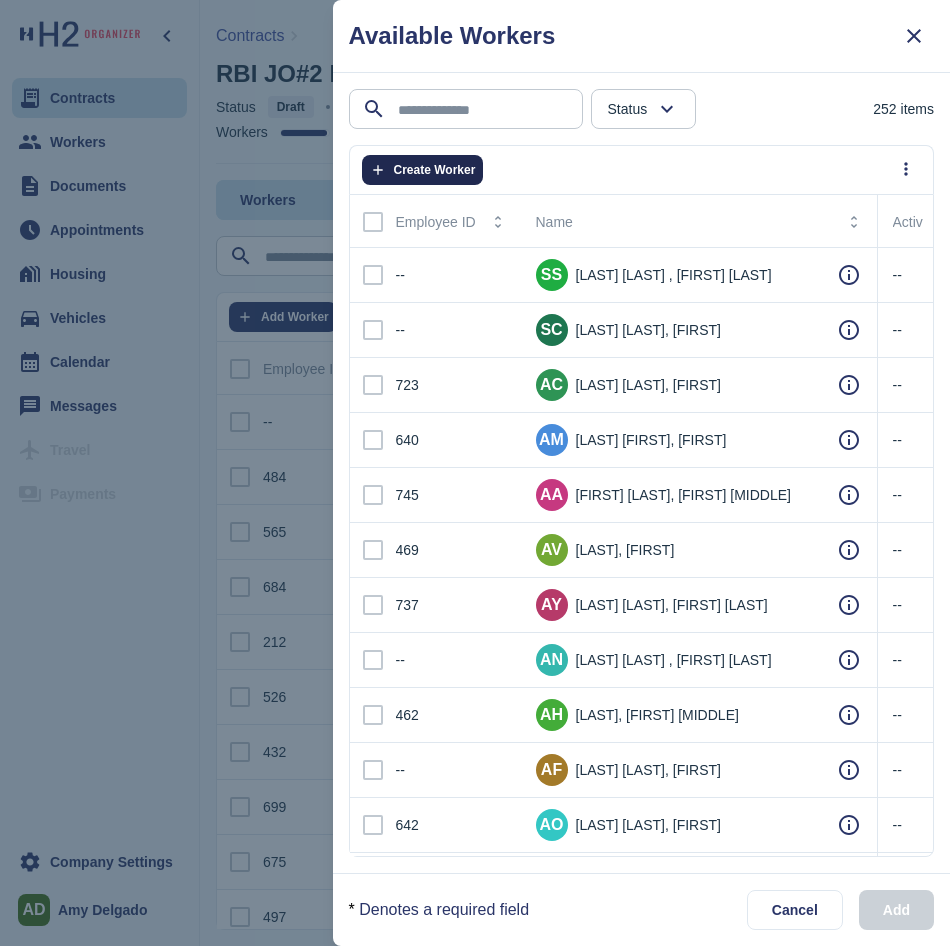 click on "Create Worker" 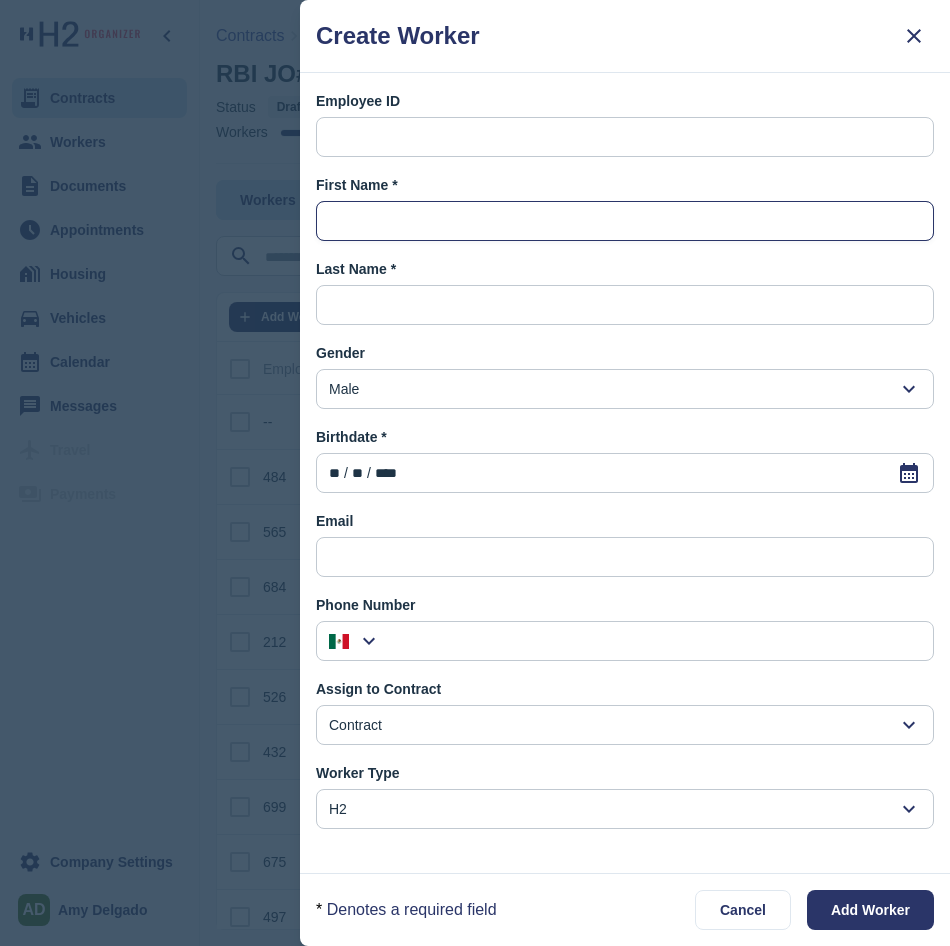 click at bounding box center [625, 222] 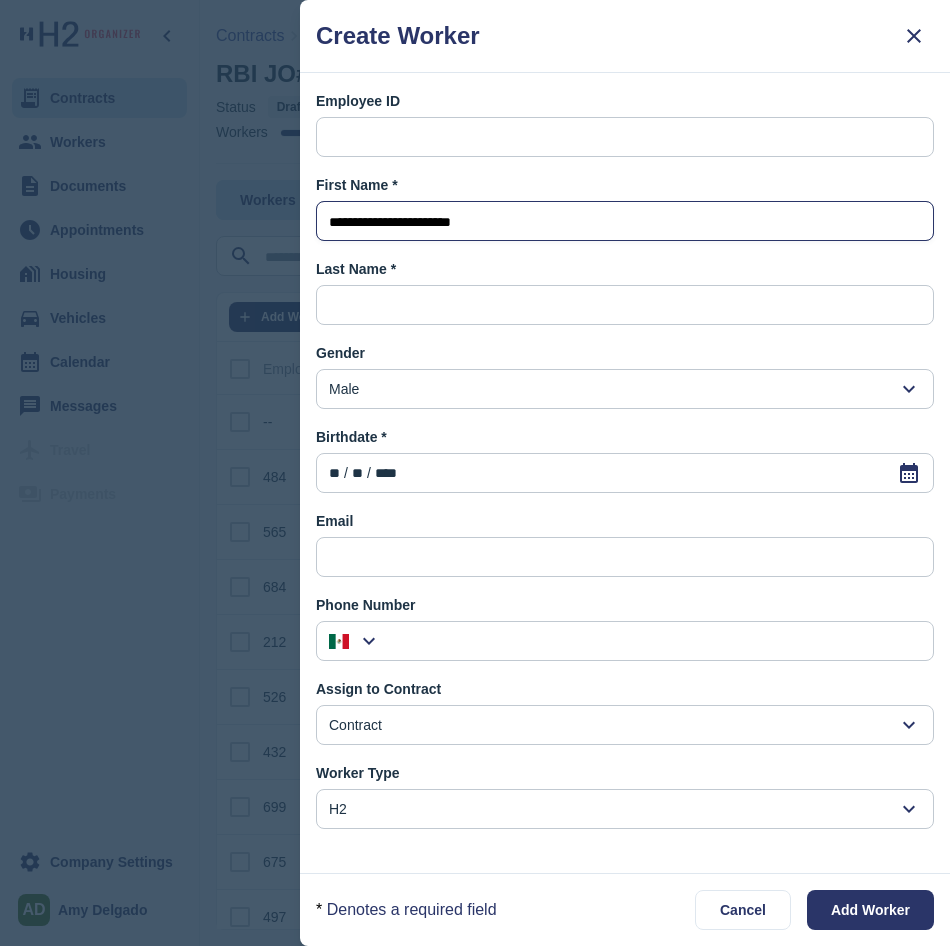 drag, startPoint x: 378, startPoint y: 224, endPoint x: 521, endPoint y: 231, distance: 143.17122 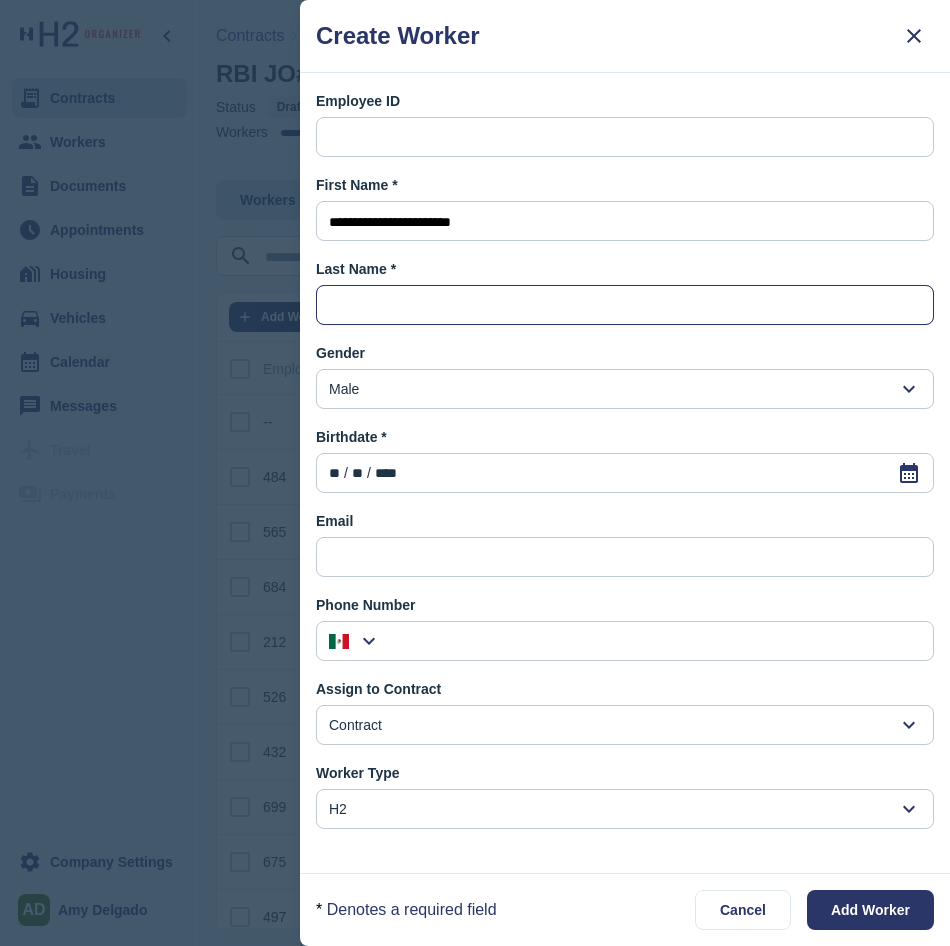 click at bounding box center [625, 306] 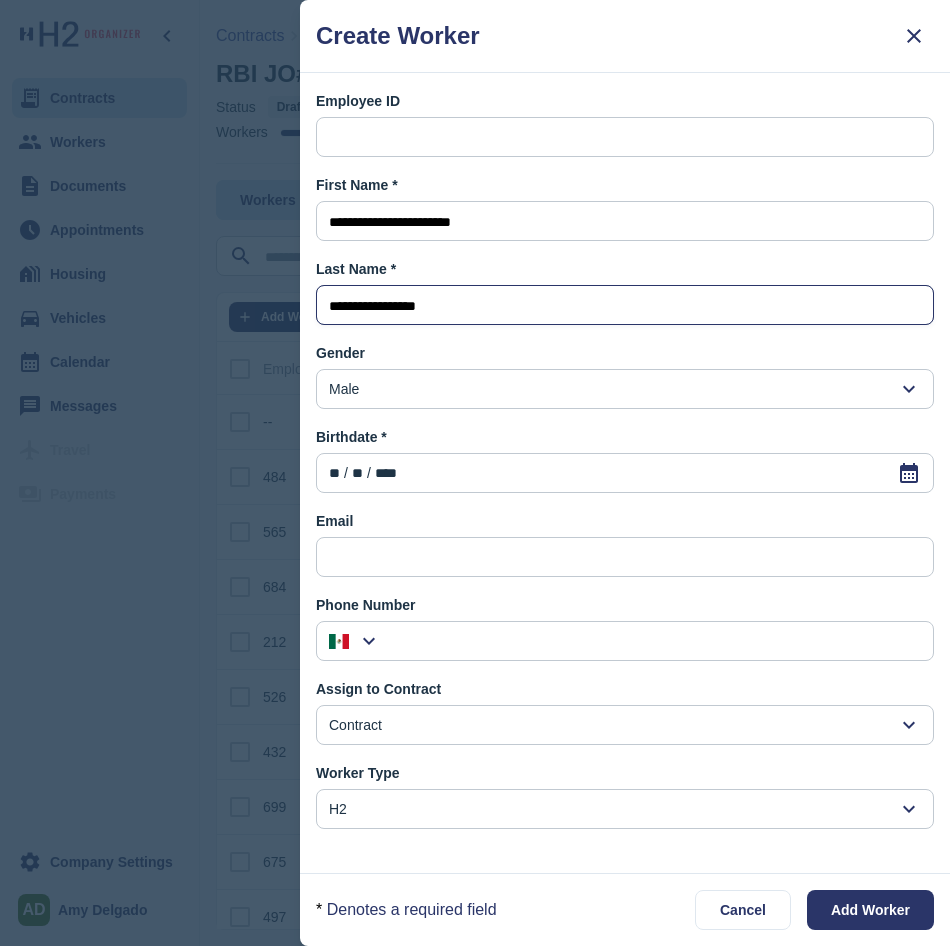 type on "**********" 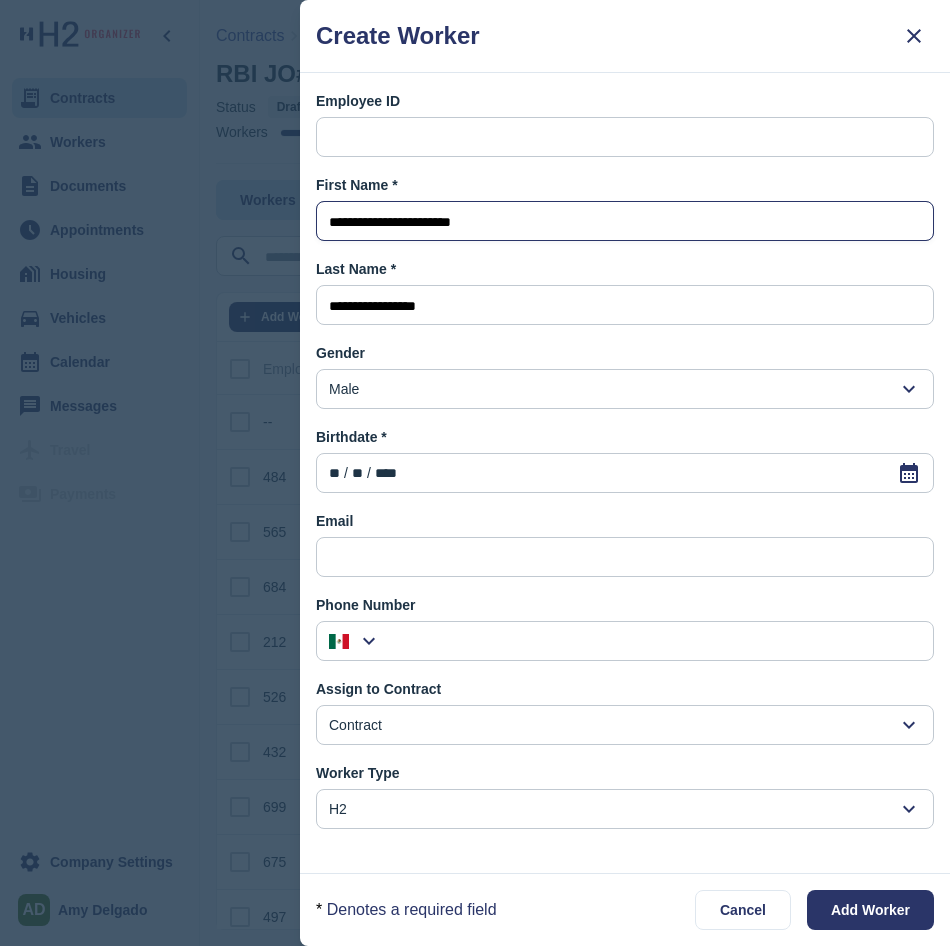 drag, startPoint x: 380, startPoint y: 223, endPoint x: 499, endPoint y: 212, distance: 119.507324 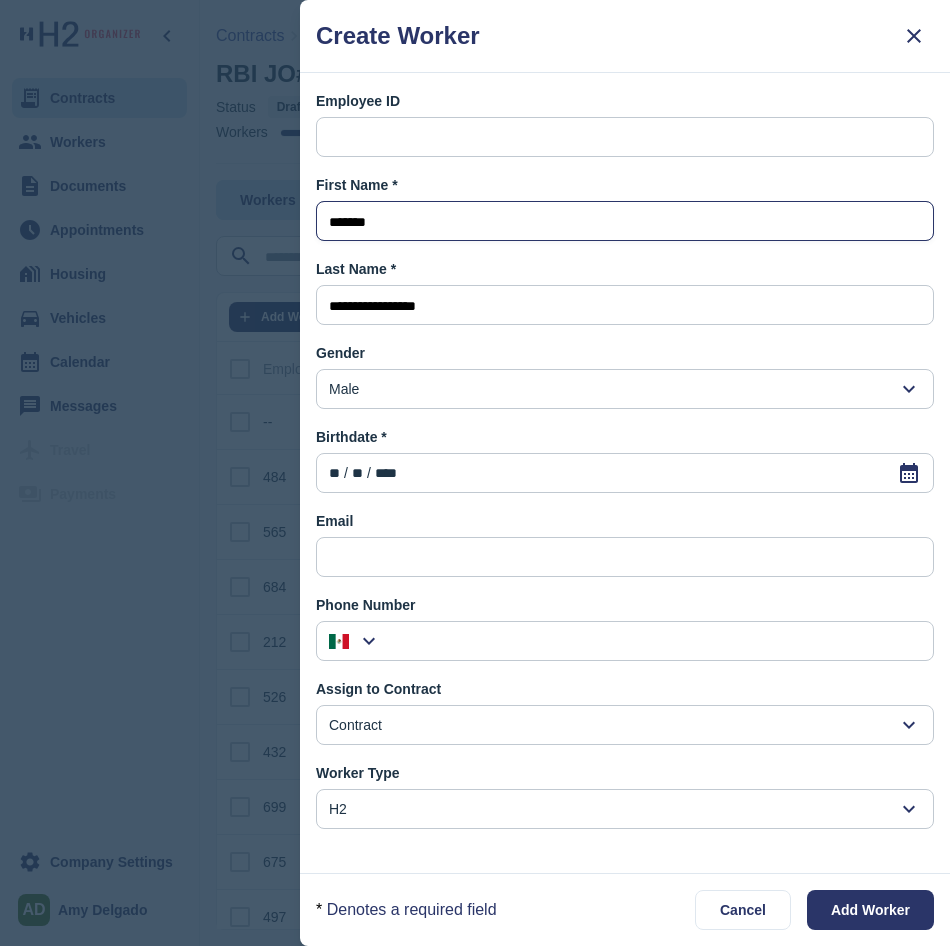 click on "**" at bounding box center [334, 473] 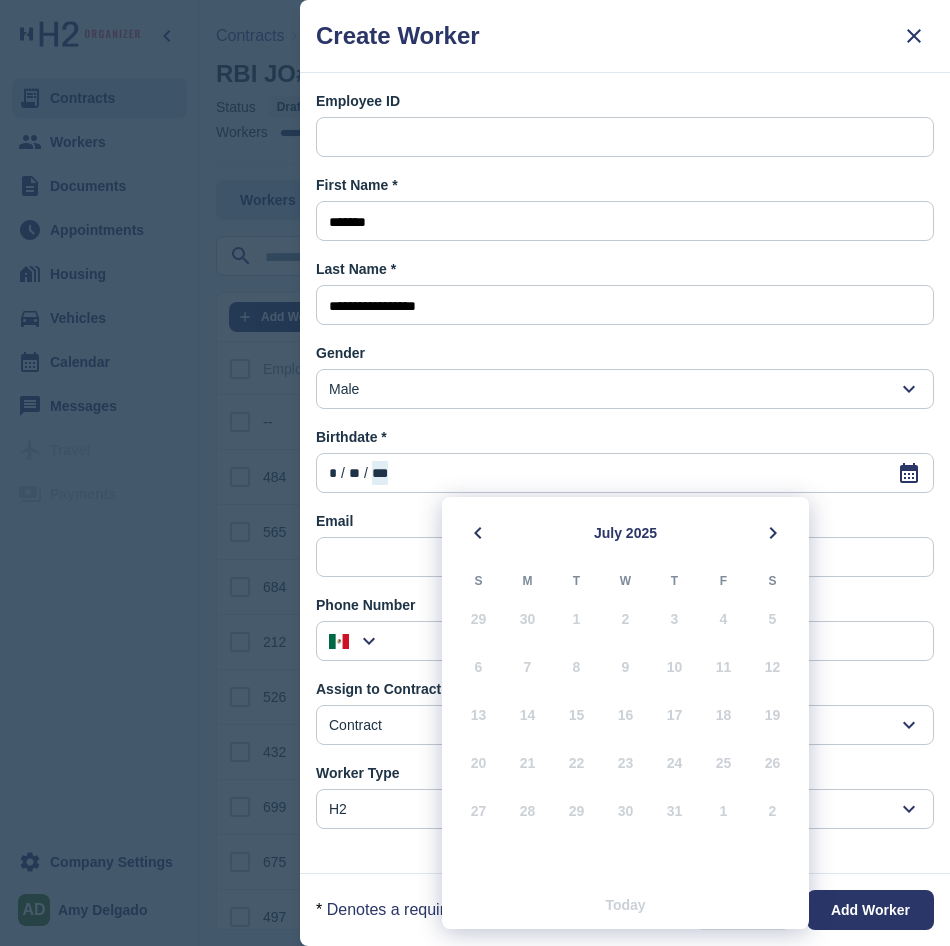 type on "******" 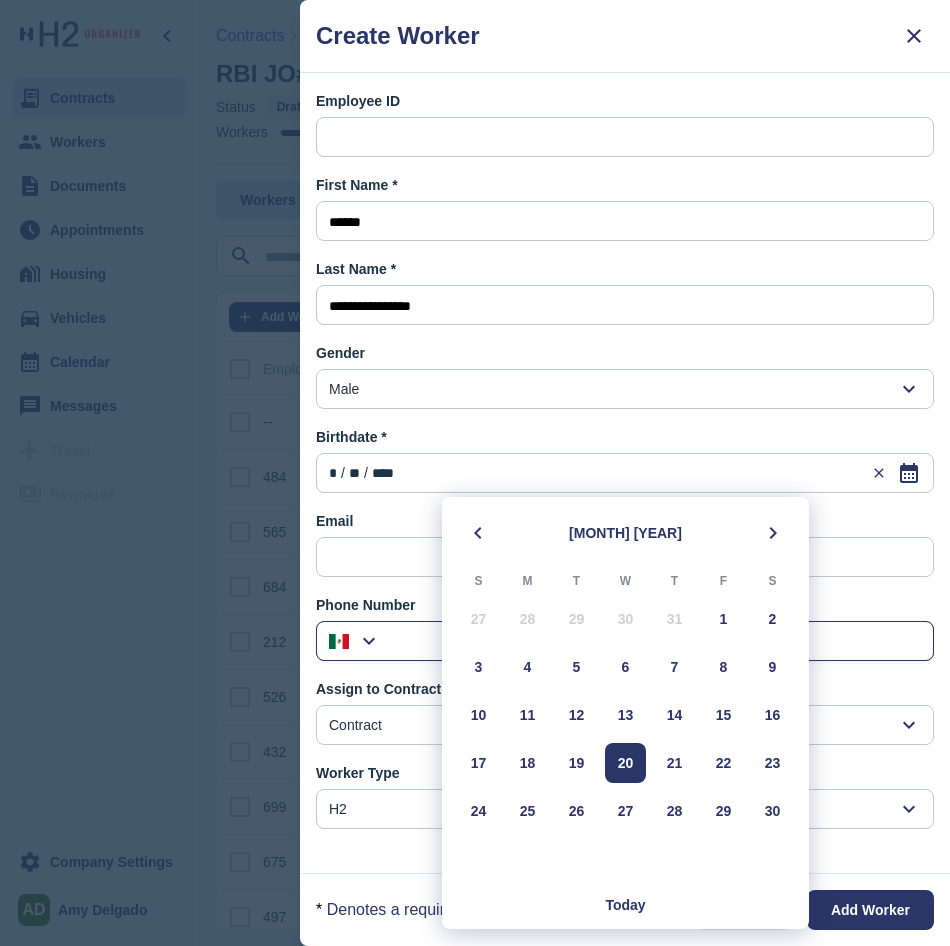 click at bounding box center (657, 642) 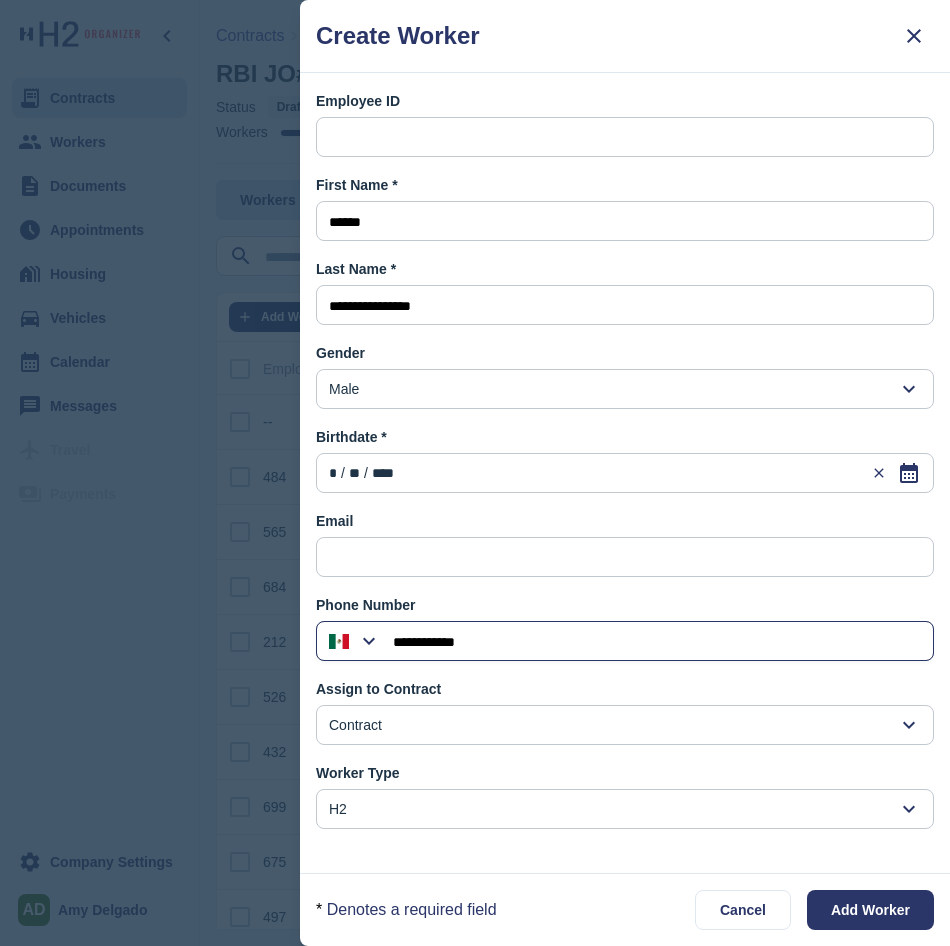 type on "**********" 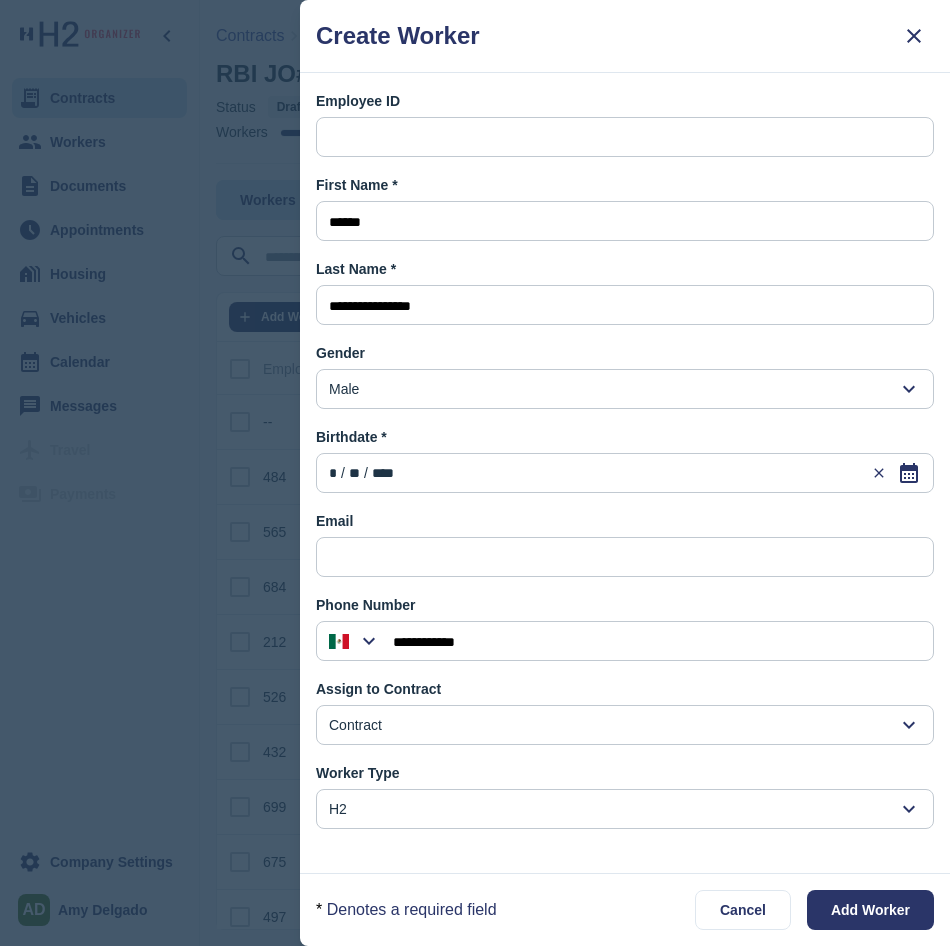 click on "Contract" at bounding box center [625, 725] 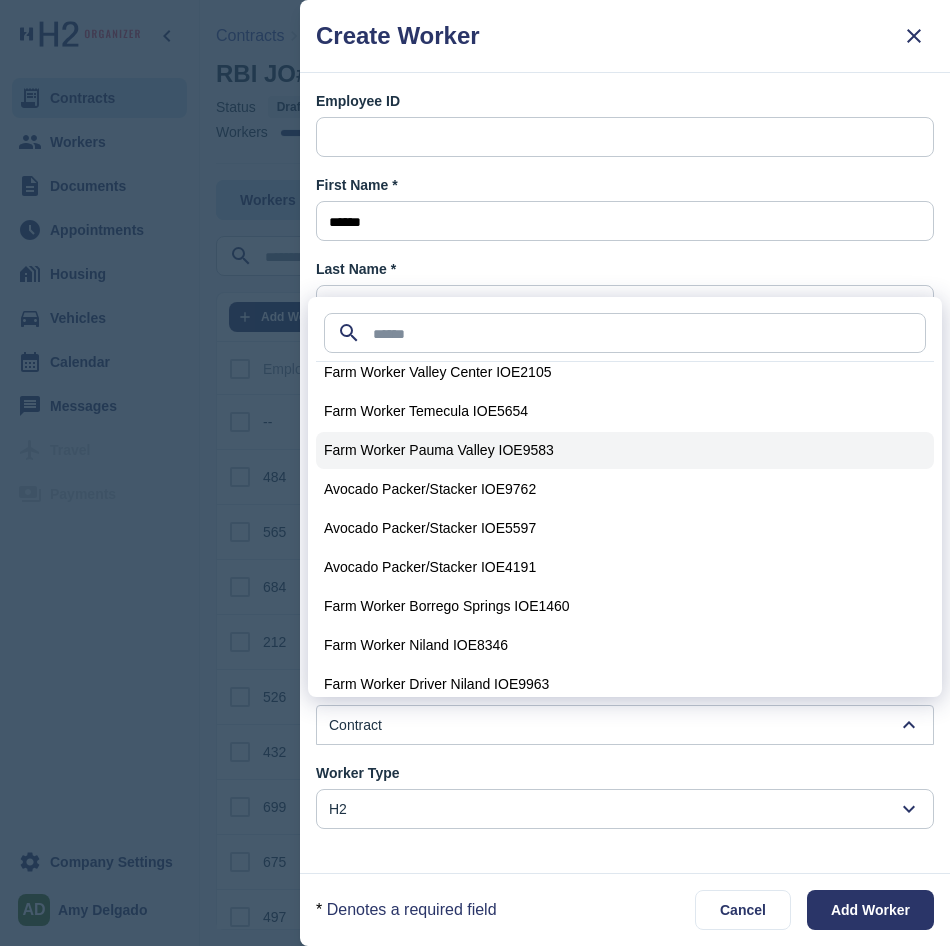scroll, scrollTop: 570, scrollLeft: 0, axis: vertical 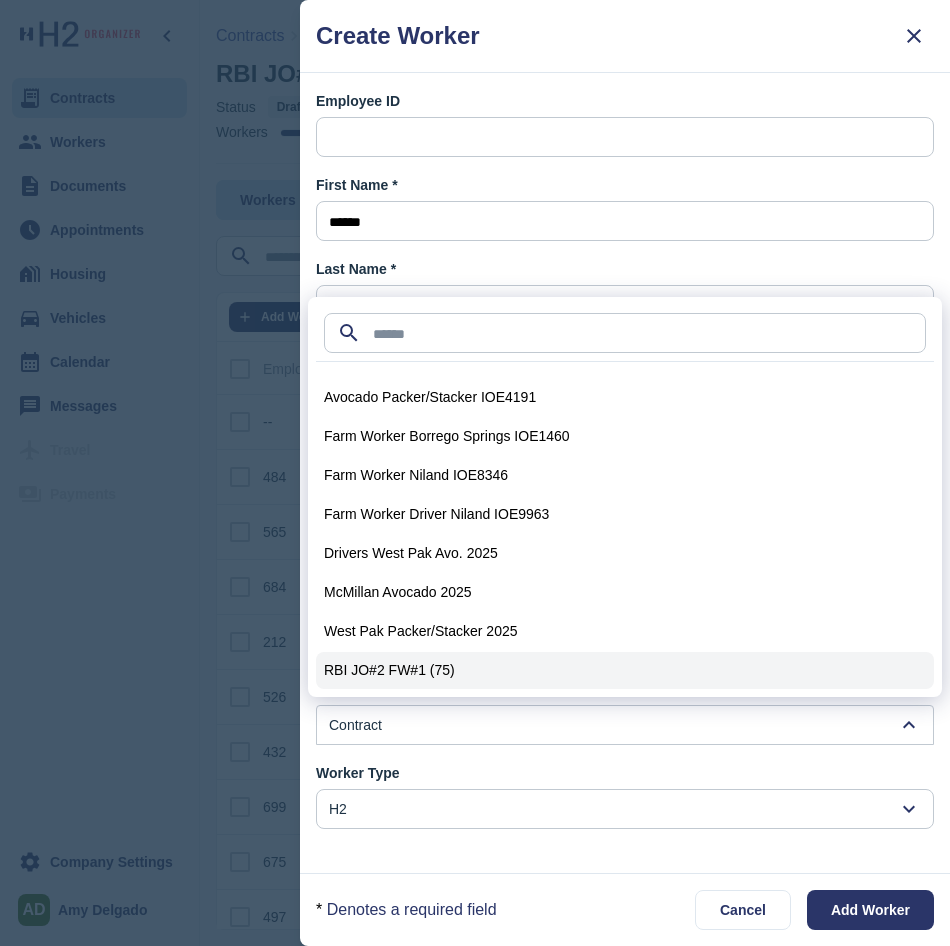 click on "RBI JO#2 FW#1 (75)" at bounding box center (389, 670) 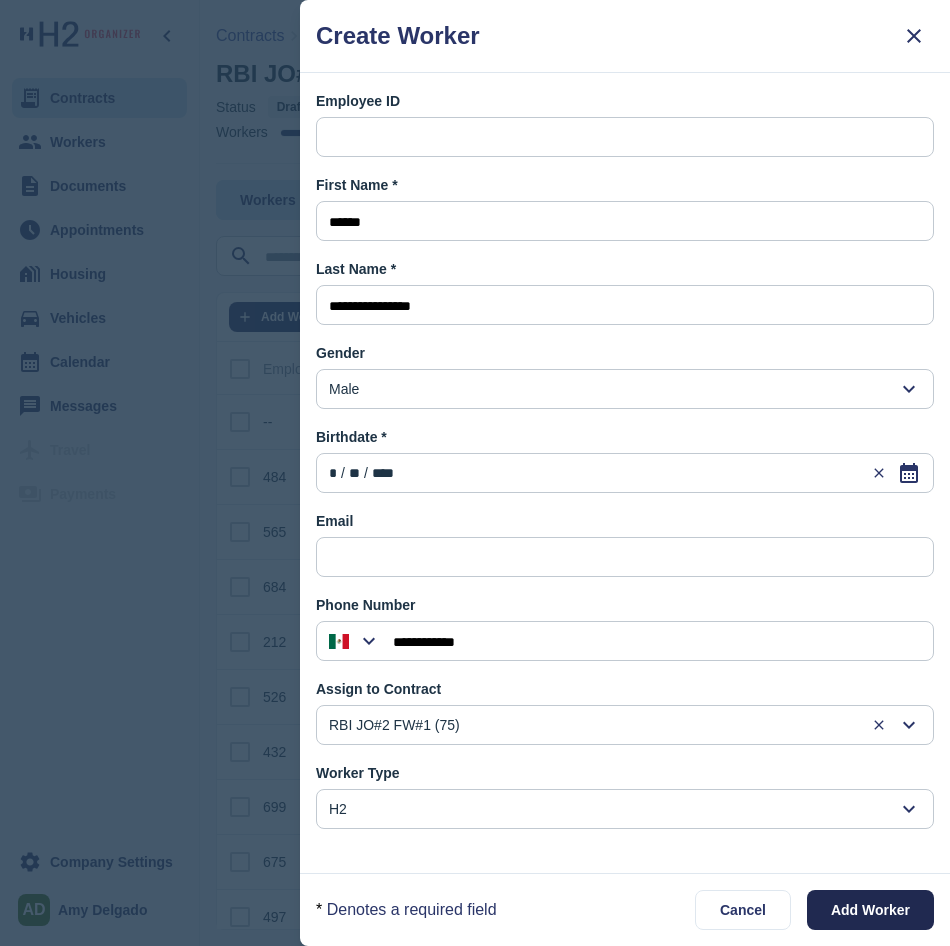 click on "Add Worker" at bounding box center (870, 910) 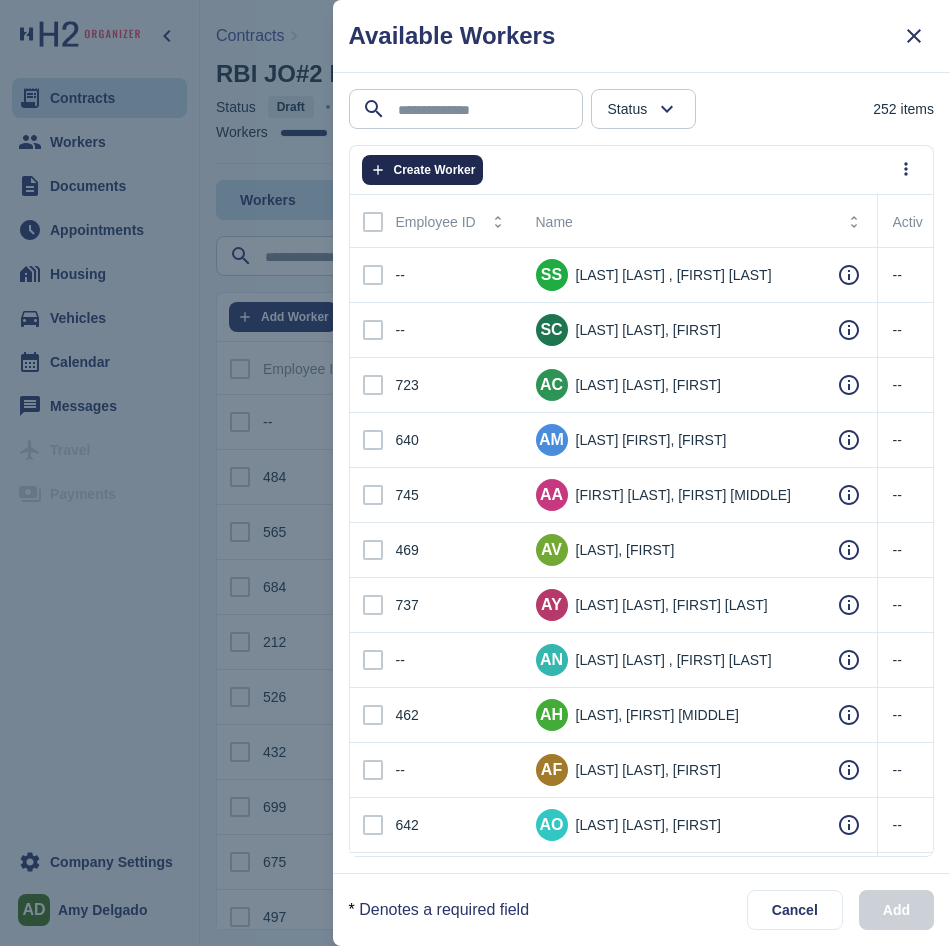 click on "Create Worker" 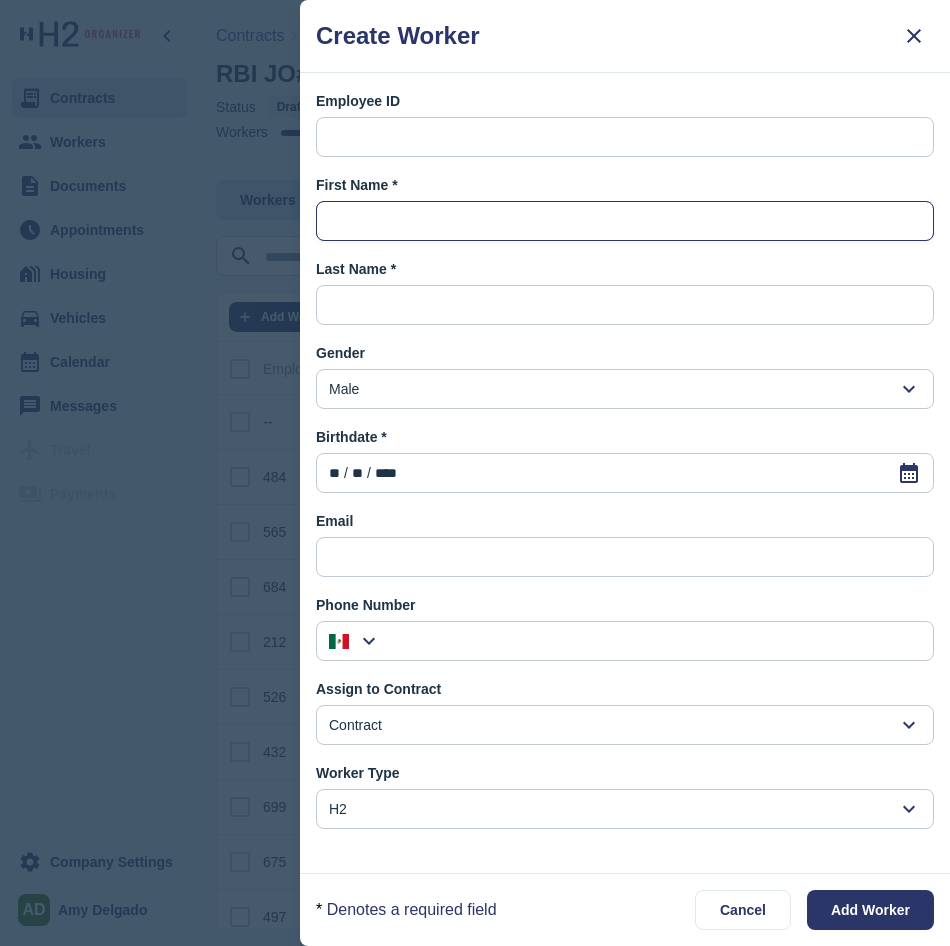 click at bounding box center [625, 222] 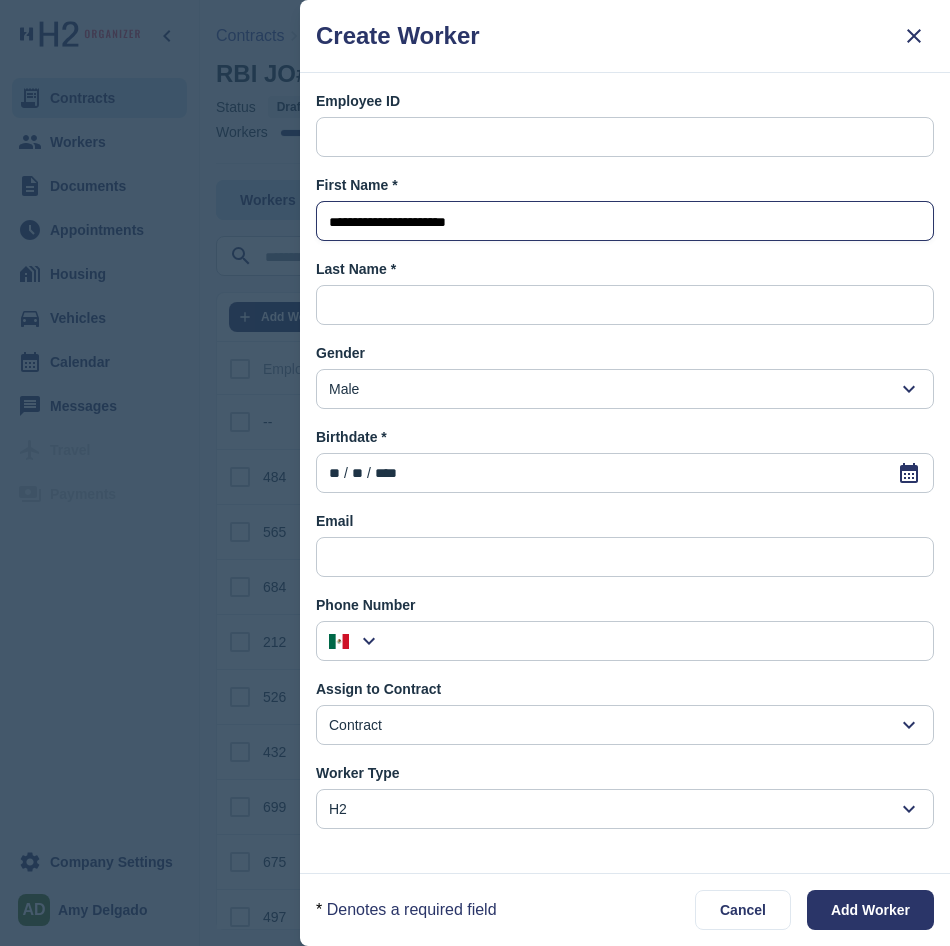 drag, startPoint x: 386, startPoint y: 219, endPoint x: 483, endPoint y: 220, distance: 97.00516 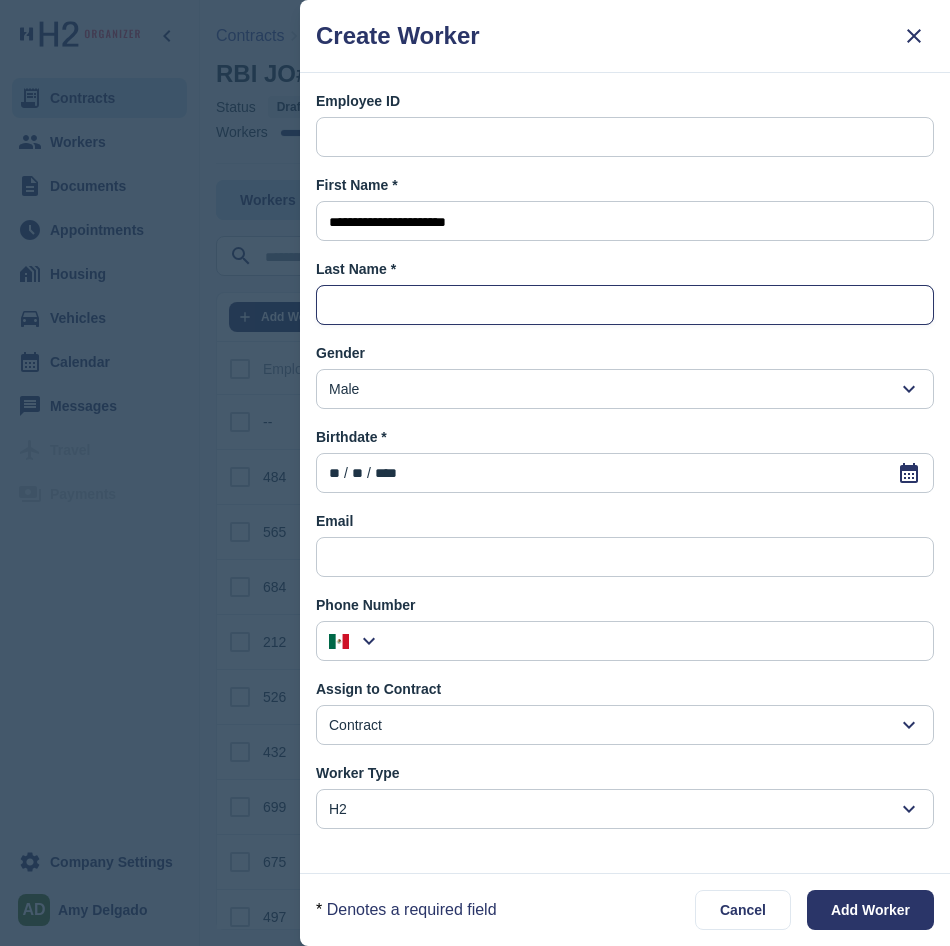 click at bounding box center (625, 306) 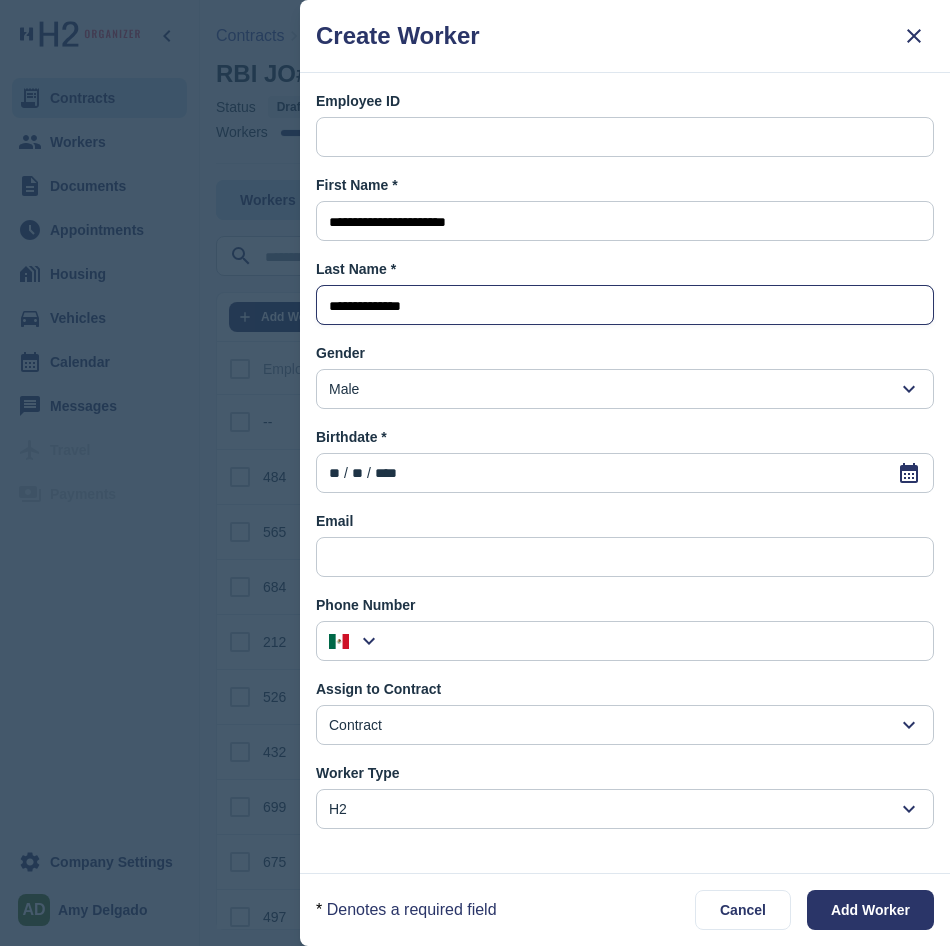 type on "**********" 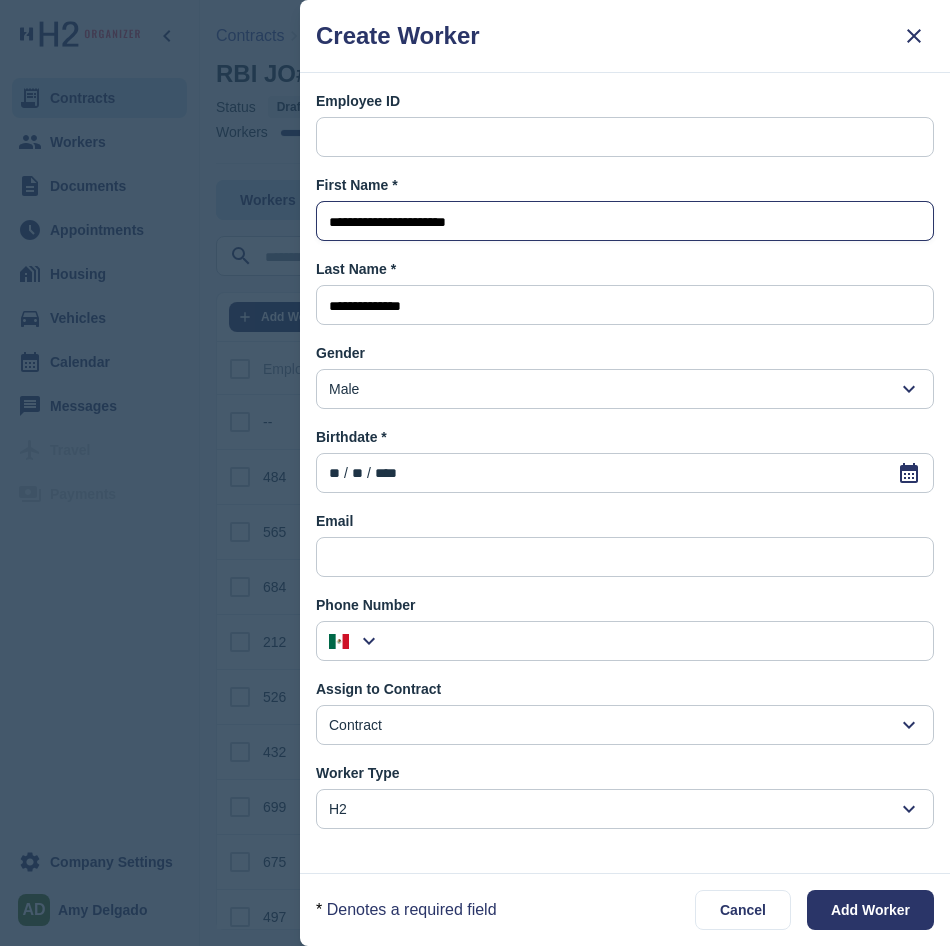 drag, startPoint x: 498, startPoint y: 218, endPoint x: 384, endPoint y: 229, distance: 114.52947 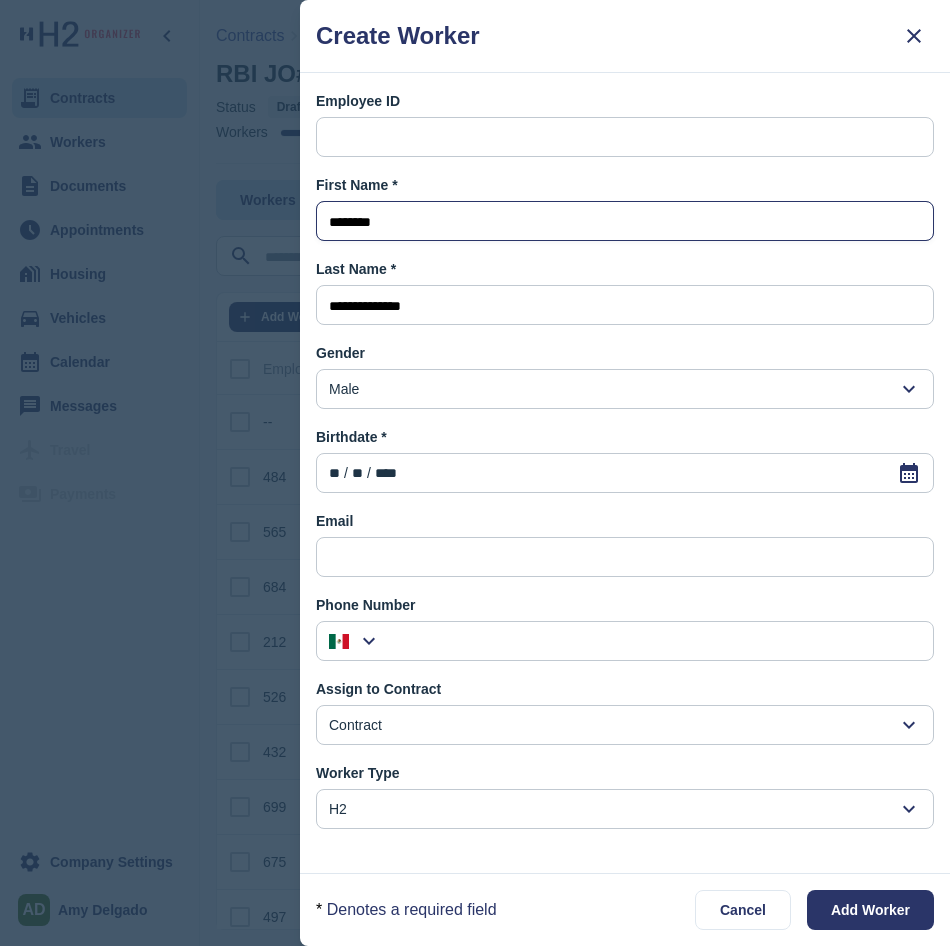 click on "**" at bounding box center (334, 473) 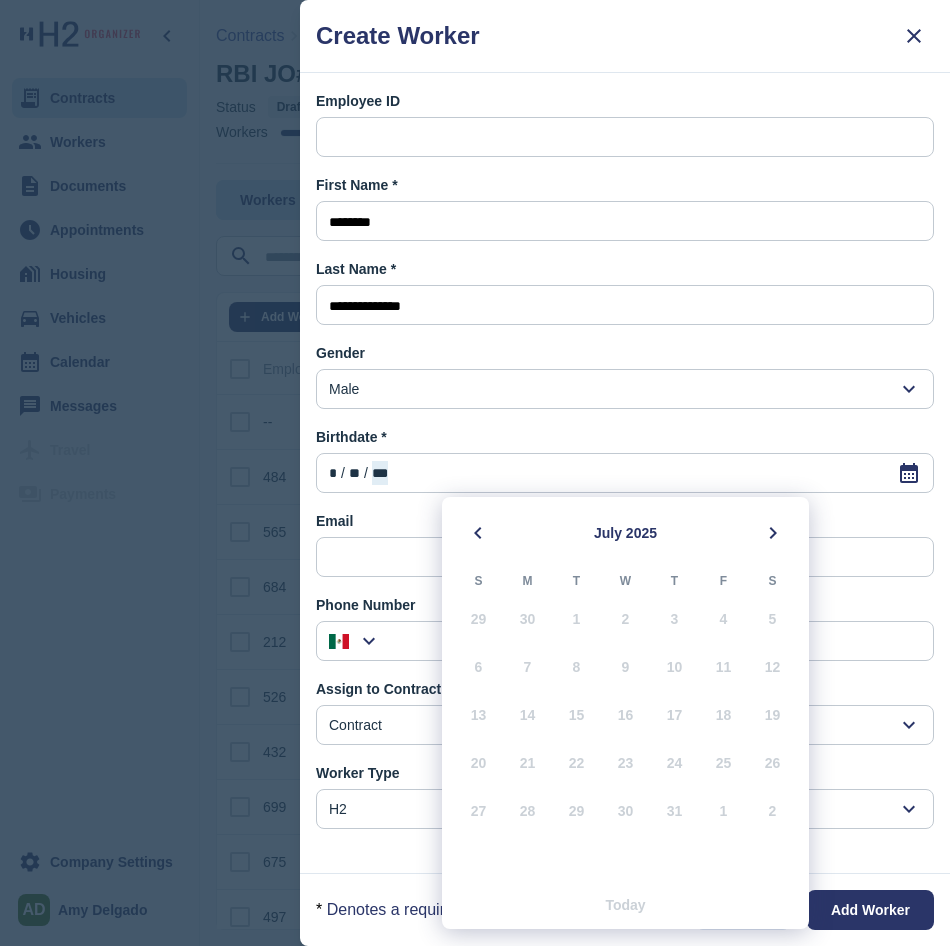 type on "*******" 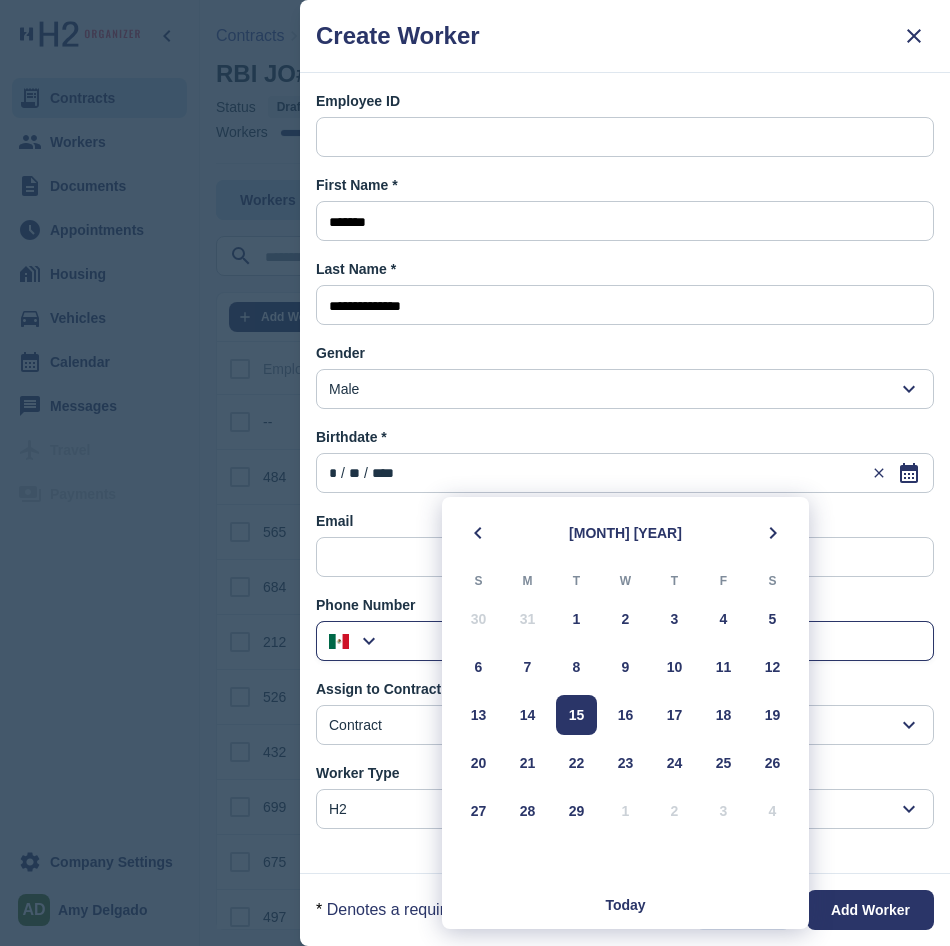 click at bounding box center [657, 642] 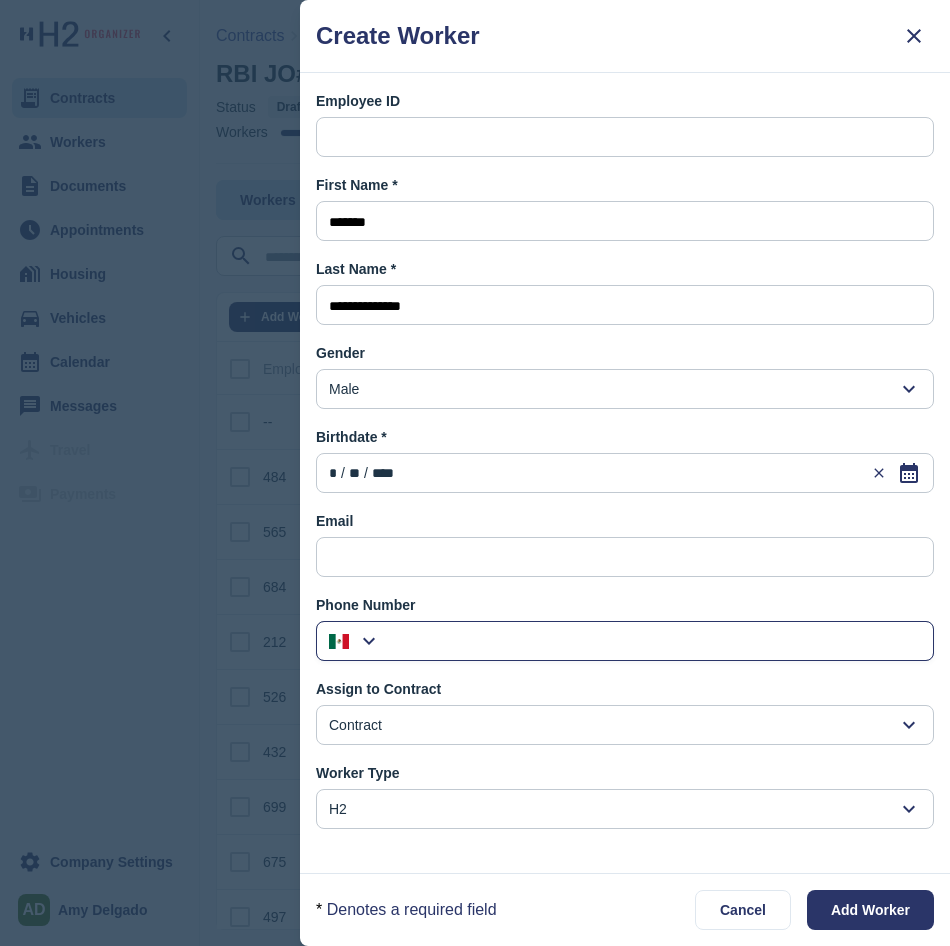 click at bounding box center (657, 642) 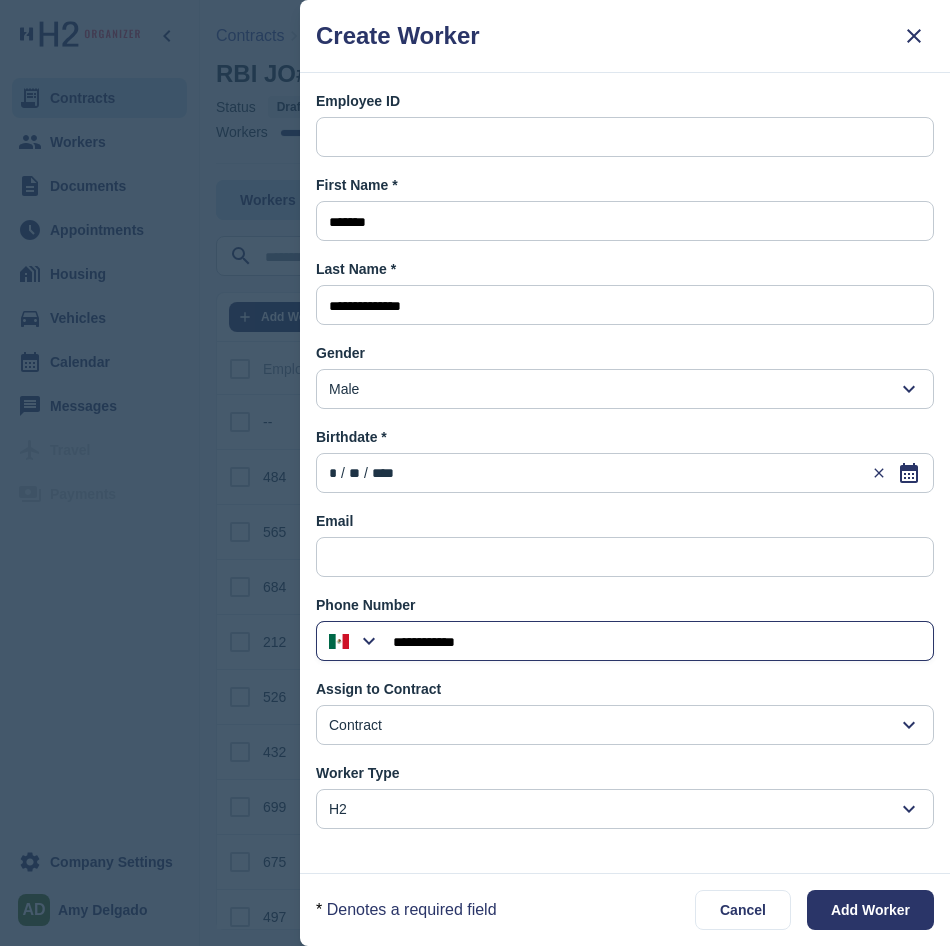 type on "**********" 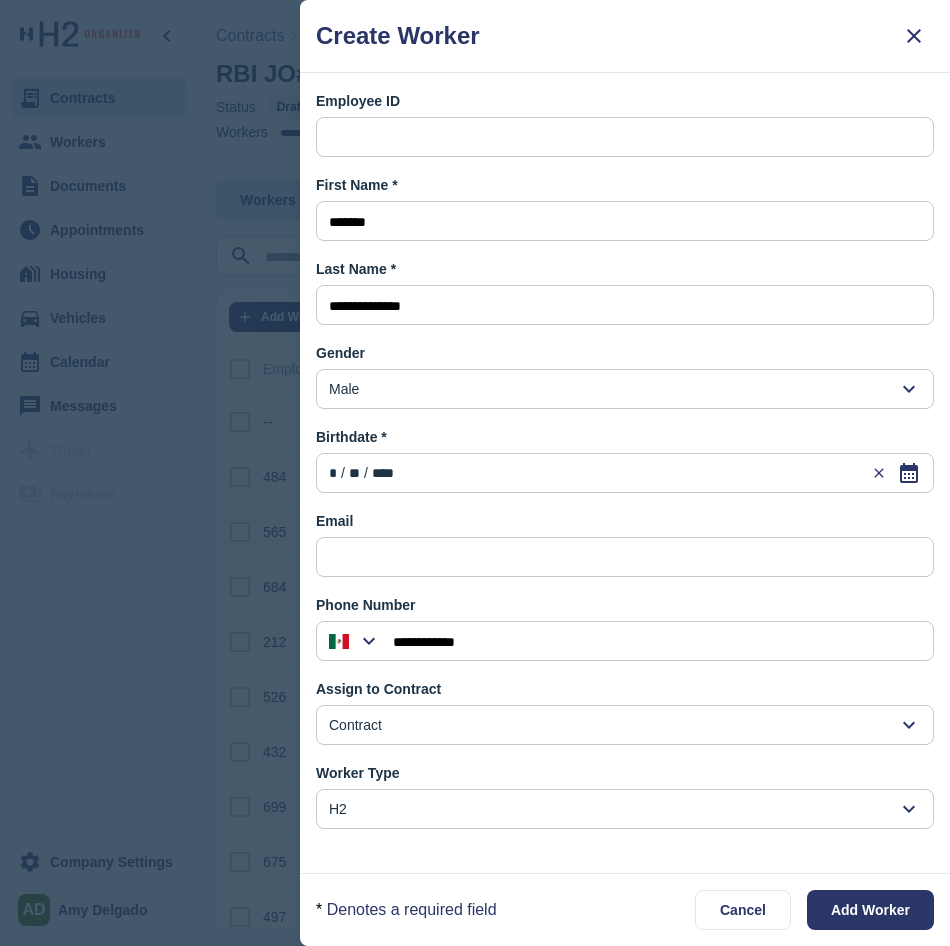 click on "Contract" at bounding box center [625, 725] 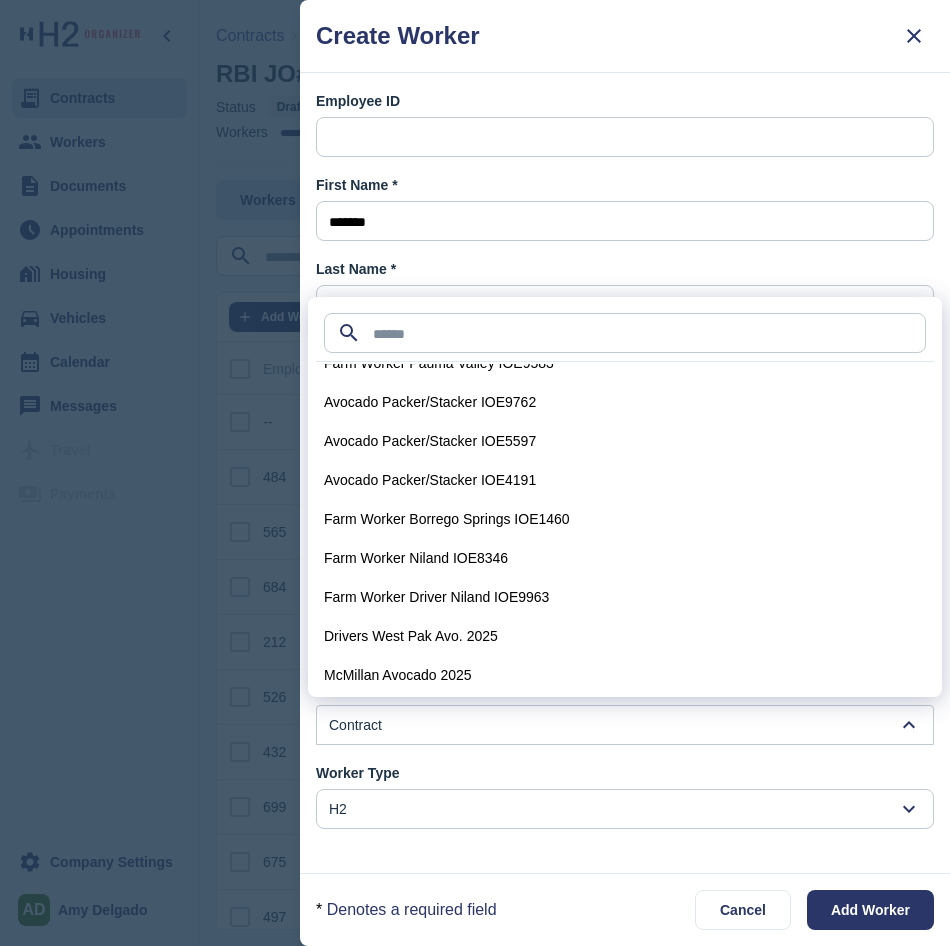scroll, scrollTop: 570, scrollLeft: 0, axis: vertical 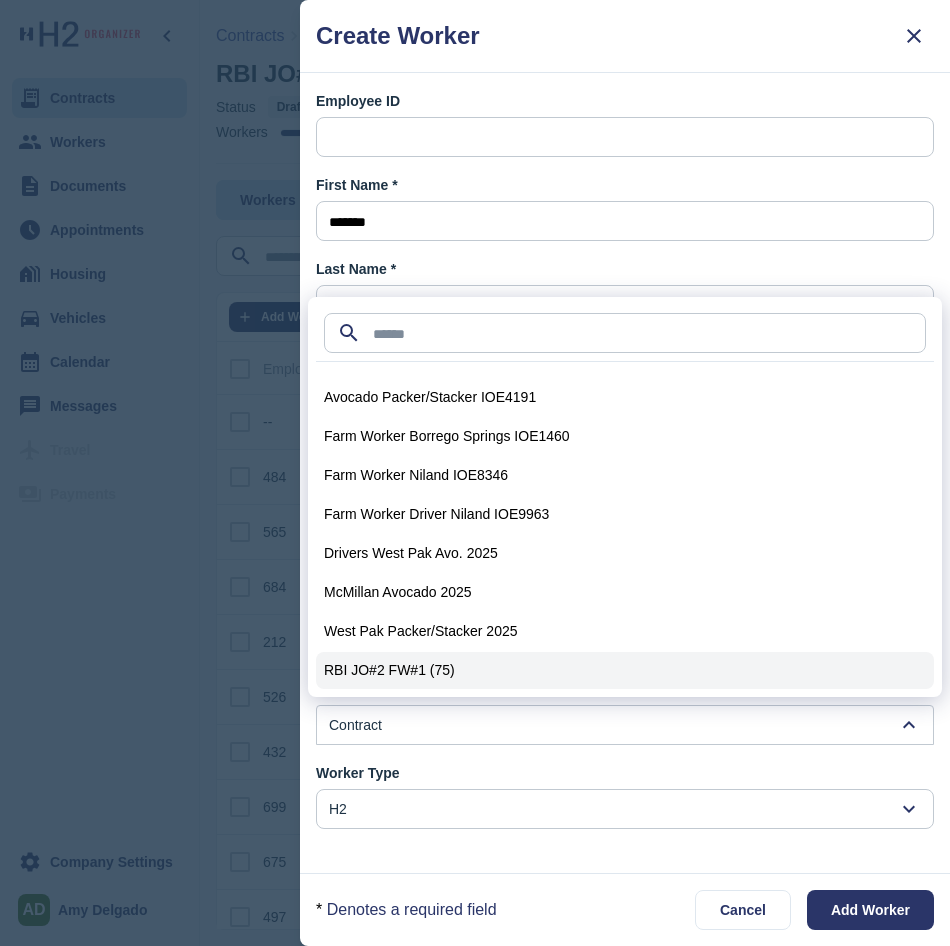 click on "RBI JO#2 FW#1 (75)" at bounding box center [389, 670] 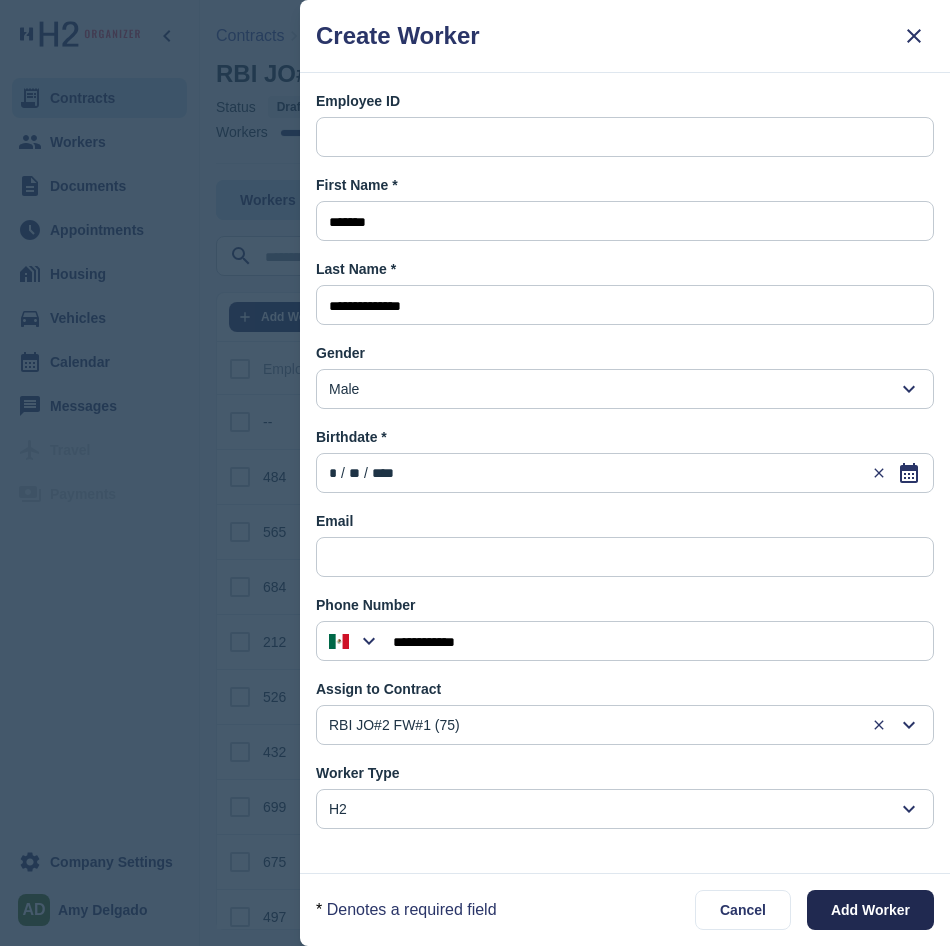 click on "Add Worker" at bounding box center [870, 910] 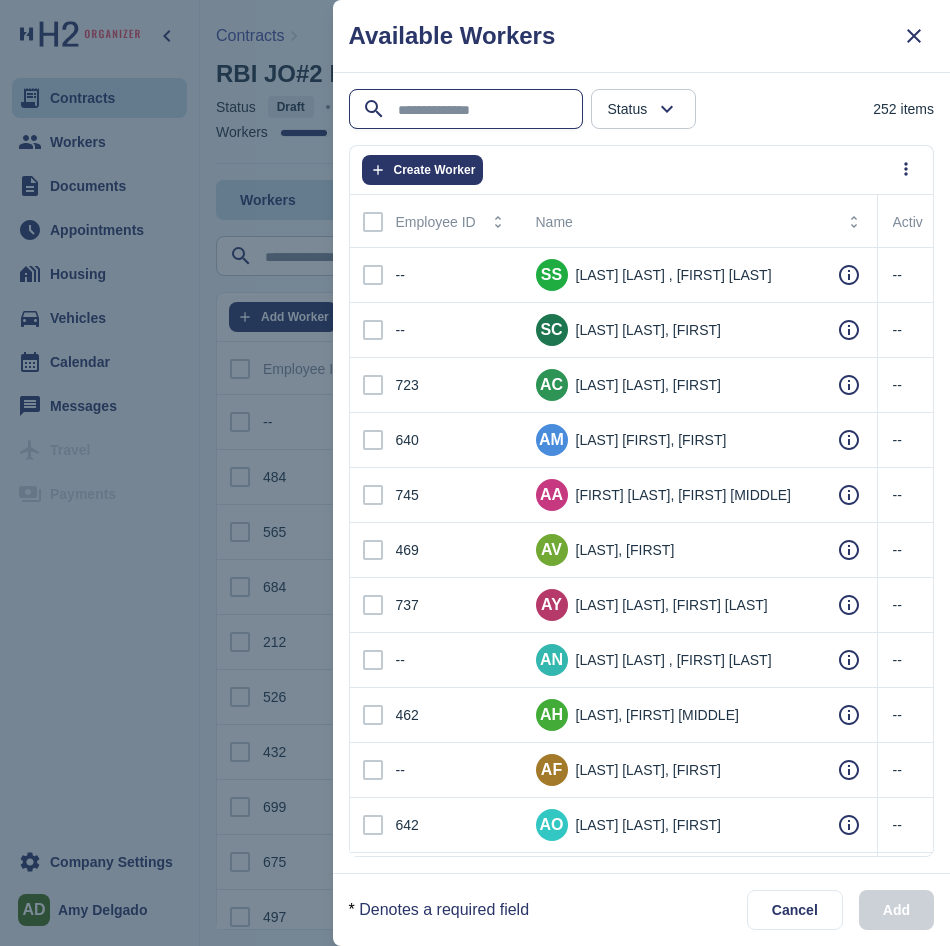 click at bounding box center [468, 110] 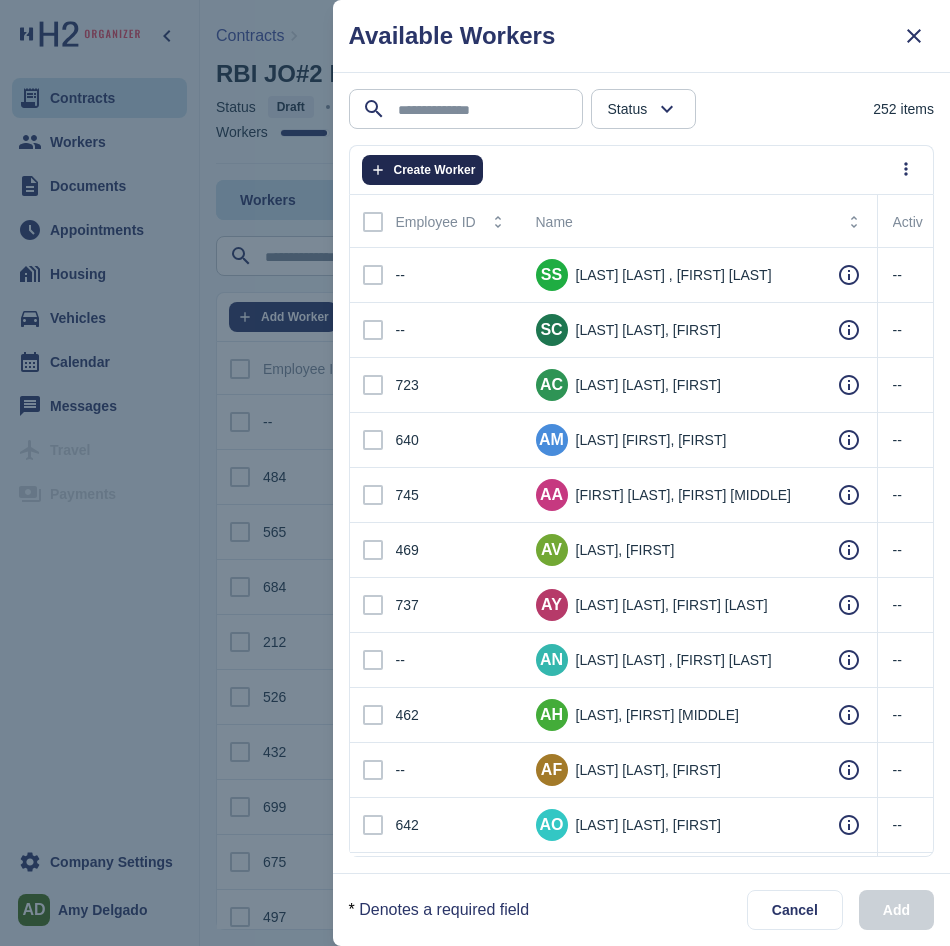 click on "Create Worker" 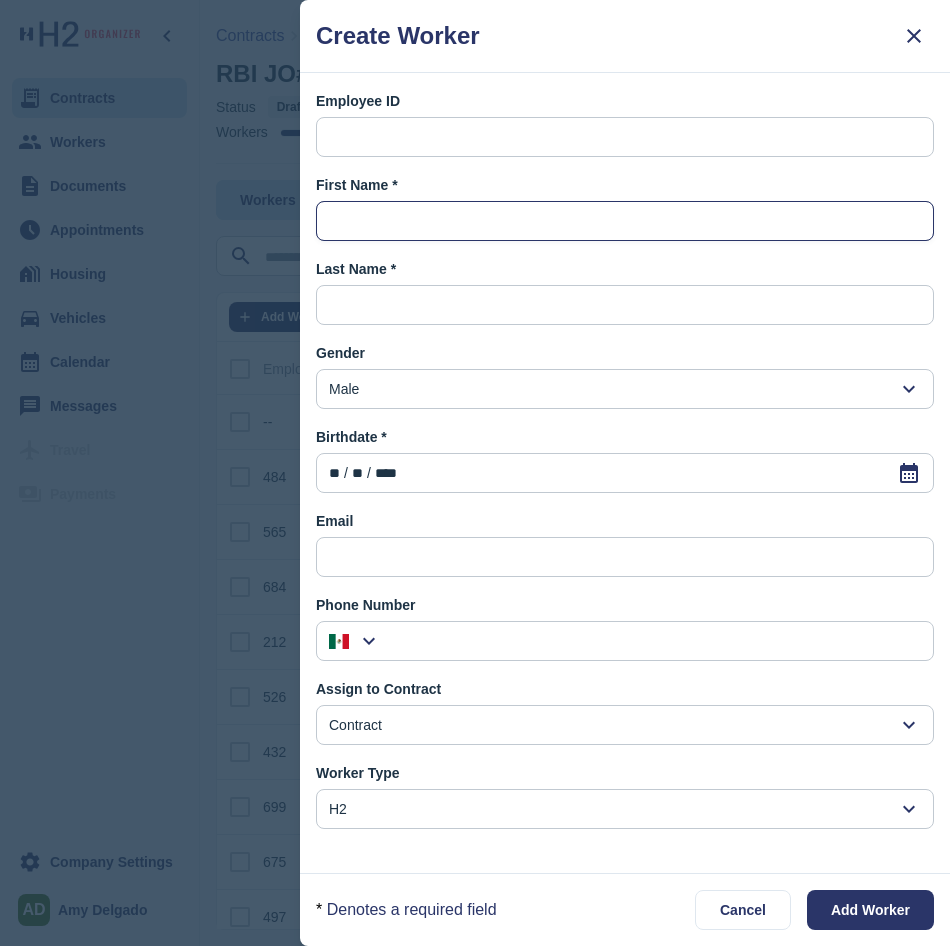 click at bounding box center (625, 222) 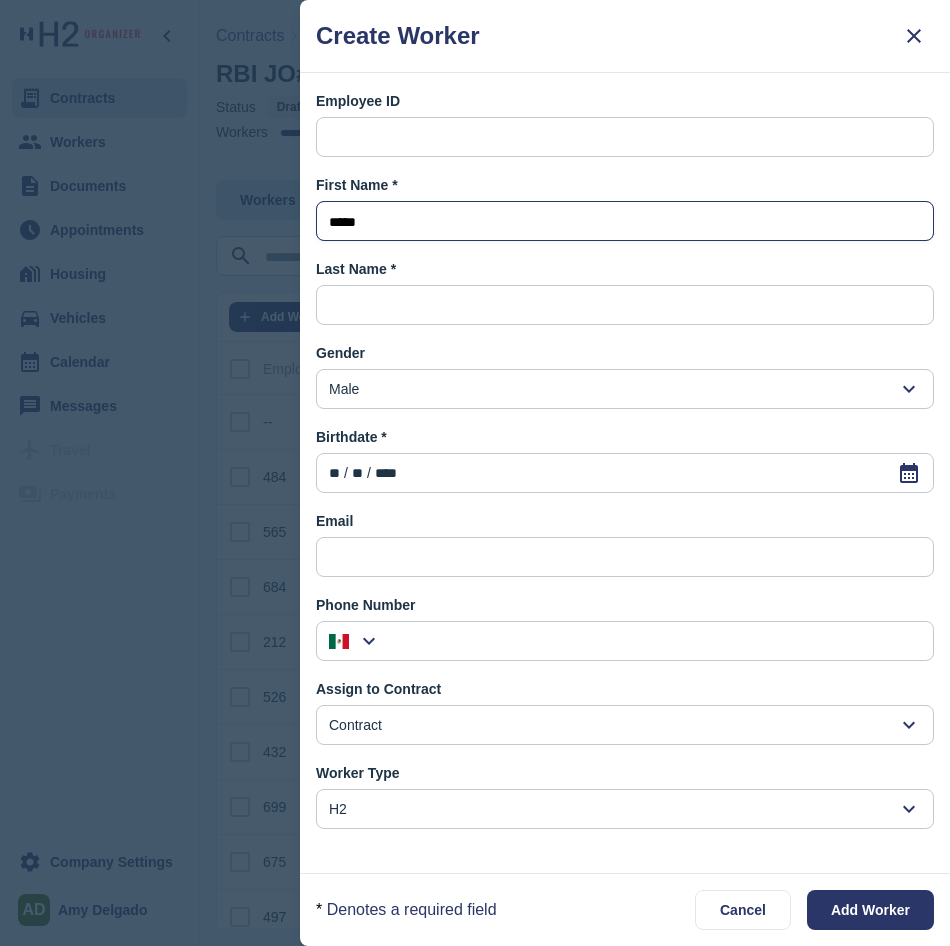 click on "****" at bounding box center (625, 222) 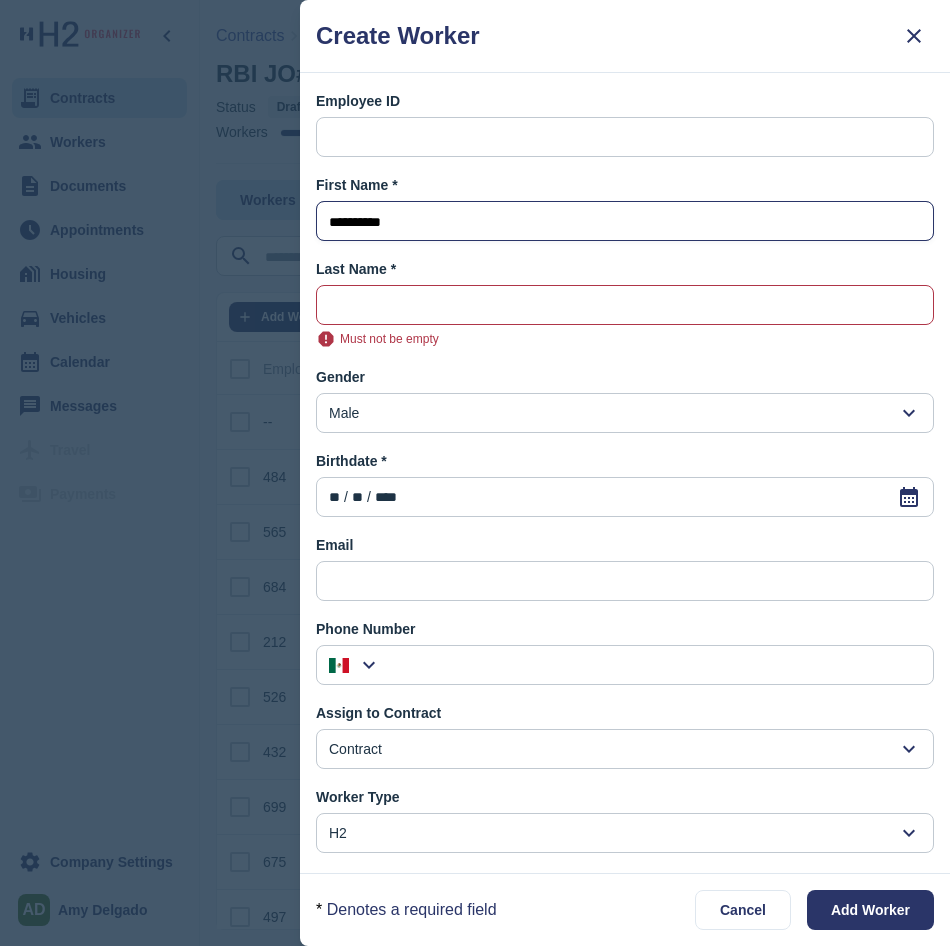 type on "**********" 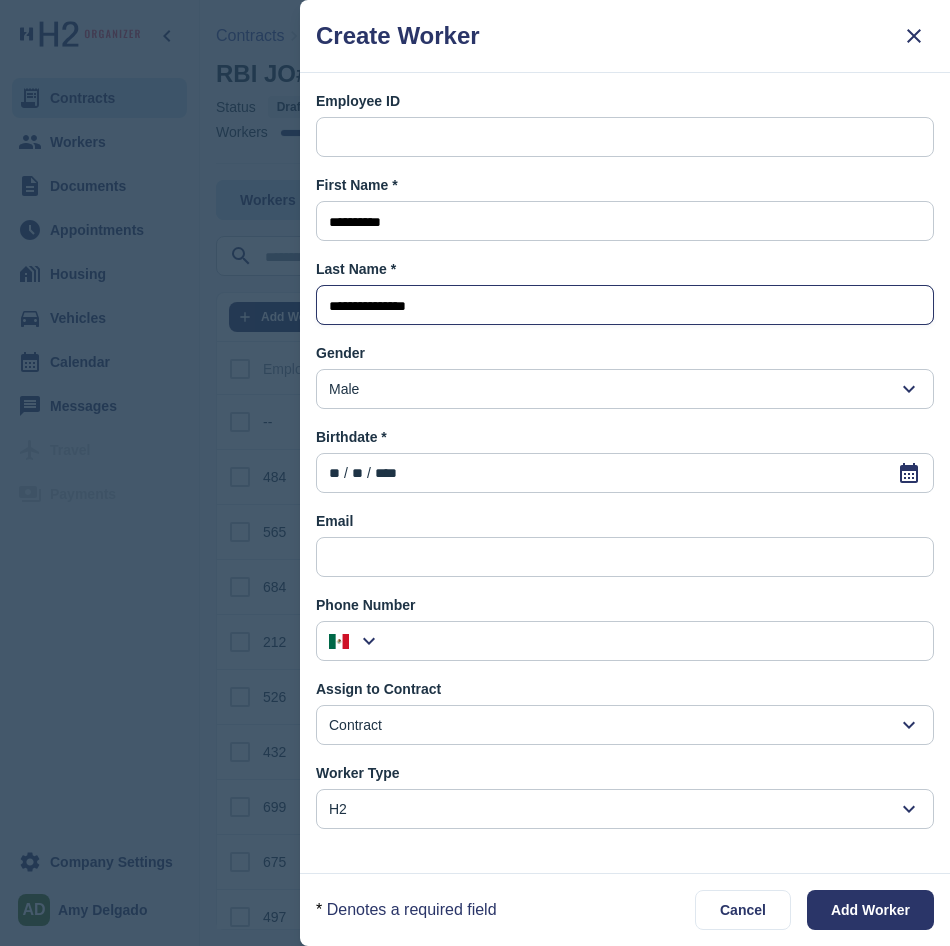 click on "**" at bounding box center [334, 473] 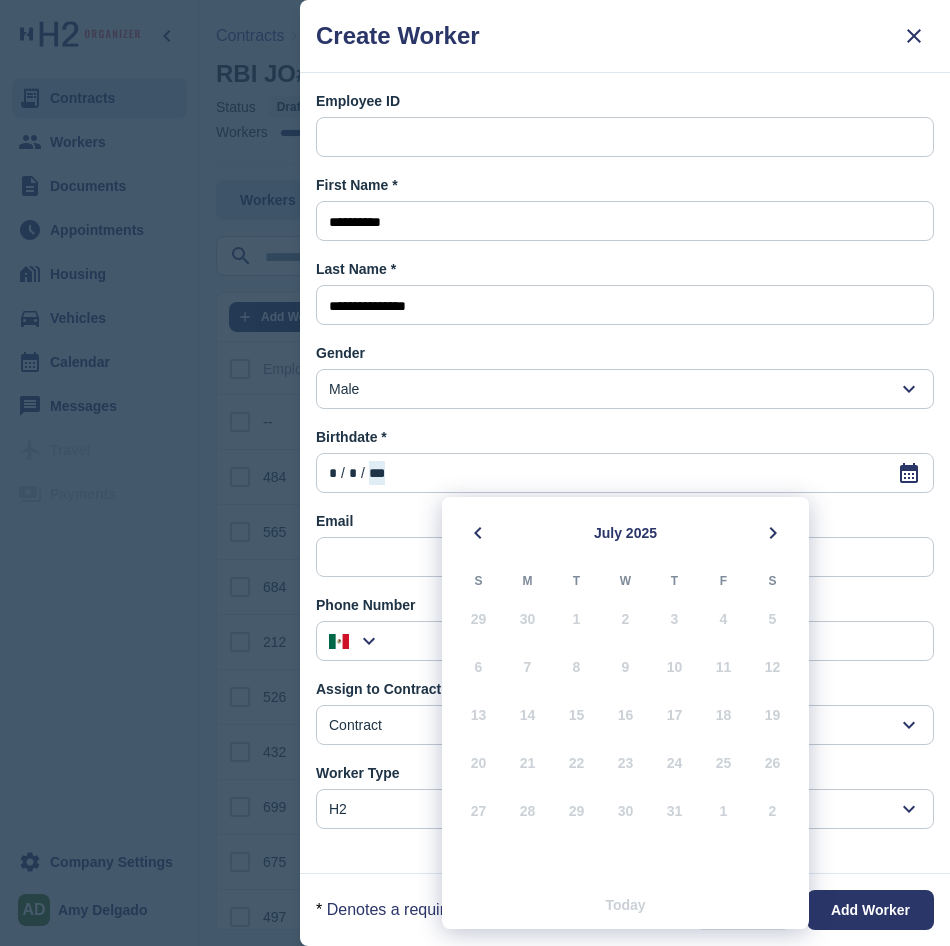 type on "**********" 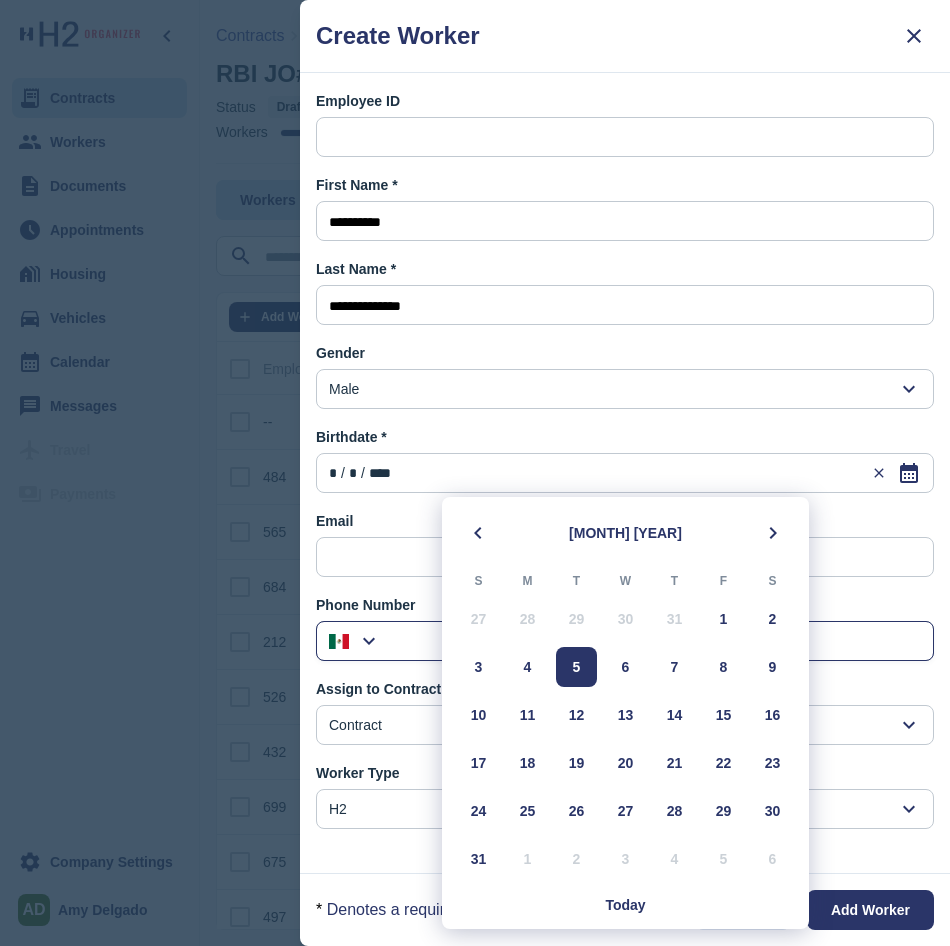 click at bounding box center [657, 642] 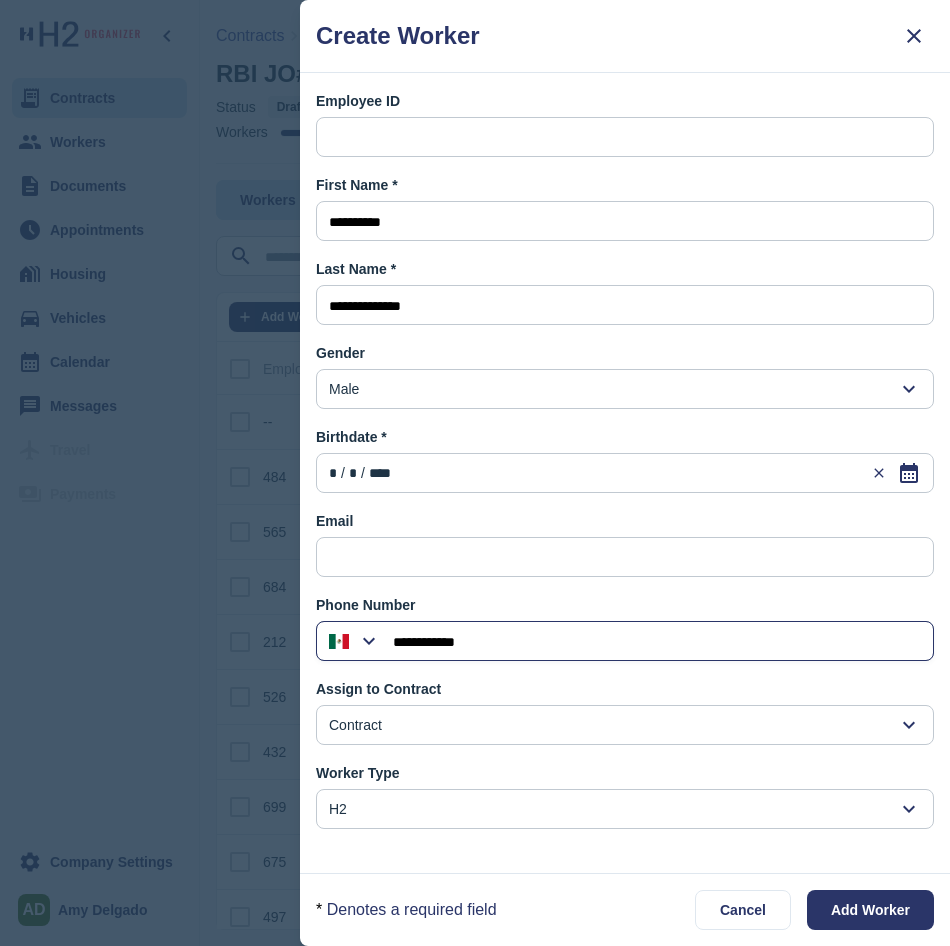 type on "**********" 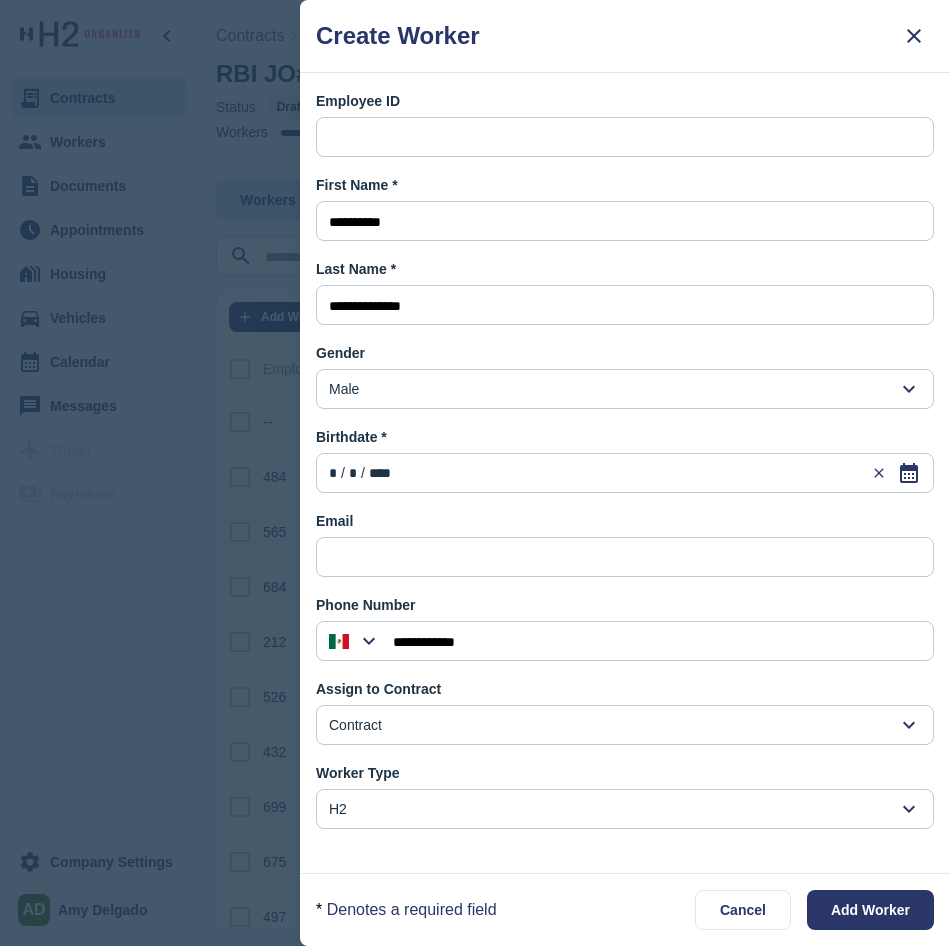 click on "Contract" at bounding box center [625, 725] 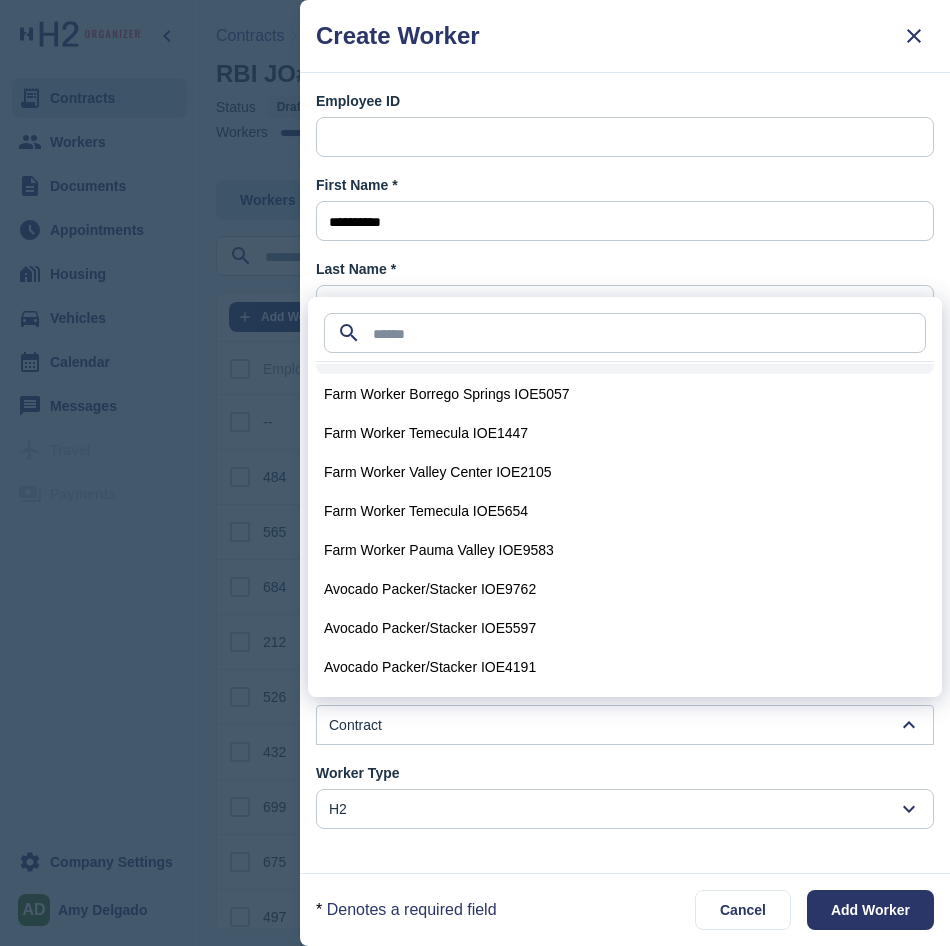 scroll, scrollTop: 570, scrollLeft: 0, axis: vertical 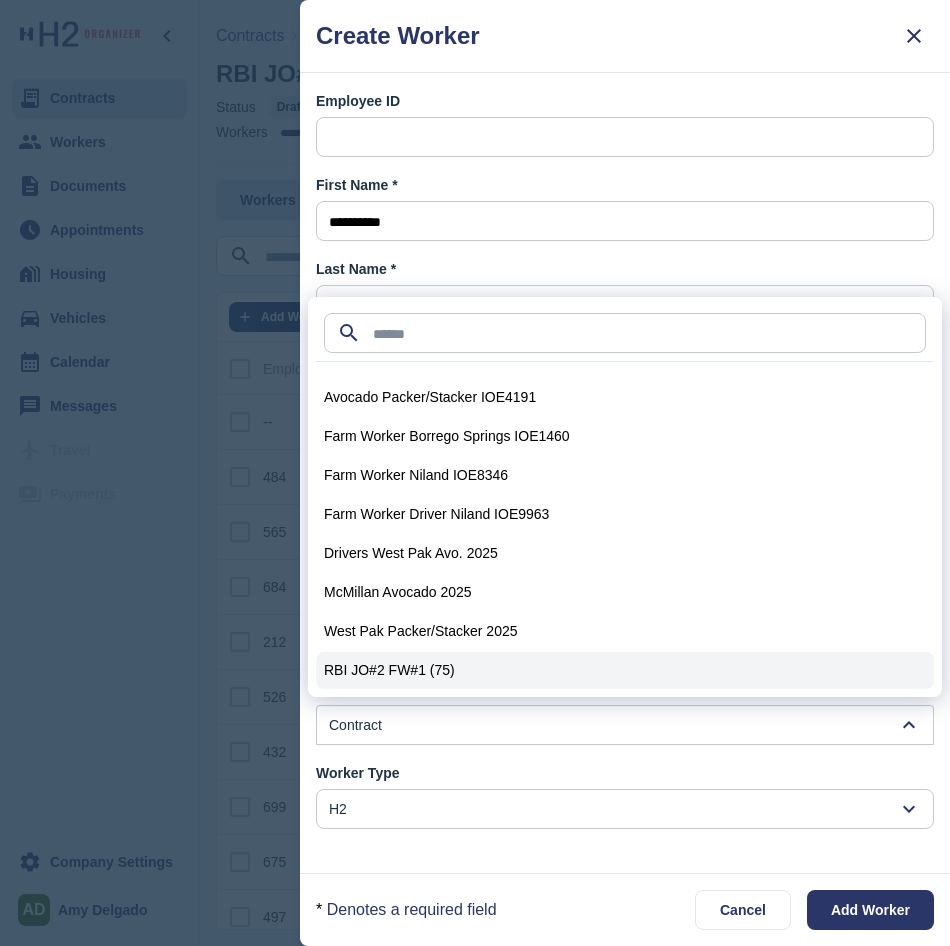 click on "RBI JO#2 FW#1 (75)" at bounding box center (625, 670) 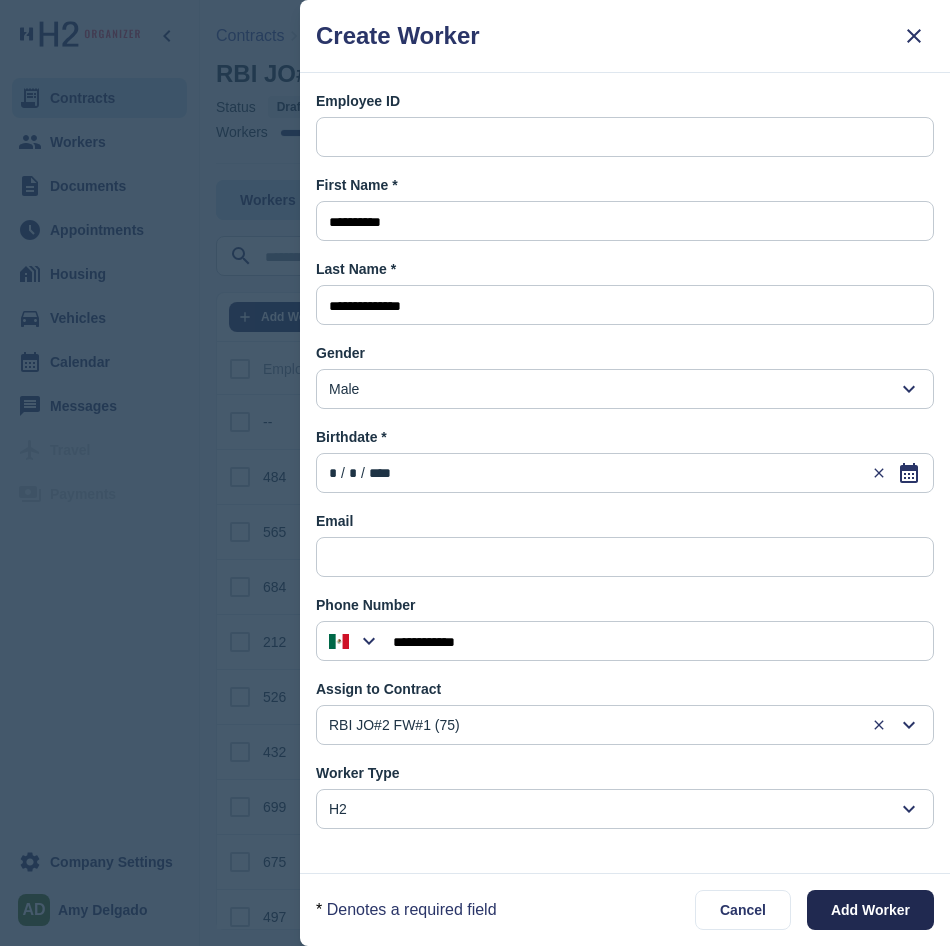 click on "Add Worker" at bounding box center (870, 910) 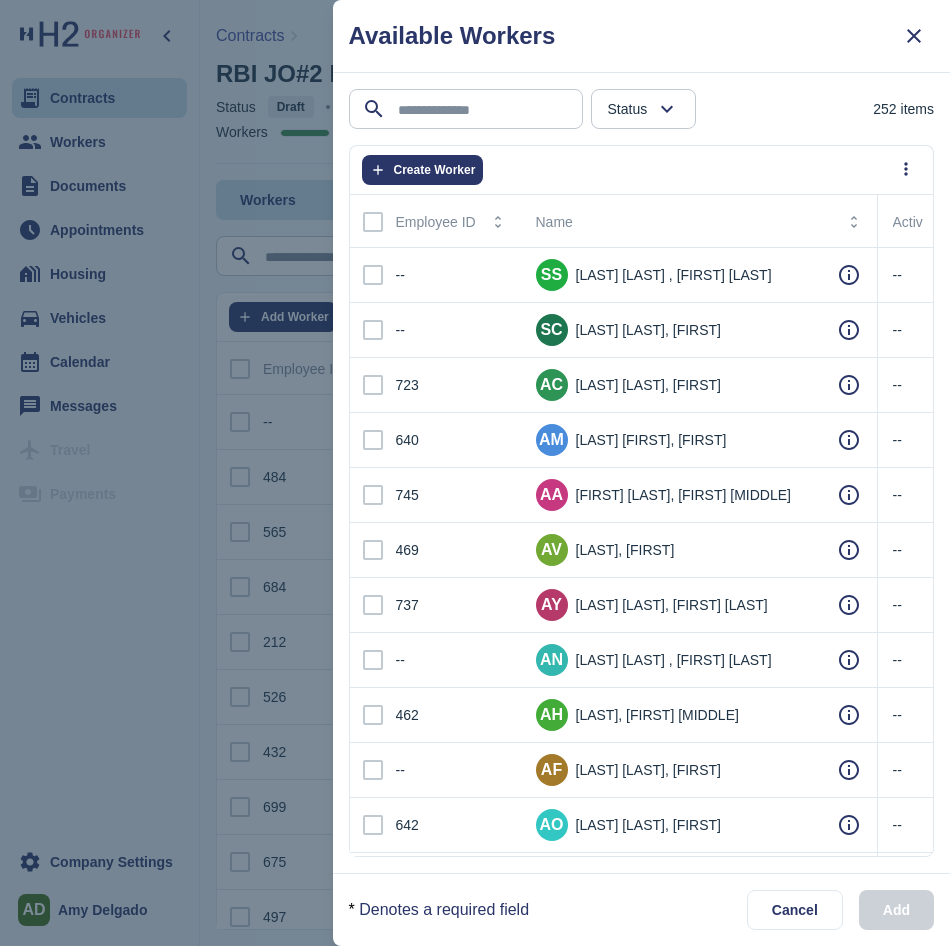 click at bounding box center (475, 473) 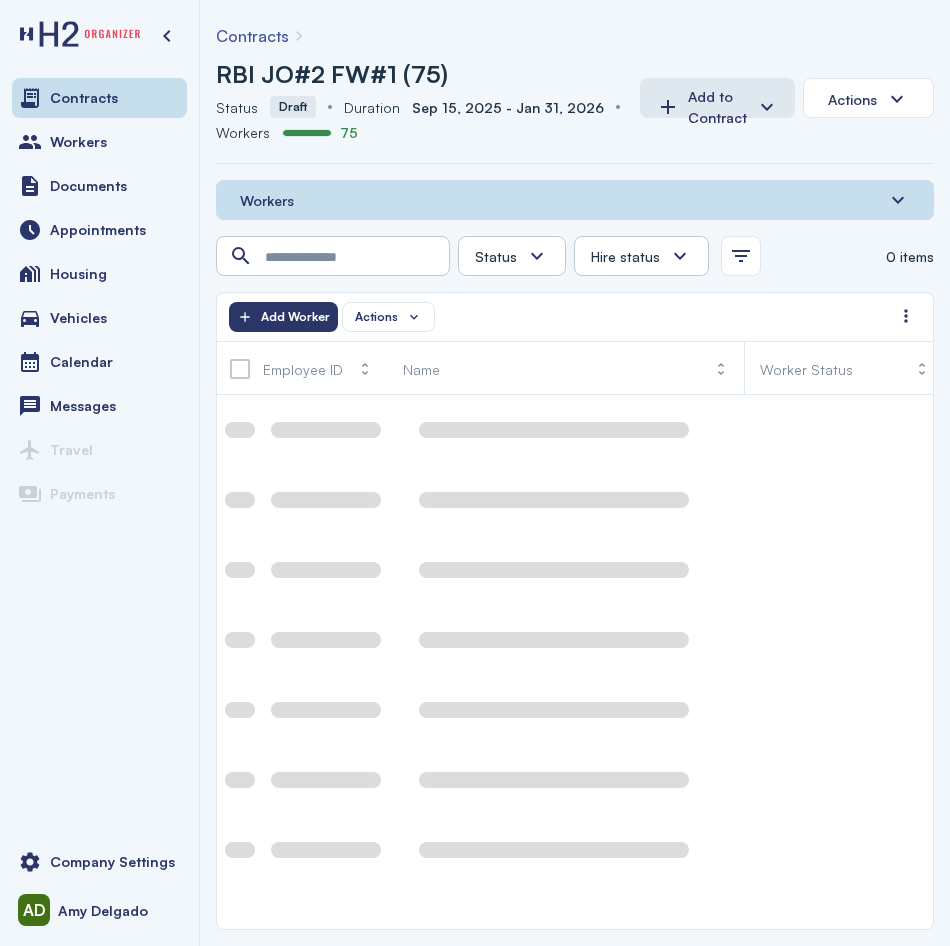 scroll, scrollTop: 0, scrollLeft: 0, axis: both 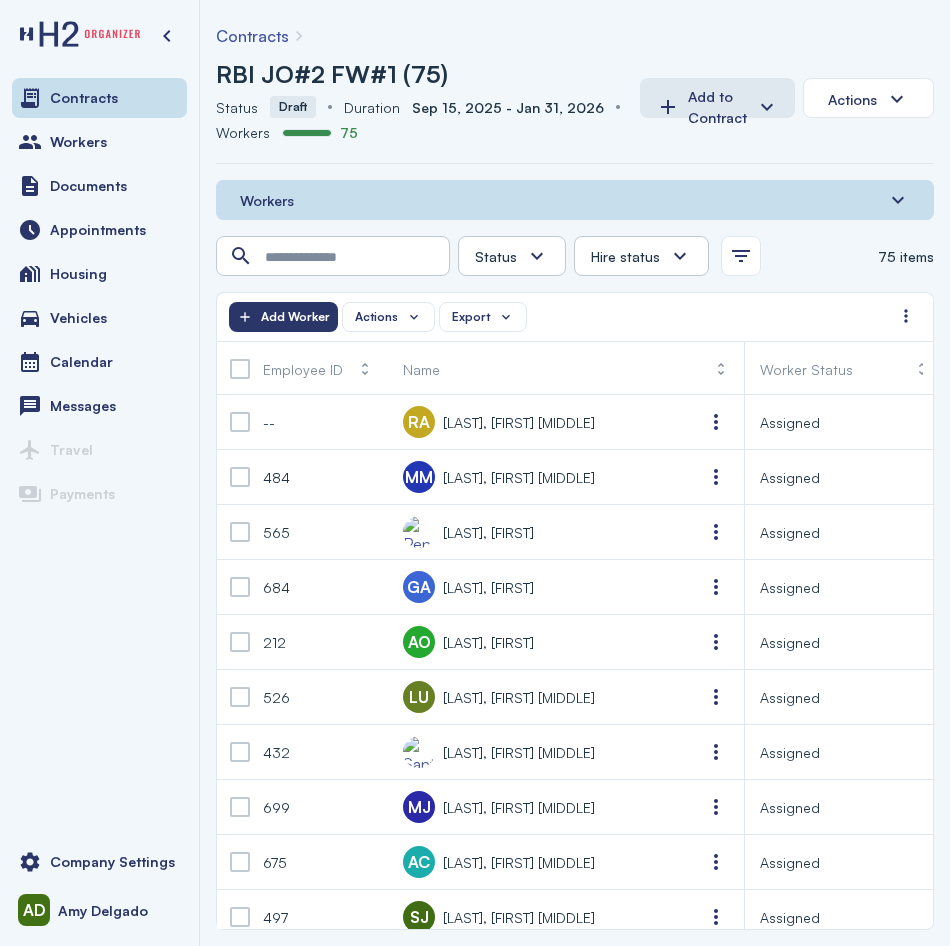 click at bounding box center (240, 369) 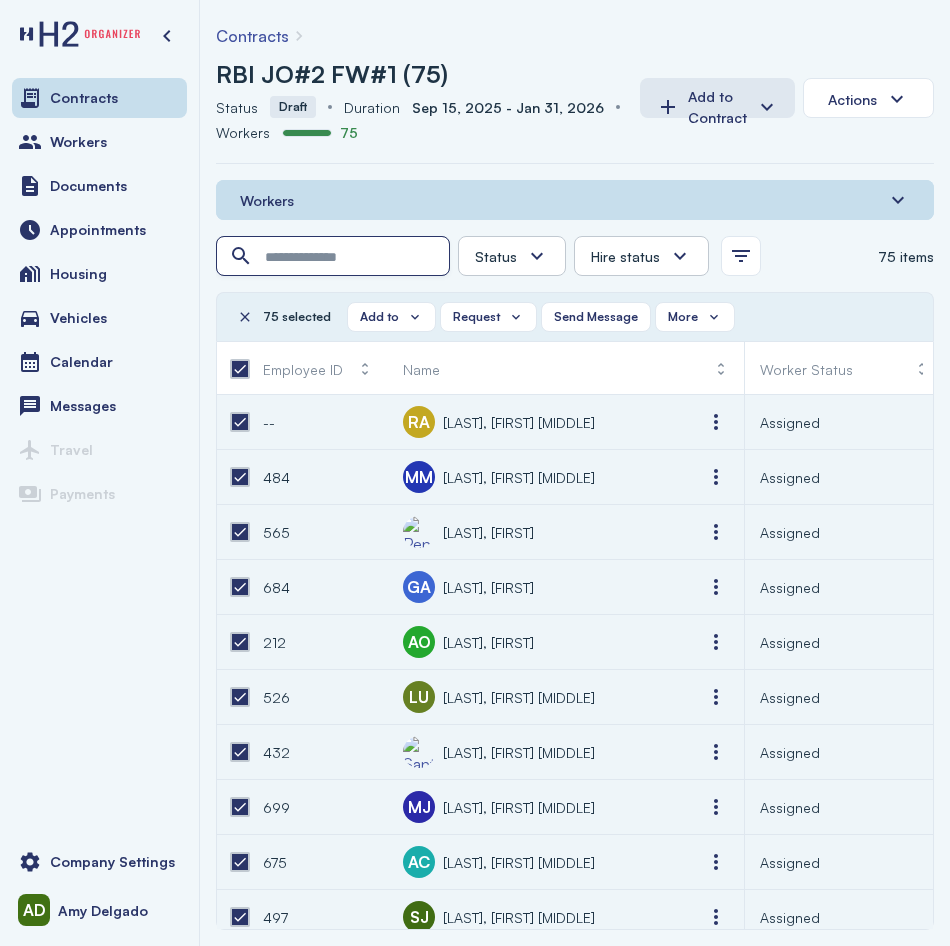 click at bounding box center (335, 257) 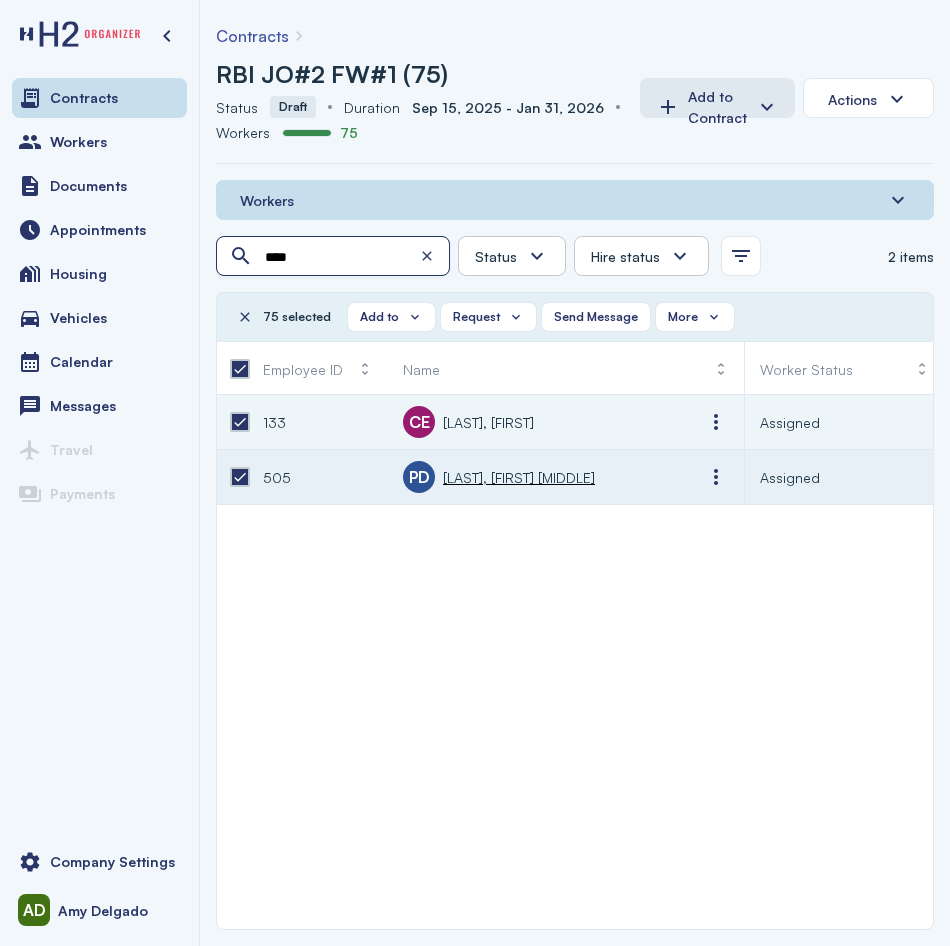 type on "****" 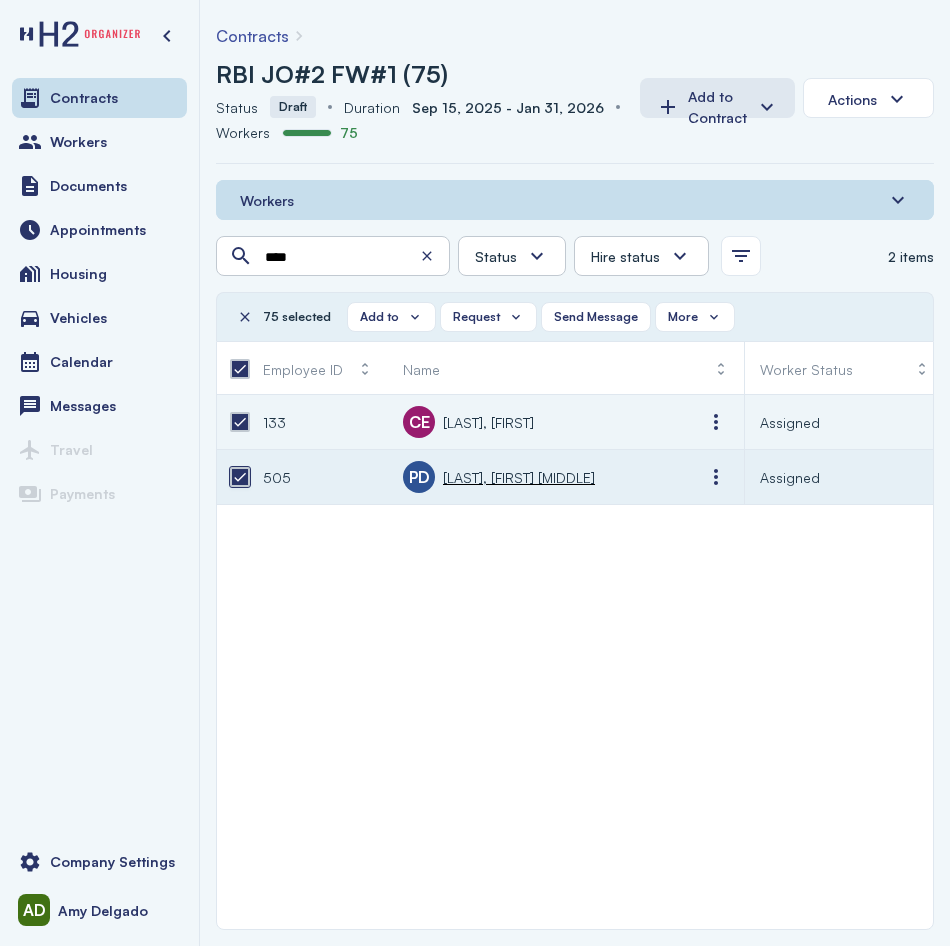 click at bounding box center [240, 477] 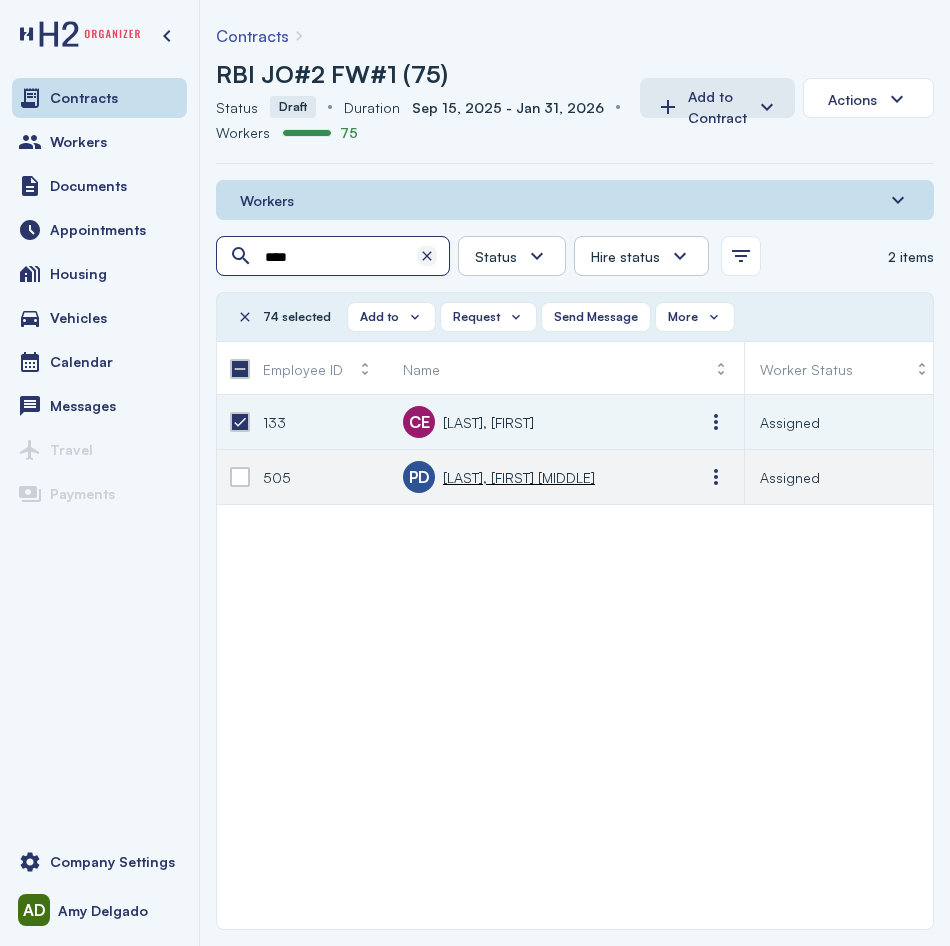 click at bounding box center (427, 256) 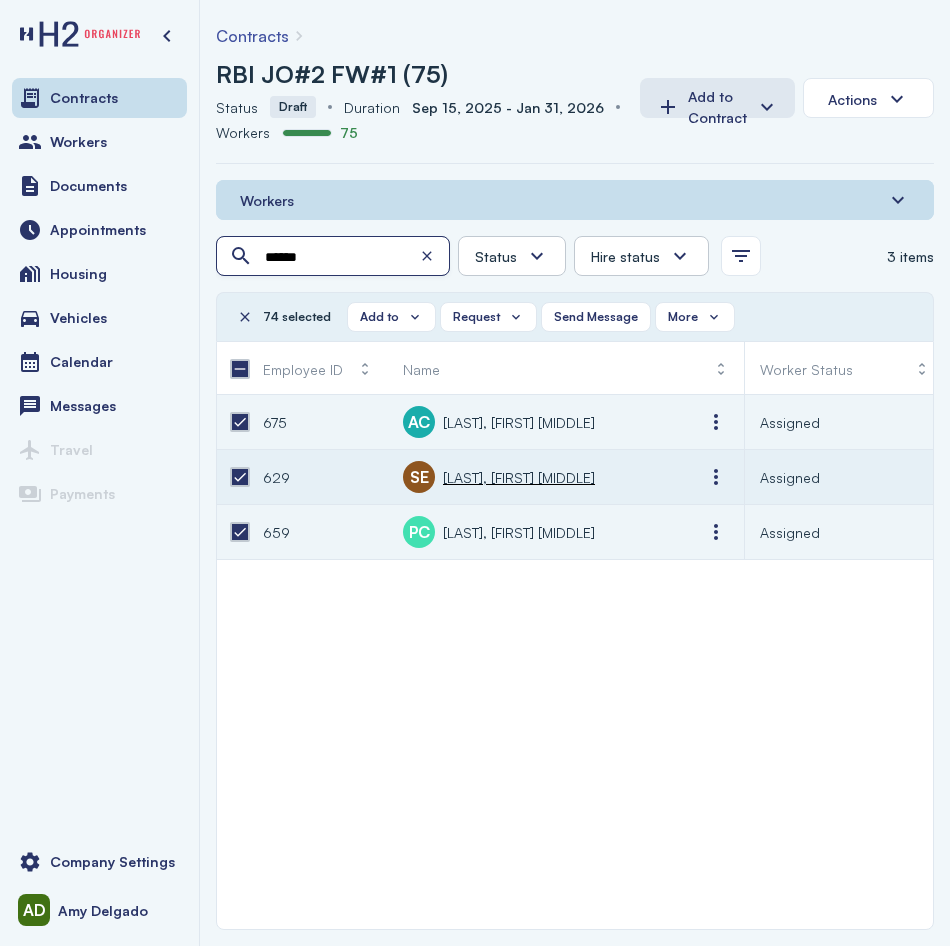 type on "******" 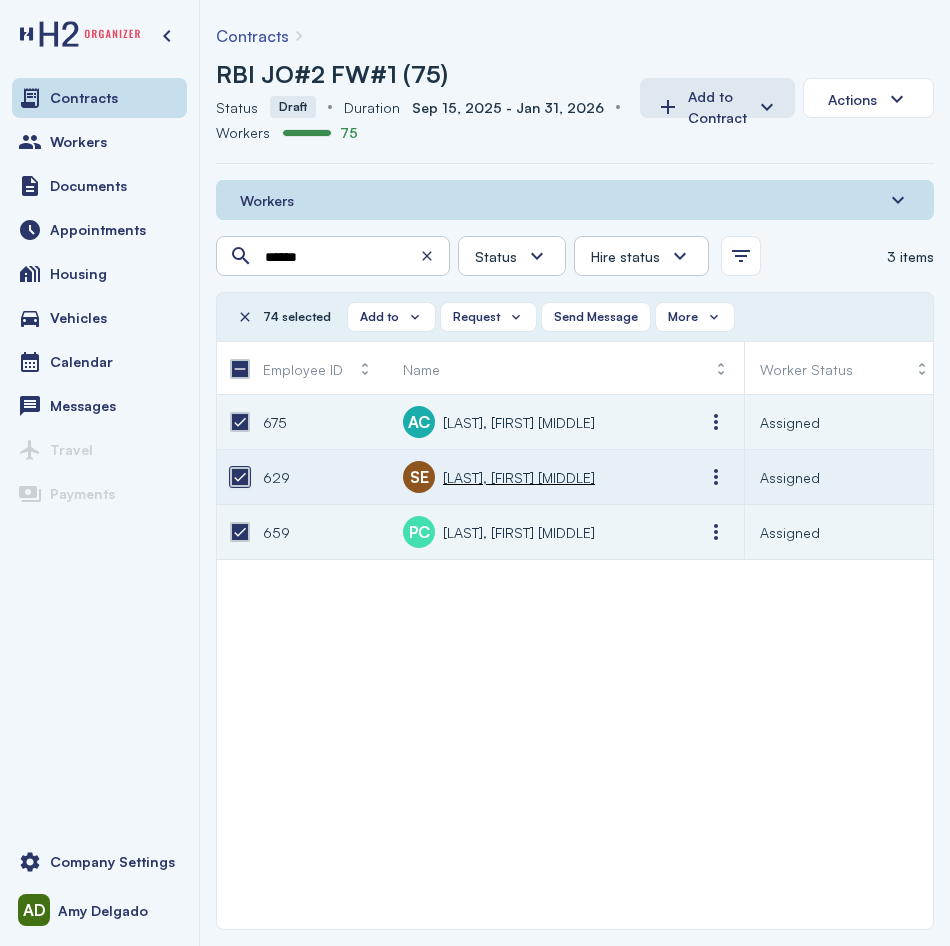 click at bounding box center (240, 477) 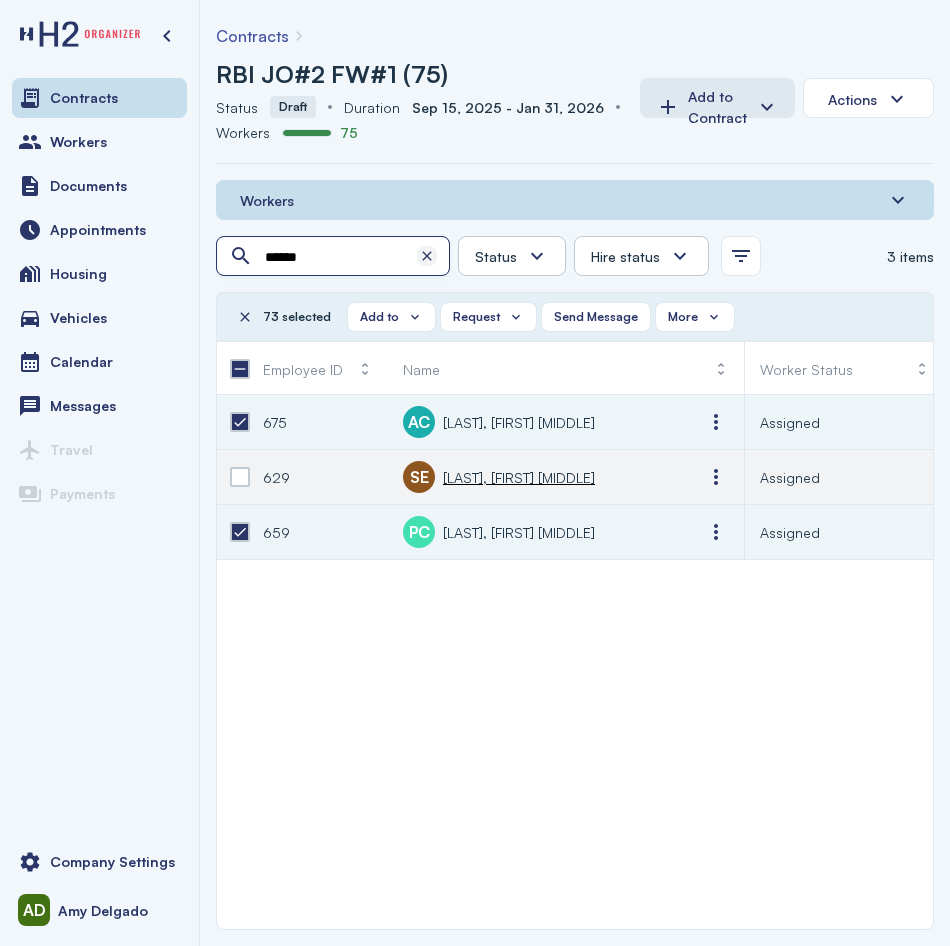 click at bounding box center (427, 256) 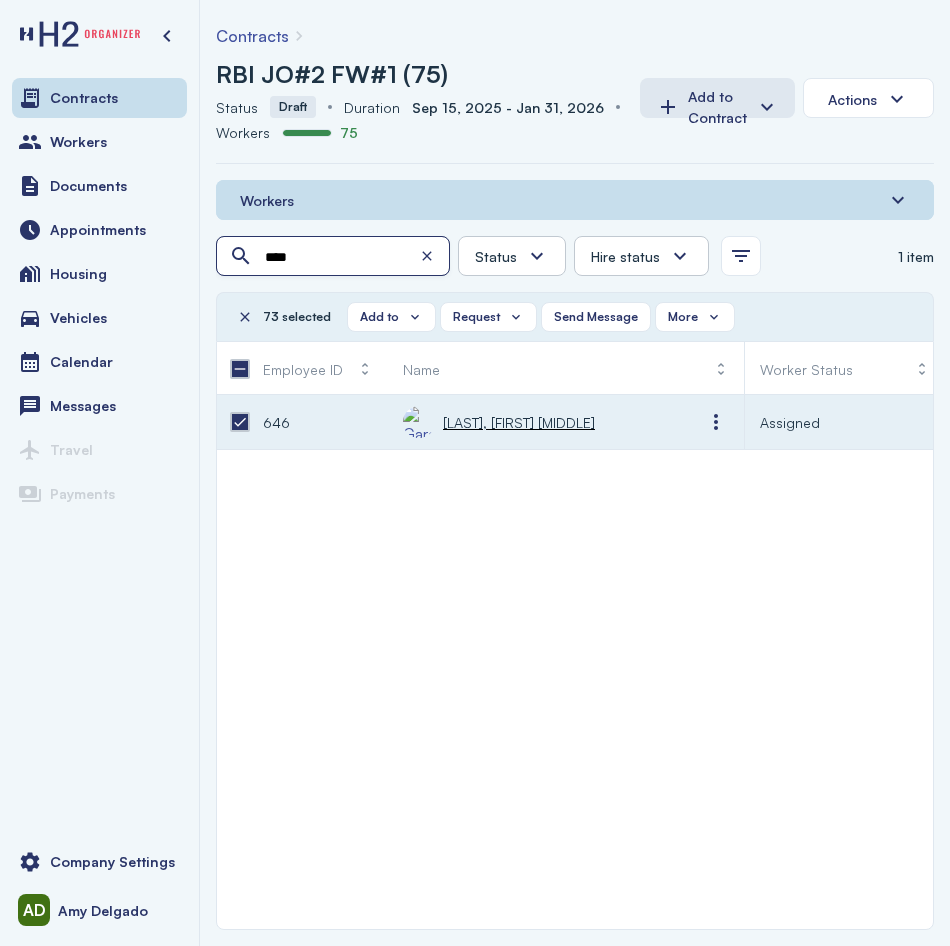 type on "****" 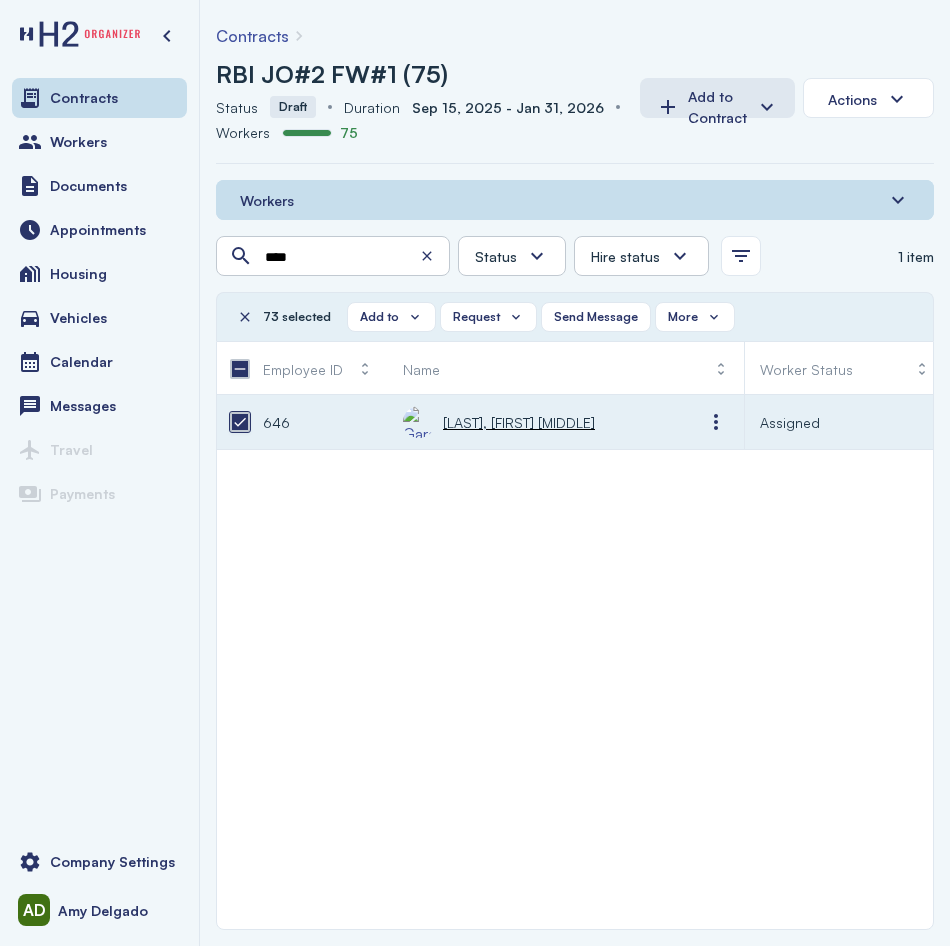 click at bounding box center (240, 422) 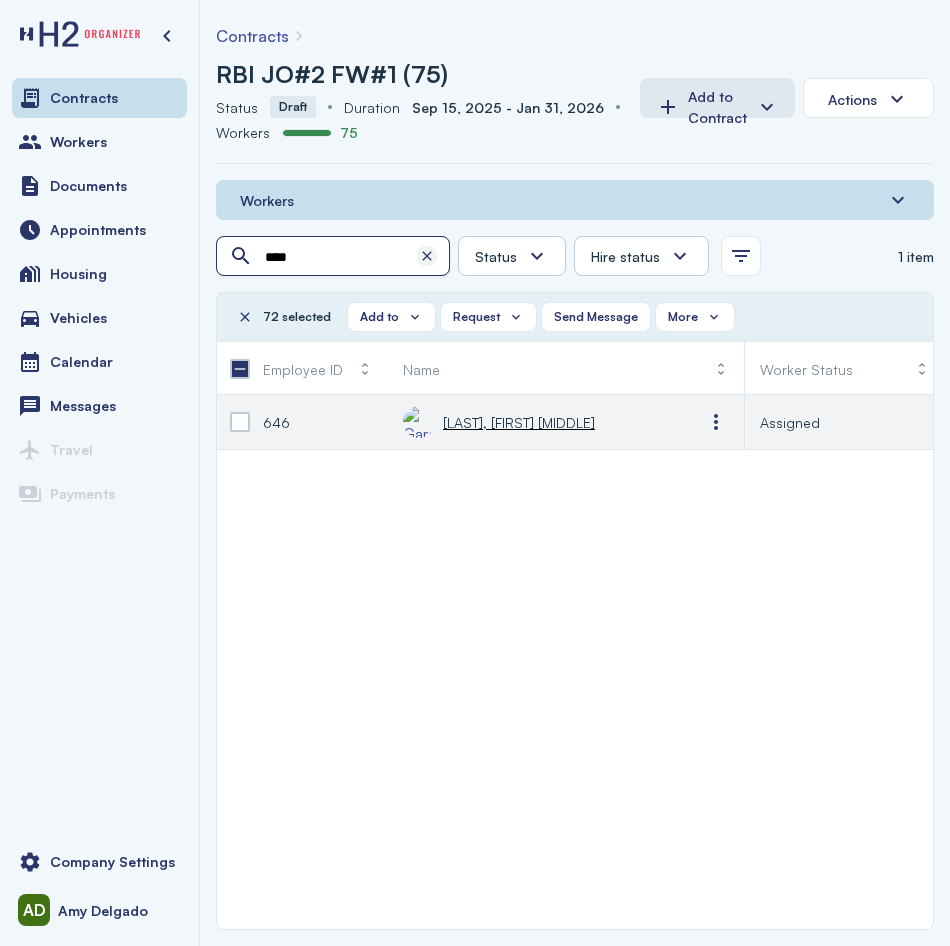 click at bounding box center [427, 256] 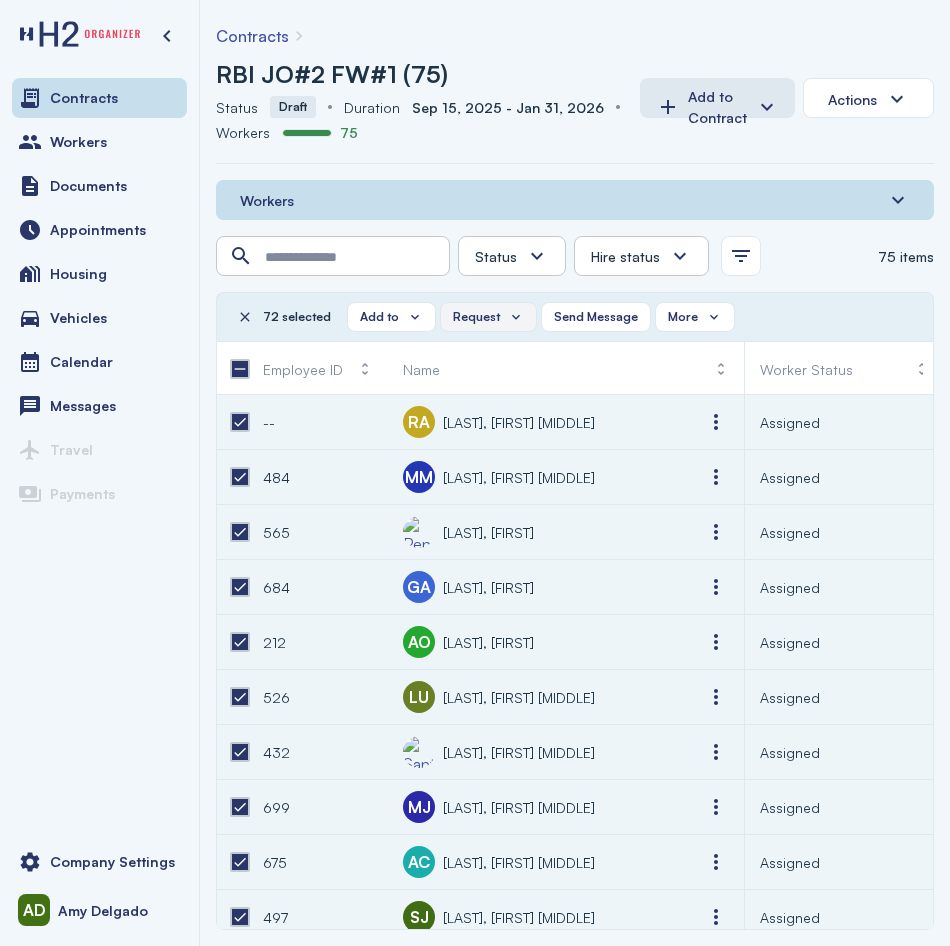 click on "Request" at bounding box center [476, 317] 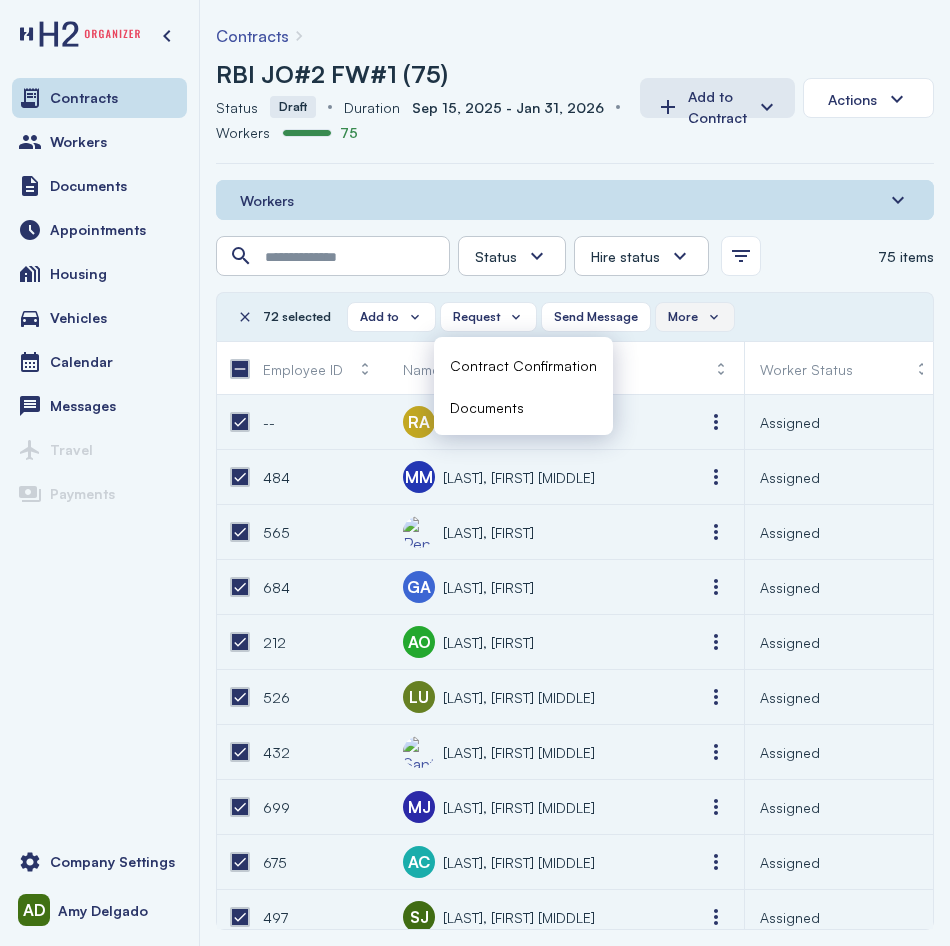 click on "More" at bounding box center (695, 317) 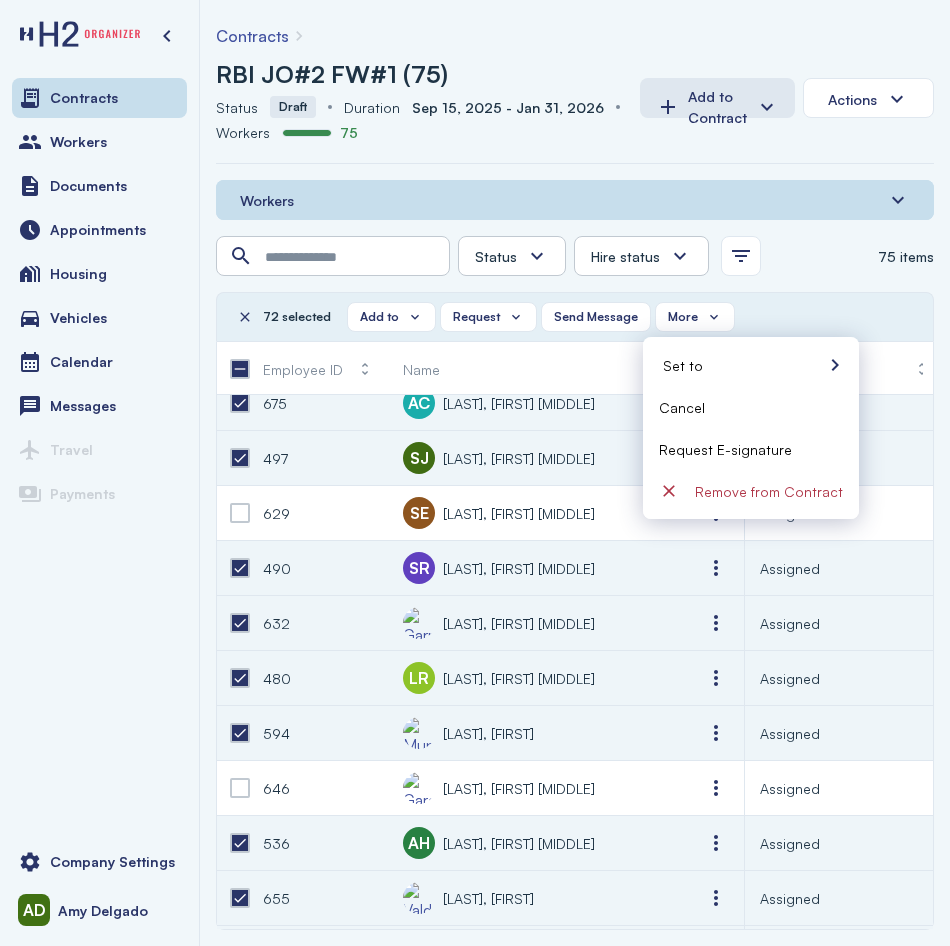 scroll, scrollTop: 500, scrollLeft: 0, axis: vertical 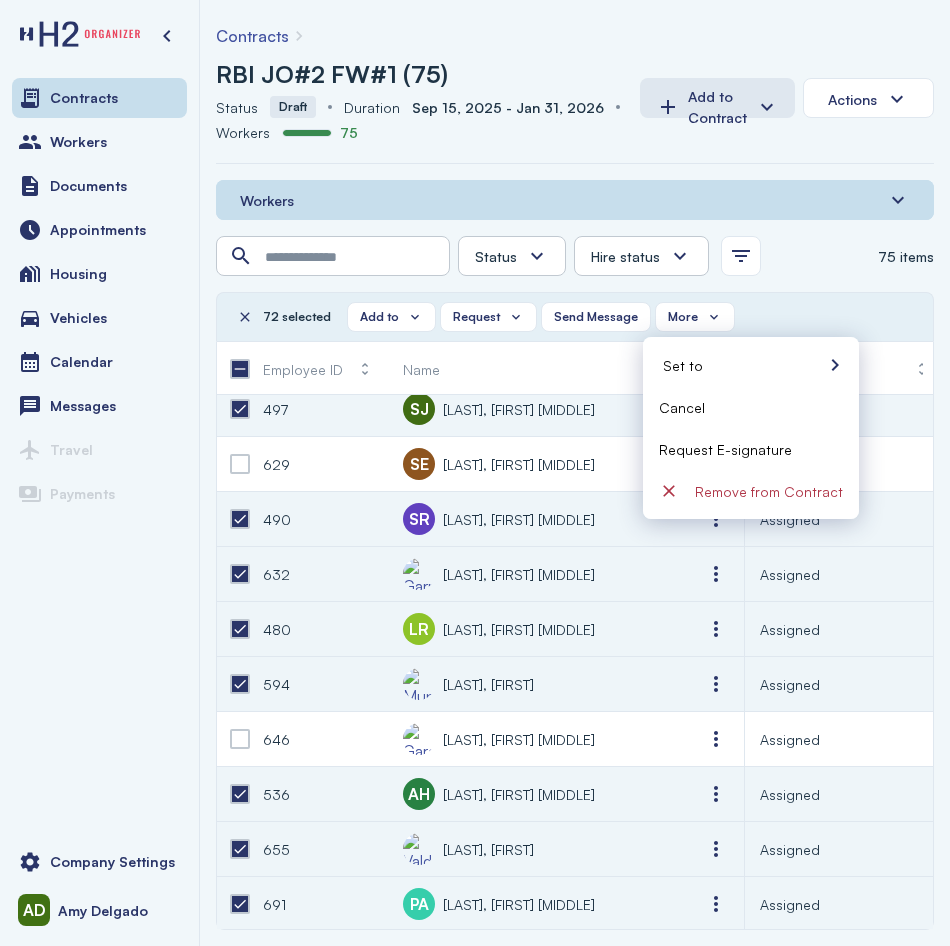 click on "Request E-signature" at bounding box center (725, 449) 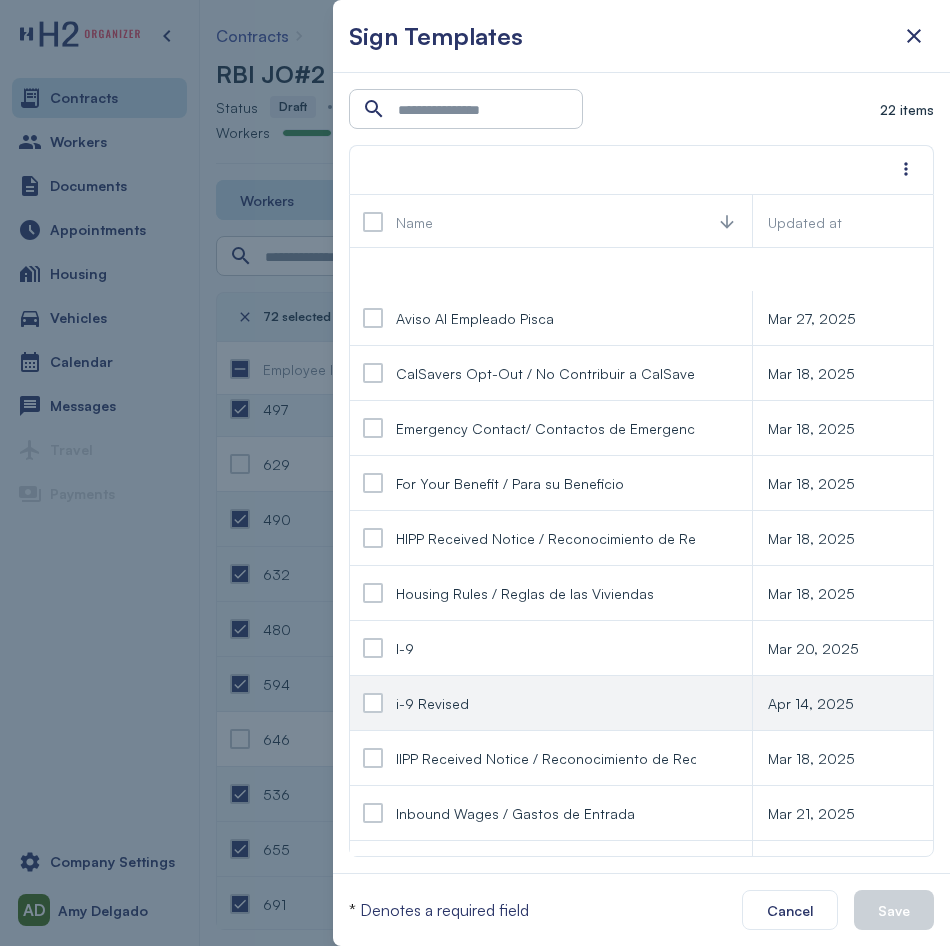 scroll, scrollTop: 0, scrollLeft: 0, axis: both 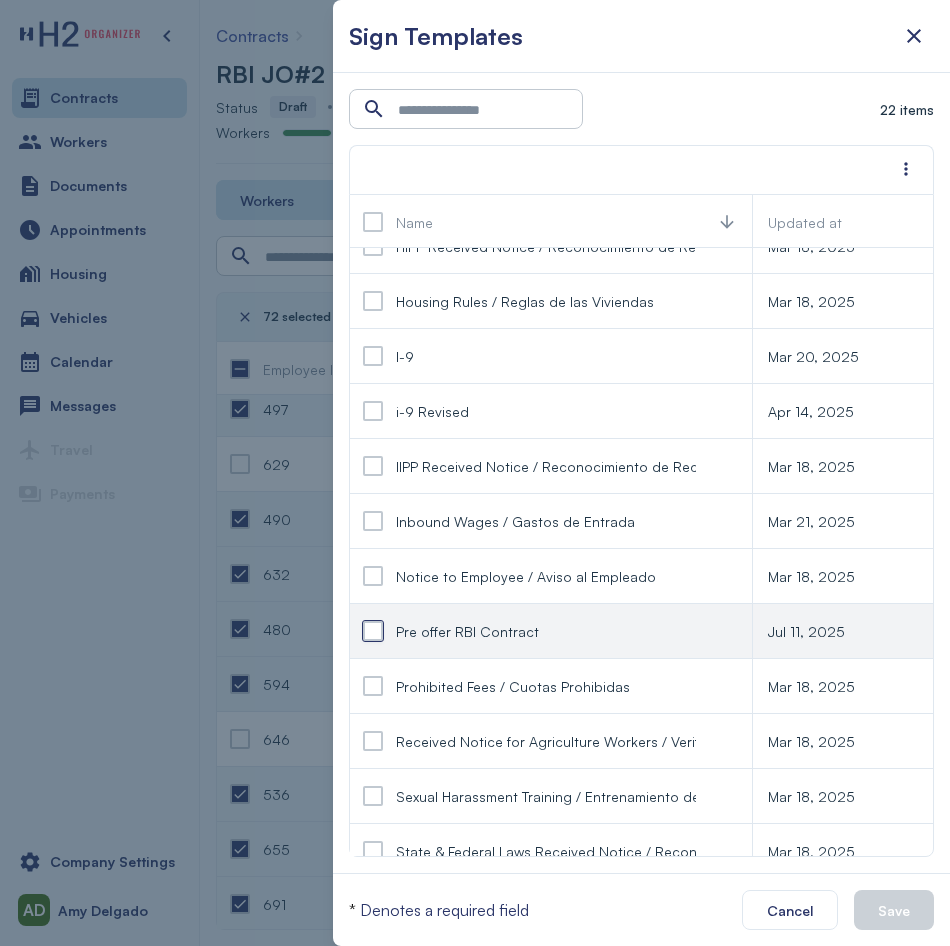 click at bounding box center (373, 631) 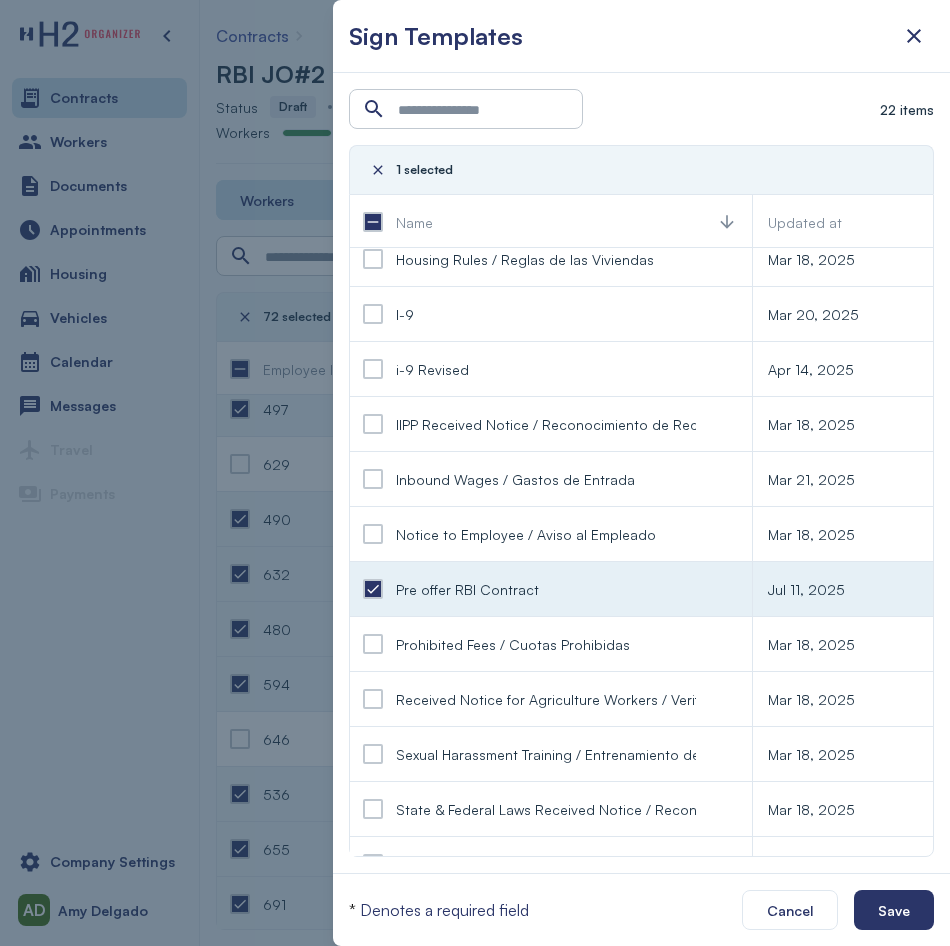 scroll, scrollTop: 400, scrollLeft: 0, axis: vertical 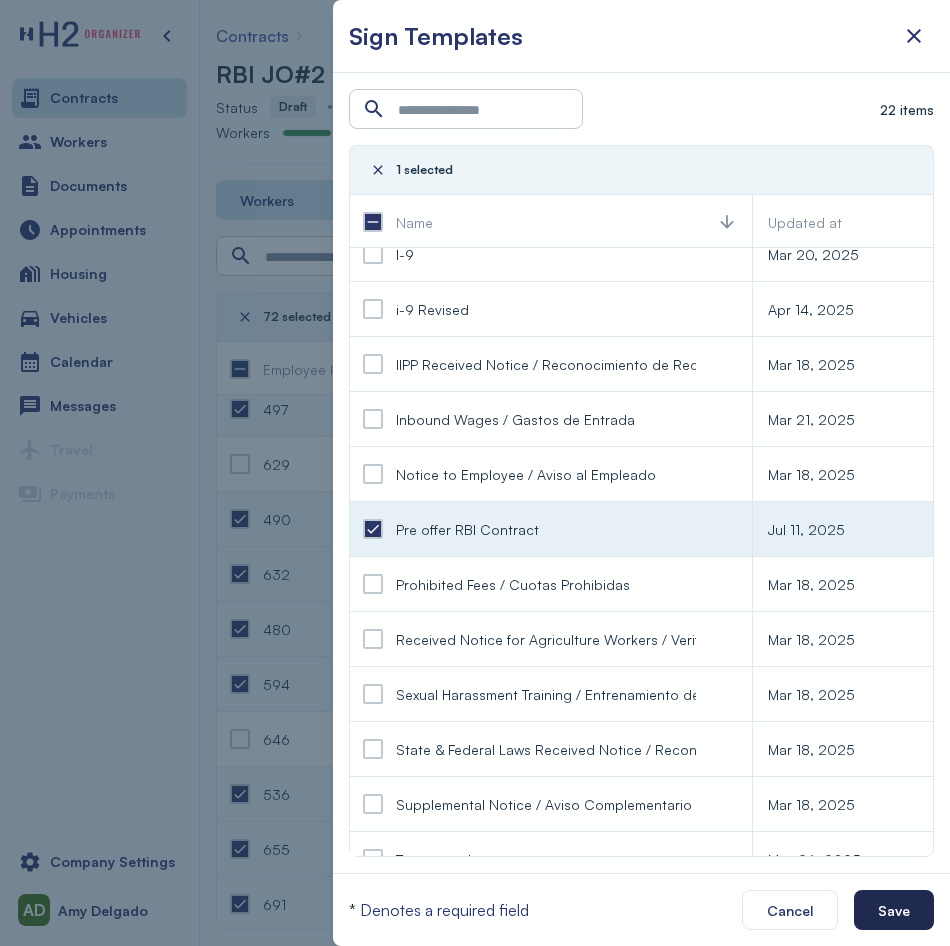 click on "Save" at bounding box center [894, 910] 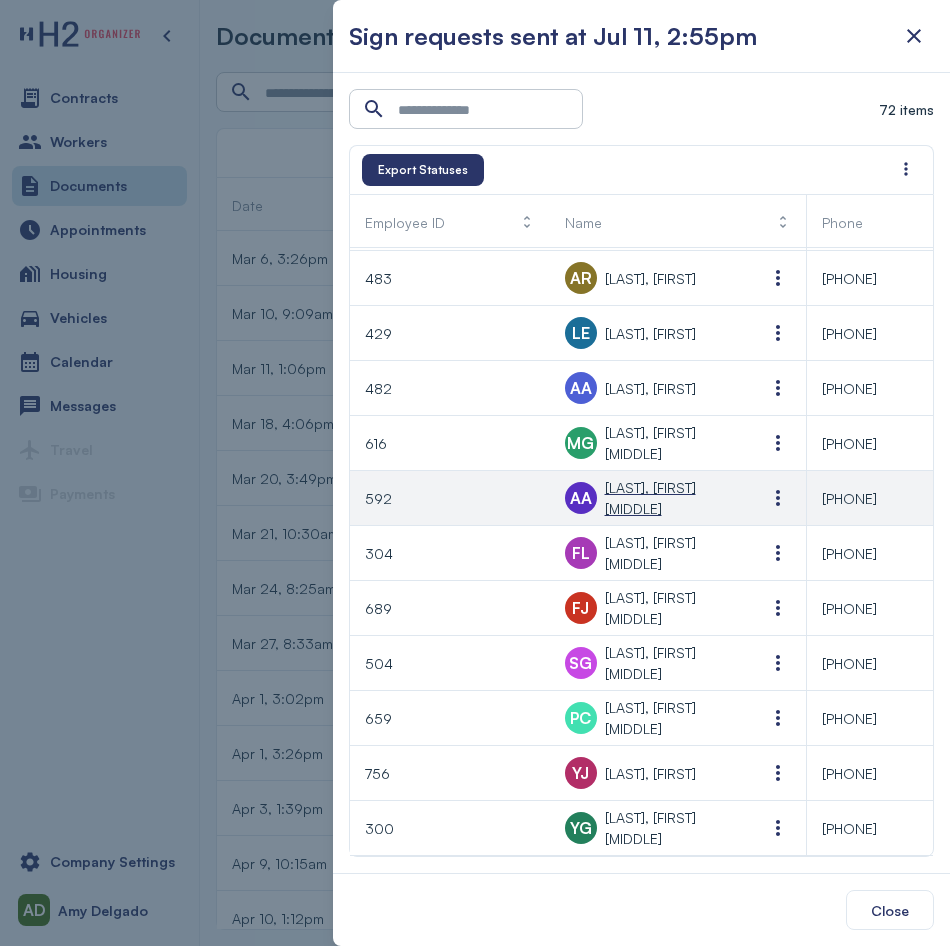 scroll, scrollTop: 3302, scrollLeft: 0, axis: vertical 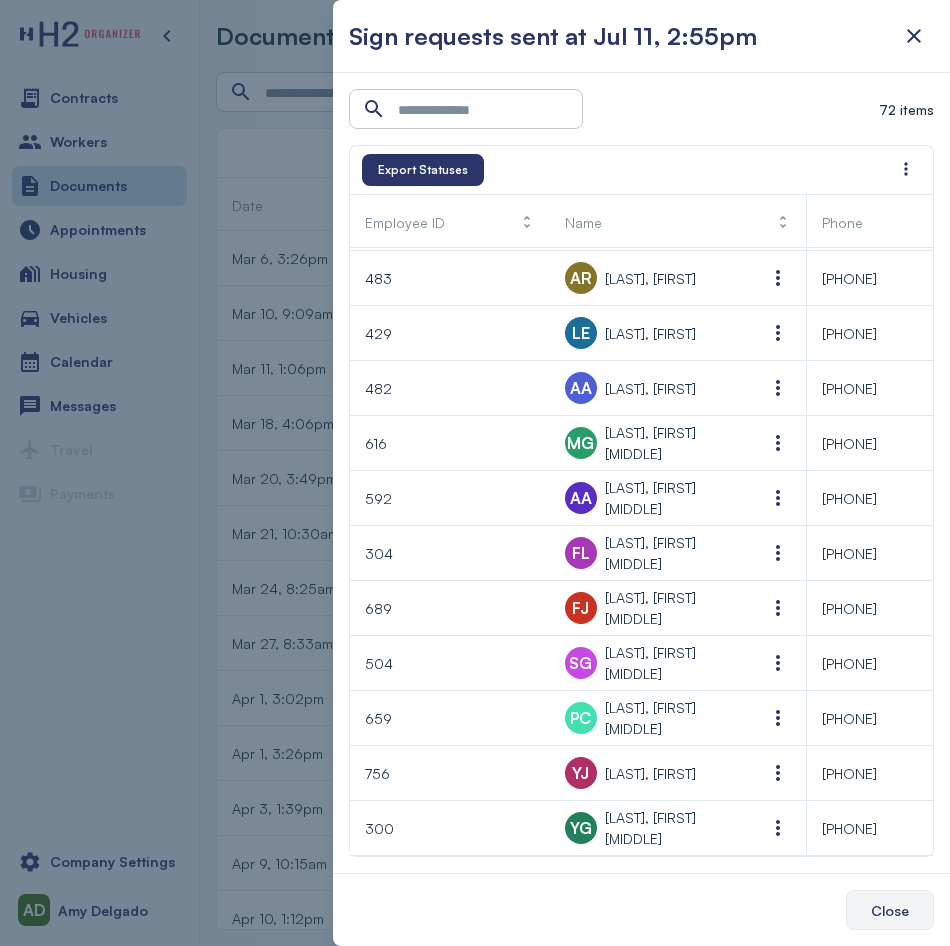 click on "Close" at bounding box center [890, 910] 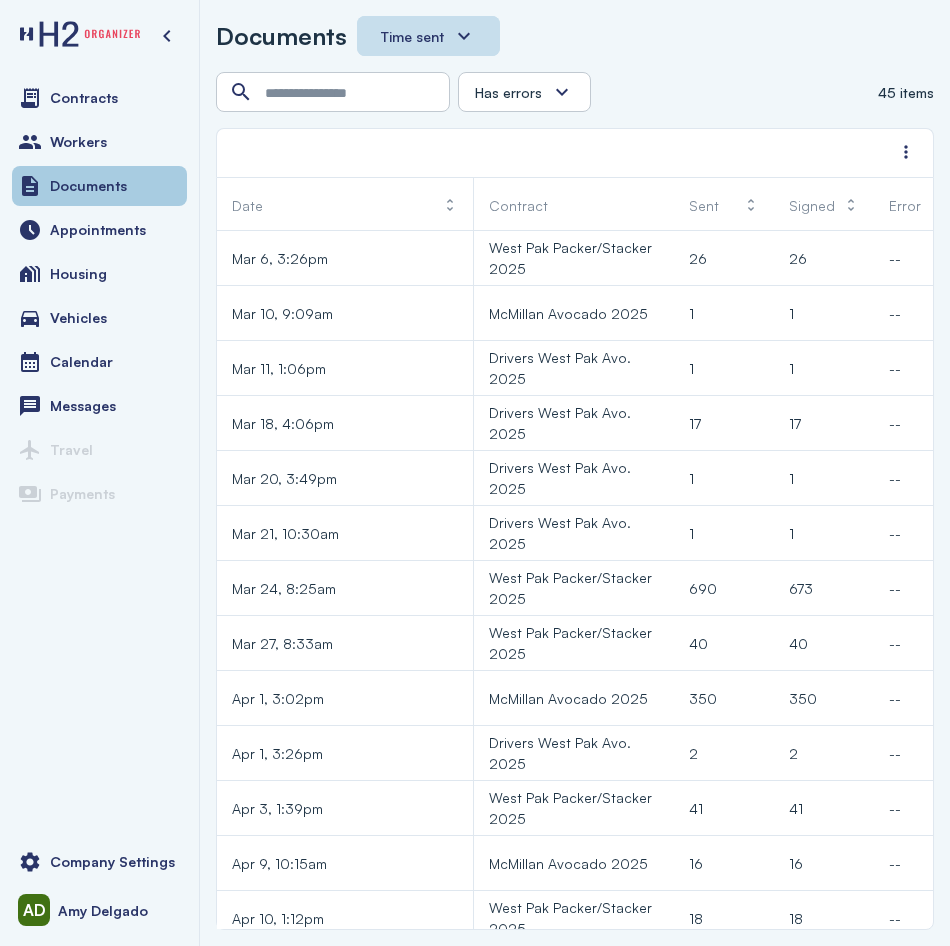 click on "Documents" at bounding box center [88, 186] 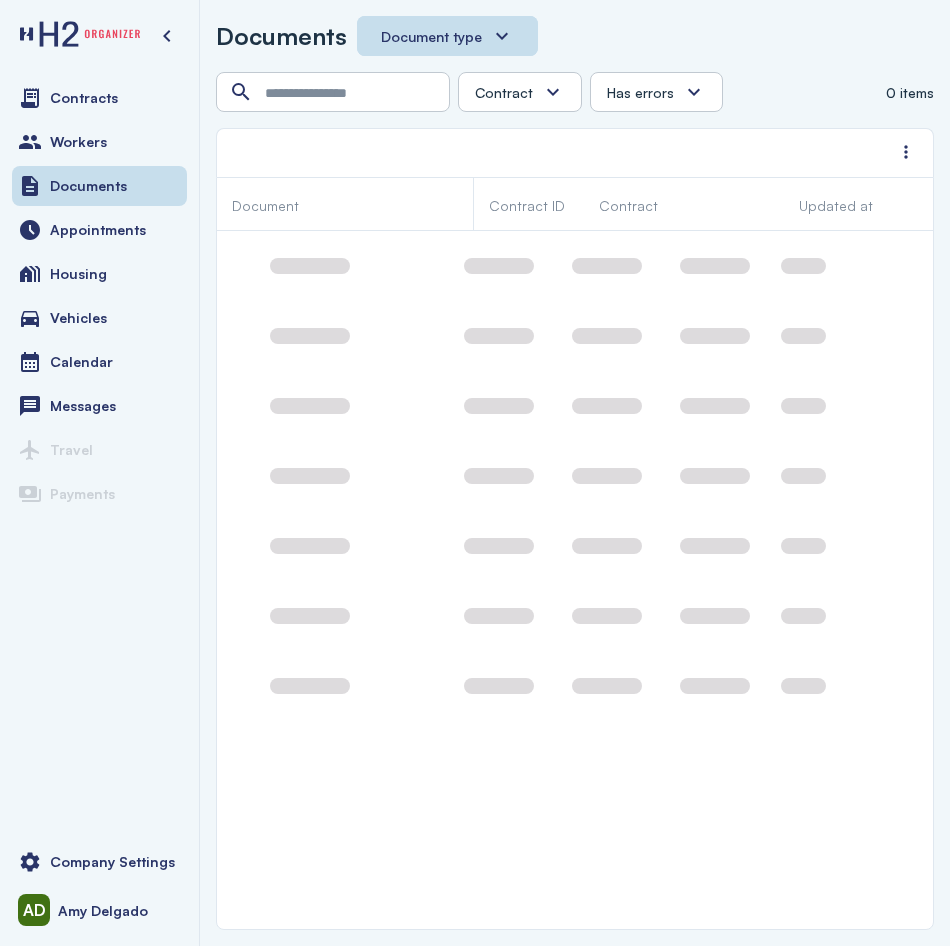 scroll, scrollTop: 0, scrollLeft: 0, axis: both 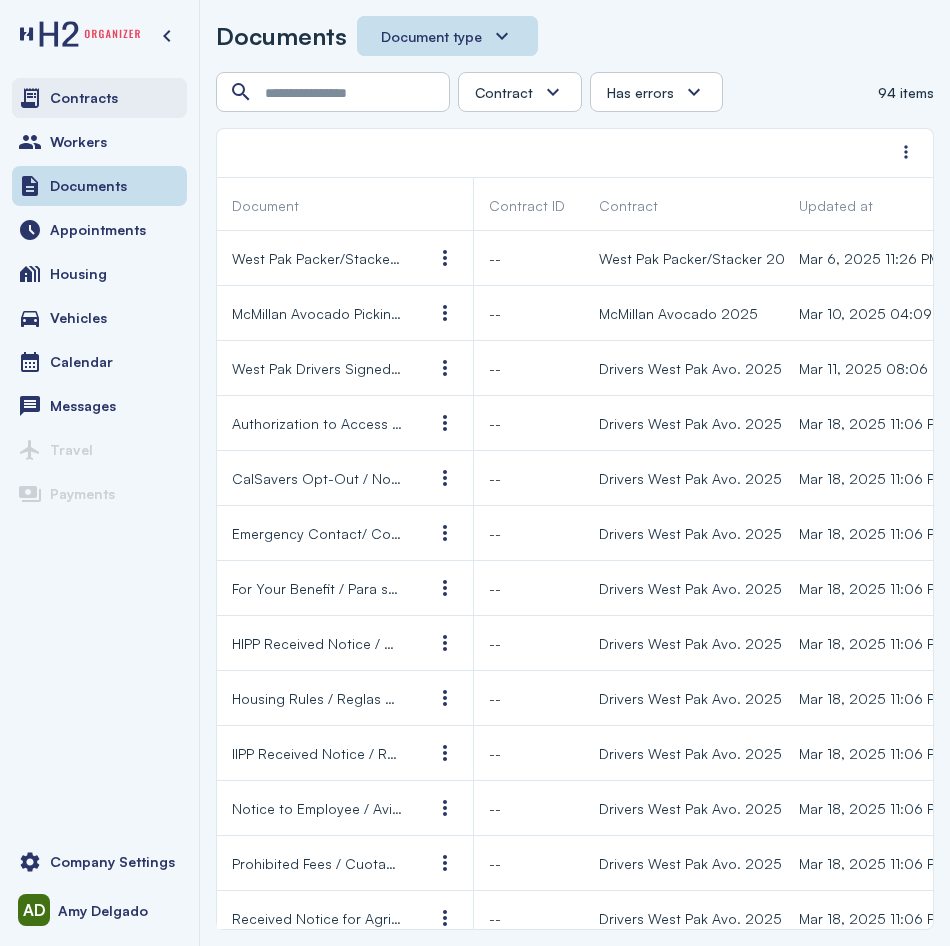 click on "Contracts" at bounding box center [99, 98] 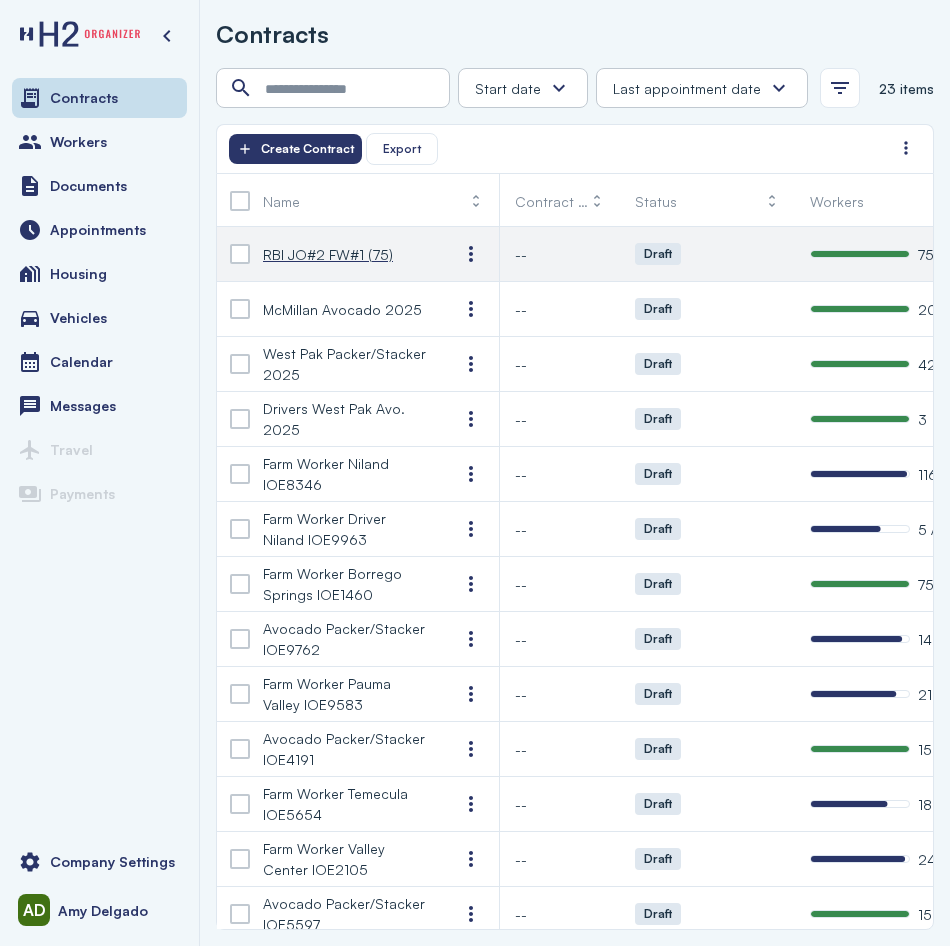 click on "RBI JO#2 FW#1 (75)" at bounding box center [328, 254] 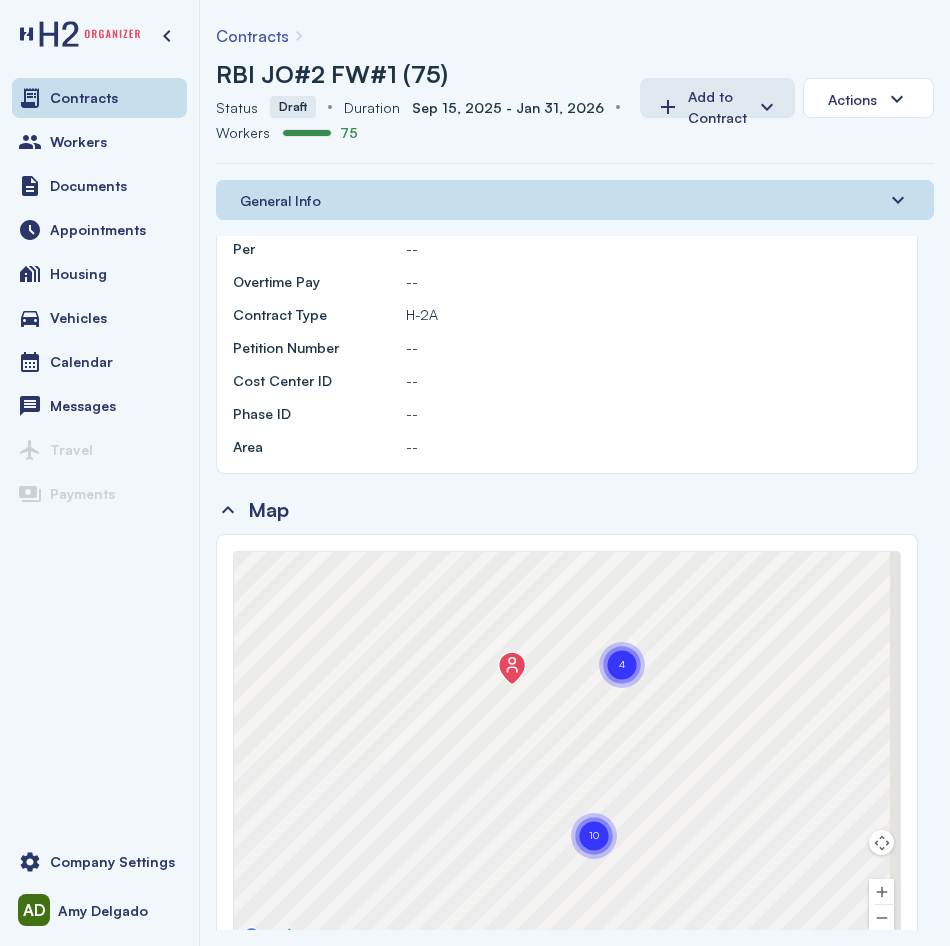 scroll, scrollTop: 400, scrollLeft: 0, axis: vertical 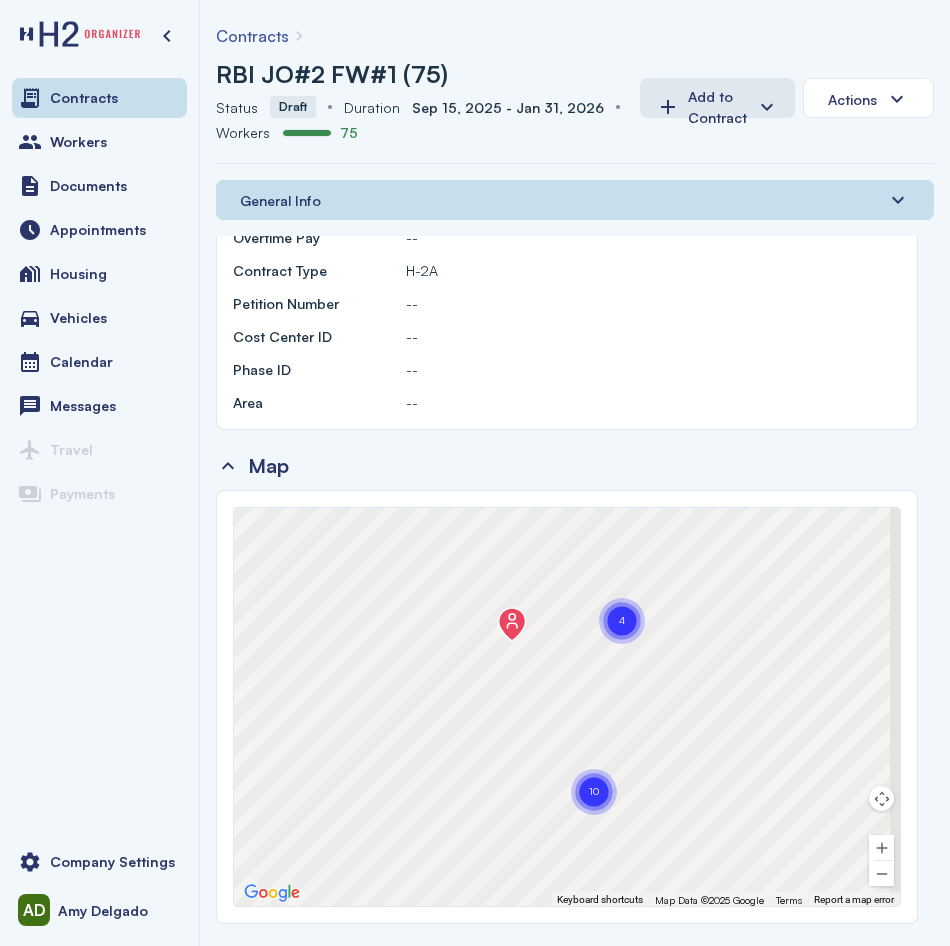 click on "General Info" at bounding box center [575, 200] 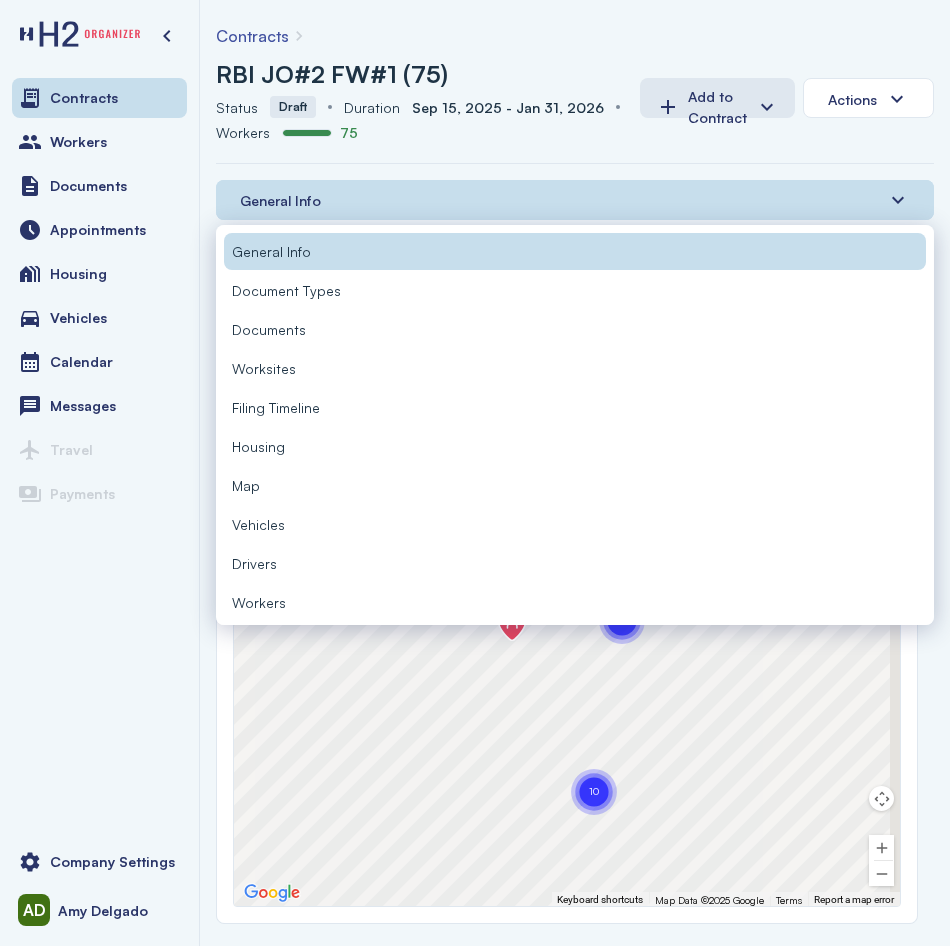 scroll, scrollTop: 35, scrollLeft: 0, axis: vertical 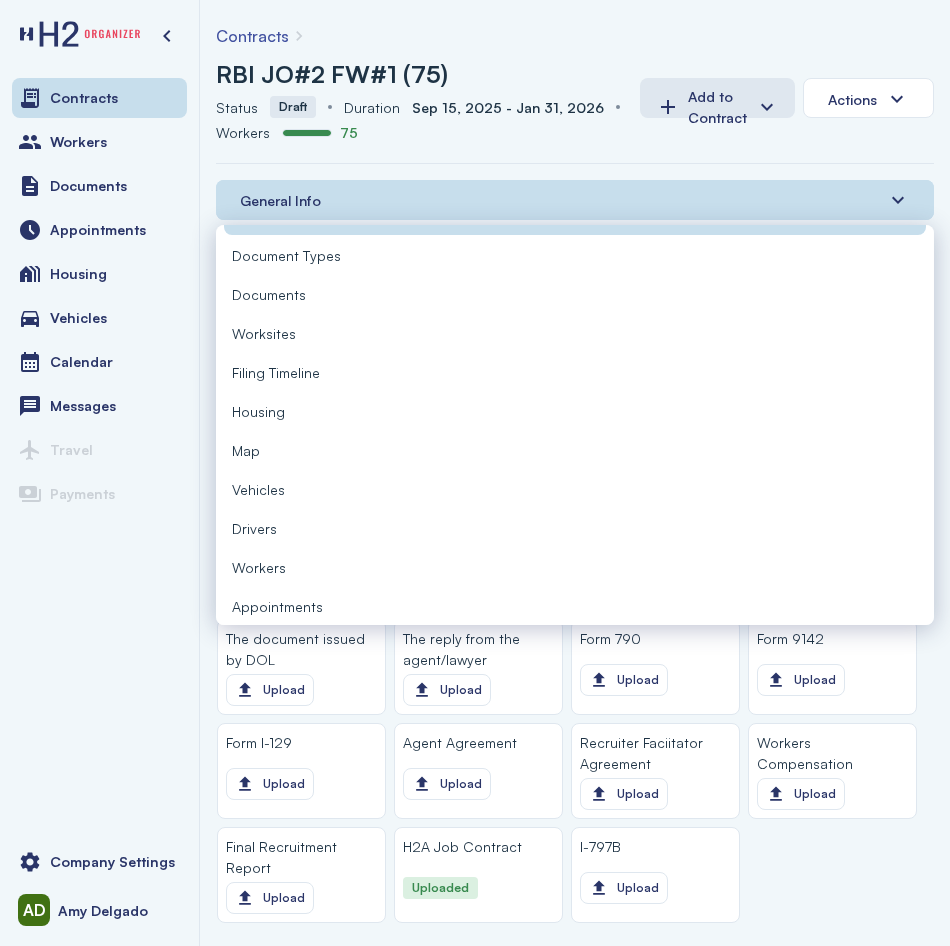 click on "General Info" at bounding box center (575, 200) 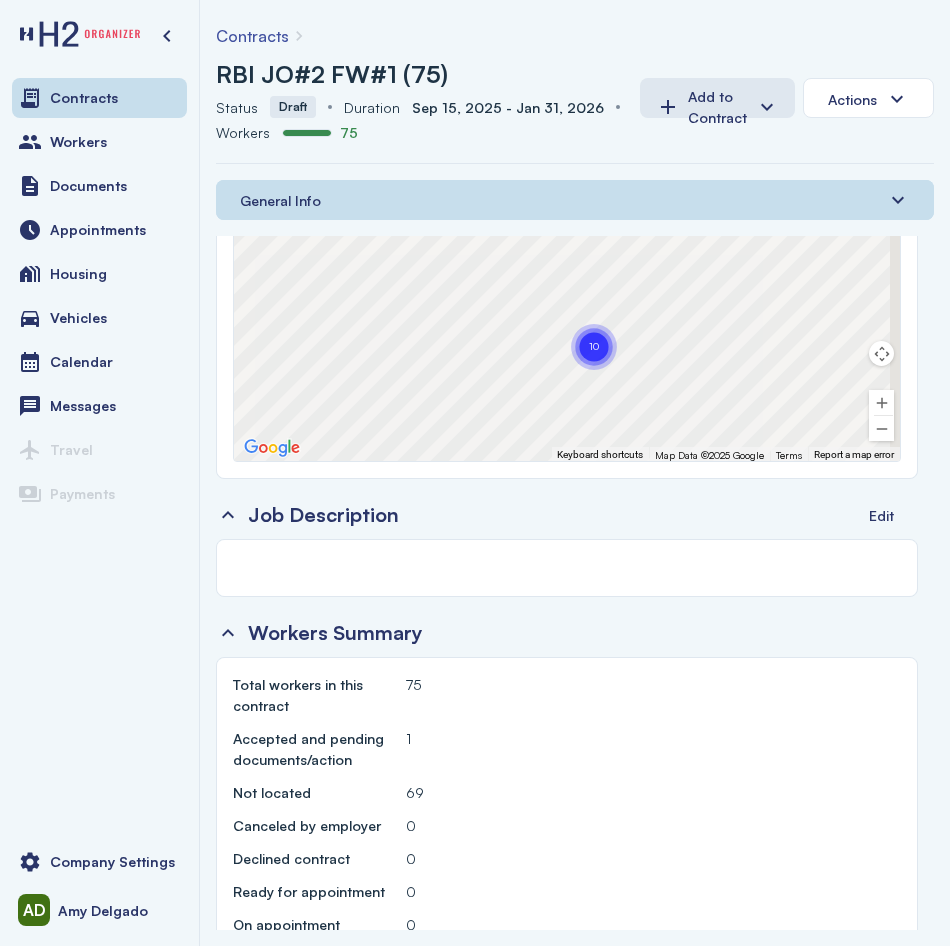 scroll, scrollTop: 818, scrollLeft: 0, axis: vertical 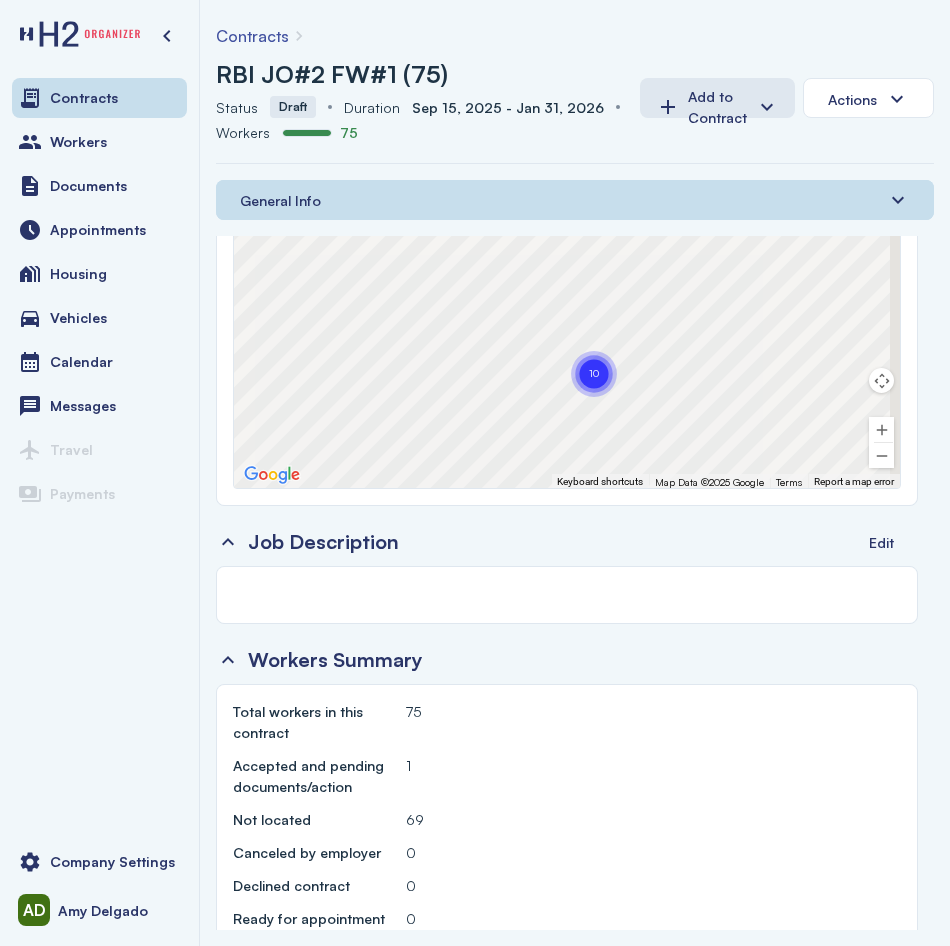 click on "1" at bounding box center [408, 765] 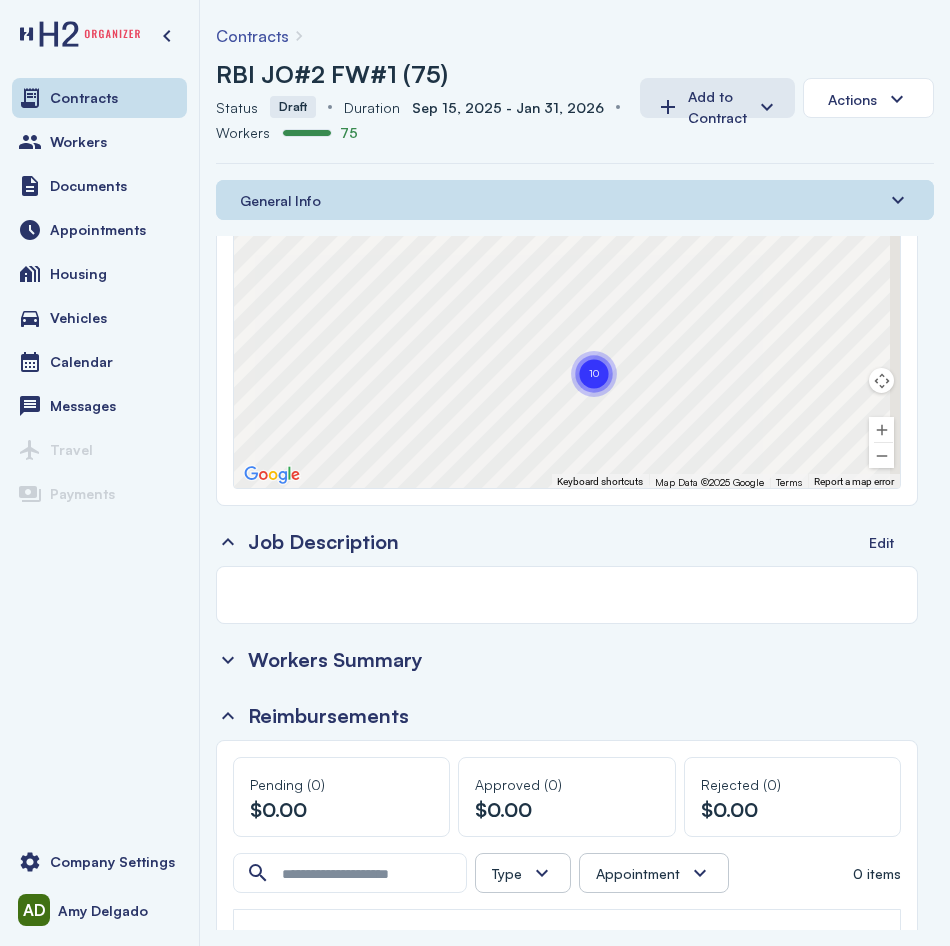 click on "Workers Summary" at bounding box center (319, 660) 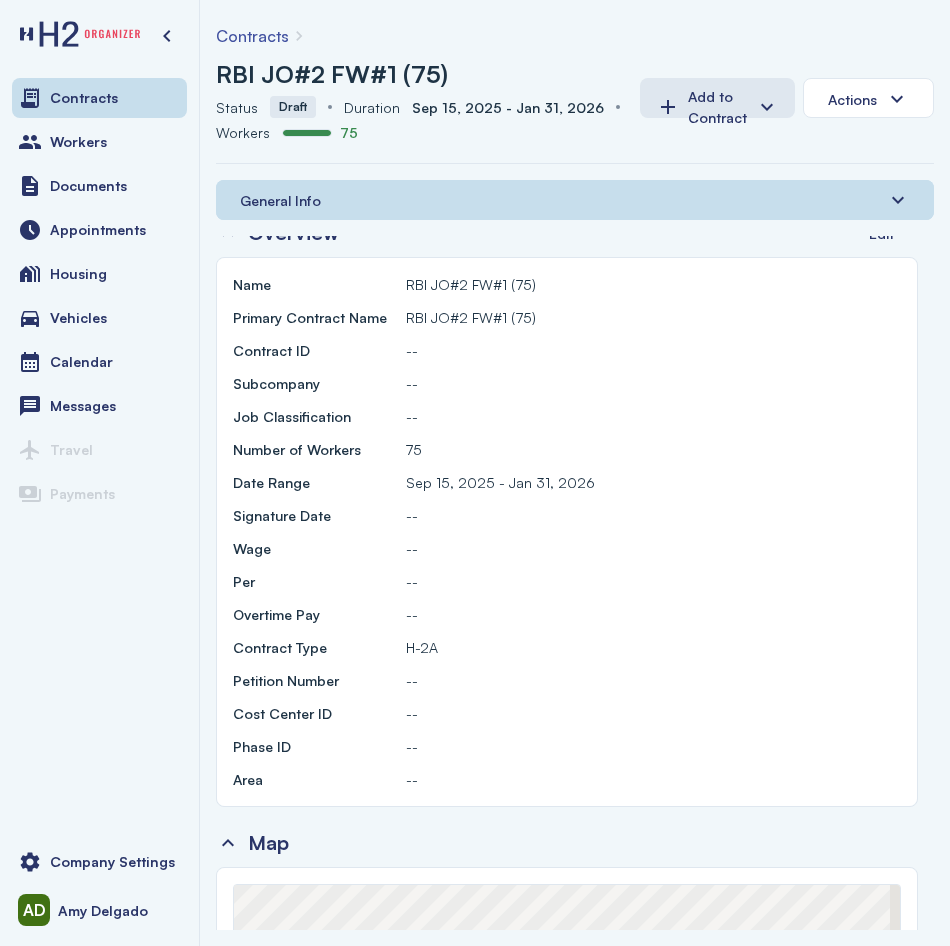 scroll, scrollTop: 0, scrollLeft: 0, axis: both 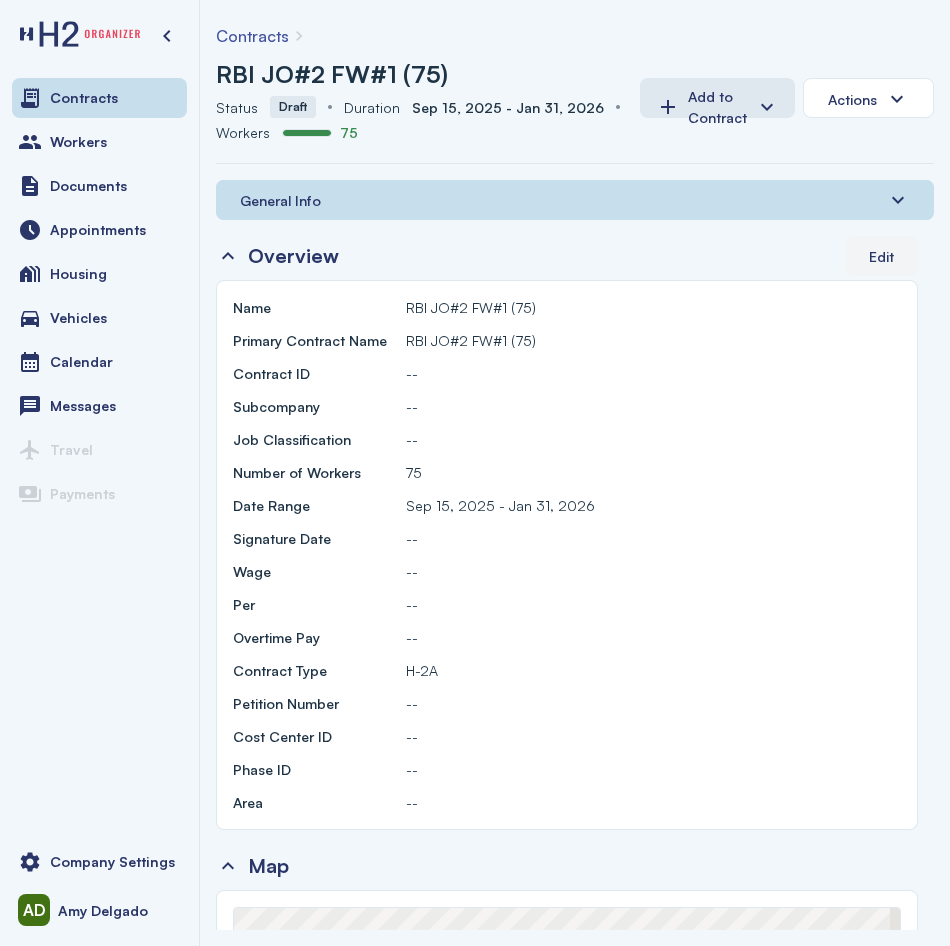 click on "Edit" at bounding box center (881, 256) 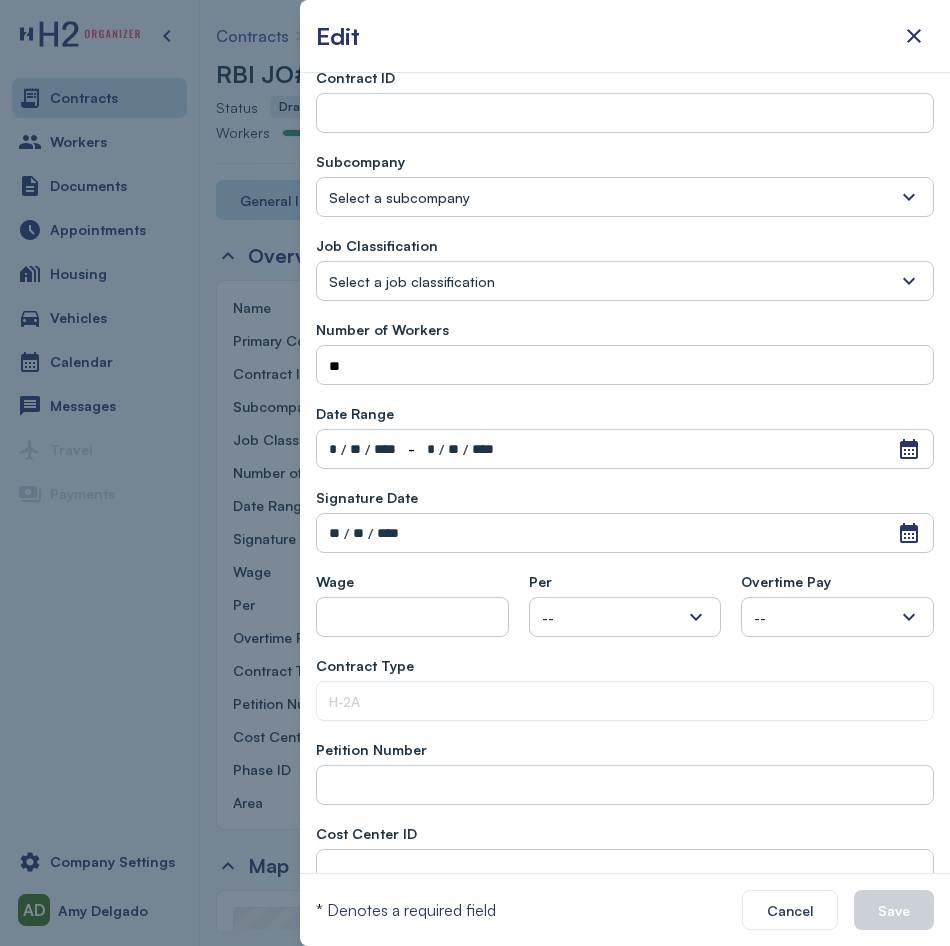 scroll, scrollTop: 200, scrollLeft: 0, axis: vertical 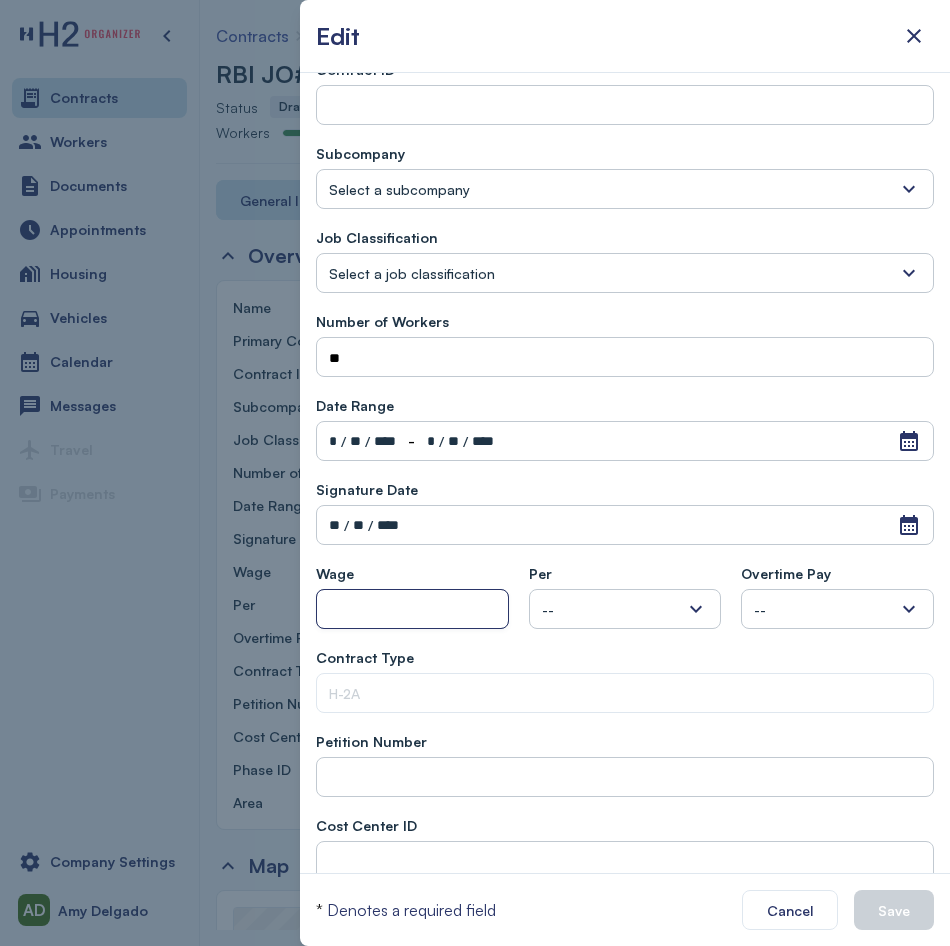 click at bounding box center (412, 610) 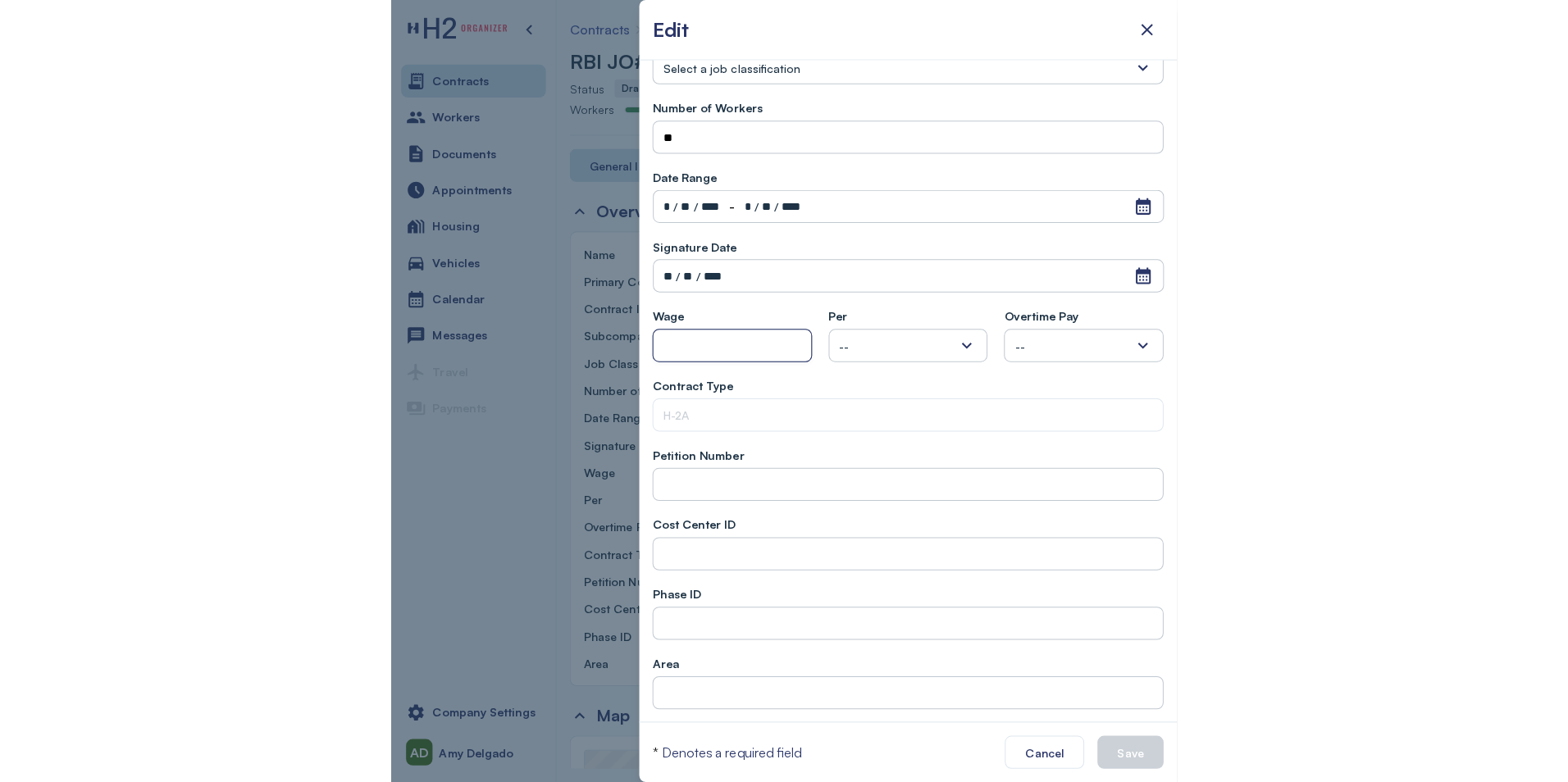 scroll, scrollTop: 321, scrollLeft: 0, axis: vertical 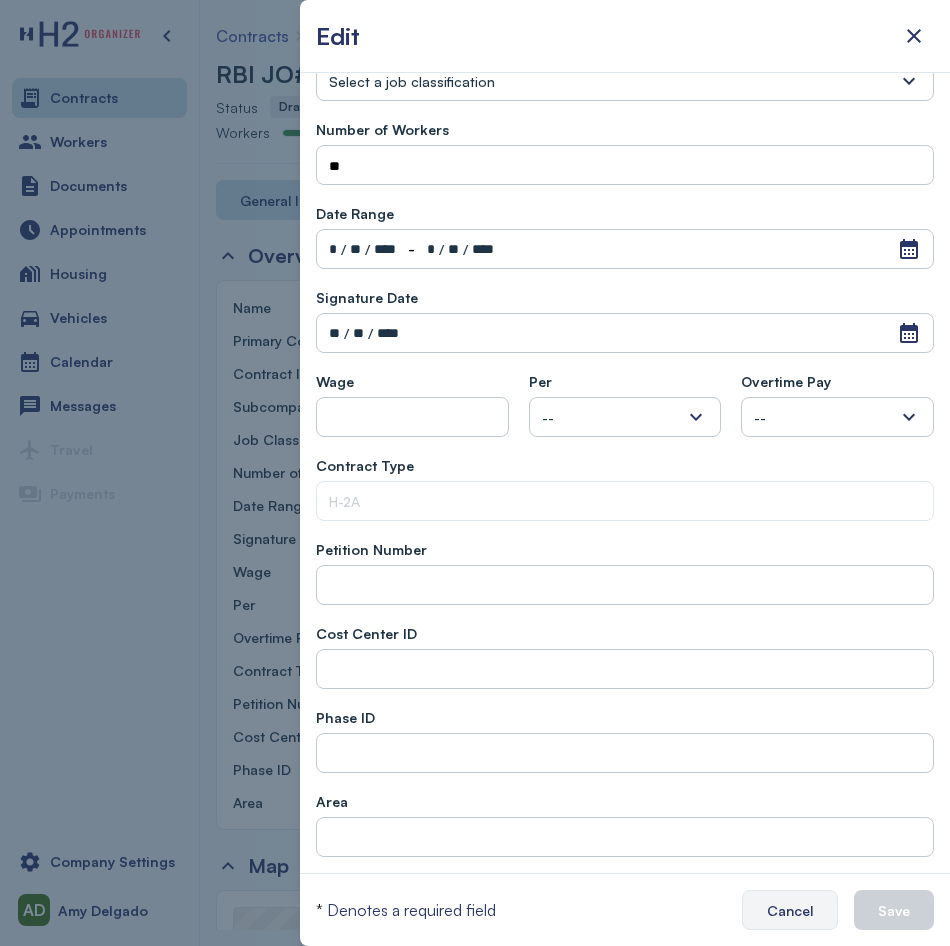 click on "Cancel" at bounding box center [790, 910] 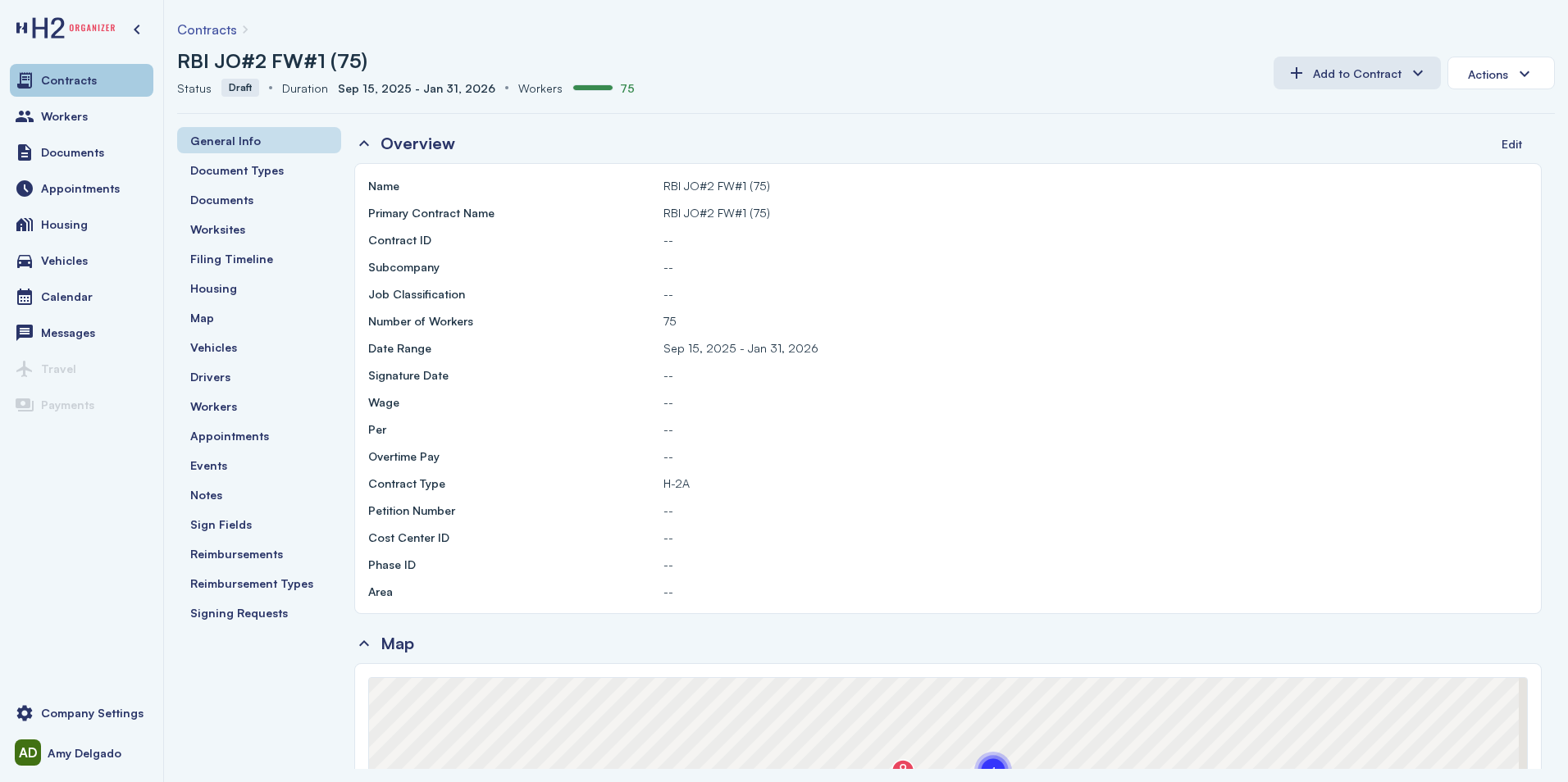 click on "Contracts" at bounding box center [81, 80] 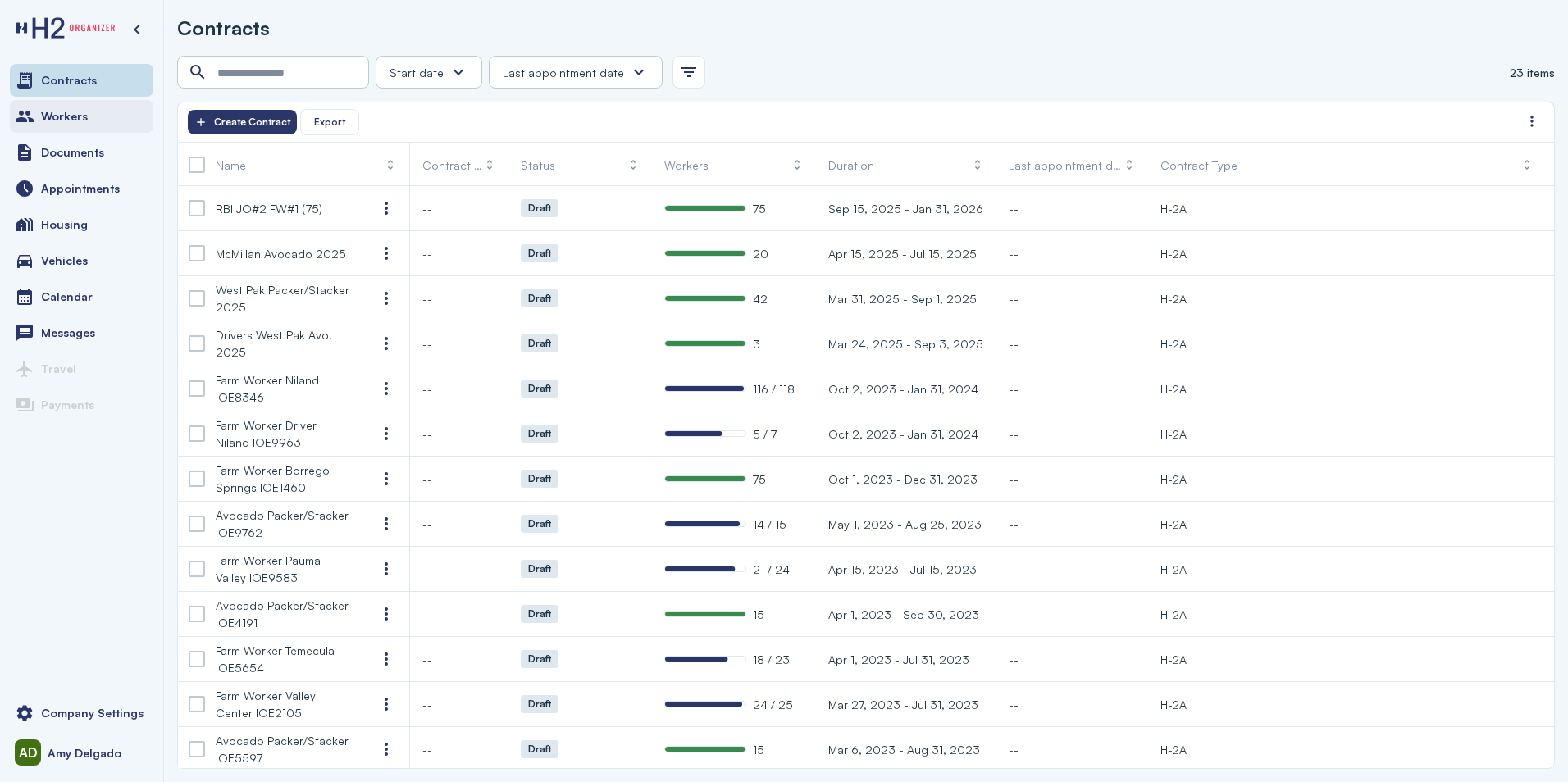 click on "Workers" at bounding box center (81, 116) 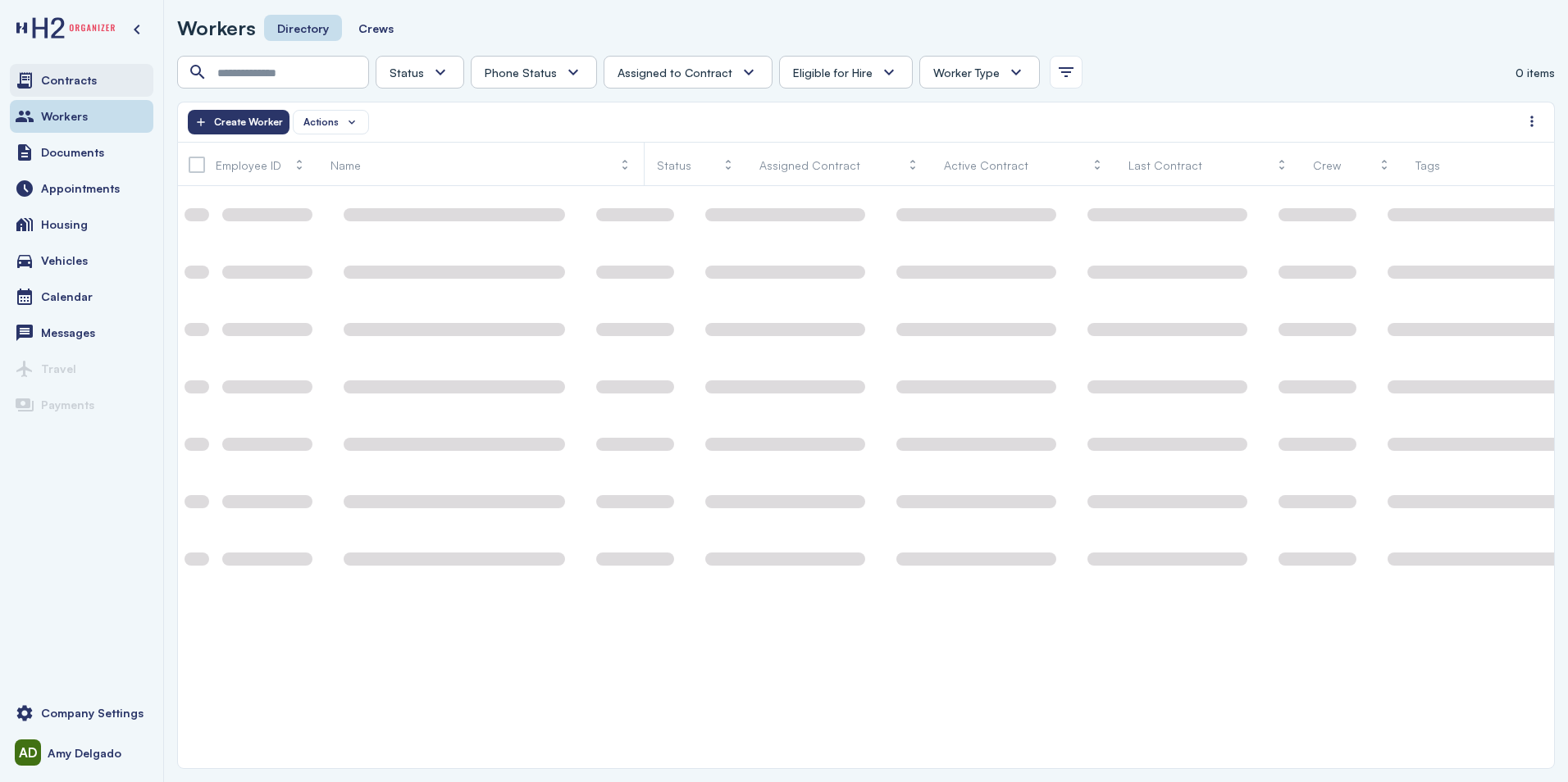 click on "Contracts" at bounding box center [81, 80] 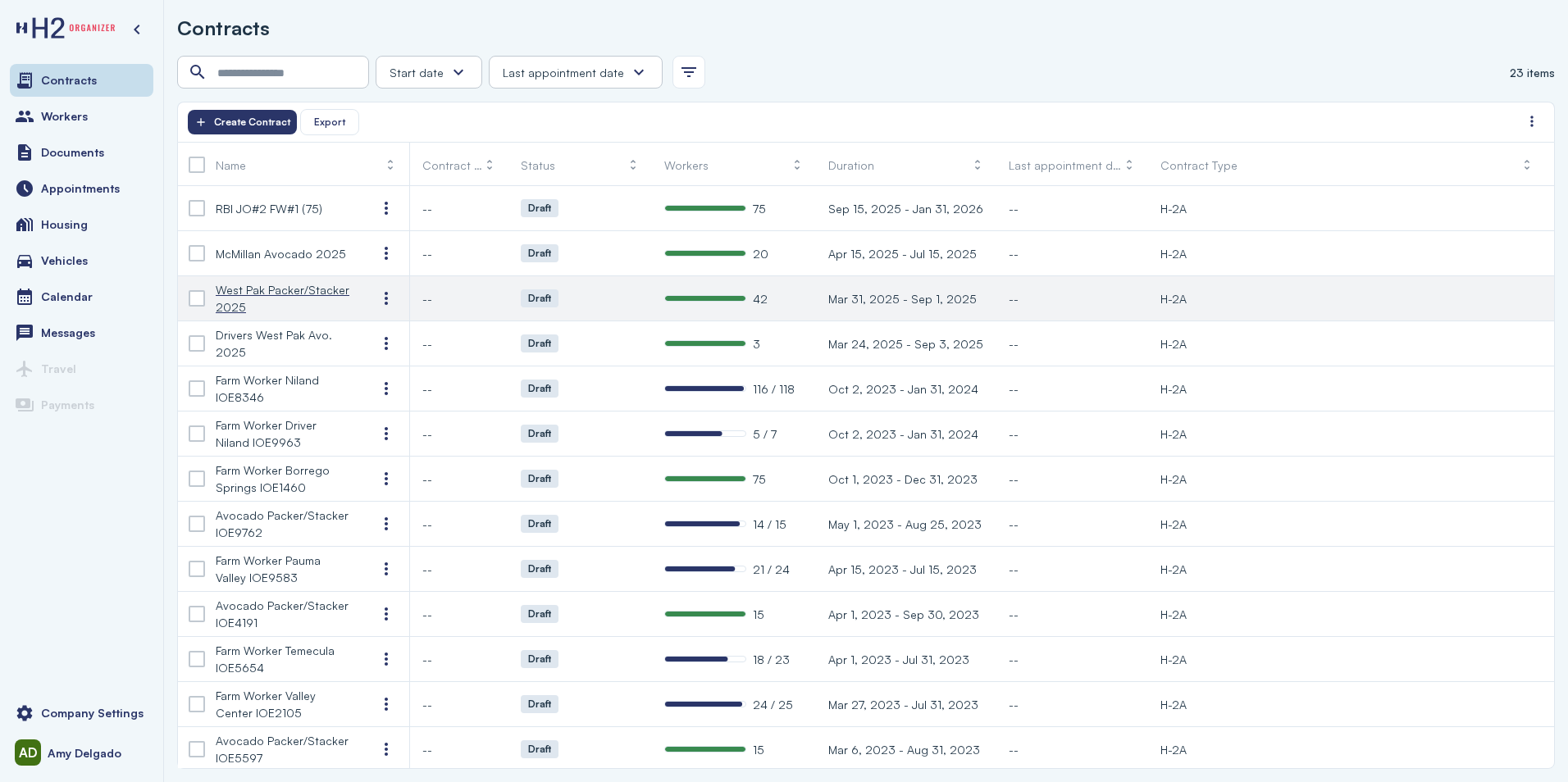 click on "West Pak Packer/Stacker 2025" at bounding box center [283, 298] 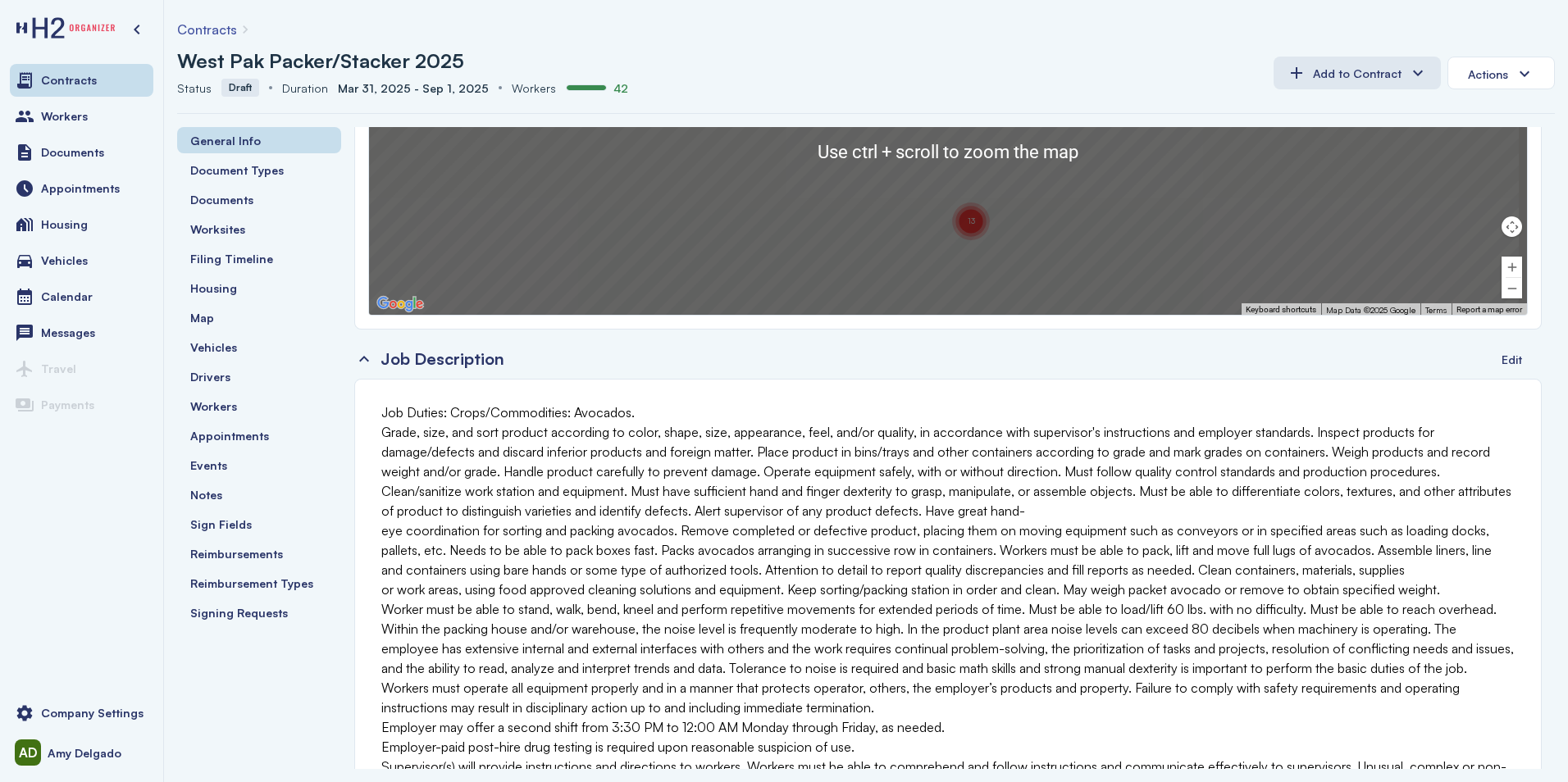 scroll, scrollTop: 902, scrollLeft: 0, axis: vertical 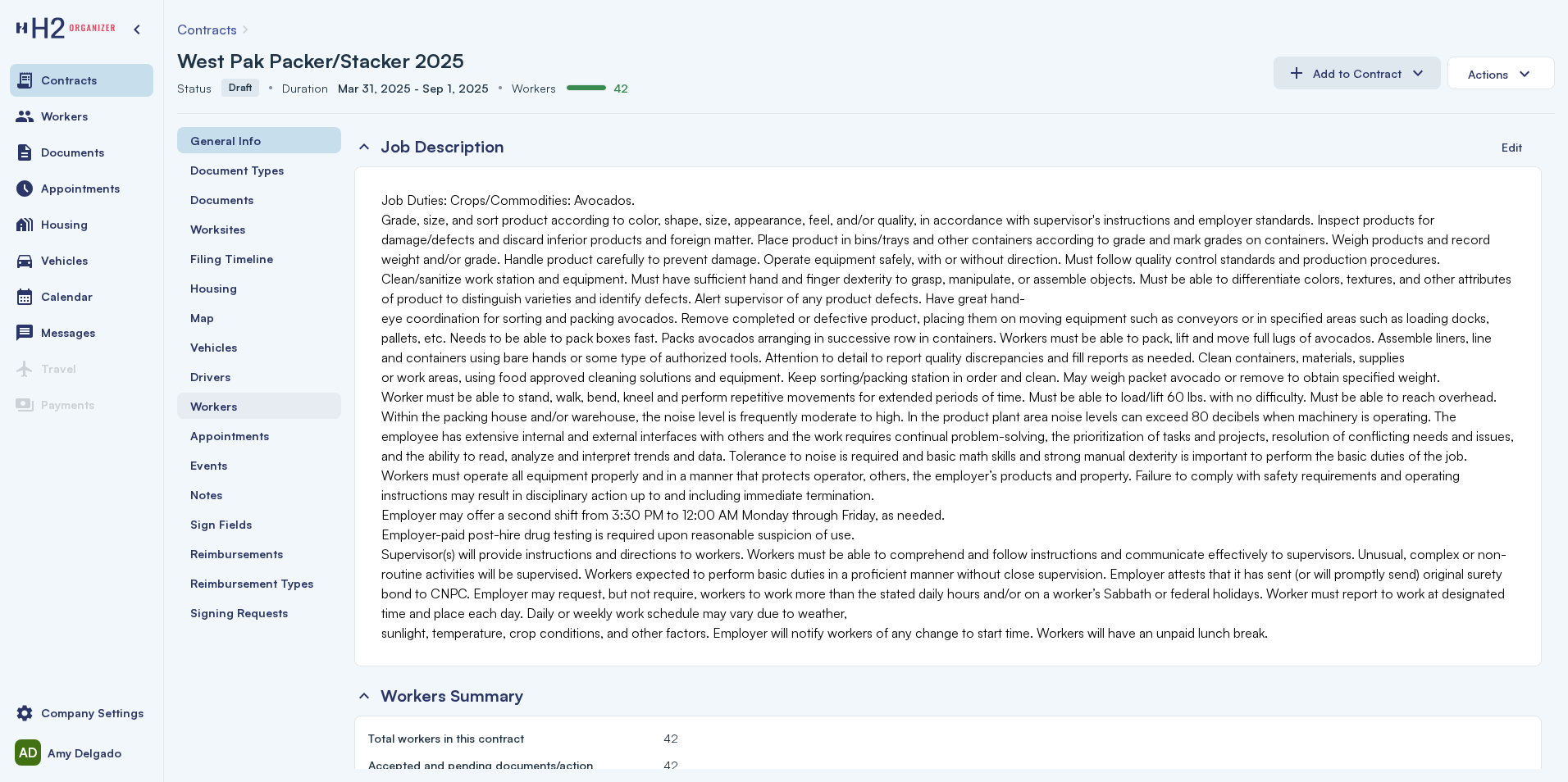 click on "Workers" at bounding box center (213, 406) 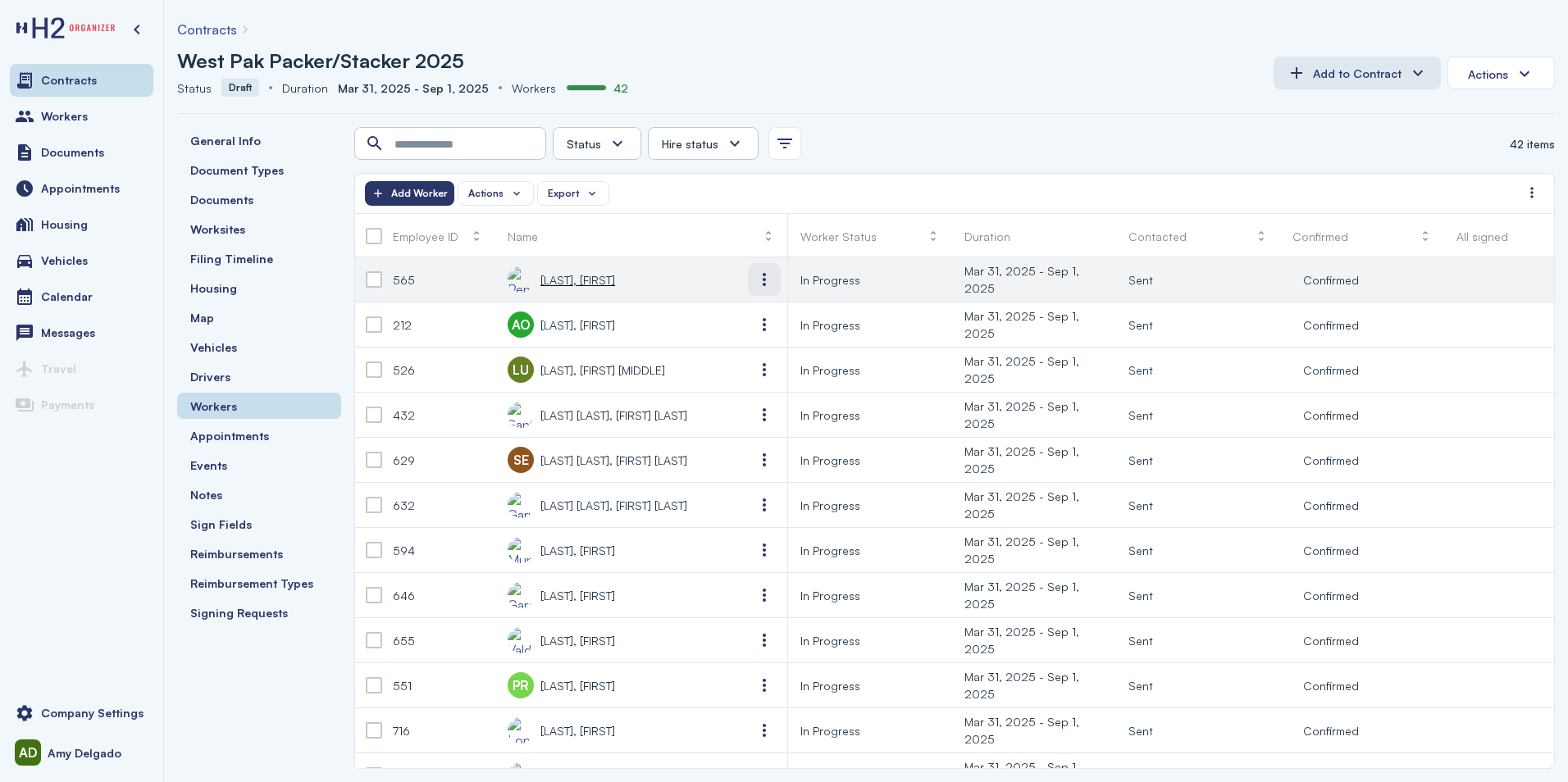 click at bounding box center [764, 280] 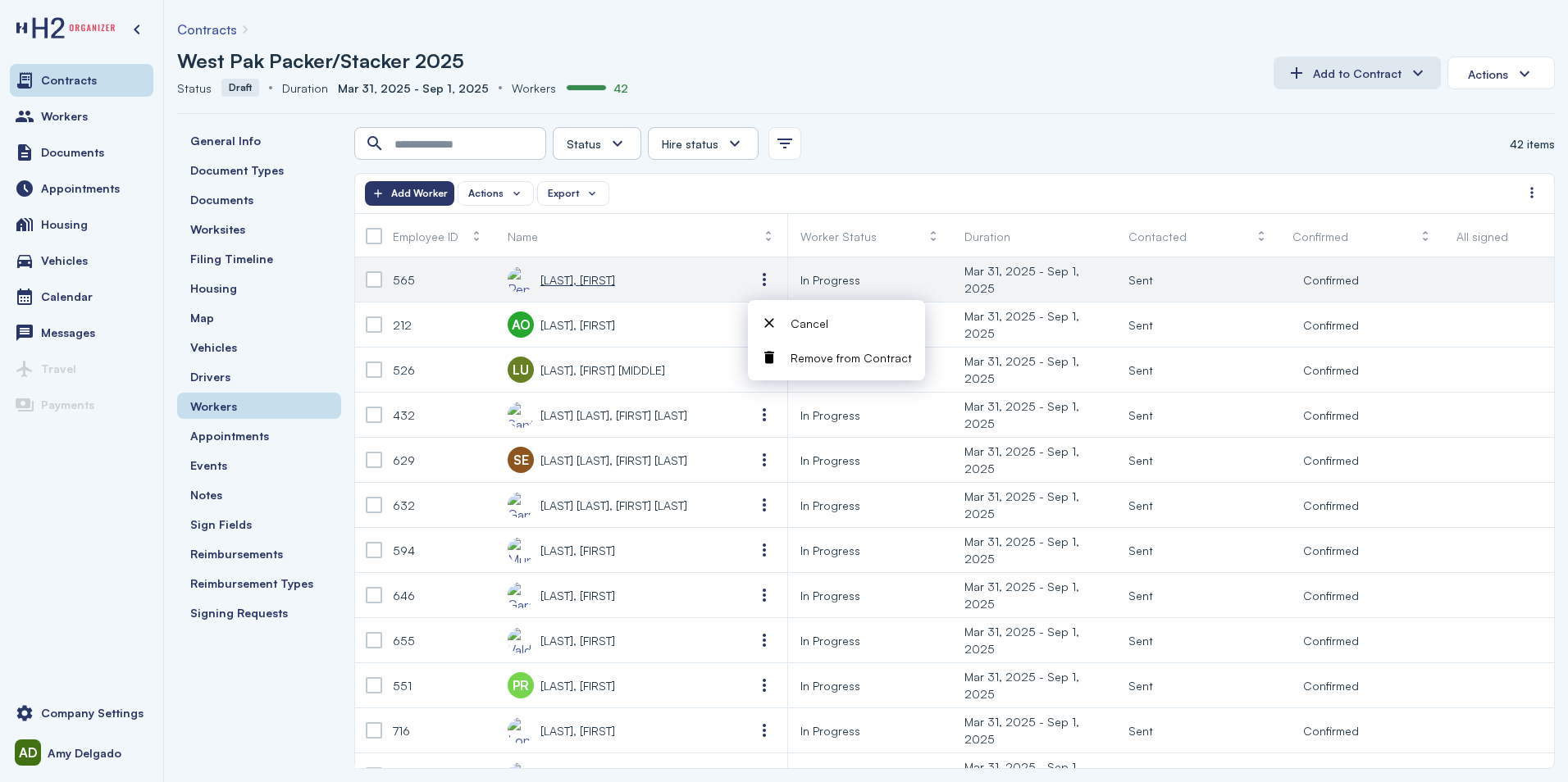 click on "[LAST], [FIRST]" at bounding box center [577, 280] 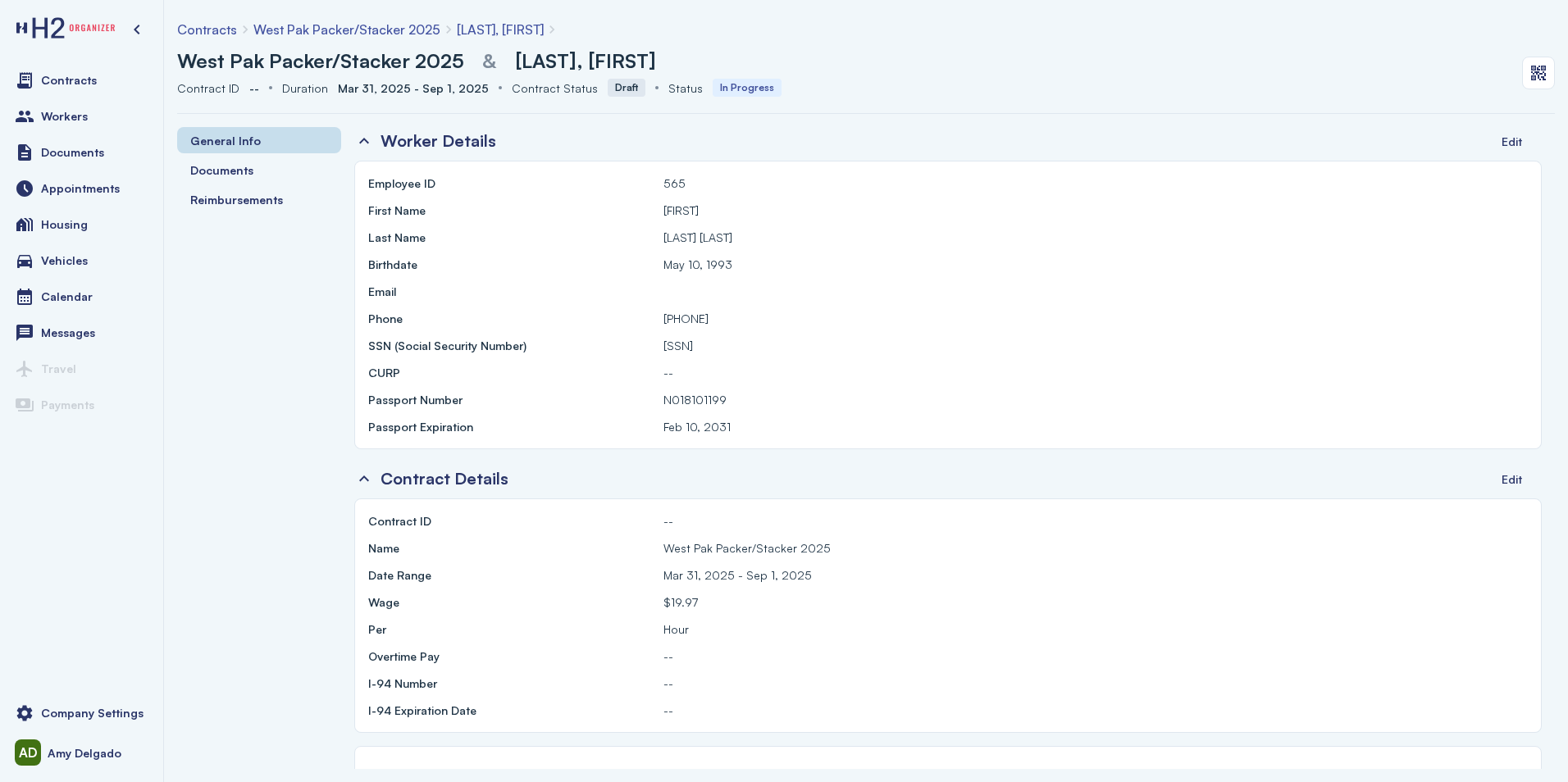 scroll, scrollTop: 0, scrollLeft: 0, axis: both 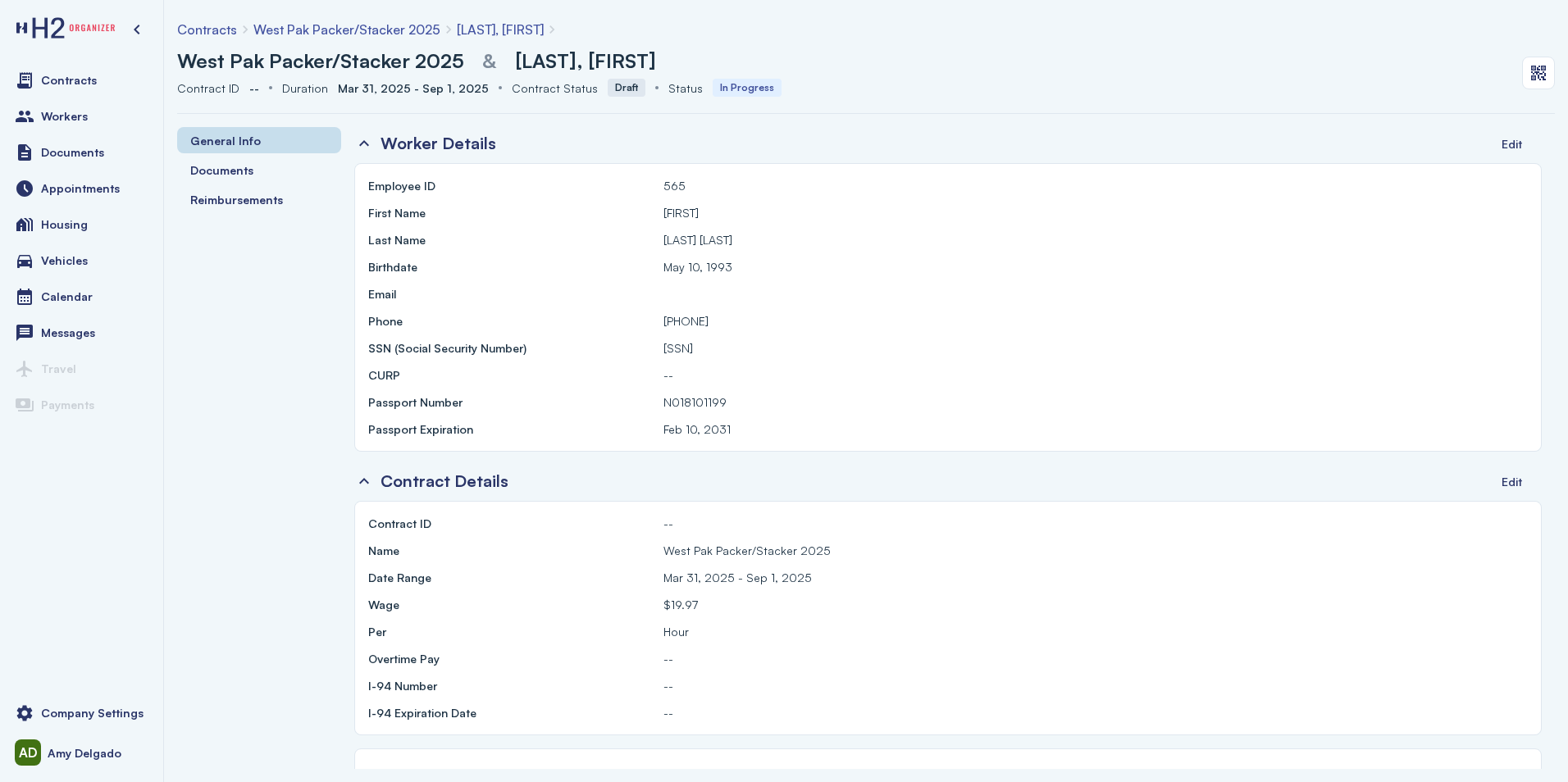 click on "General Info Documents Reimbursements" at bounding box center (259, 170) 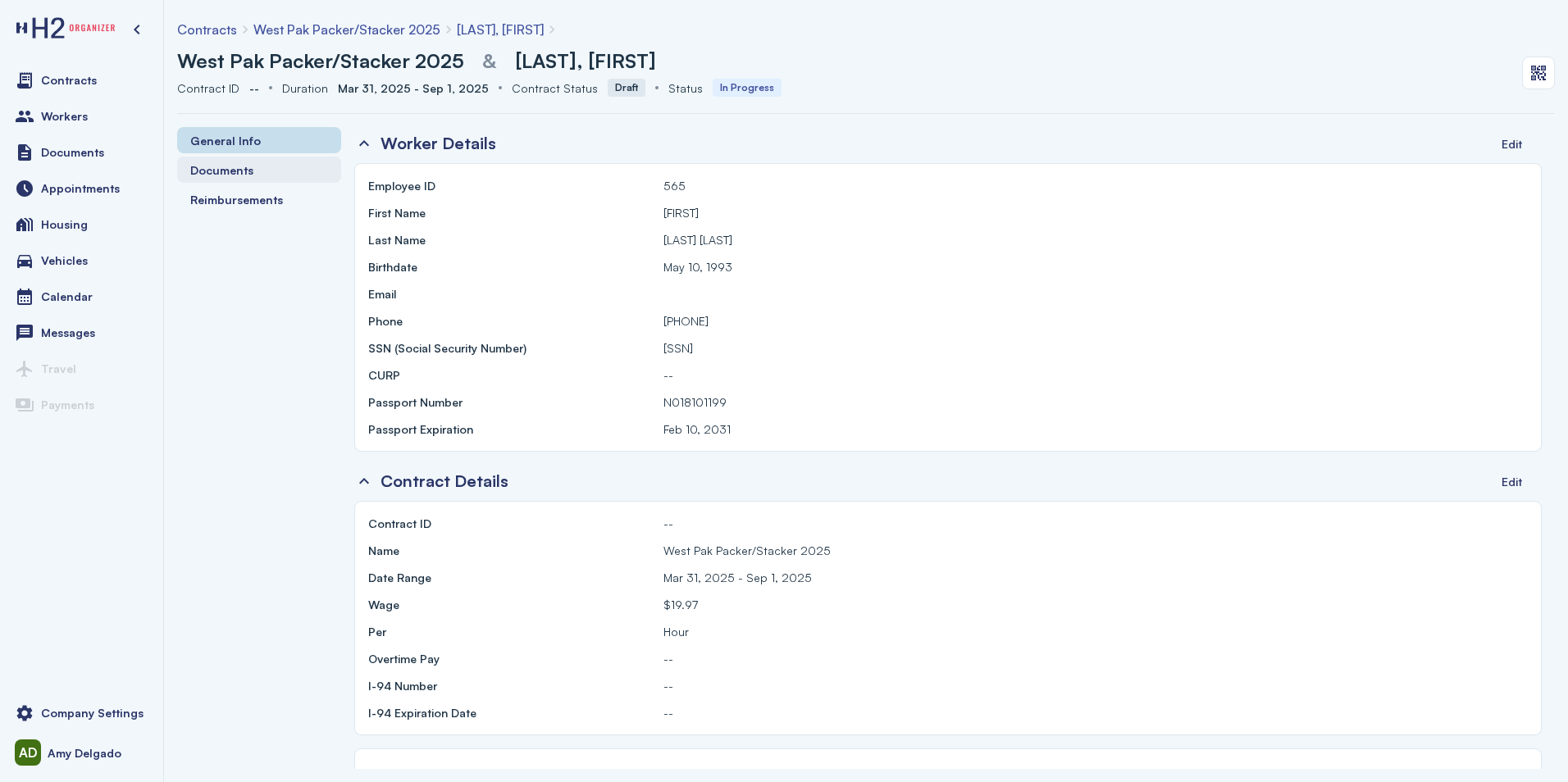 click on "Documents" at bounding box center [221, 170] 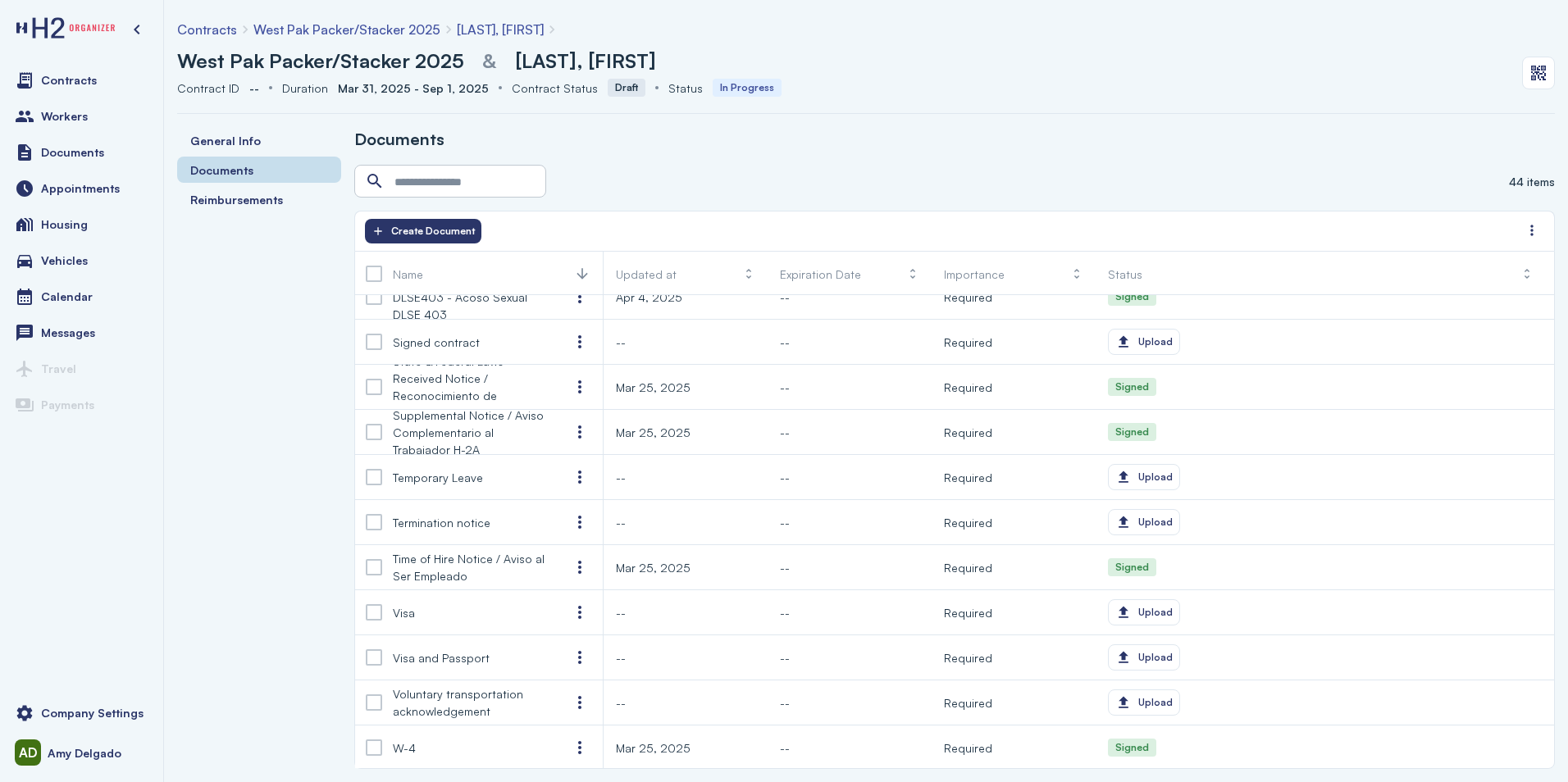 scroll, scrollTop: 1484, scrollLeft: 0, axis: vertical 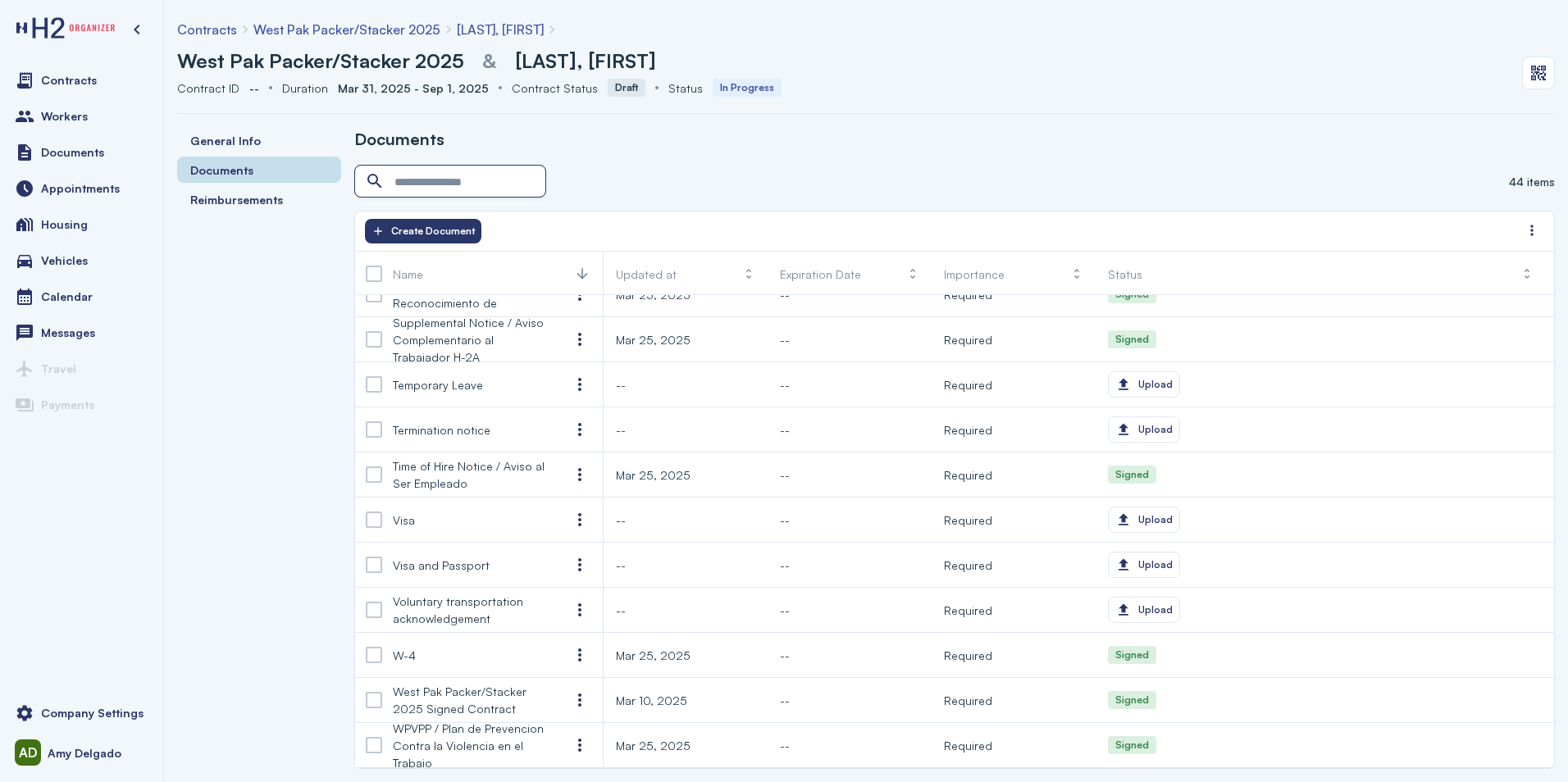 click at bounding box center (452, 182) 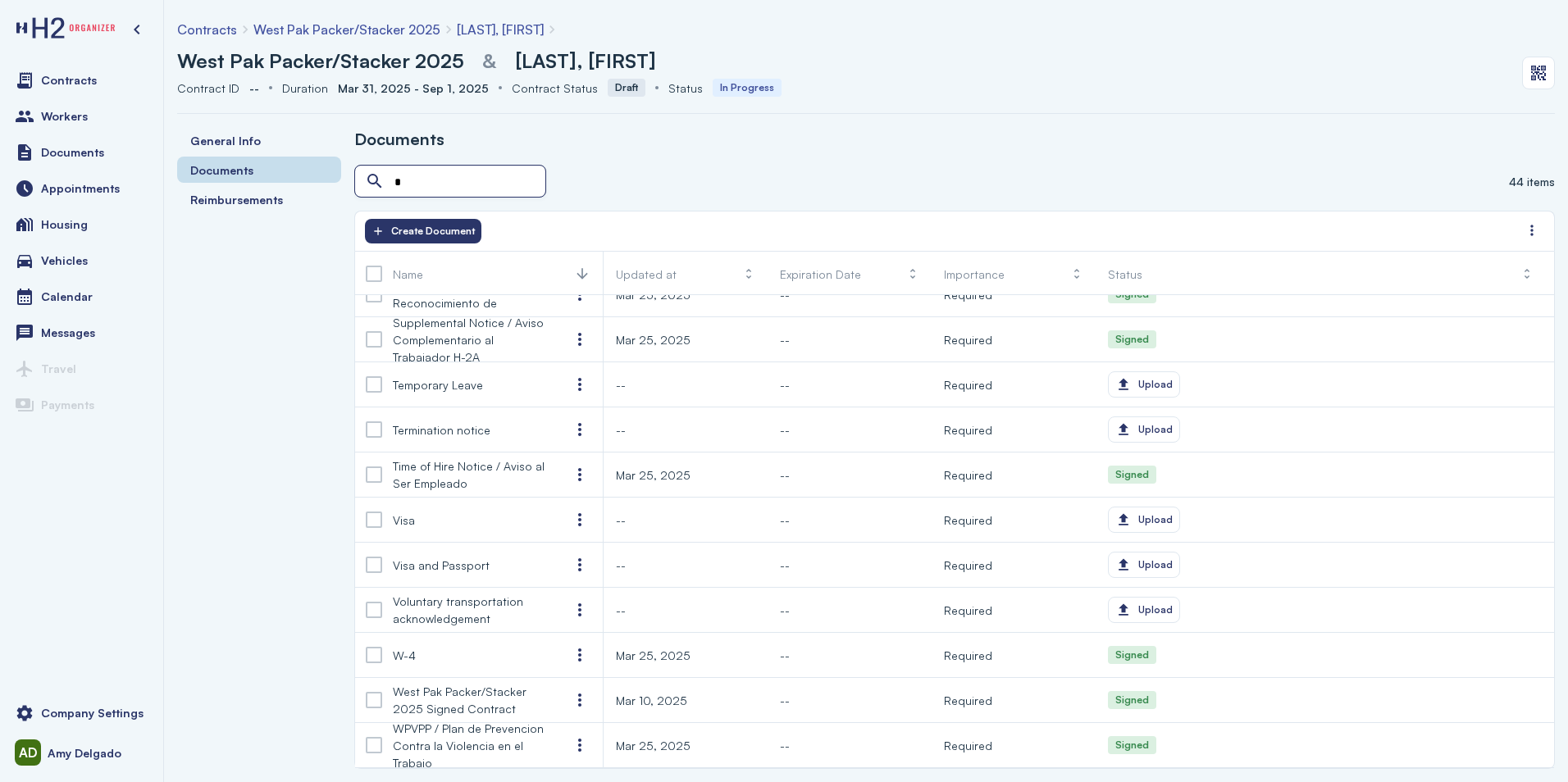scroll, scrollTop: 901, scrollLeft: 0, axis: vertical 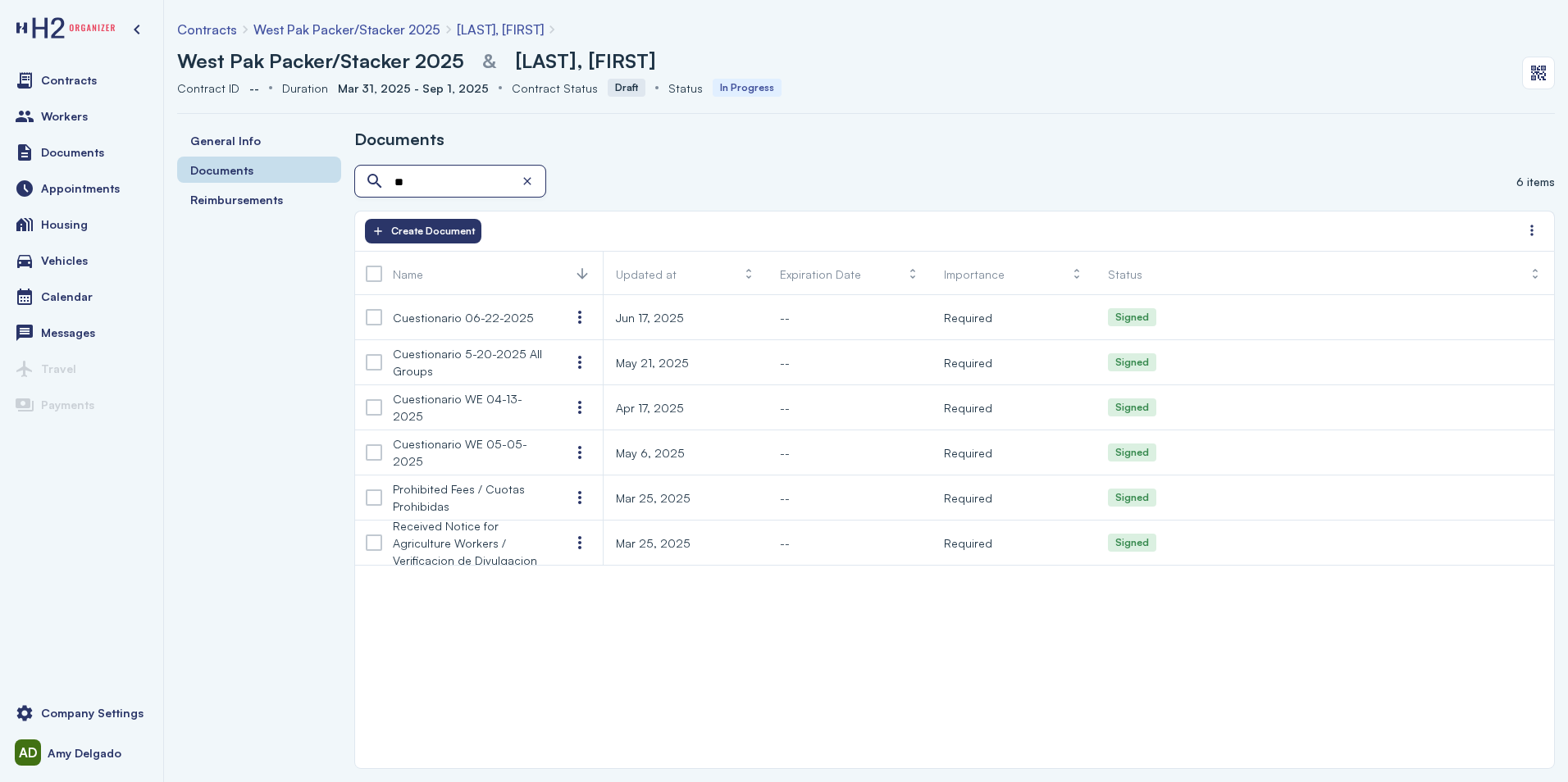 type on "*" 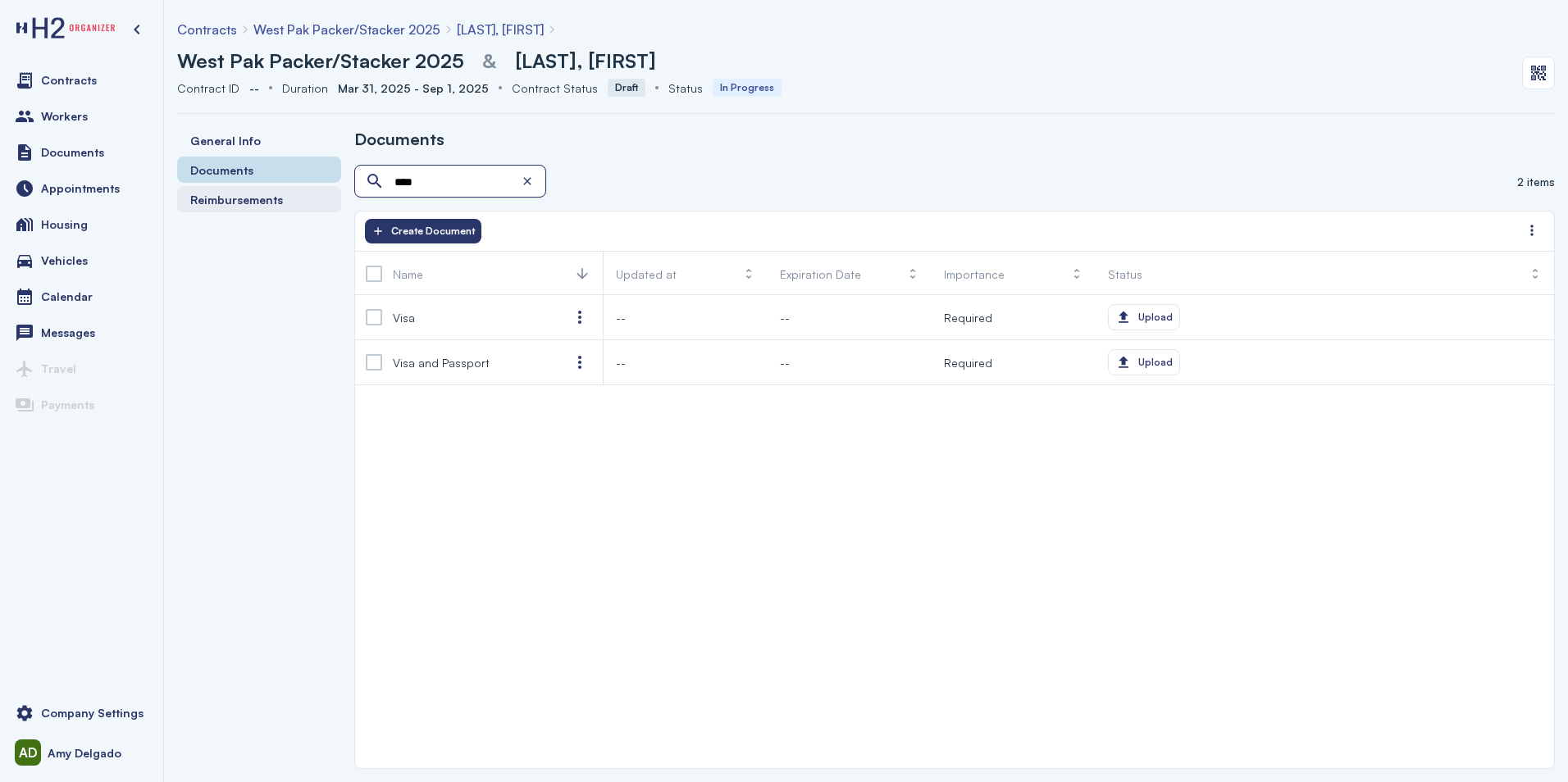 type on "****" 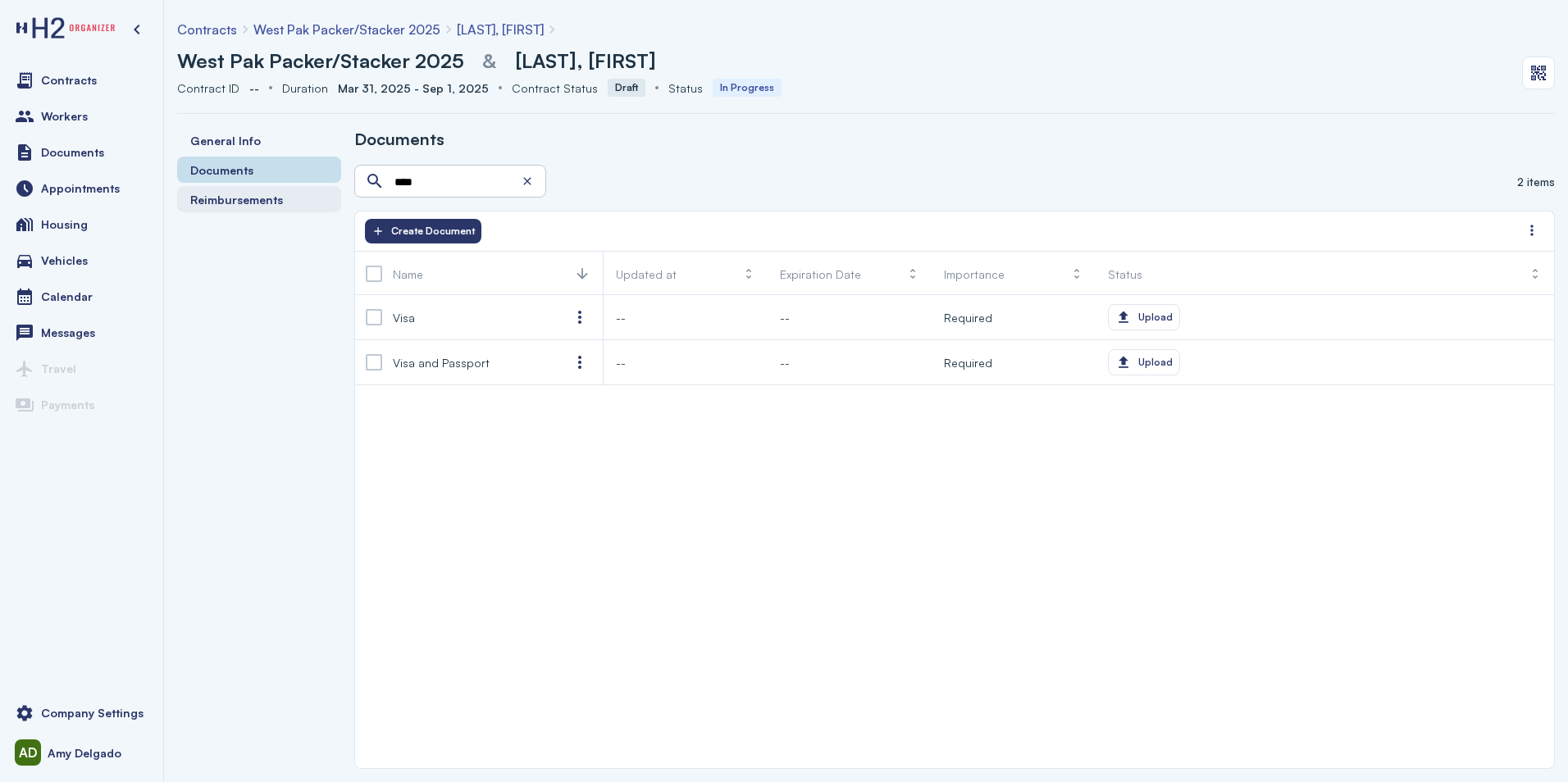 click on "Reimbursements" at bounding box center (259, 199) 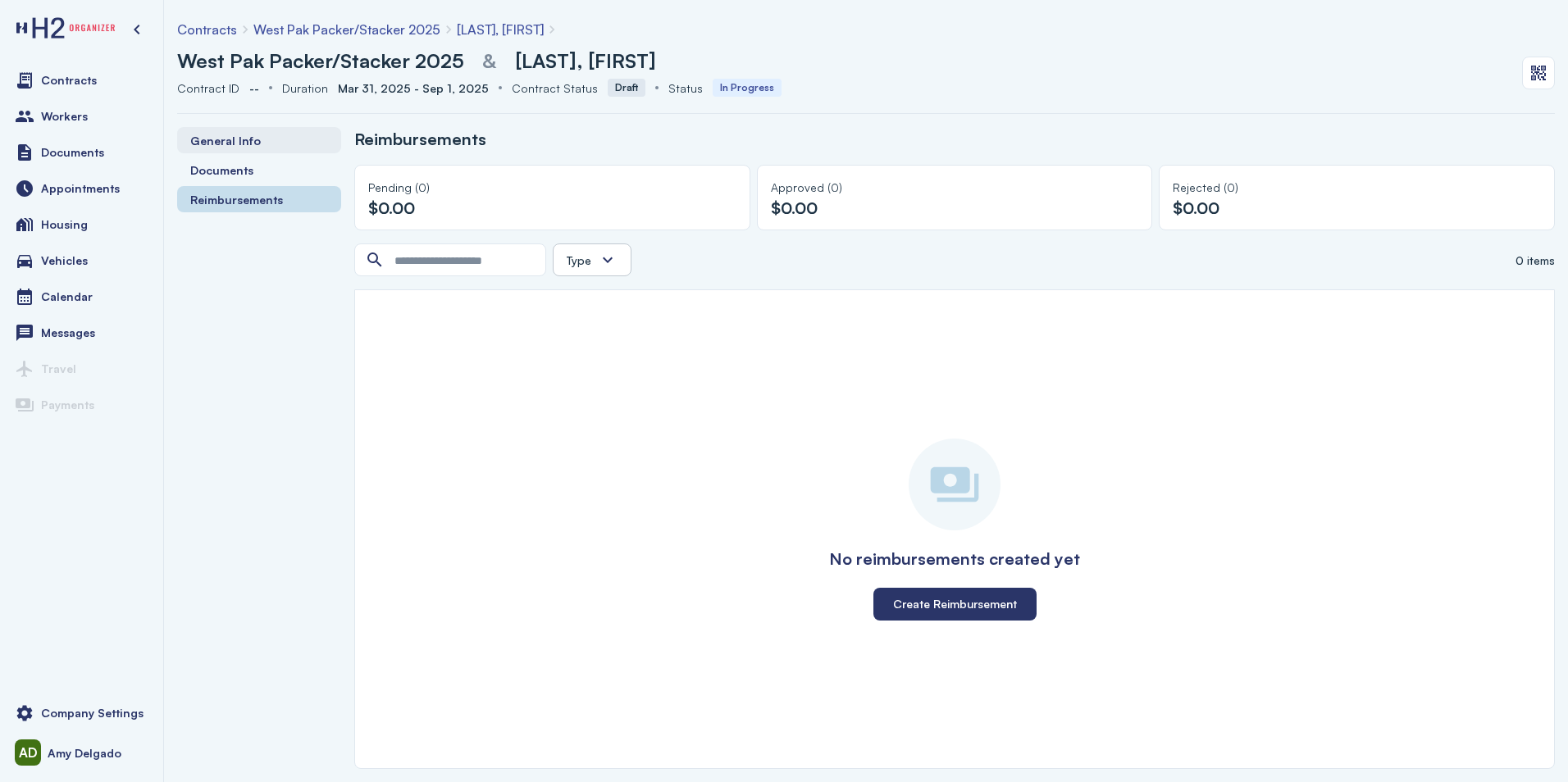 click on "General Info" at bounding box center [226, 140] 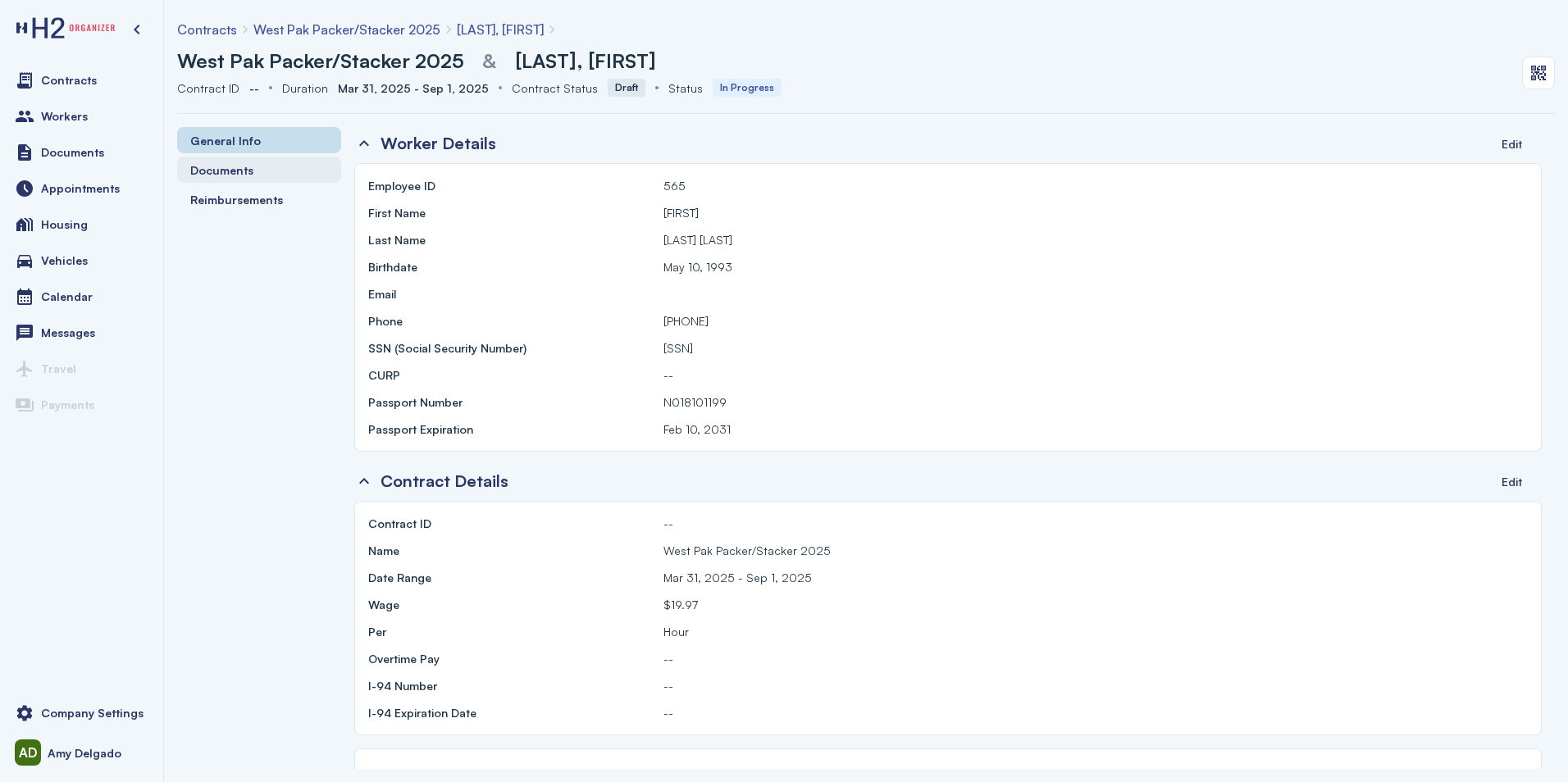 click on "Documents" at bounding box center [221, 170] 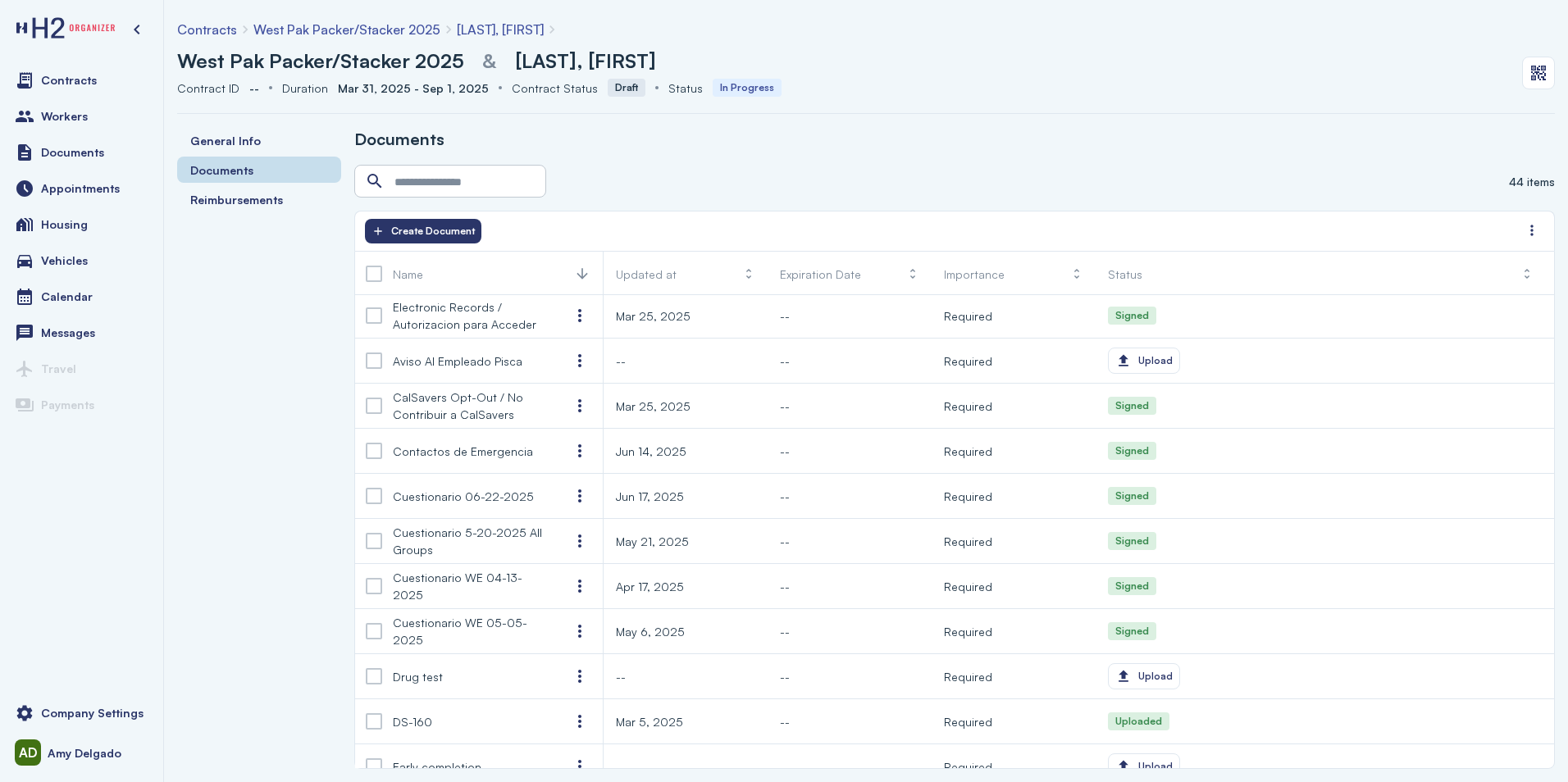 scroll, scrollTop: 0, scrollLeft: 0, axis: both 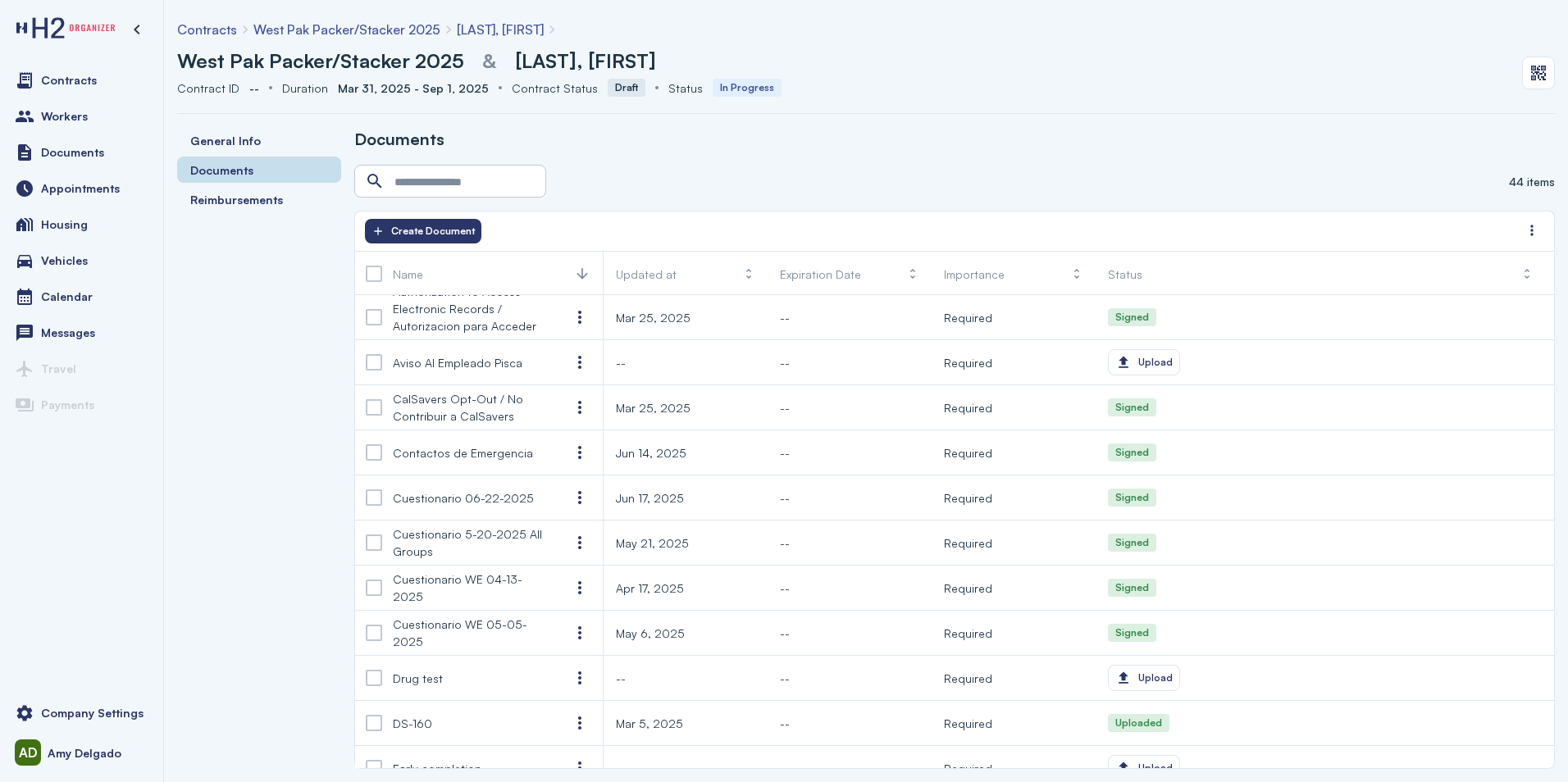click on "Contracts       Workers       Documents       Appointments       Housing       Vehicles       Calendar       Messages       Travel       Payments" at bounding box center [81, 373] 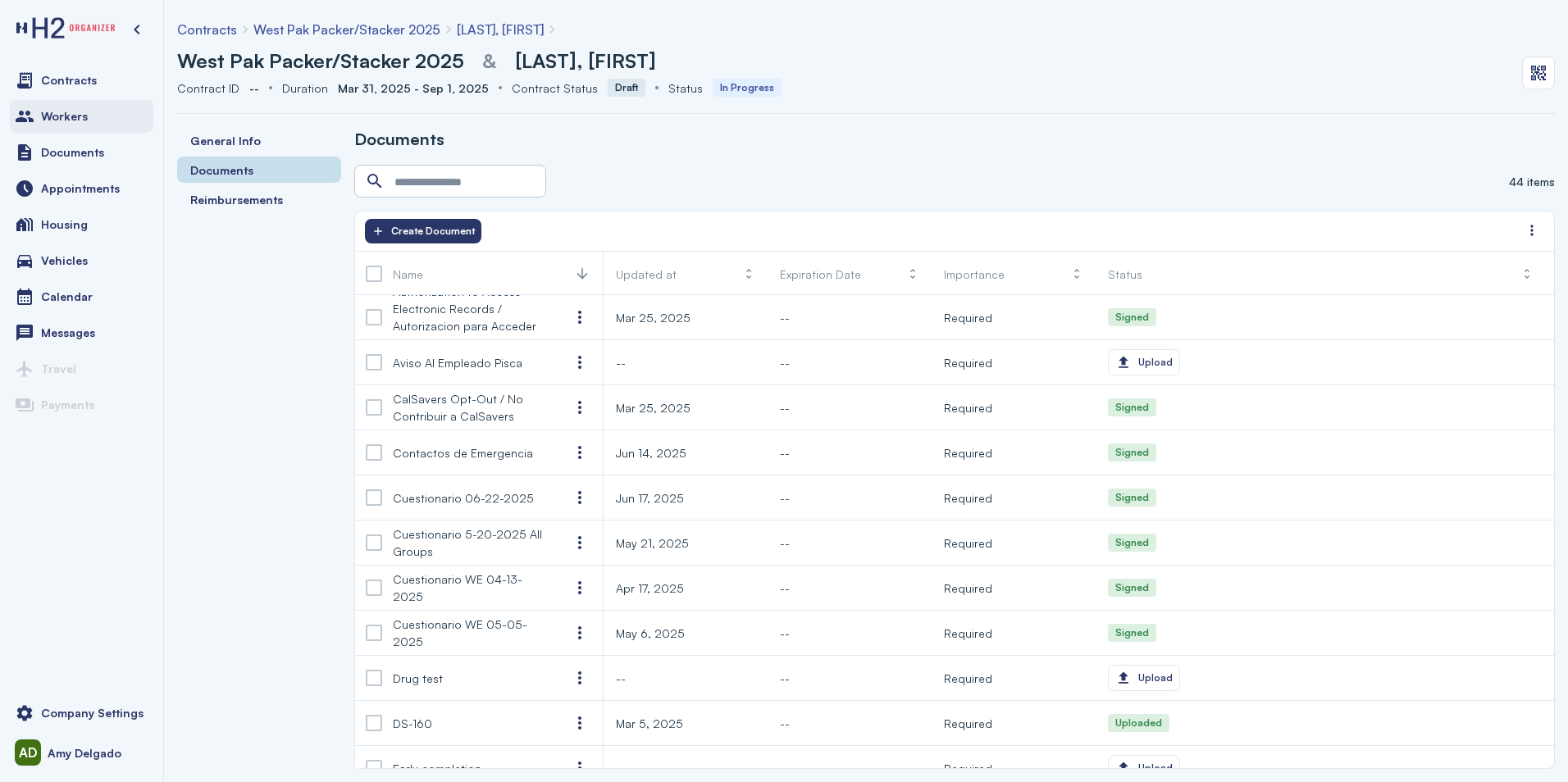click on "Workers" at bounding box center (81, 116) 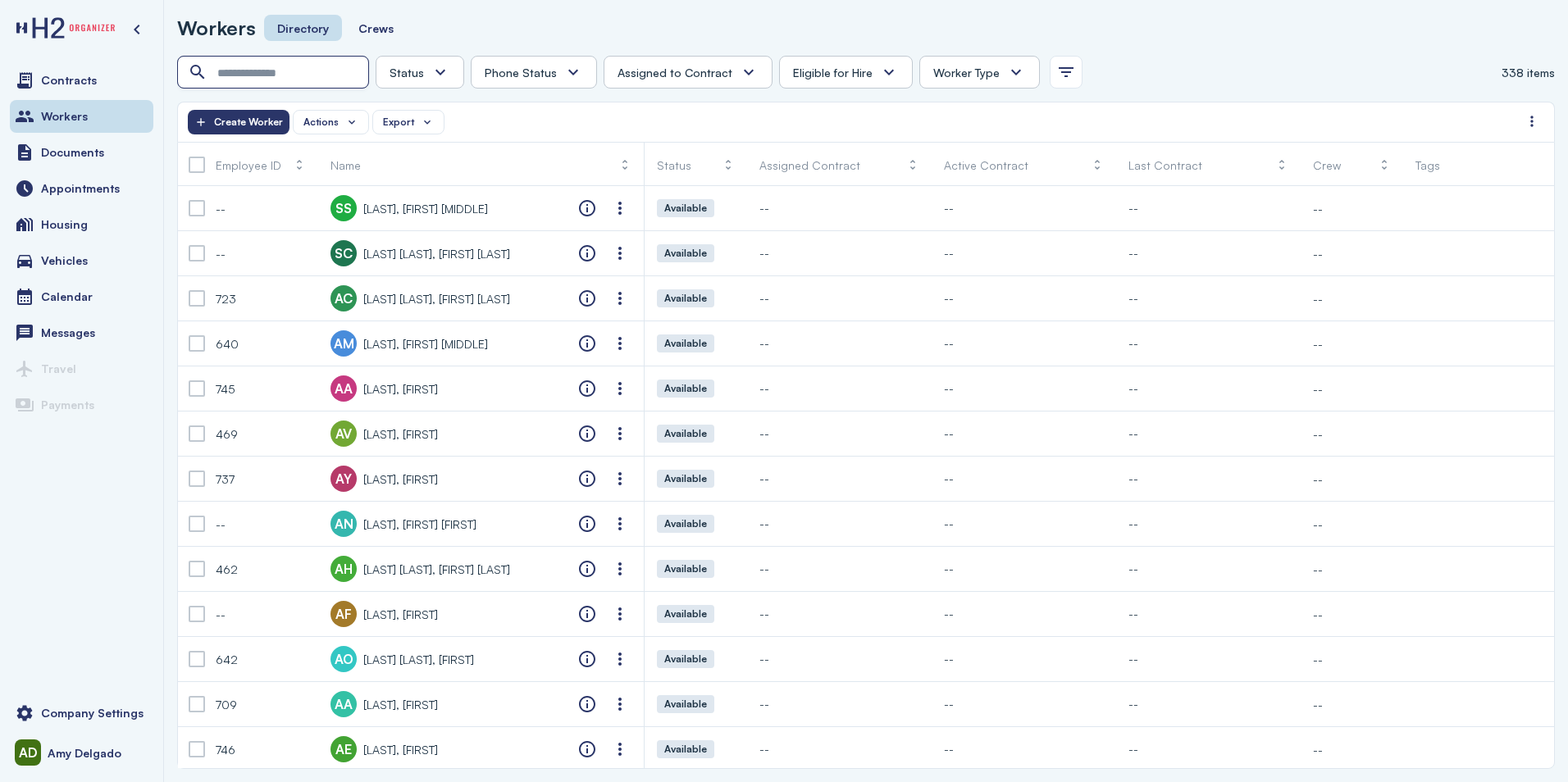 click at bounding box center [275, 73] 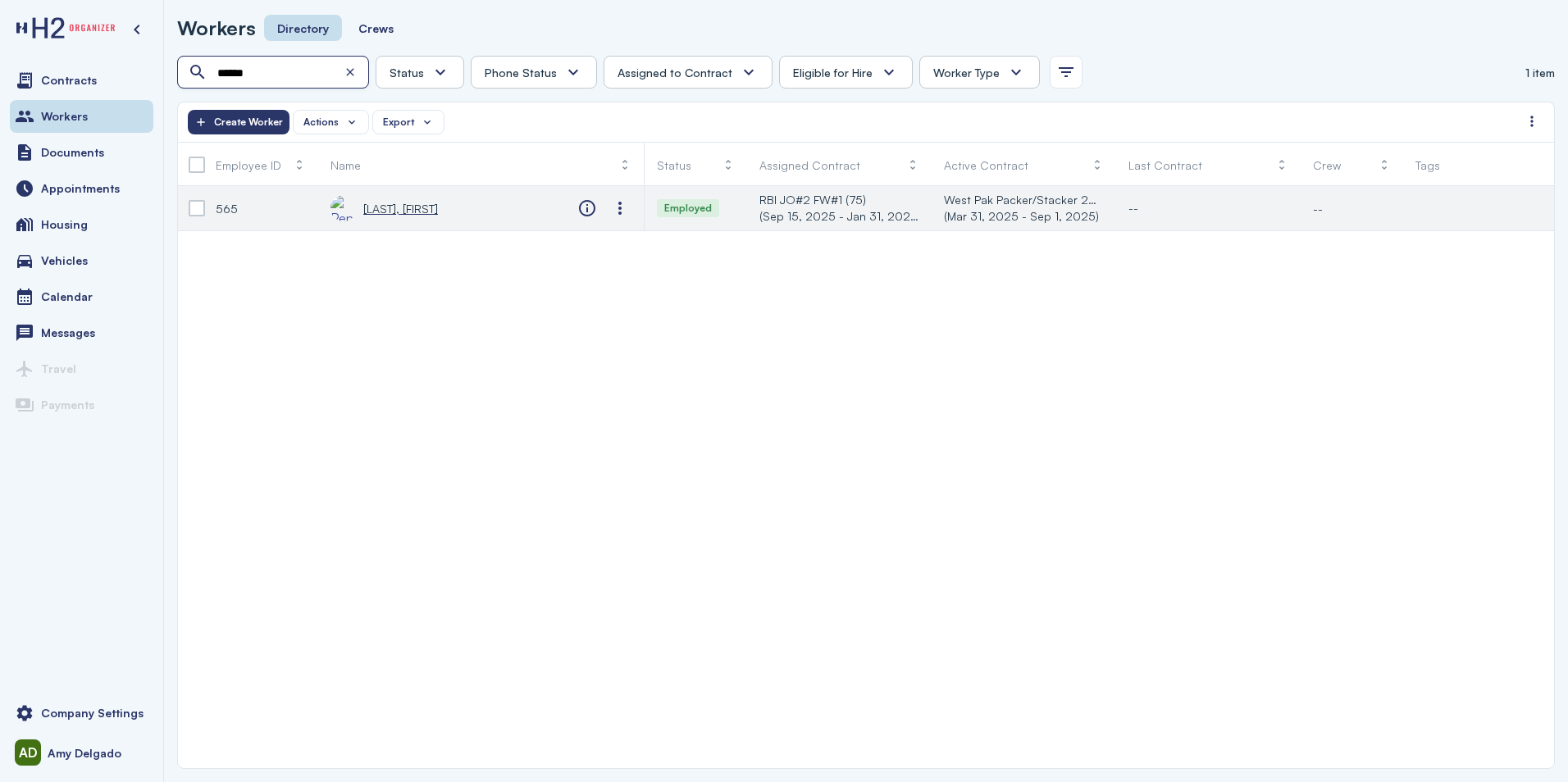 type on "******" 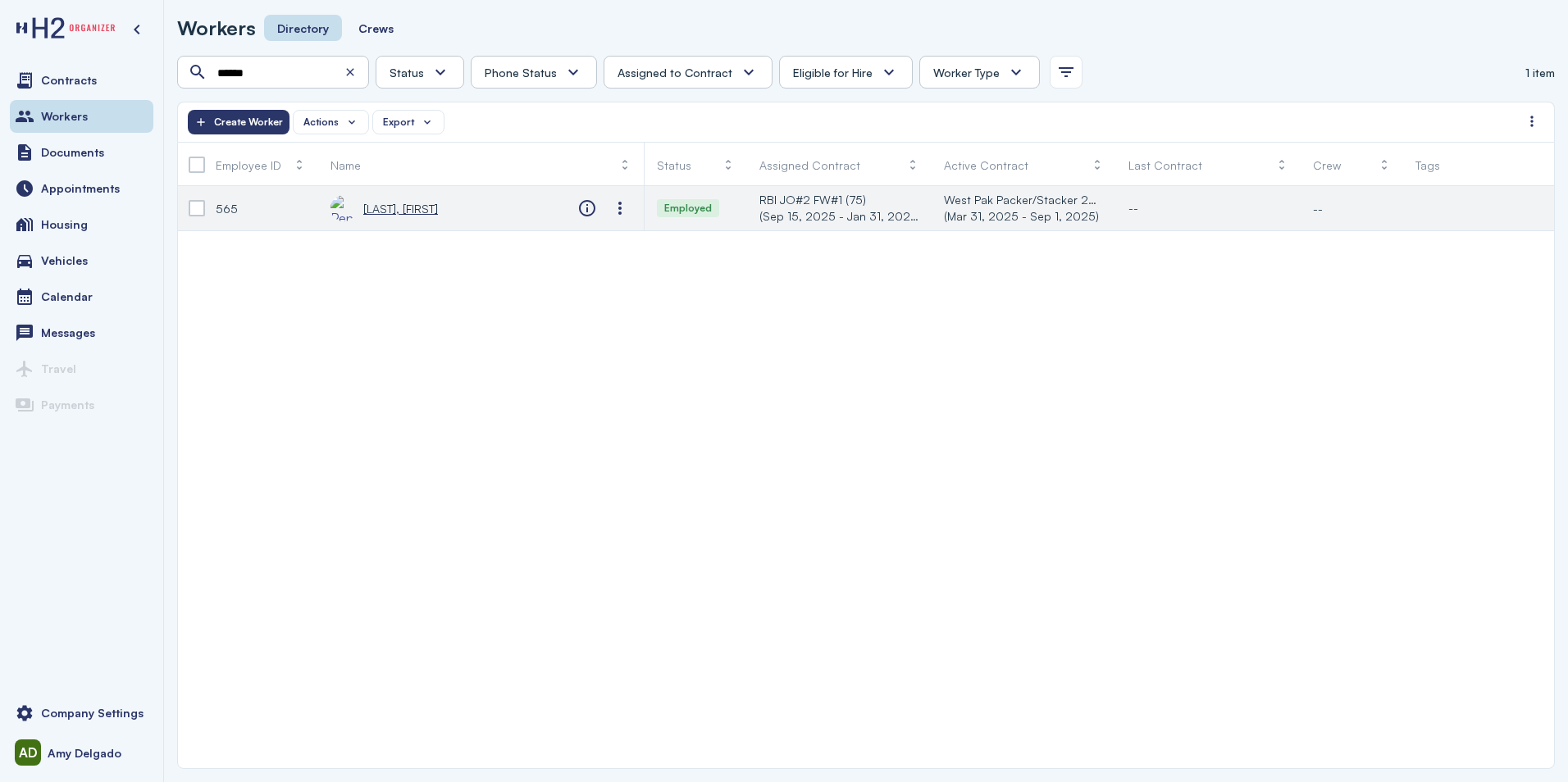 click on "[LAST], [FIRST]" at bounding box center (400, 208) 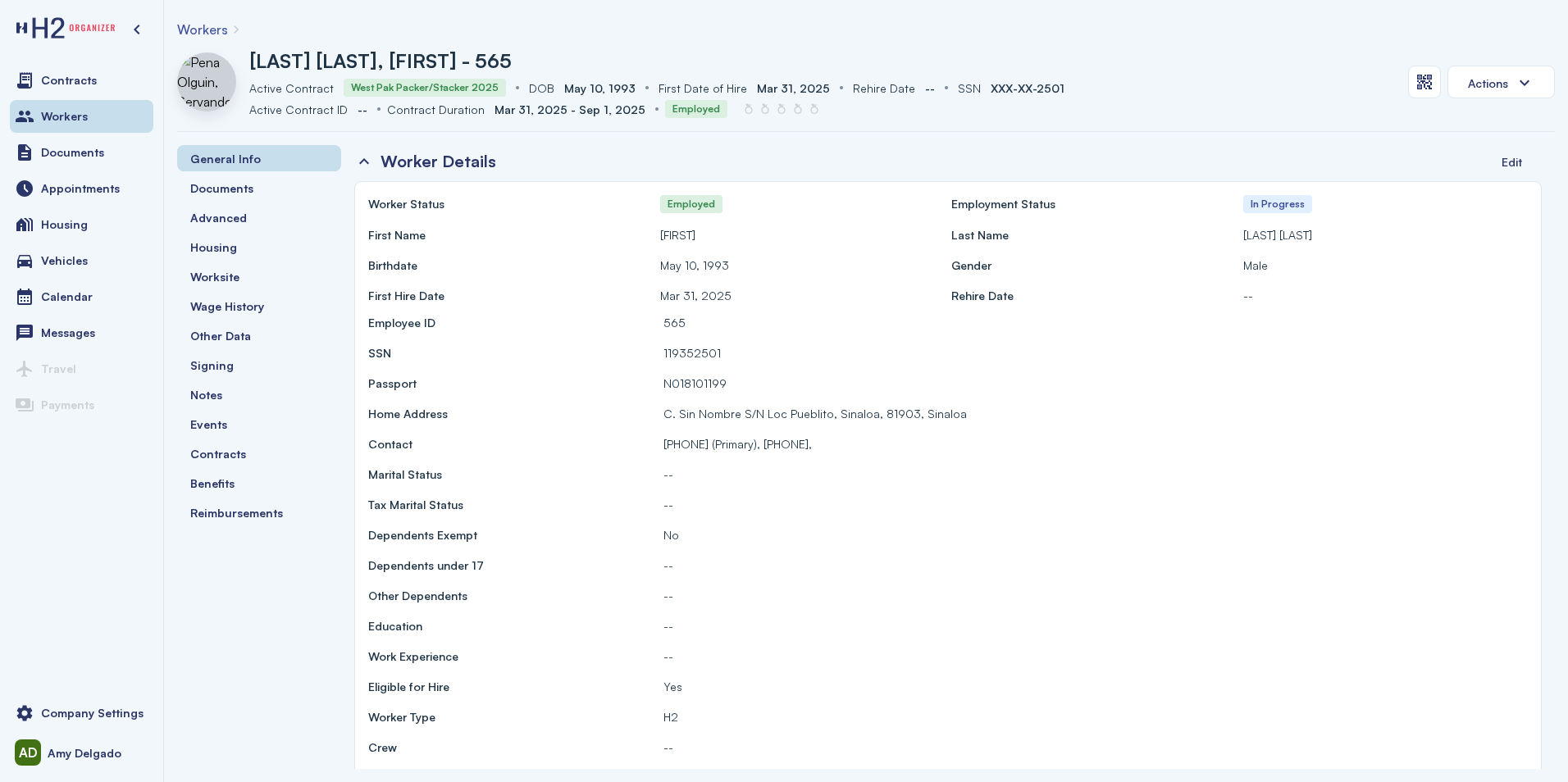 click on "General Info Documents Advanced Housing Worksite Wage History Other Data Signing Notes Events Contracts Benefits Reimbursements" at bounding box center [259, 335] 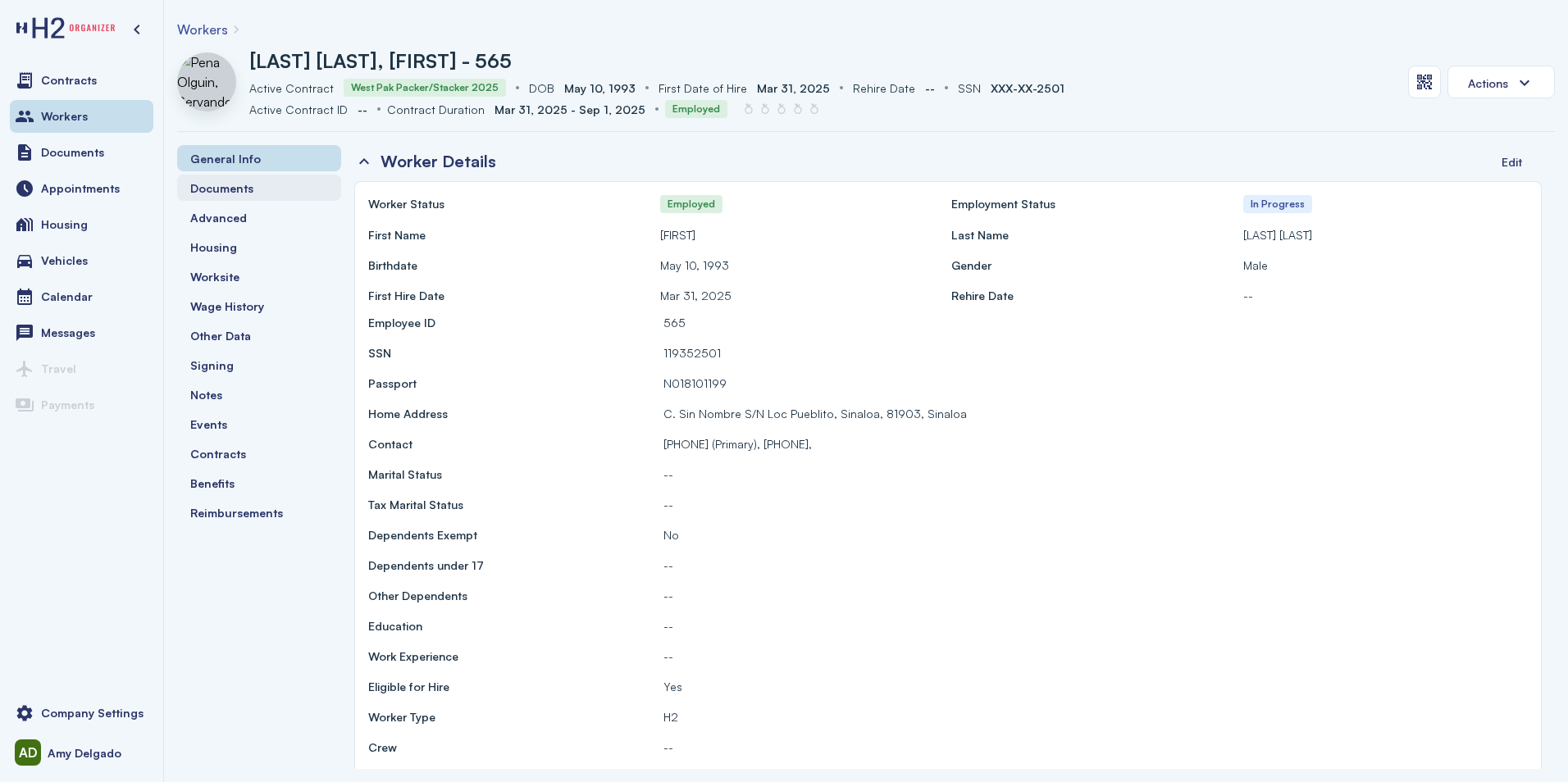 click on "Documents" at bounding box center [221, 188] 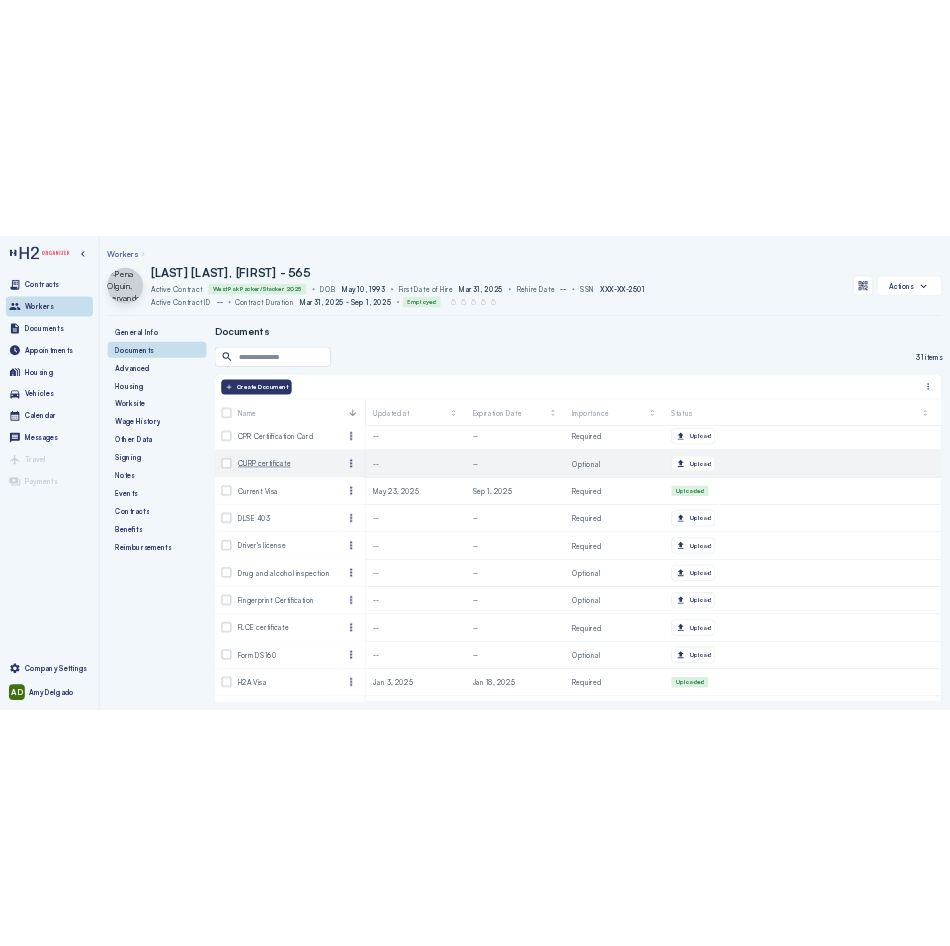 scroll, scrollTop: 200, scrollLeft: 0, axis: vertical 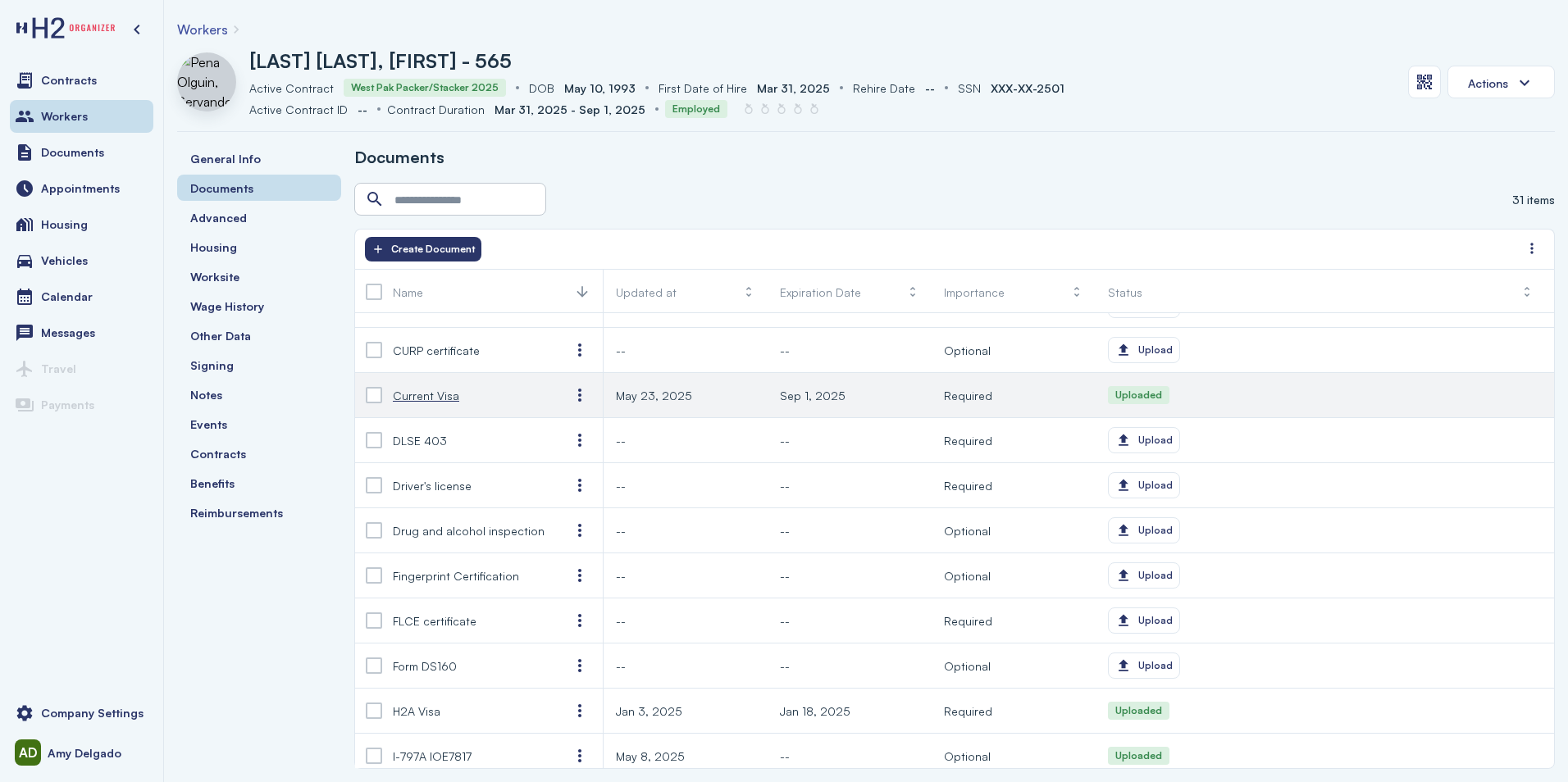 click on "Current Visa" at bounding box center (468, 395) 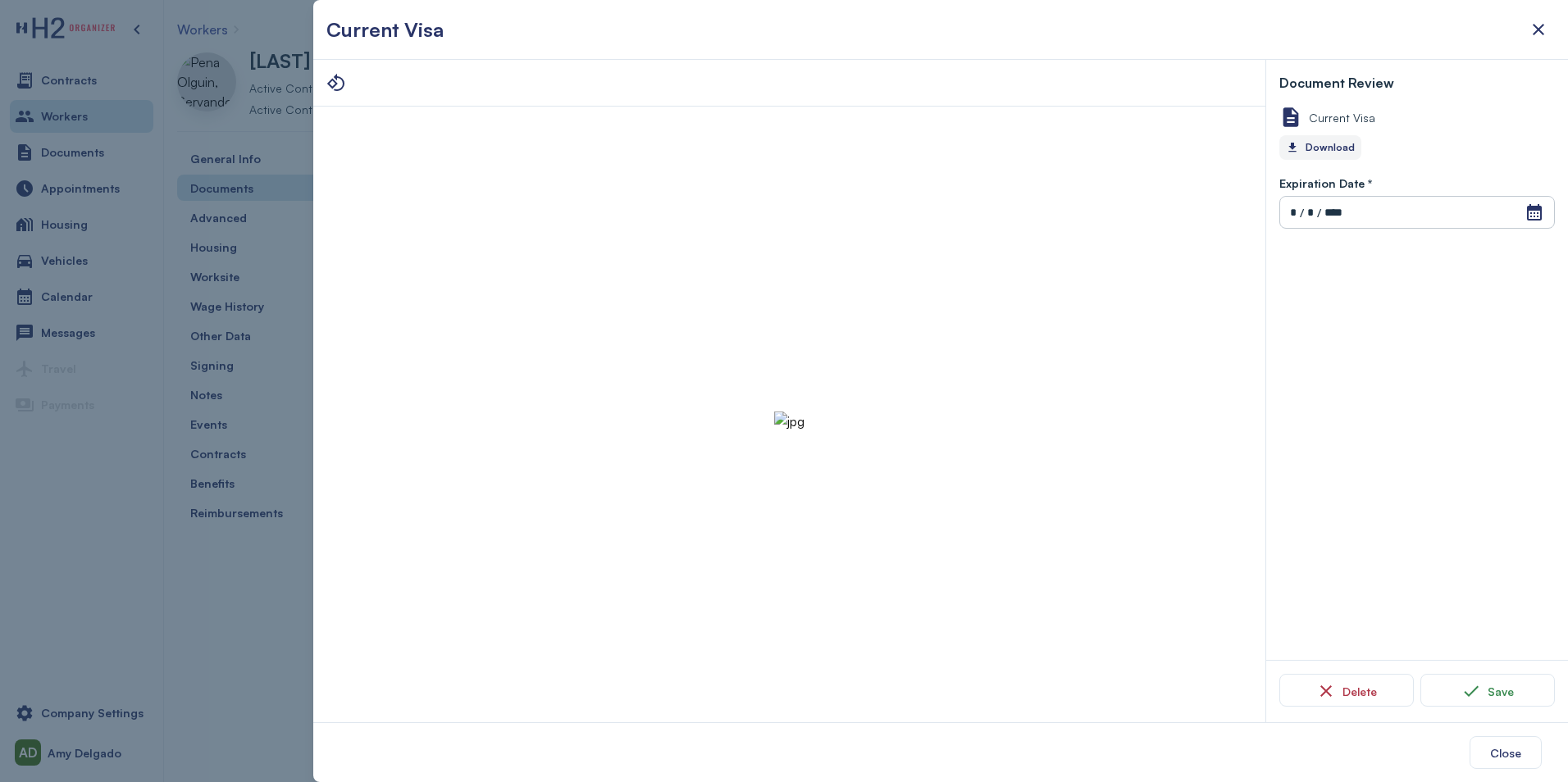 drag, startPoint x: 824, startPoint y: 390, endPoint x: 1326, endPoint y: 143, distance: 559.4756 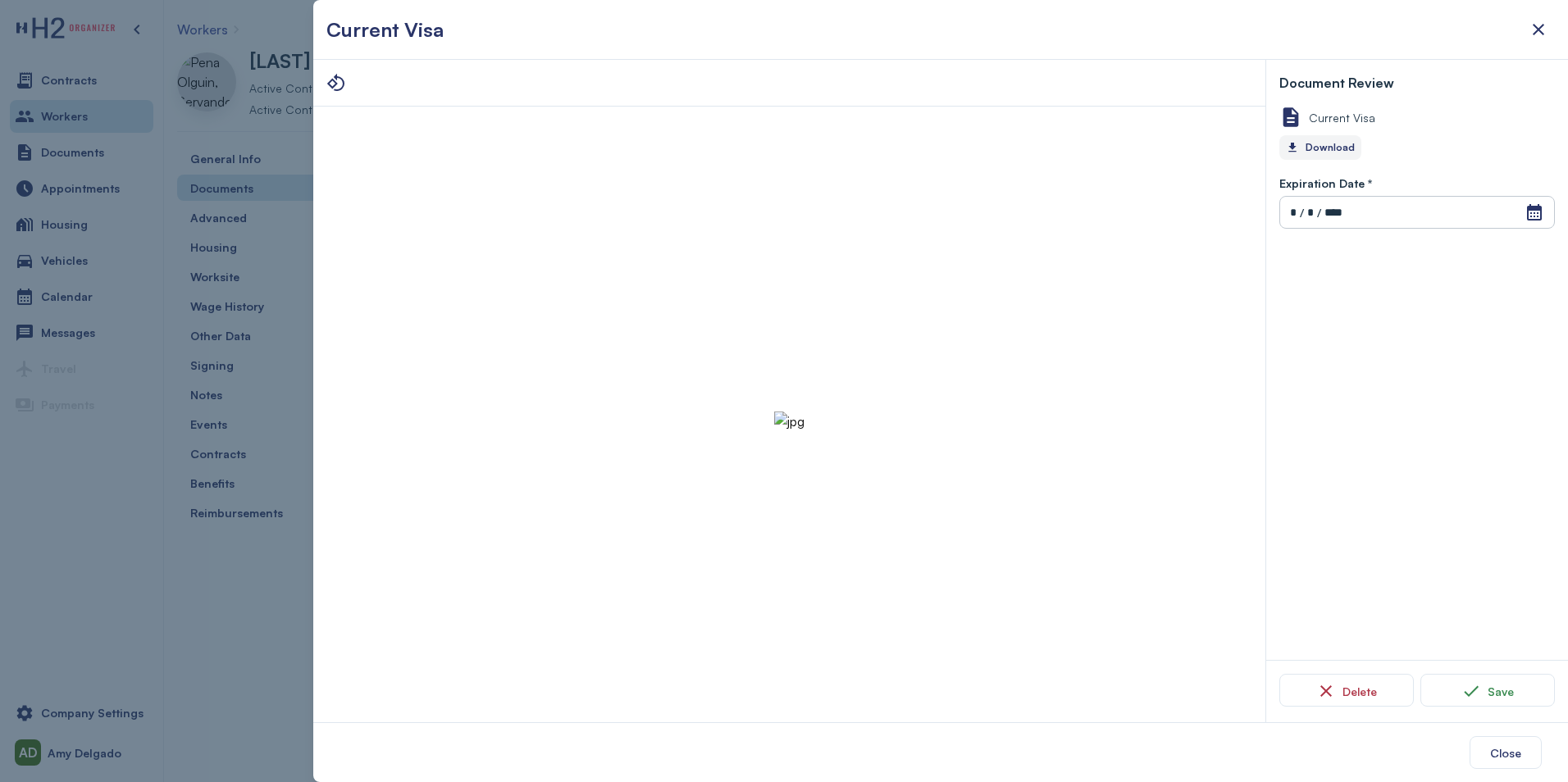 click at bounding box center [784, 391] 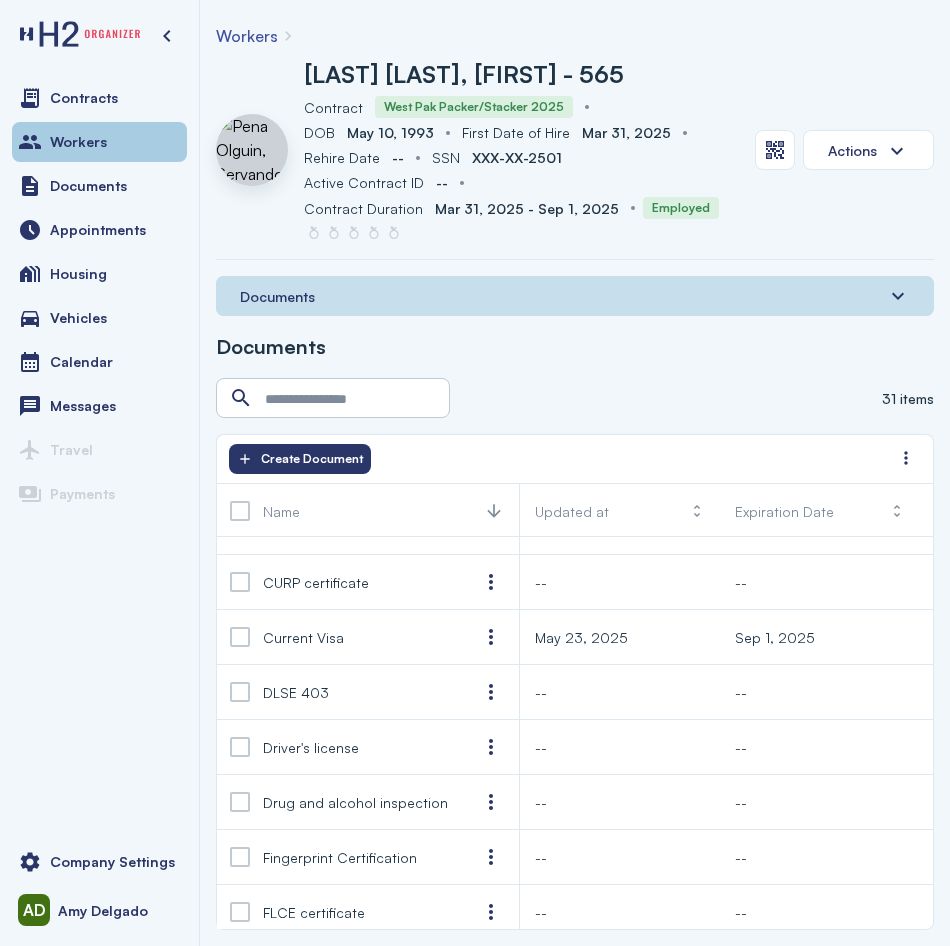 click on "Workers" at bounding box center [99, 142] 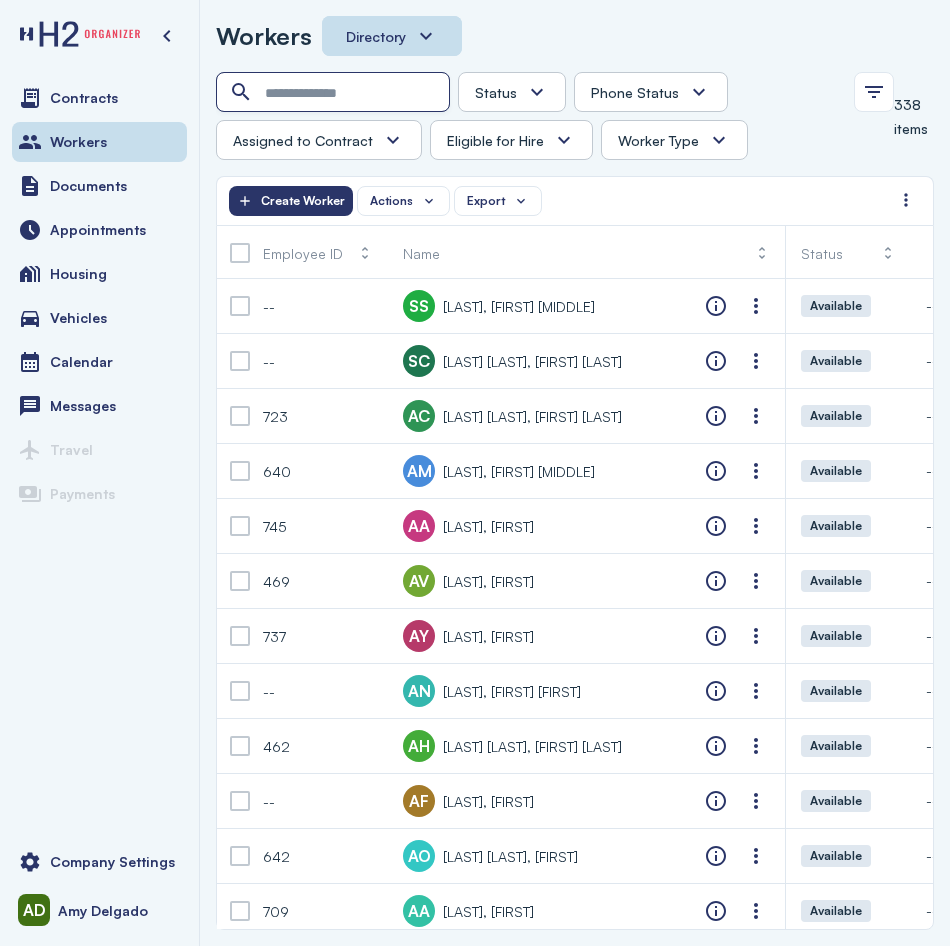 click at bounding box center [335, 93] 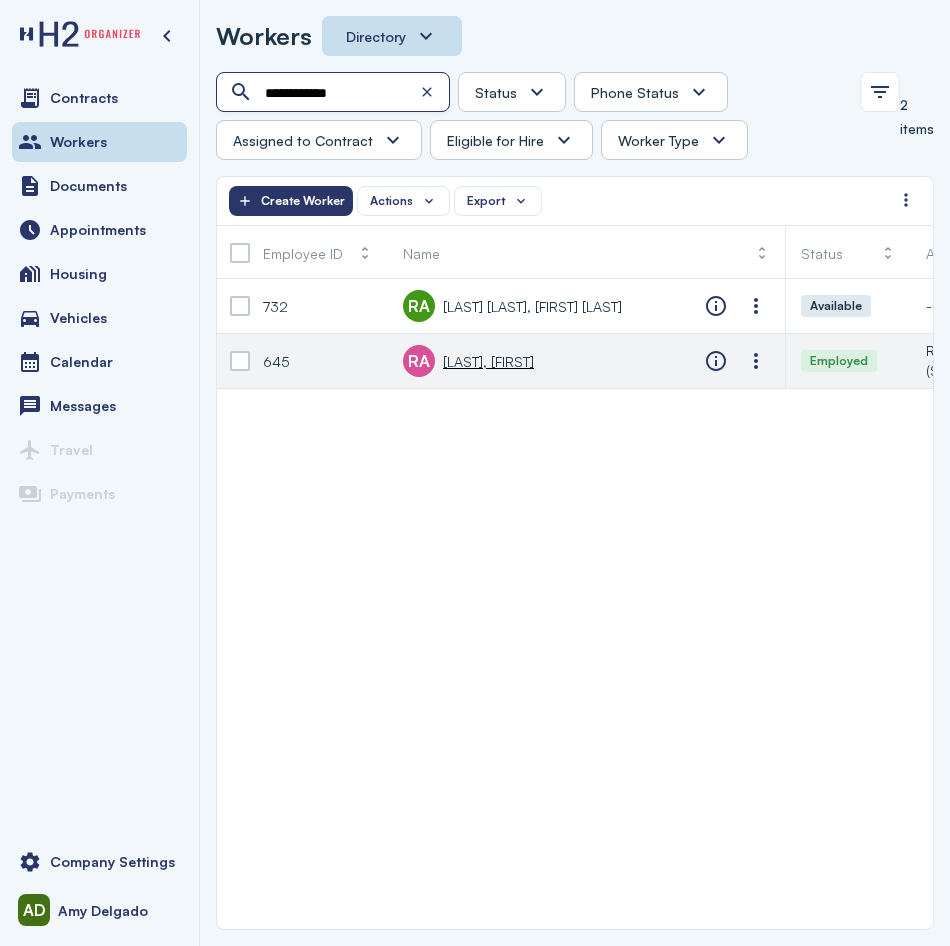 type on "**********" 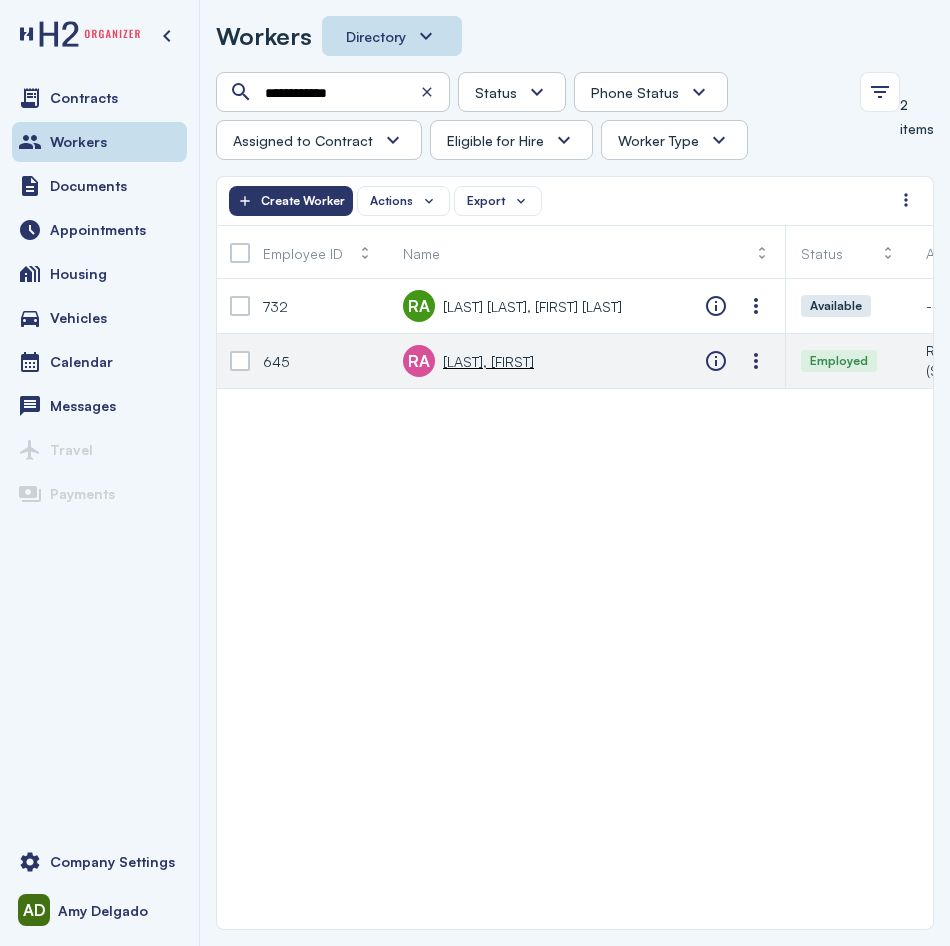 click on "RA       [LAST], [FIRST]" 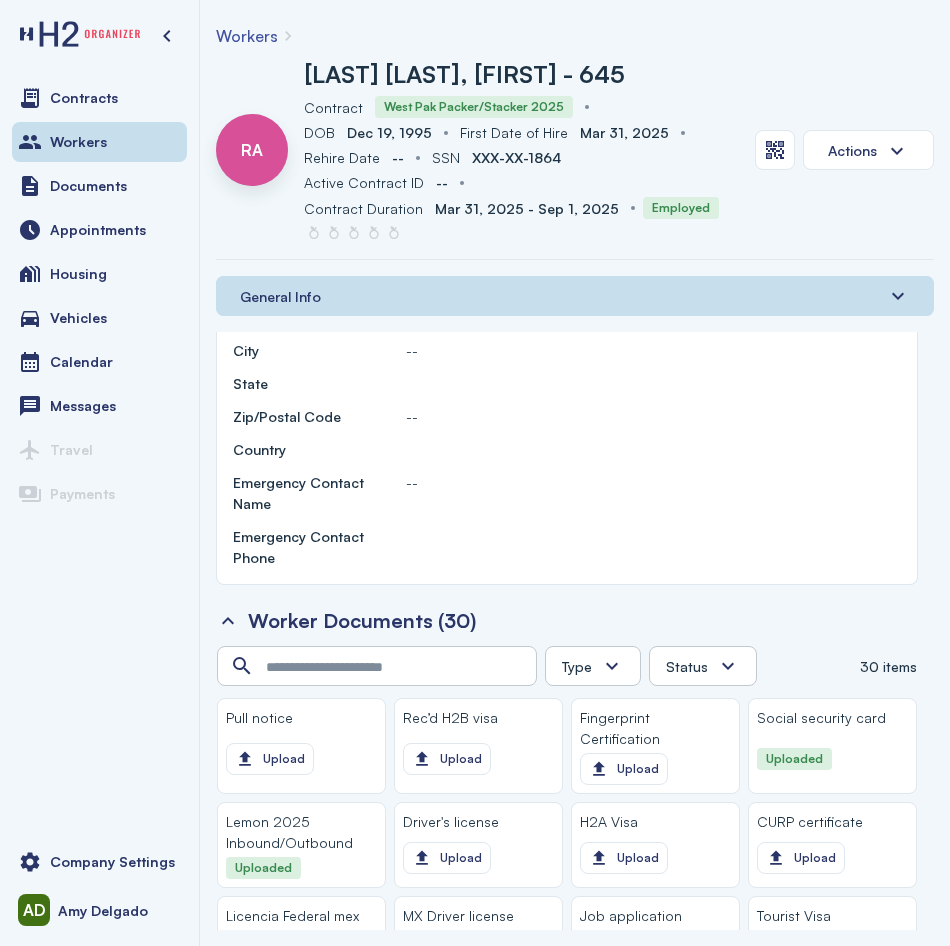 scroll, scrollTop: 1700, scrollLeft: 0, axis: vertical 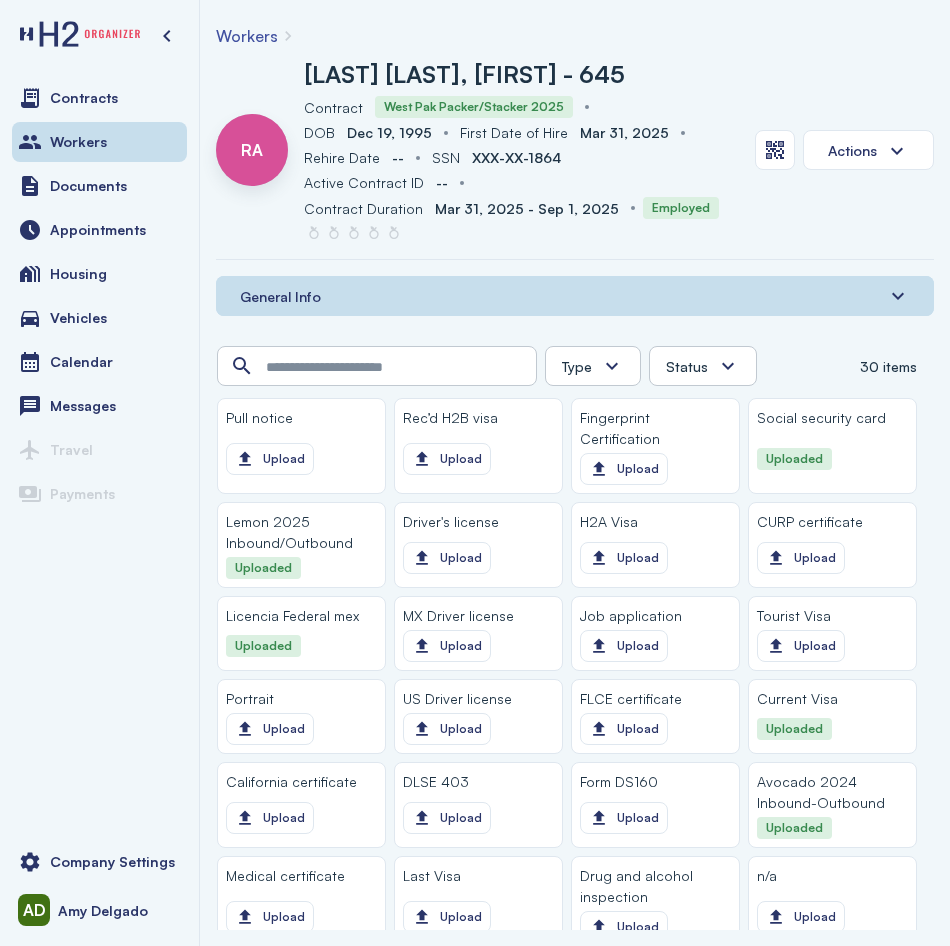 click 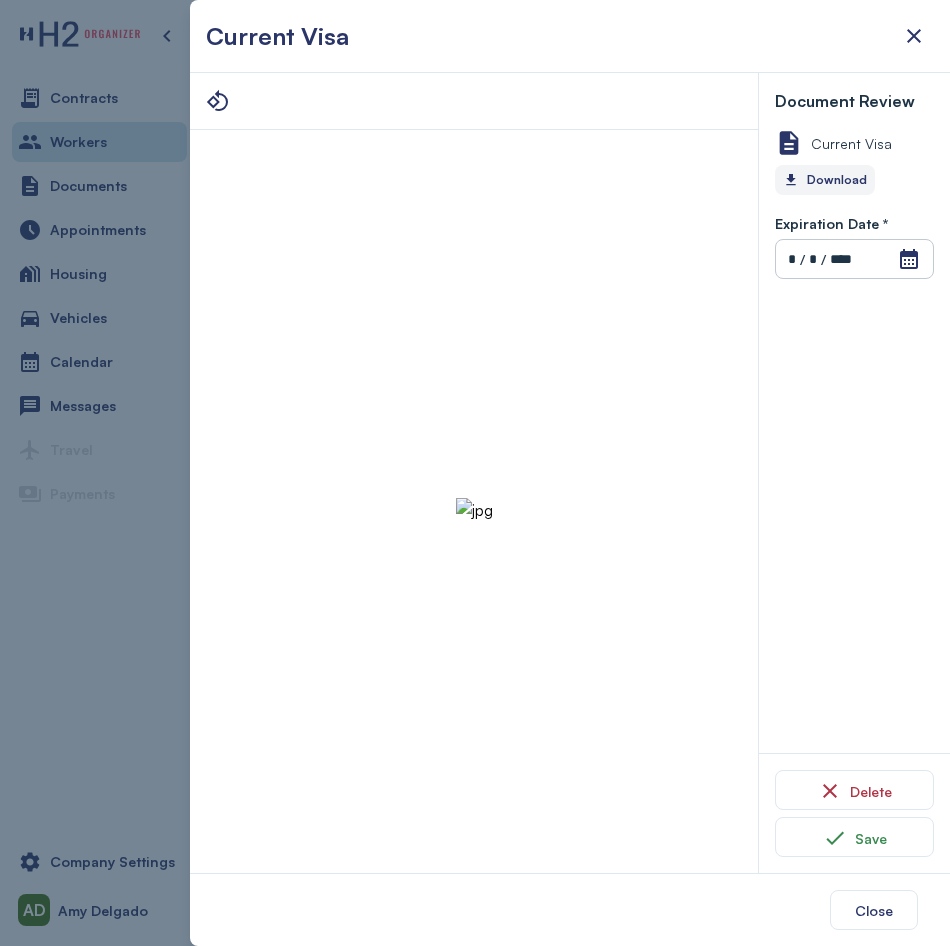 click on "Download" 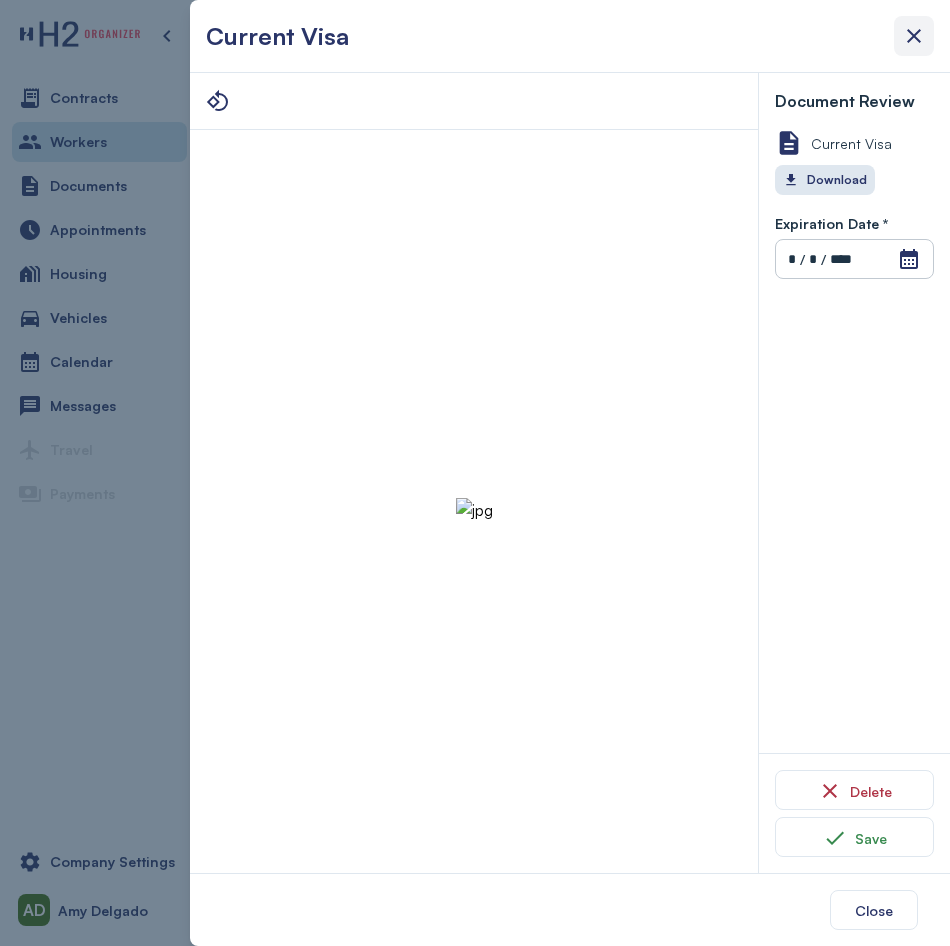 click at bounding box center [914, 36] 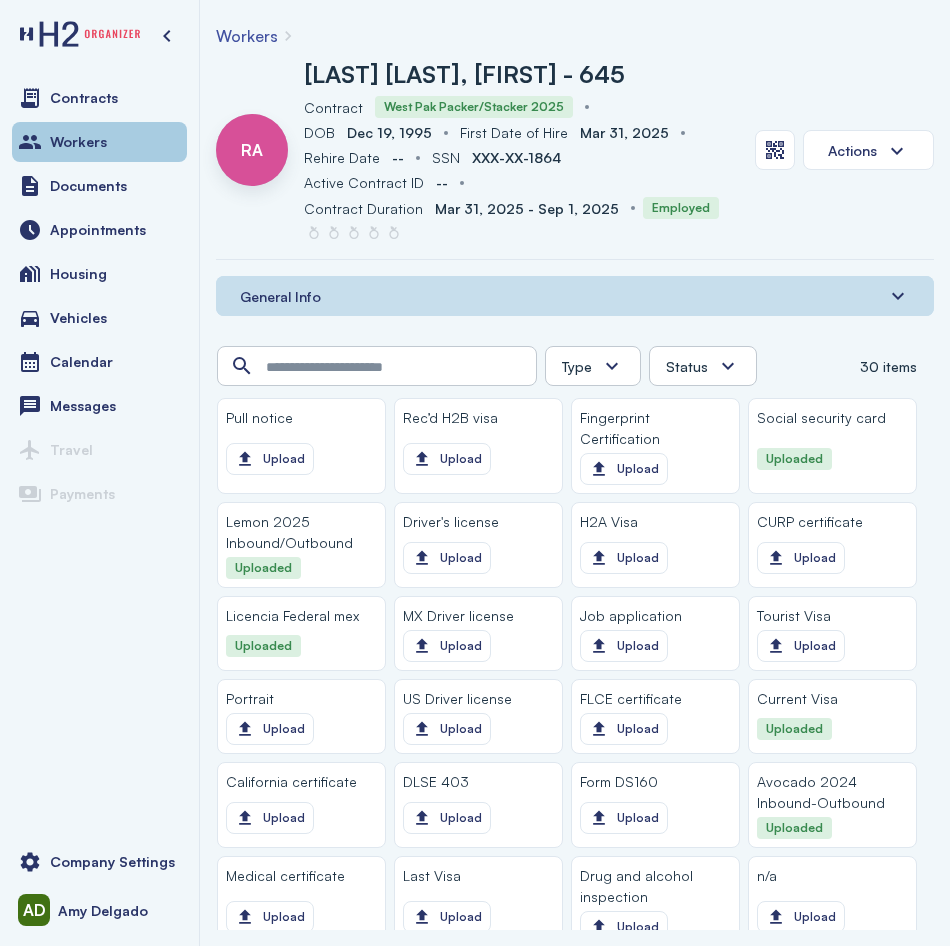 click on "Workers" at bounding box center [99, 142] 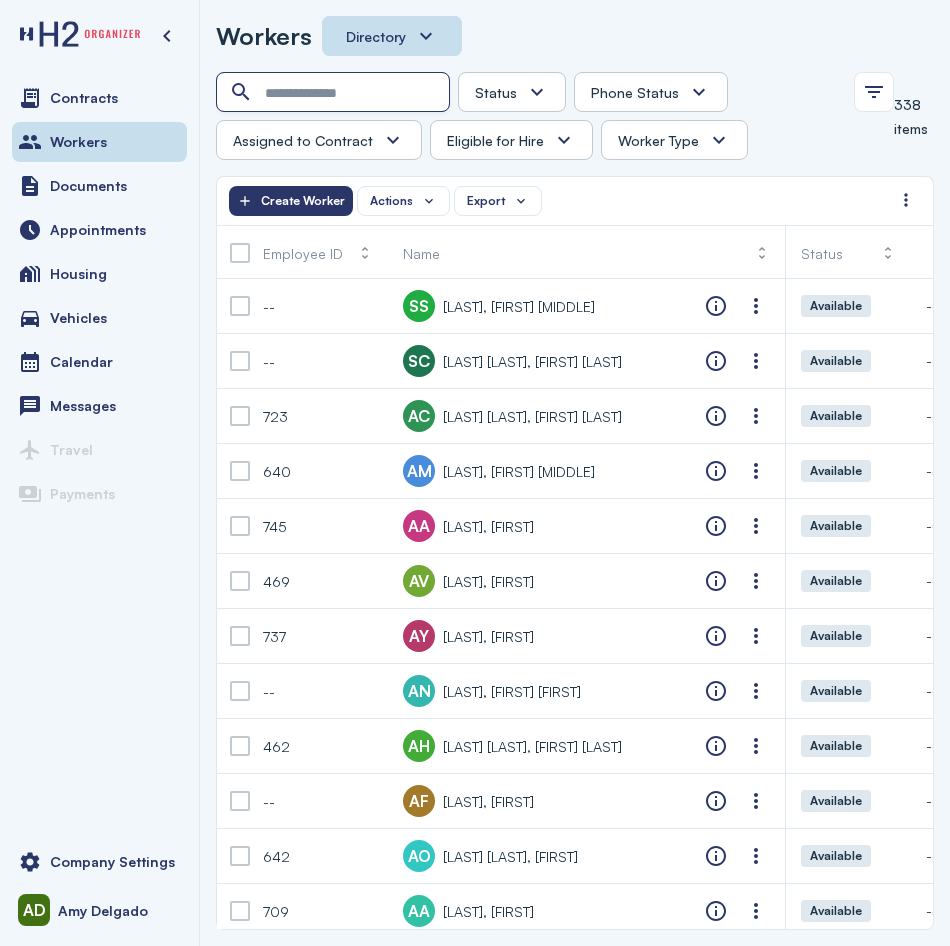 click at bounding box center (335, 93) 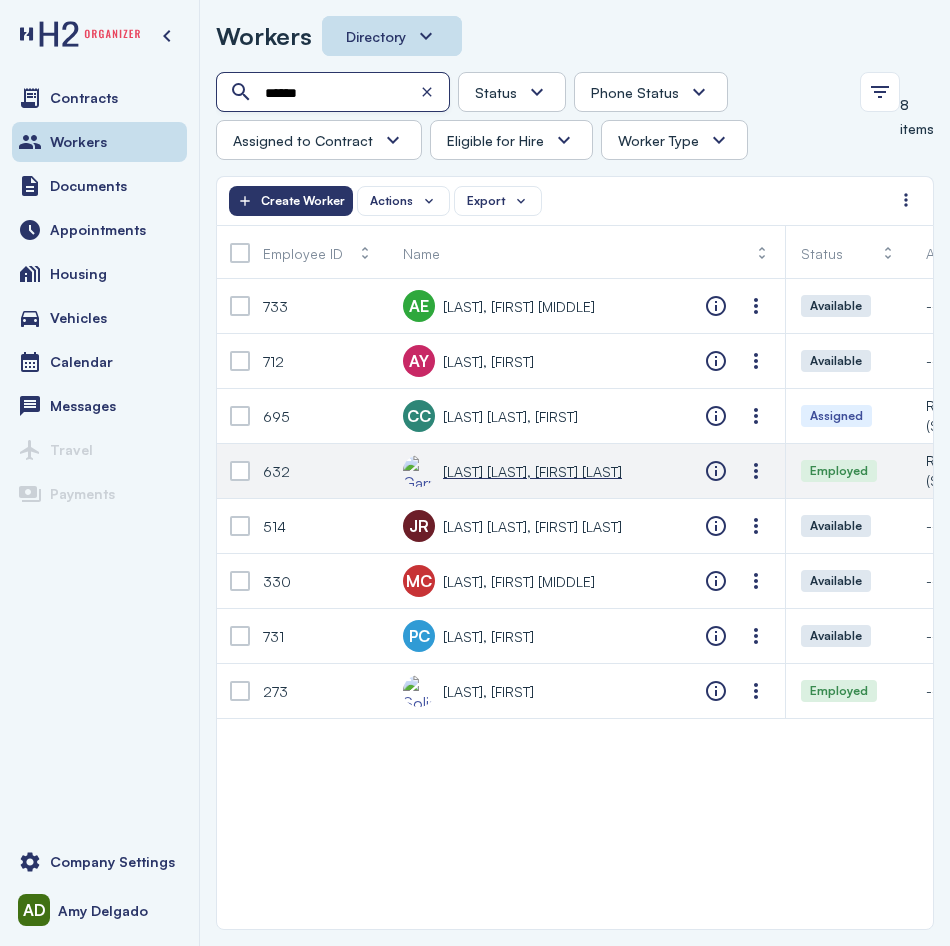 type on "******" 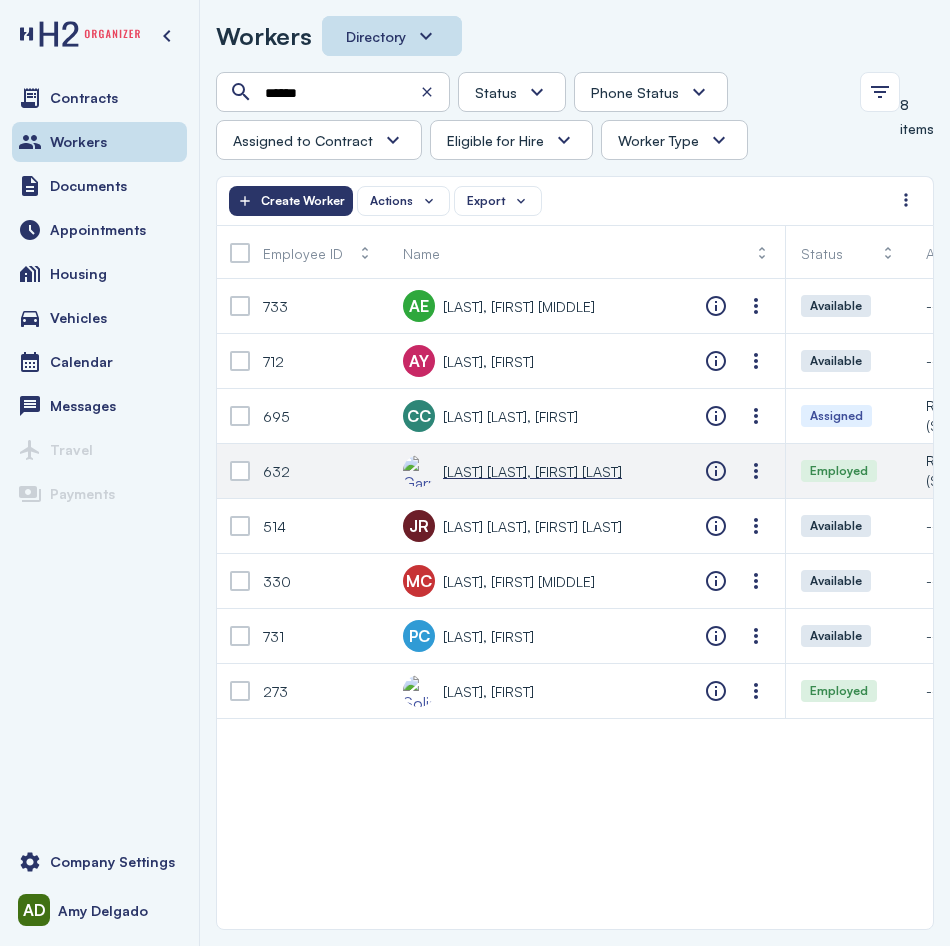 click on "[LAST] [LAST], [FIRST] [LAST]" at bounding box center [532, 471] 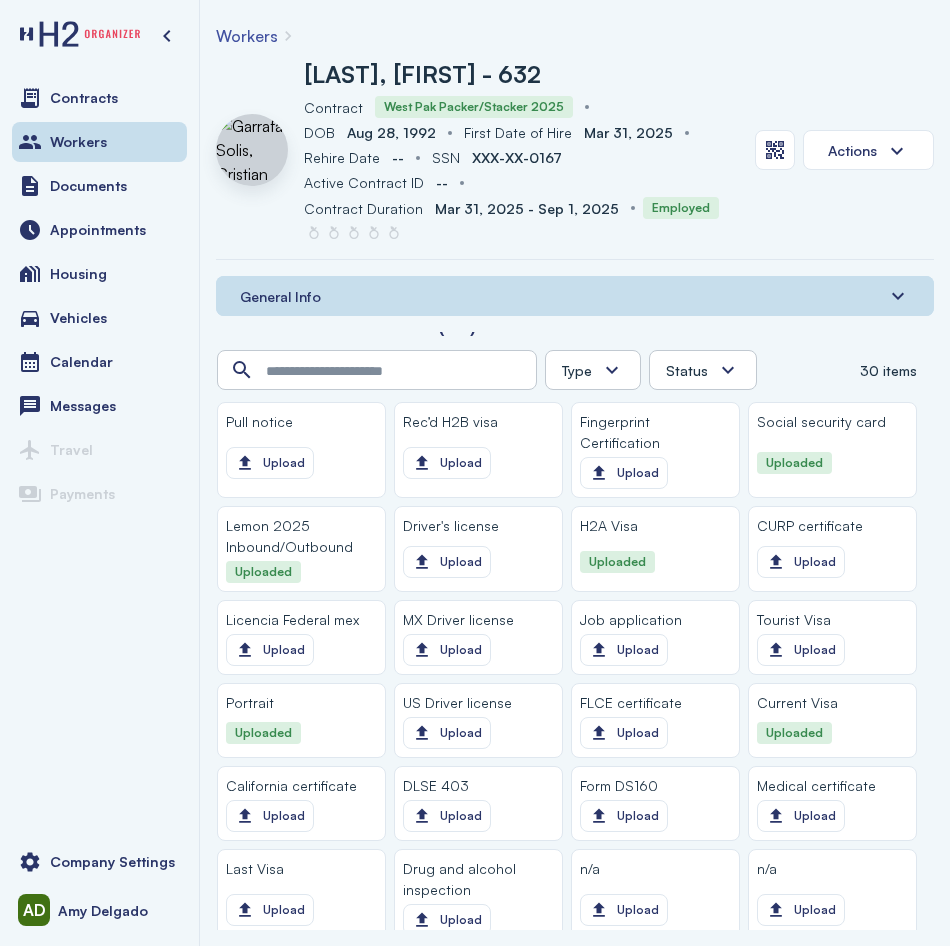 scroll, scrollTop: 1800, scrollLeft: 0, axis: vertical 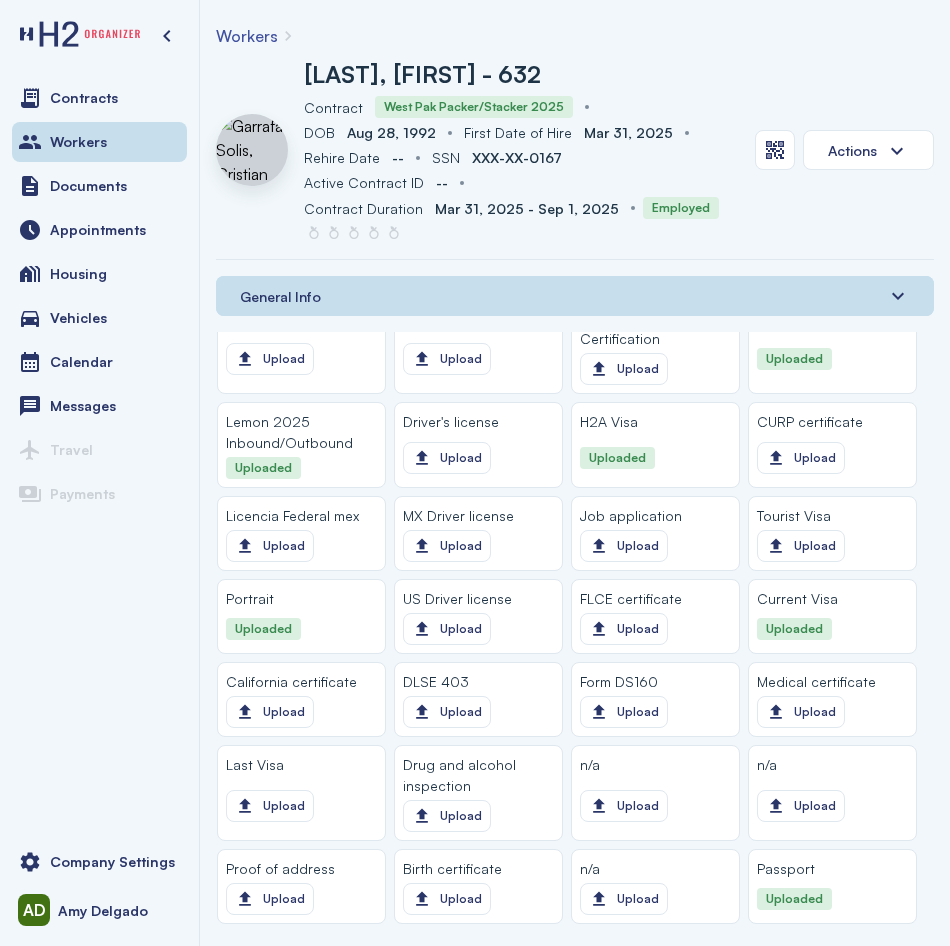 click 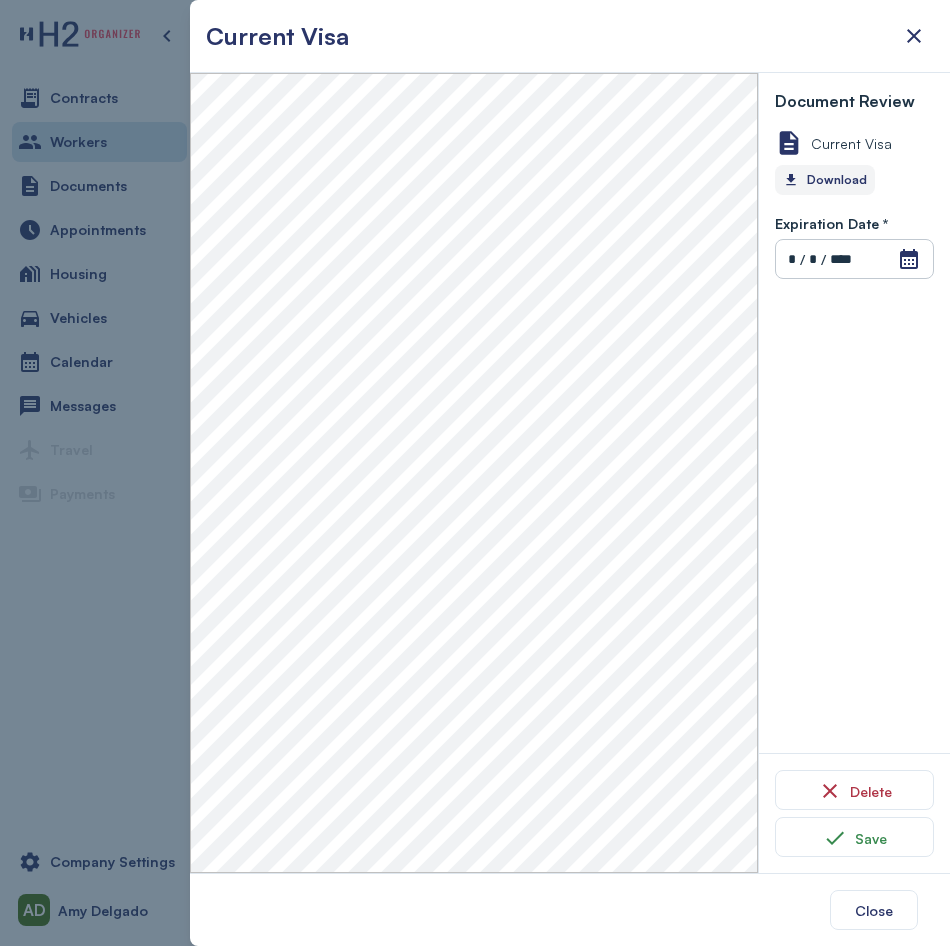 click on "Download" at bounding box center (825, 180) 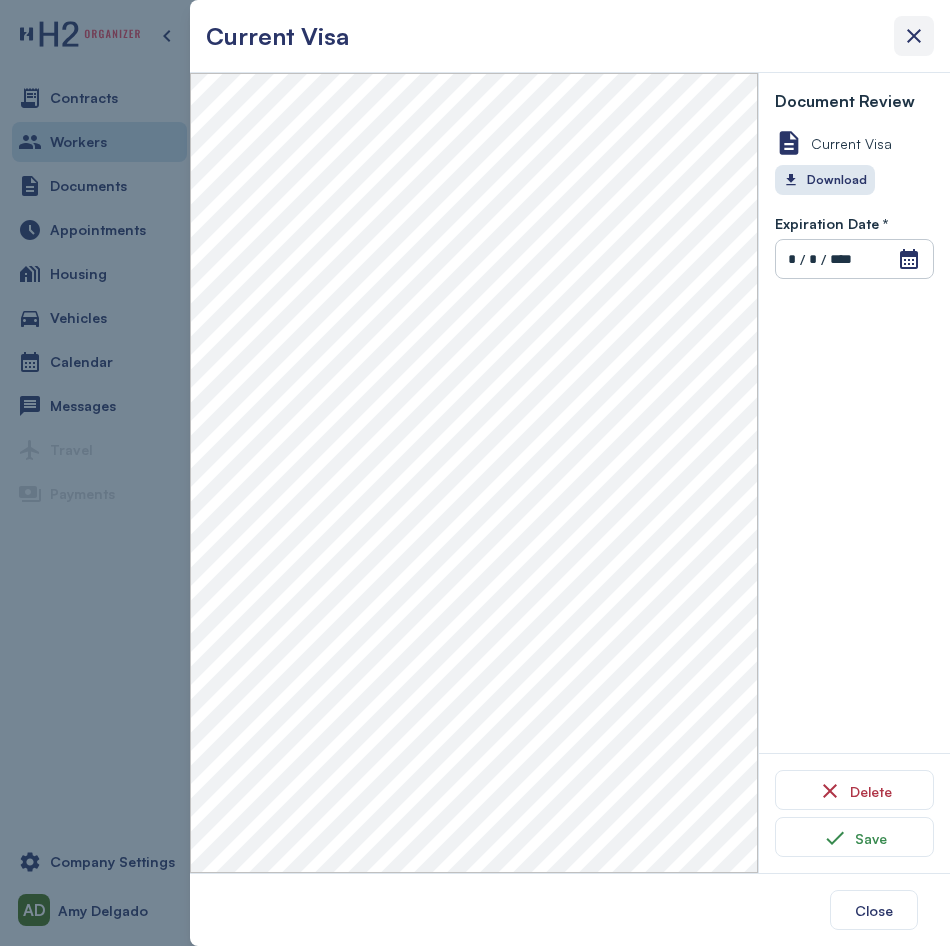 click at bounding box center (914, 36) 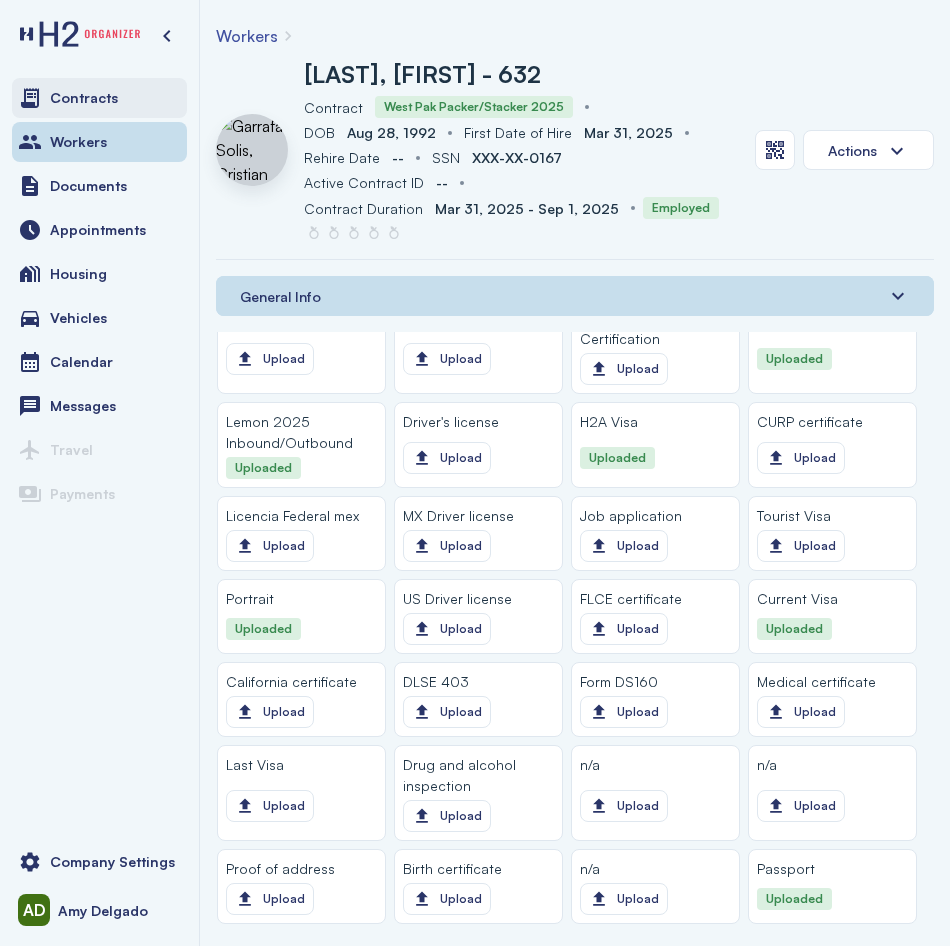 click on "Contracts" at bounding box center [99, 98] 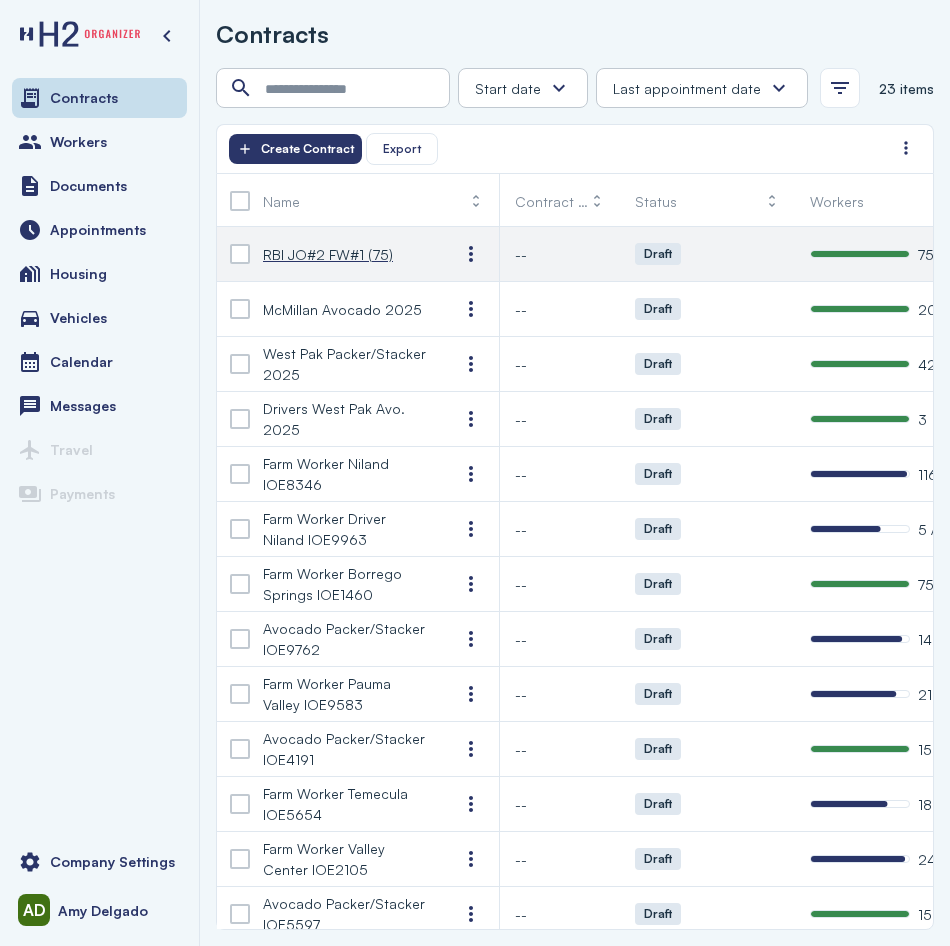 click on "RBI JO#2 FW#1 (75)" at bounding box center (328, 254) 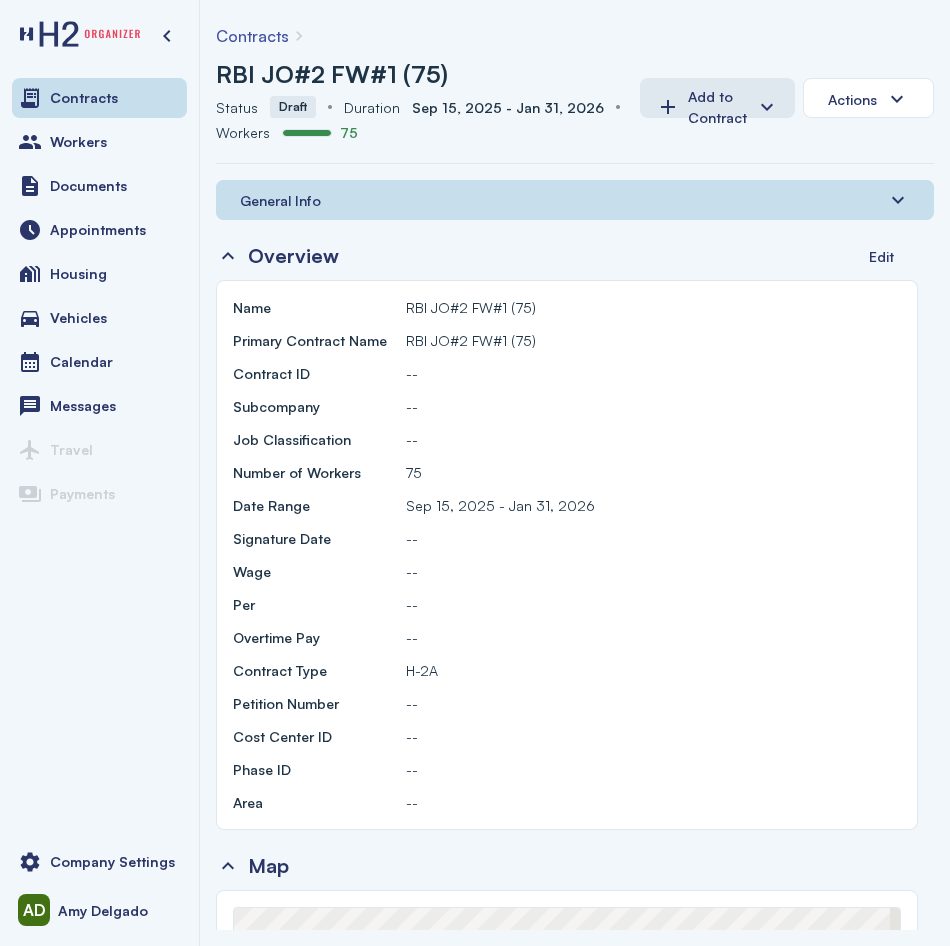 click on "General Info" at bounding box center (575, 200) 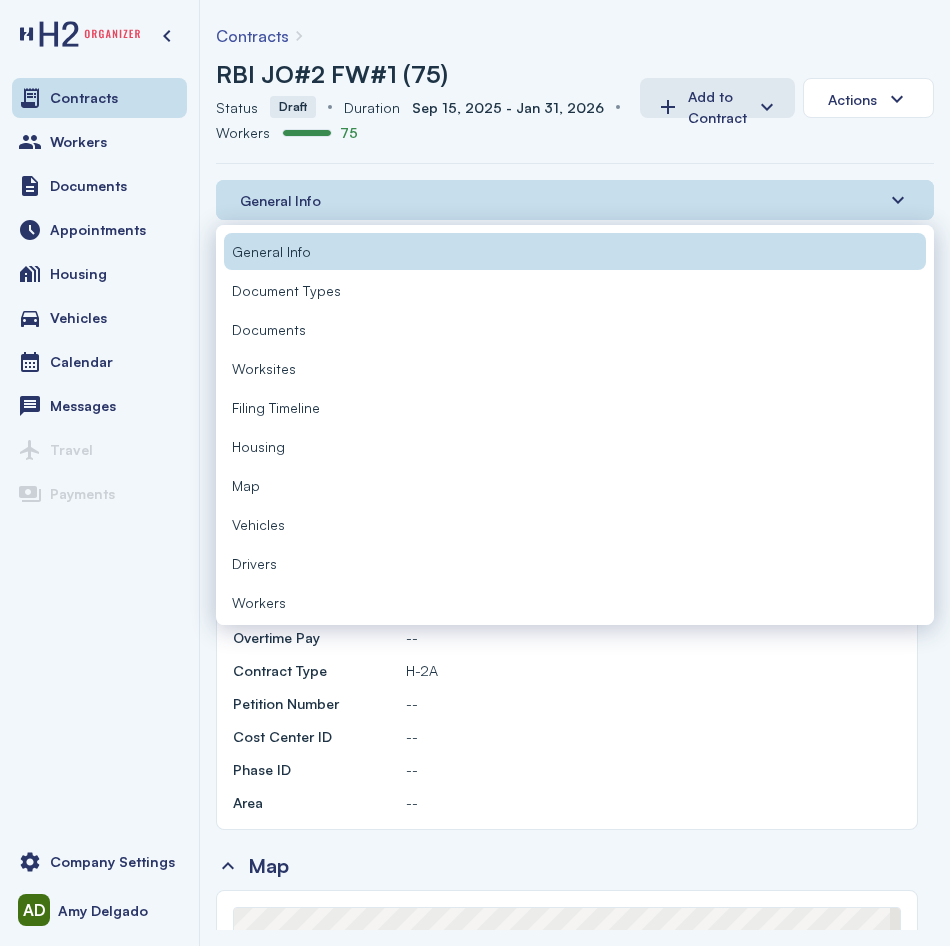 click on "Workers" at bounding box center [575, 602] 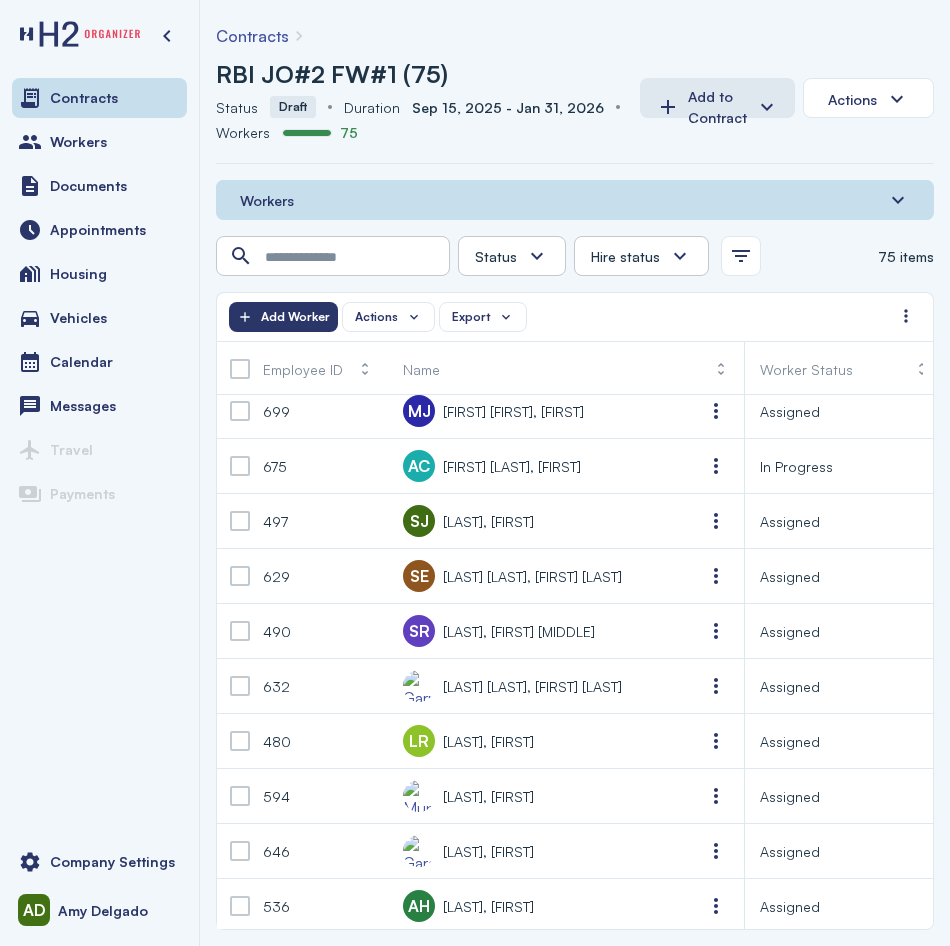 scroll, scrollTop: 400, scrollLeft: 0, axis: vertical 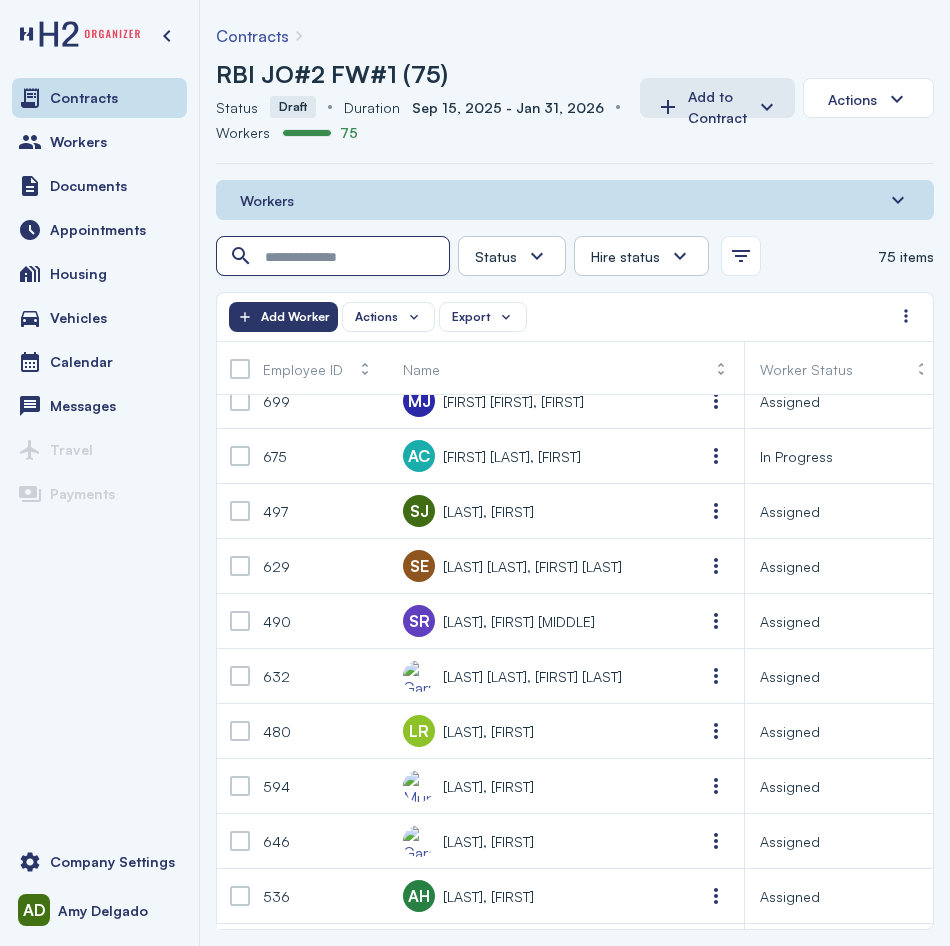 click at bounding box center [335, 257] 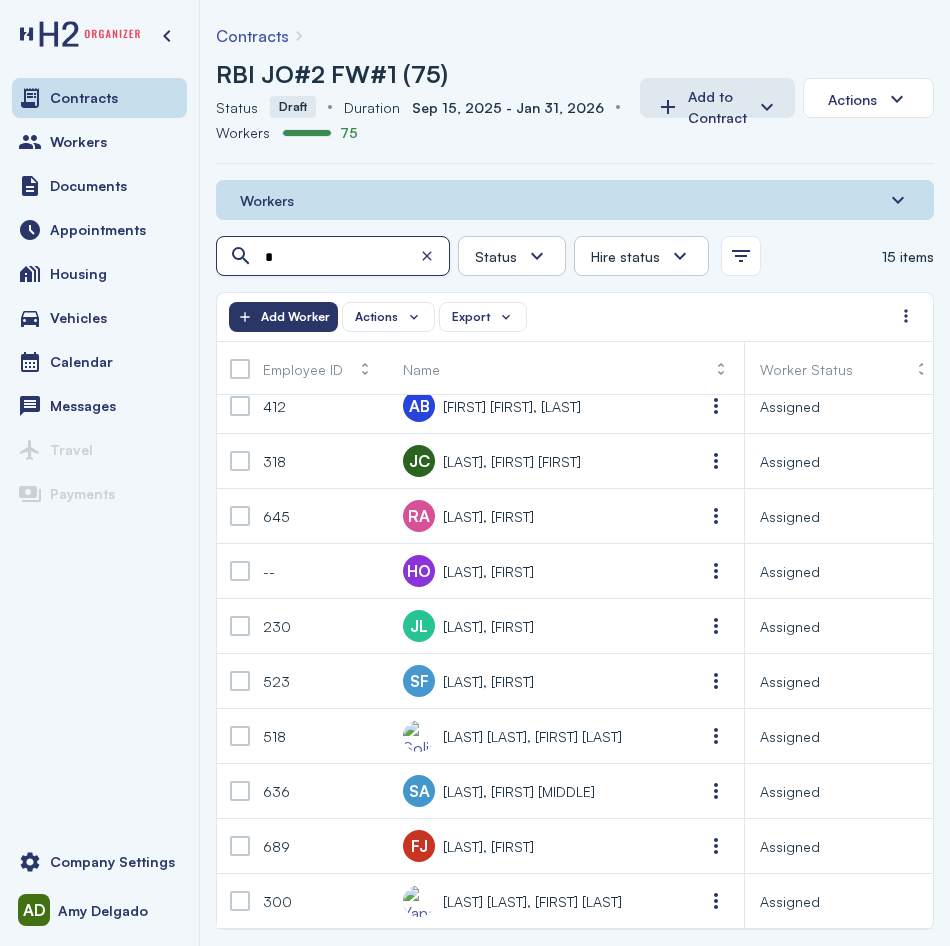 scroll, scrollTop: 295, scrollLeft: 0, axis: vertical 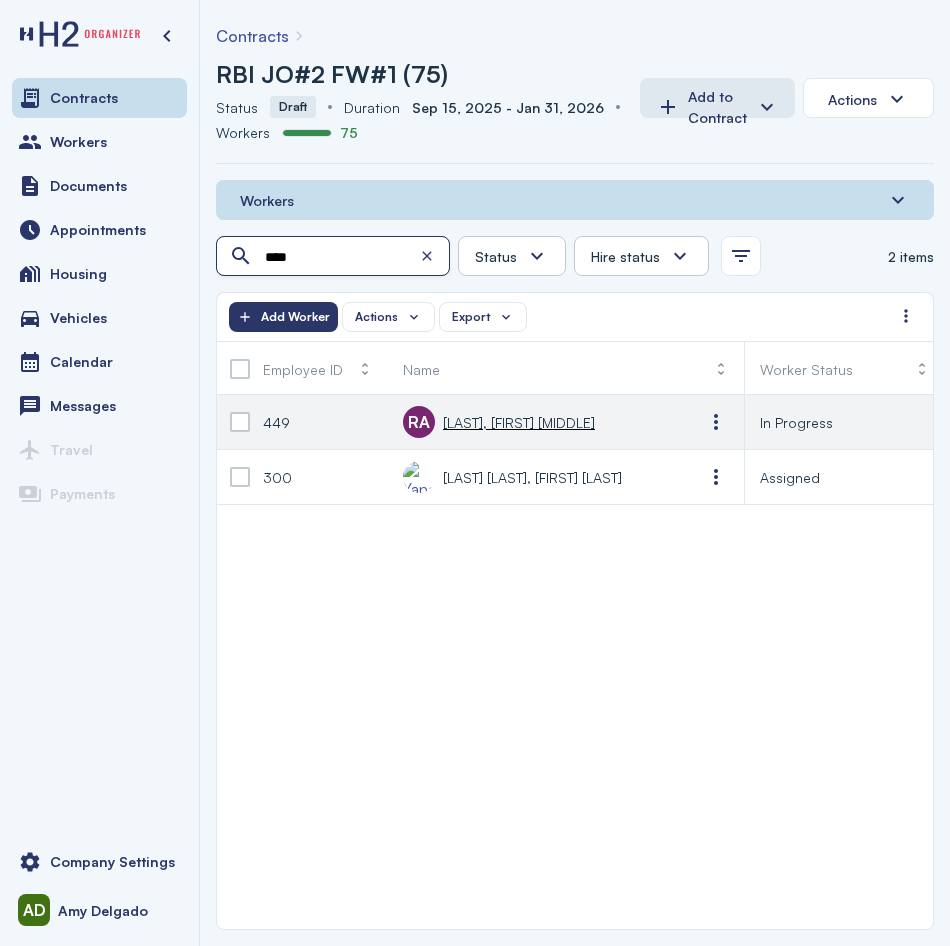 type on "****" 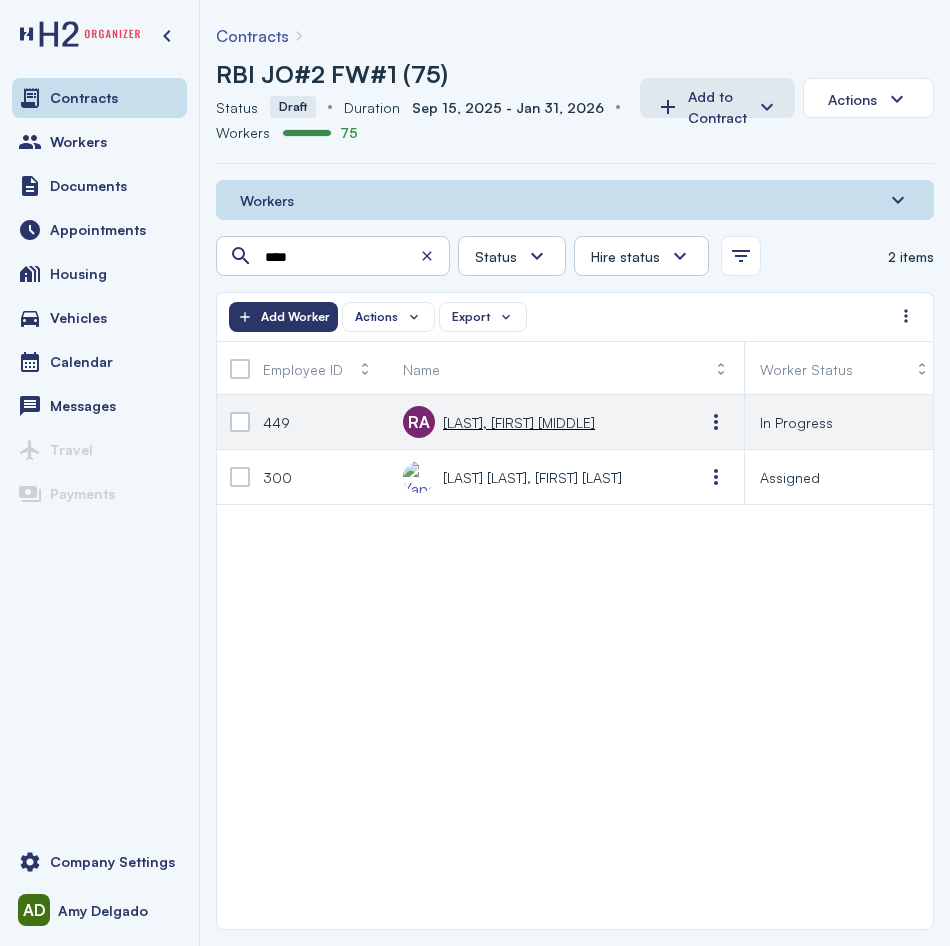 click on "RA       [LAST], [FIRST]" at bounding box center (499, 422) 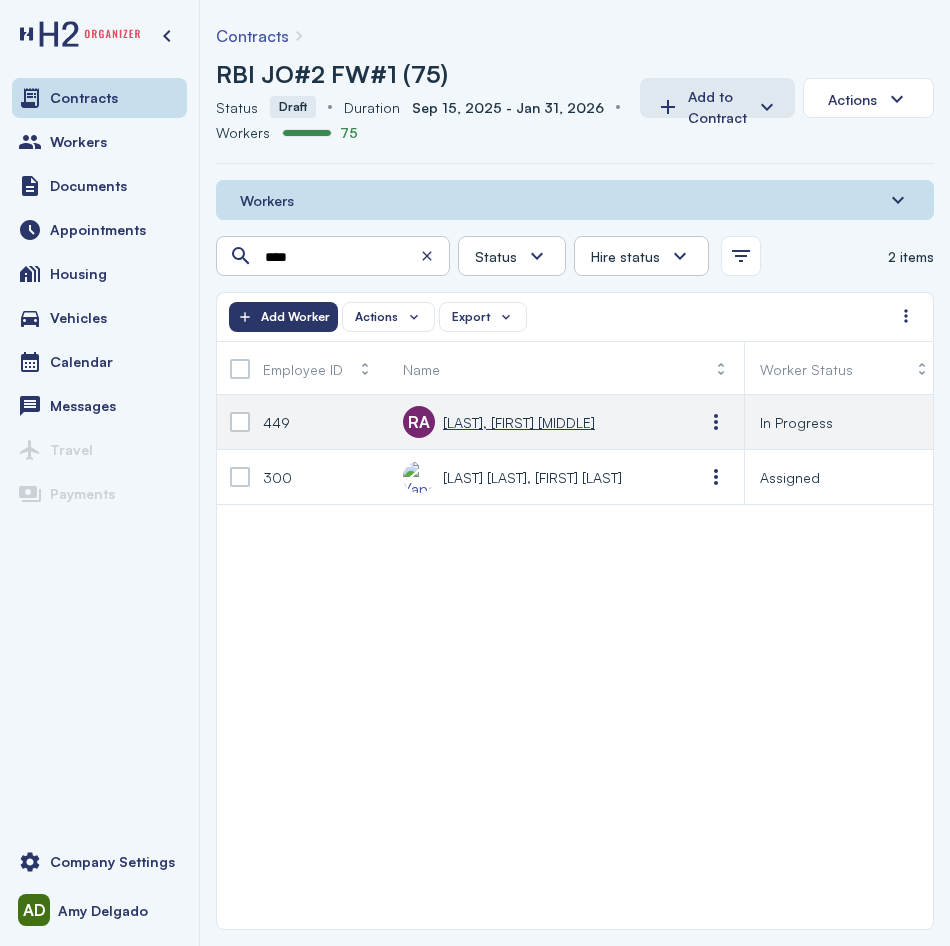 click on "[LAST], [FIRST] [MIDDLE]" at bounding box center (519, 422) 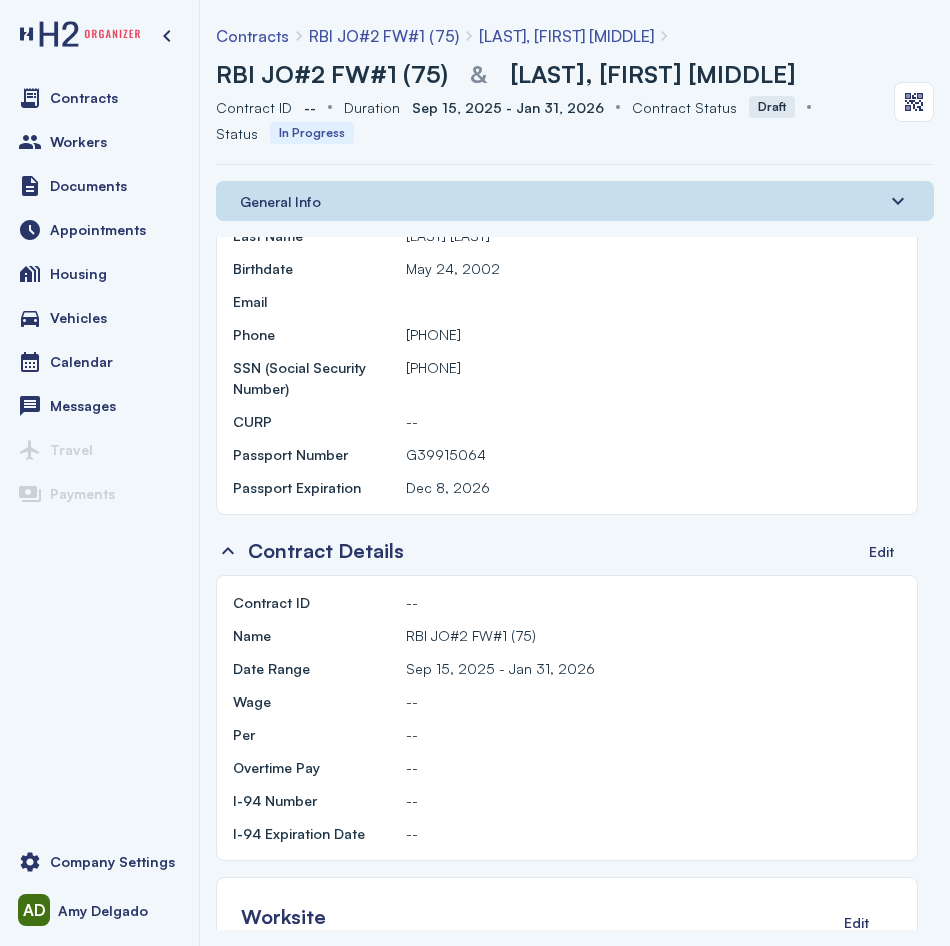 scroll, scrollTop: 282, scrollLeft: 0, axis: vertical 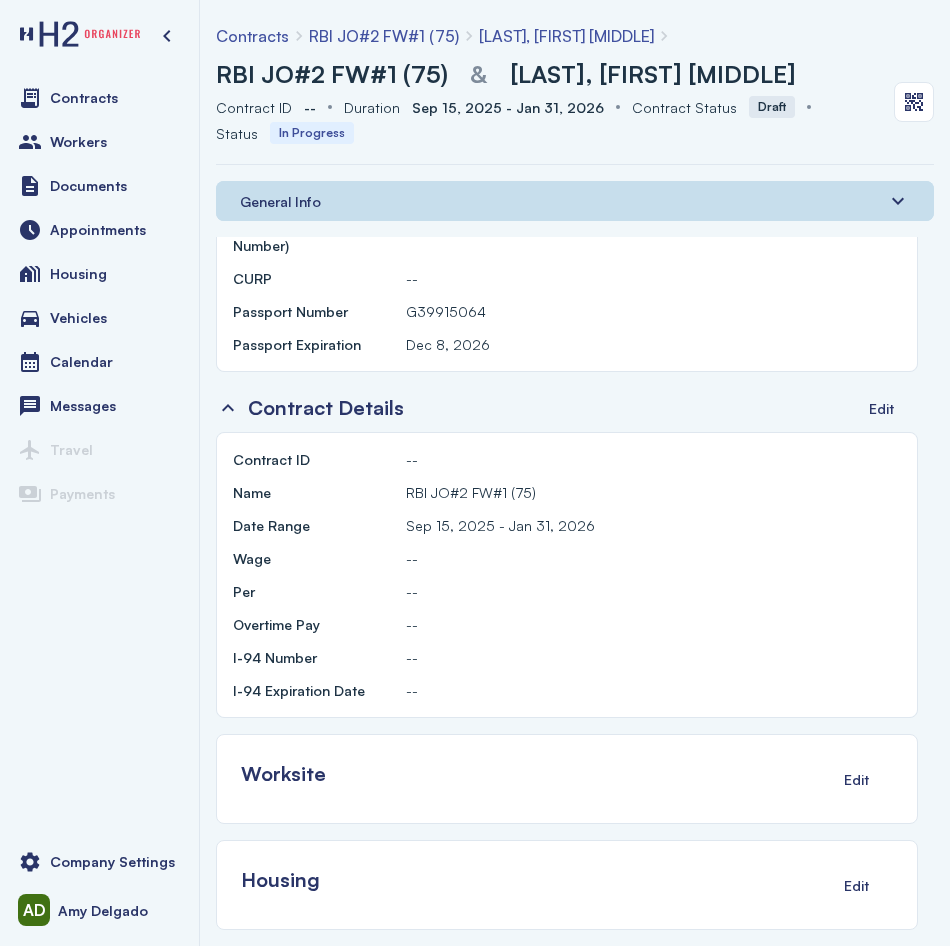 click on "General Info" at bounding box center [575, 201] 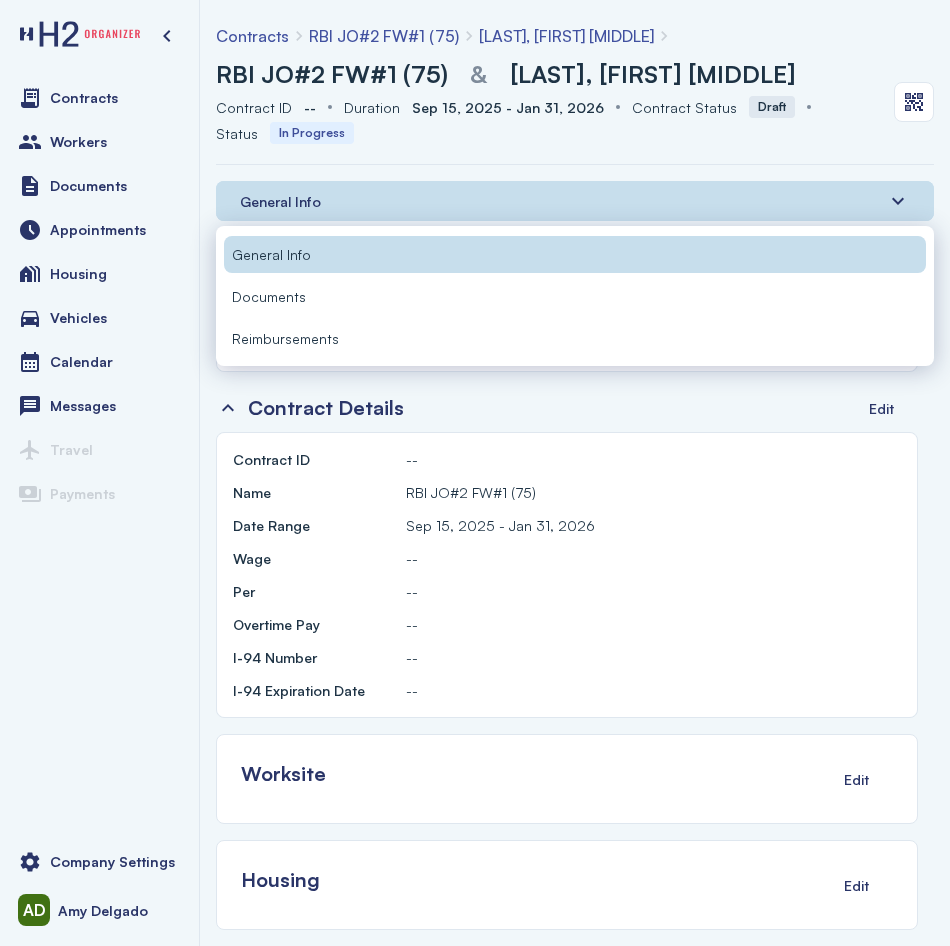 click on "Documents" at bounding box center (575, 296) 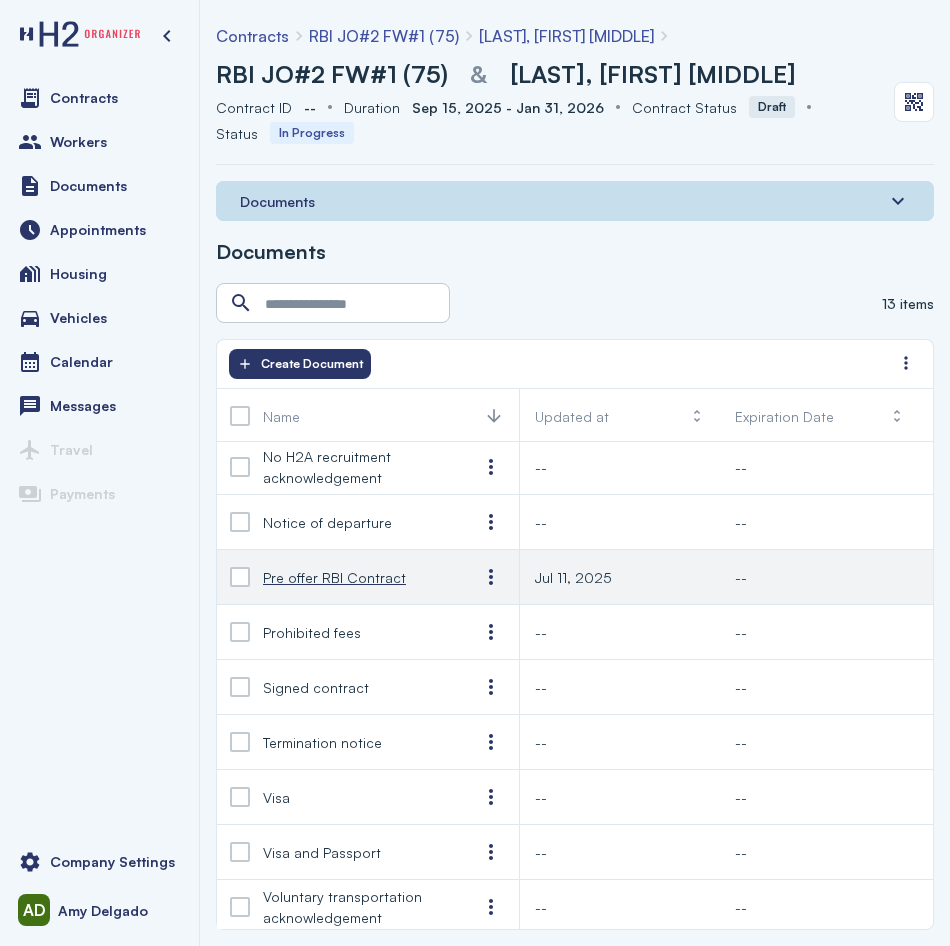 scroll, scrollTop: 235, scrollLeft: 0, axis: vertical 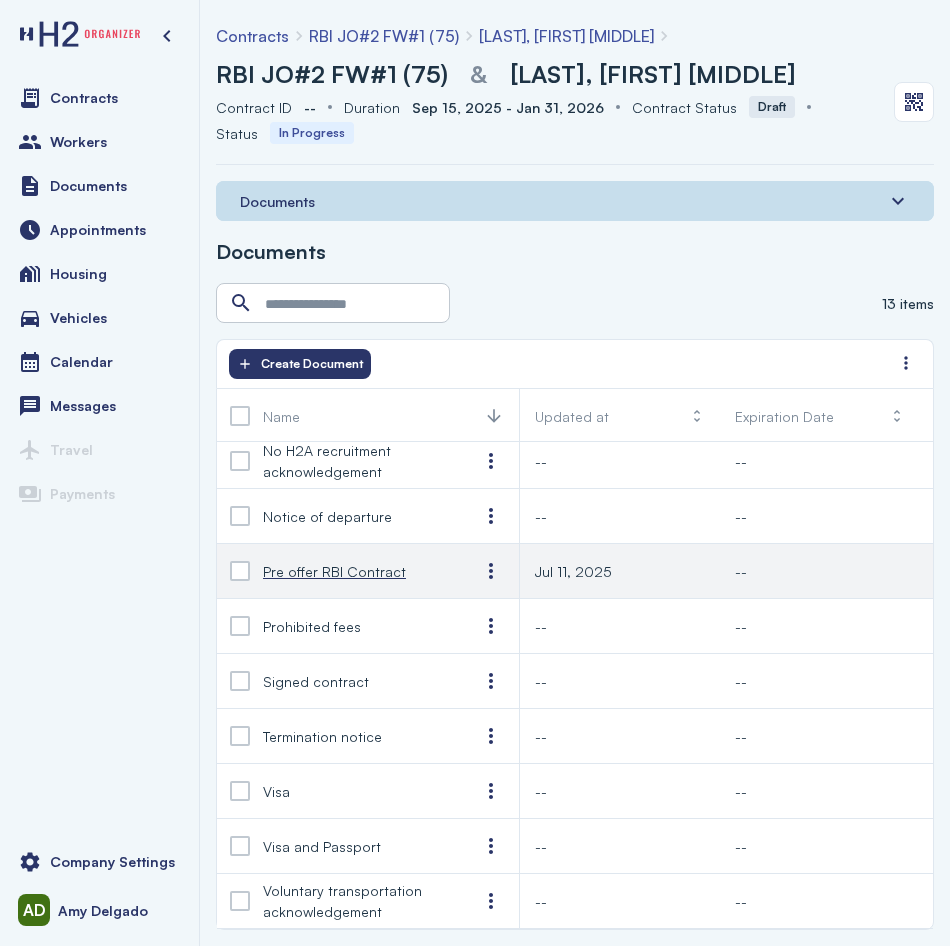 click on "Pre offer RBI Contract" at bounding box center [334, 571] 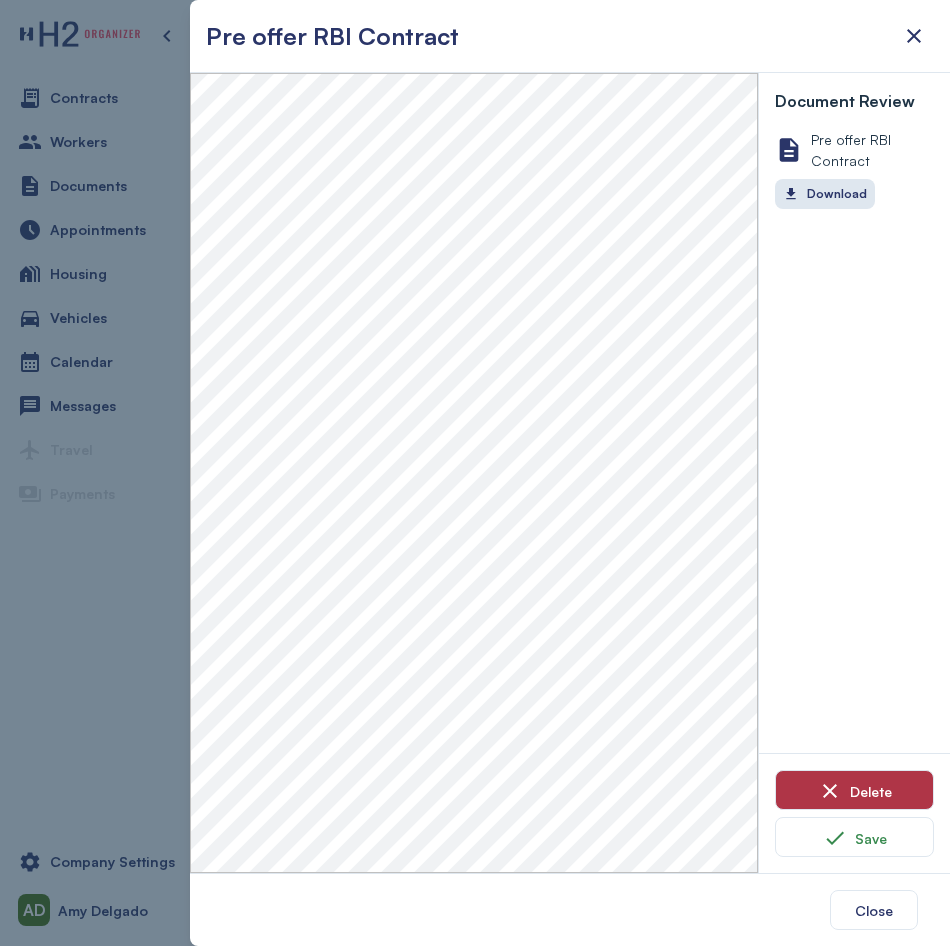 click on "Delete" at bounding box center (854, 791) 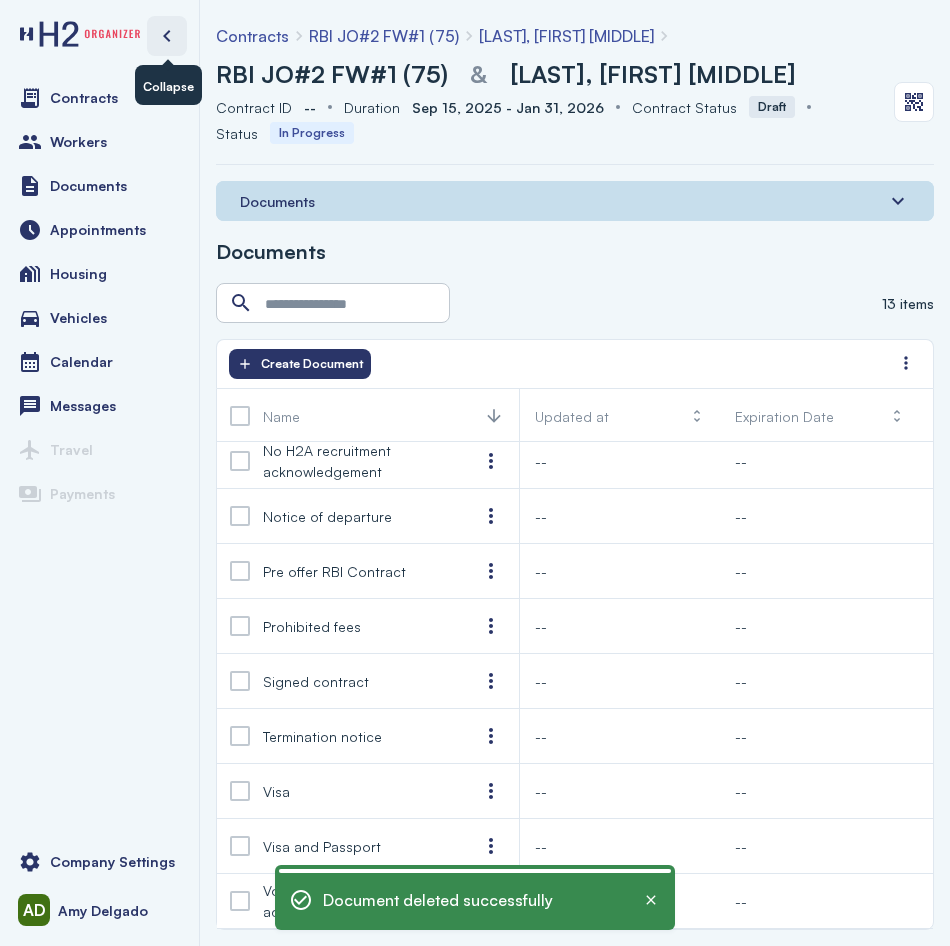 click at bounding box center (167, 36) 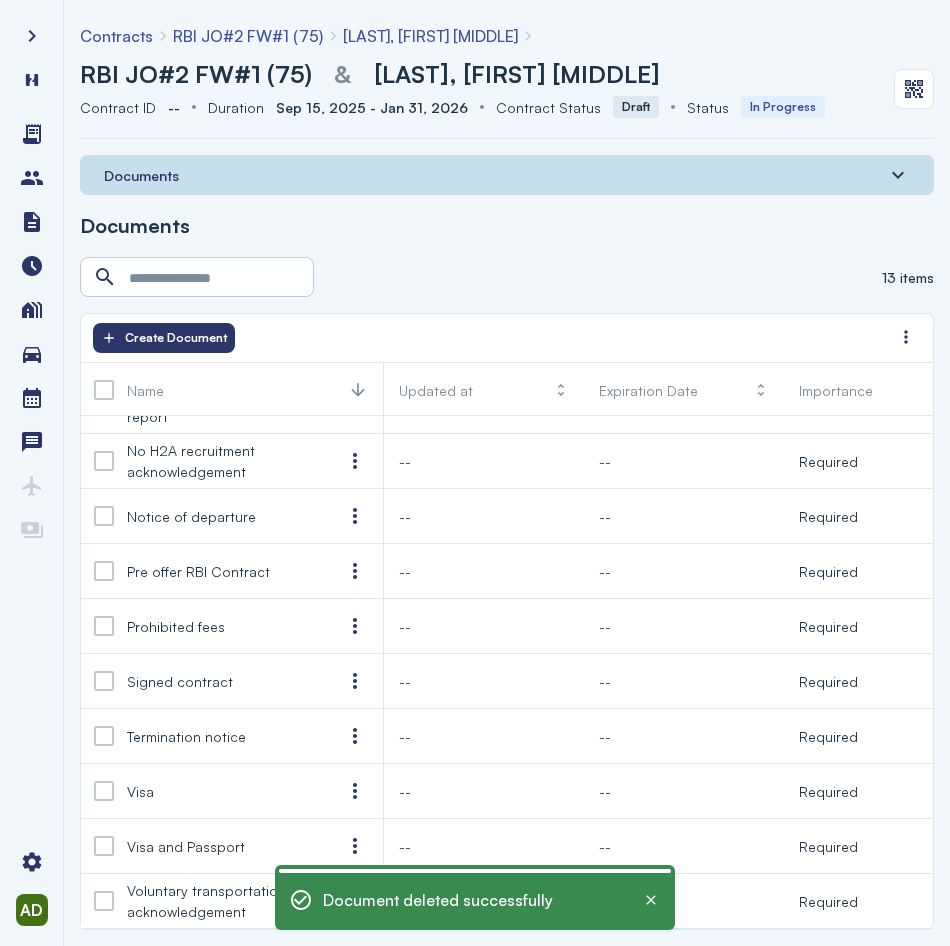 scroll, scrollTop: 209, scrollLeft: 0, axis: vertical 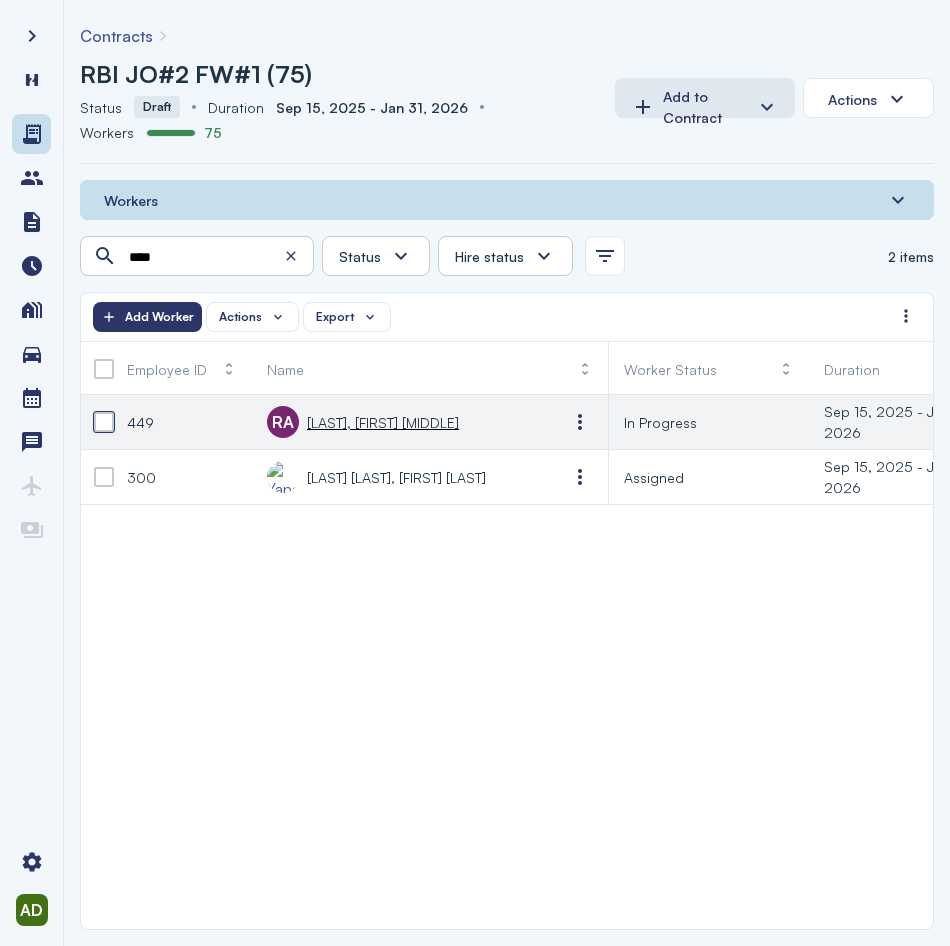 click at bounding box center [104, 422] 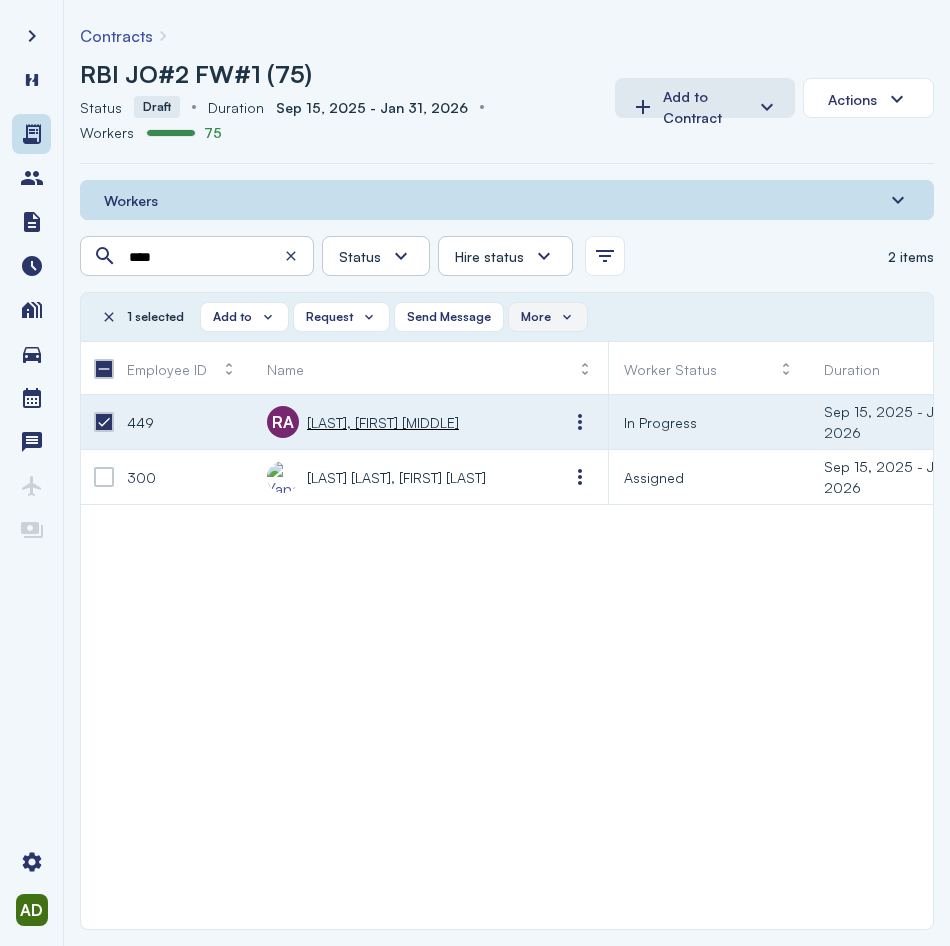 click on "More" at bounding box center (548, 317) 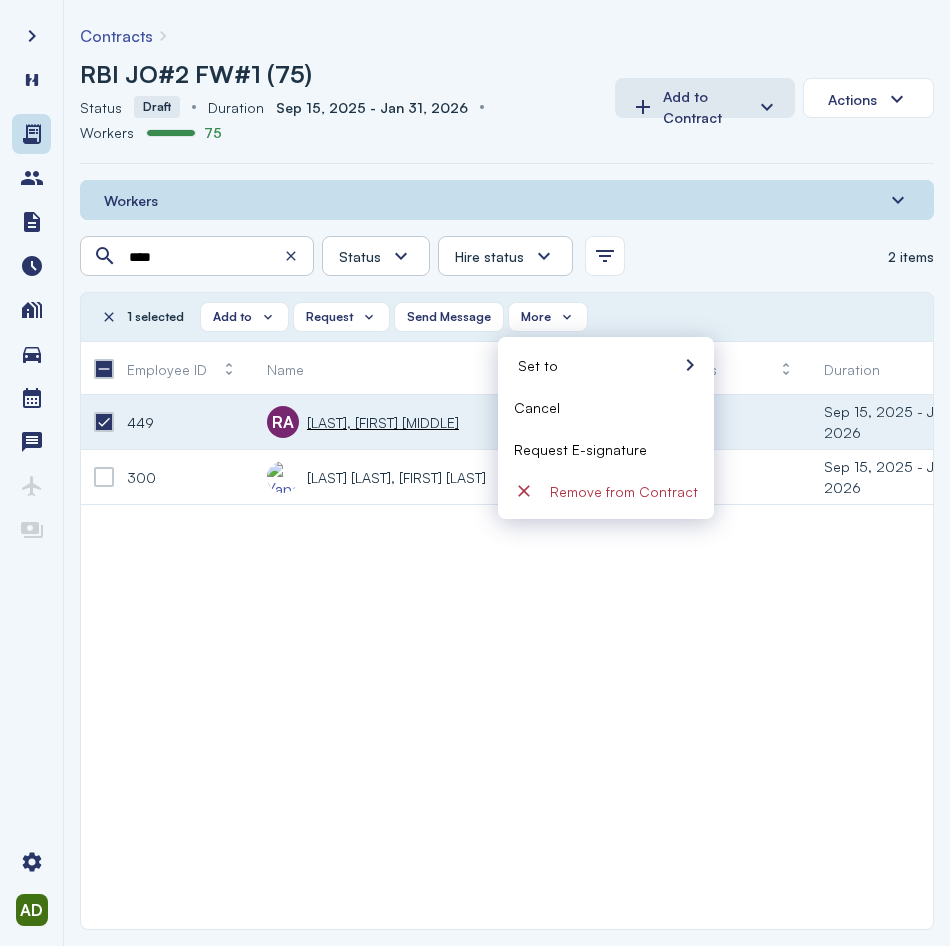 click on "Request E-signature" at bounding box center [580, 449] 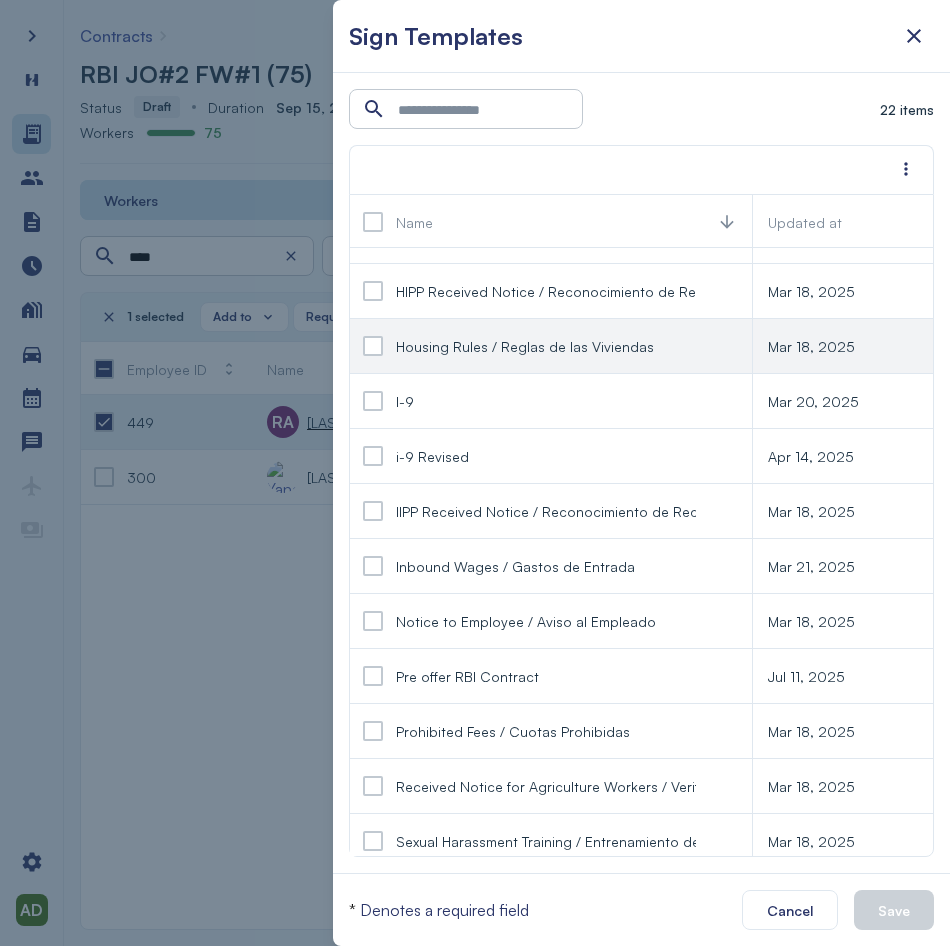 scroll, scrollTop: 300, scrollLeft: 0, axis: vertical 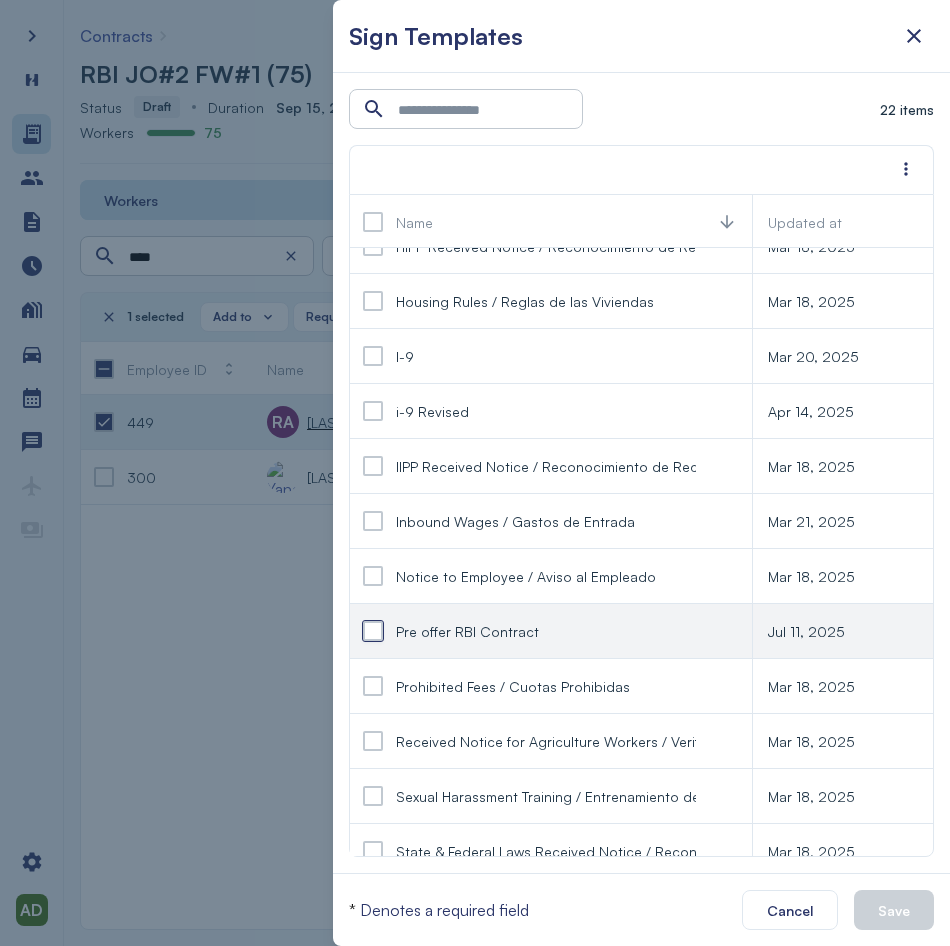 click at bounding box center [373, 631] 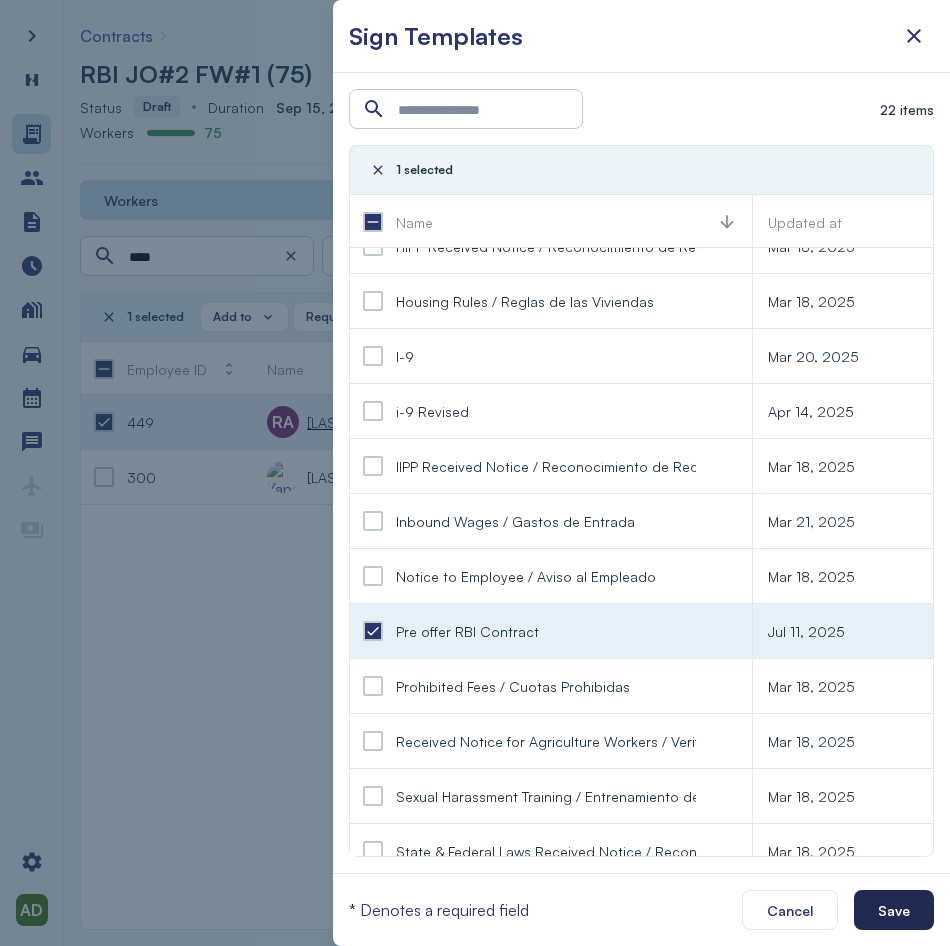click on "Save" at bounding box center [894, 910] 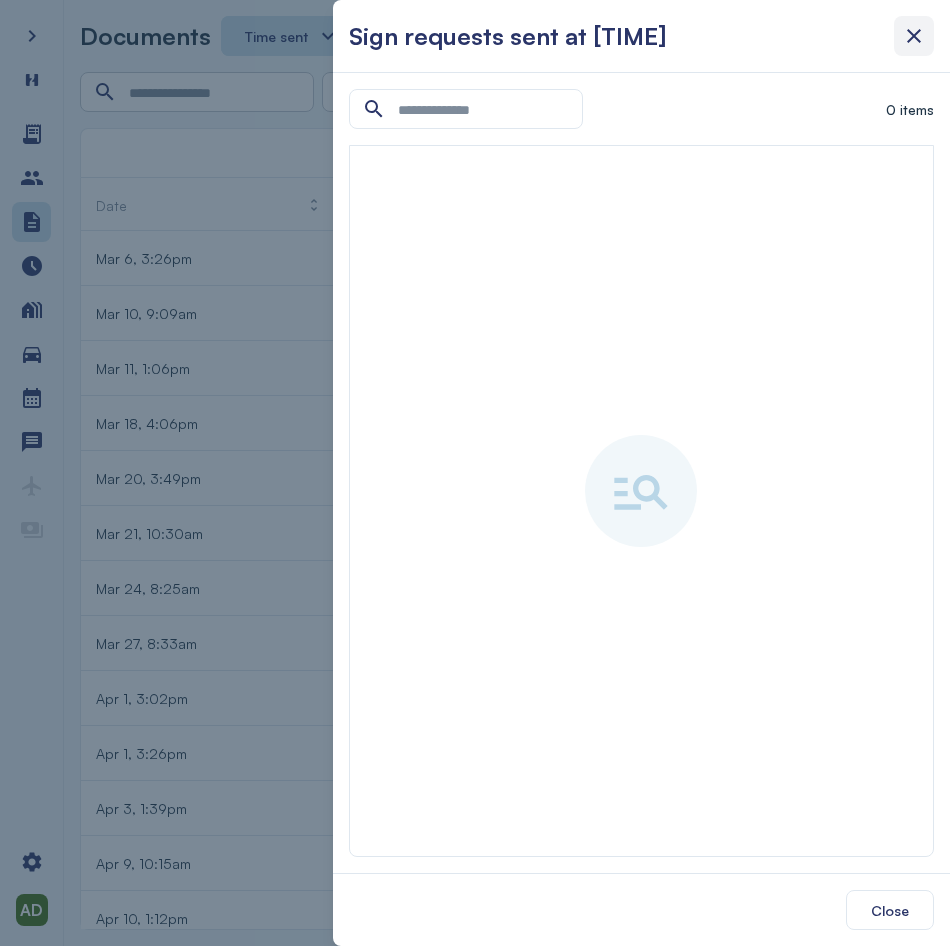 click at bounding box center (914, 36) 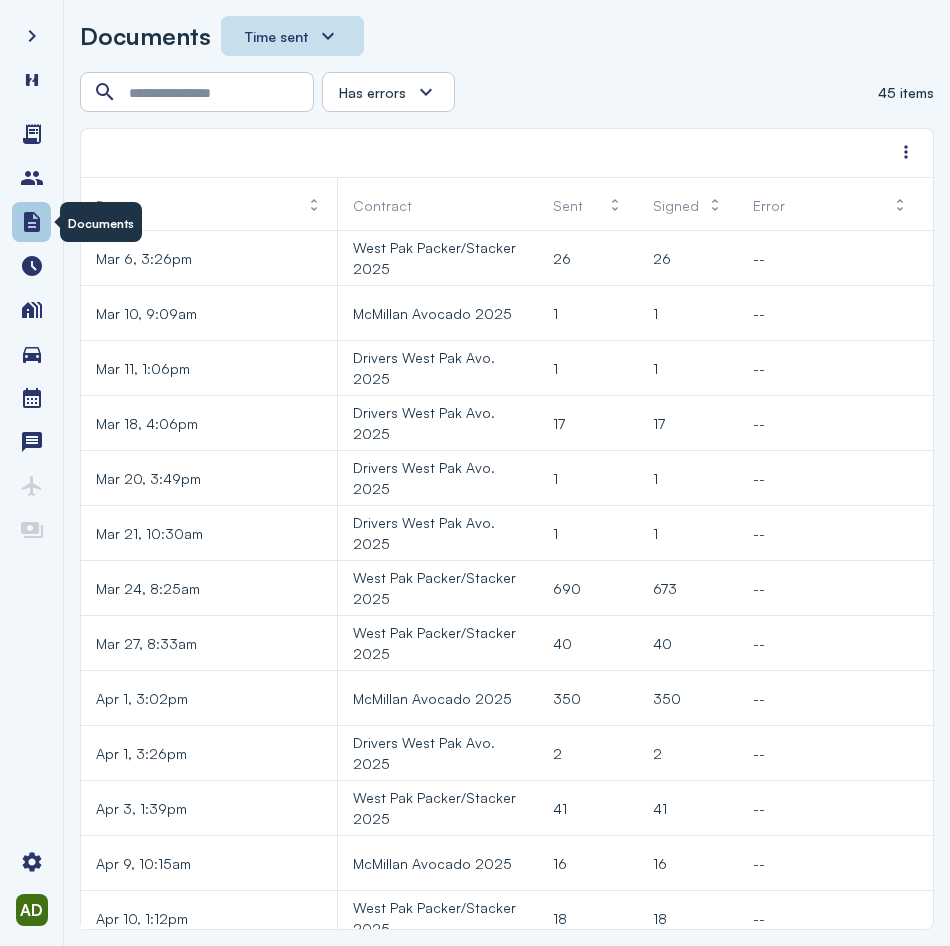 click at bounding box center [32, 222] 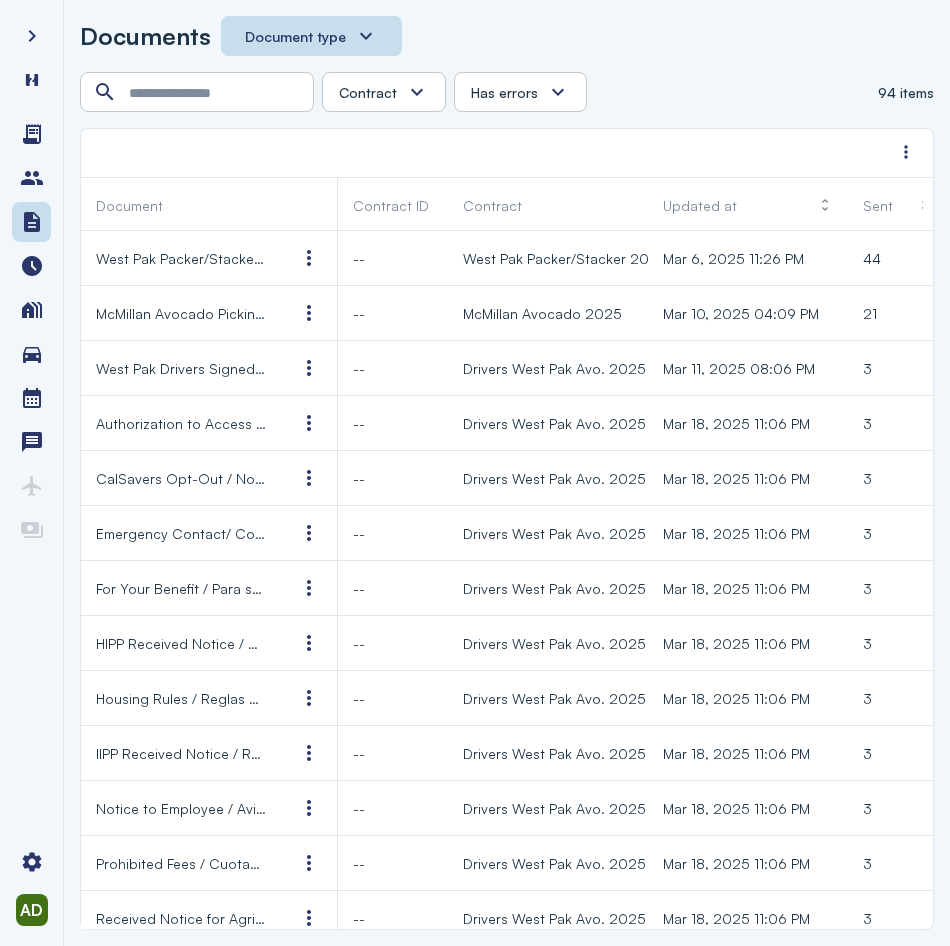 click 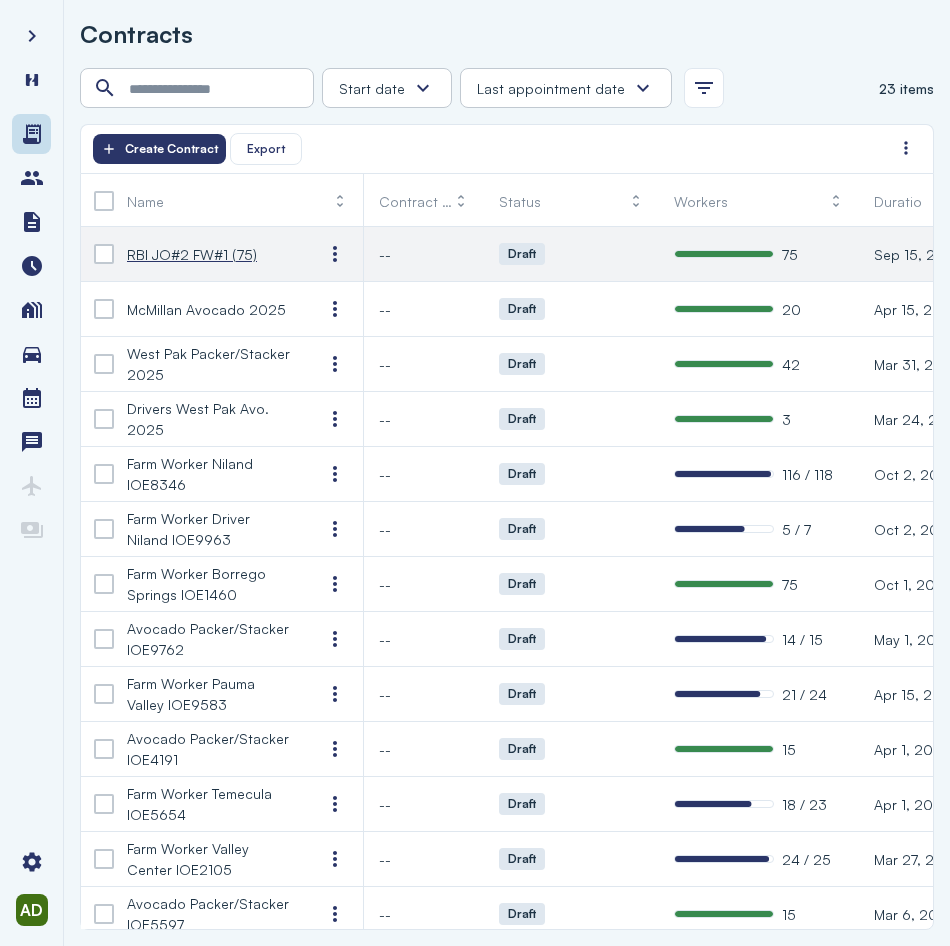 click on "RBI JO#2 FW#1 (75)" at bounding box center (192, 254) 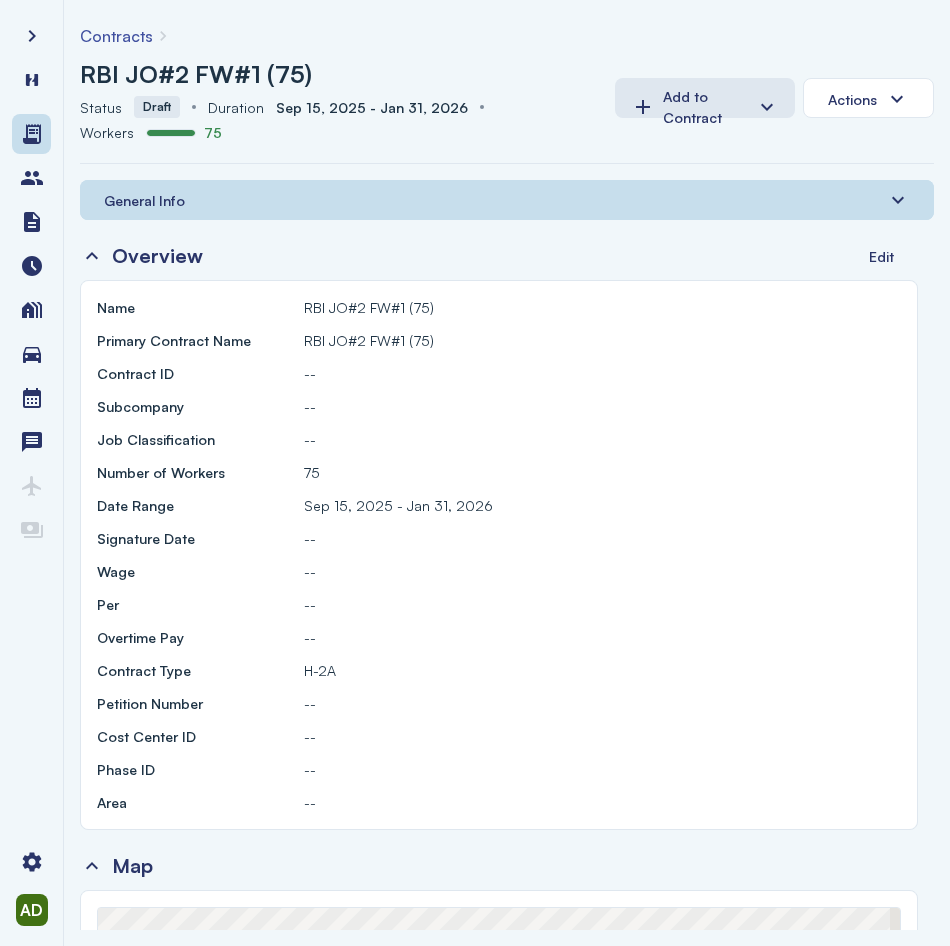 click on "General Info" at bounding box center [507, 200] 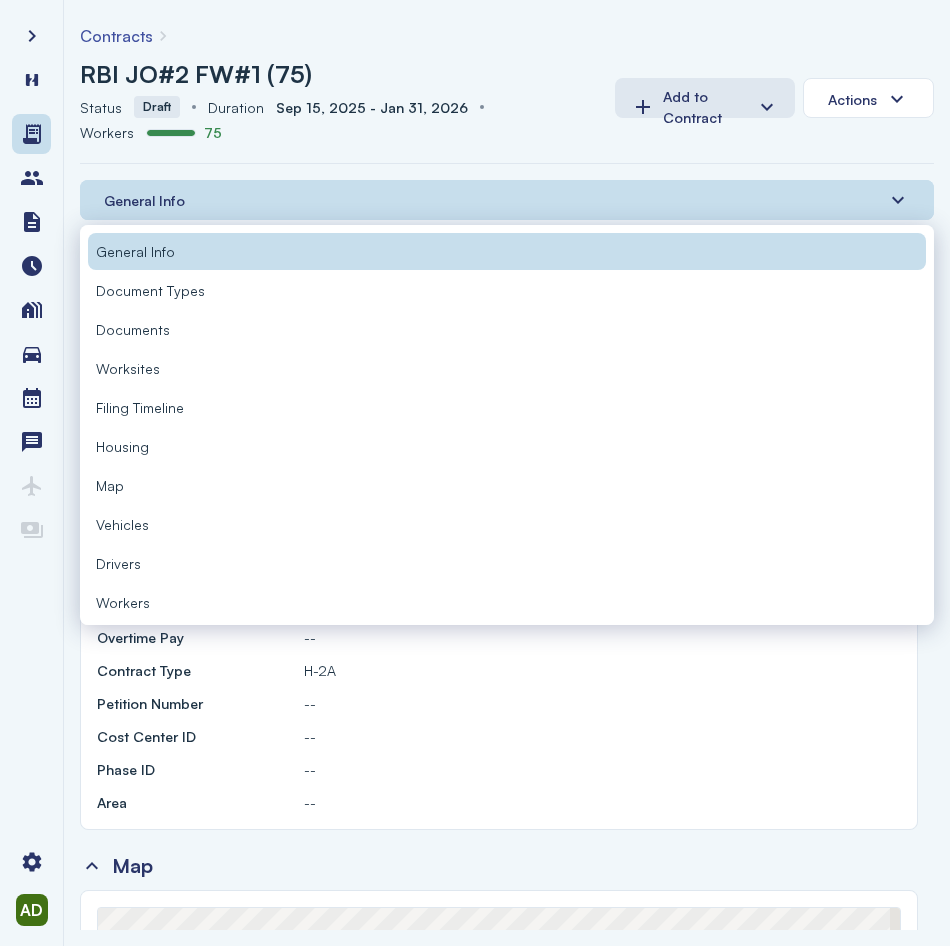 click on "Workers" at bounding box center (123, 602) 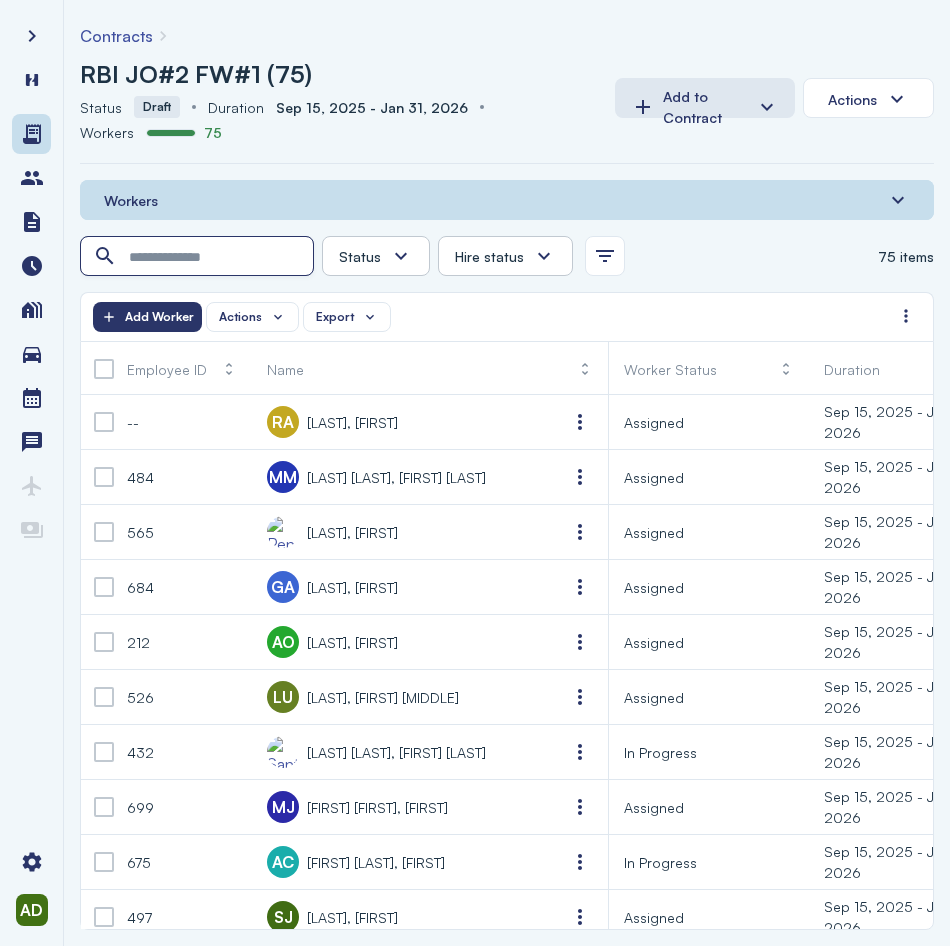 click at bounding box center [199, 257] 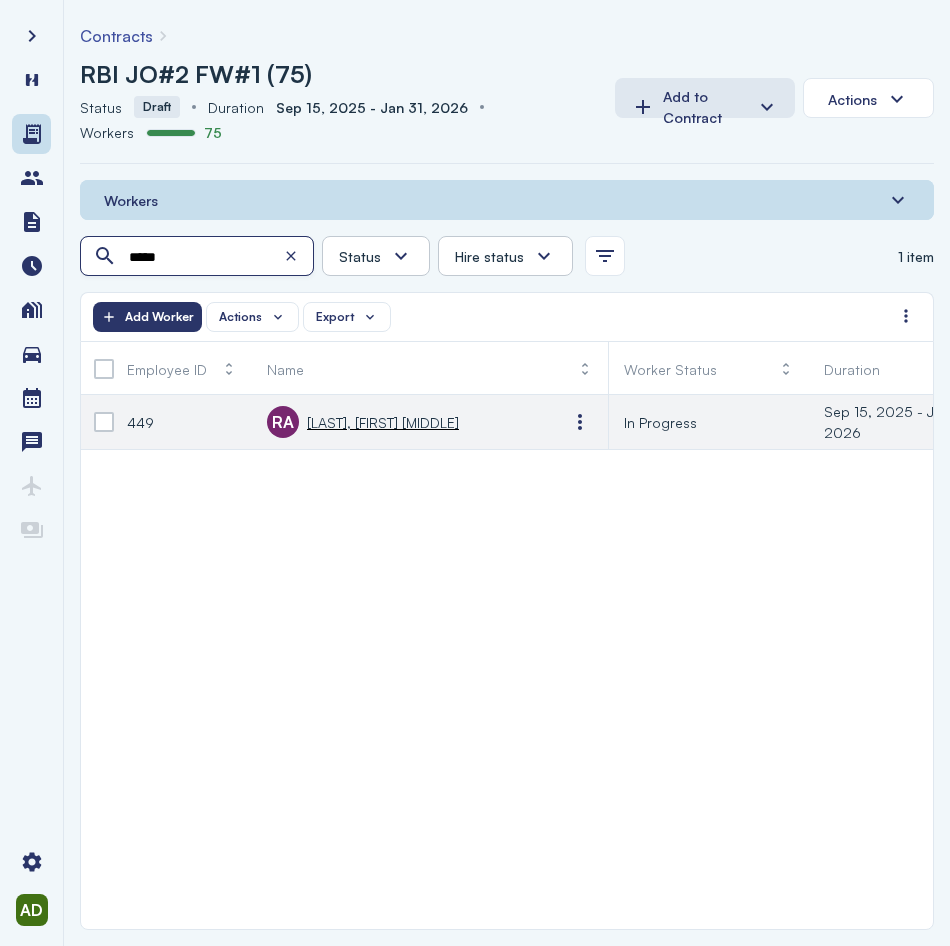 type on "*****" 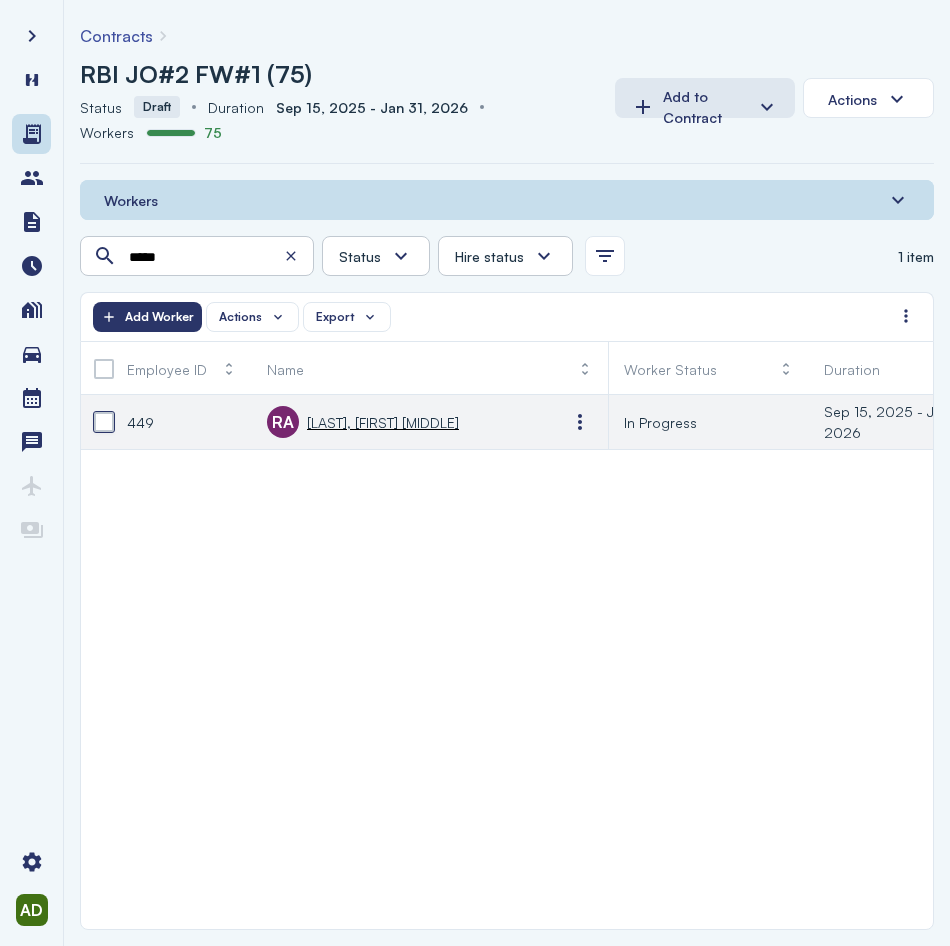 click at bounding box center (104, 422) 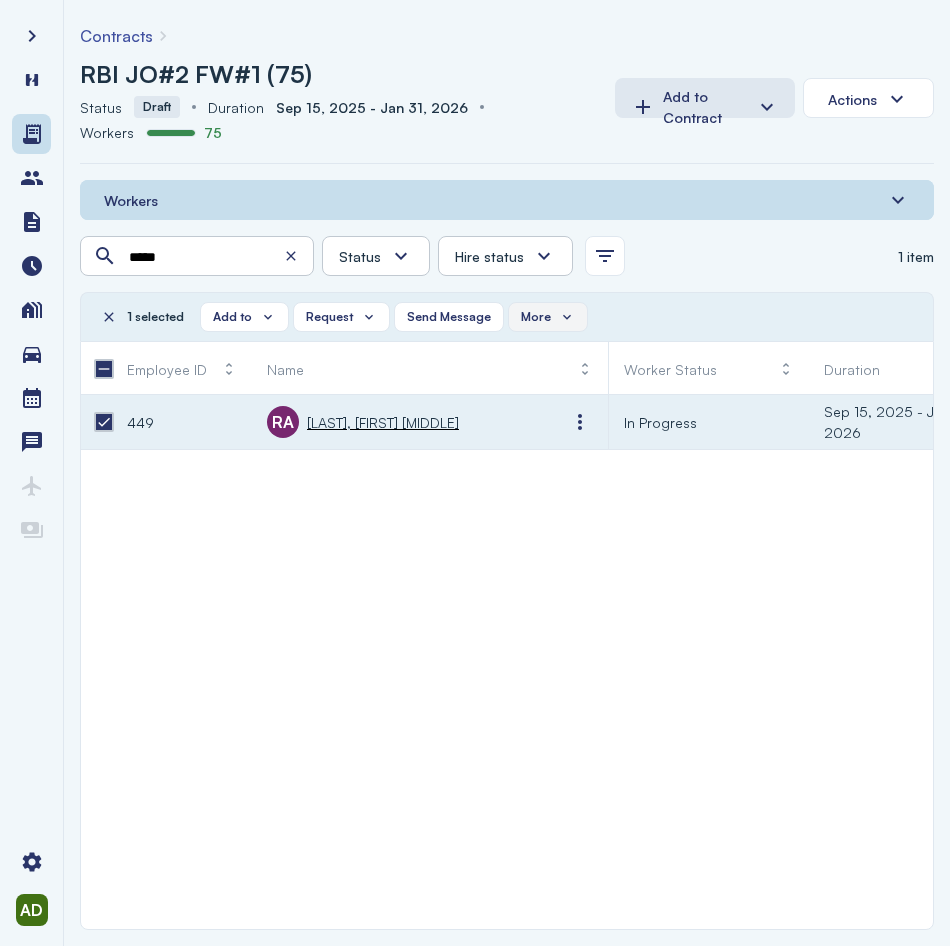 click on "More" at bounding box center (548, 317) 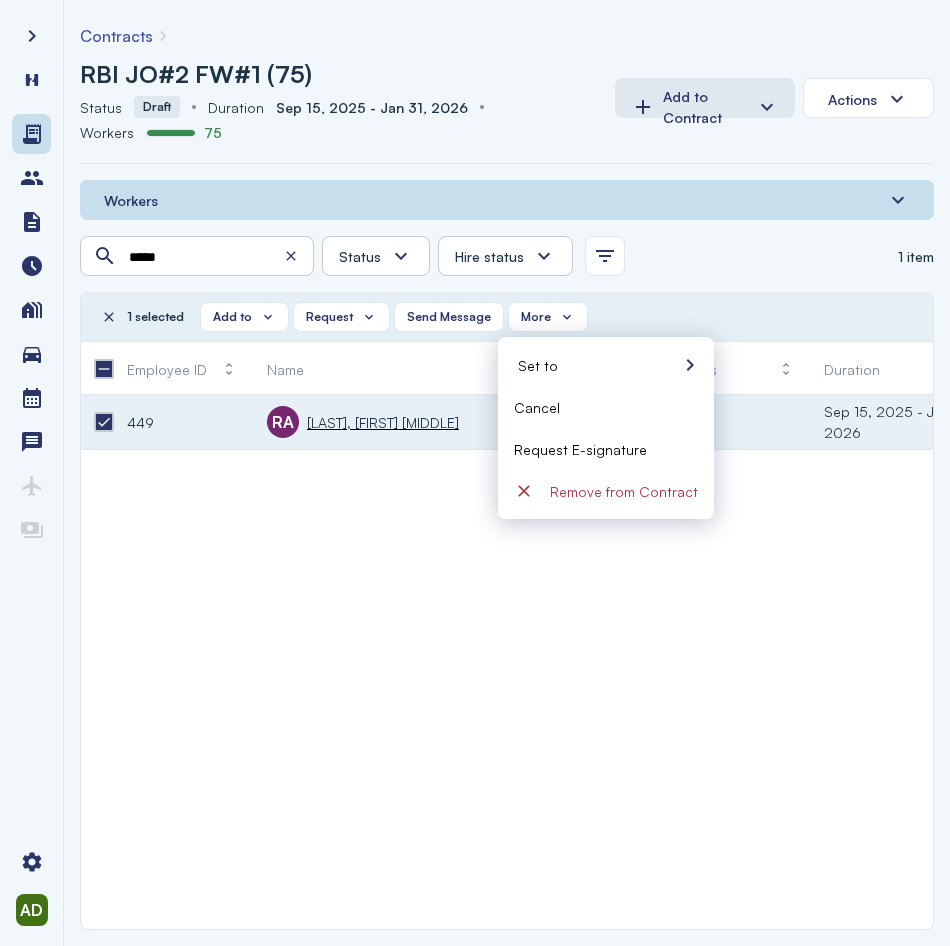 click on "Request E-signature" at bounding box center [580, 449] 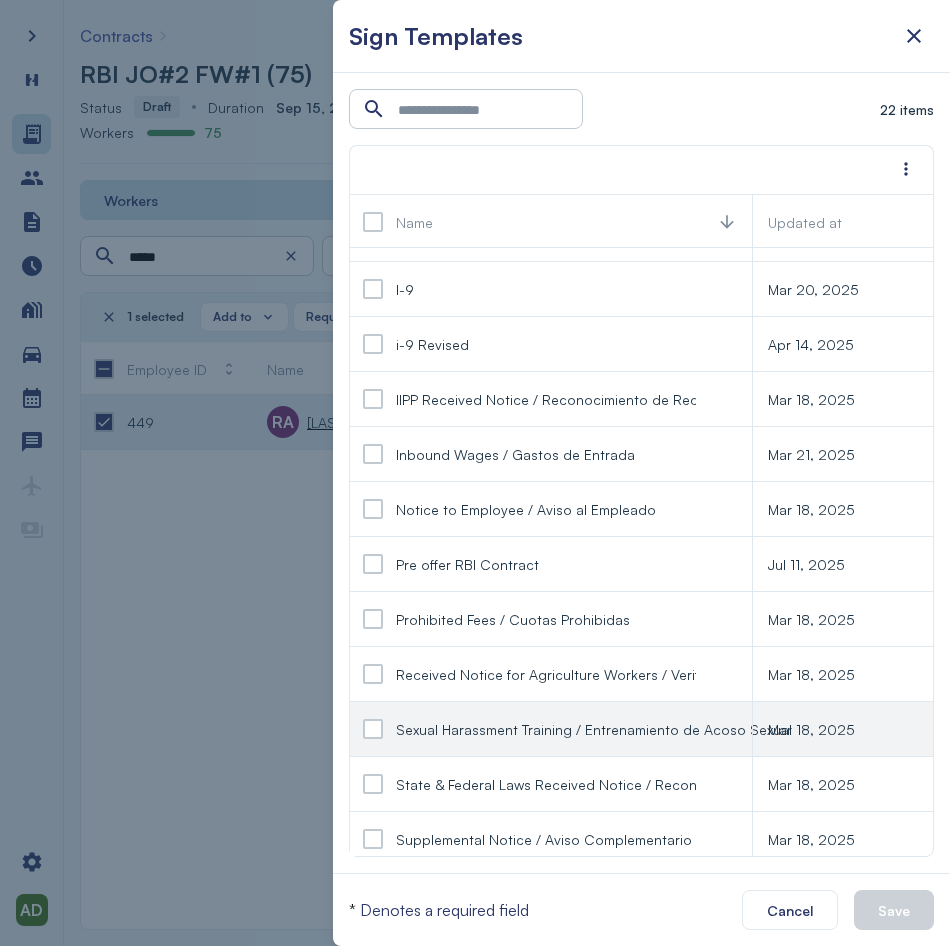 scroll, scrollTop: 400, scrollLeft: 0, axis: vertical 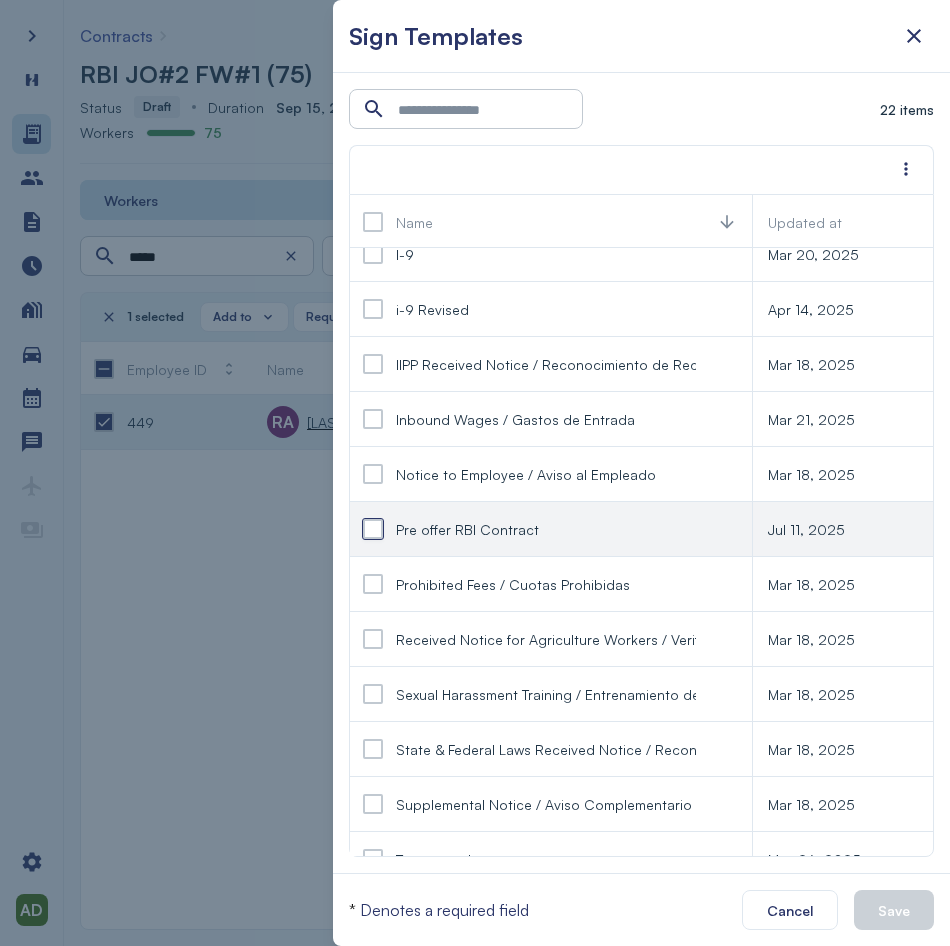 click at bounding box center [373, 529] 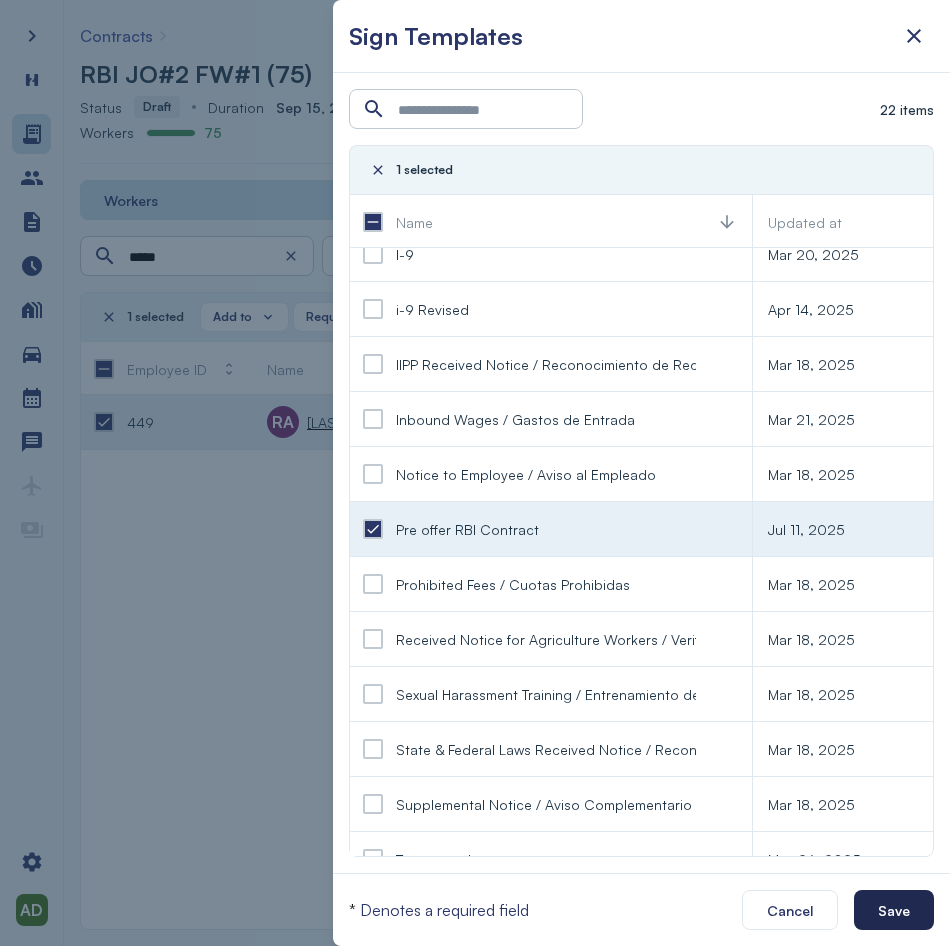 click on "Save" at bounding box center [894, 910] 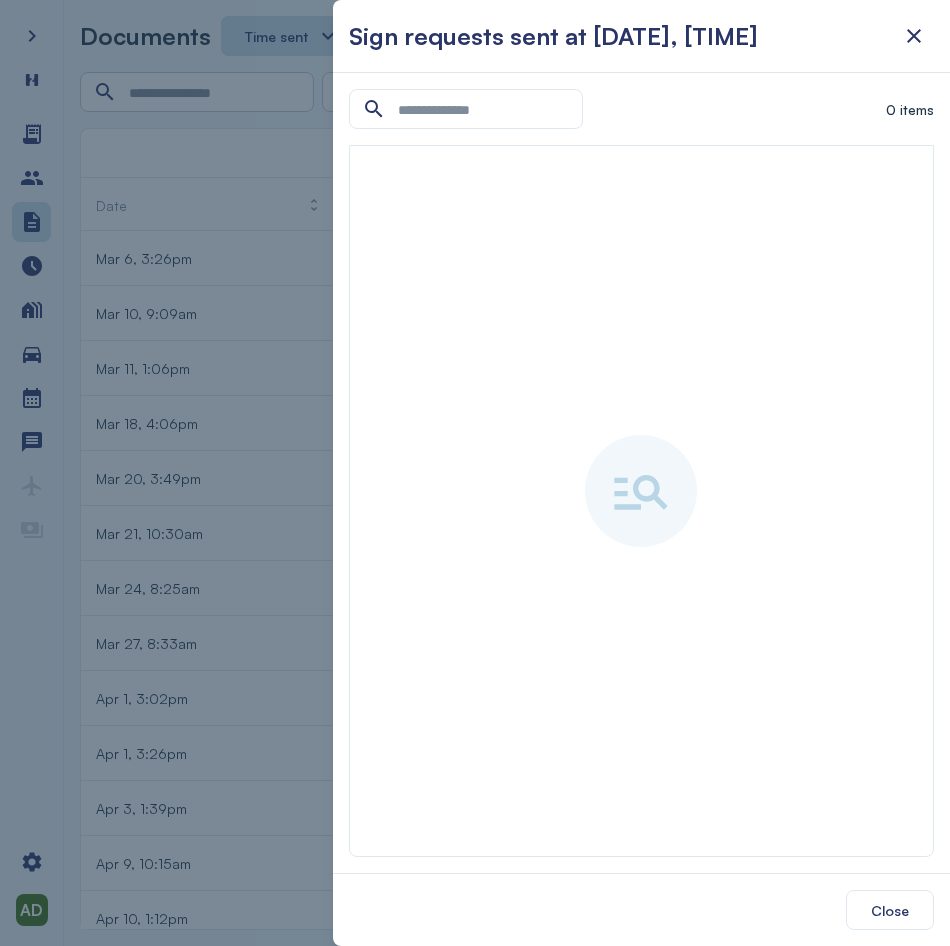 click at bounding box center [914, 36] 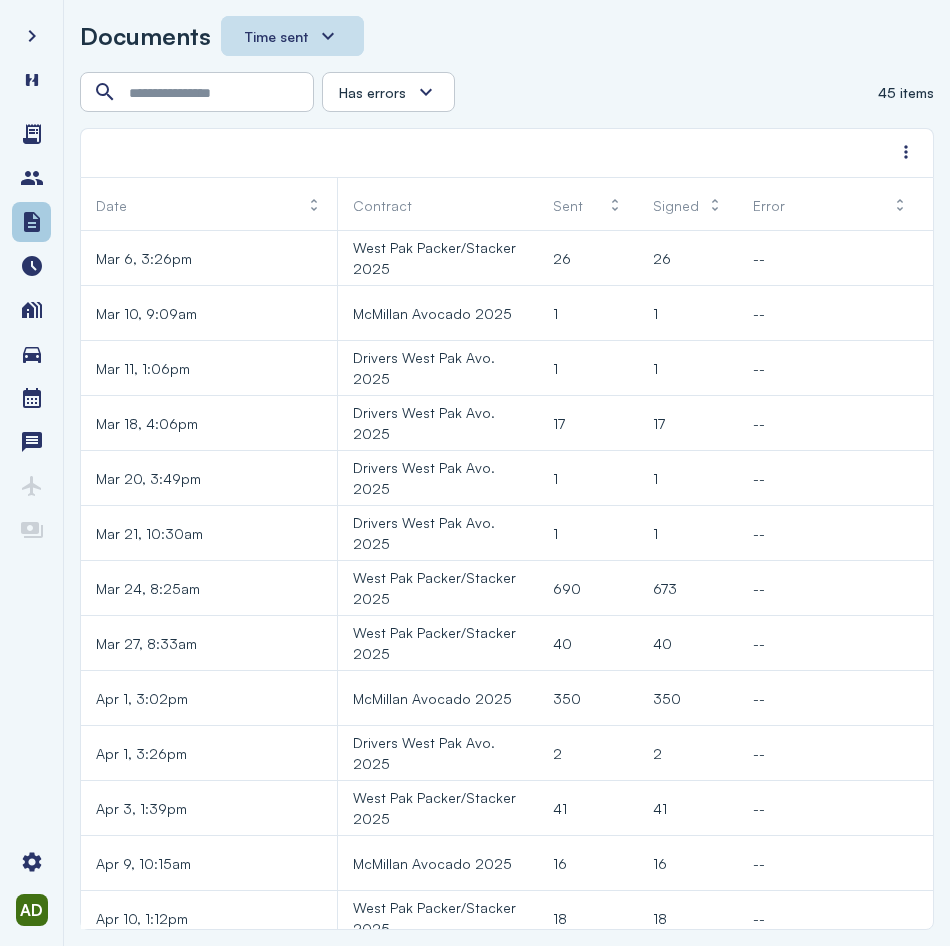 click at bounding box center (32, 222) 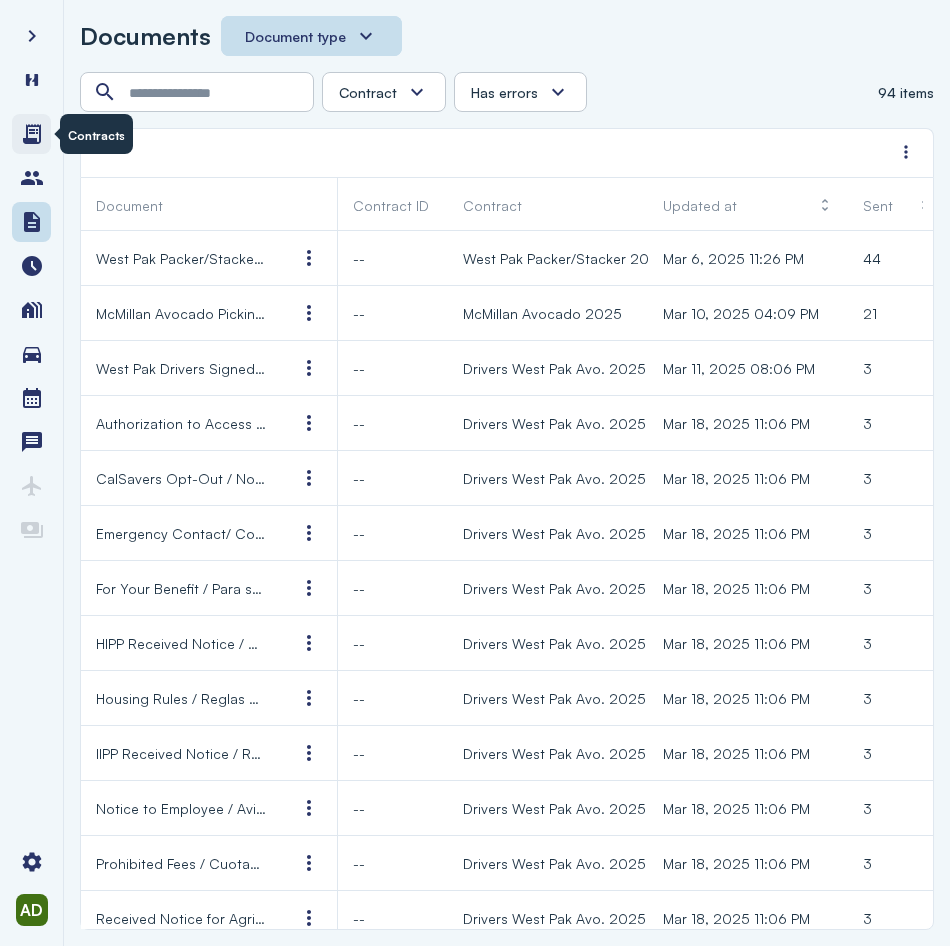 click at bounding box center [31, 134] 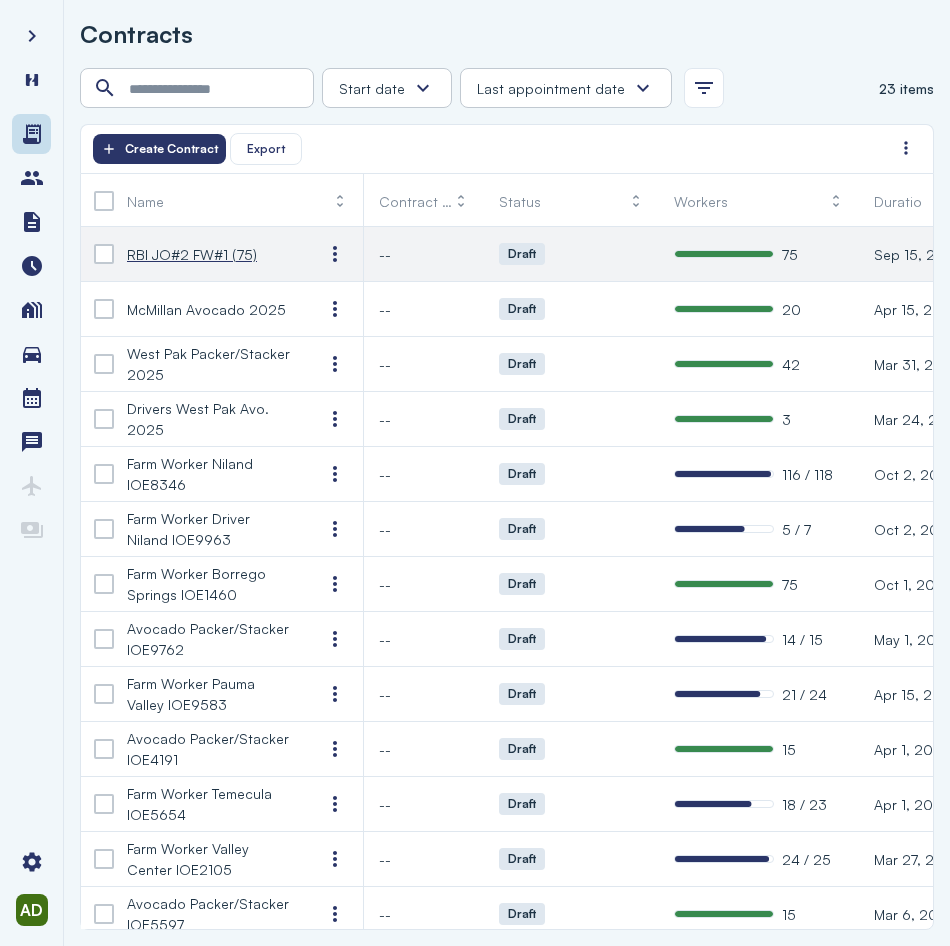 click on "RBI JO#2 FW#1 (75)" at bounding box center [192, 254] 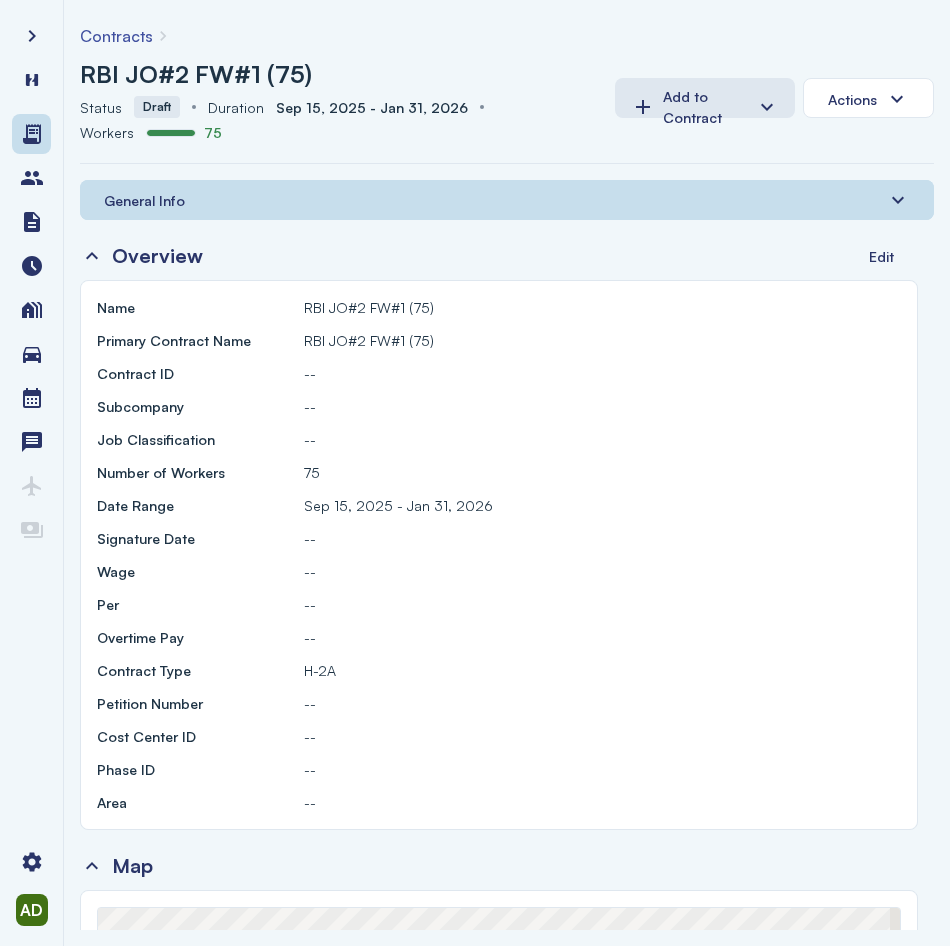 click on "General Info" at bounding box center [507, 200] 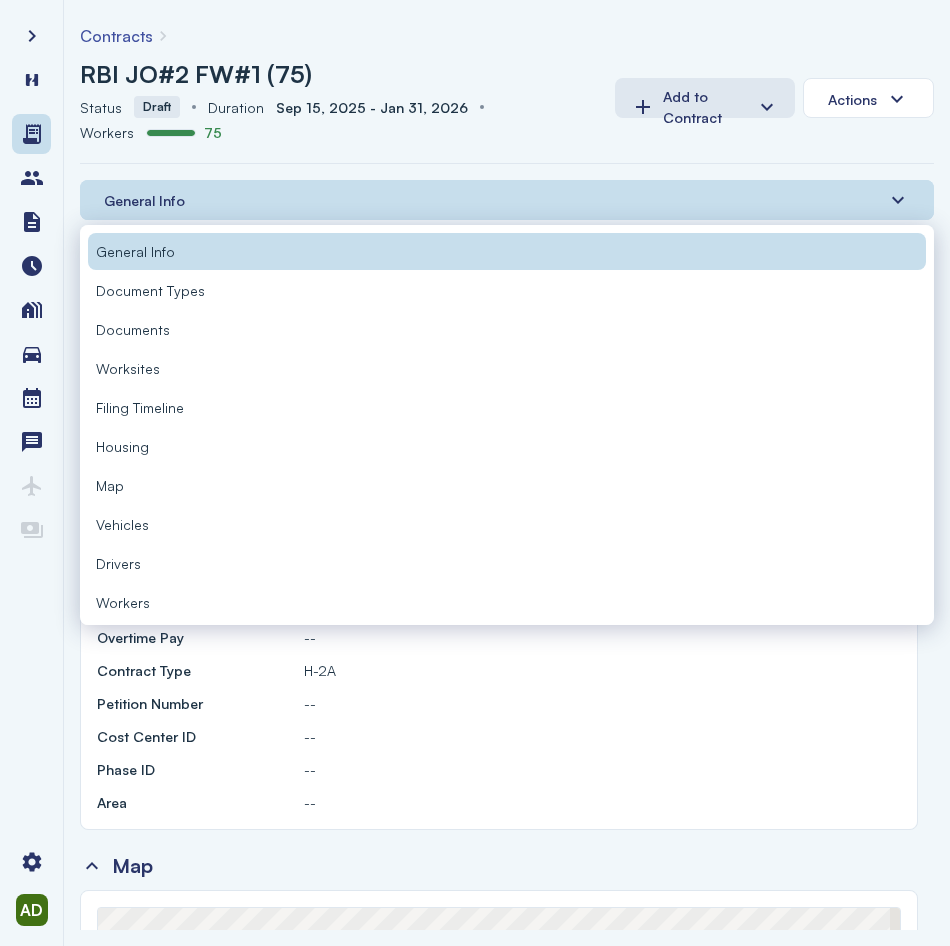 click on "Documents" at bounding box center (507, 329) 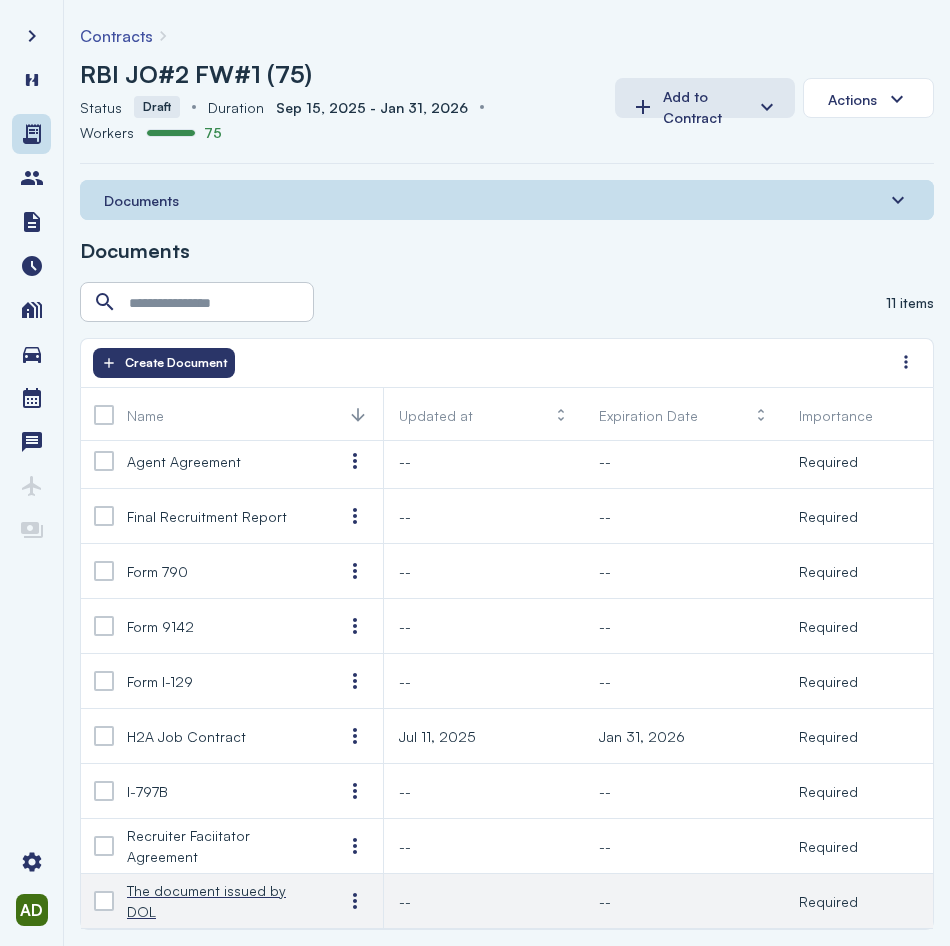 scroll, scrollTop: 0, scrollLeft: 0, axis: both 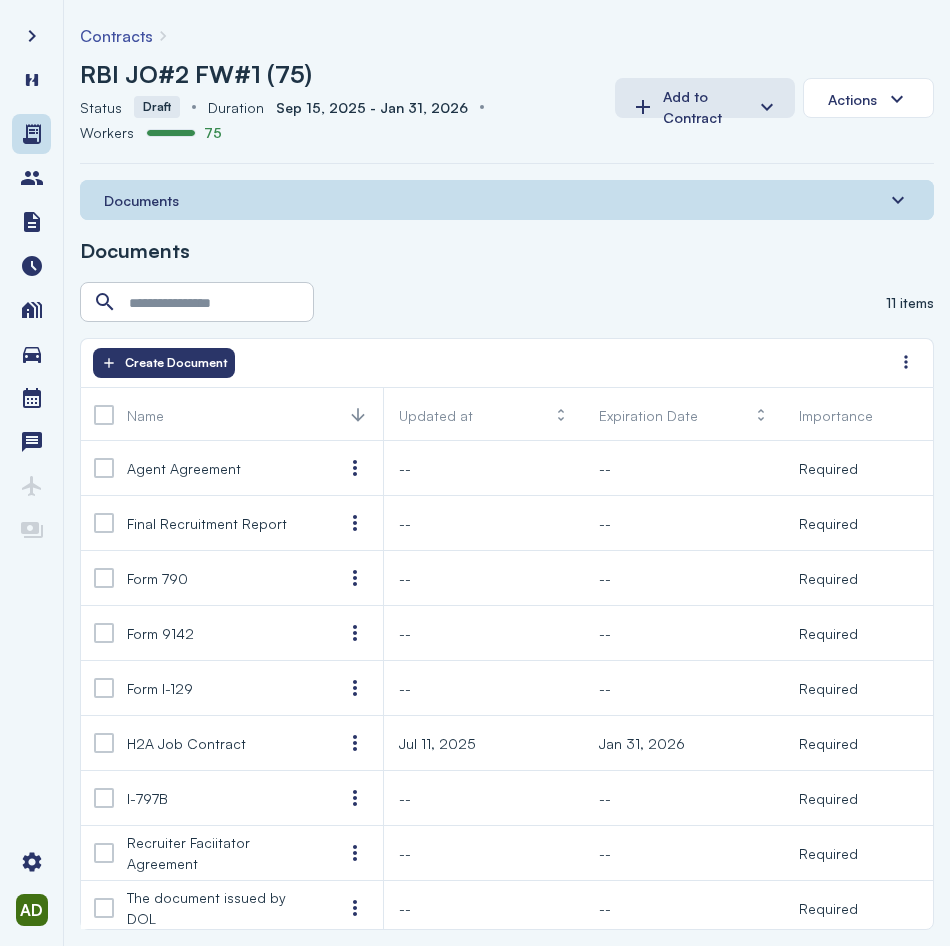 click on "Documents" at bounding box center (507, 200) 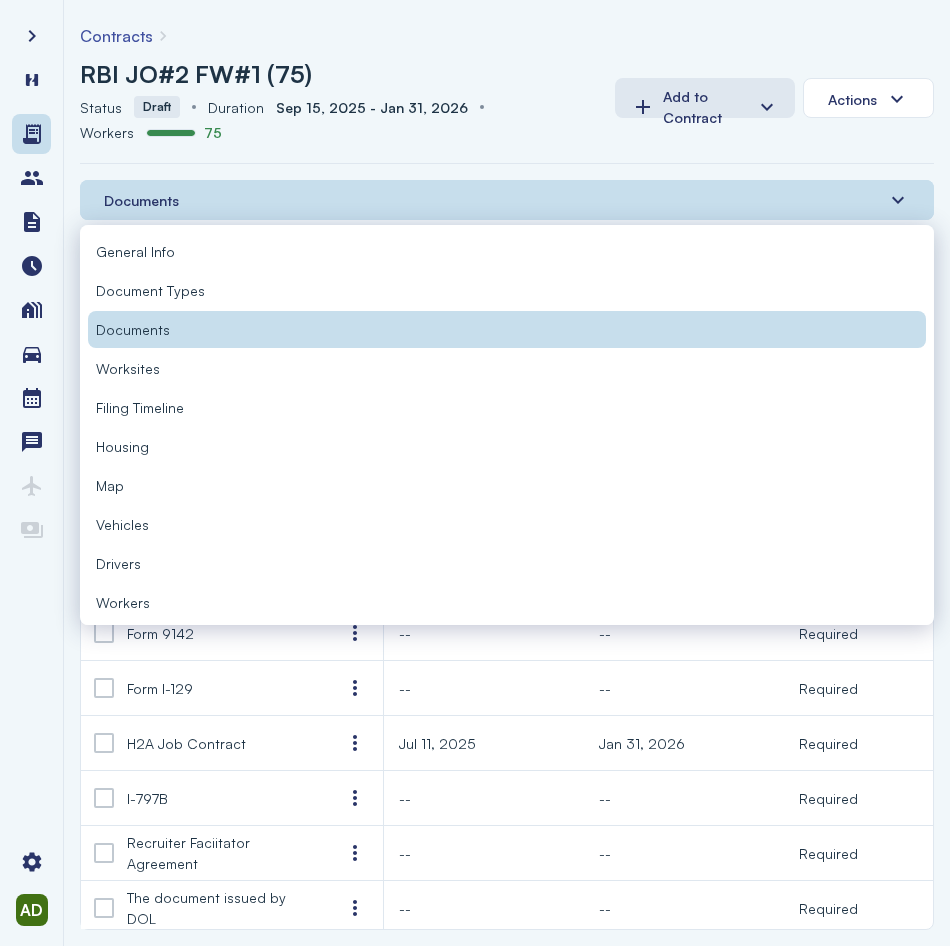 click on "Document Types" at bounding box center (150, 290) 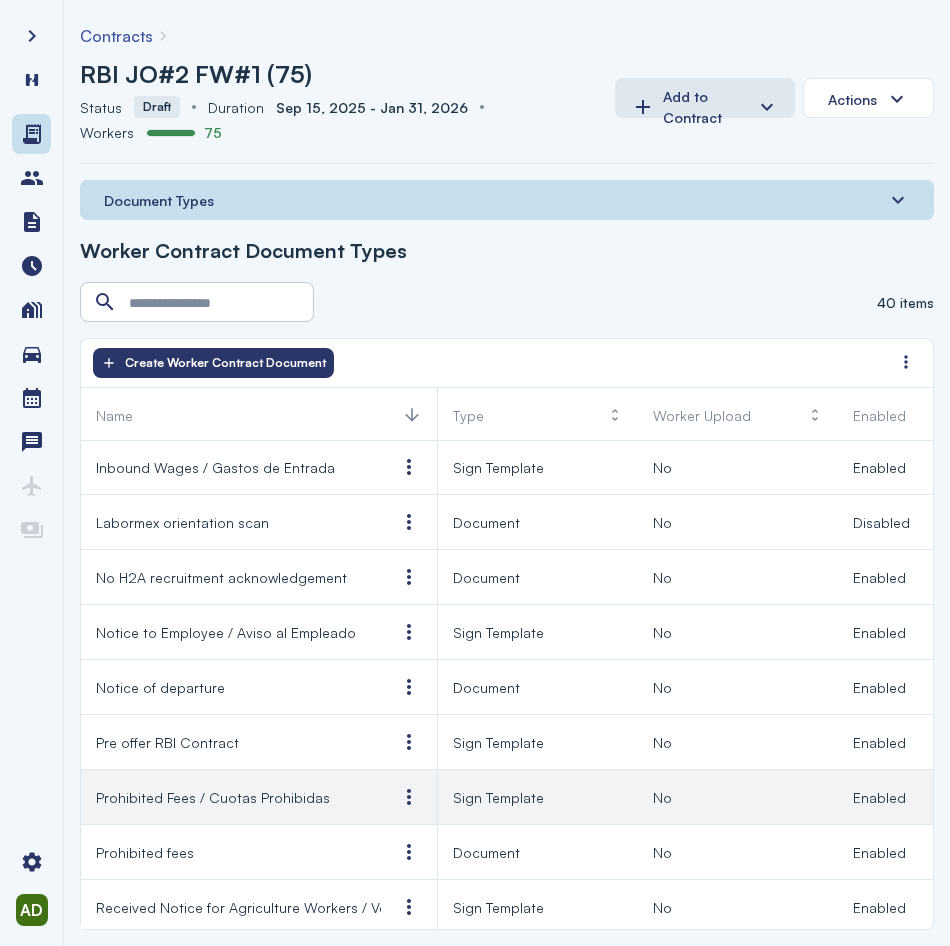 scroll, scrollTop: 900, scrollLeft: 0, axis: vertical 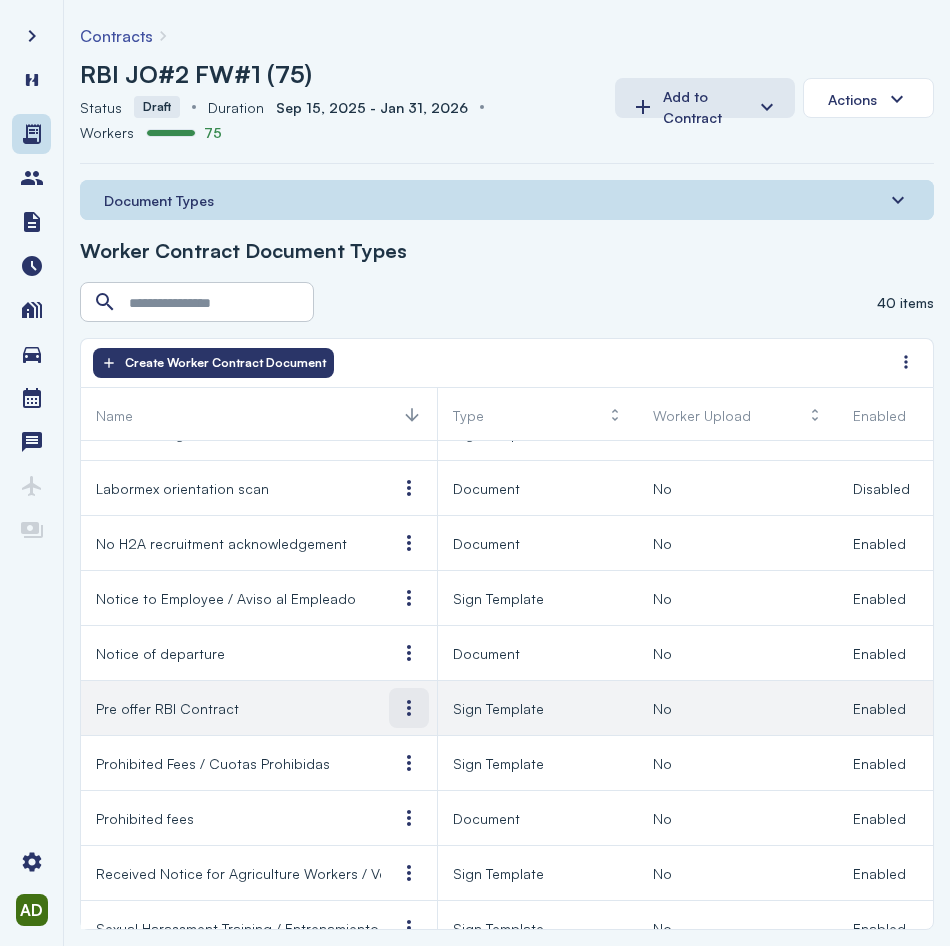click at bounding box center (409, 708) 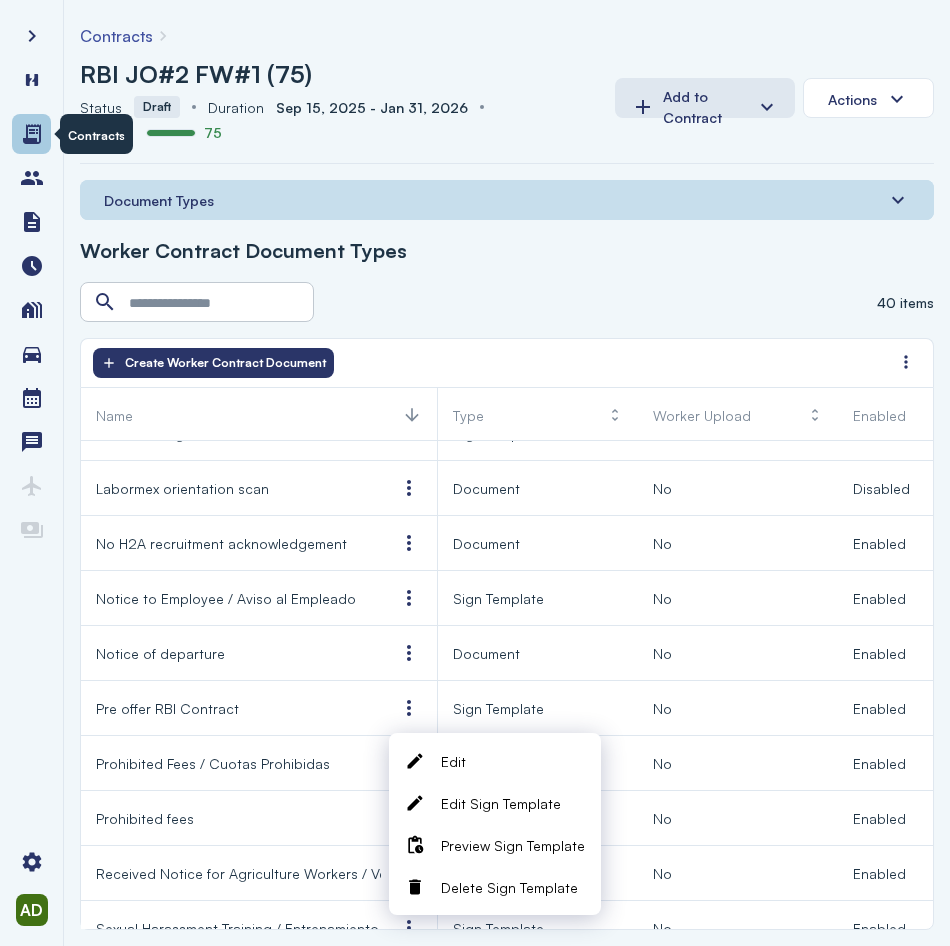 click at bounding box center [32, 134] 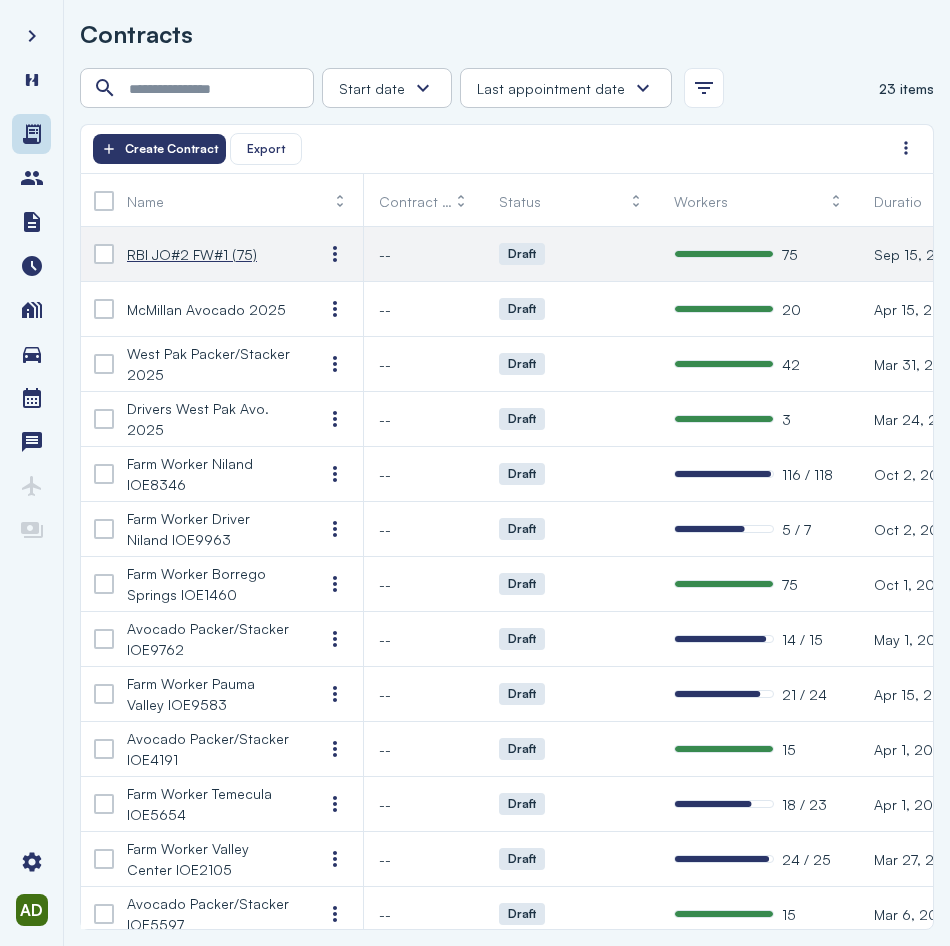 click on "RBI JO#2 FW#1 (75)" at bounding box center (192, 254) 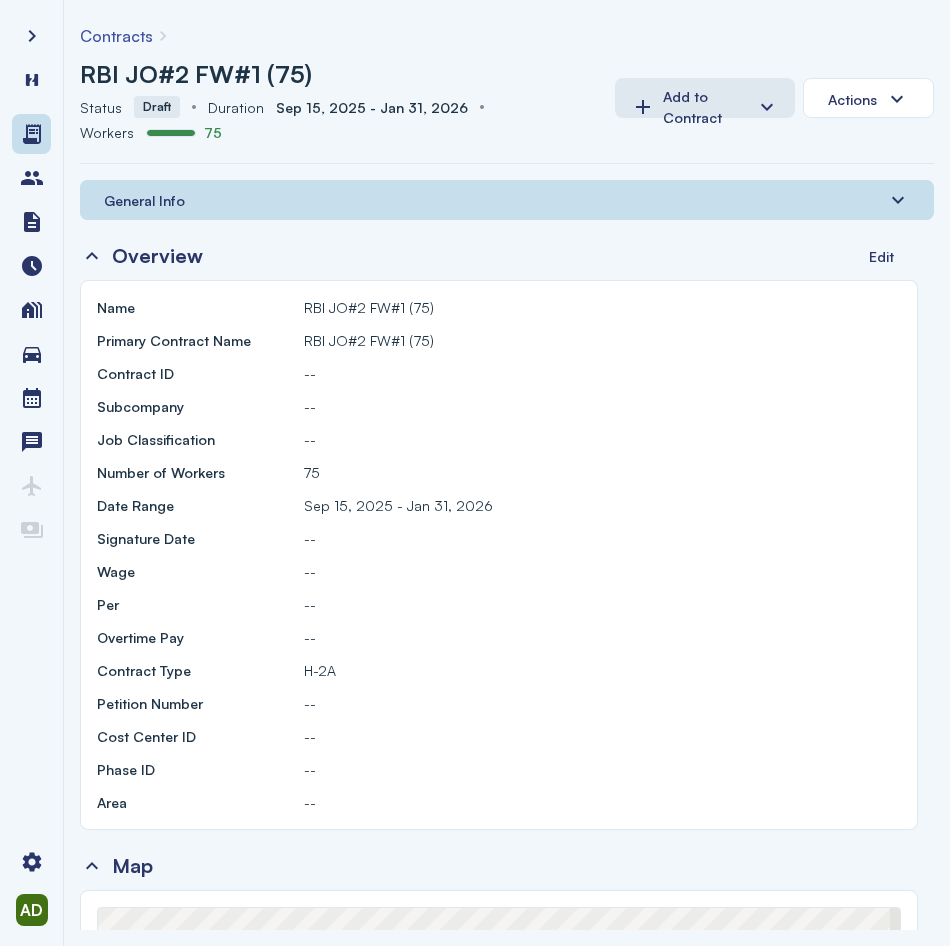 click on "General Info" at bounding box center (144, 200) 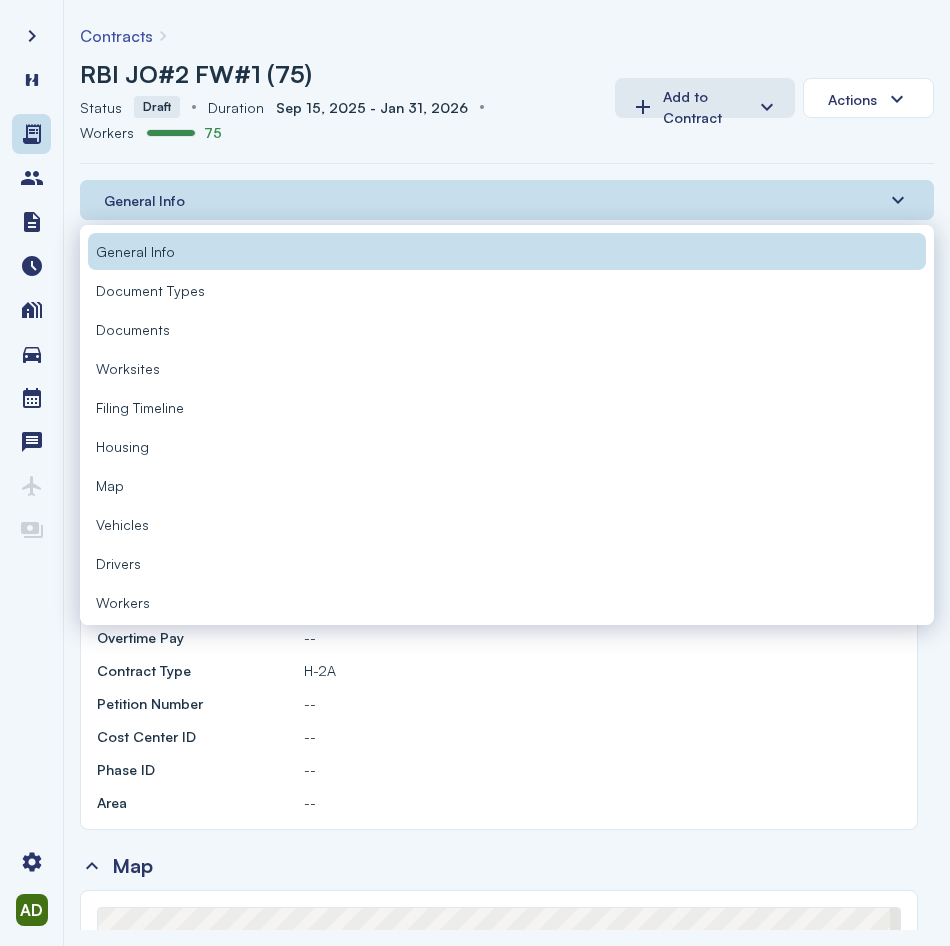 scroll, scrollTop: 35, scrollLeft: 0, axis: vertical 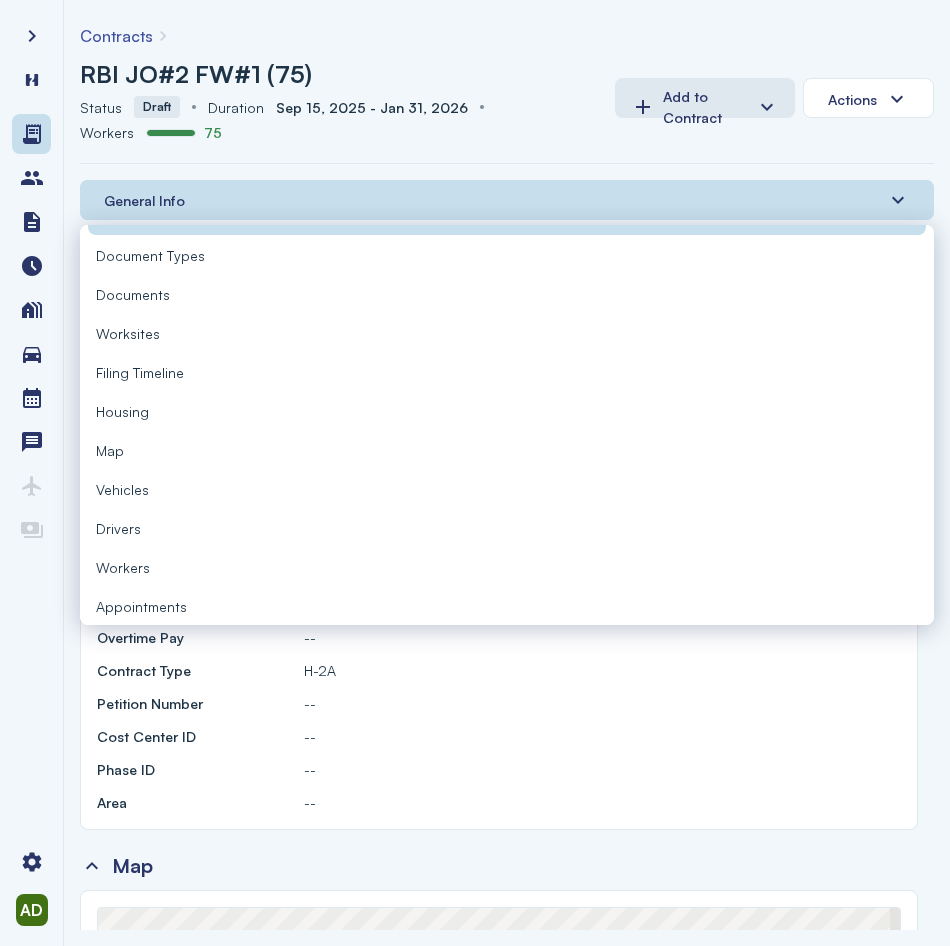 click on "Workers" at bounding box center (123, 567) 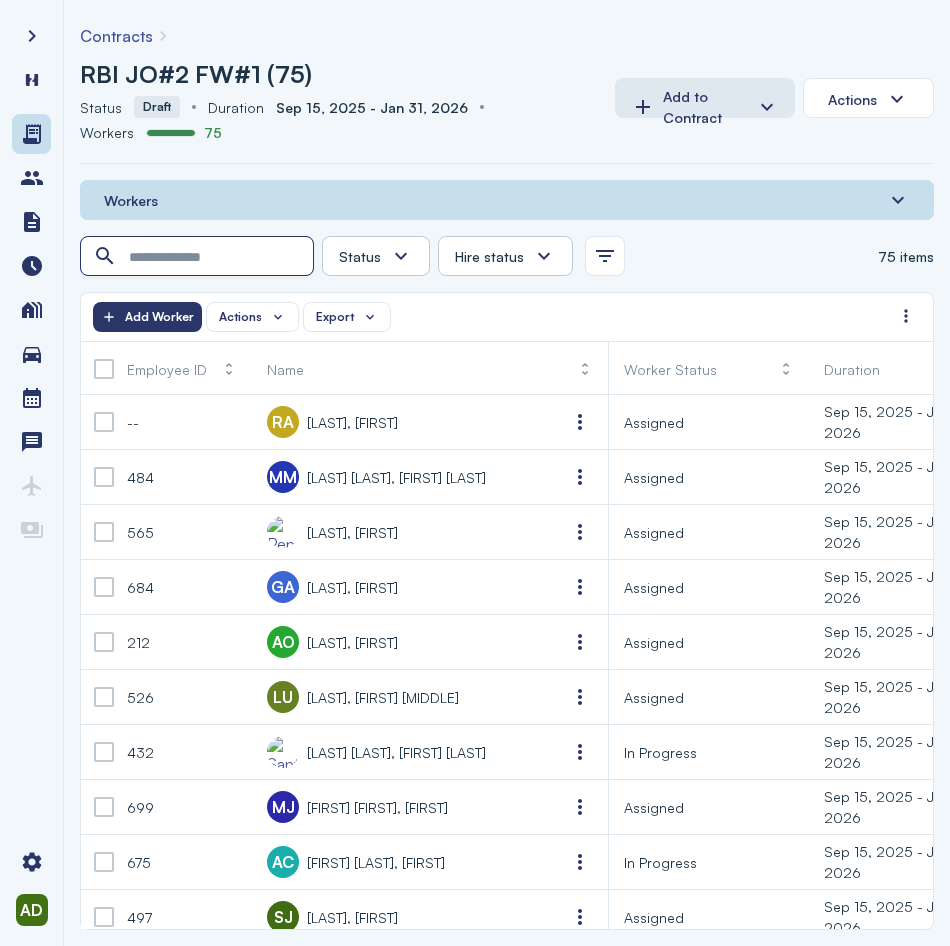 click at bounding box center [199, 257] 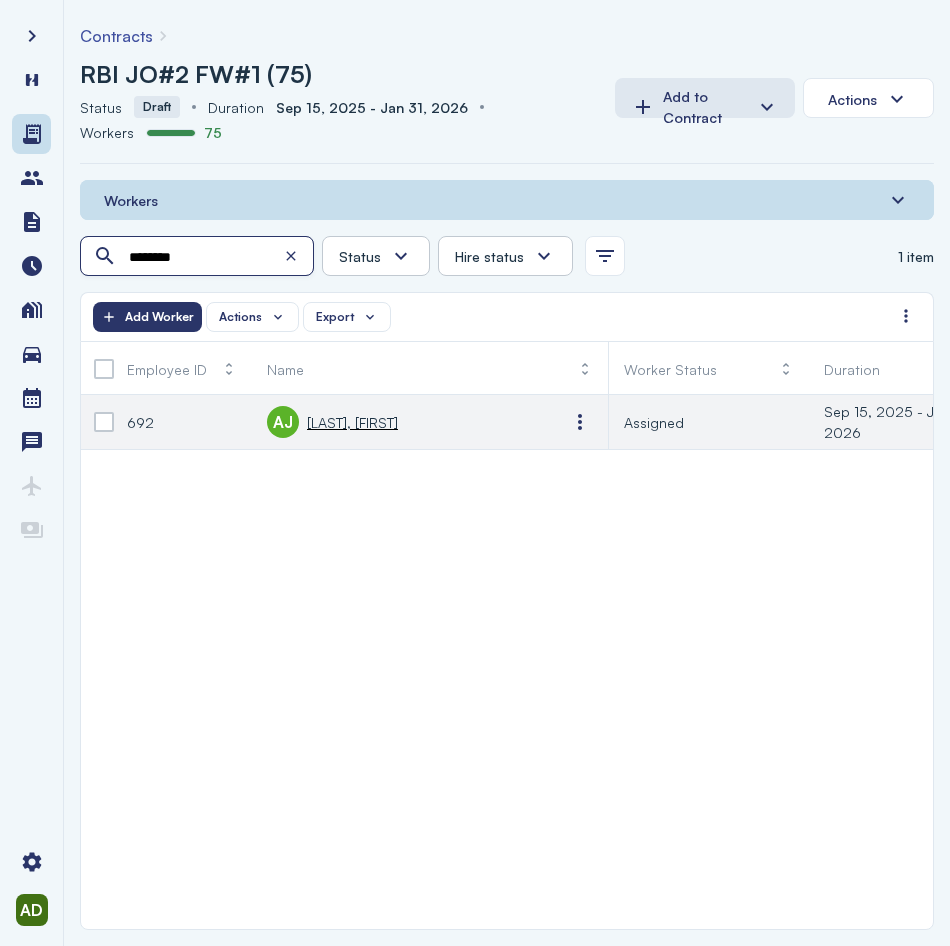 type on "*******" 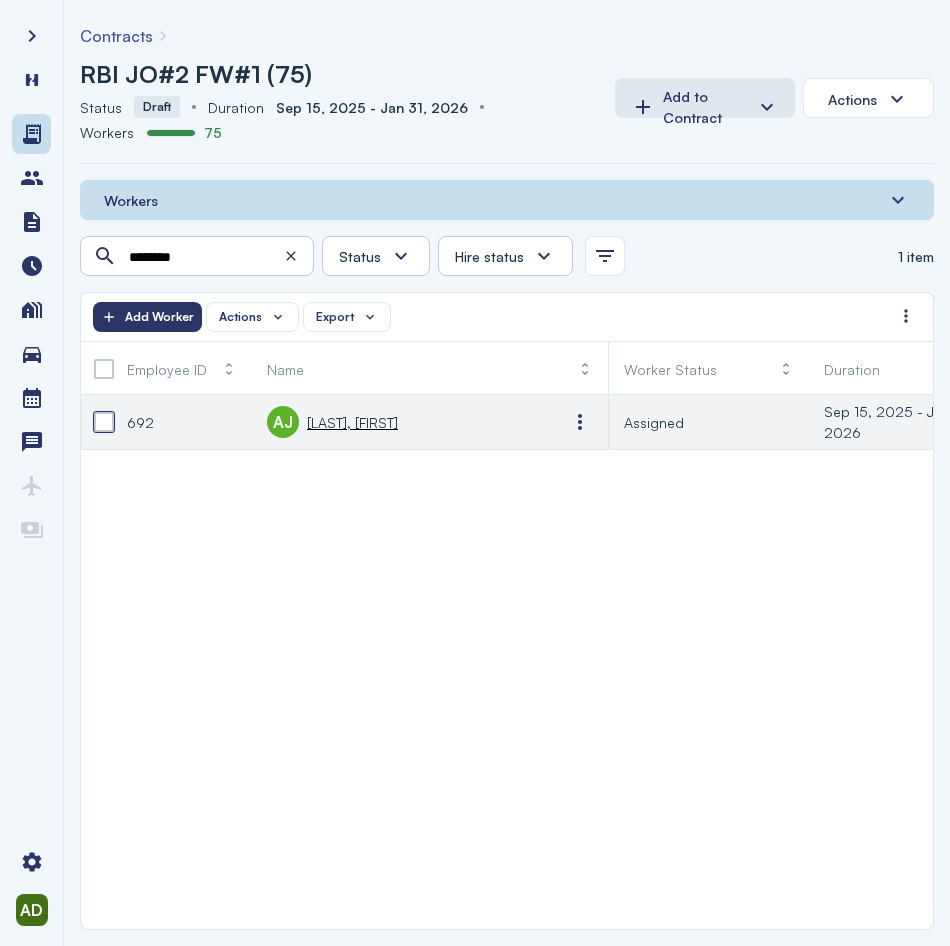 click at bounding box center [104, 422] 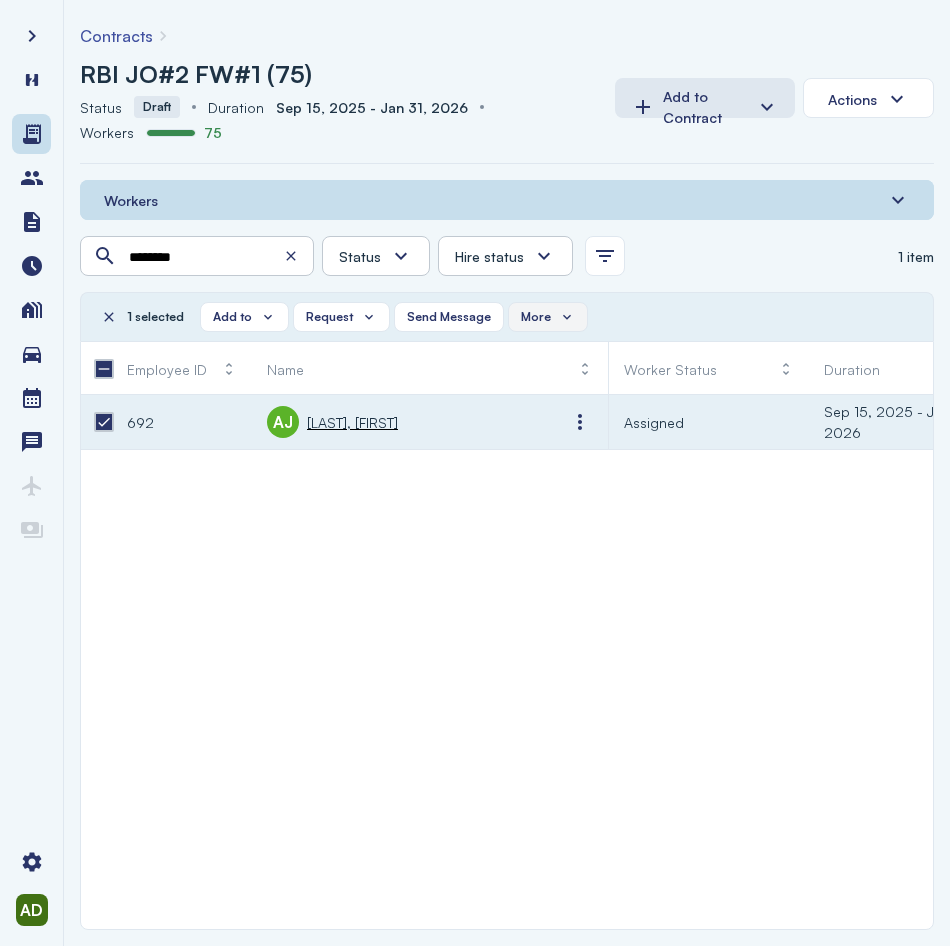 click on "More" at bounding box center [536, 317] 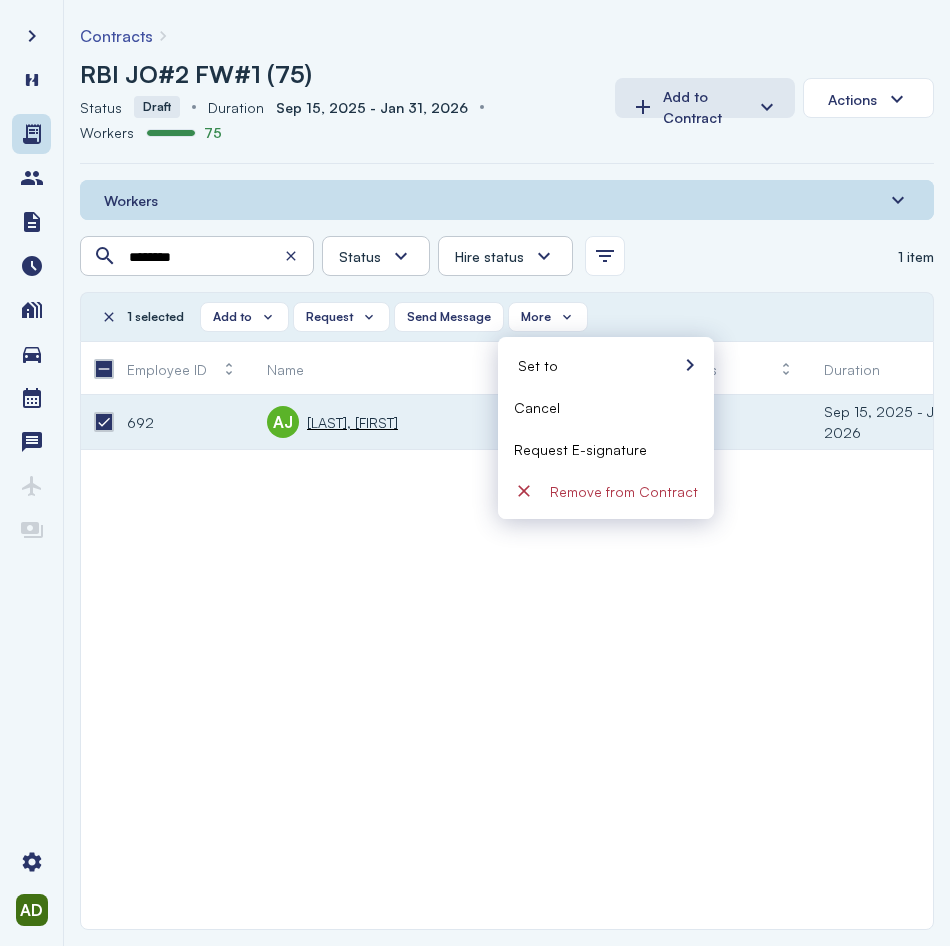 click on "Request E-signature" at bounding box center [580, 449] 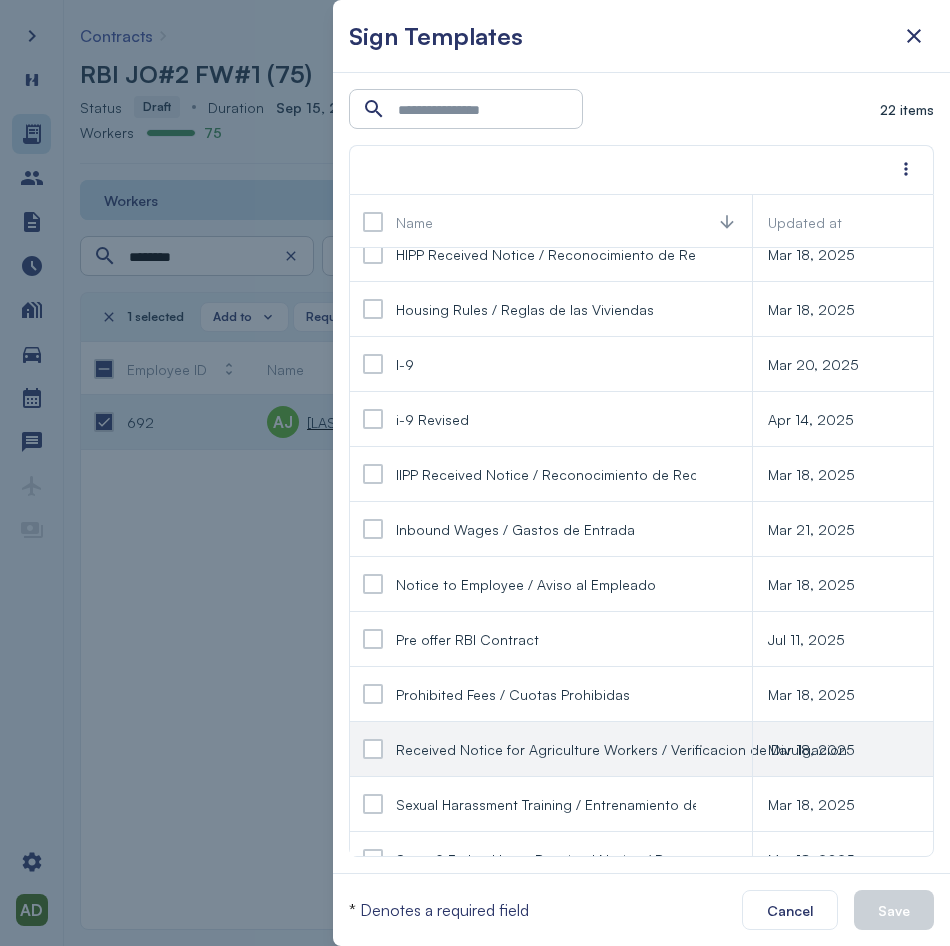 scroll, scrollTop: 300, scrollLeft: 0, axis: vertical 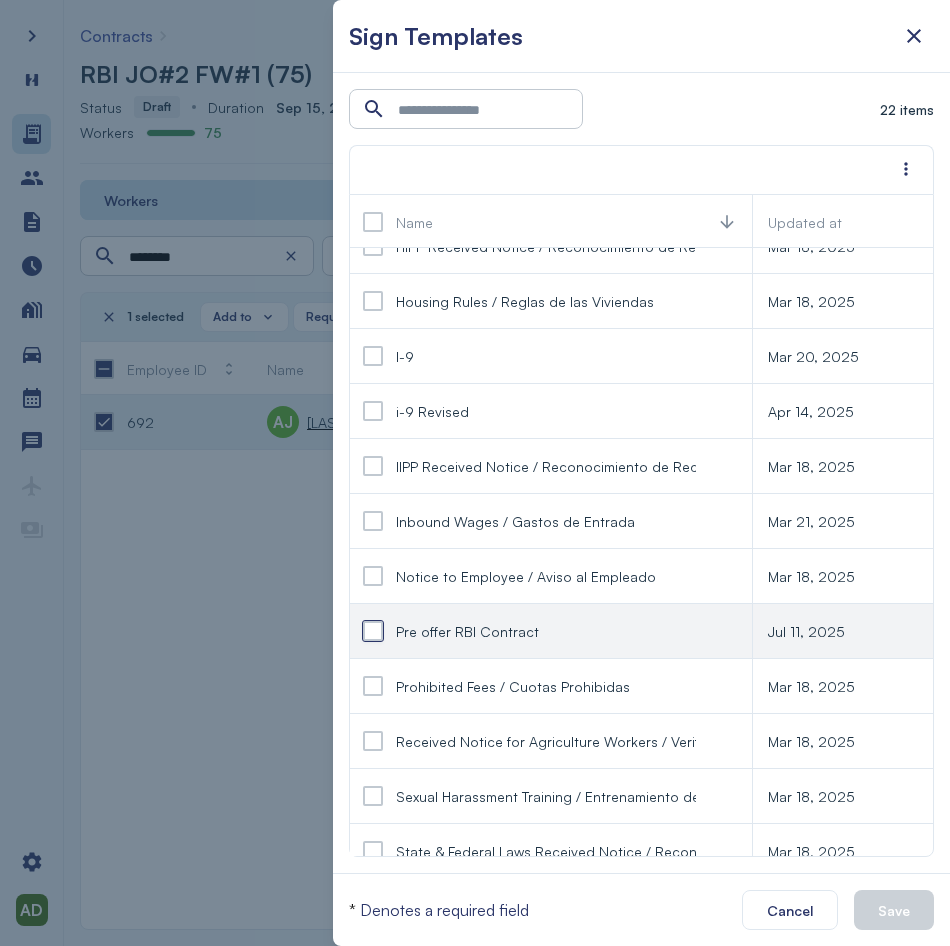 click at bounding box center (373, 631) 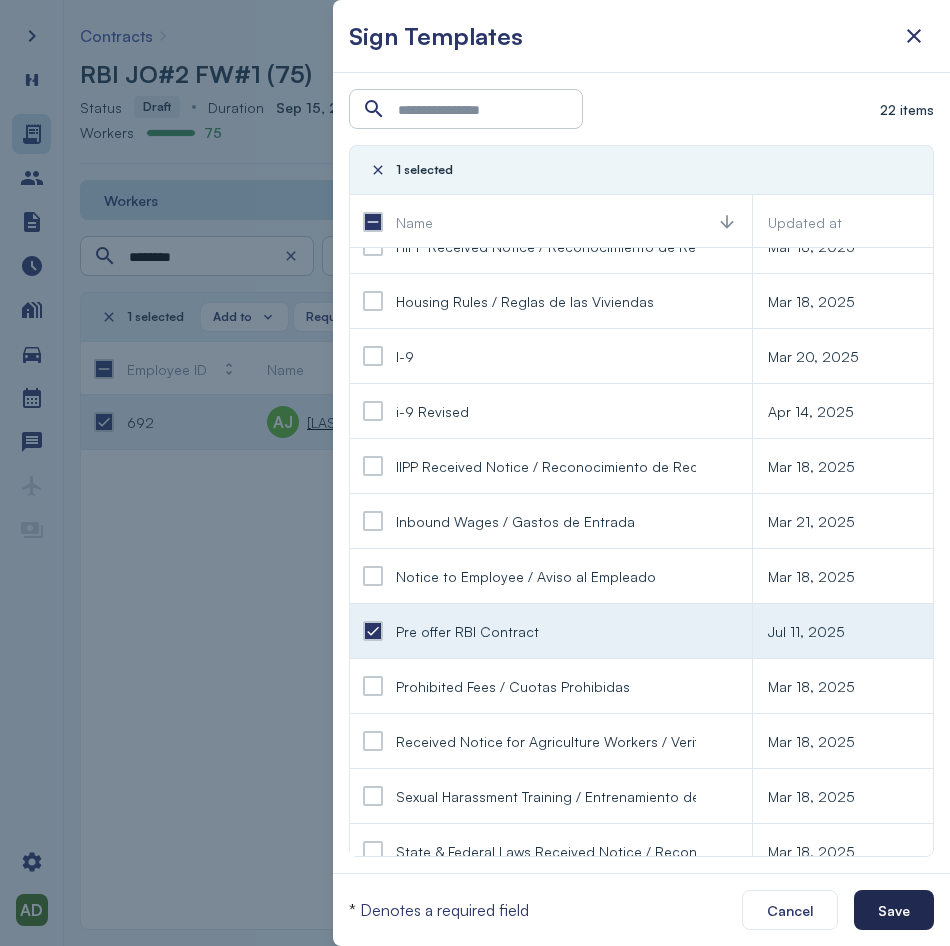 click on "Save" at bounding box center [894, 910] 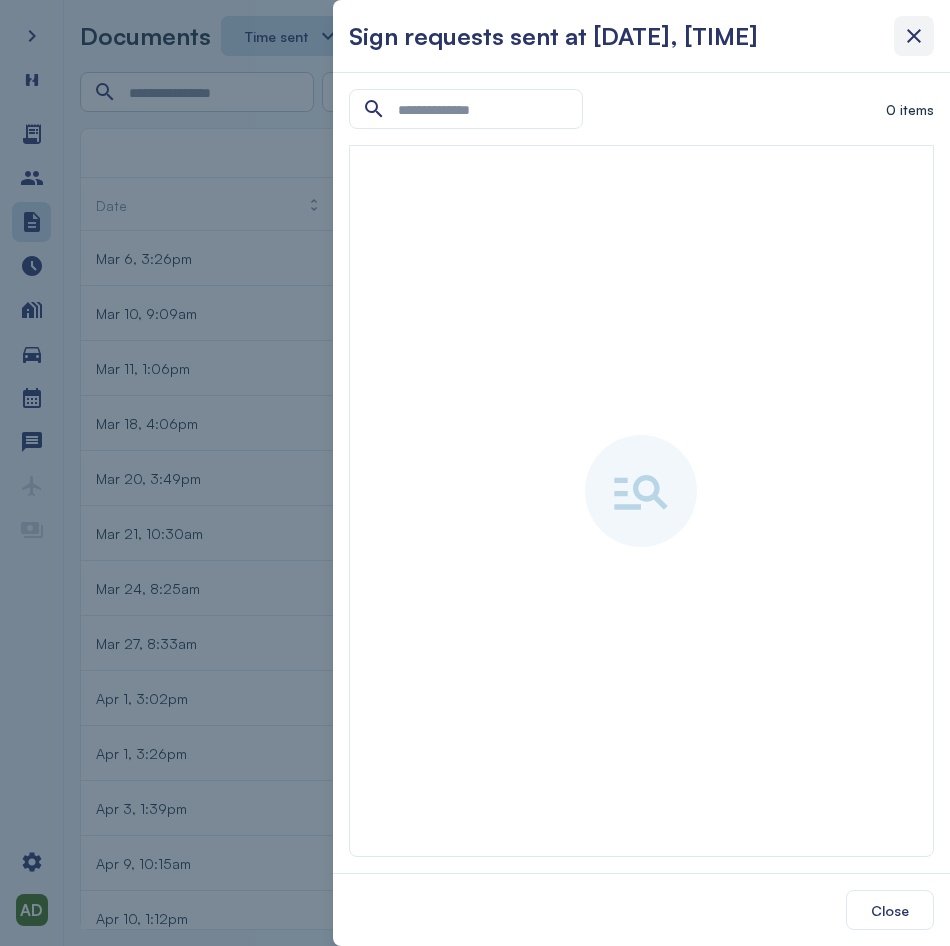 click at bounding box center (914, 36) 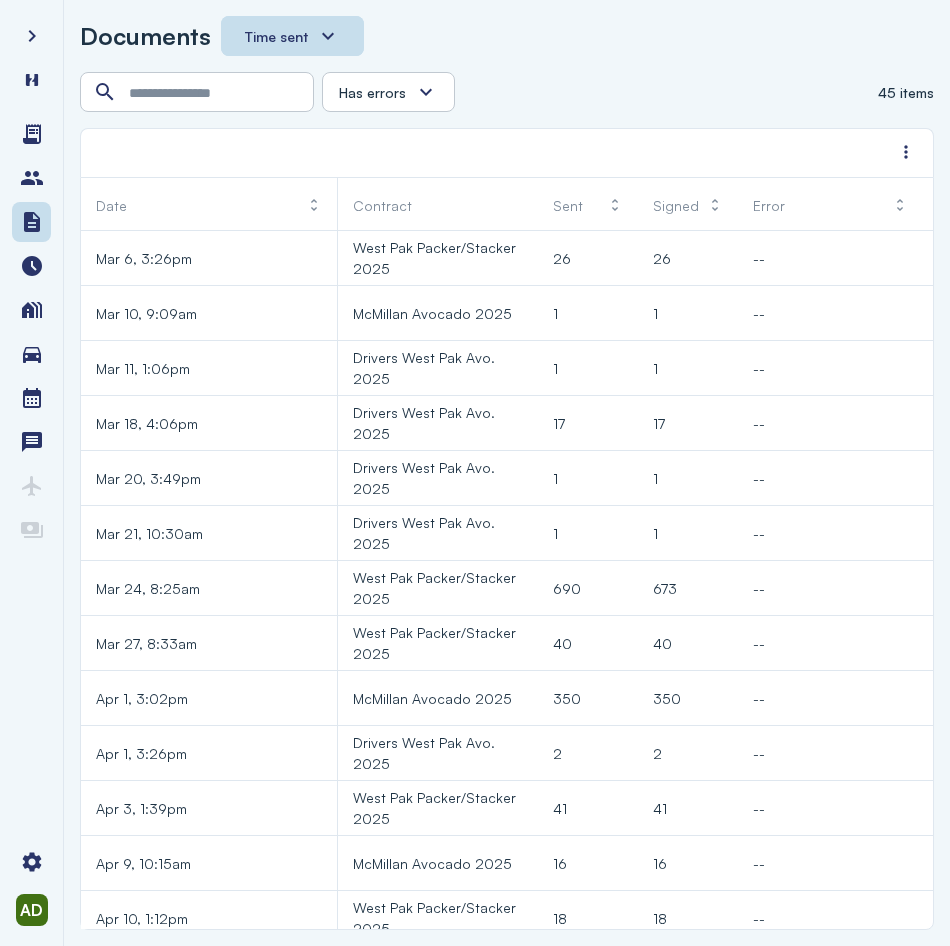 click 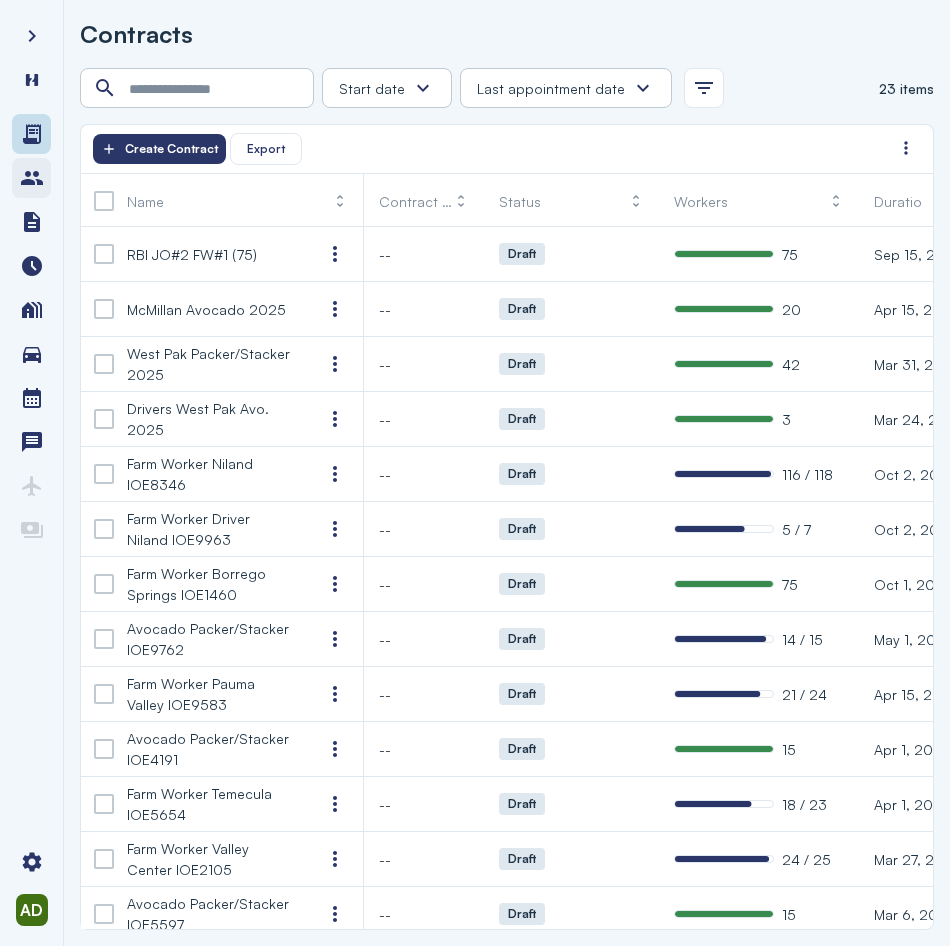 click at bounding box center (32, 178) 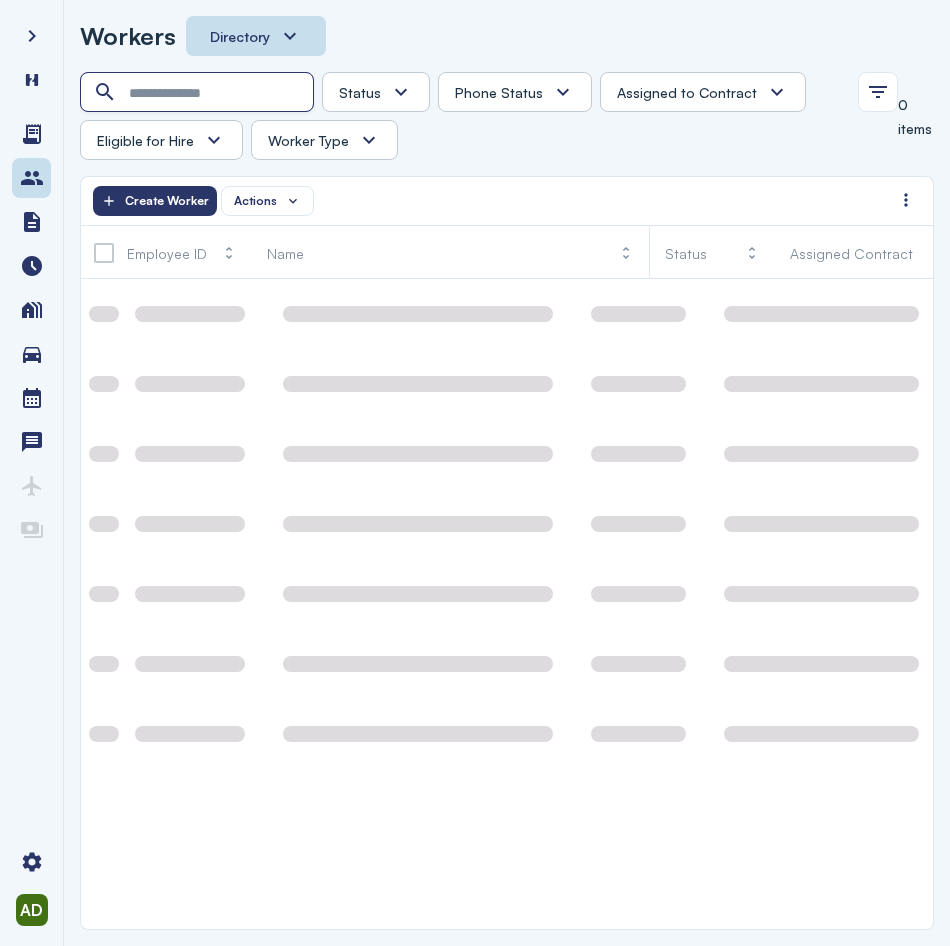 click at bounding box center (199, 93) 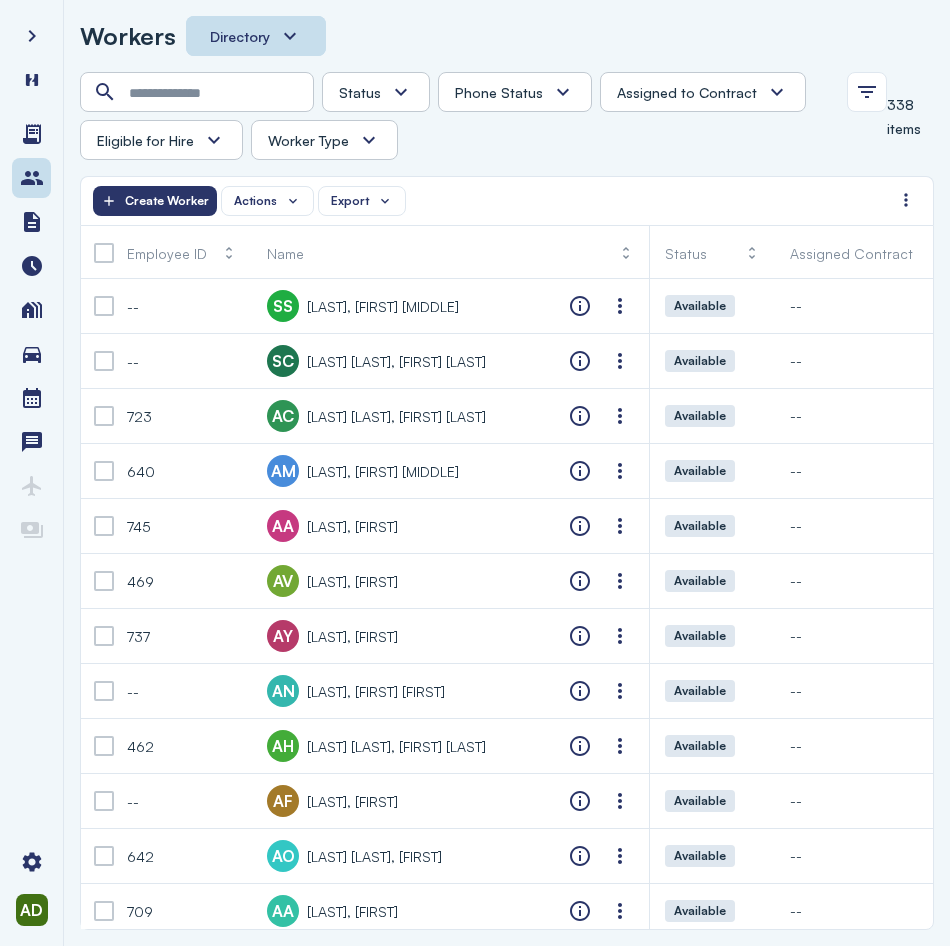 drag, startPoint x: 195, startPoint y: 68, endPoint x: 190, endPoint y: 86, distance: 18.681541 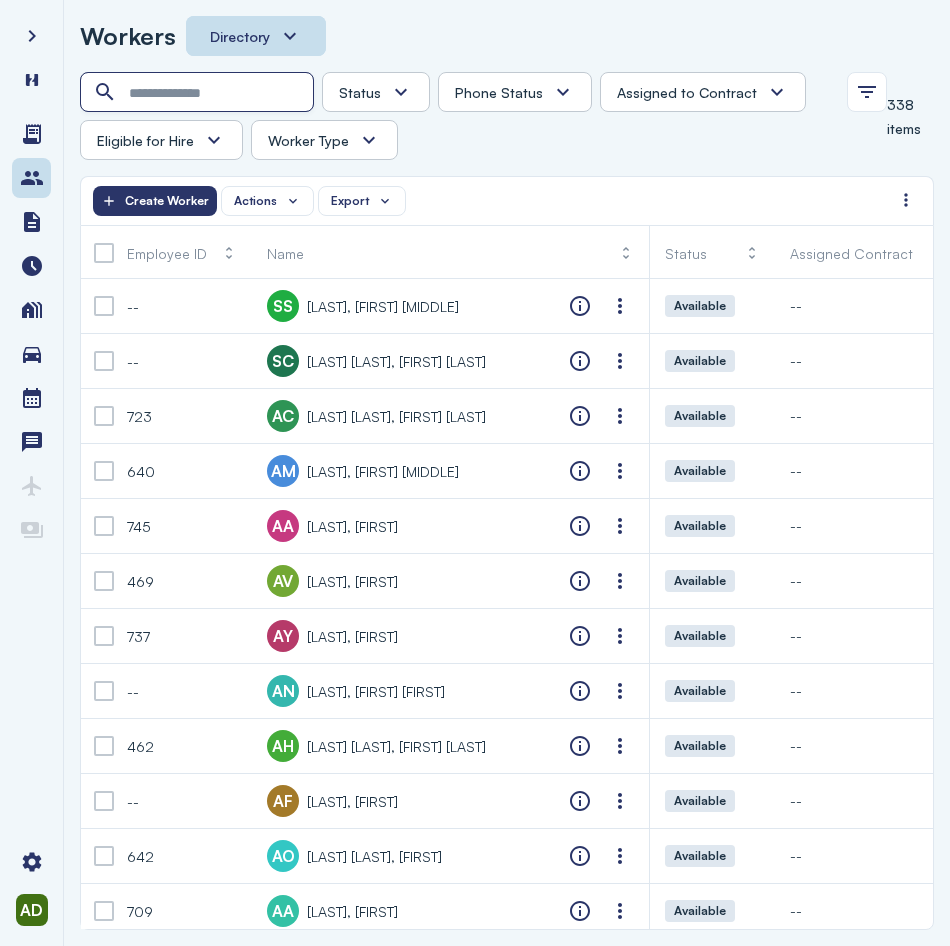 click at bounding box center (199, 93) 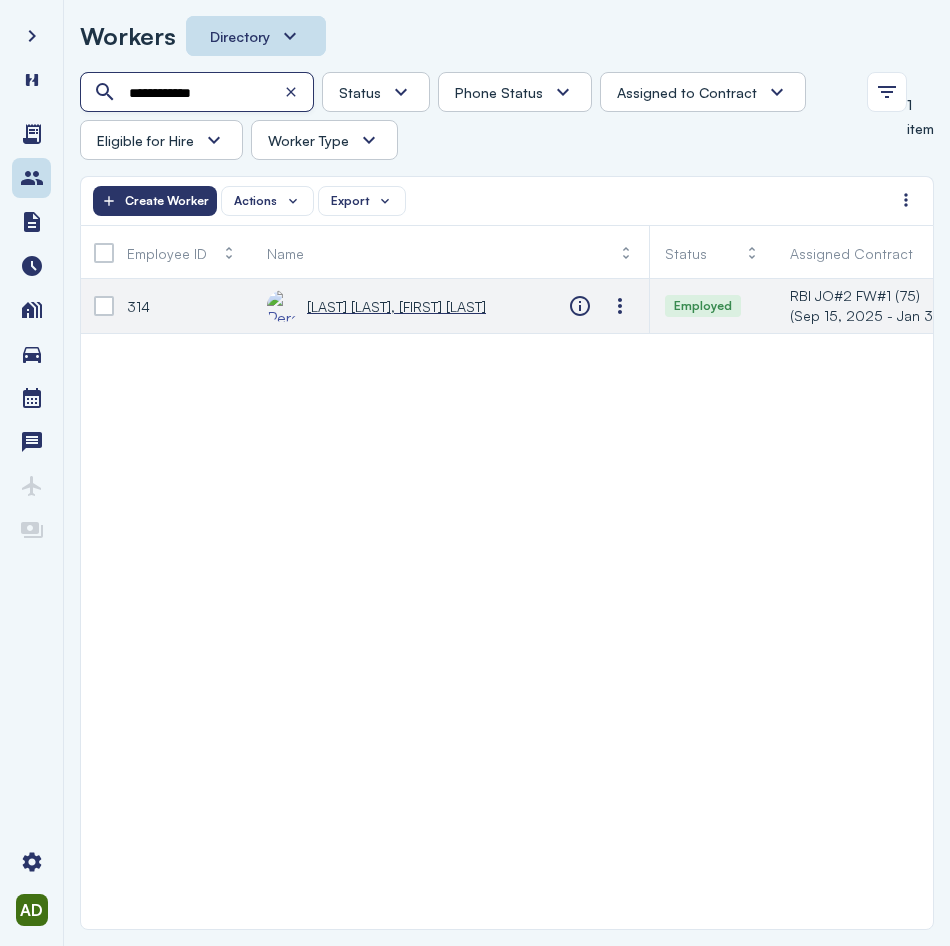 type on "**********" 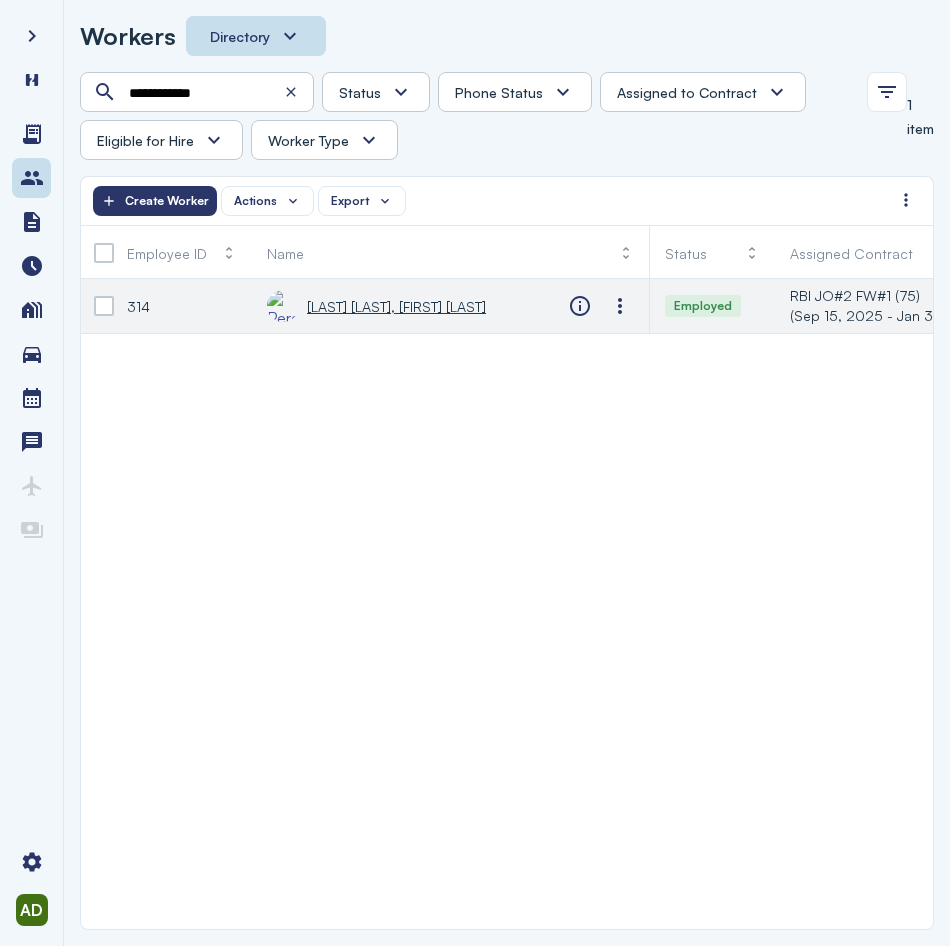 click on "[LAST] [LAST], [FIRST] [LAST]" at bounding box center [396, 306] 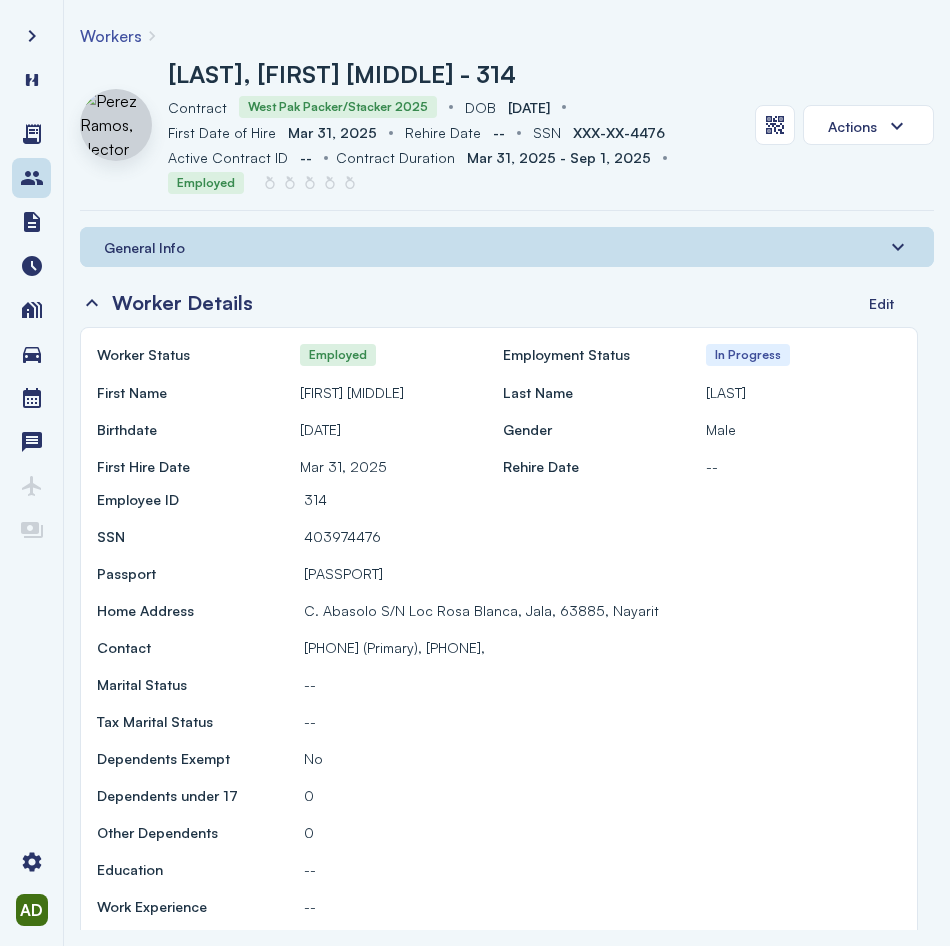 click on "General Info" at bounding box center [144, 247] 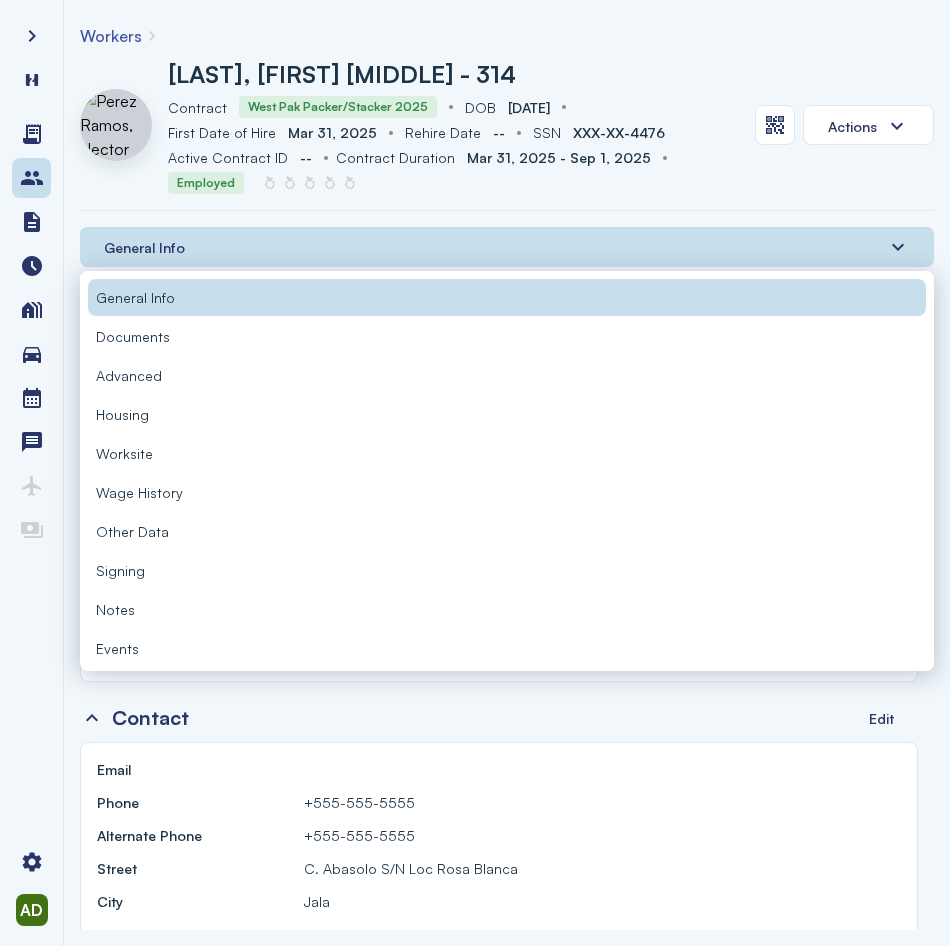 click on "Active Contract ID   Active Contract ID   --   Contract Duration   Contract Duration   [DATE] - [DATE]   Employed" at bounding box center [453, 170] 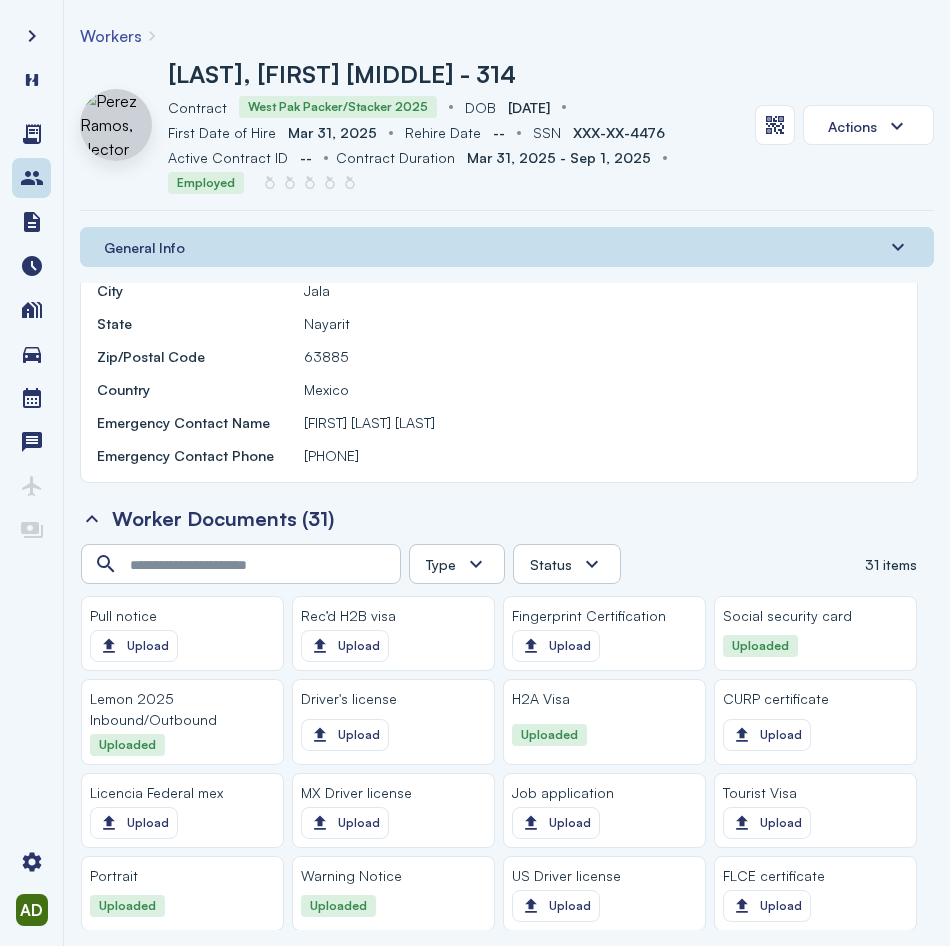 scroll, scrollTop: 1600, scrollLeft: 0, axis: vertical 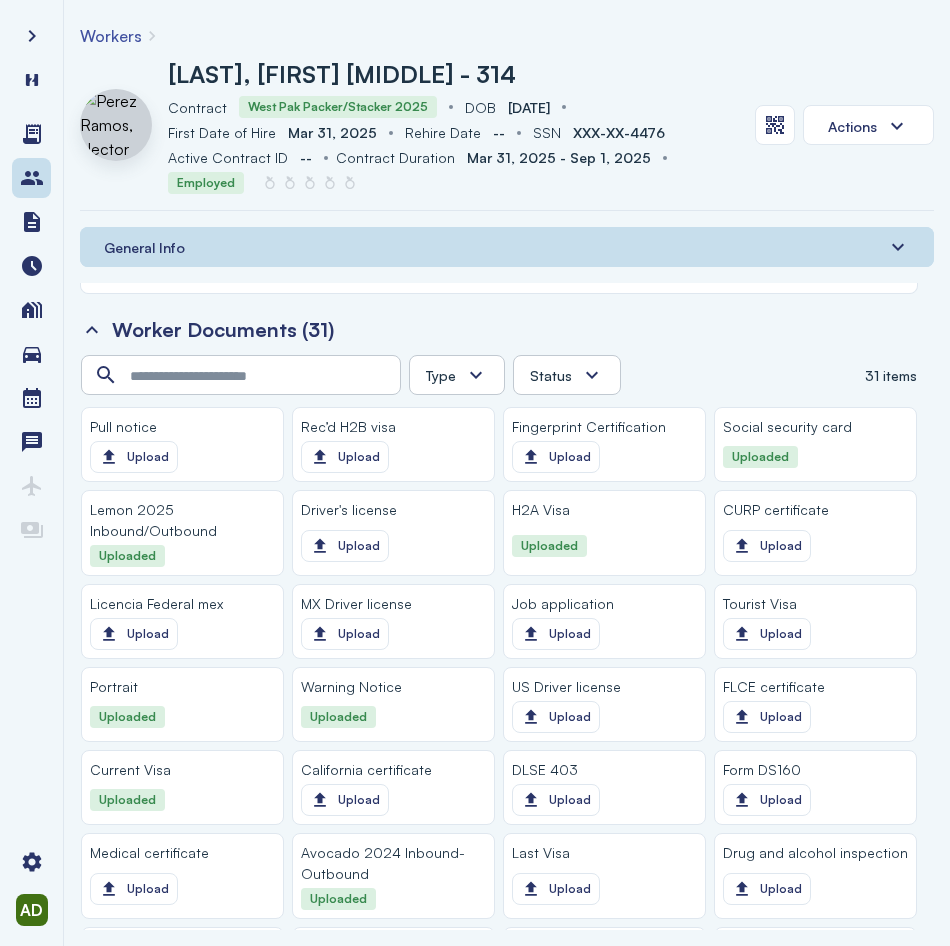 click 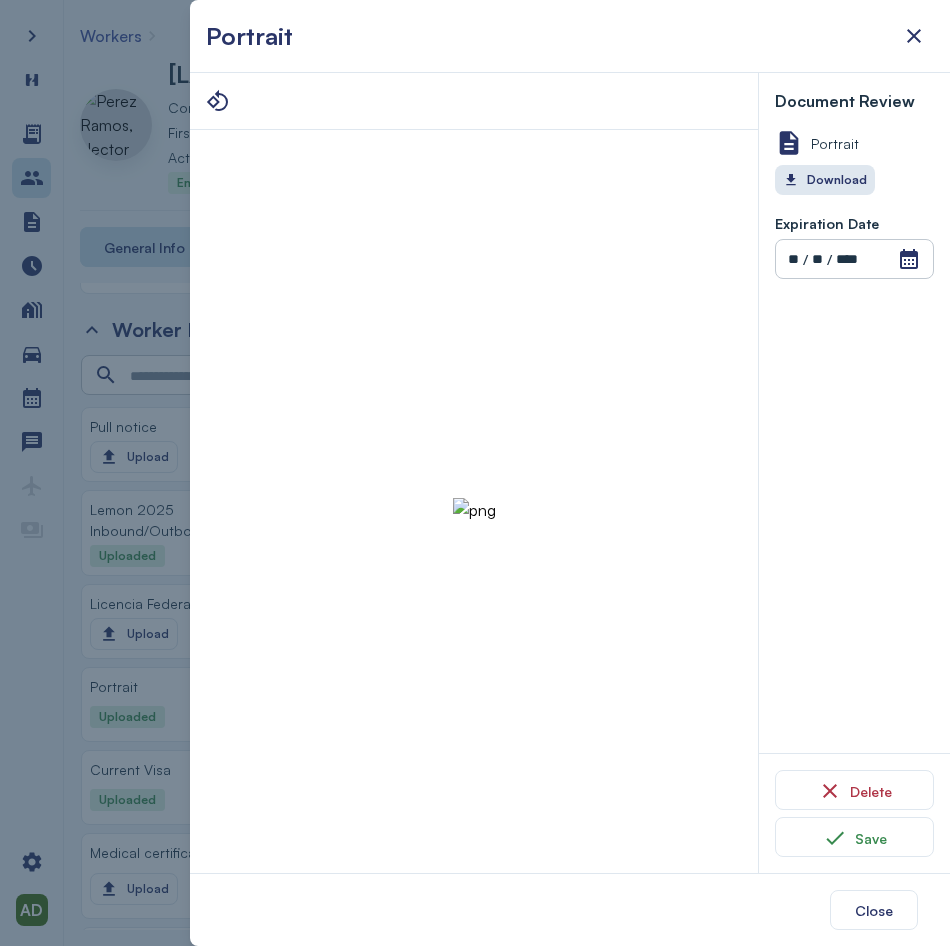 click at bounding box center [475, 473] 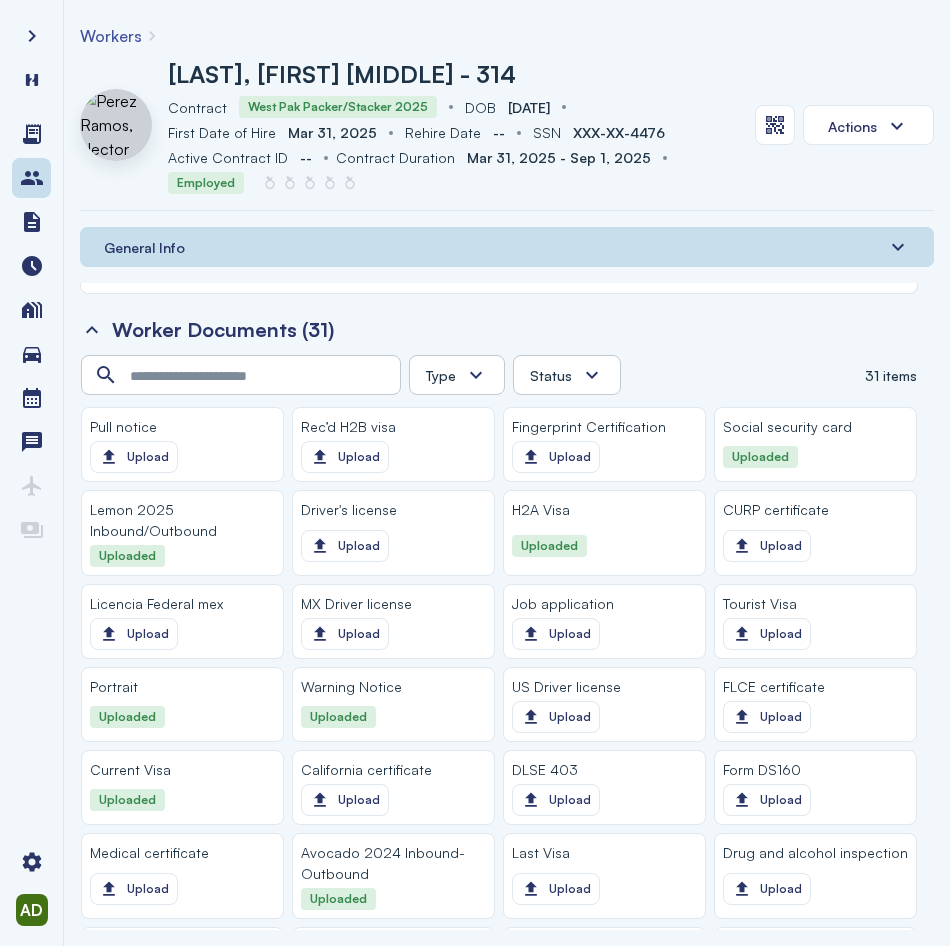 click 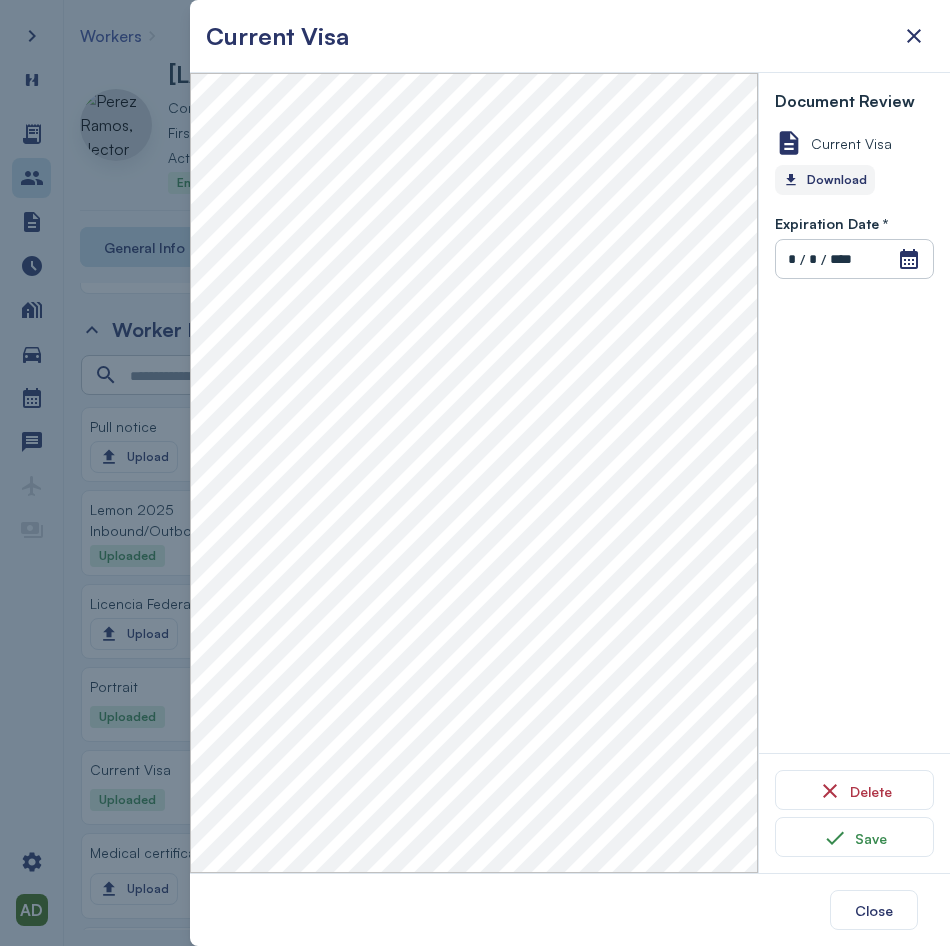 click on "Download" 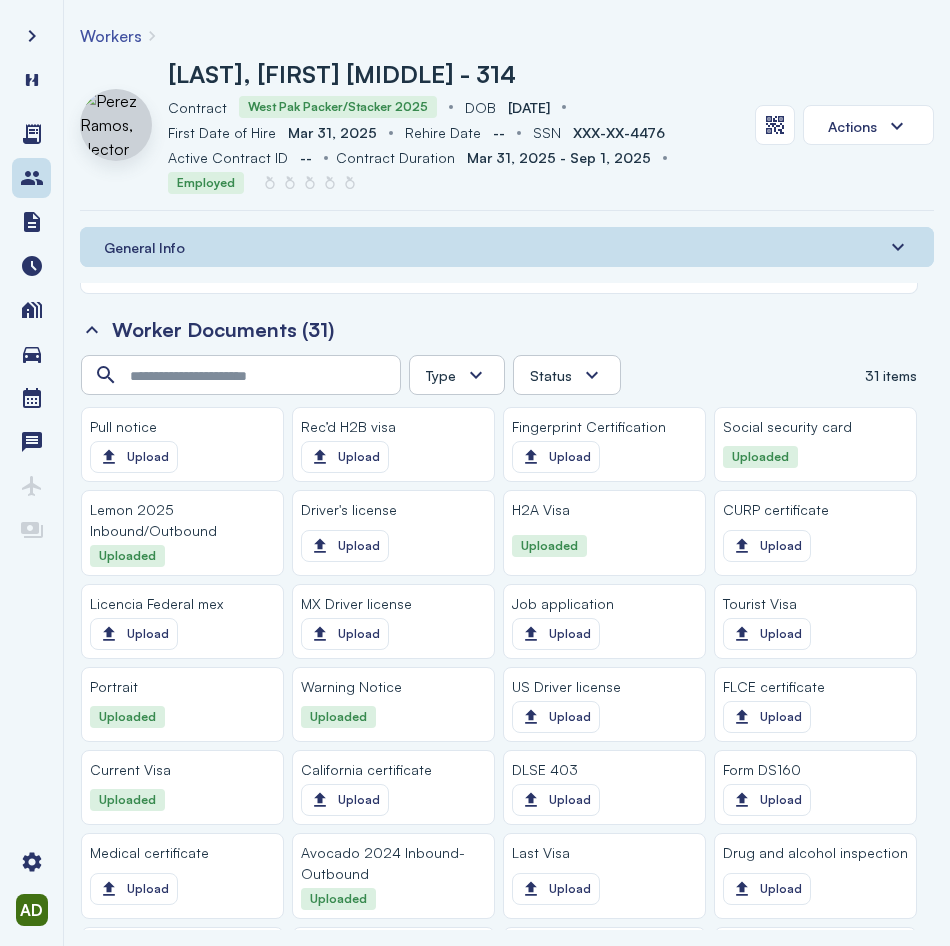 click 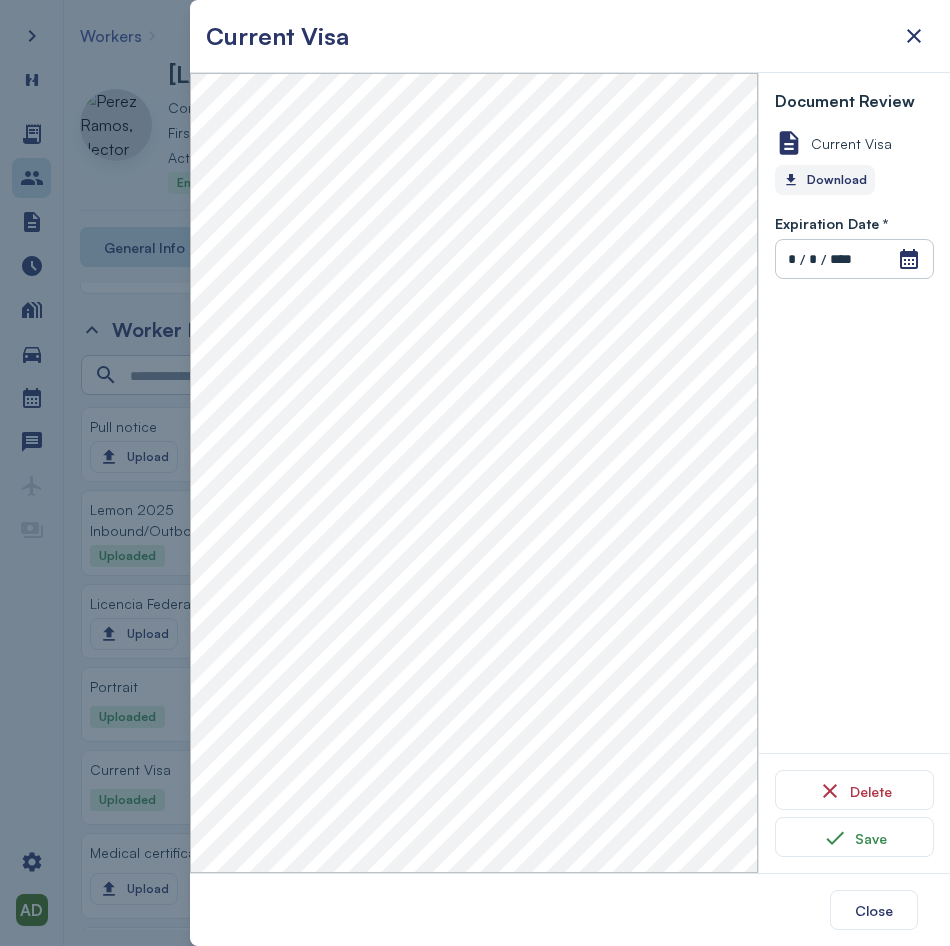 click on "Download" at bounding box center [825, 180] 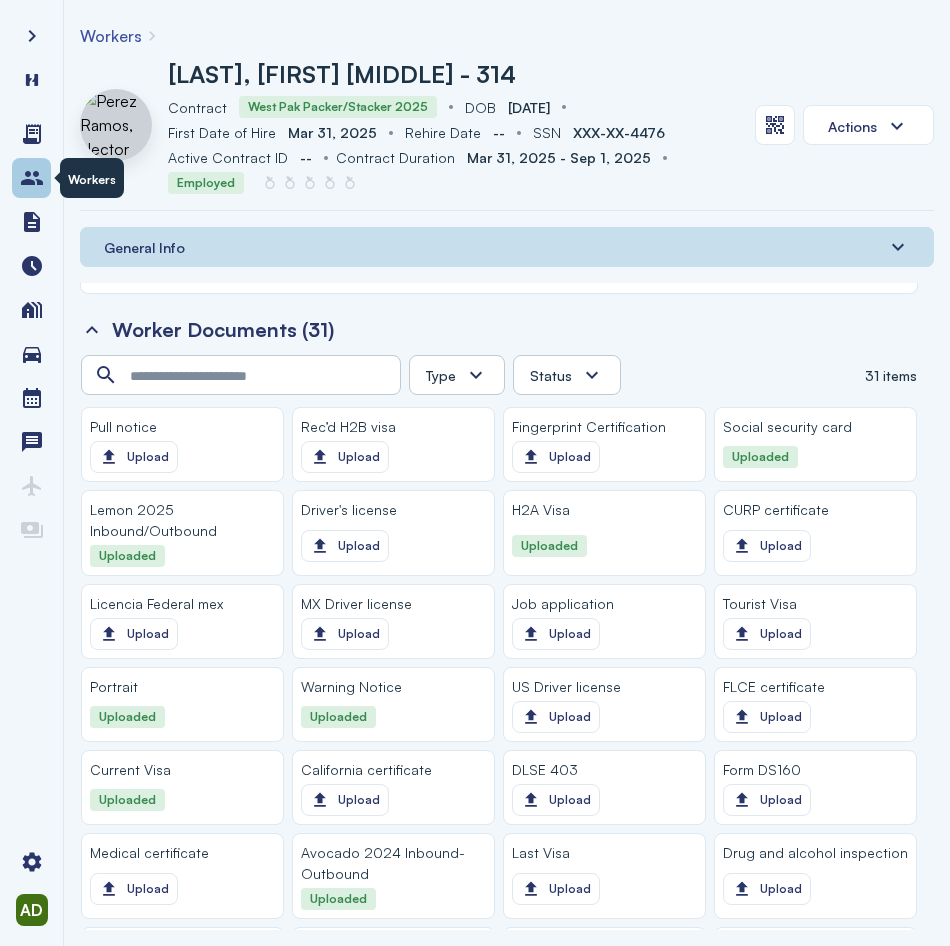 click at bounding box center (32, 178) 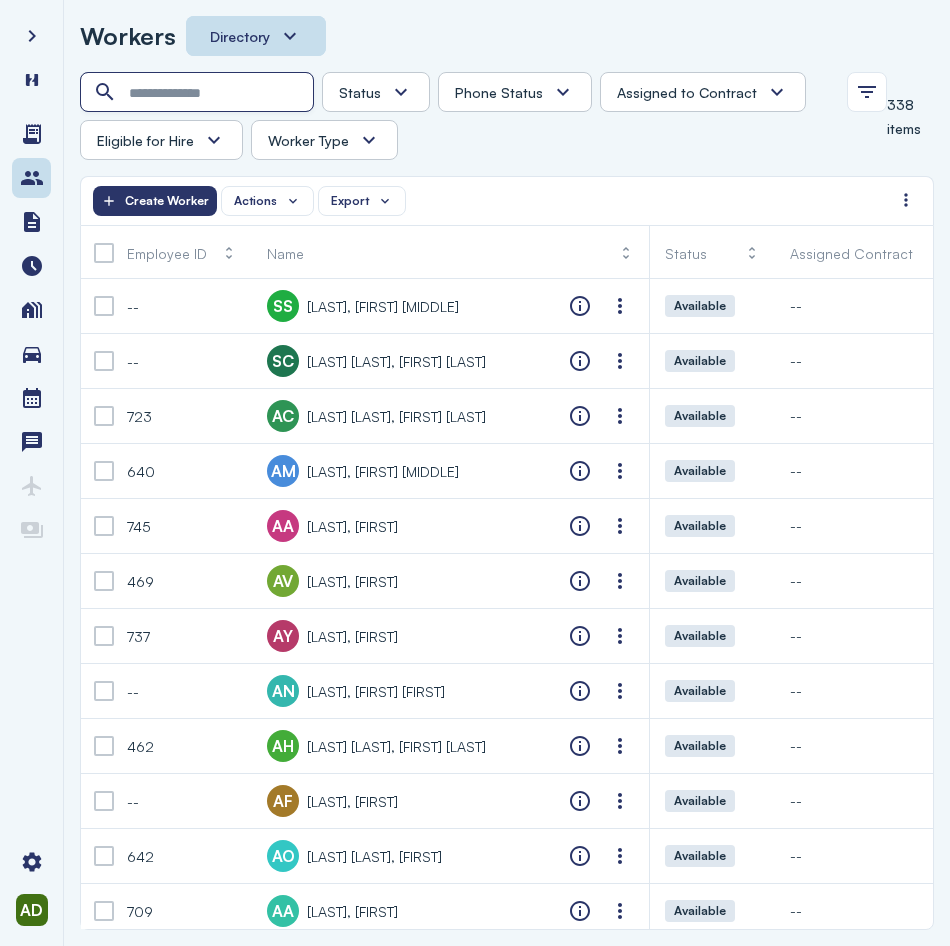 click at bounding box center (199, 93) 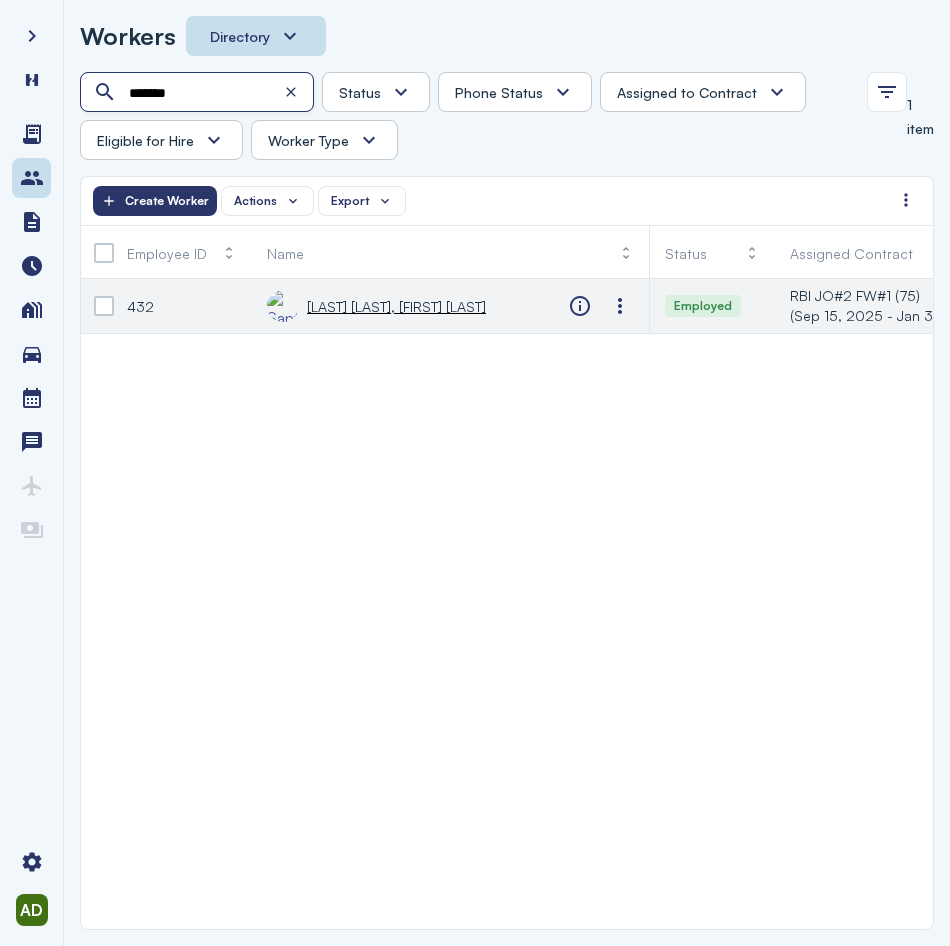 type on "*******" 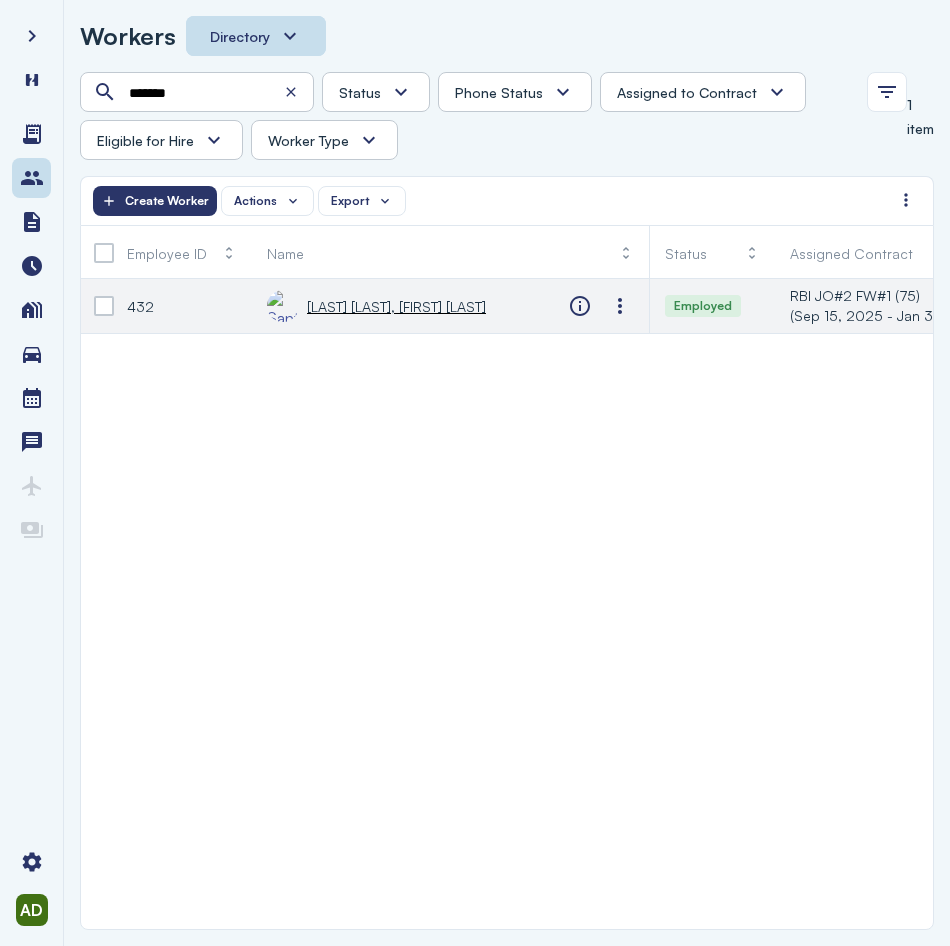 click on "[LAST] [LAST], [FIRST] [LAST]" at bounding box center [376, 306] 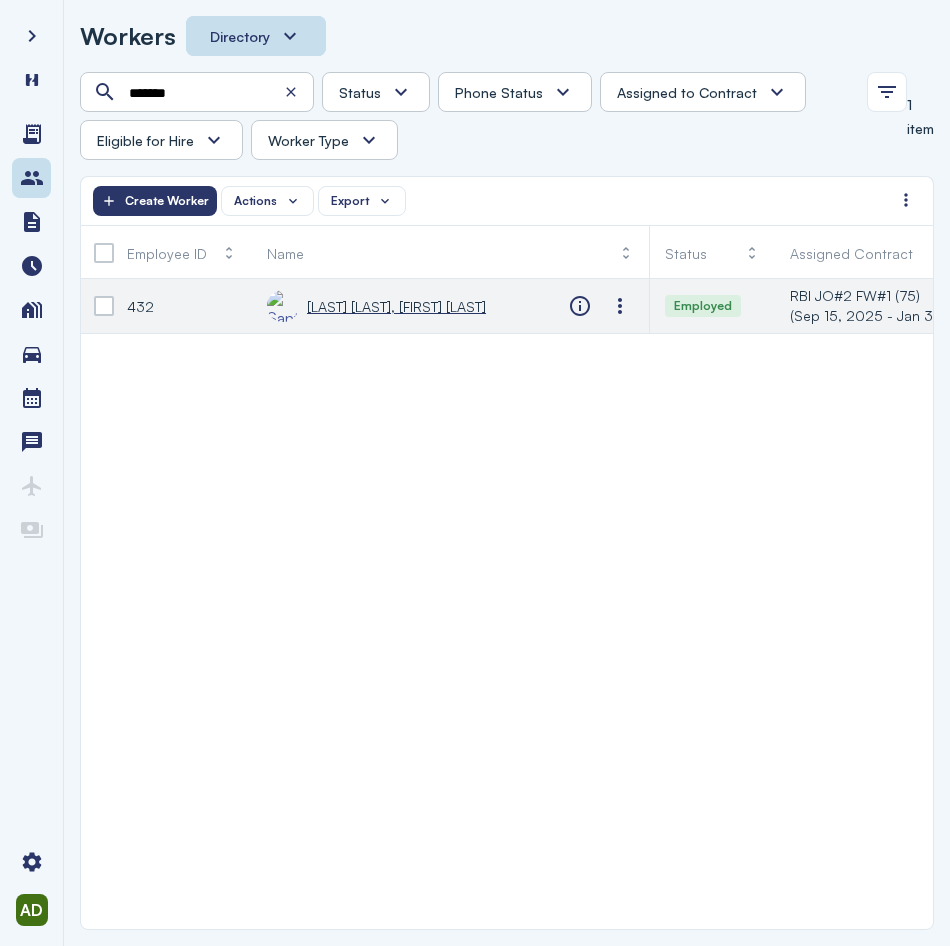 click on "[LAST] [LAST], [FIRST] [LAST]" at bounding box center [396, 306] 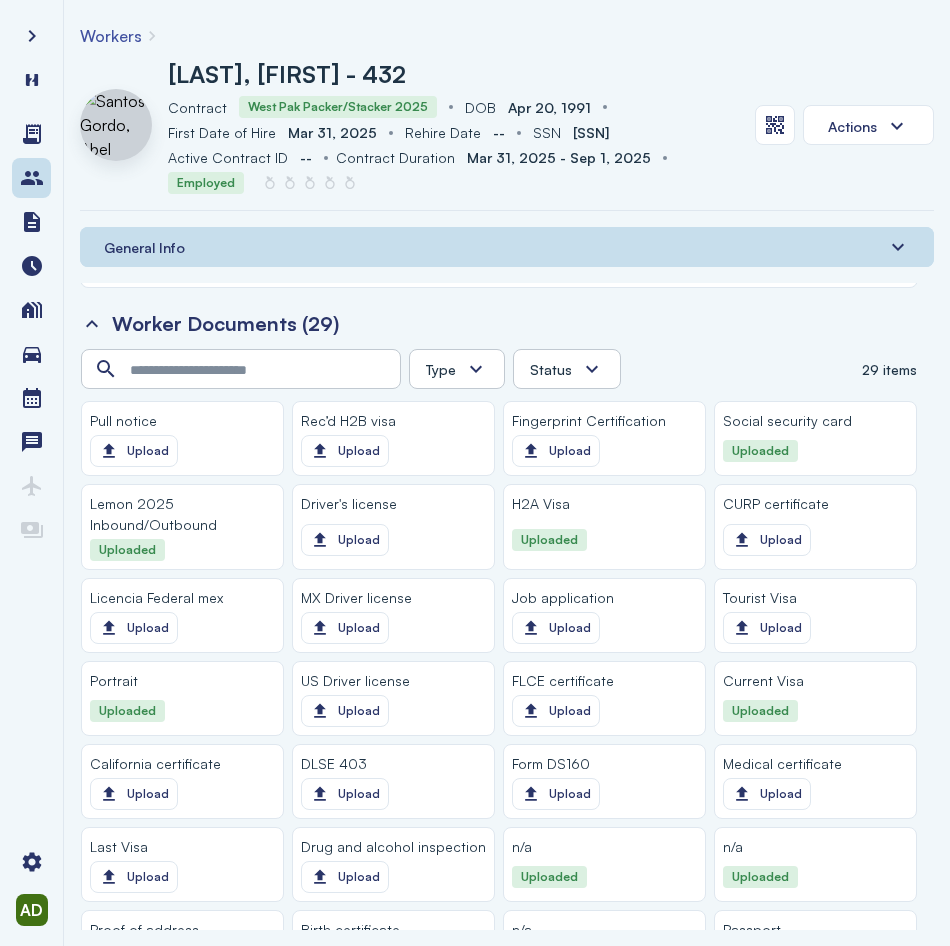 scroll, scrollTop: 1700, scrollLeft: 0, axis: vertical 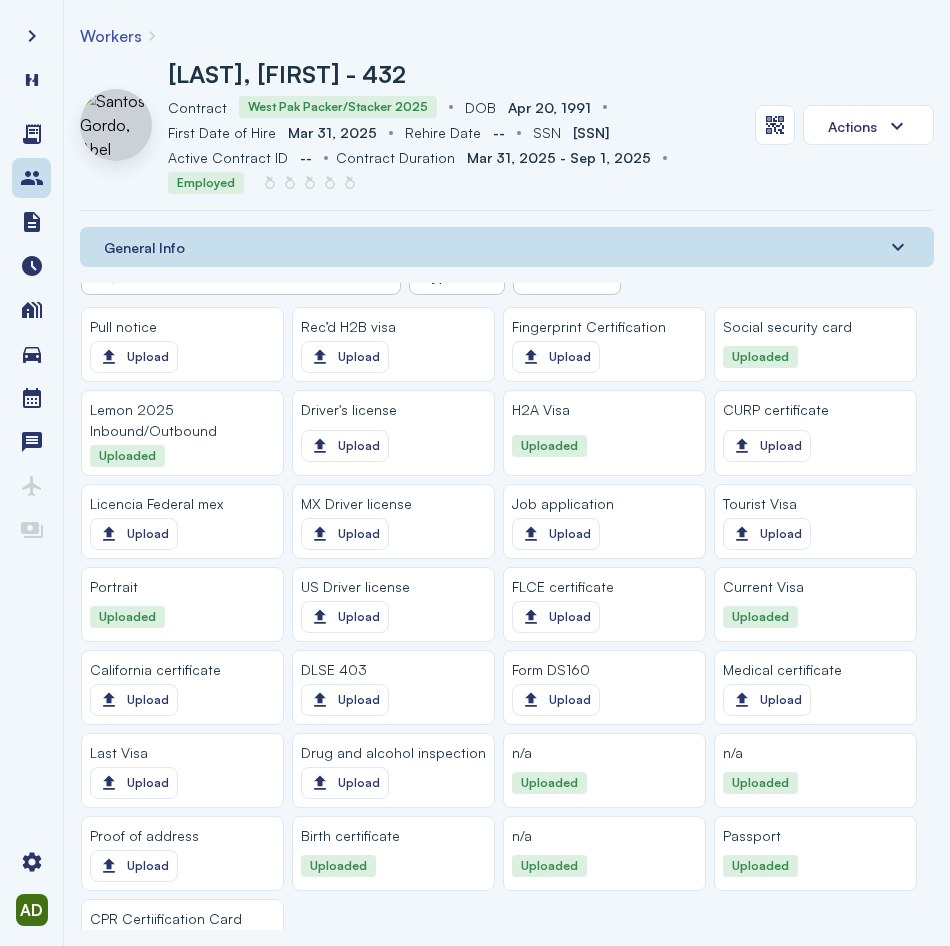 click 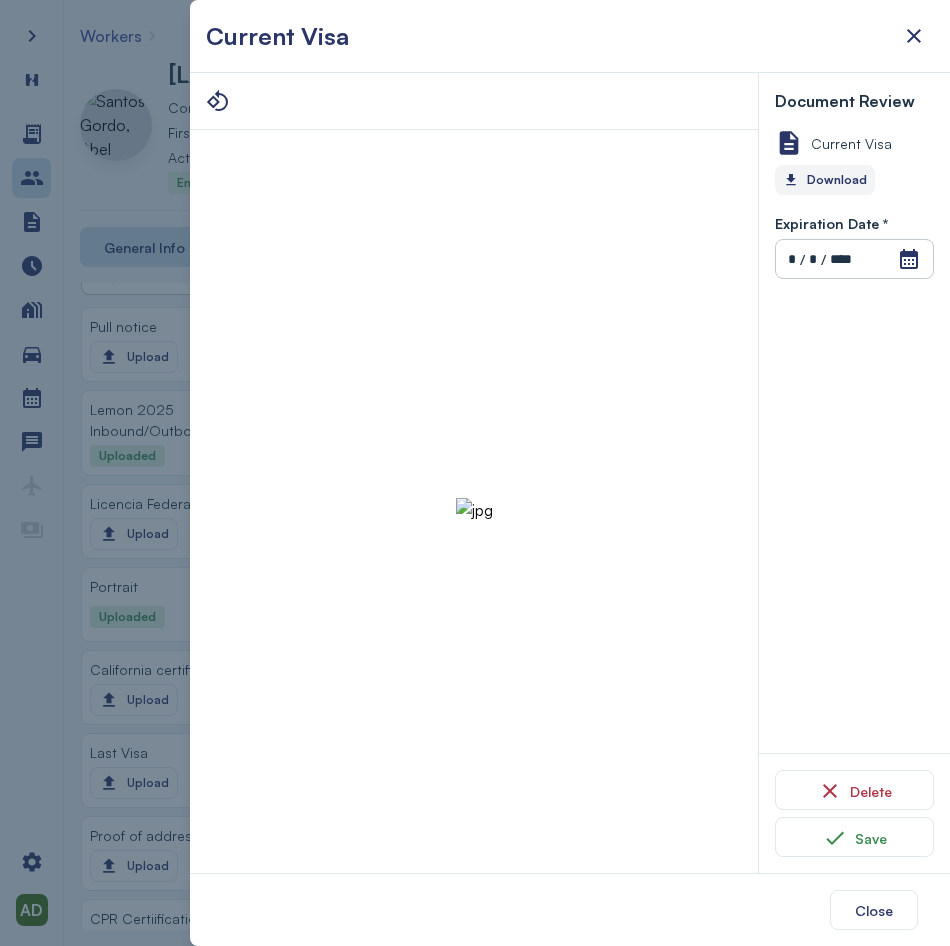 click on "Download" 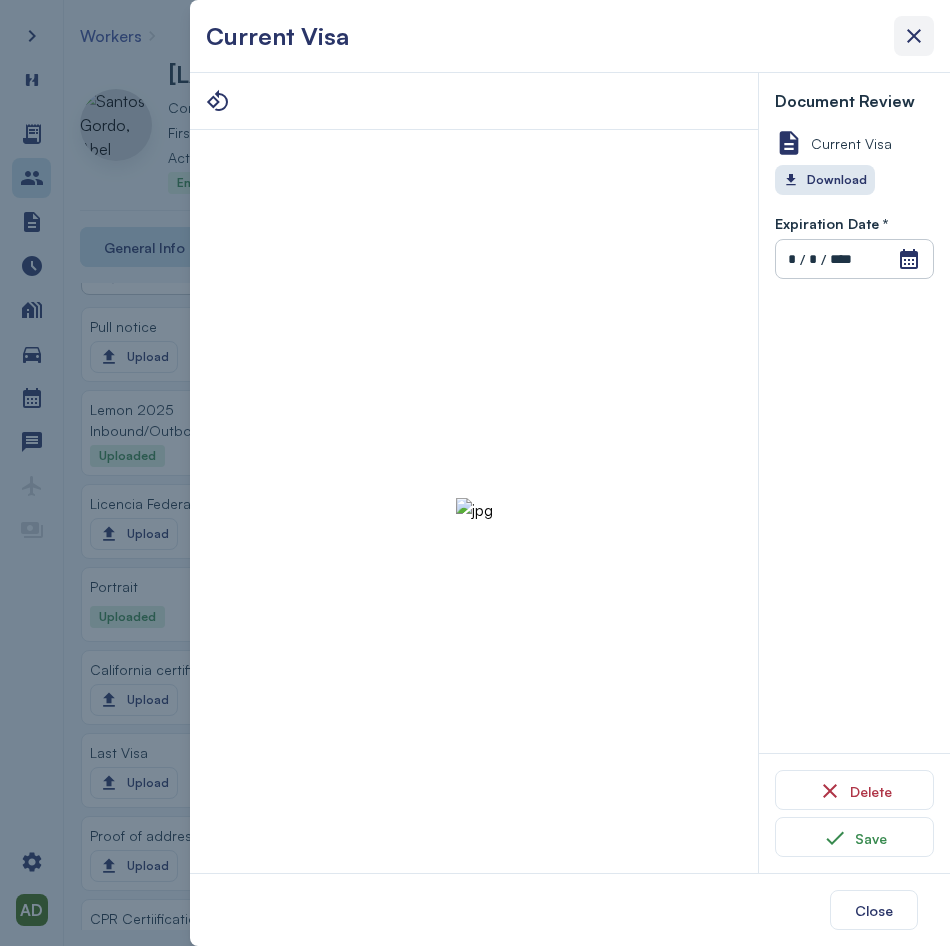 click at bounding box center (914, 36) 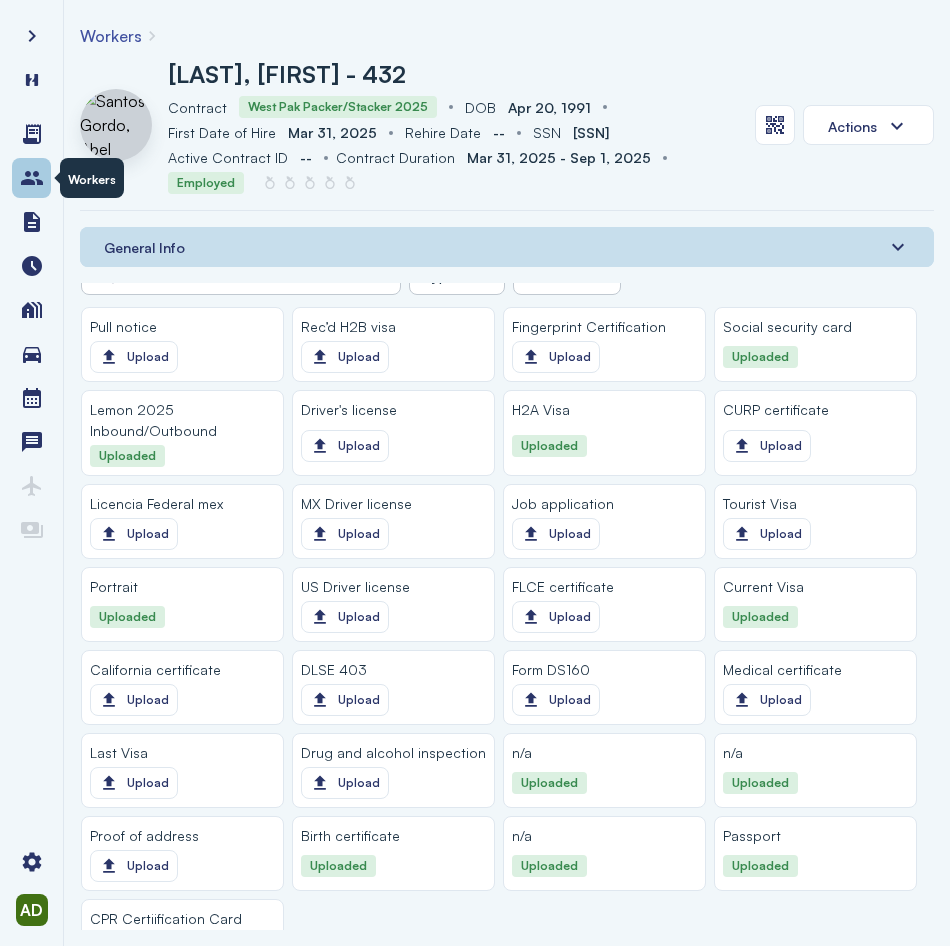 click at bounding box center (32, 178) 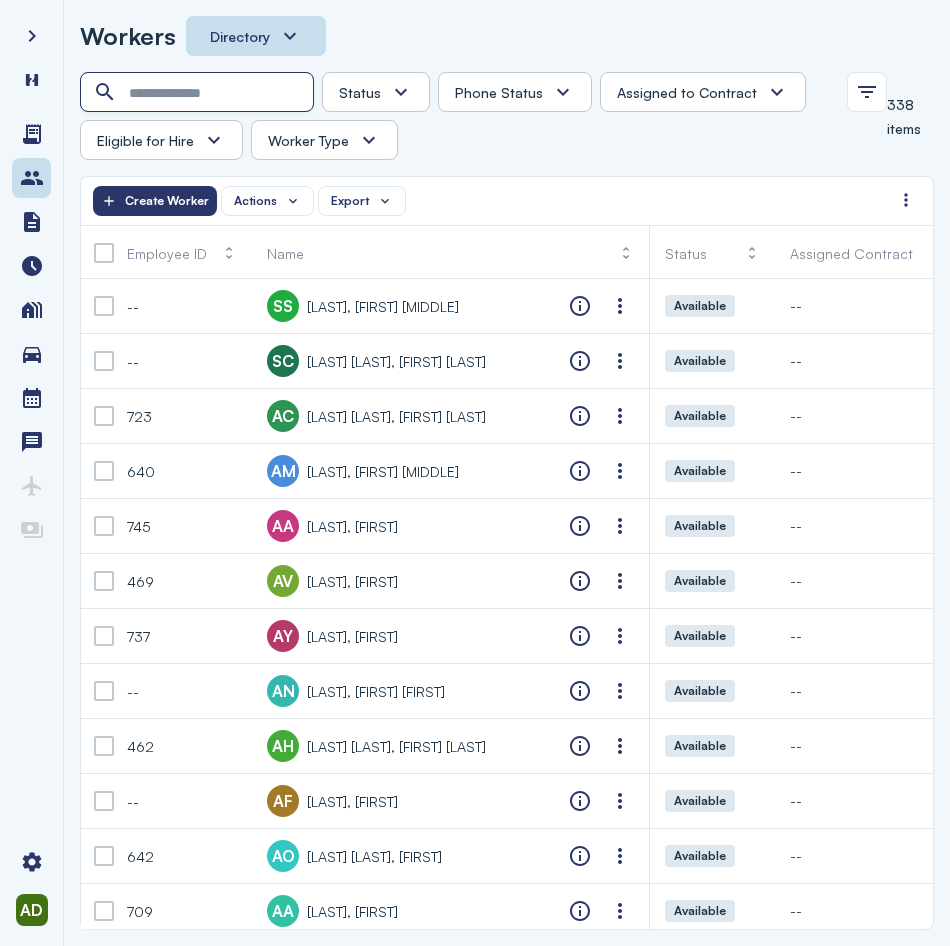 click at bounding box center (199, 93) 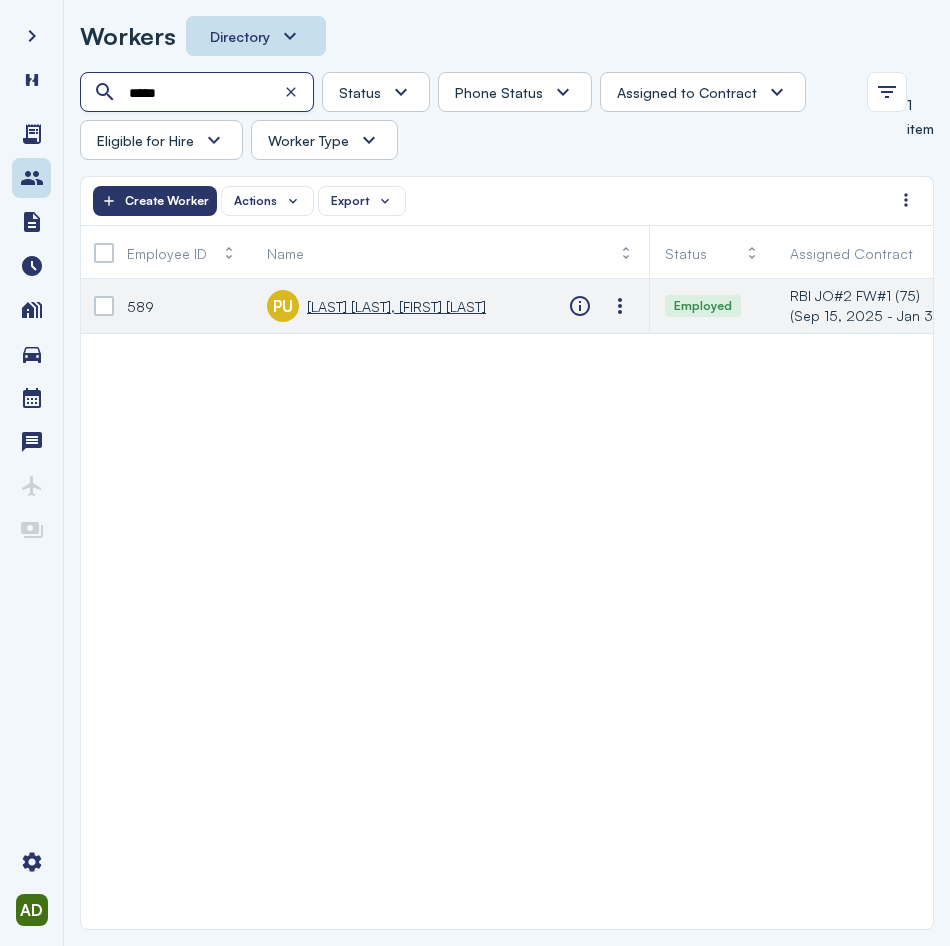 type on "*****" 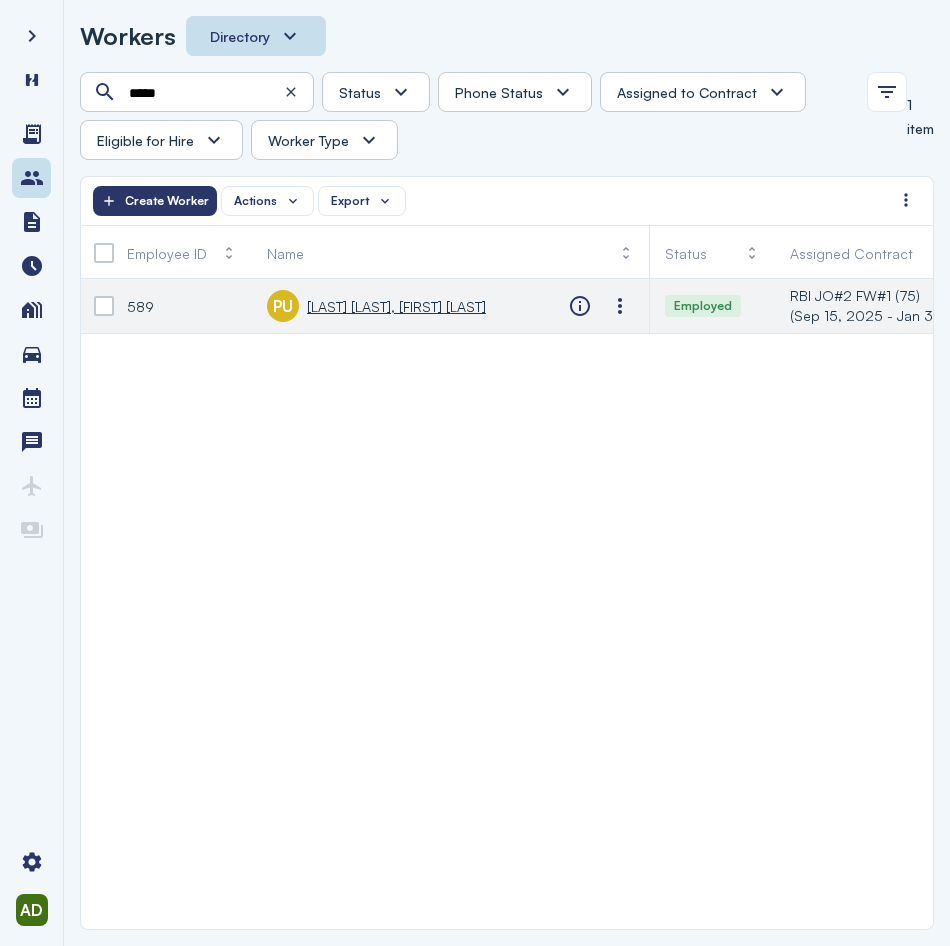 click on "[LAST] [LAST], [FIRST] [LAST]" at bounding box center (396, 306) 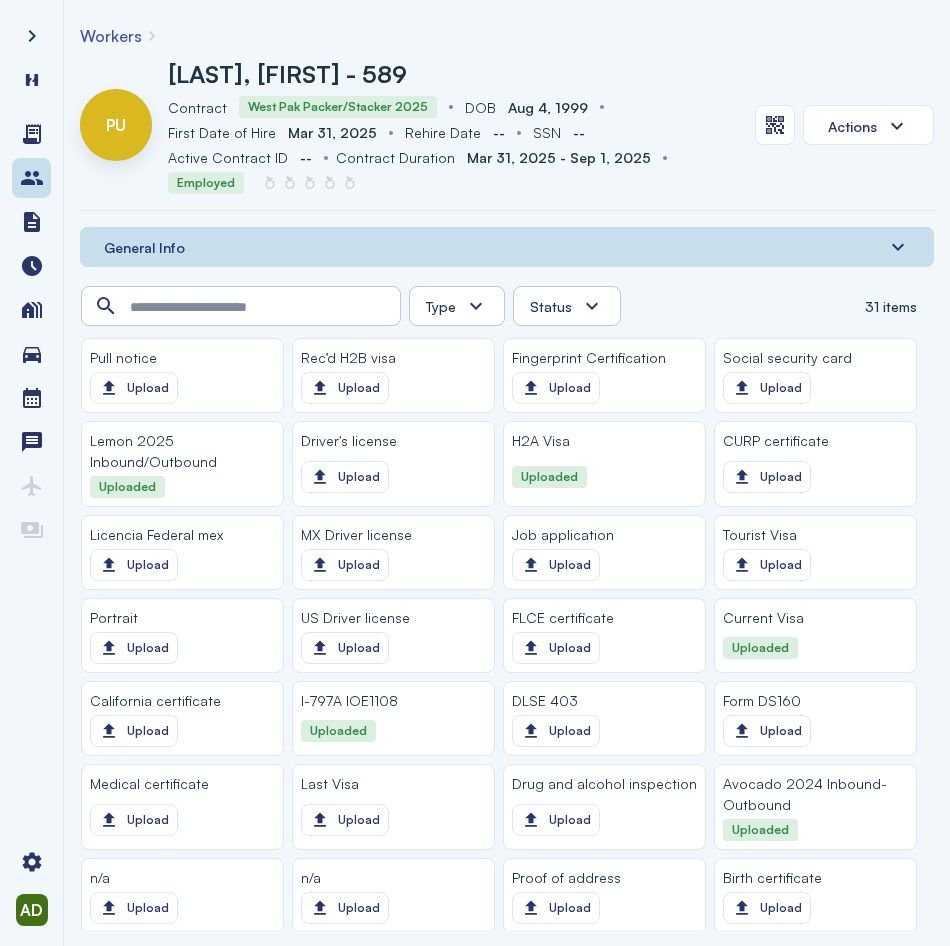 scroll, scrollTop: 1700, scrollLeft: 0, axis: vertical 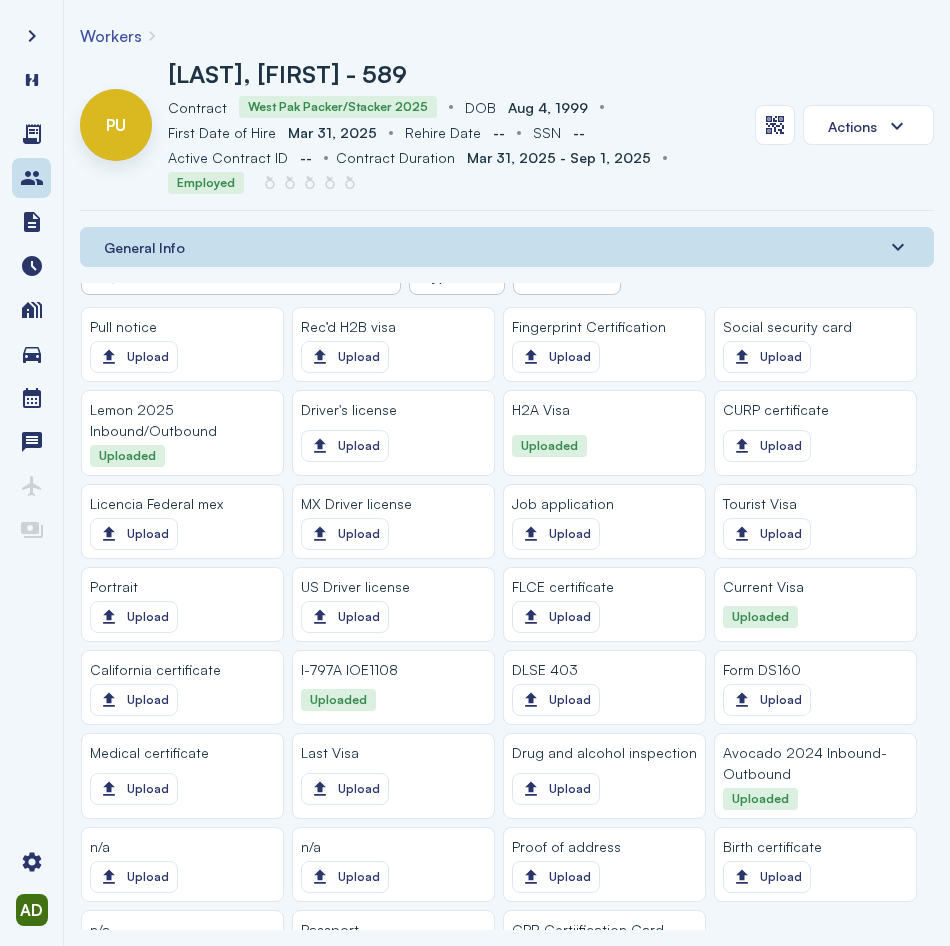 click 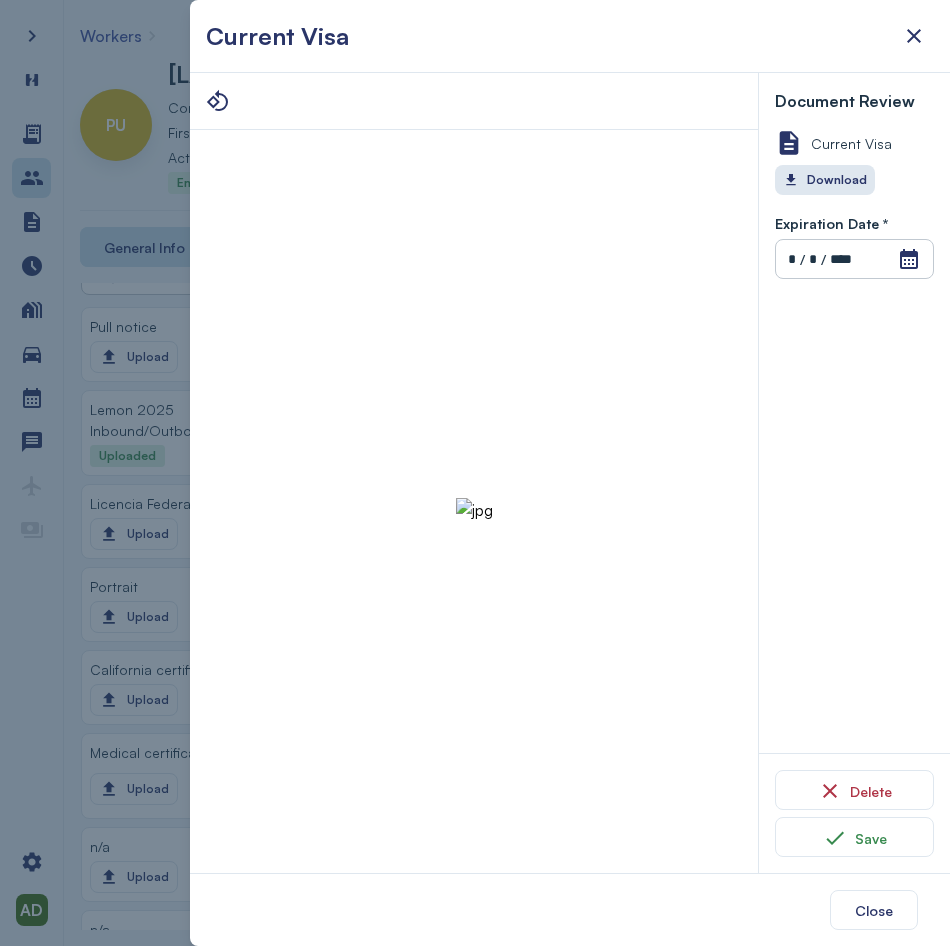 click on "Document Review       Current Visa      Download" at bounding box center [854, 142] 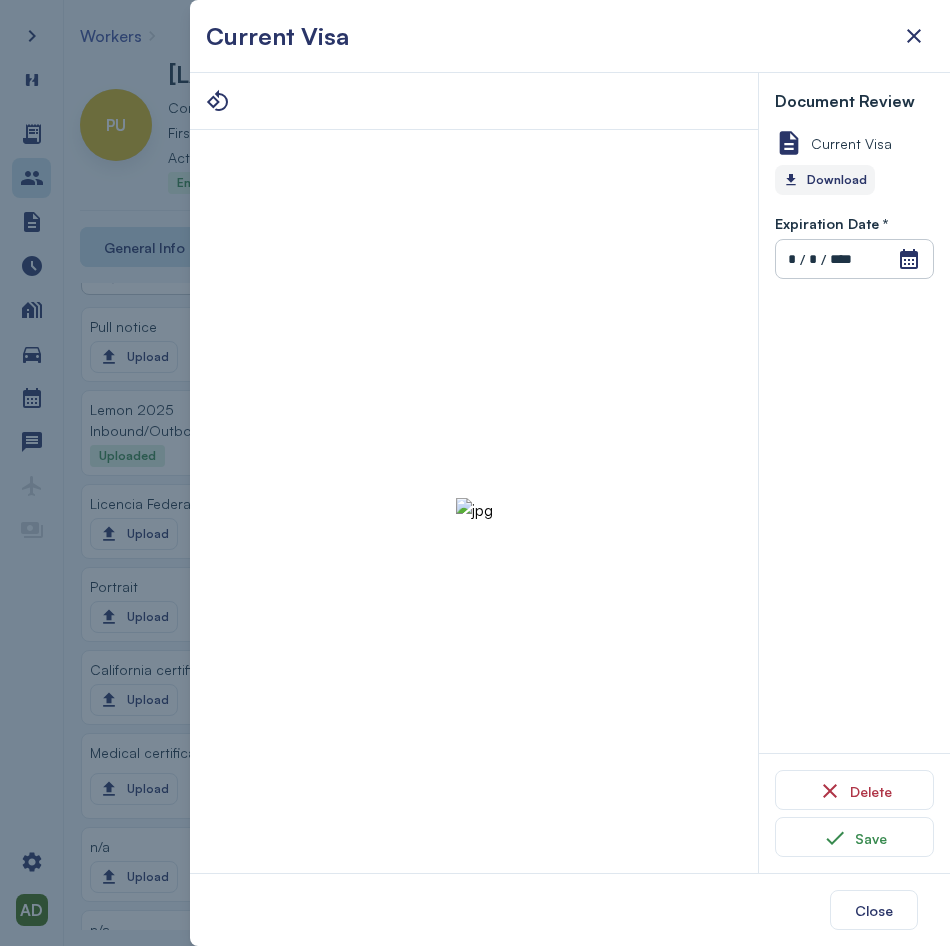 click on "Download" 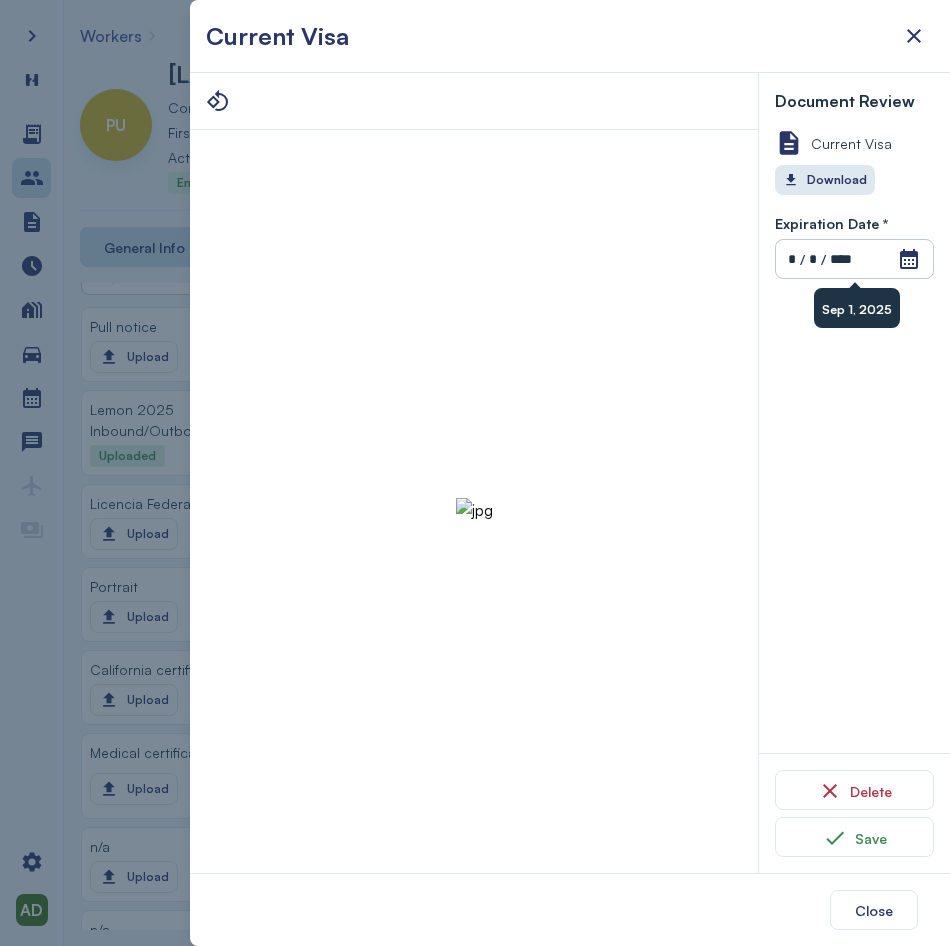click on "Sep 1, 2025" at bounding box center [857, 308] 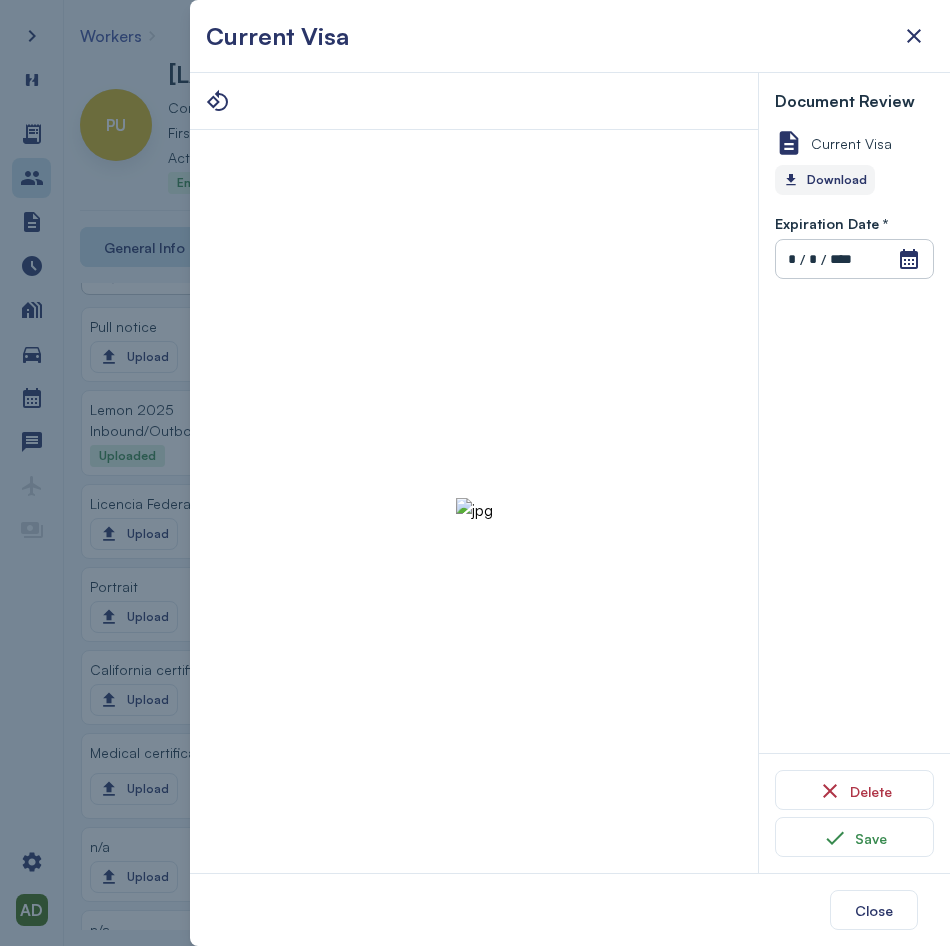 click on "Download" at bounding box center [825, 180] 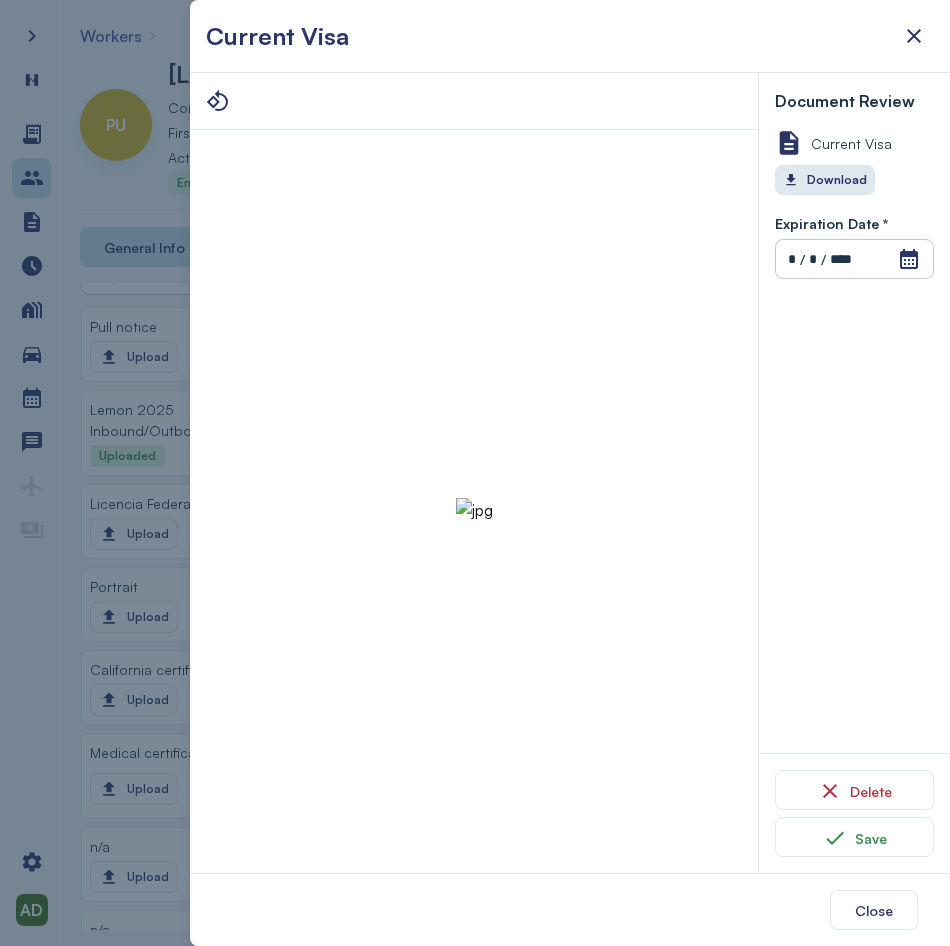 click at bounding box center (474, 510) 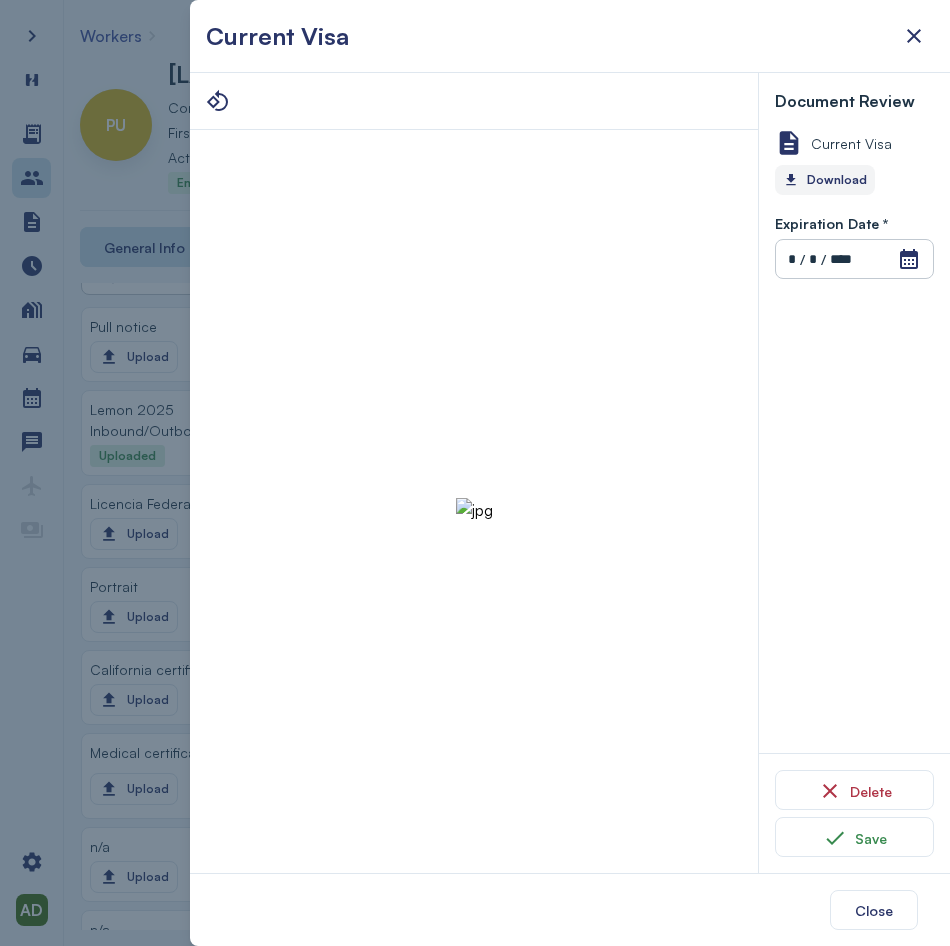 click on "Download" 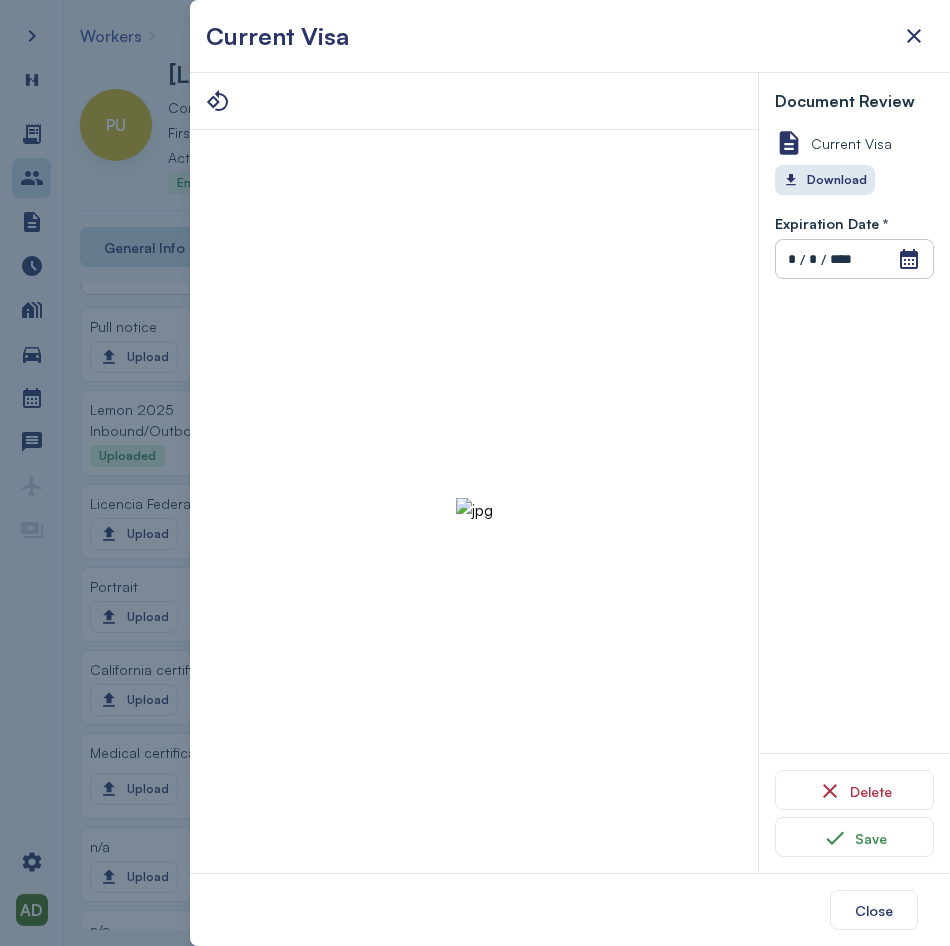 click at bounding box center (474, 510) 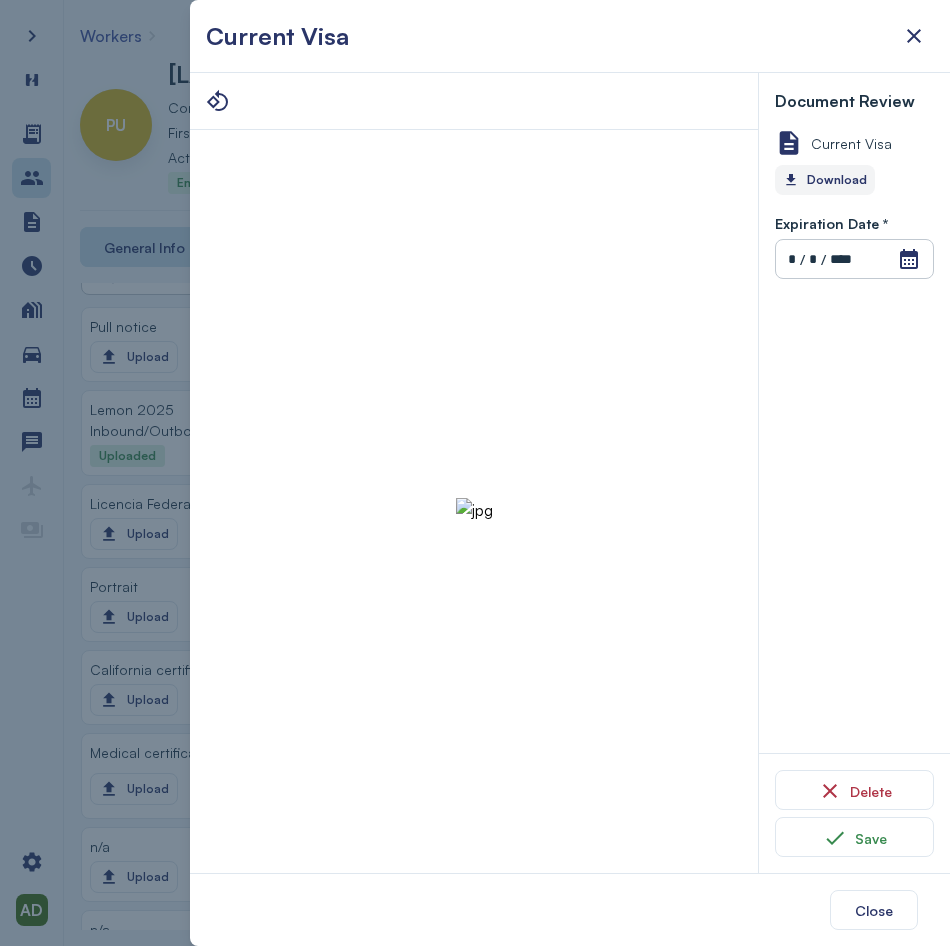 click on "Download" at bounding box center [825, 180] 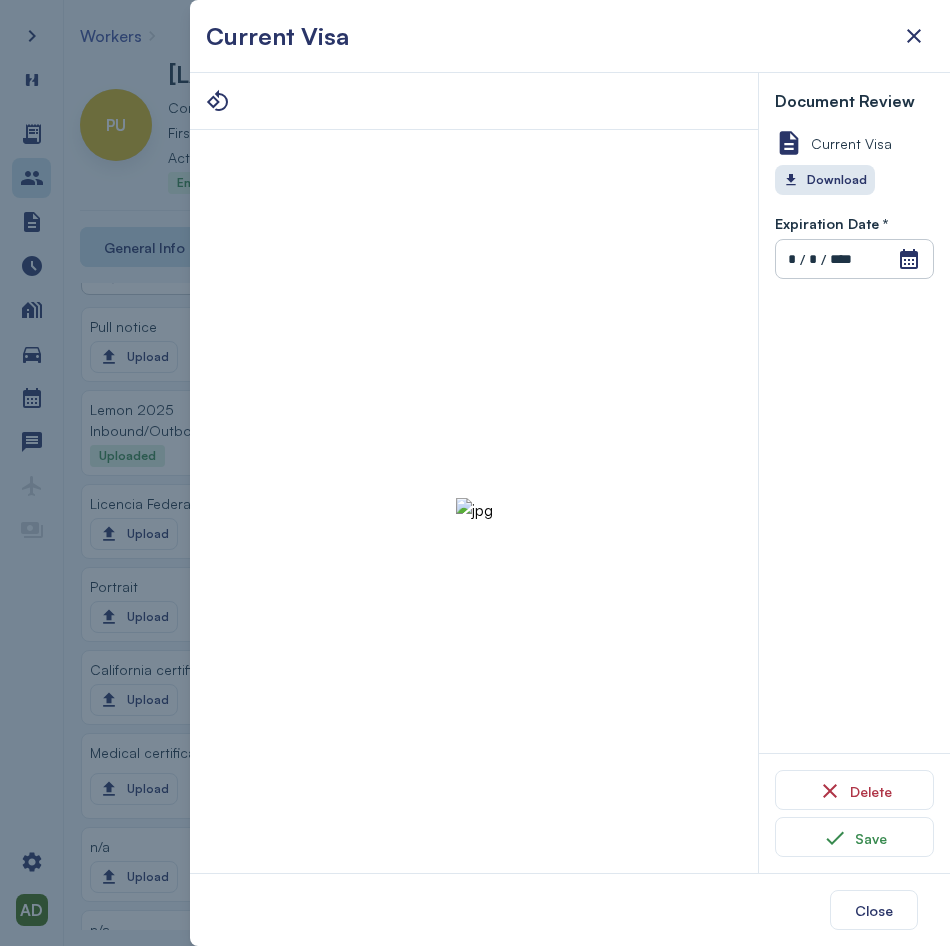 click at bounding box center [474, 510] 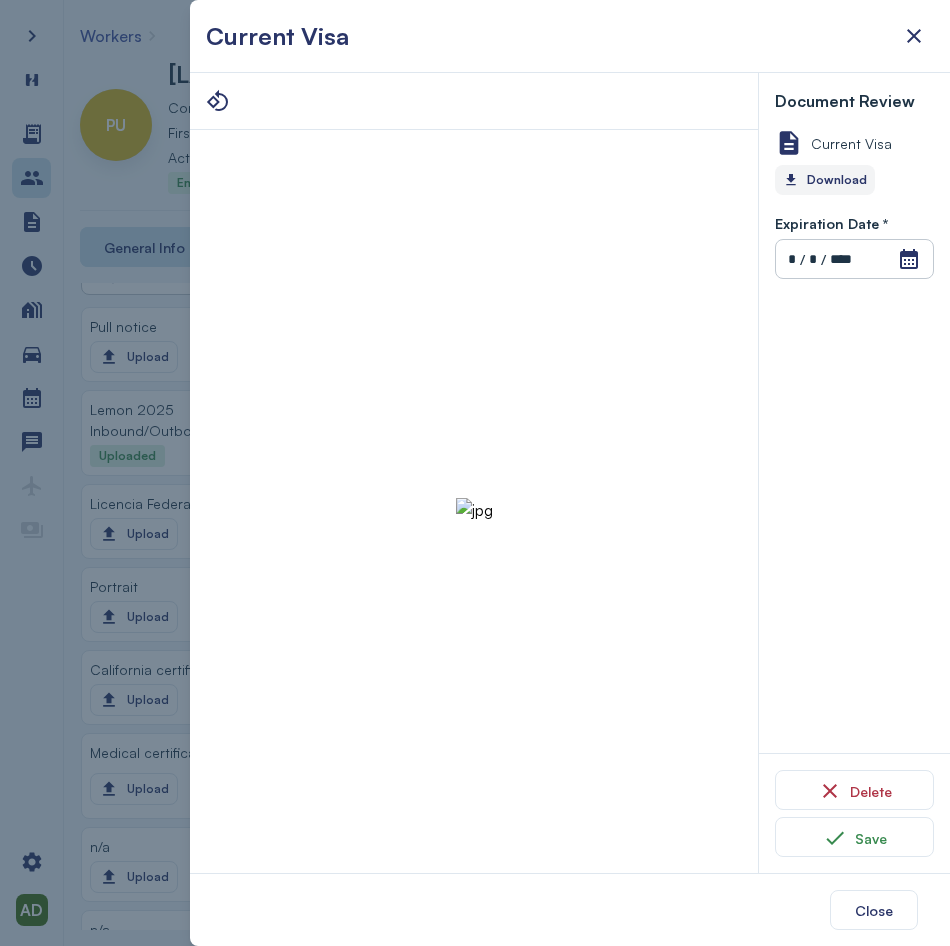 click on "Download" 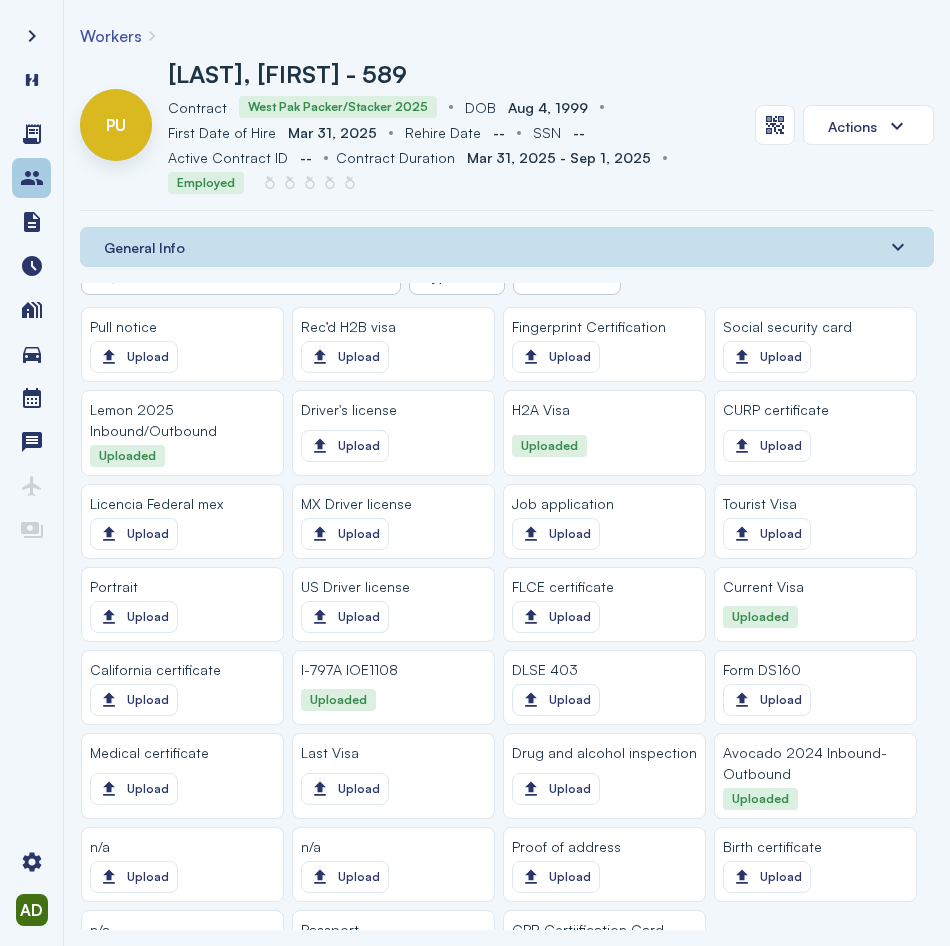 click at bounding box center (32, 178) 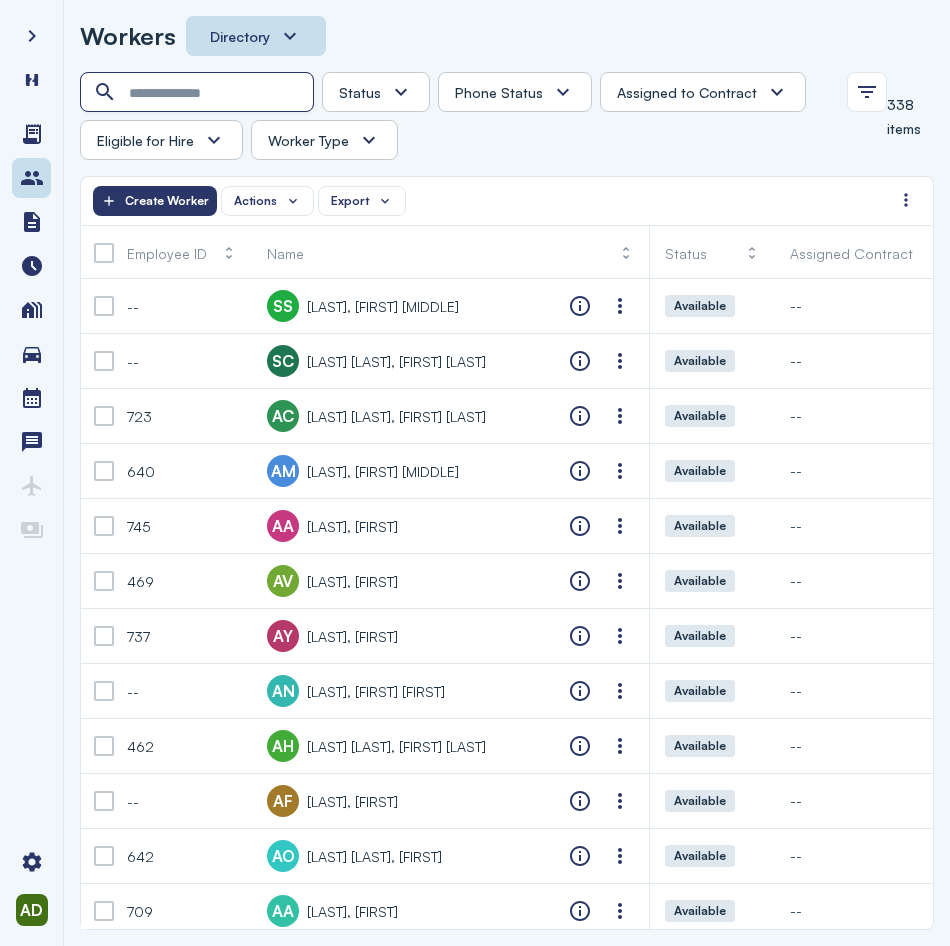 click at bounding box center [199, 93] 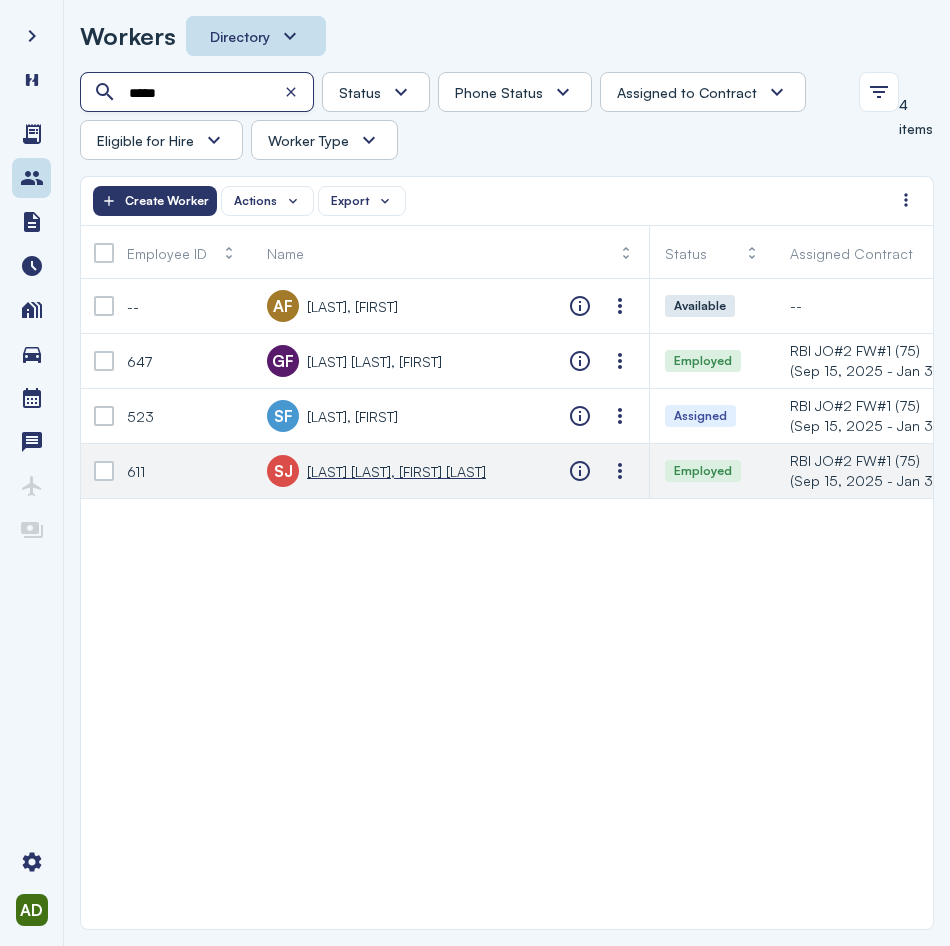 type on "*****" 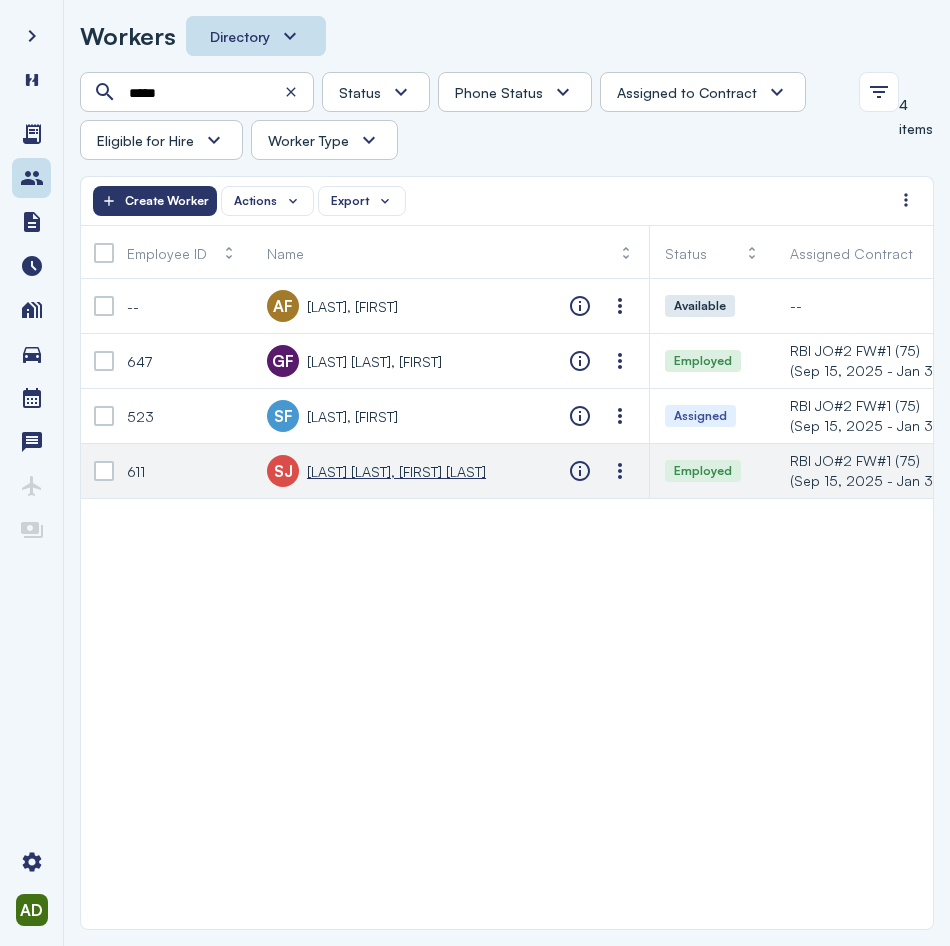 click on "[LAST] [LAST], [FIRST] [LAST]" at bounding box center (396, 471) 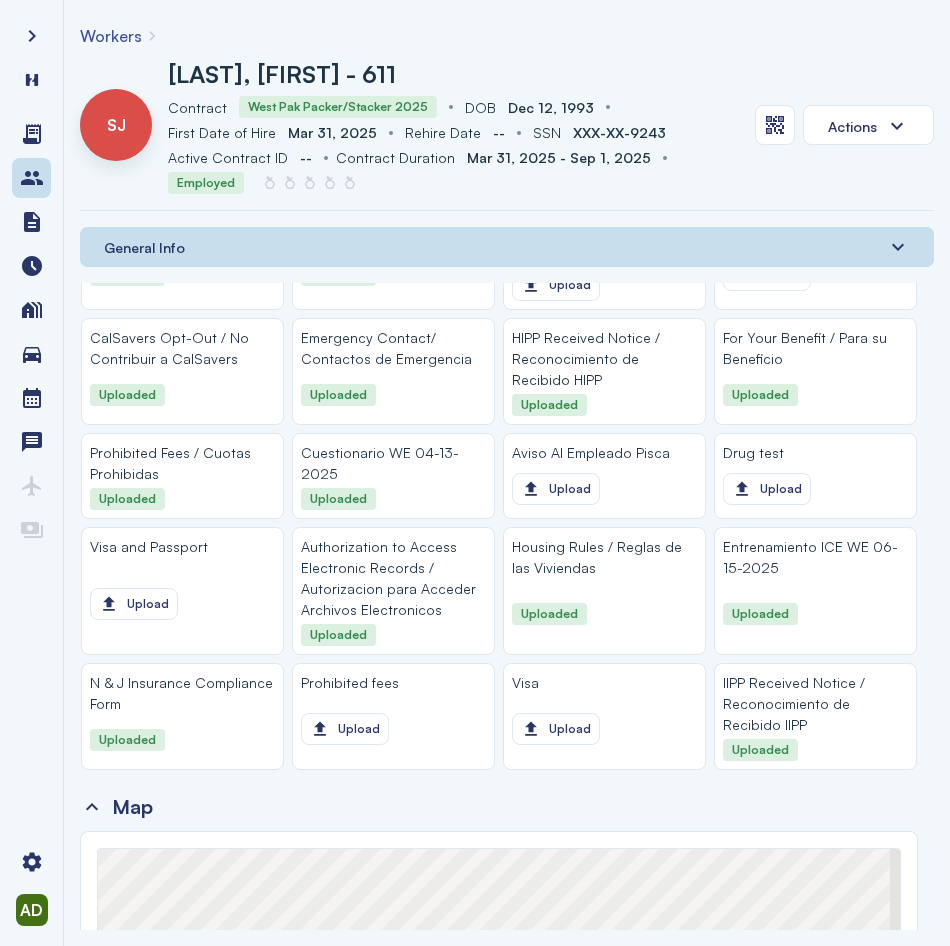 scroll, scrollTop: 3100, scrollLeft: 0, axis: vertical 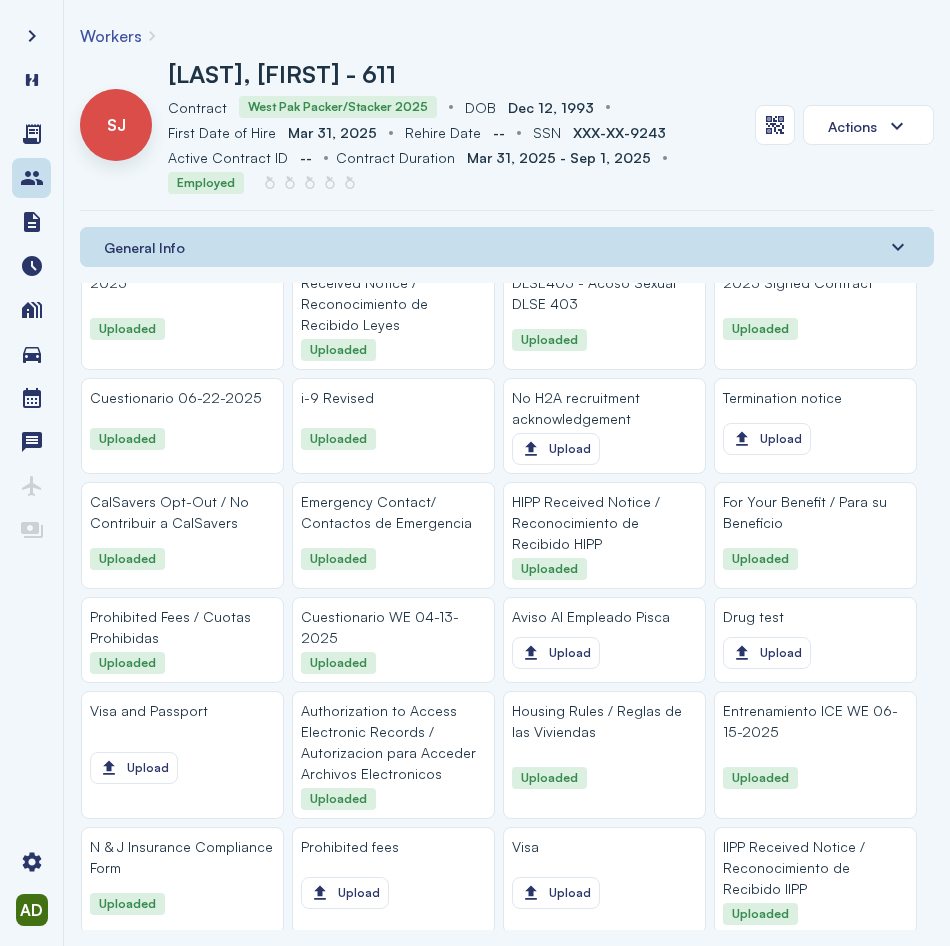 click on "General Info" at bounding box center [507, 247] 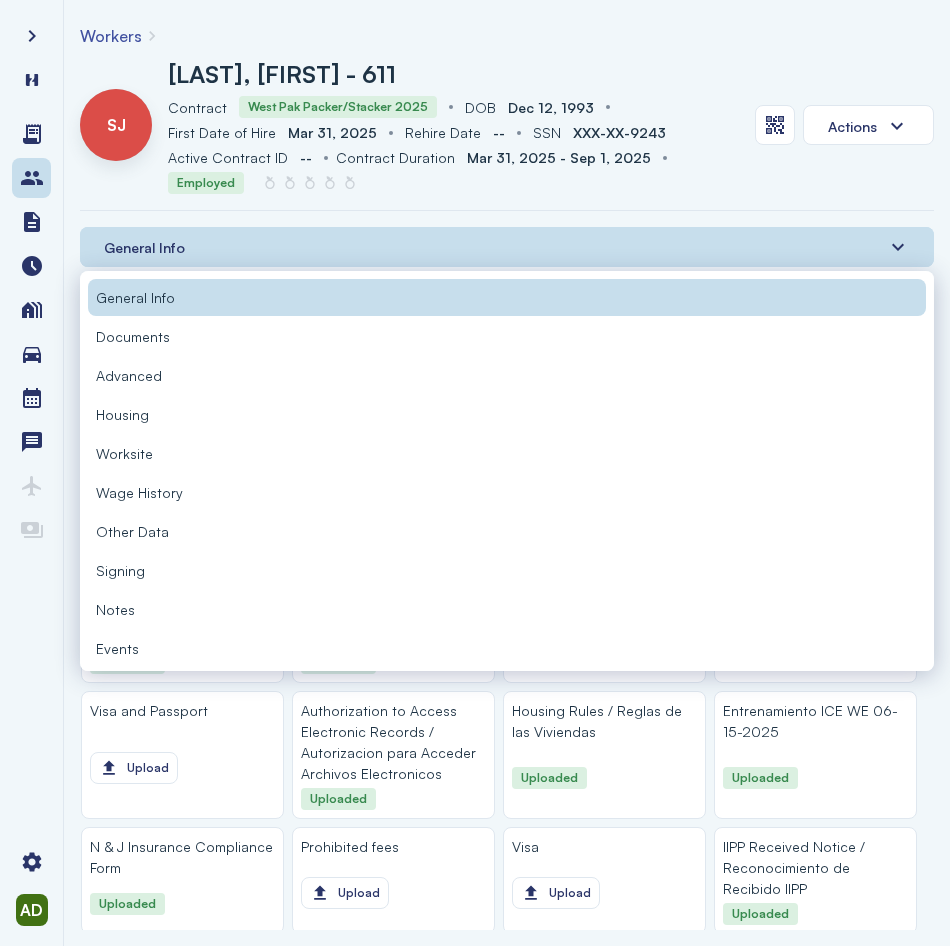 click on "General Info" at bounding box center (507, 247) 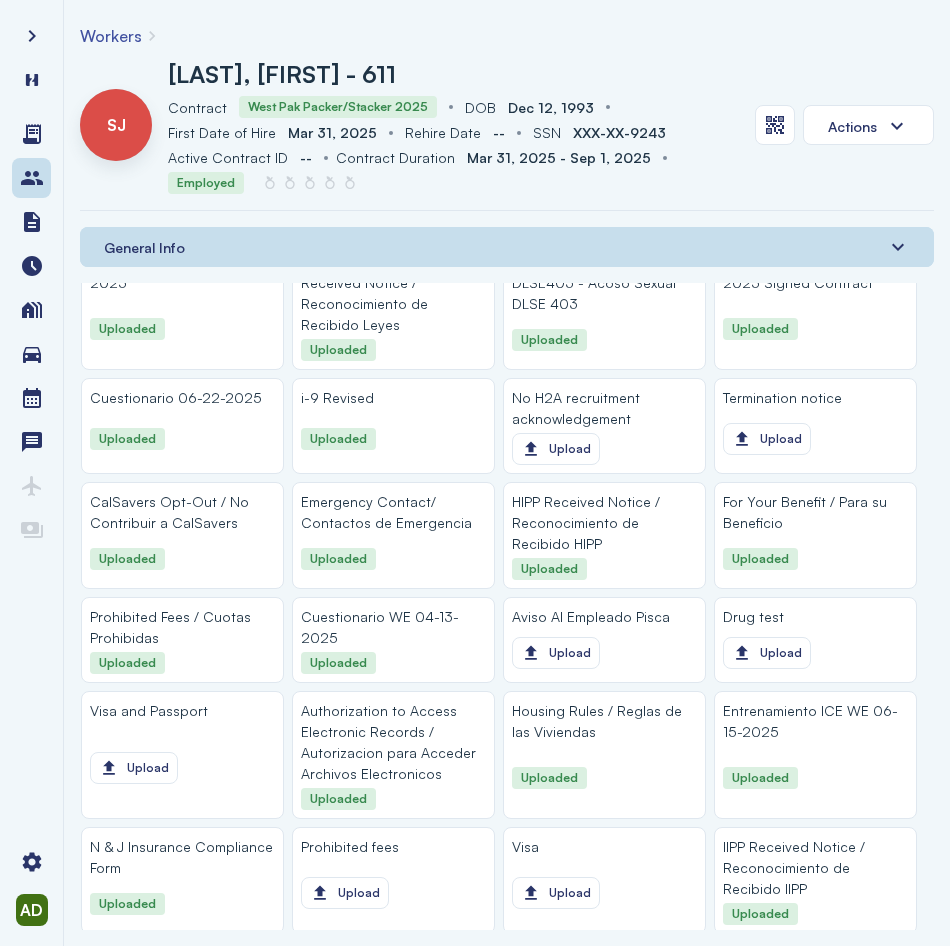click on "General Info" at bounding box center [507, 247] 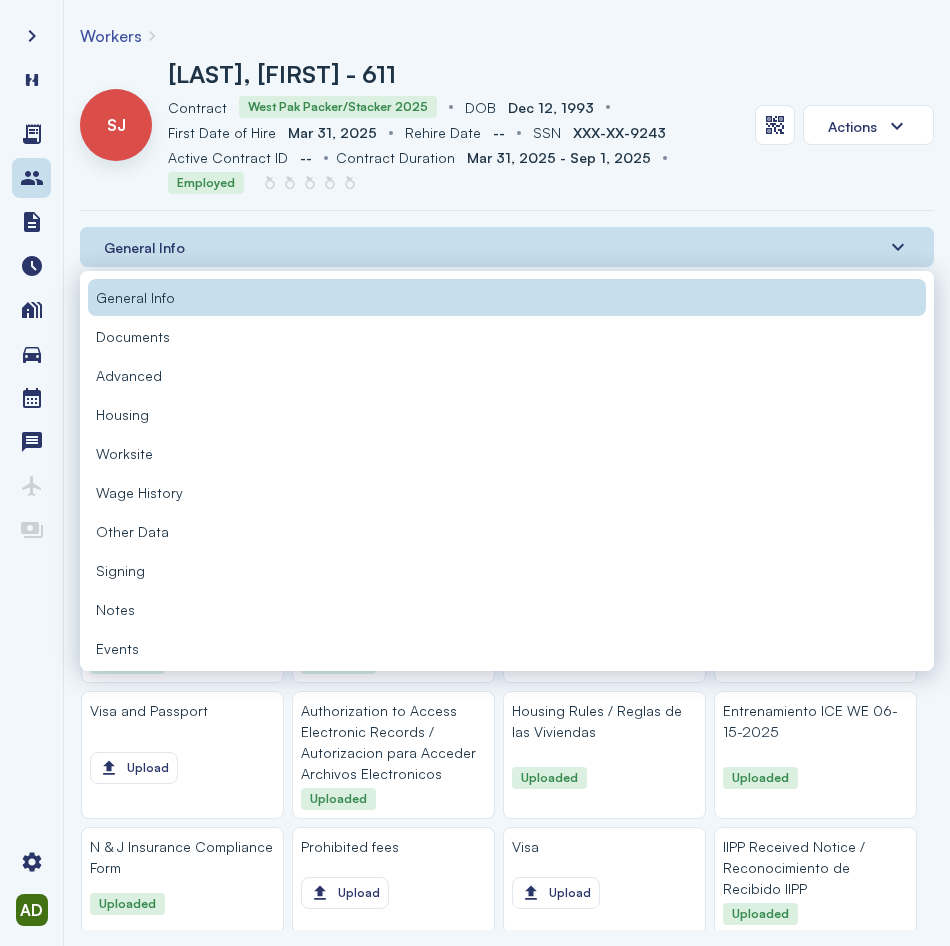 click on "[LAST], [FIRST] - 611" at bounding box center (453, 74) 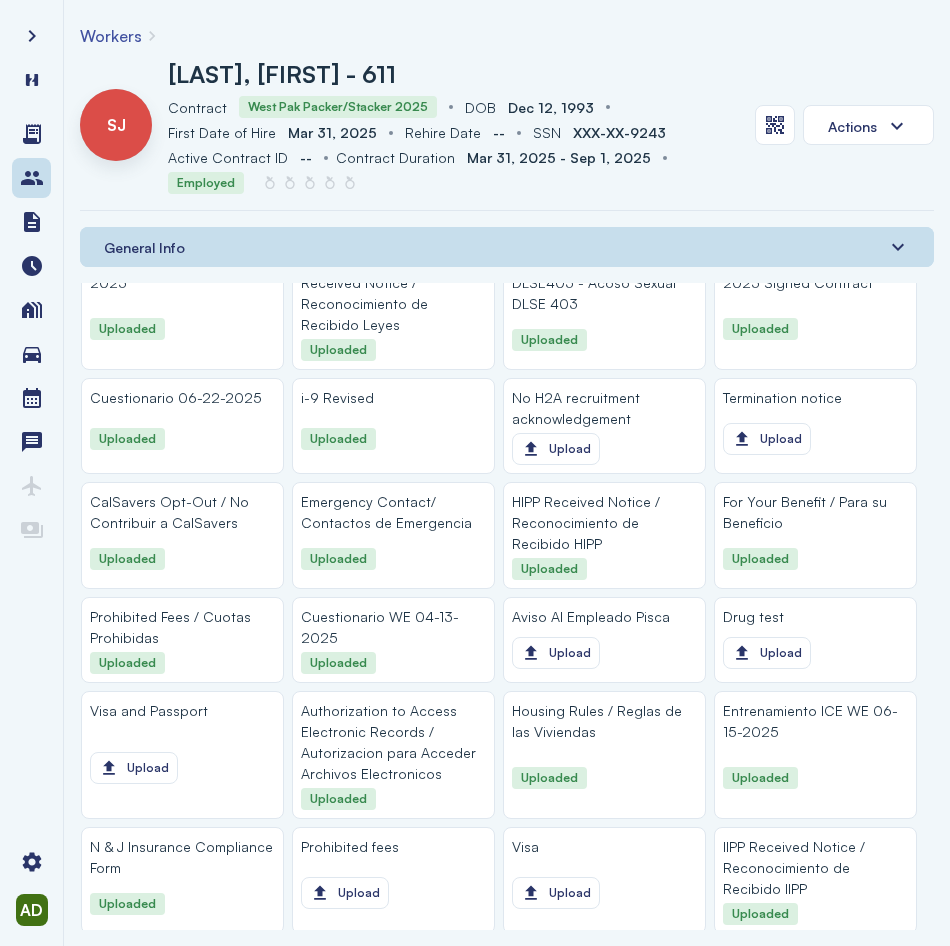 click on "XXX-XX-9243" at bounding box center (619, 132) 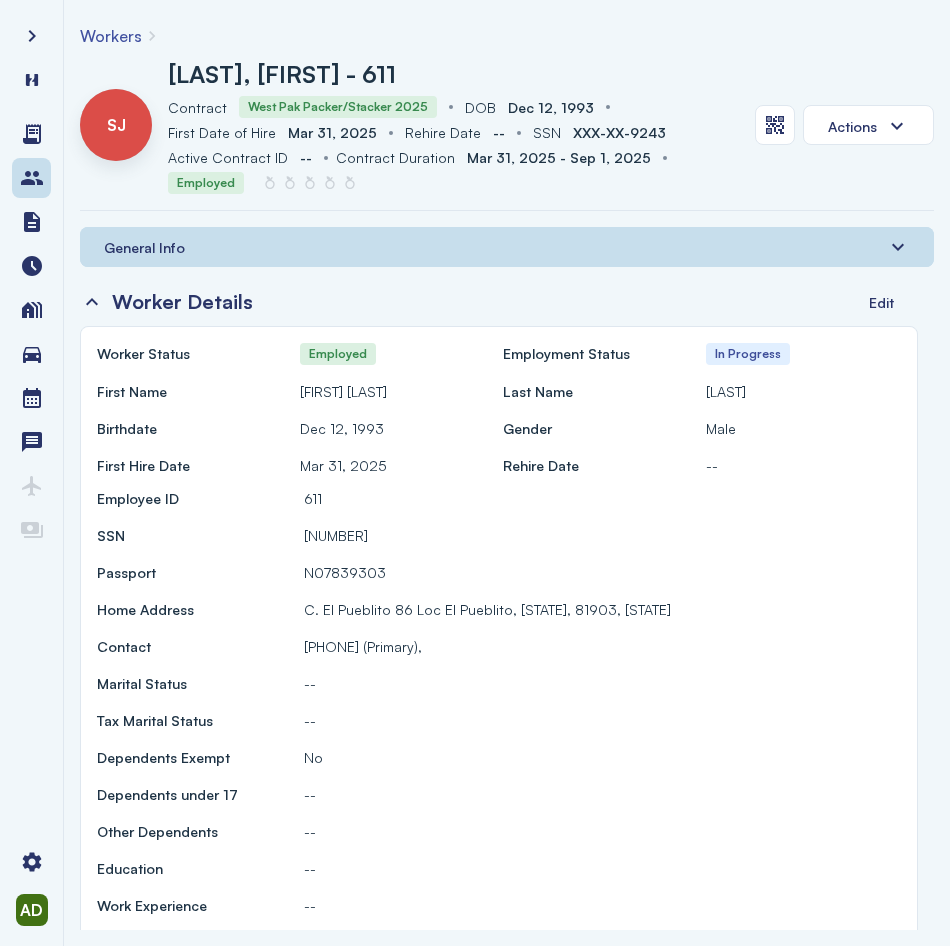 scroll, scrollTop: 0, scrollLeft: 0, axis: both 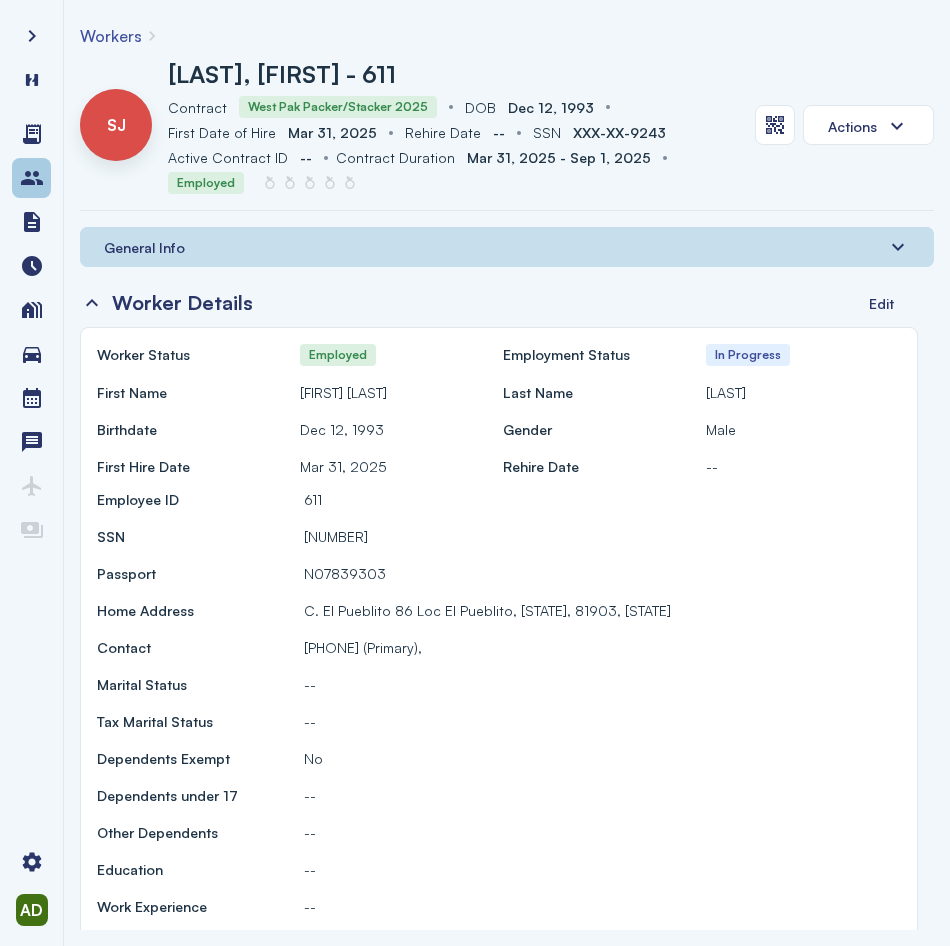 click at bounding box center (32, 178) 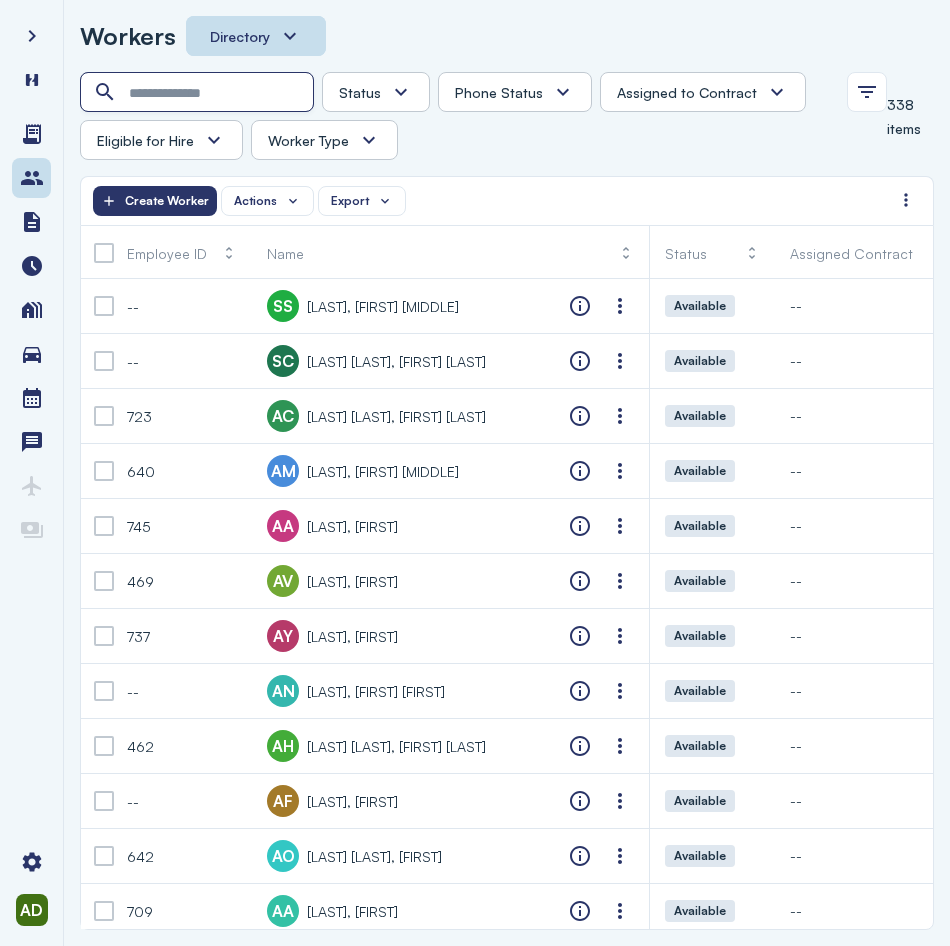 click at bounding box center (199, 93) 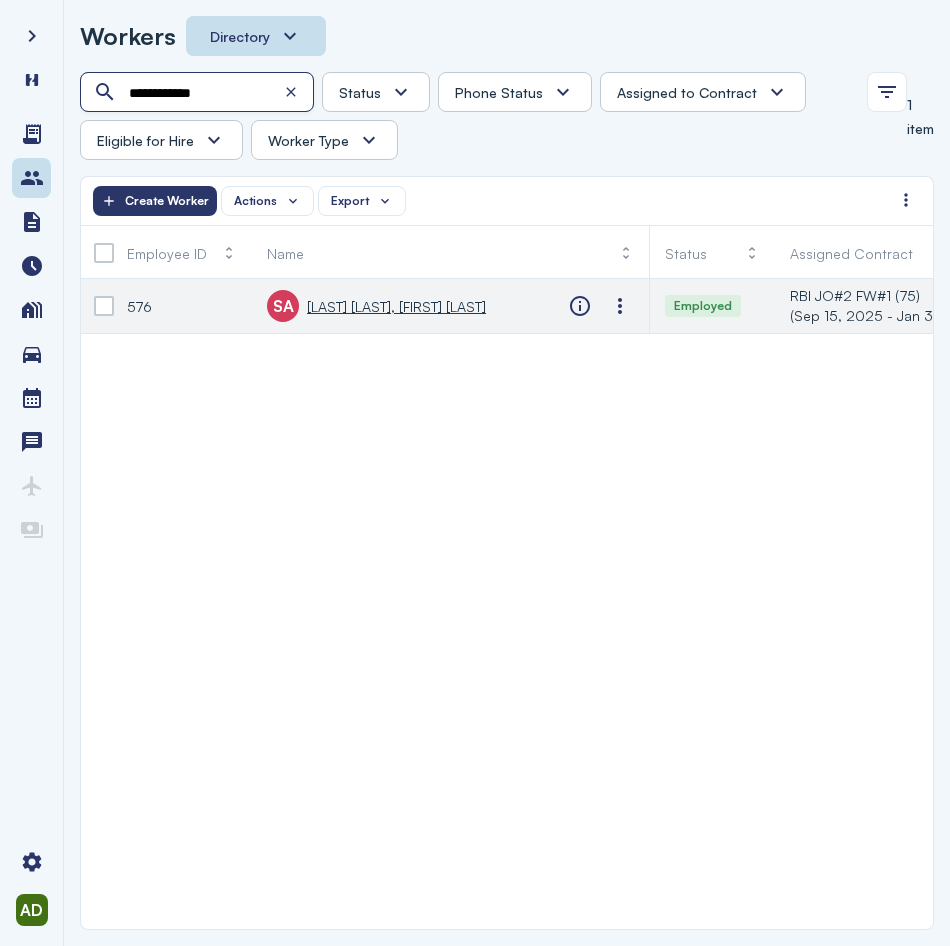 type on "**********" 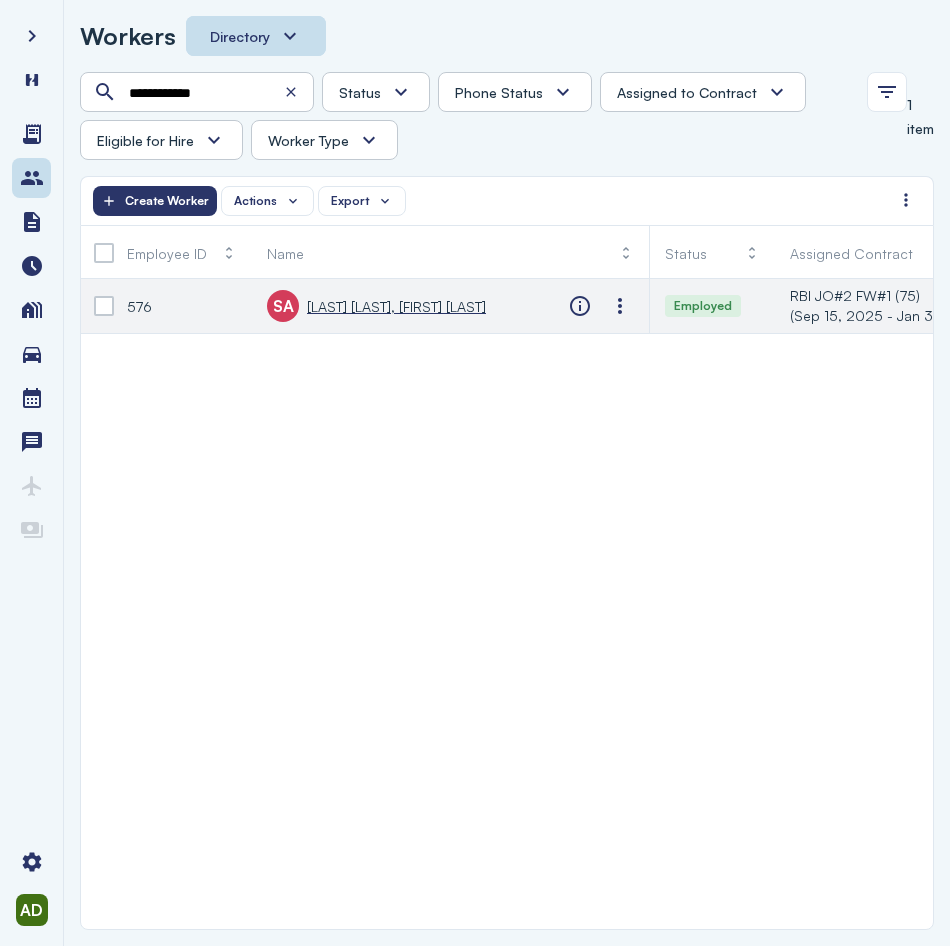 click on "[LAST] [LAST], [FIRST] [LAST]" at bounding box center [396, 306] 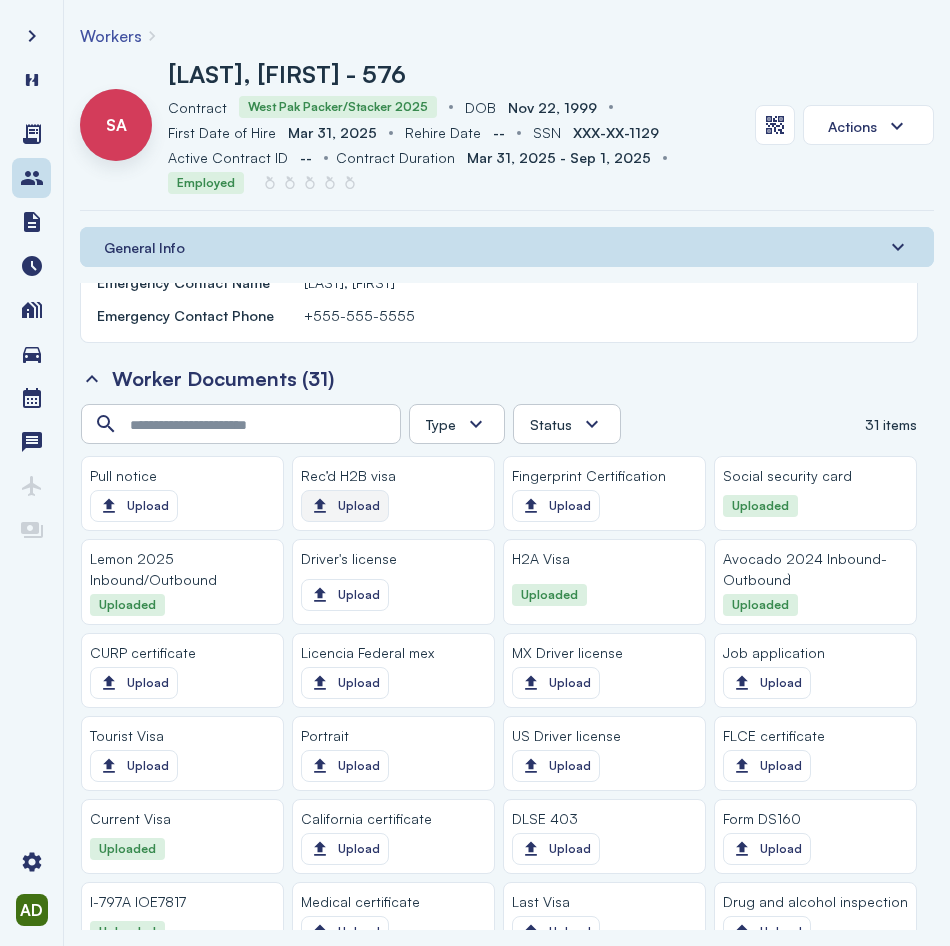 scroll, scrollTop: 1700, scrollLeft: 0, axis: vertical 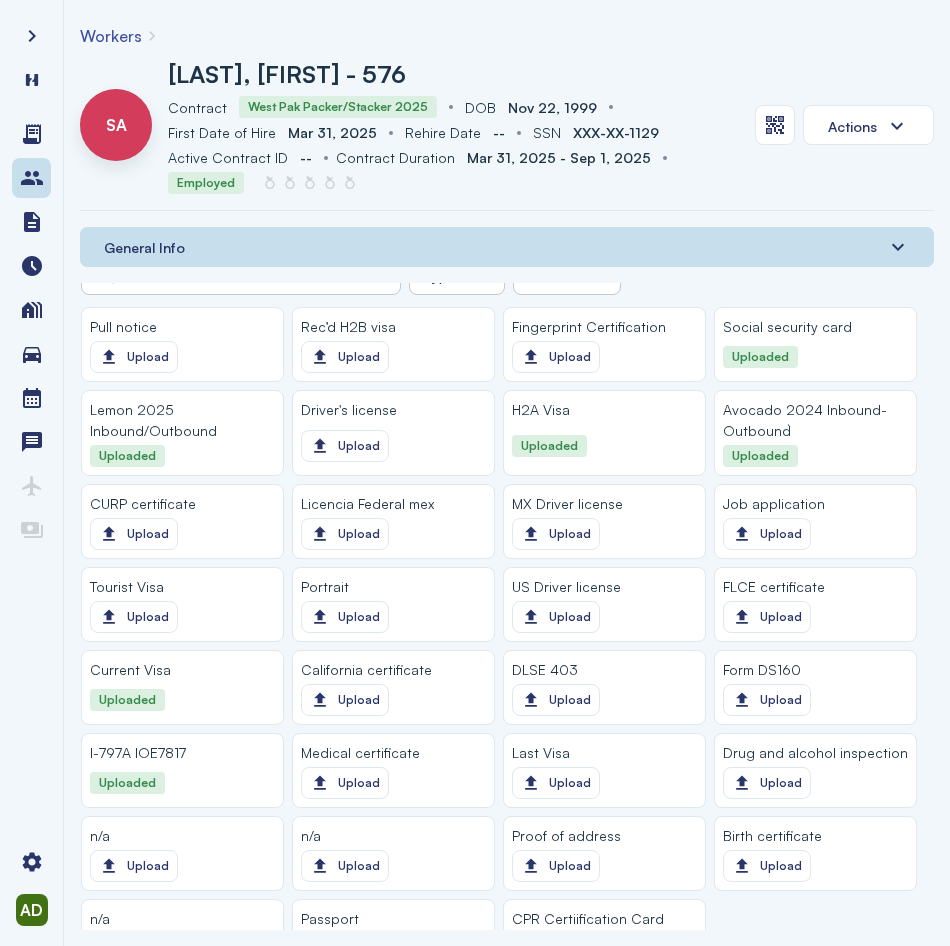 click 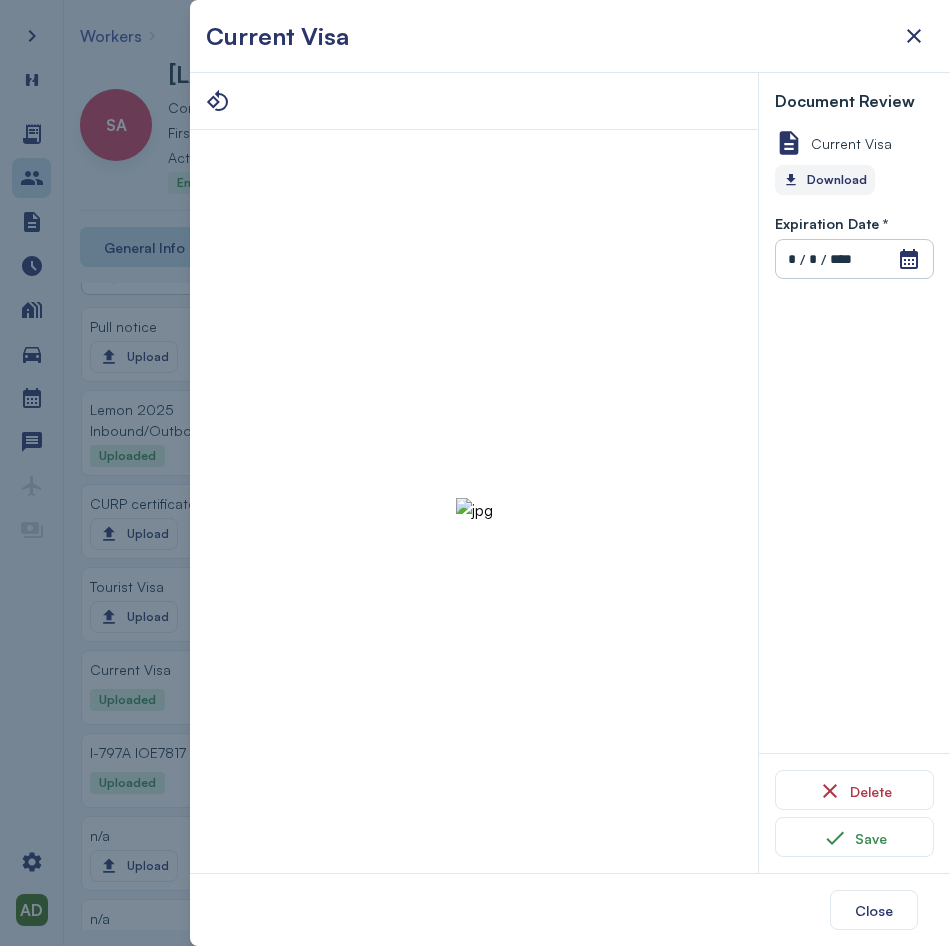 click on "Download" at bounding box center [825, 180] 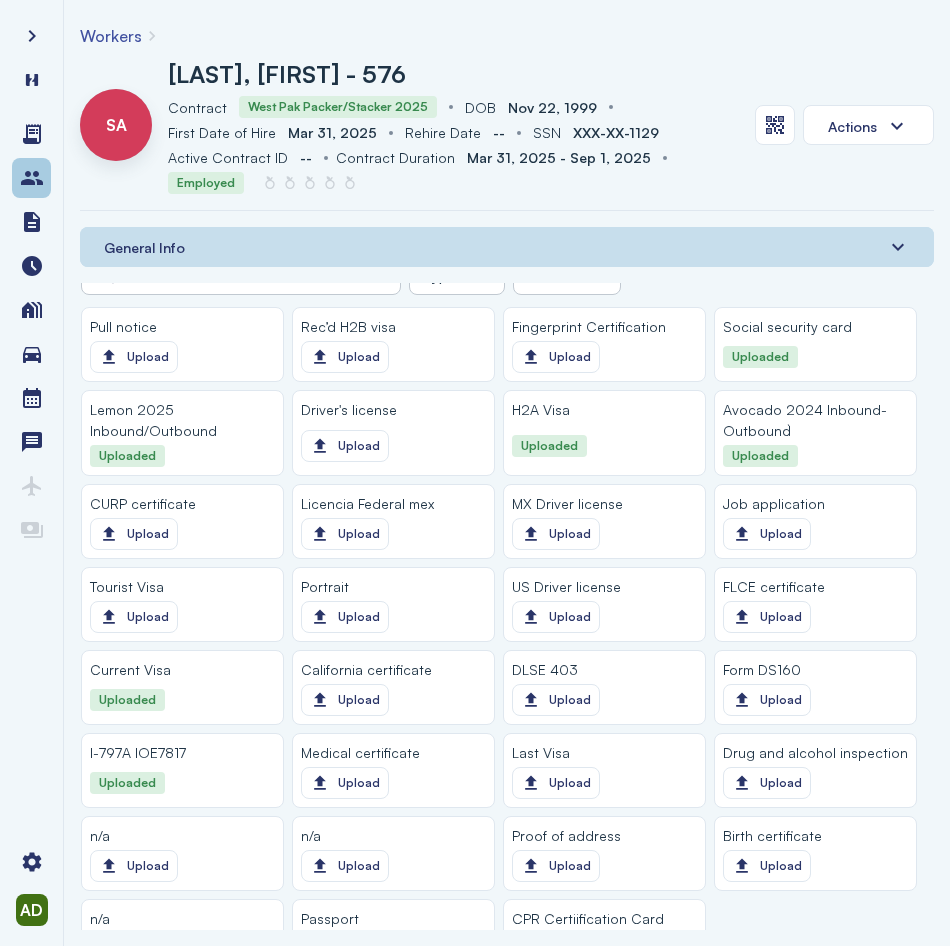 click at bounding box center [32, 178] 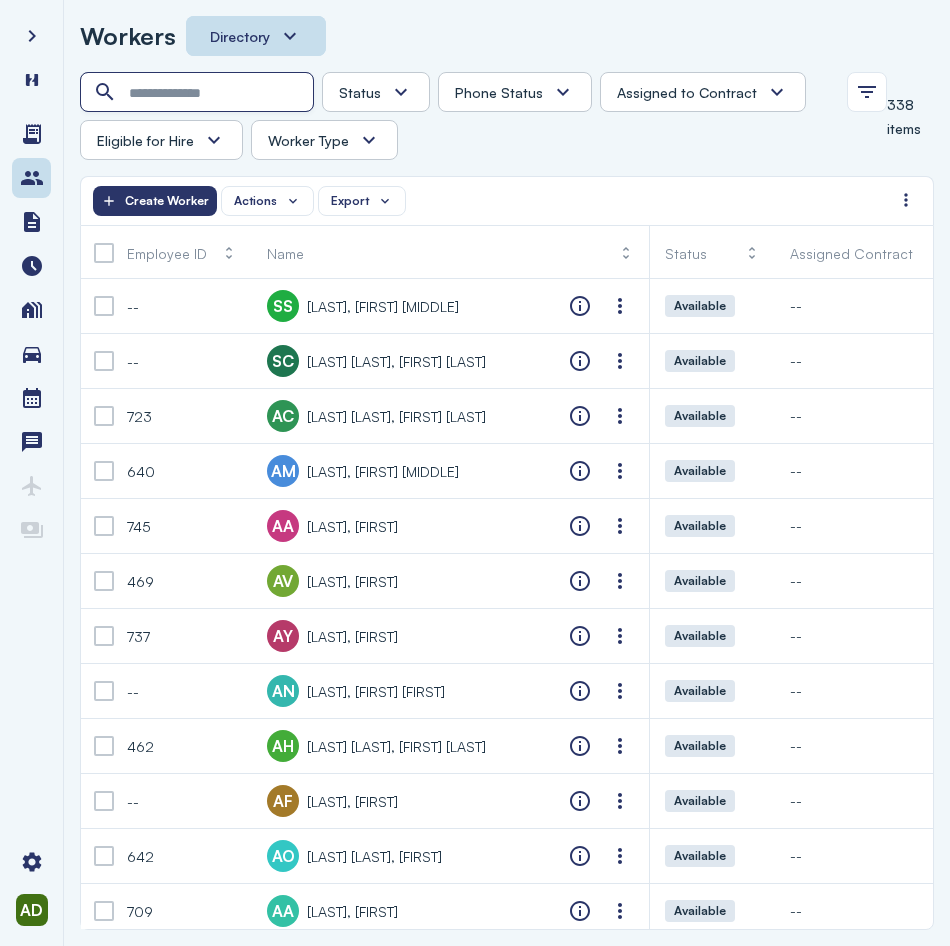 click at bounding box center [199, 93] 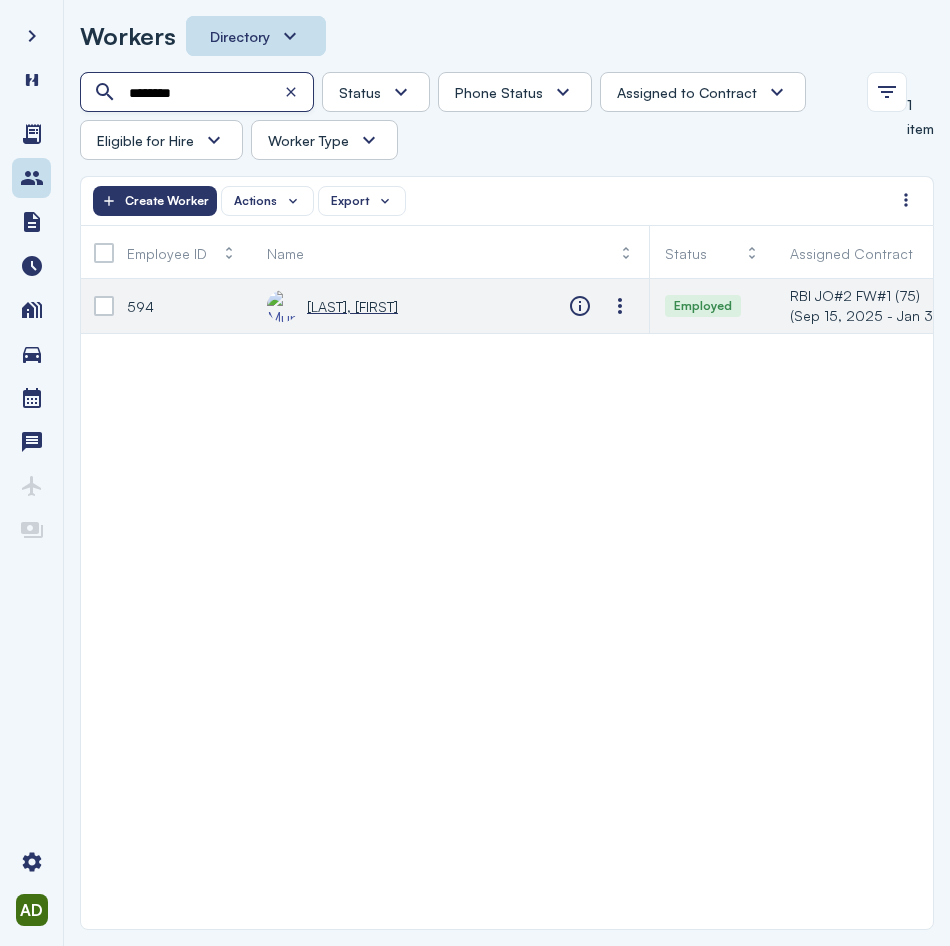 type on "*******" 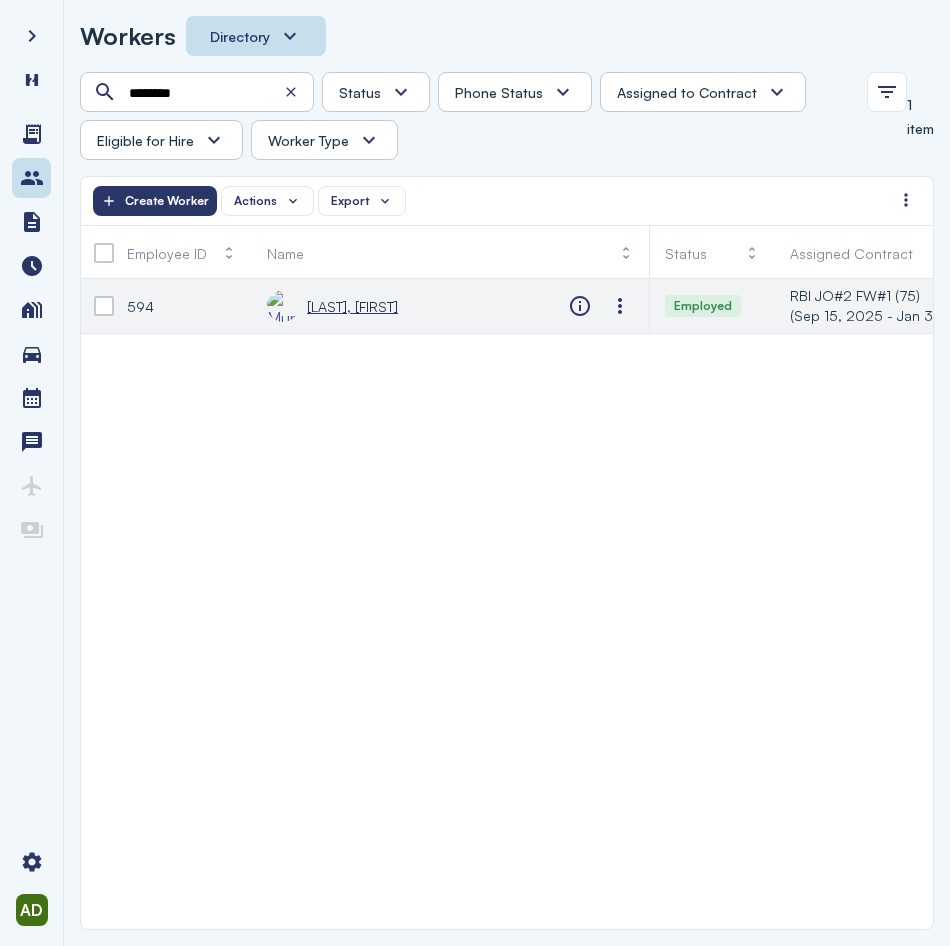 click on "[LAST], [FIRST]" at bounding box center (352, 306) 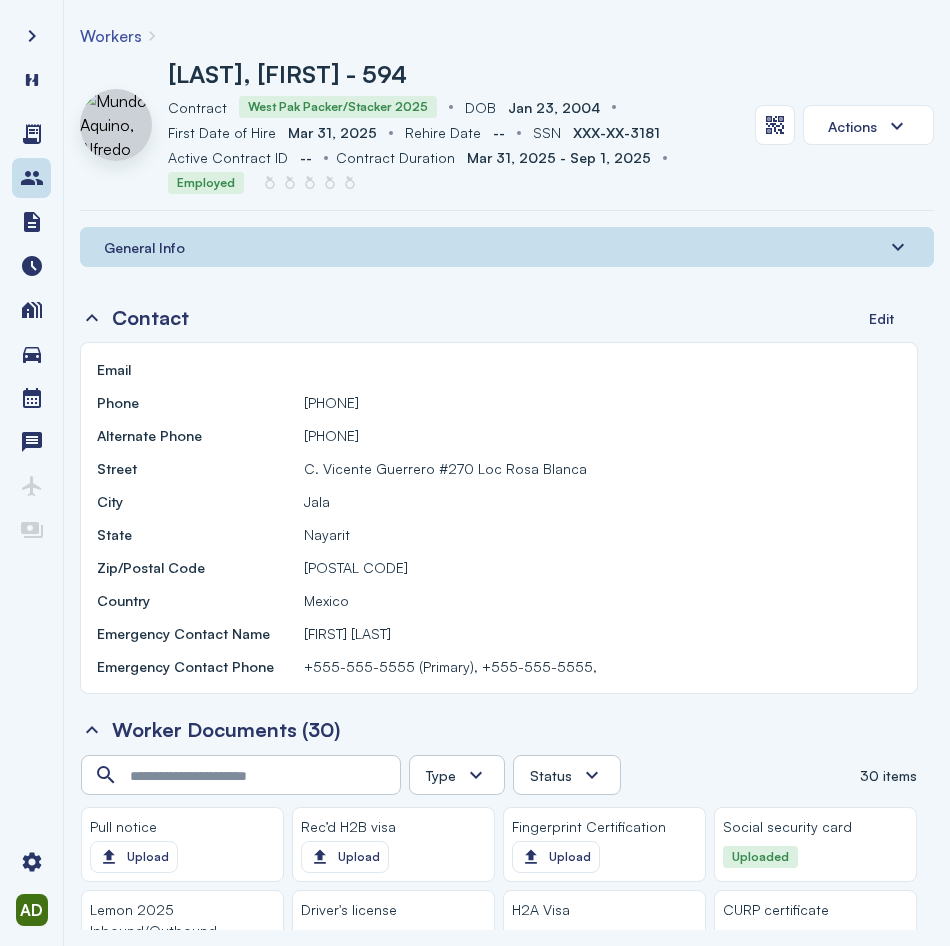 scroll, scrollTop: 1600, scrollLeft: 0, axis: vertical 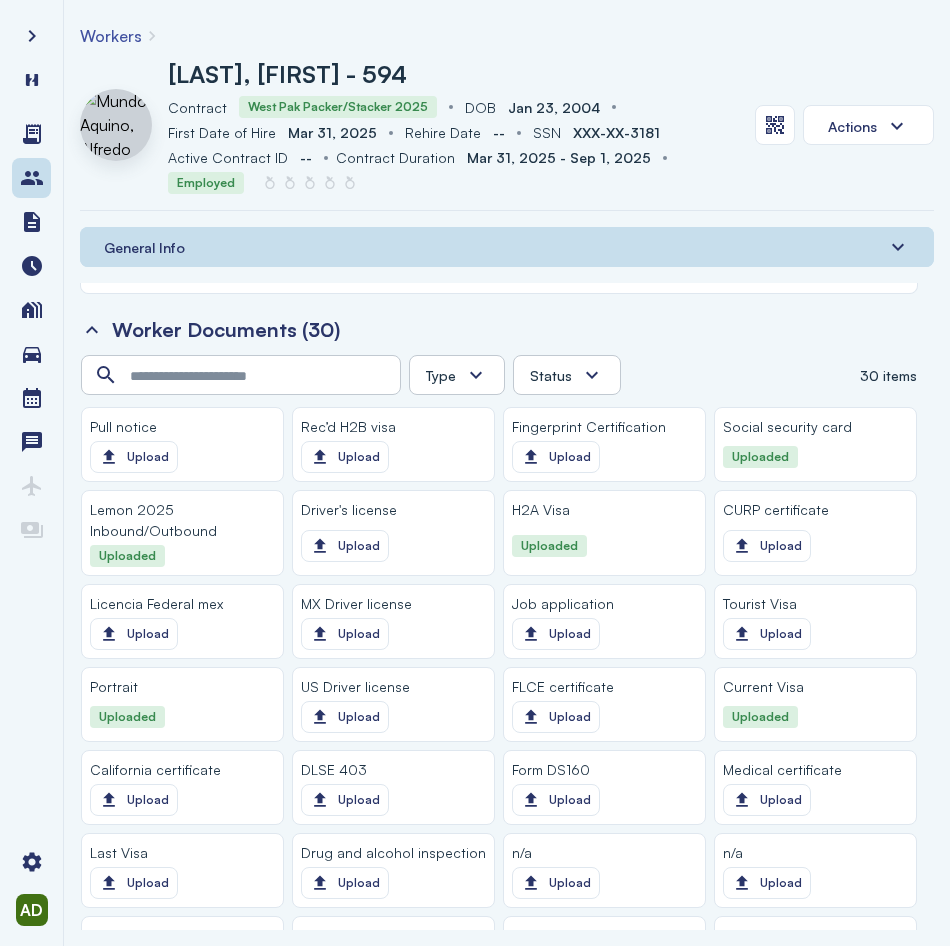 click 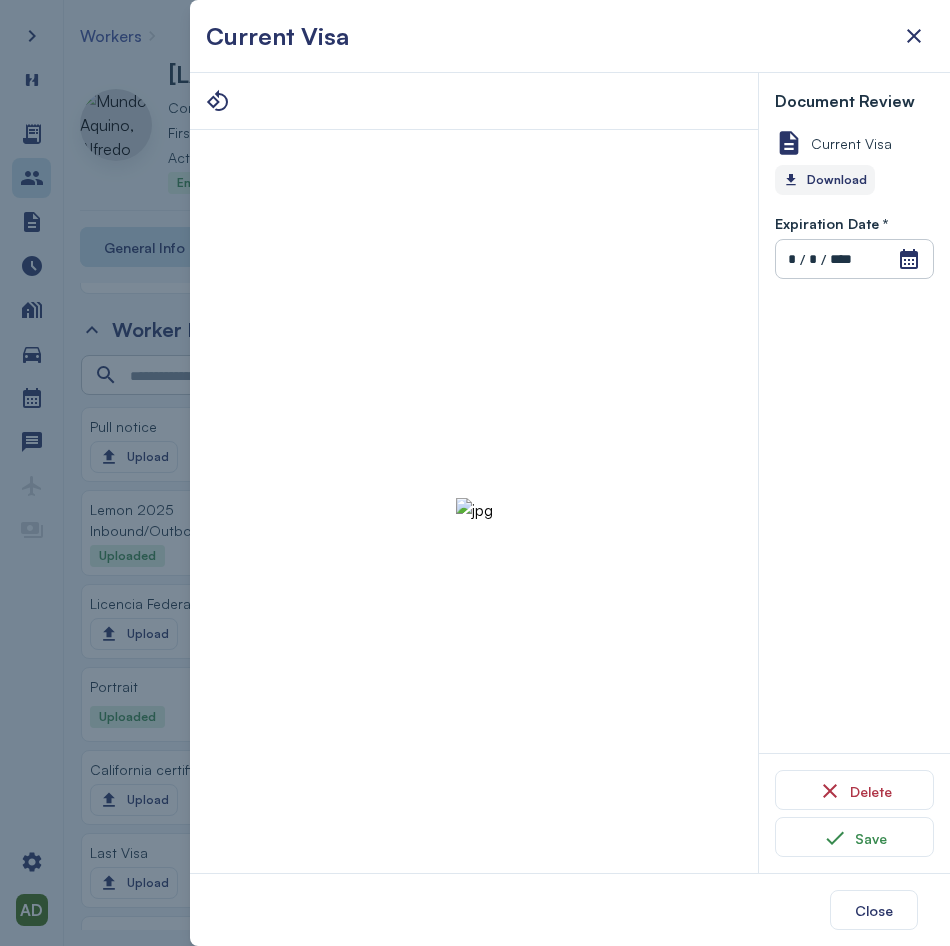 click on "Download" 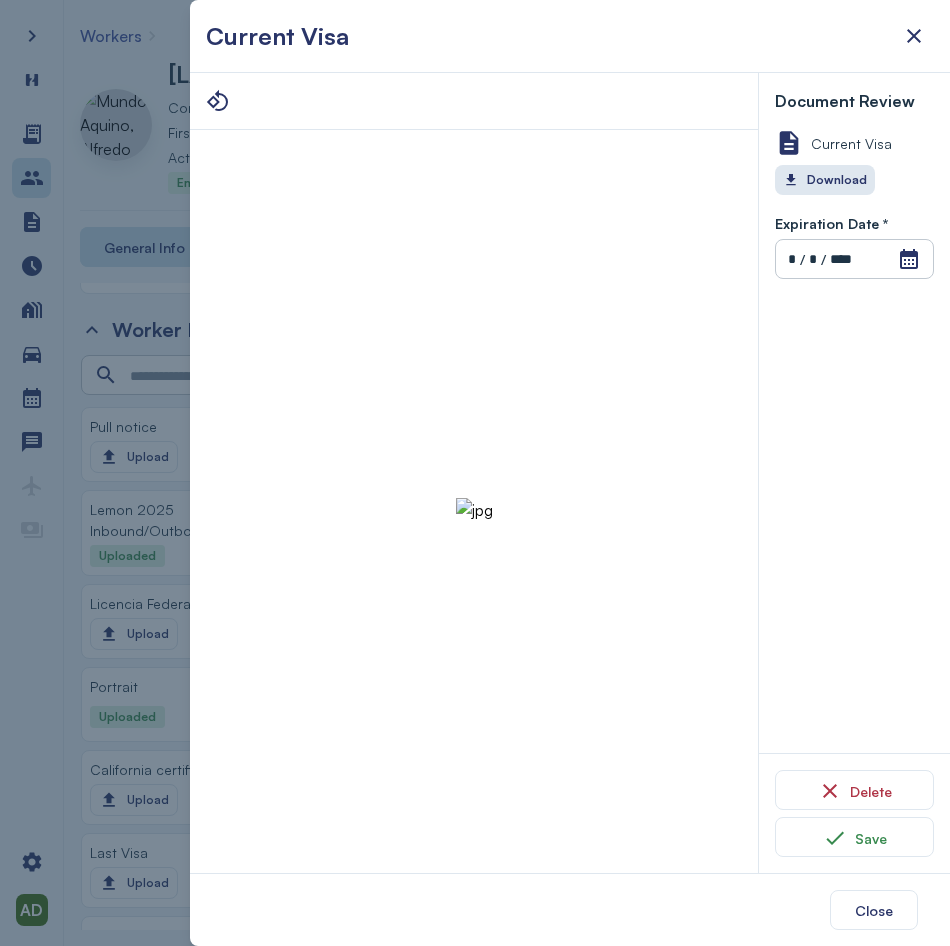 drag, startPoint x: 913, startPoint y: 42, endPoint x: 866, endPoint y: 52, distance: 48.052055 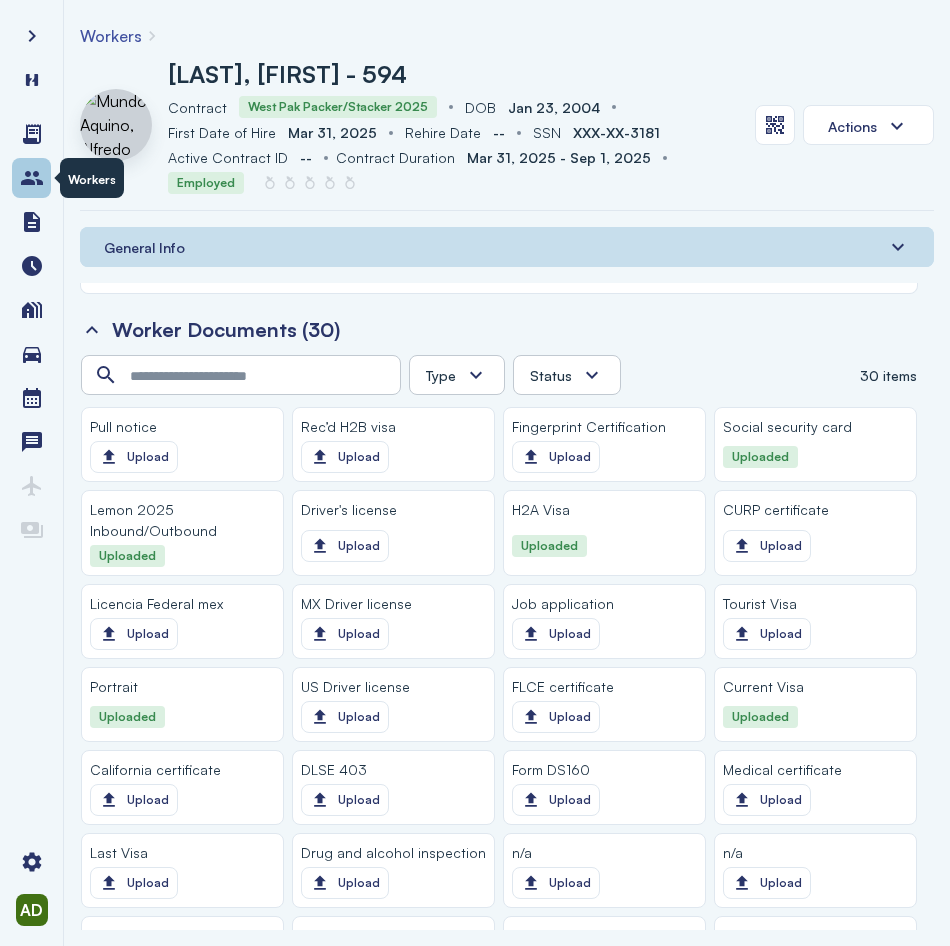 click at bounding box center (32, 178) 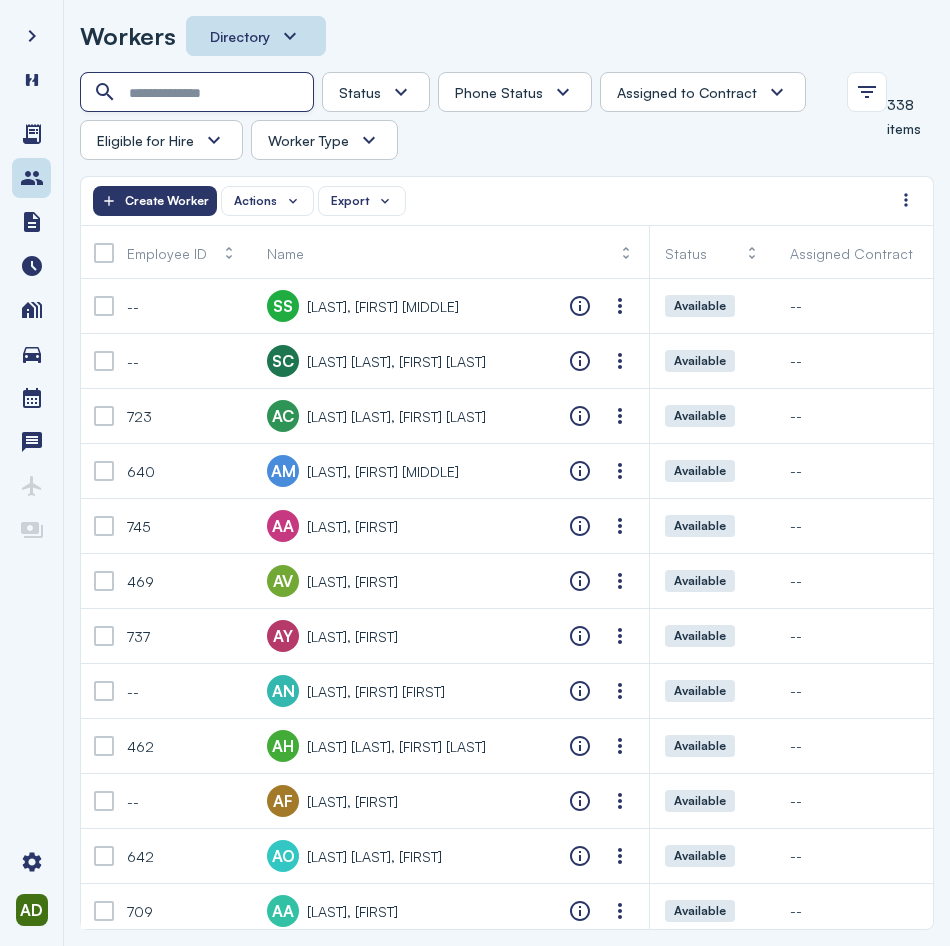 click at bounding box center (199, 93) 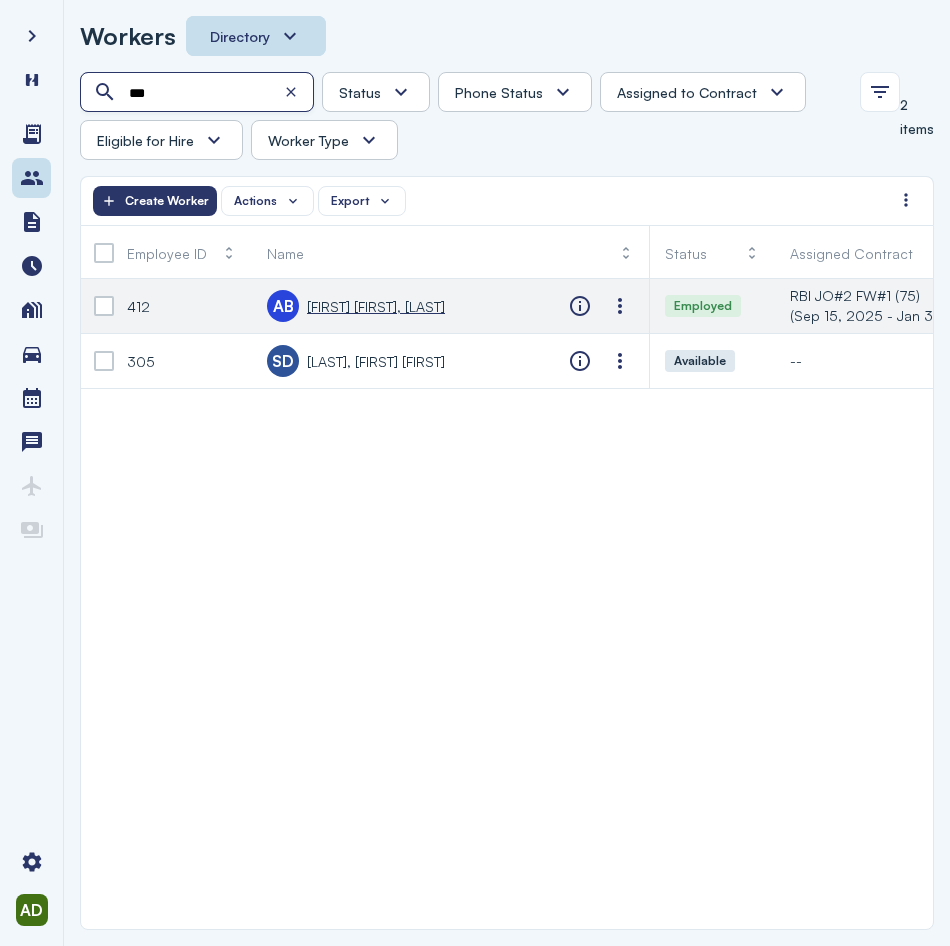 type on "***" 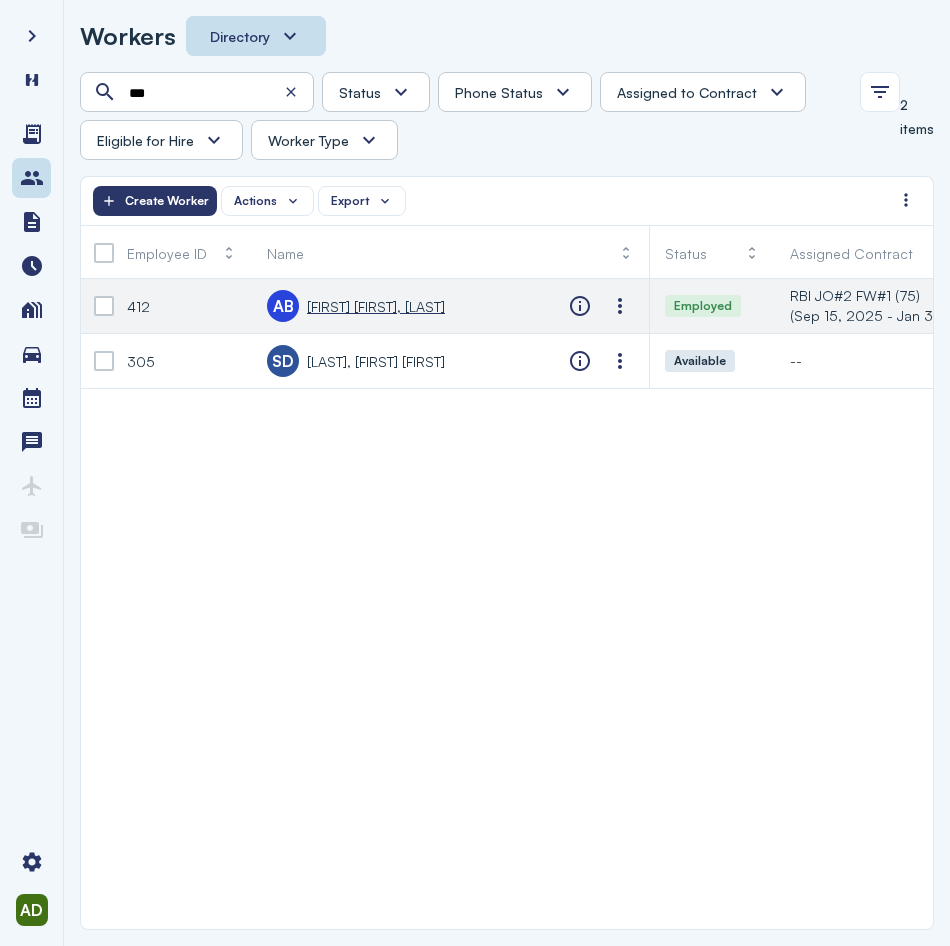 click on "[FIRST] [FIRST], [LAST]" at bounding box center [376, 306] 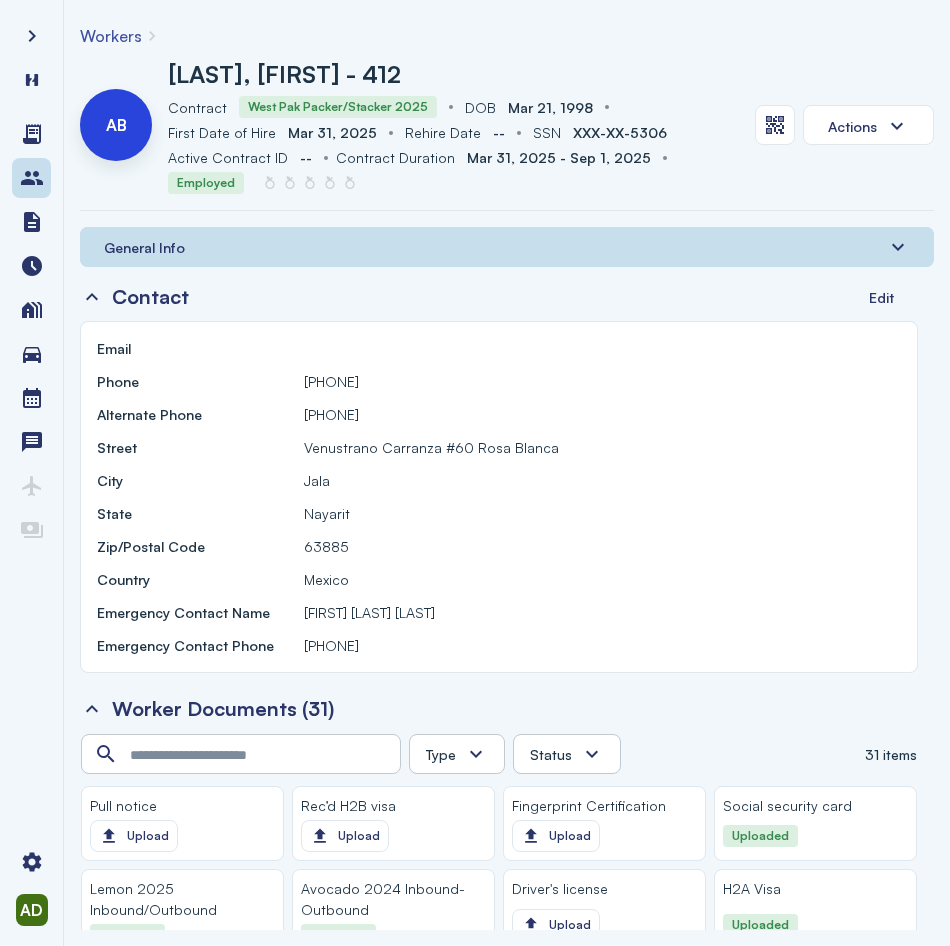 scroll, scrollTop: 1500, scrollLeft: 0, axis: vertical 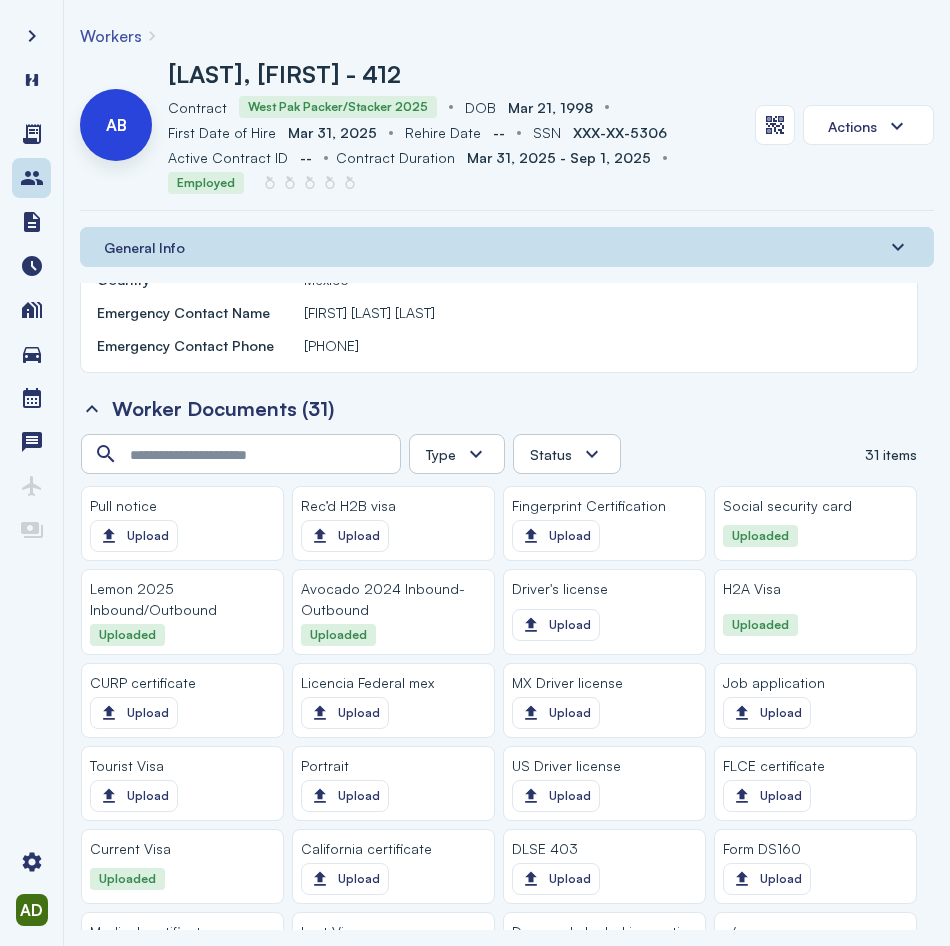 click on "Current Visa" at bounding box center [182, 848] 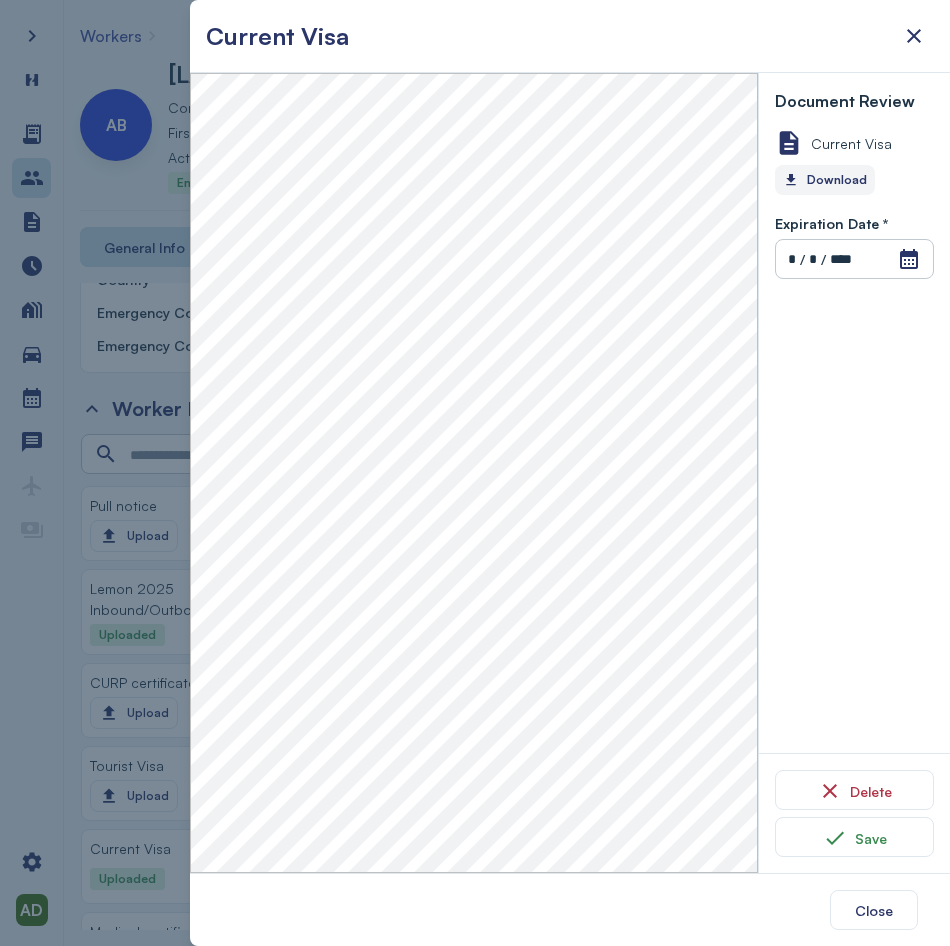 click on "Download" 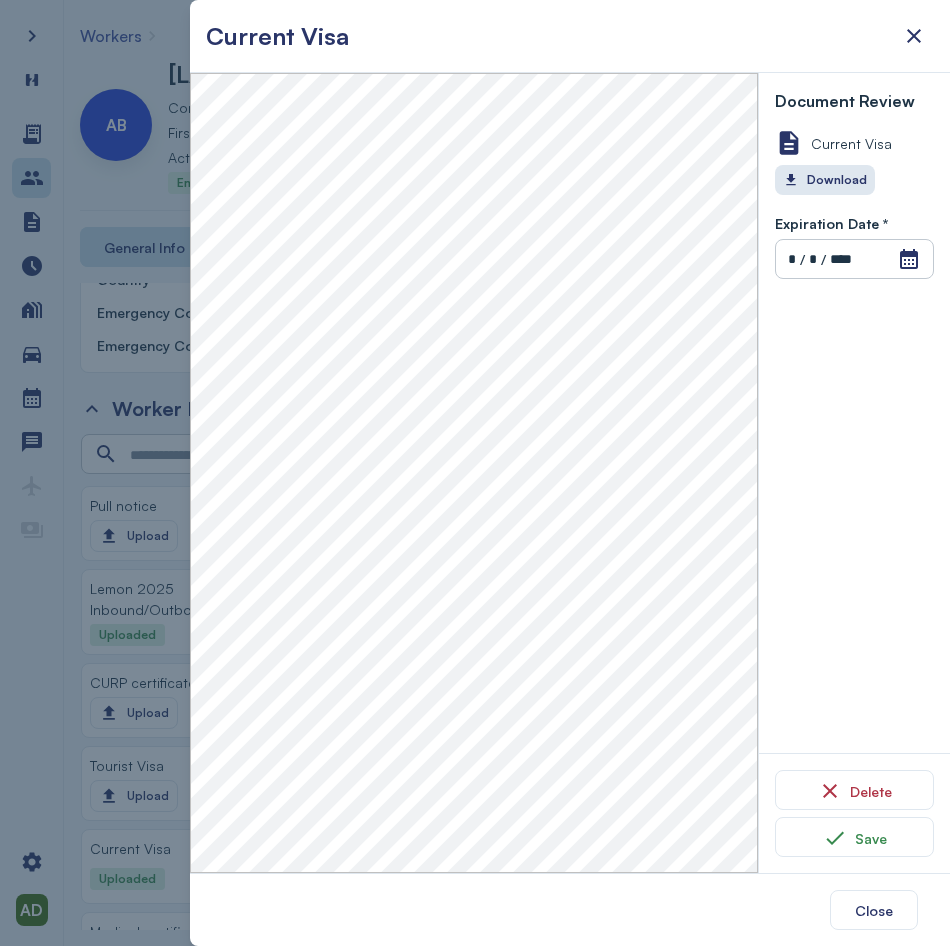 click on "Document Review       Current Visa      Download           Expiration Date *     Open Calendar   *   /   *   /   ****           Invalid date           Delete         Save" at bounding box center (862, 473) 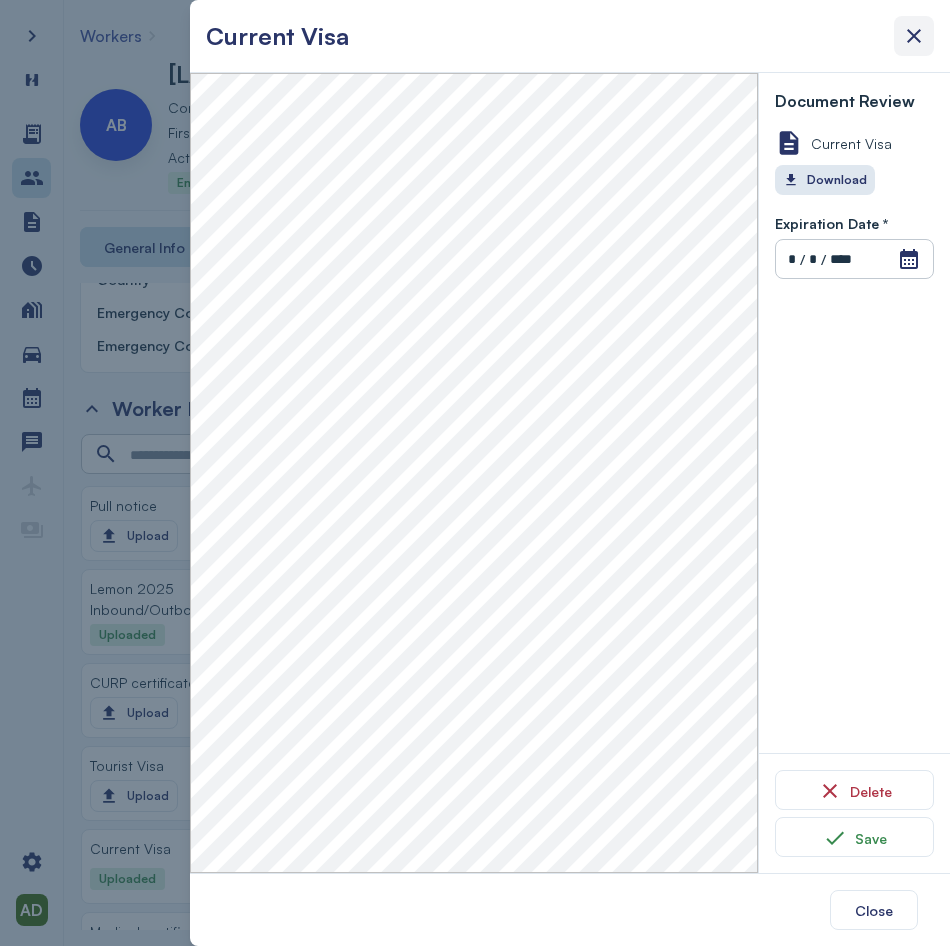 click at bounding box center [914, 36] 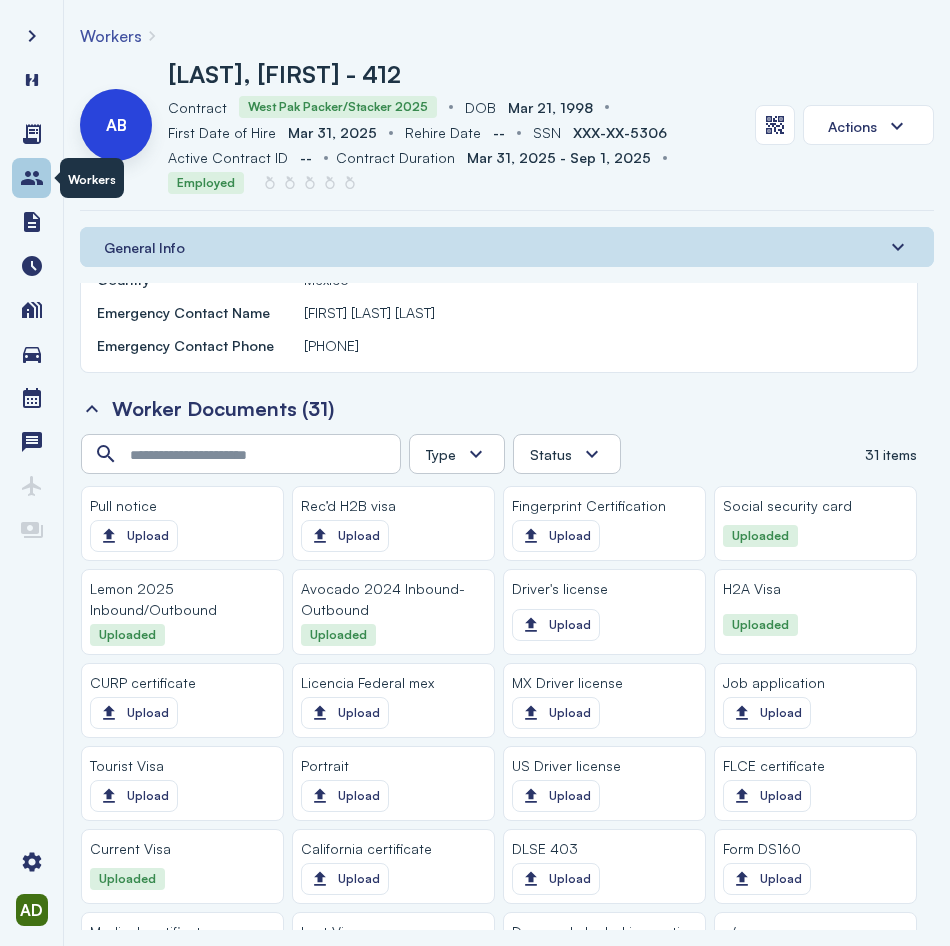 click at bounding box center (31, 178) 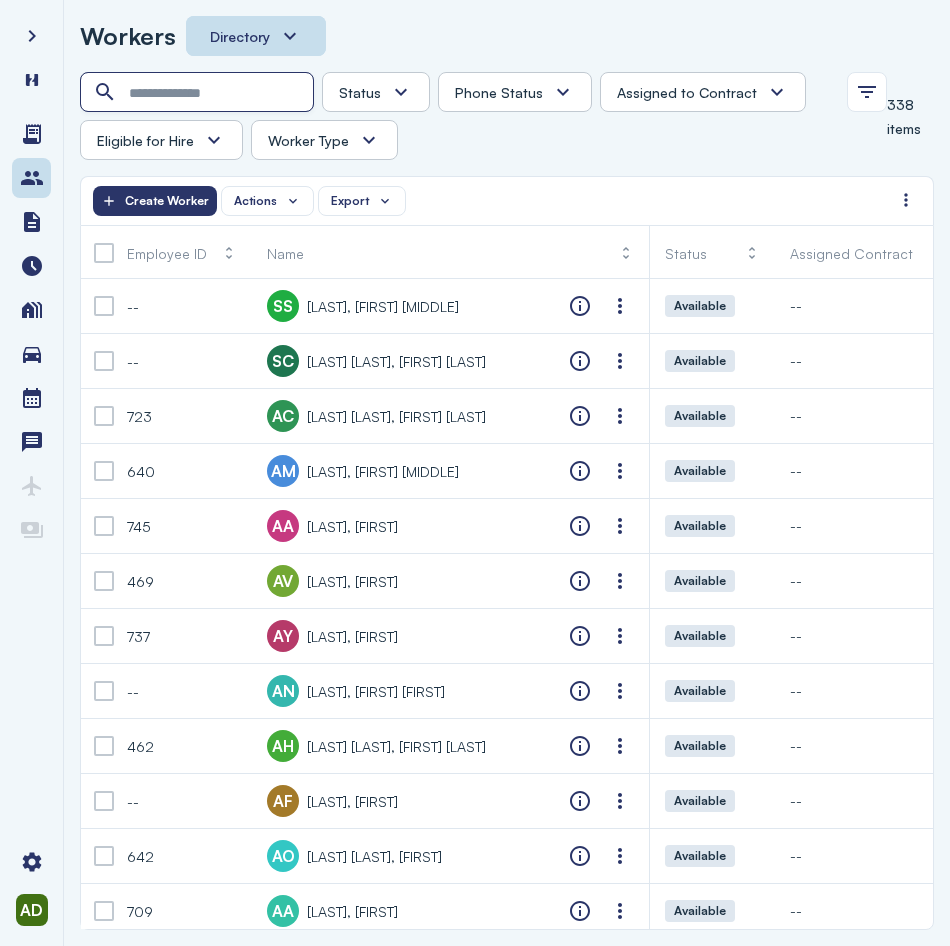 click at bounding box center (199, 93) 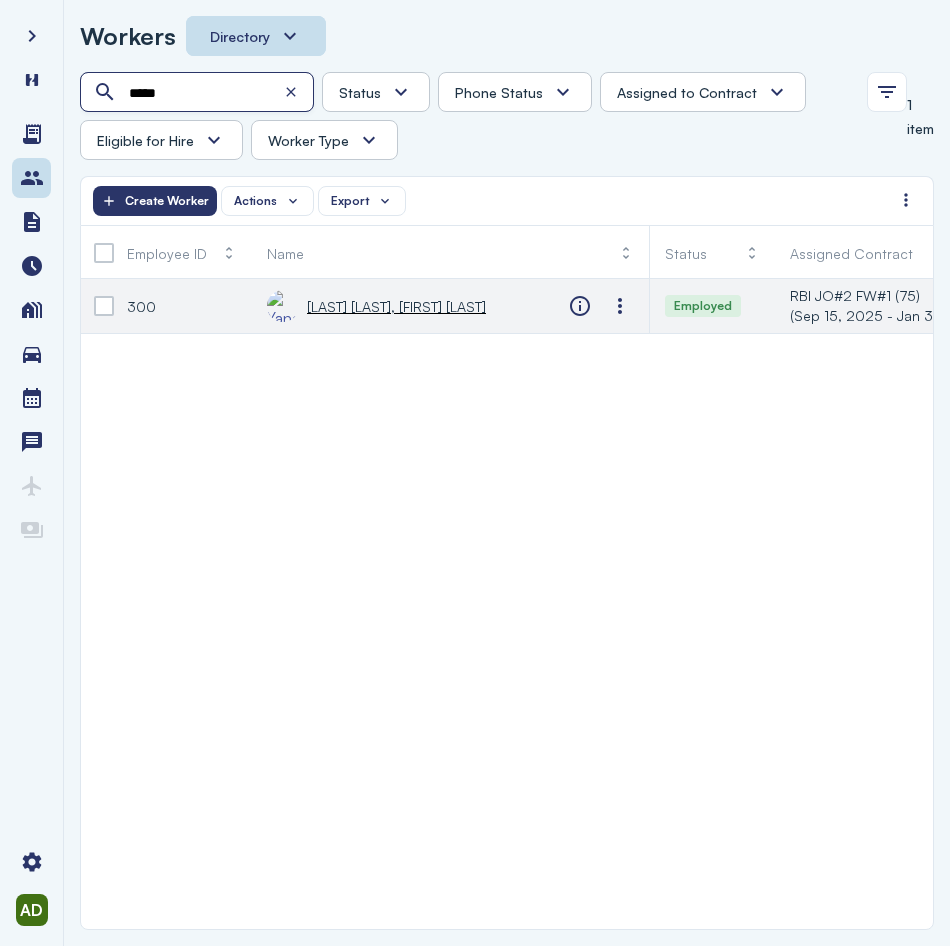 type on "*****" 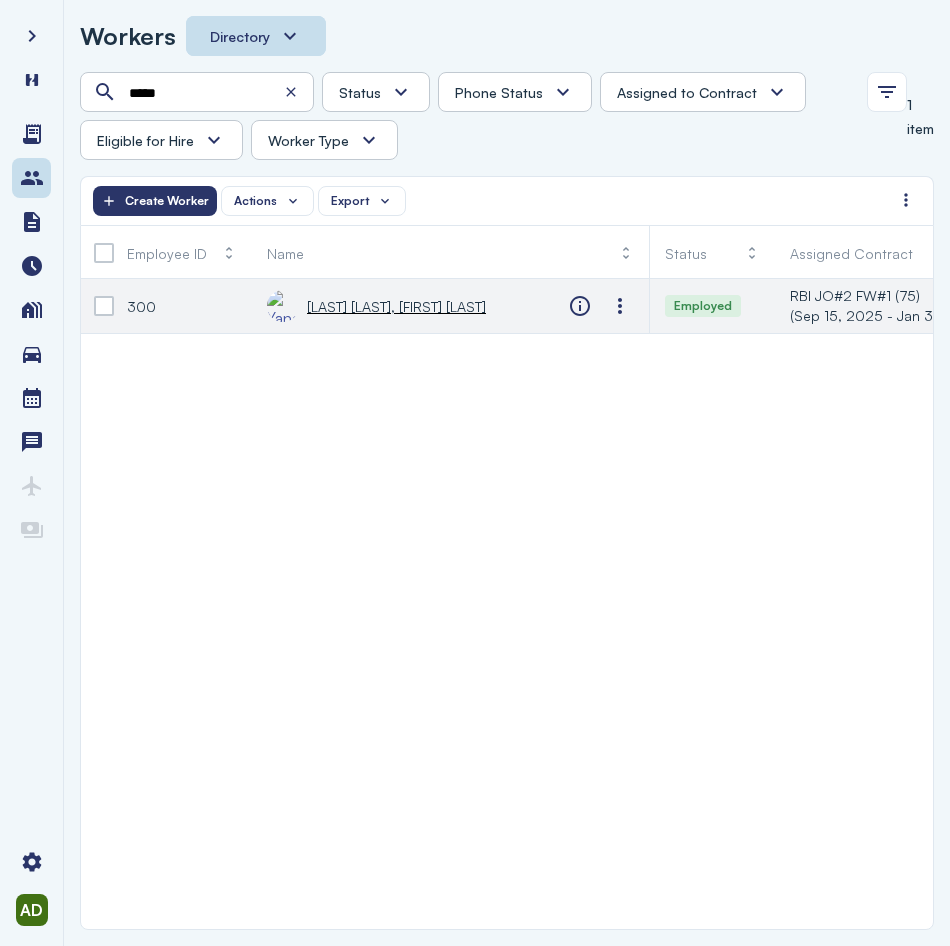 click on "[LAST] [LAST], [FIRST] [LAST]" at bounding box center (376, 306) 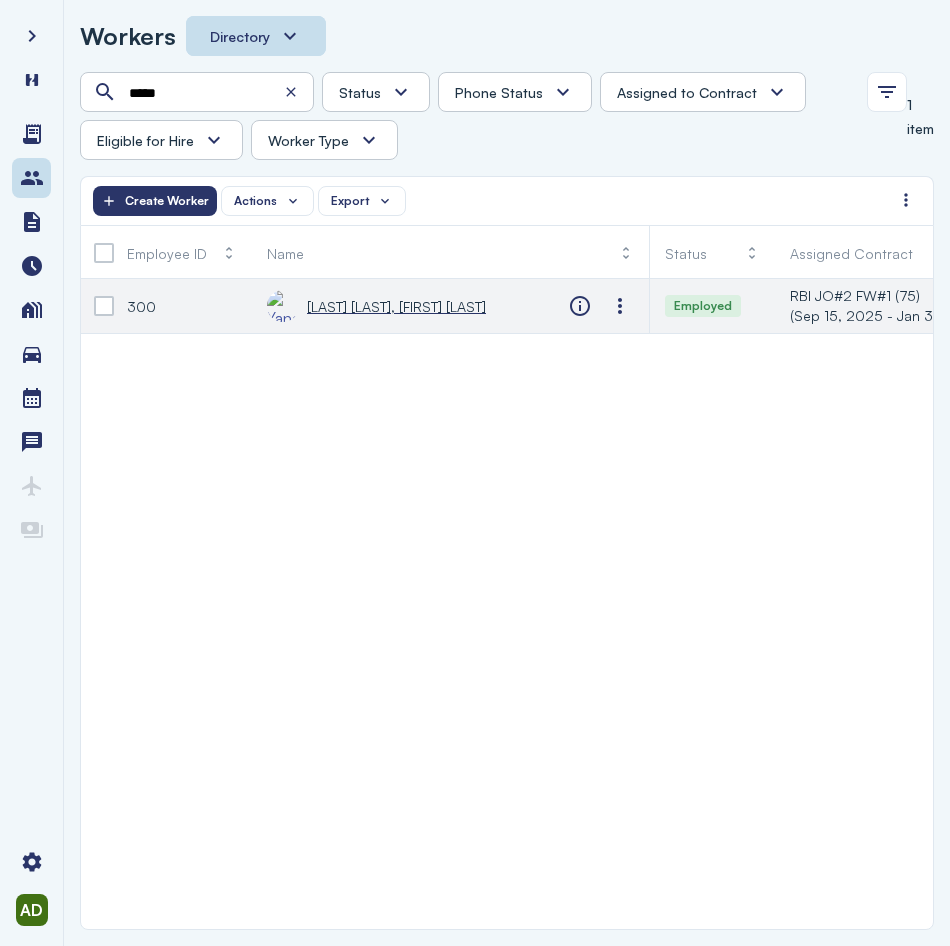 click on "[LAST] [LAST], [FIRST] [LAST]" at bounding box center (396, 306) 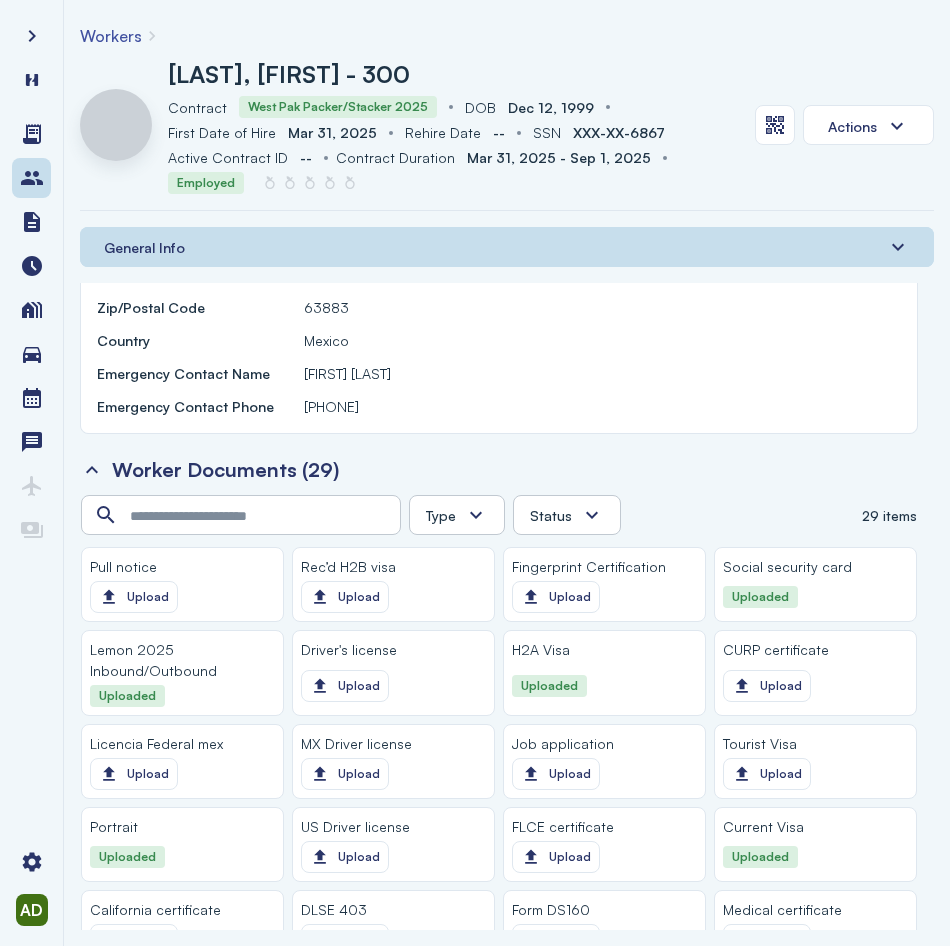scroll, scrollTop: 1700, scrollLeft: 0, axis: vertical 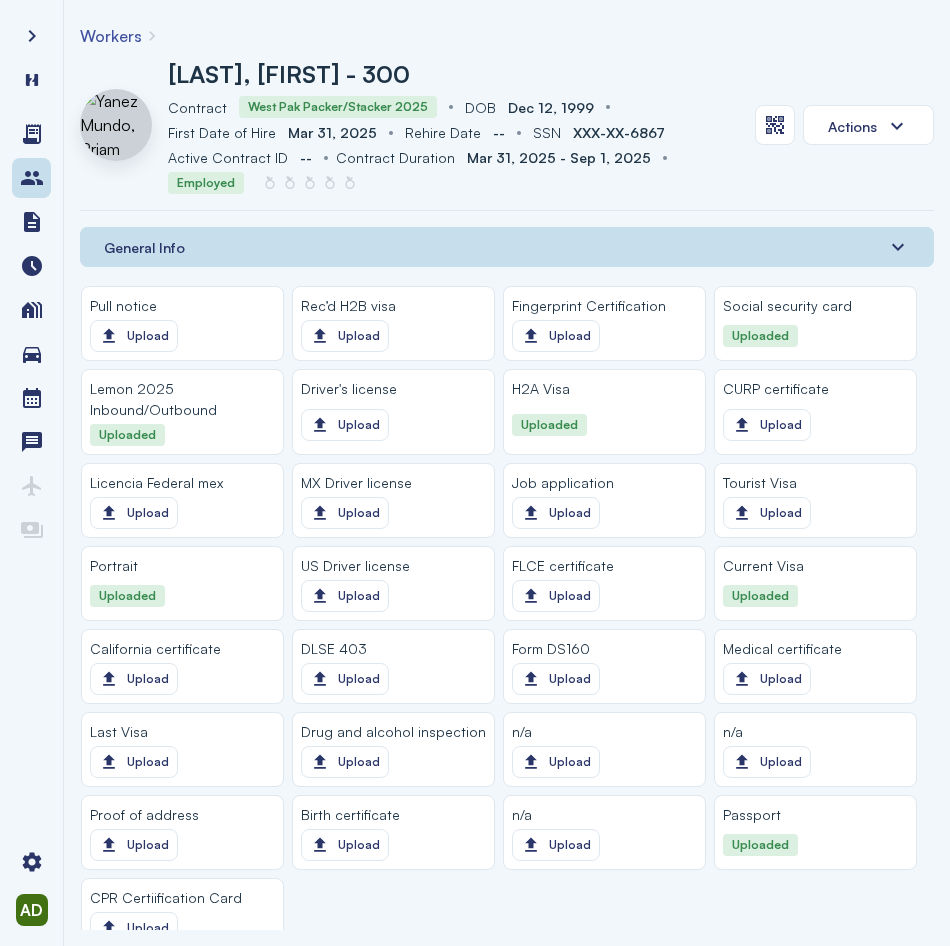 click 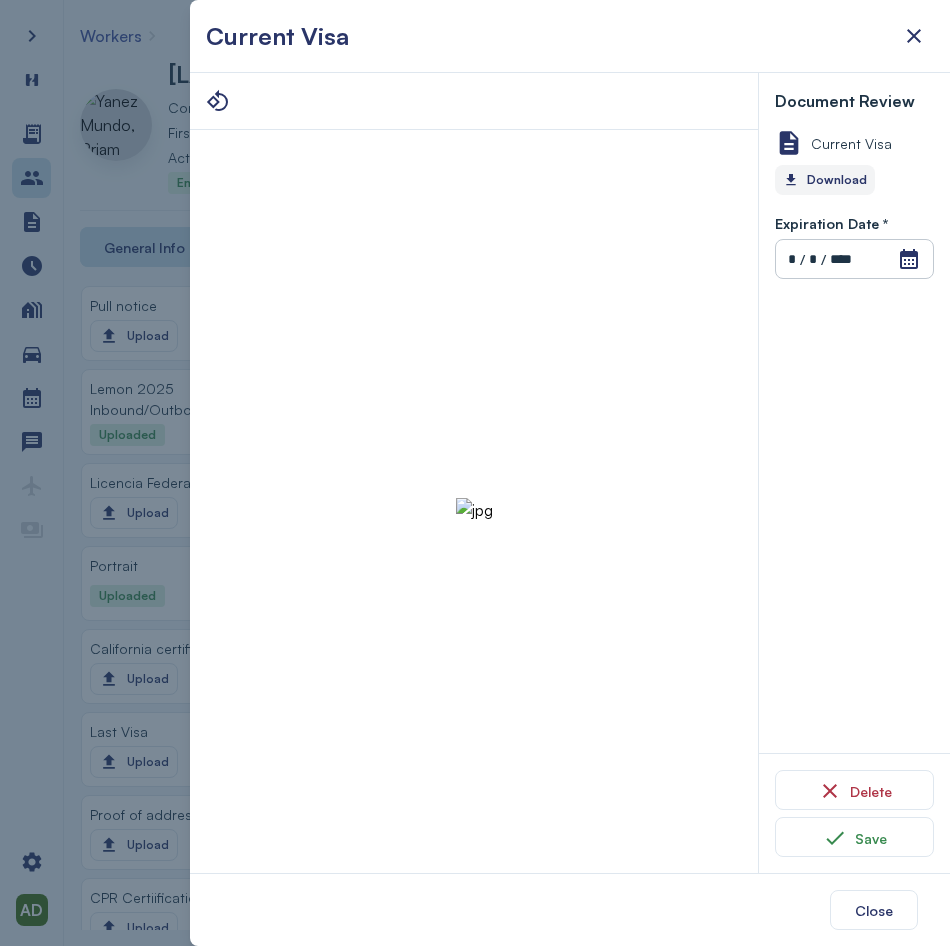 click on "Download" 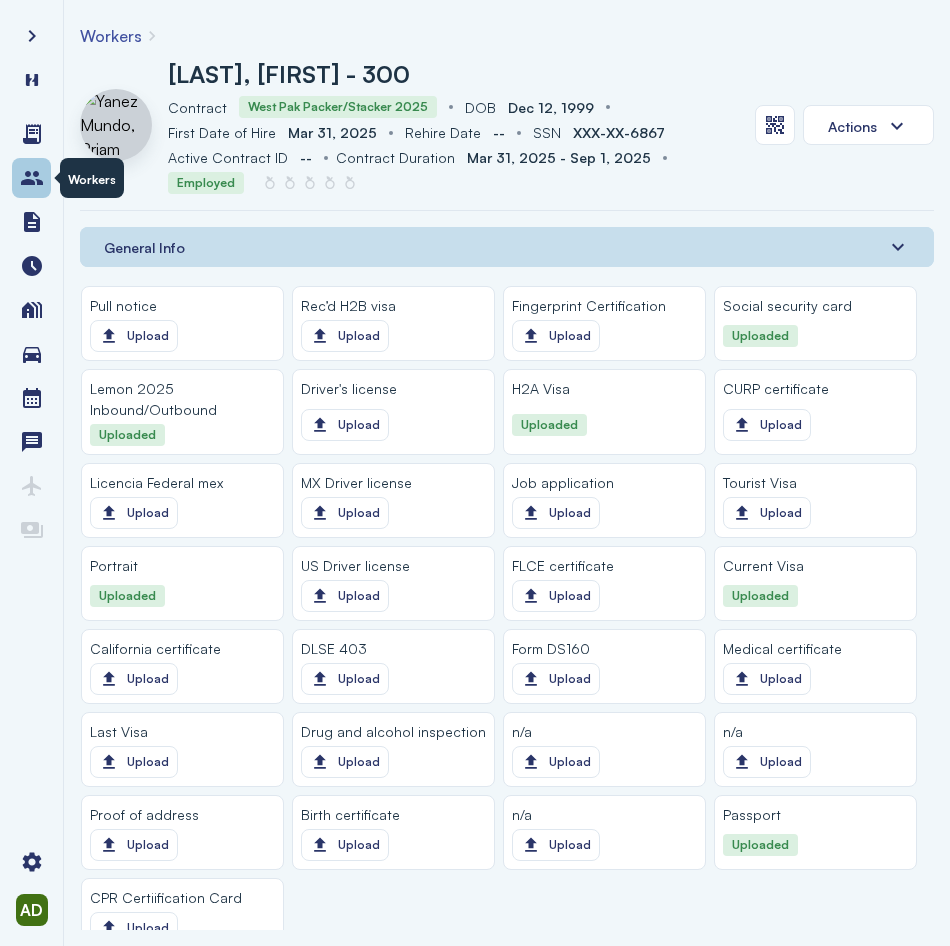 click at bounding box center (32, 178) 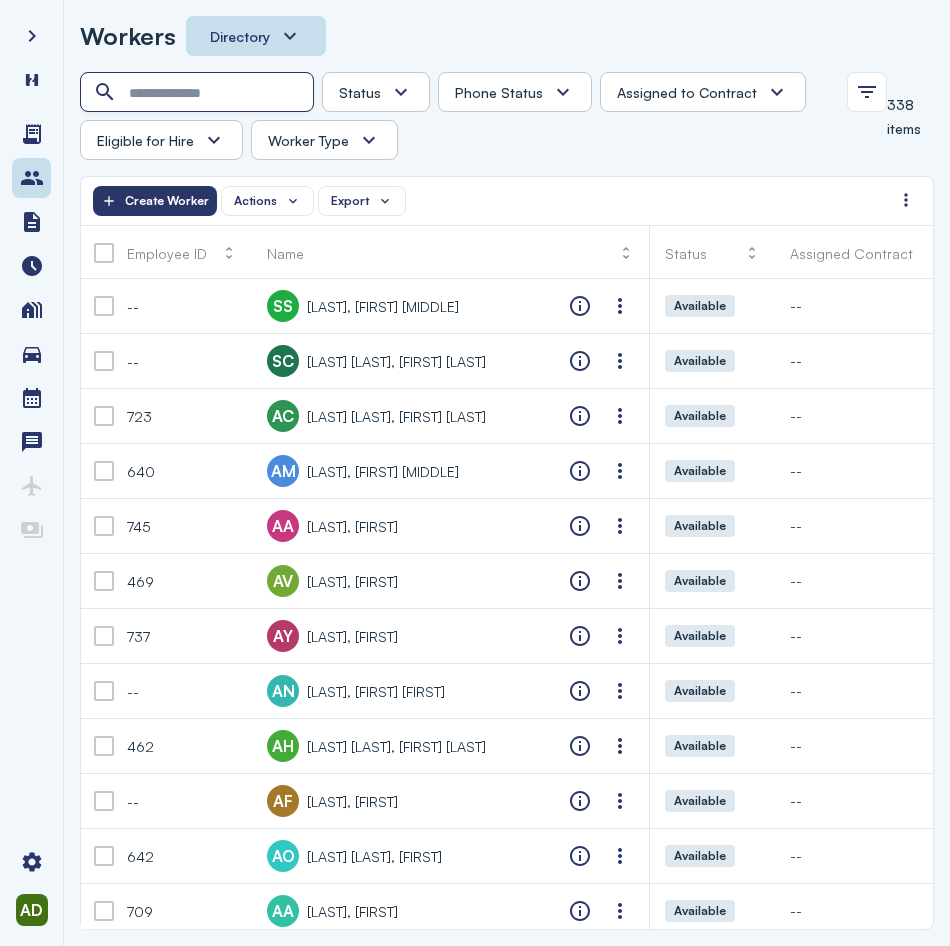 click at bounding box center [199, 93] 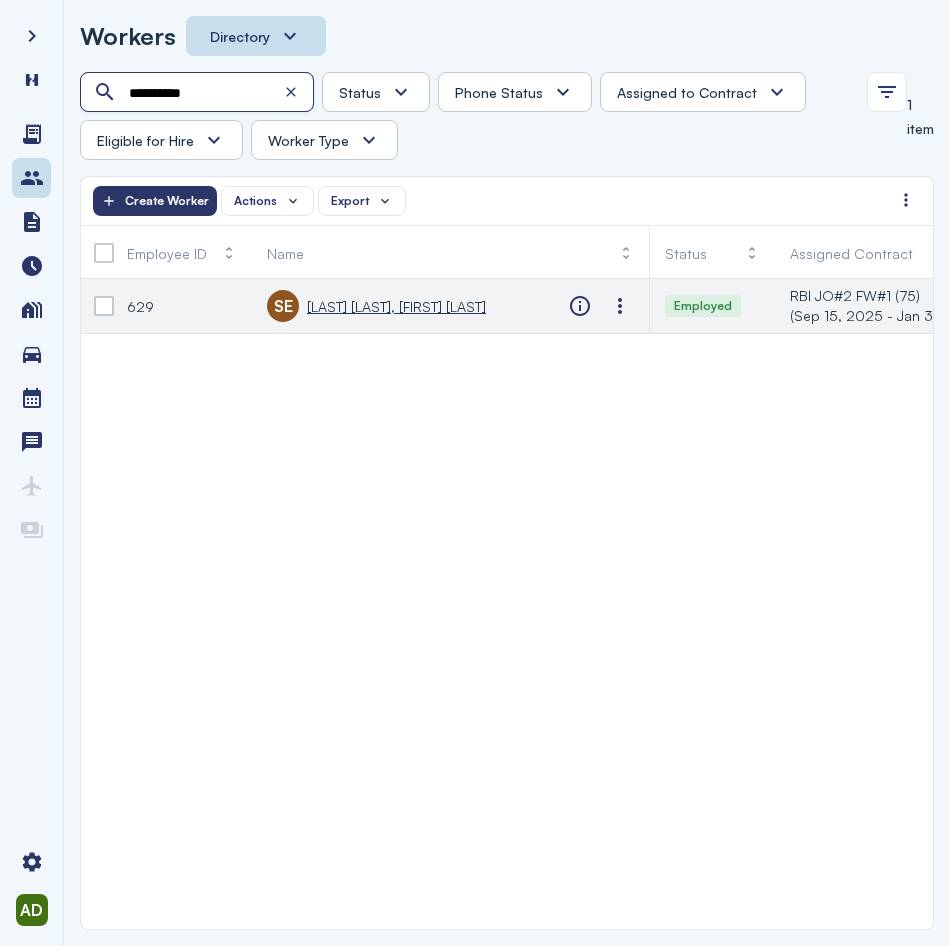 type on "**********" 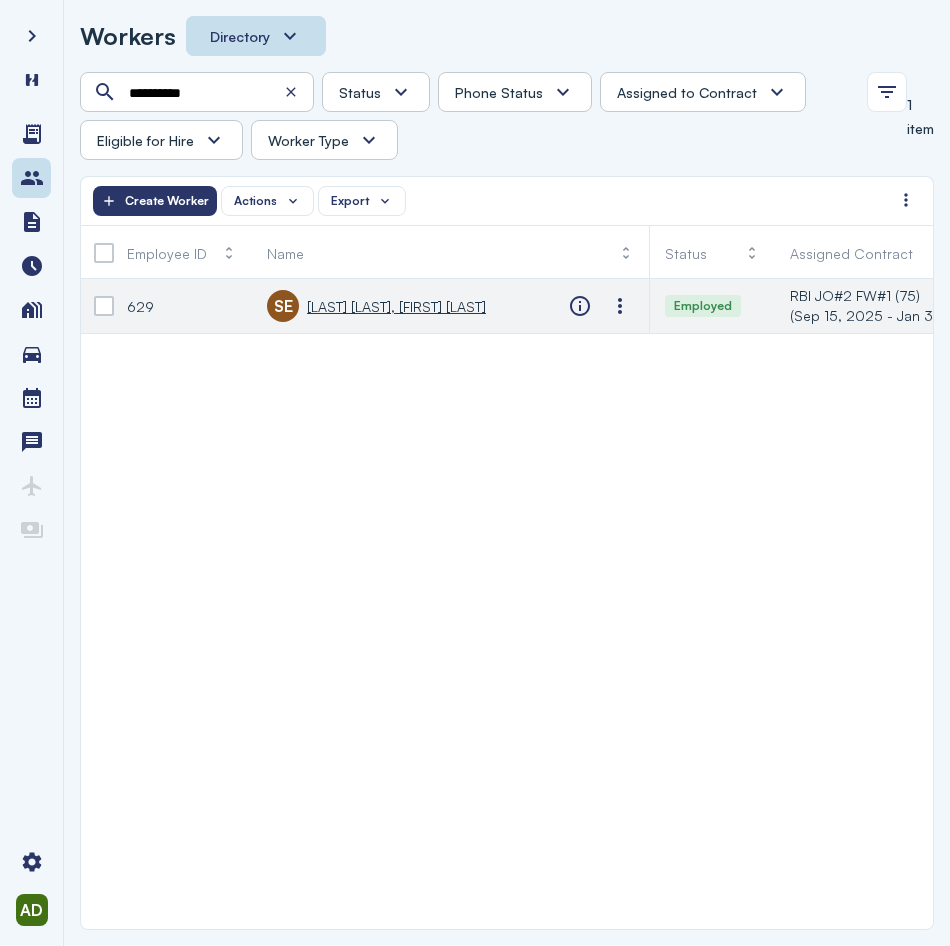 click on "[LAST] [LAST], [FIRST] [LAST]" at bounding box center (396, 306) 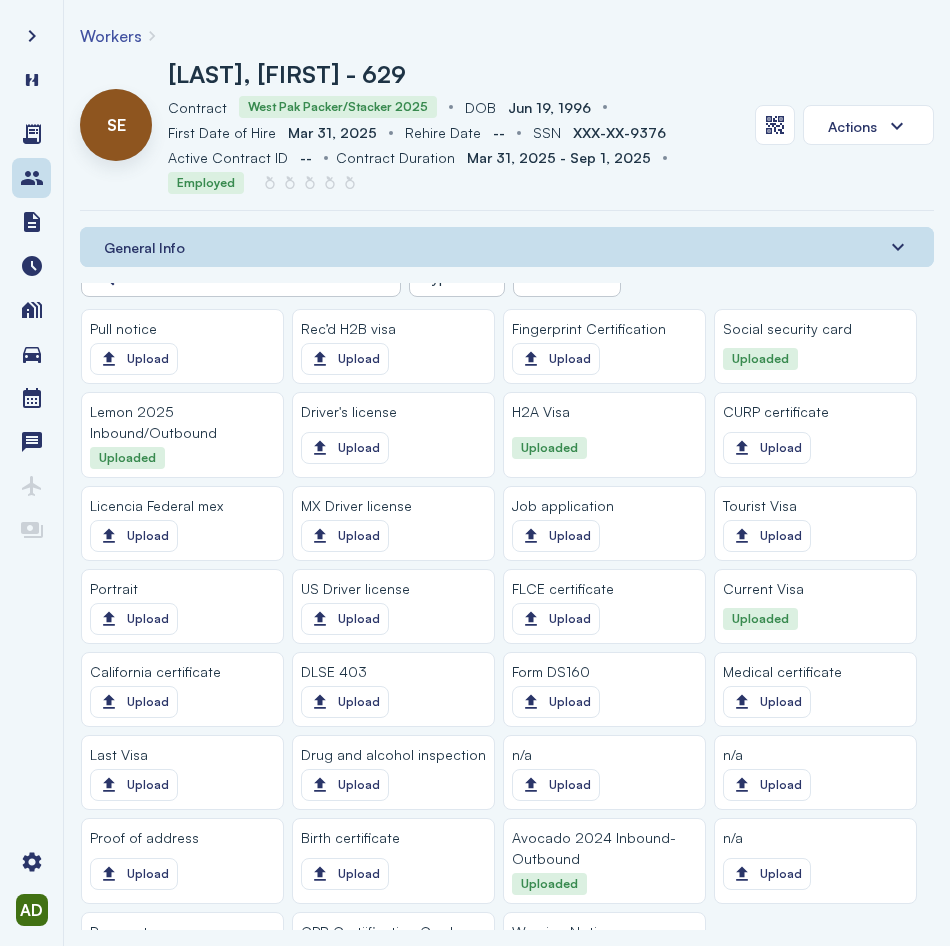scroll, scrollTop: 1700, scrollLeft: 0, axis: vertical 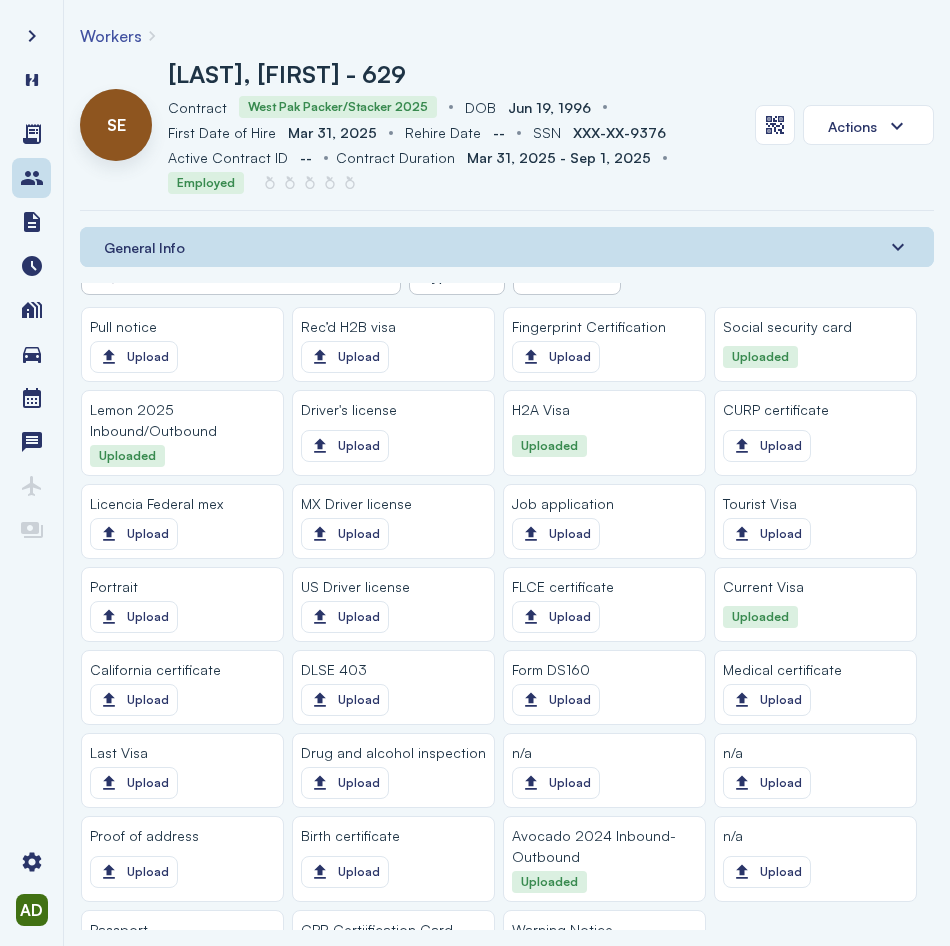 click 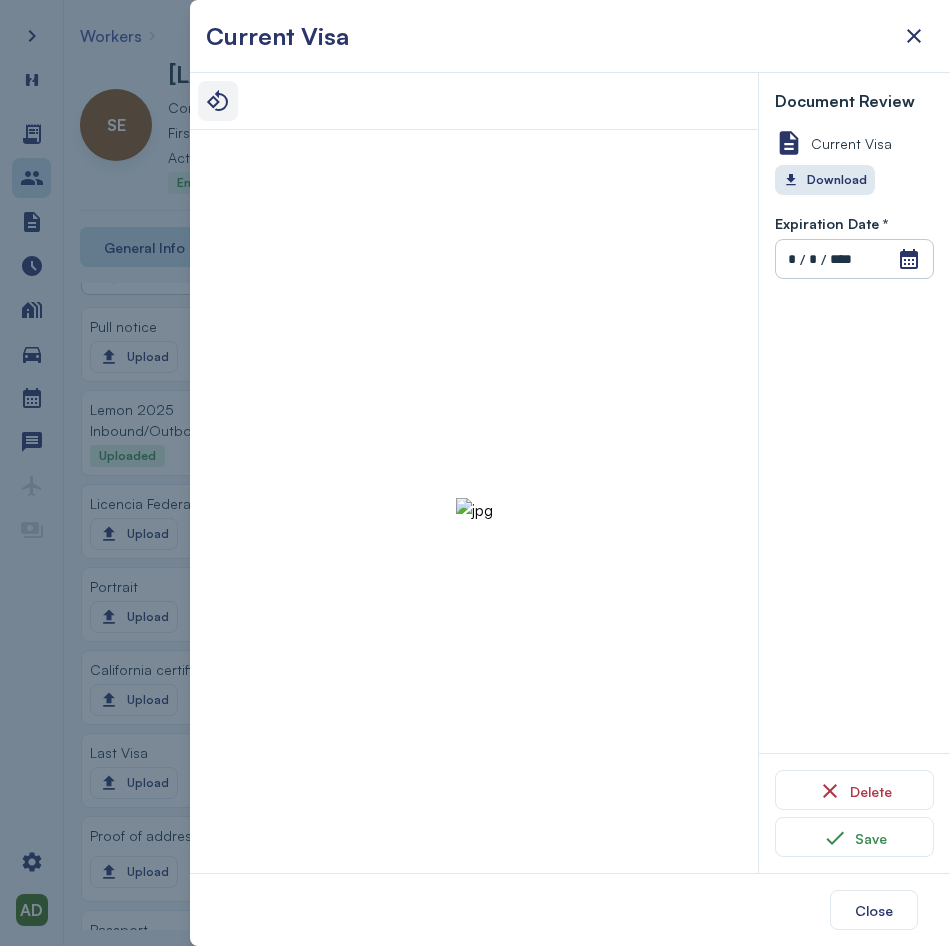 click at bounding box center [218, 101] 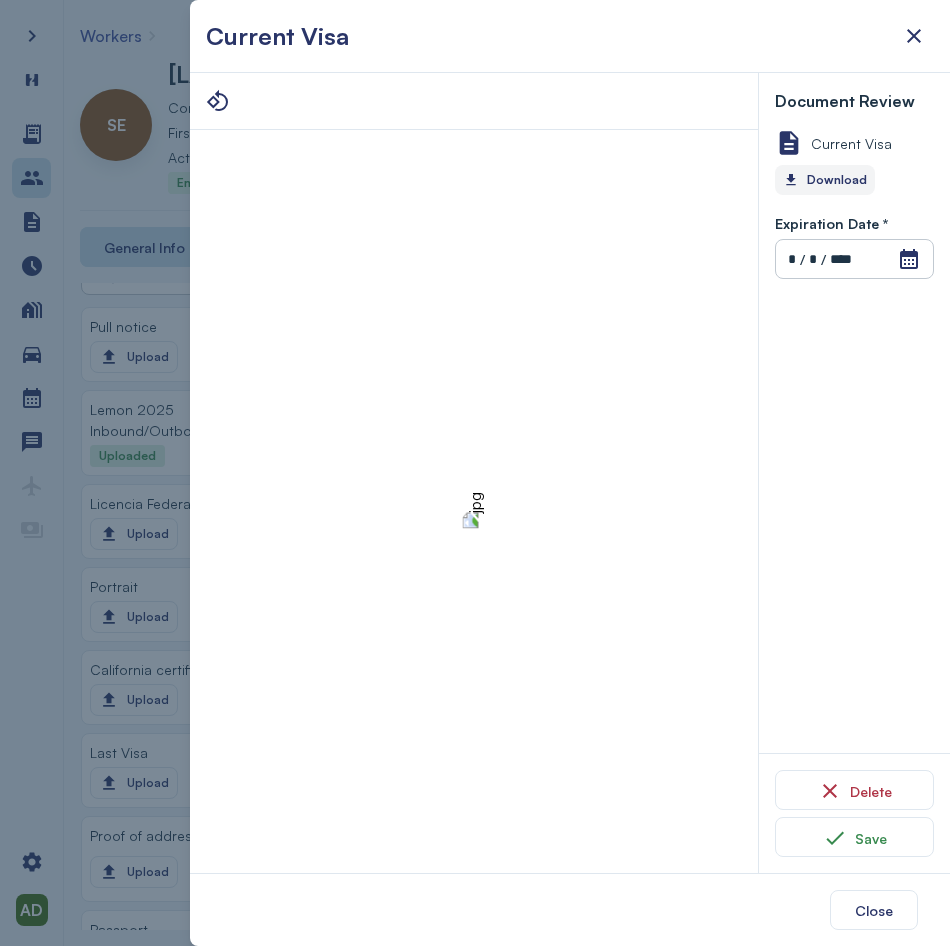 click on "Download" 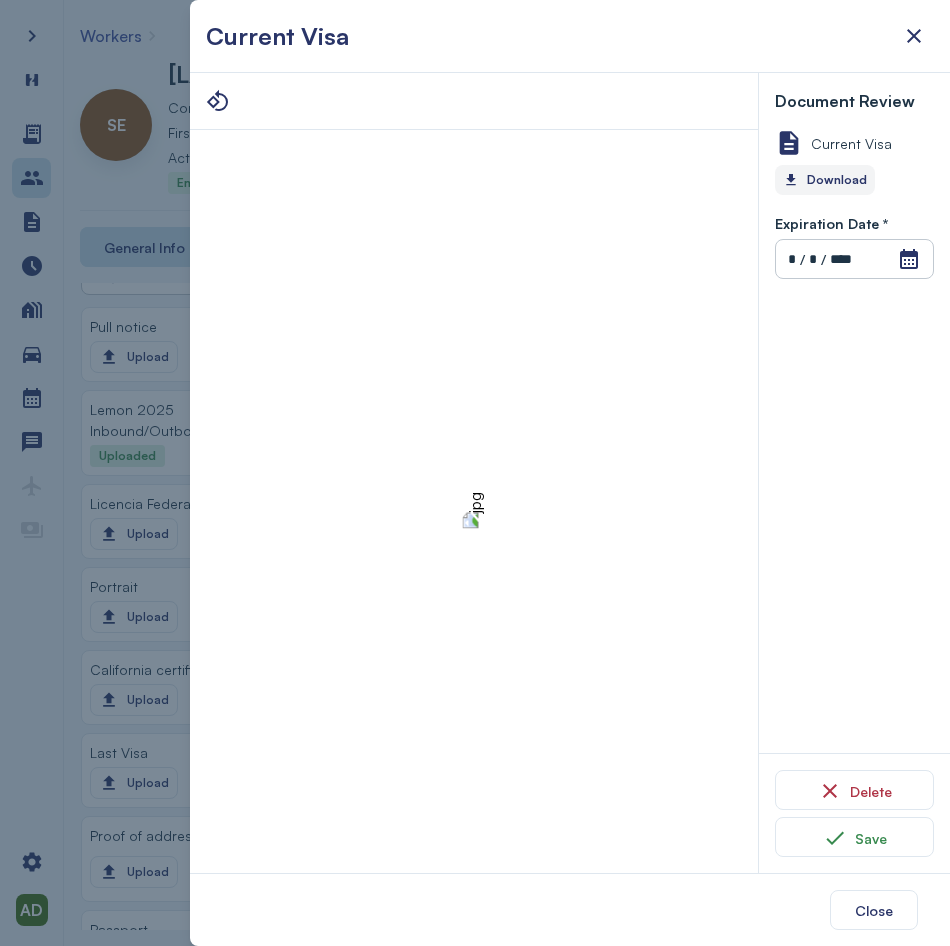click at bounding box center [475, 473] 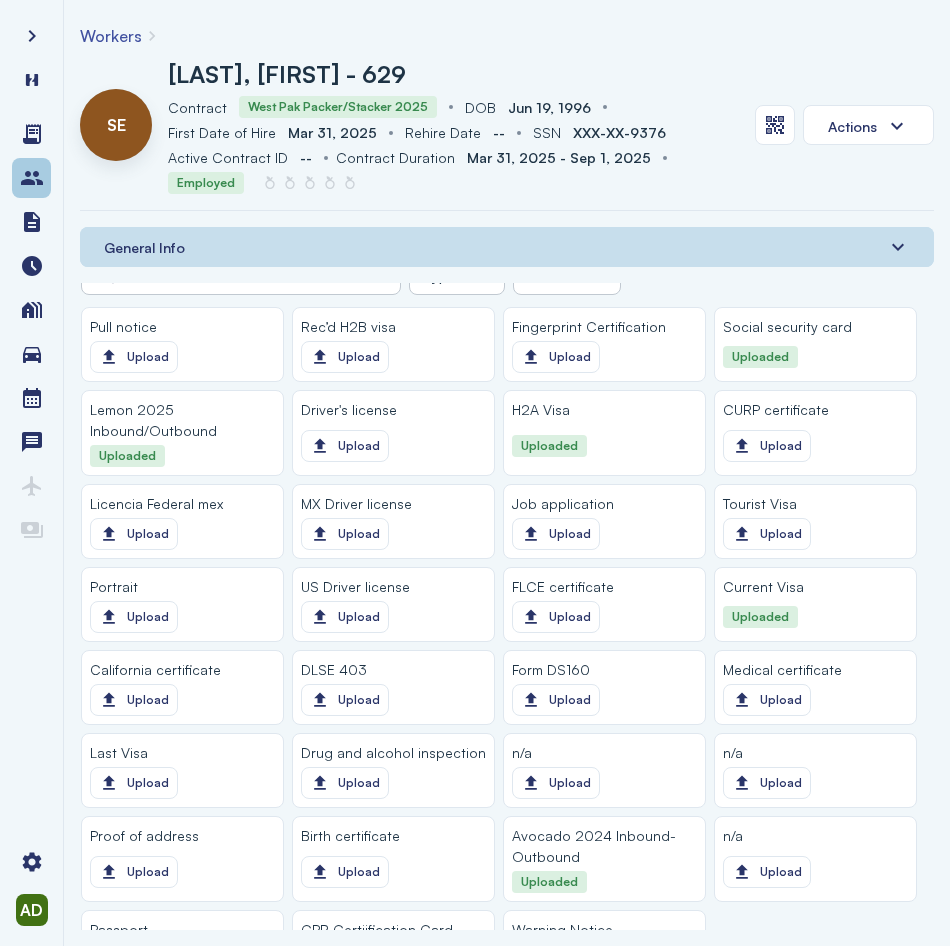 click at bounding box center (31, 178) 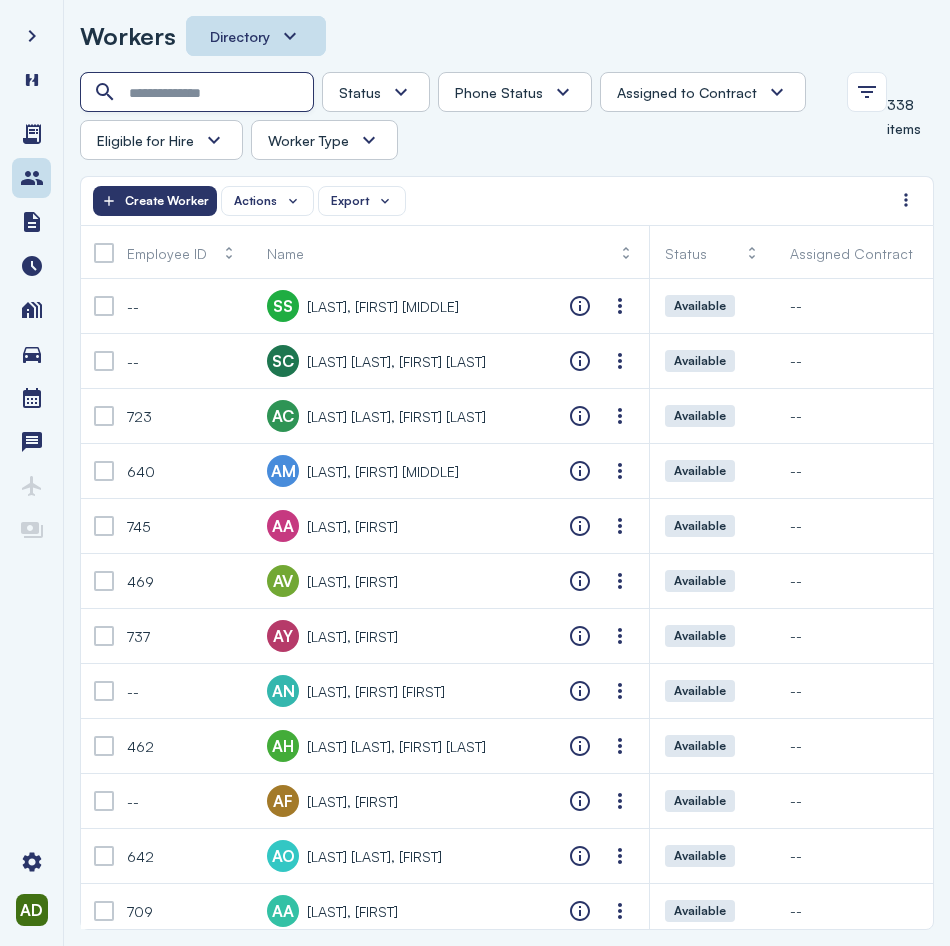 click at bounding box center [199, 93] 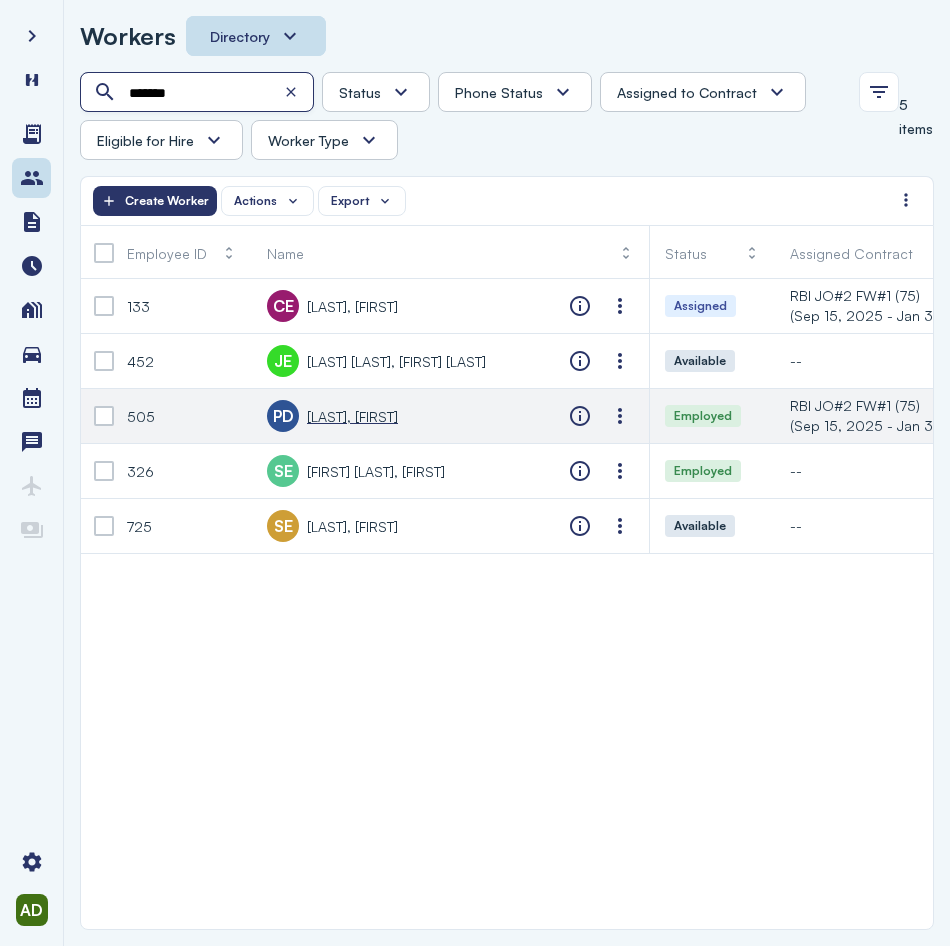 type on "*******" 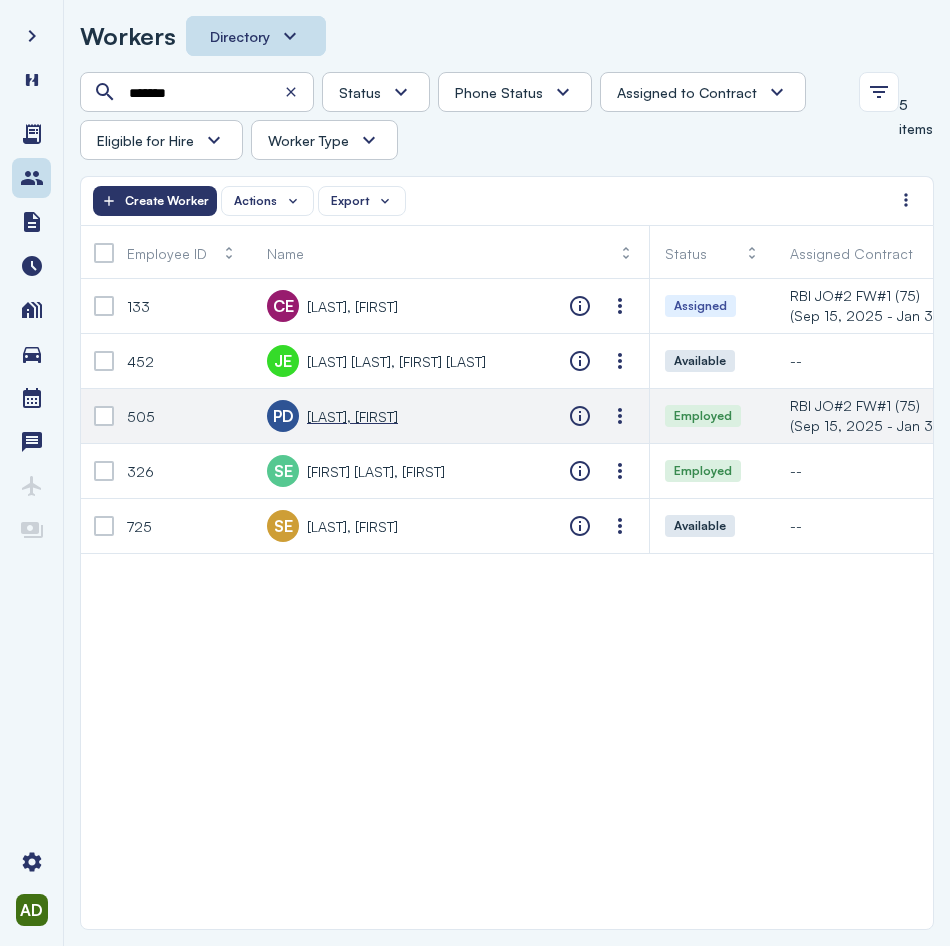 click on "[LAST], [FIRST]" at bounding box center [352, 416] 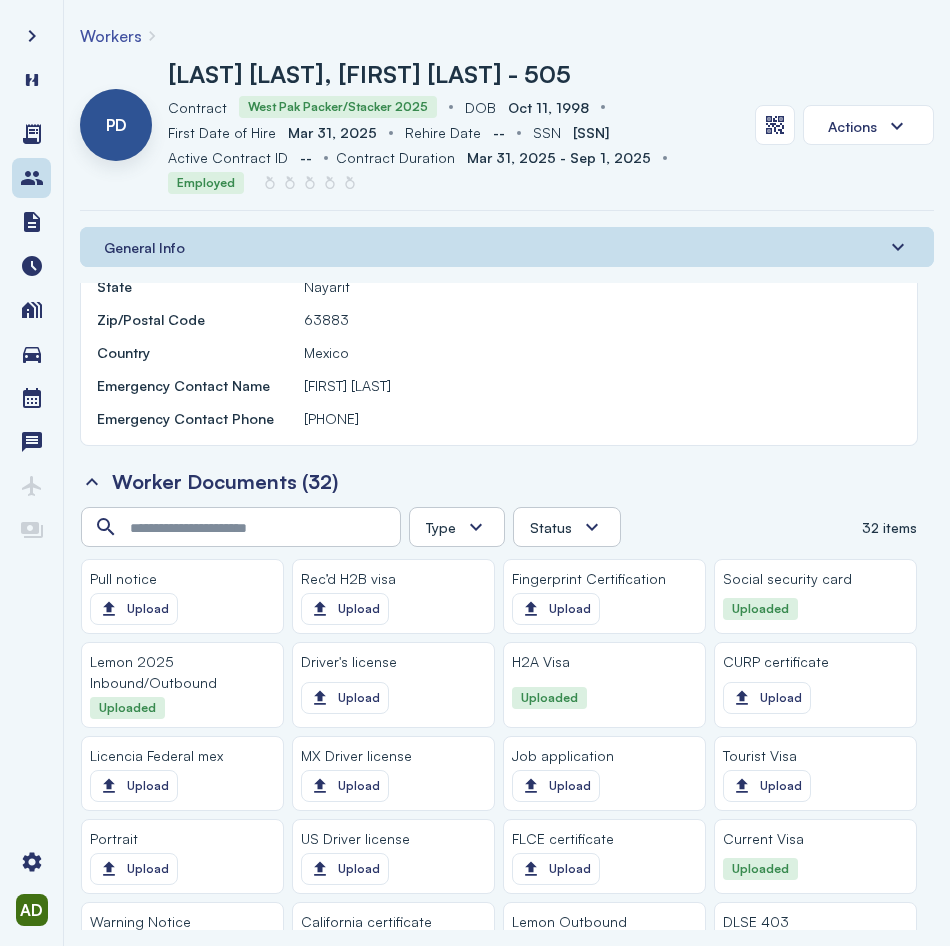 scroll, scrollTop: 1700, scrollLeft: 0, axis: vertical 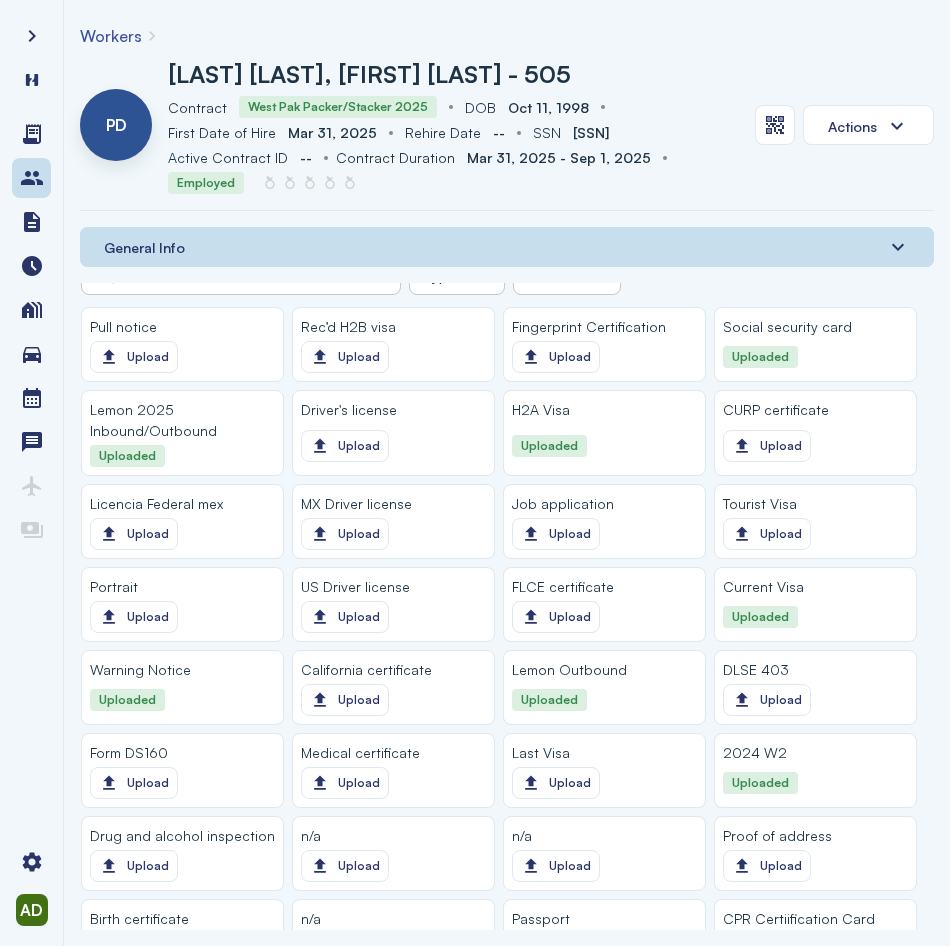 click 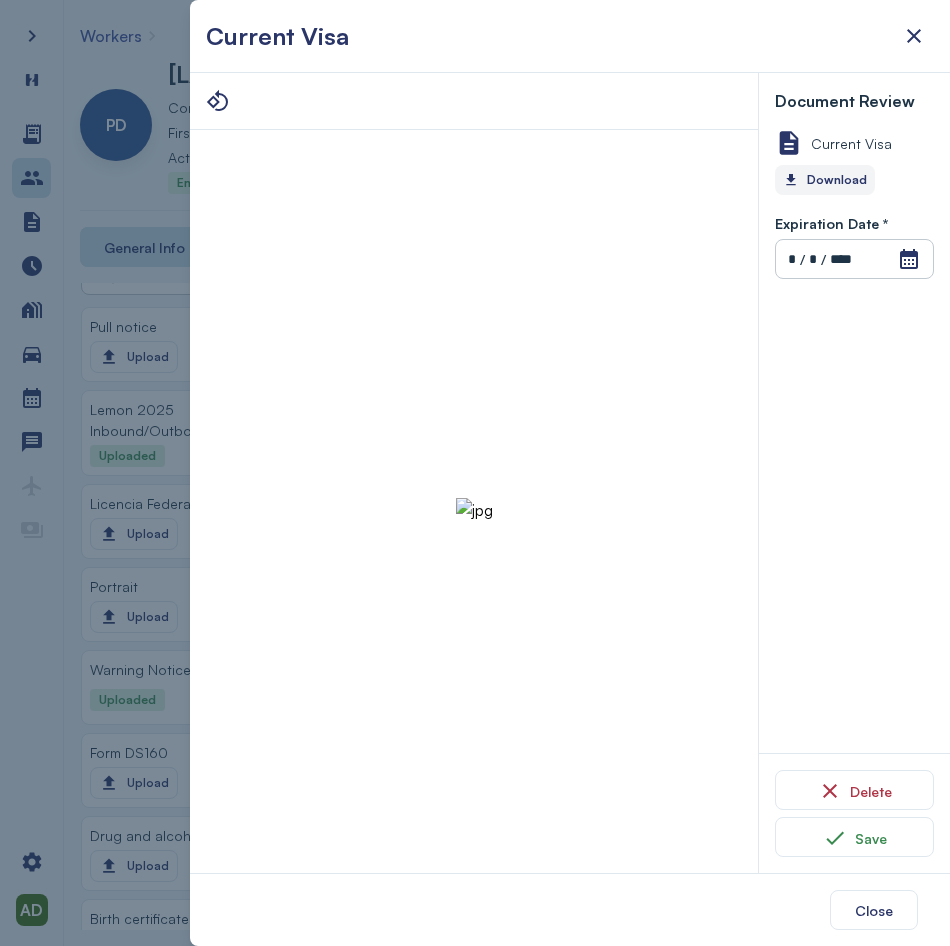 click on "Download" at bounding box center [825, 180] 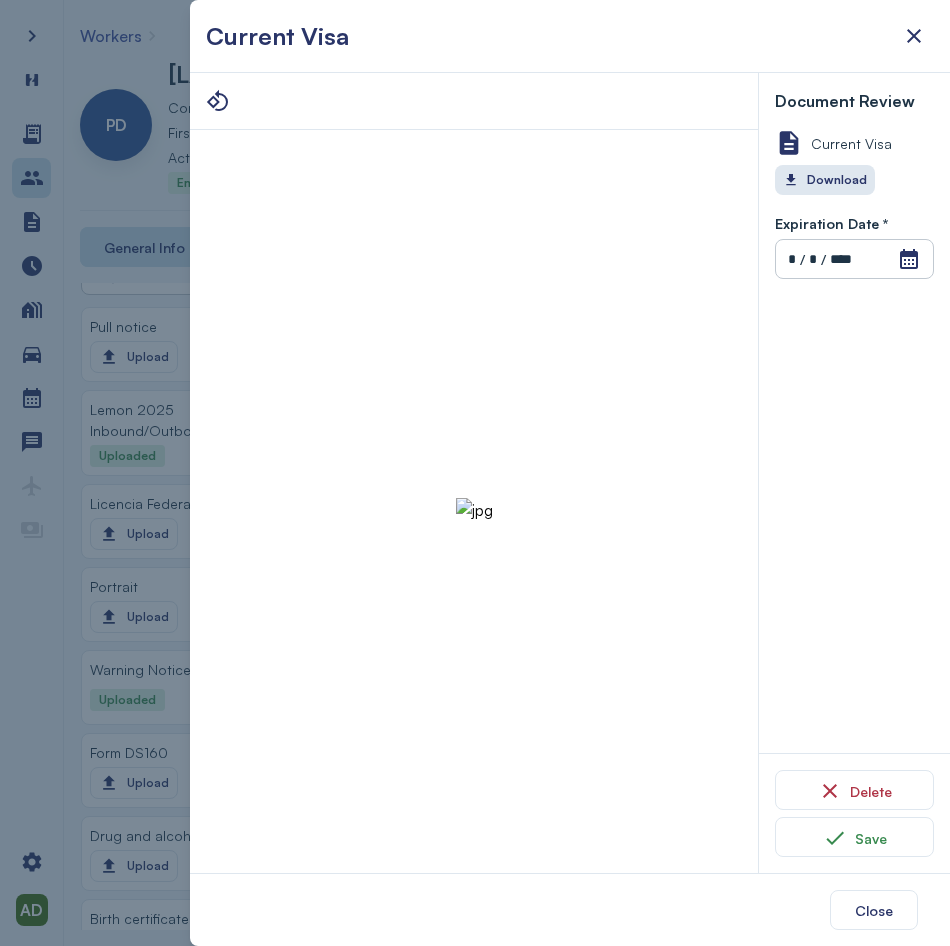 drag, startPoint x: 911, startPoint y: 588, endPoint x: 889, endPoint y: 580, distance: 23.409399 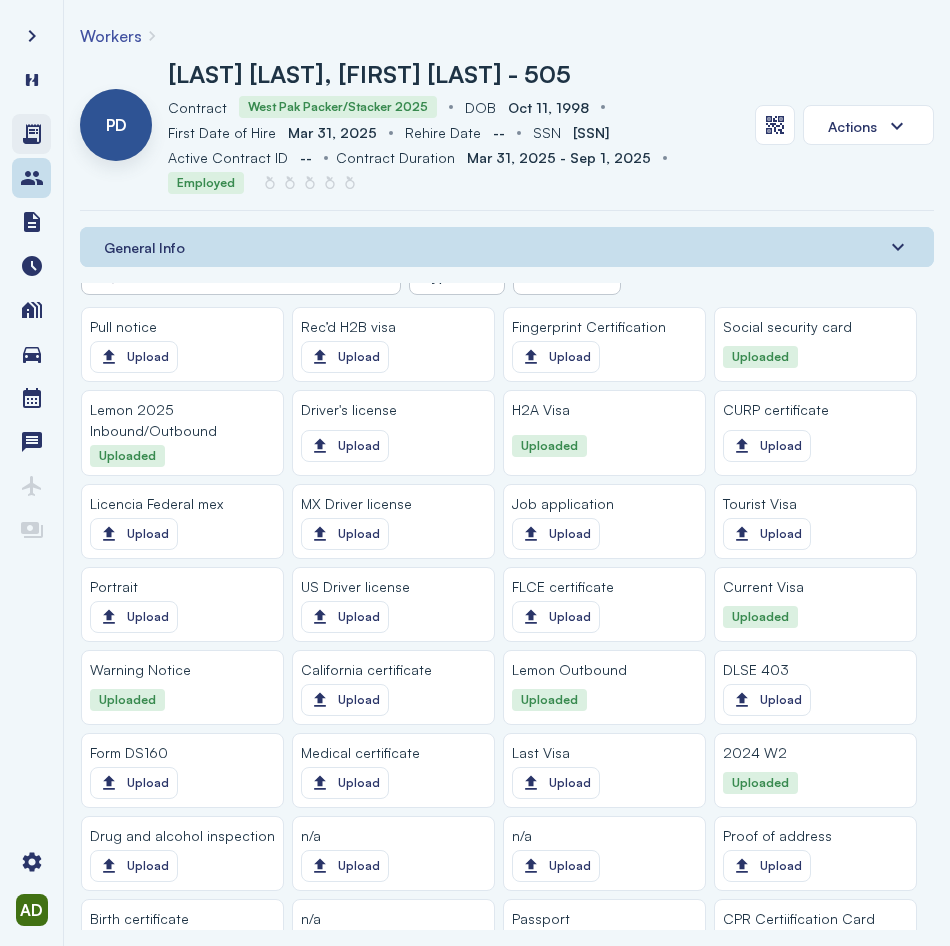 click at bounding box center [31, 134] 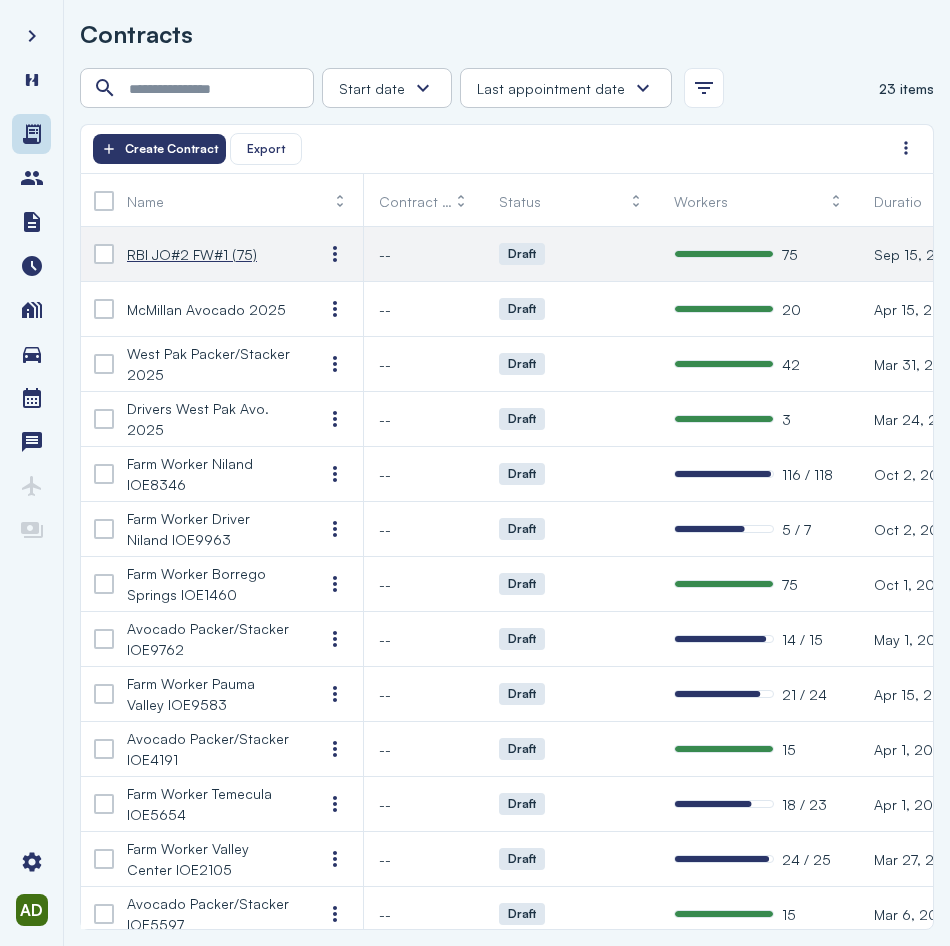 click on "RBI JO#2 FW#1 (75)" at bounding box center [192, 254] 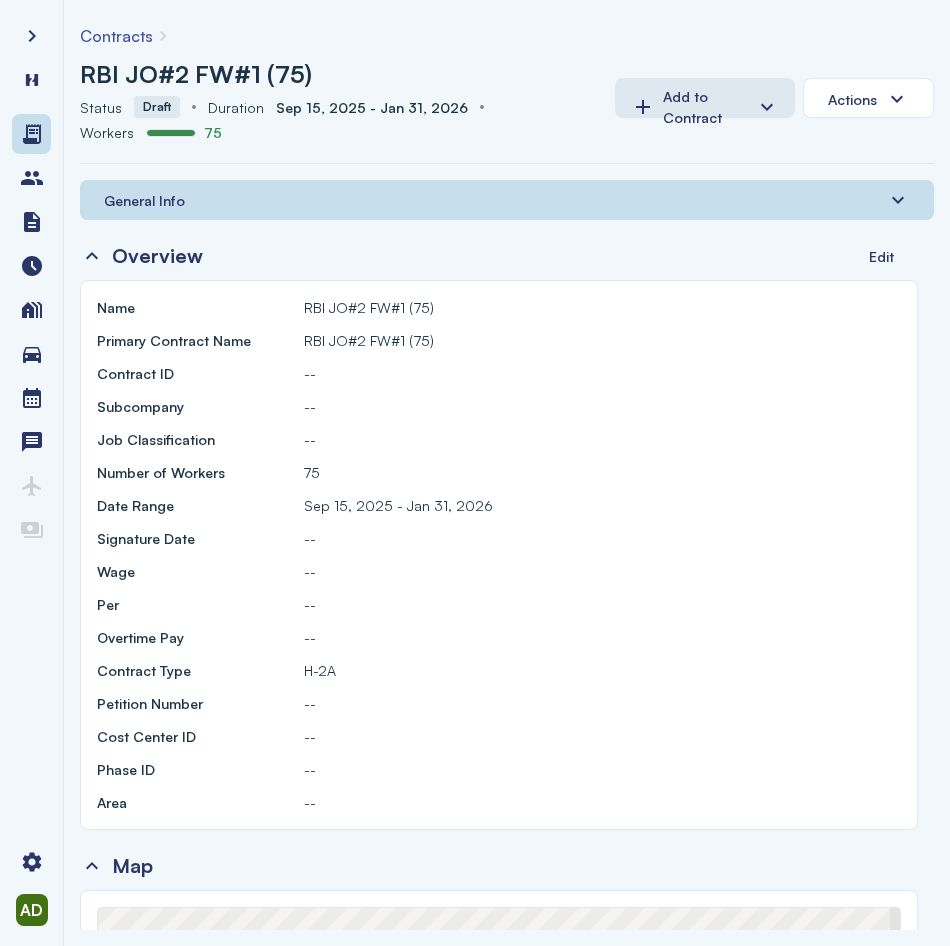 click on "General Info" at bounding box center (507, 200) 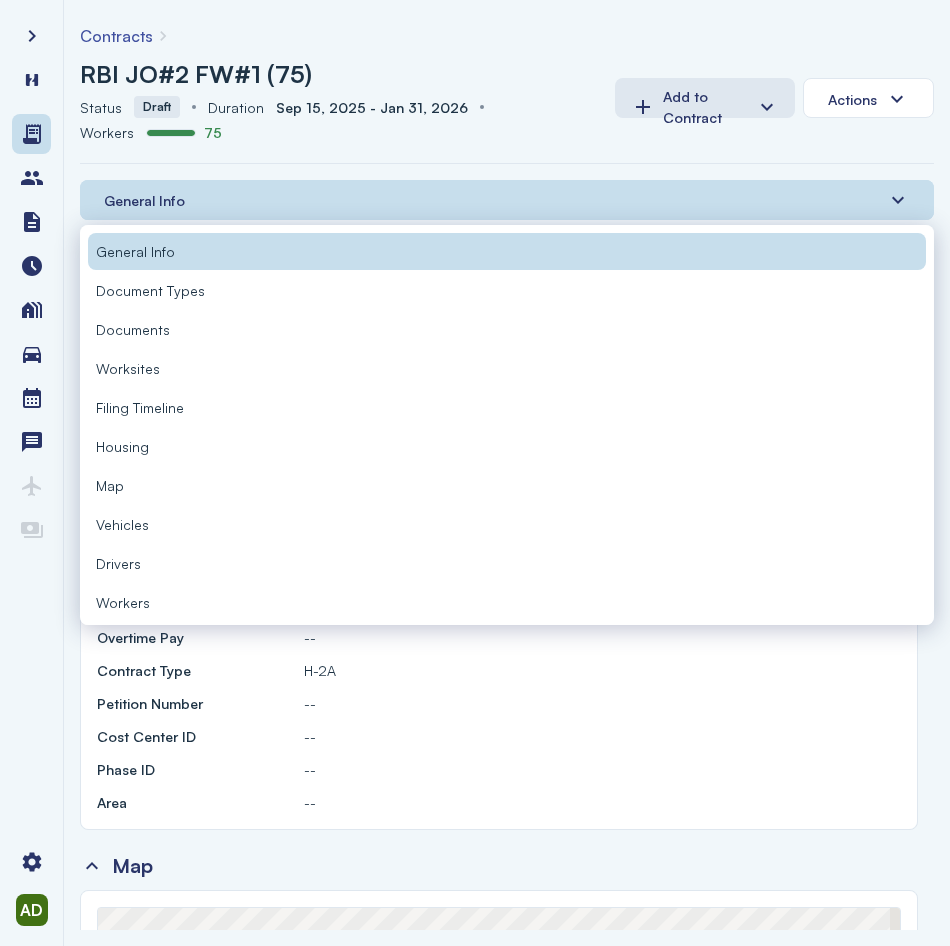 click on "Workers" at bounding box center (123, 602) 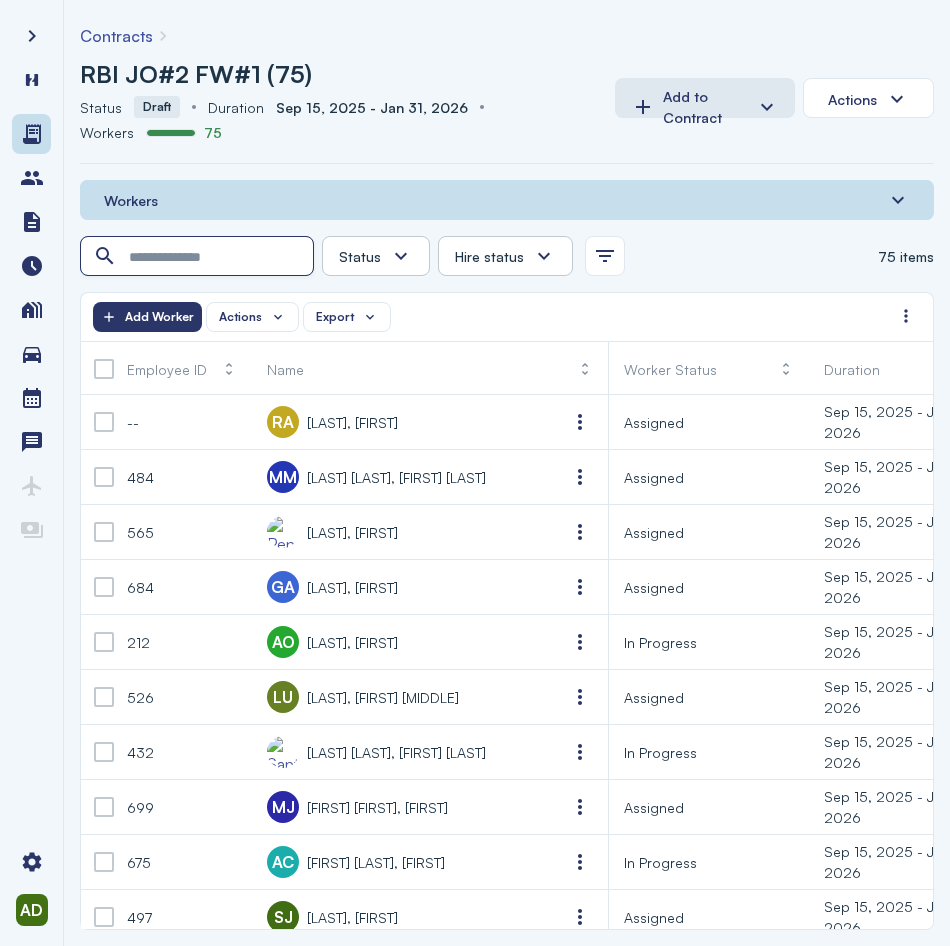 click at bounding box center [199, 257] 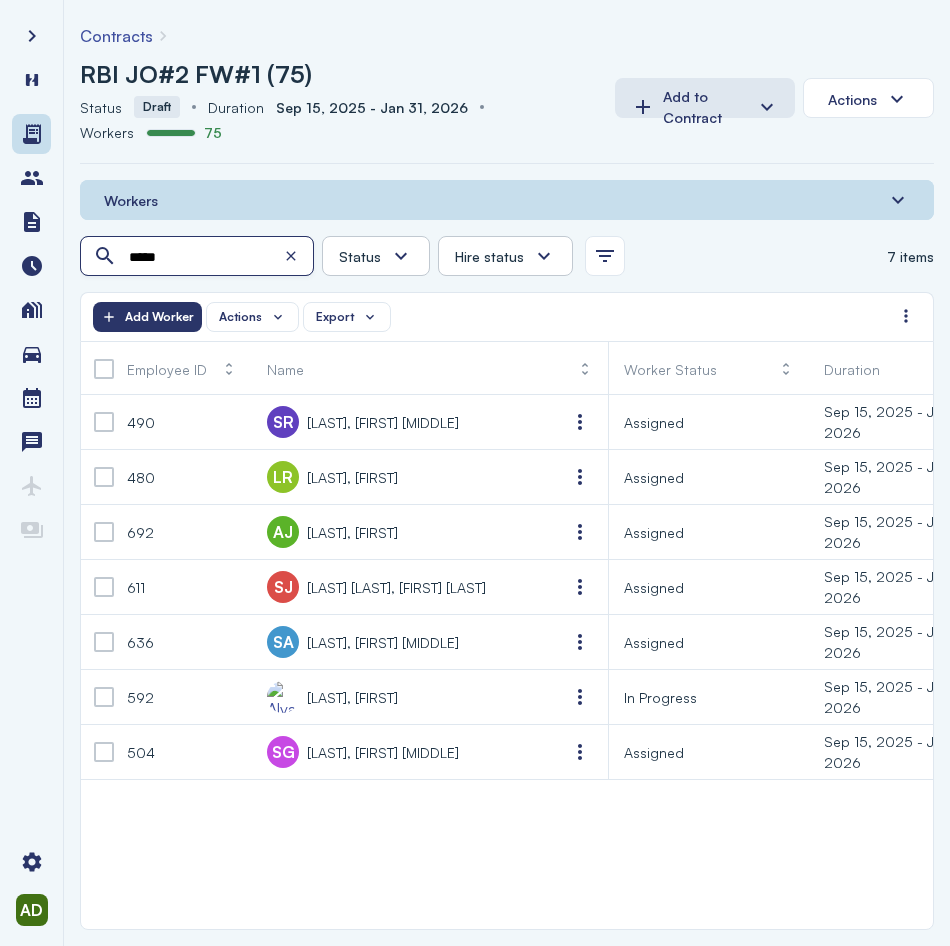 type on "*****" 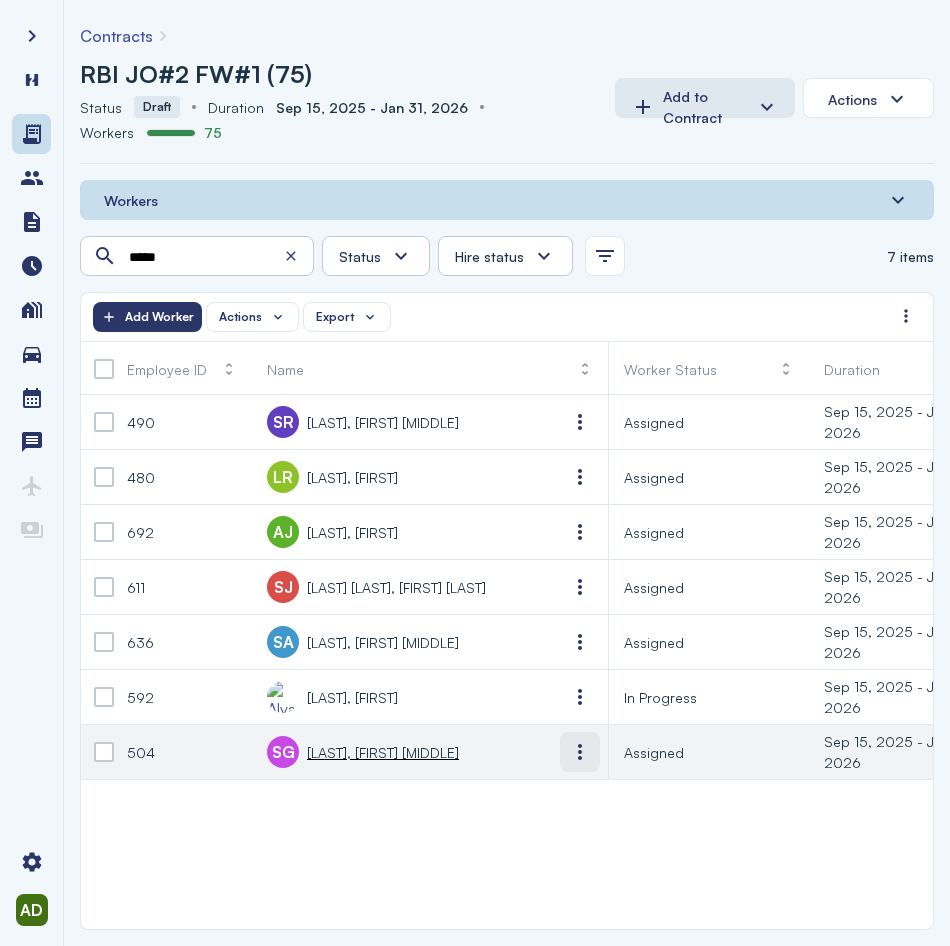 click at bounding box center [580, 752] 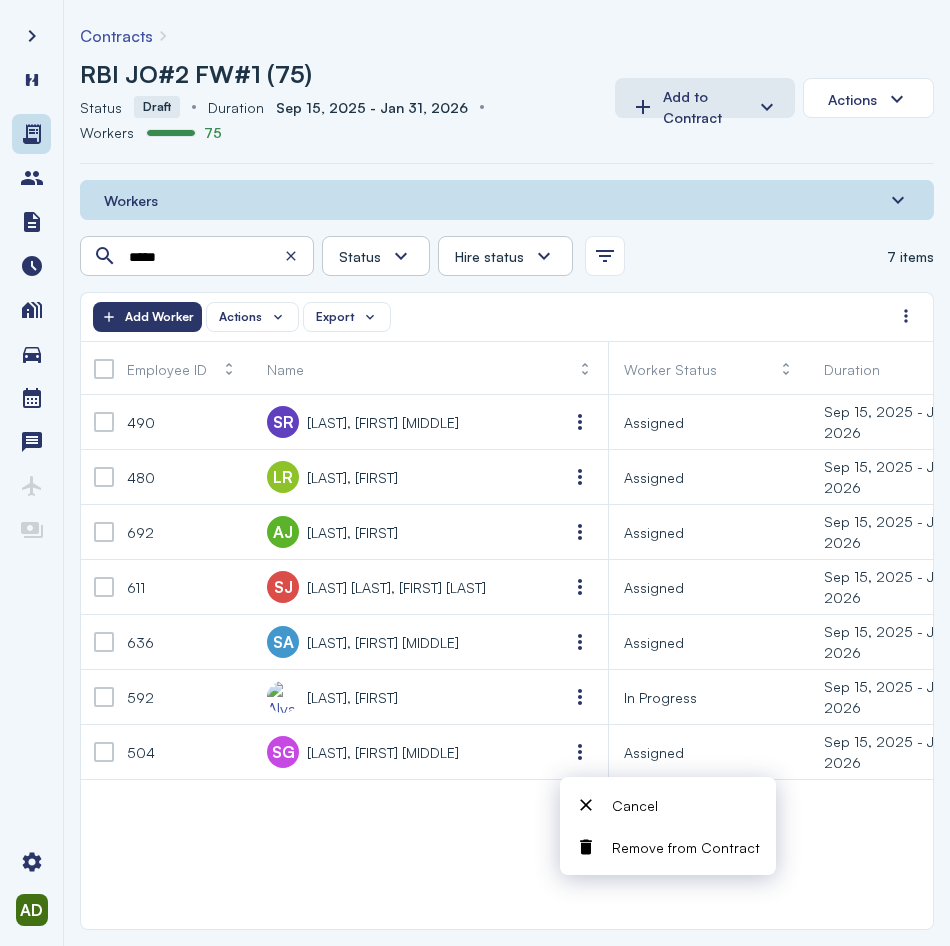 click on "Remove from Contract" at bounding box center (686, 847) 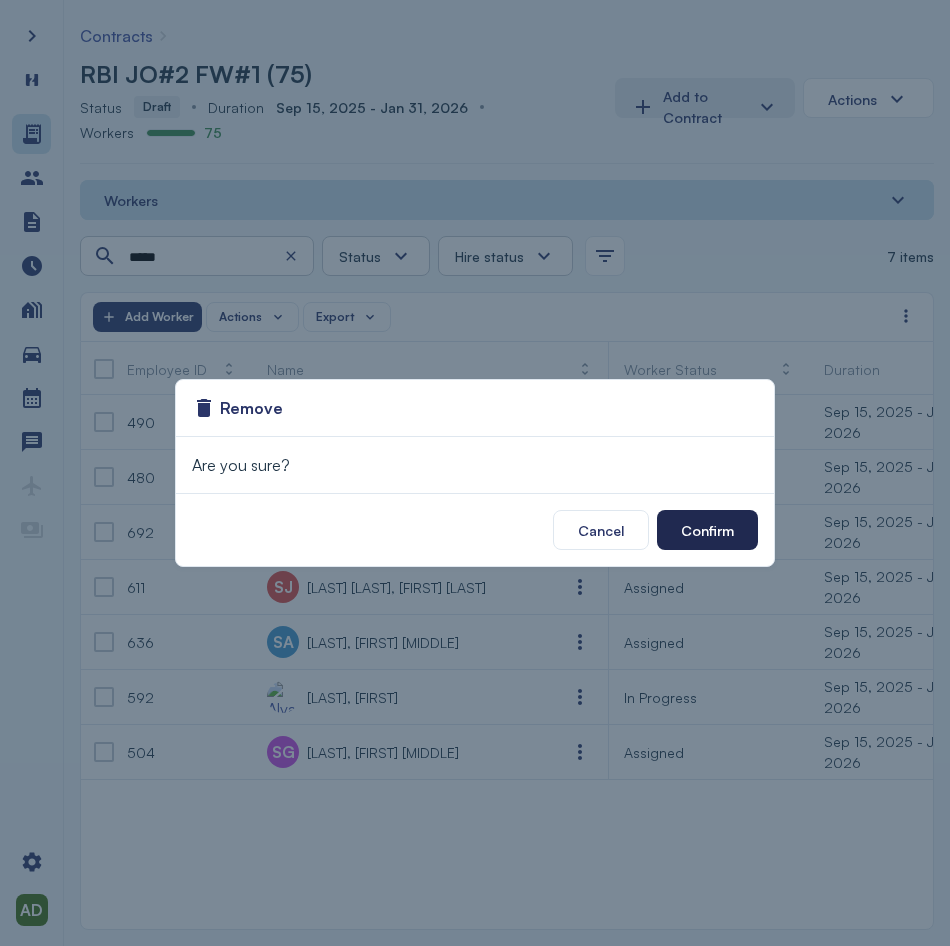 click on "Confirm" at bounding box center [707, 530] 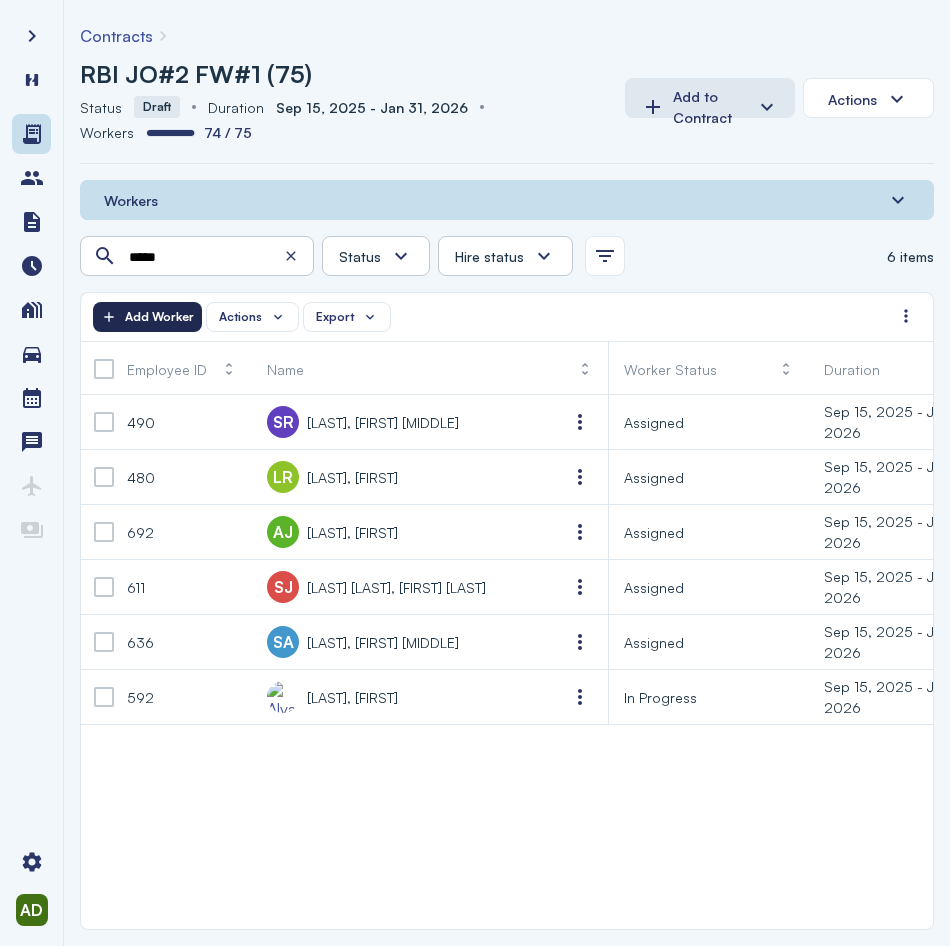 click on "Add Worker" 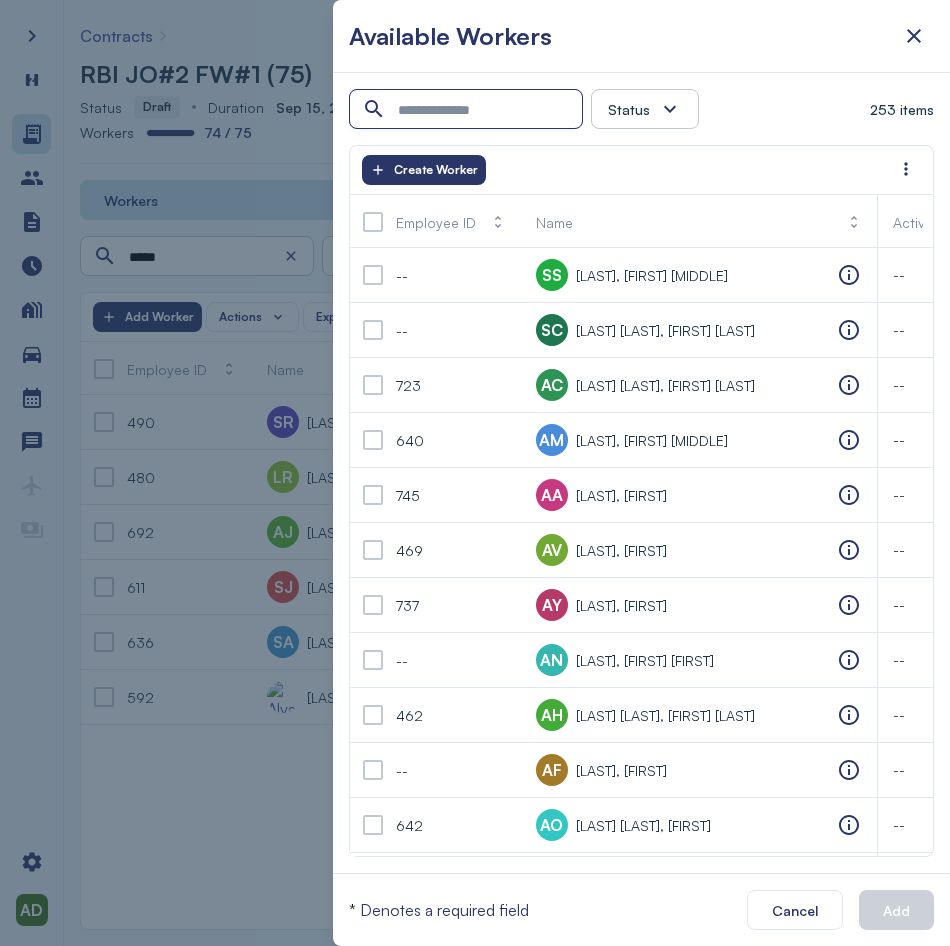 click at bounding box center [468, 110] 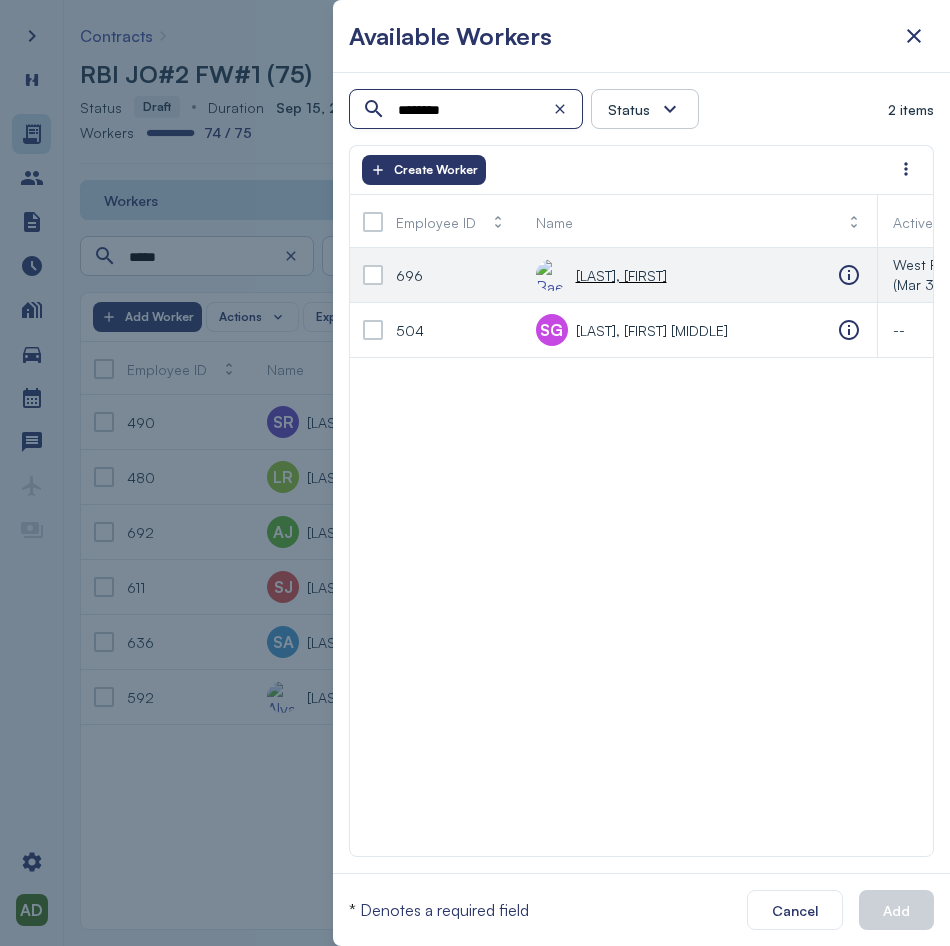 type on "********" 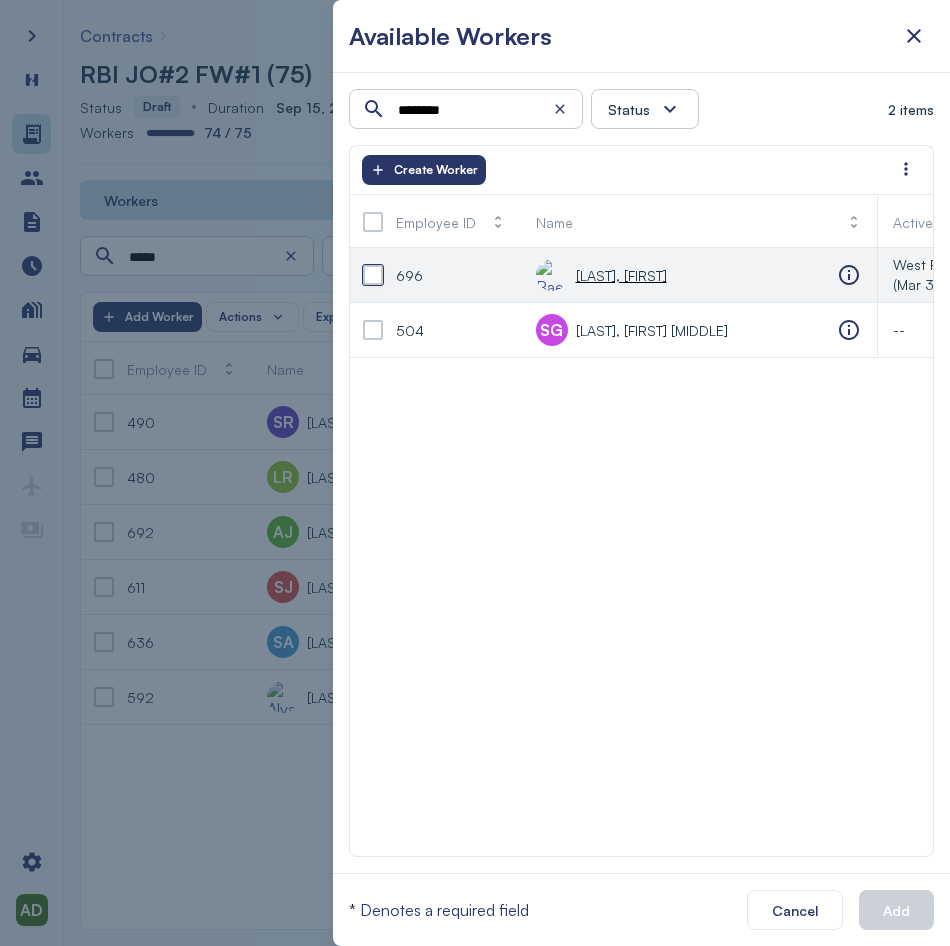 click at bounding box center [373, 275] 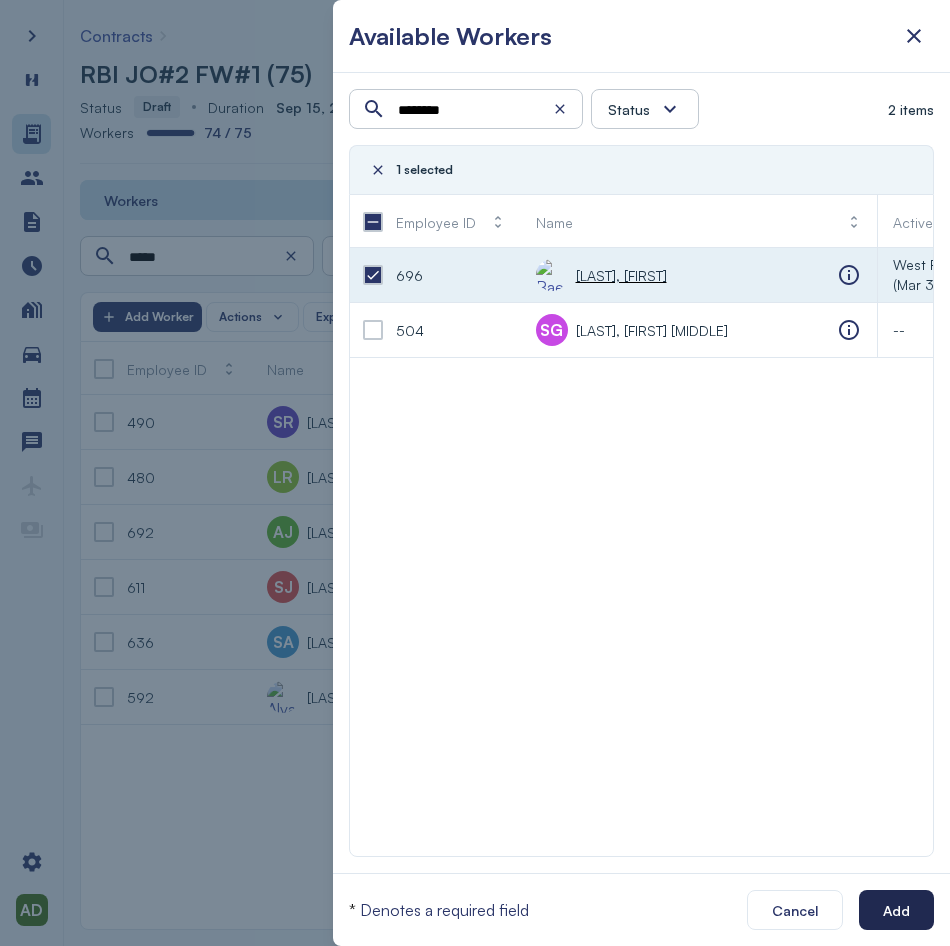 click on "Add" at bounding box center (896, 910) 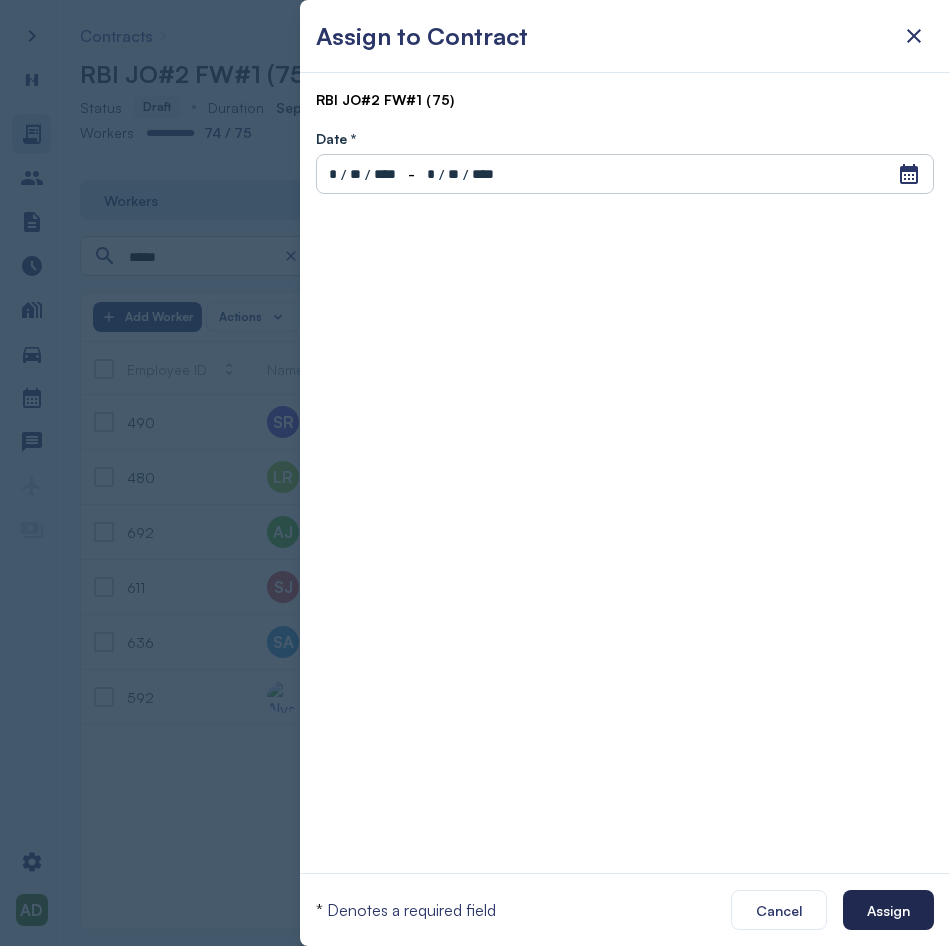 click on "Assign" at bounding box center [888, 910] 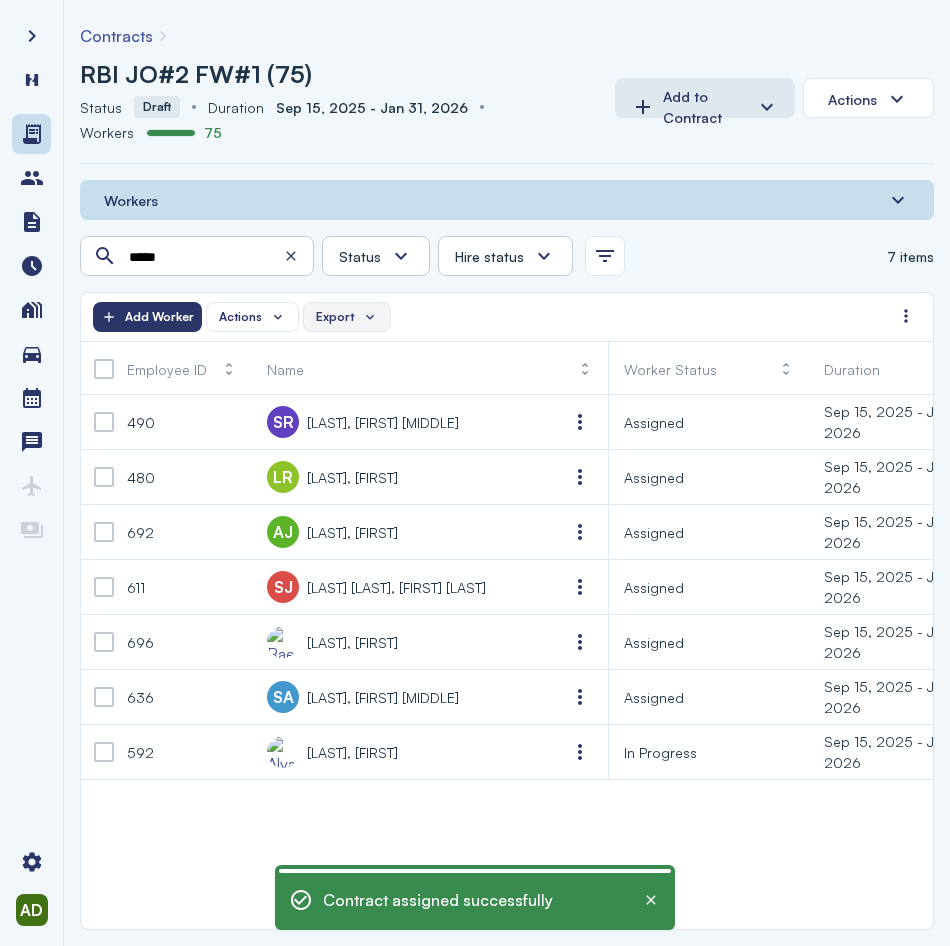 click on "Export" at bounding box center (335, 317) 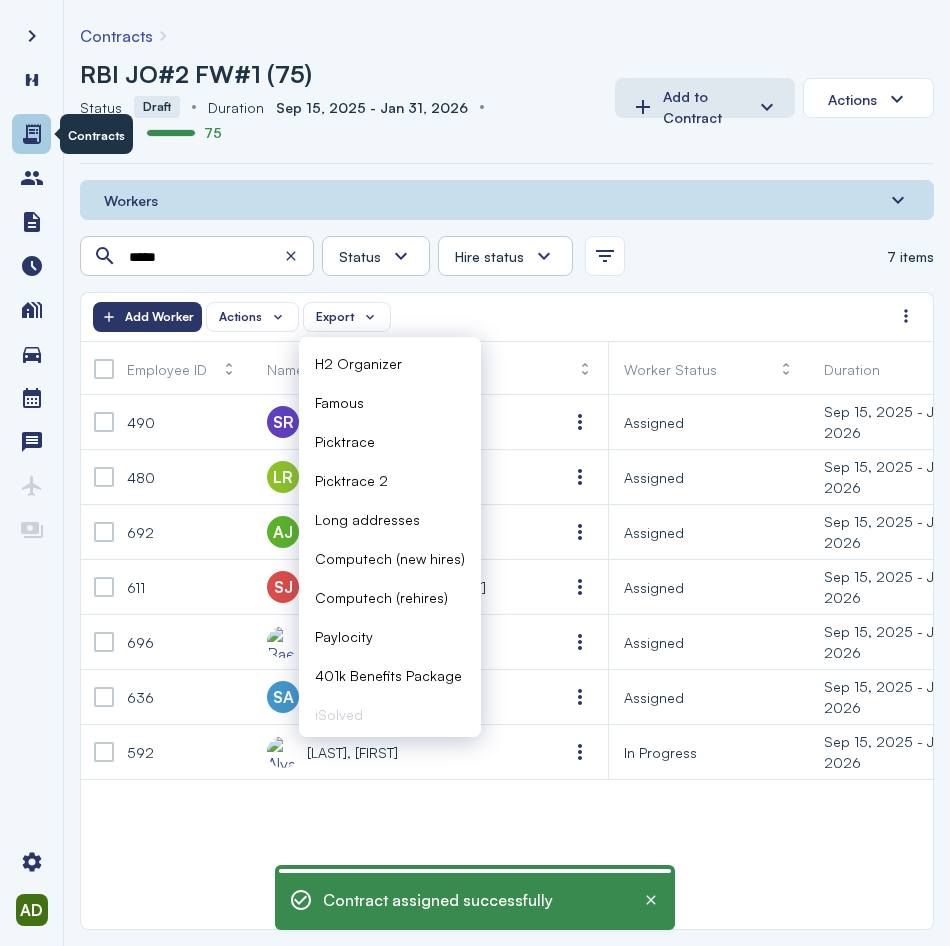 click at bounding box center [32, 134] 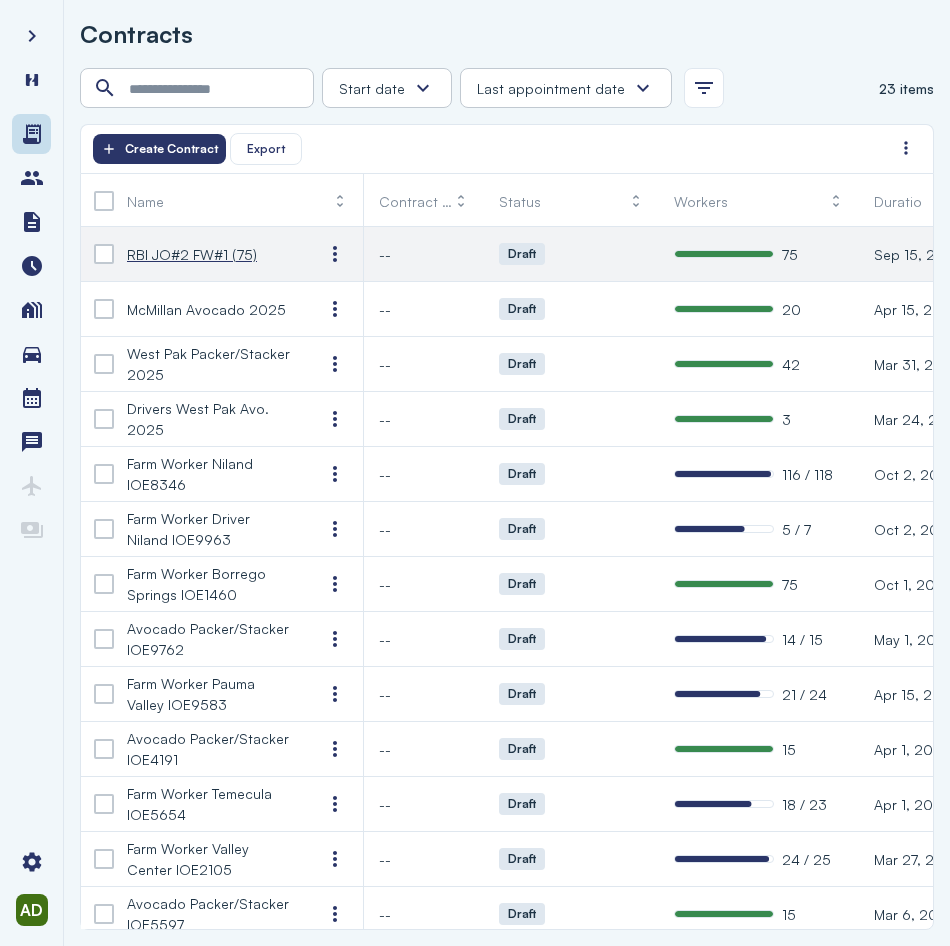 click on "RBI JO#2 FW#1 (75)" at bounding box center (192, 254) 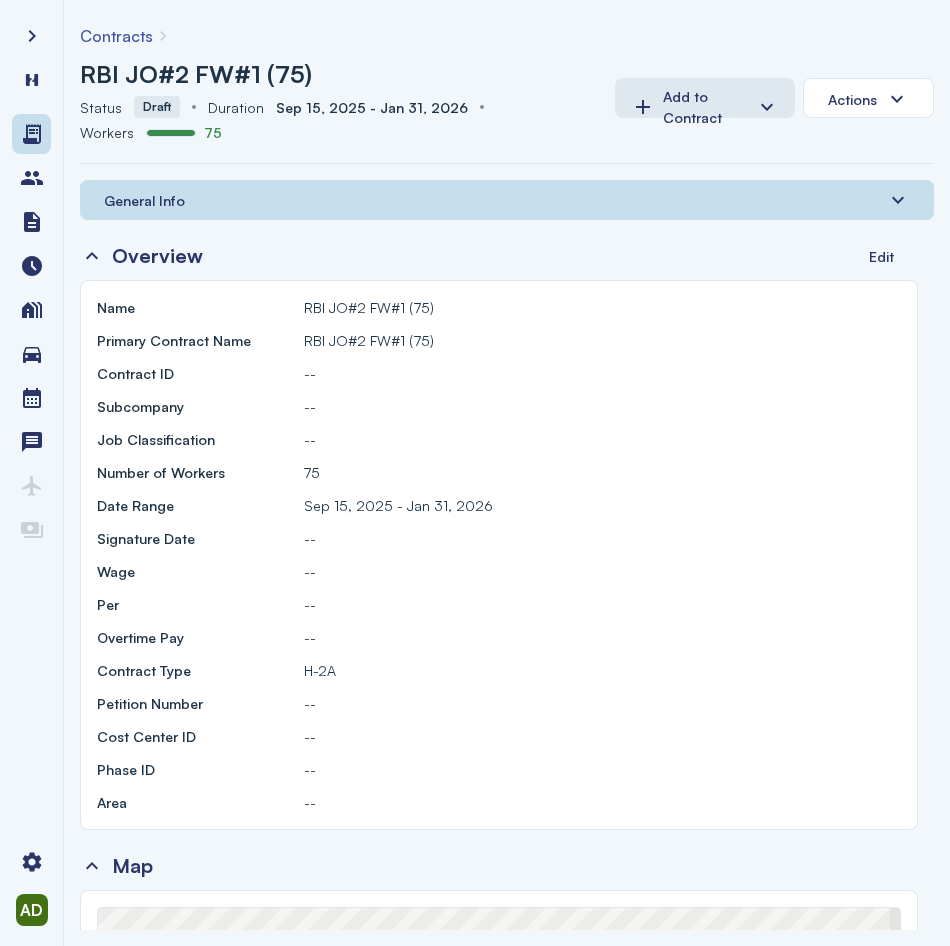 click on "General Info" at bounding box center [507, 200] 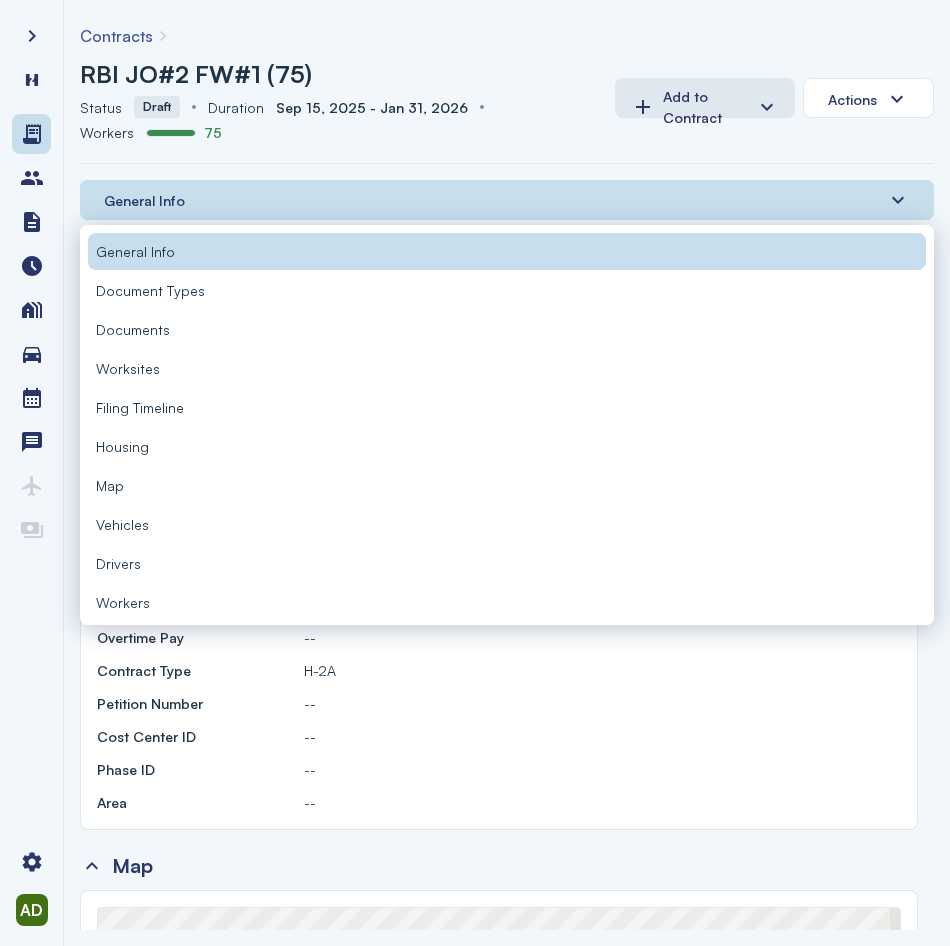 click on "Workers" at bounding box center [507, 602] 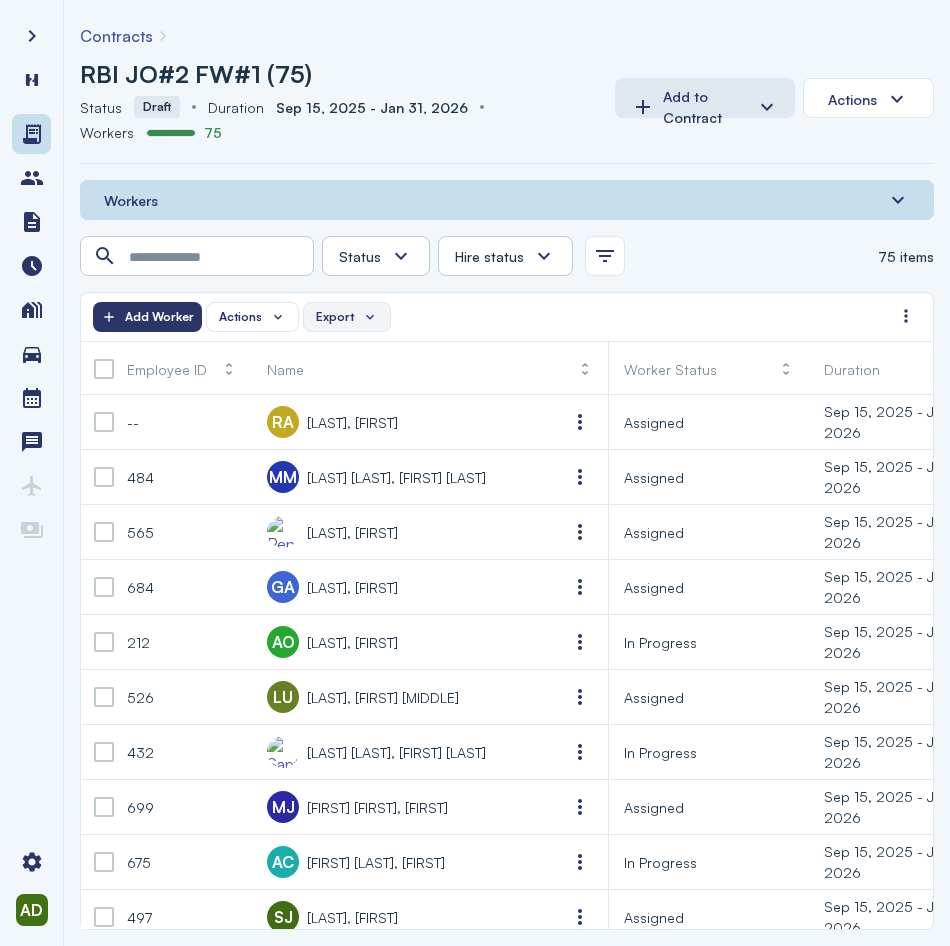 click on "Export" at bounding box center [335, 317] 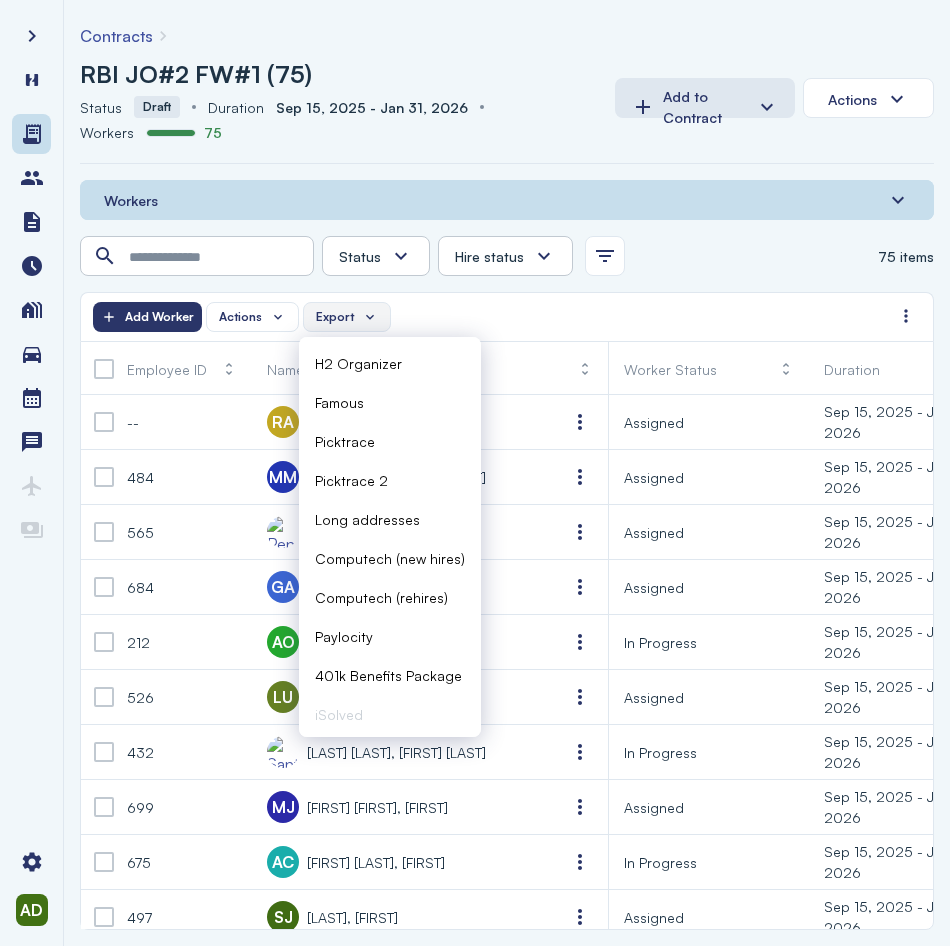 click on "Export" at bounding box center (335, 317) 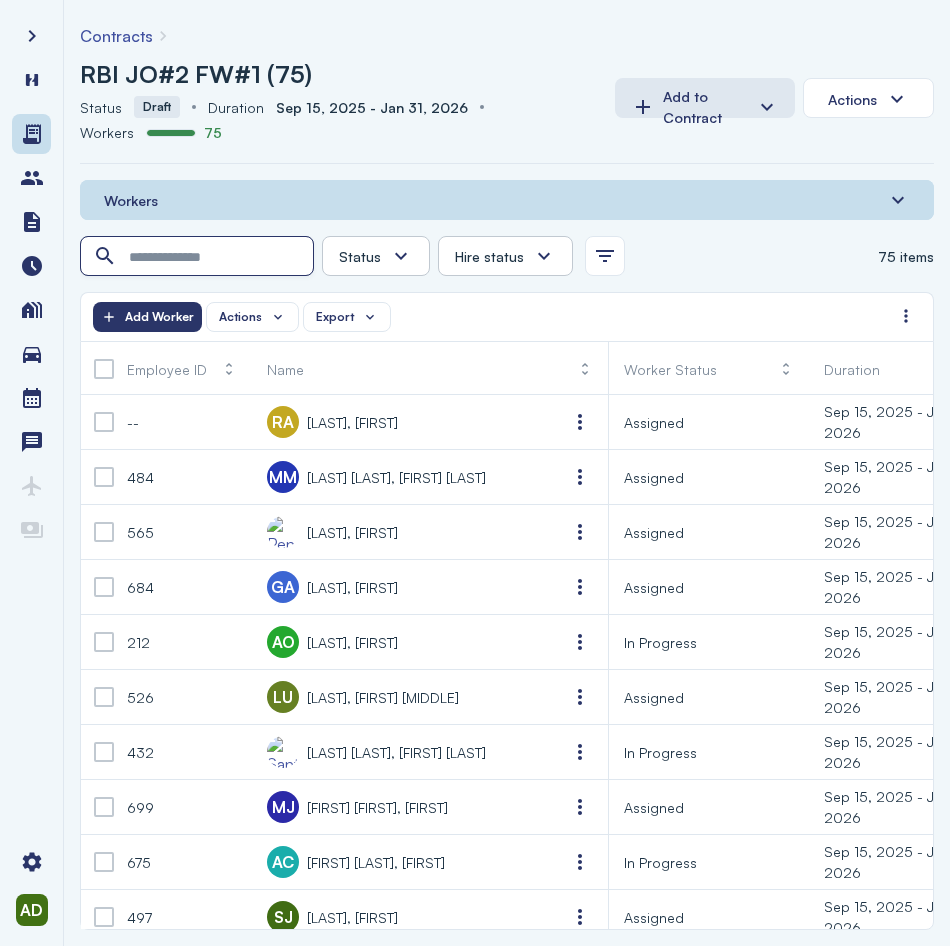 click at bounding box center [199, 257] 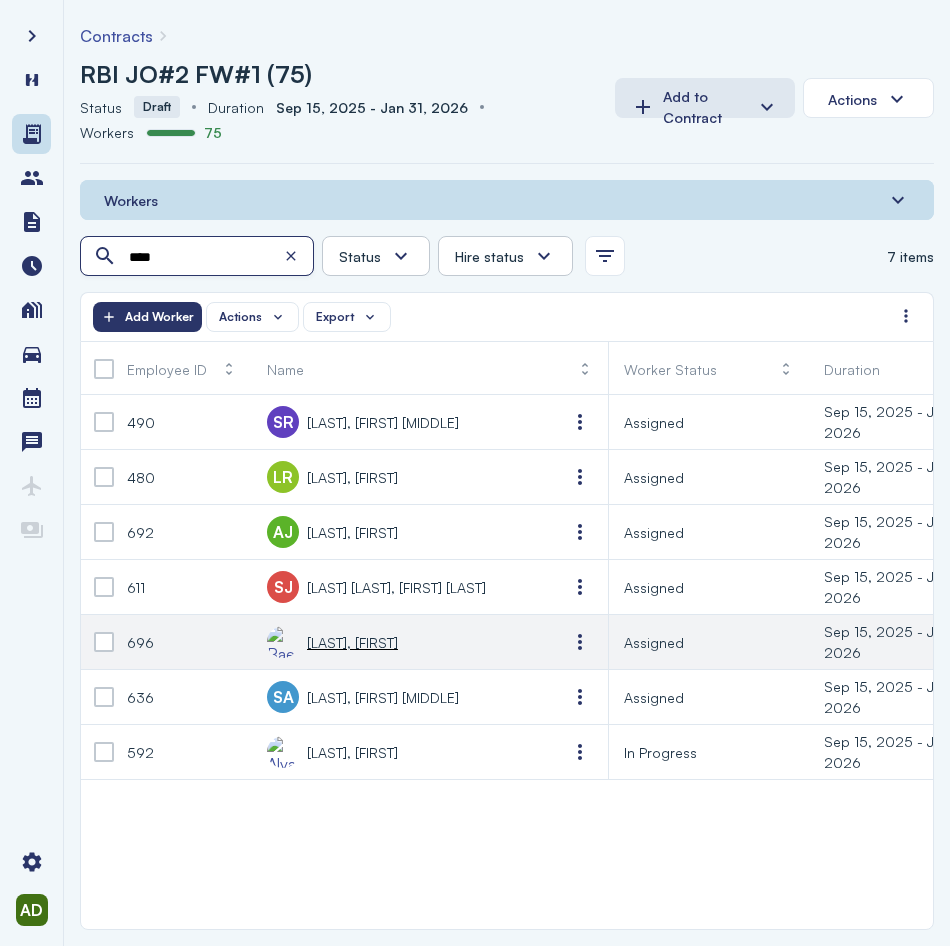 type on "****" 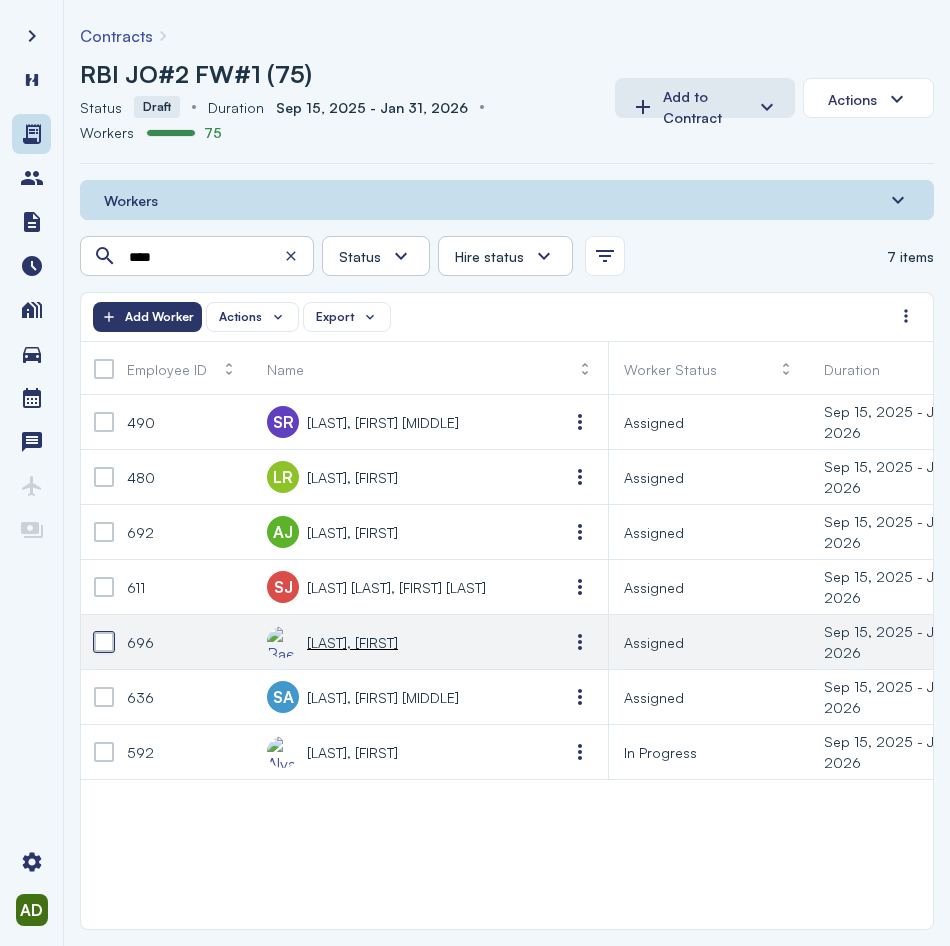 click at bounding box center (104, 642) 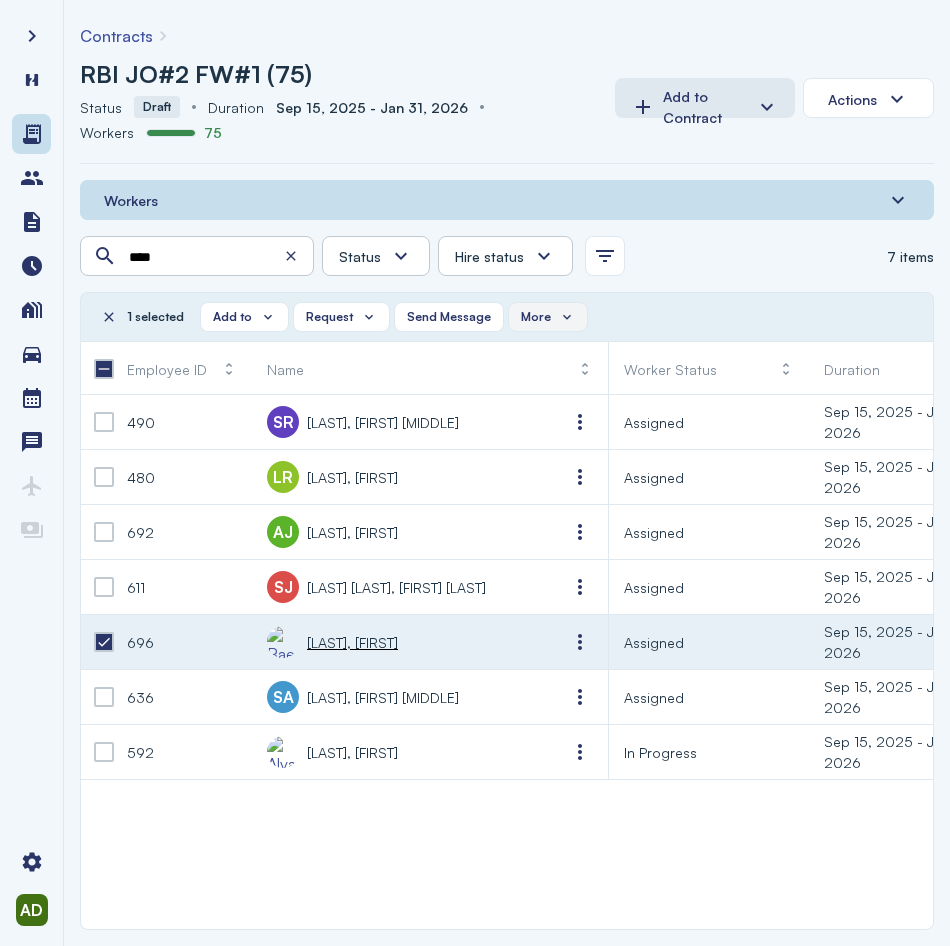 click on "More" at bounding box center [536, 317] 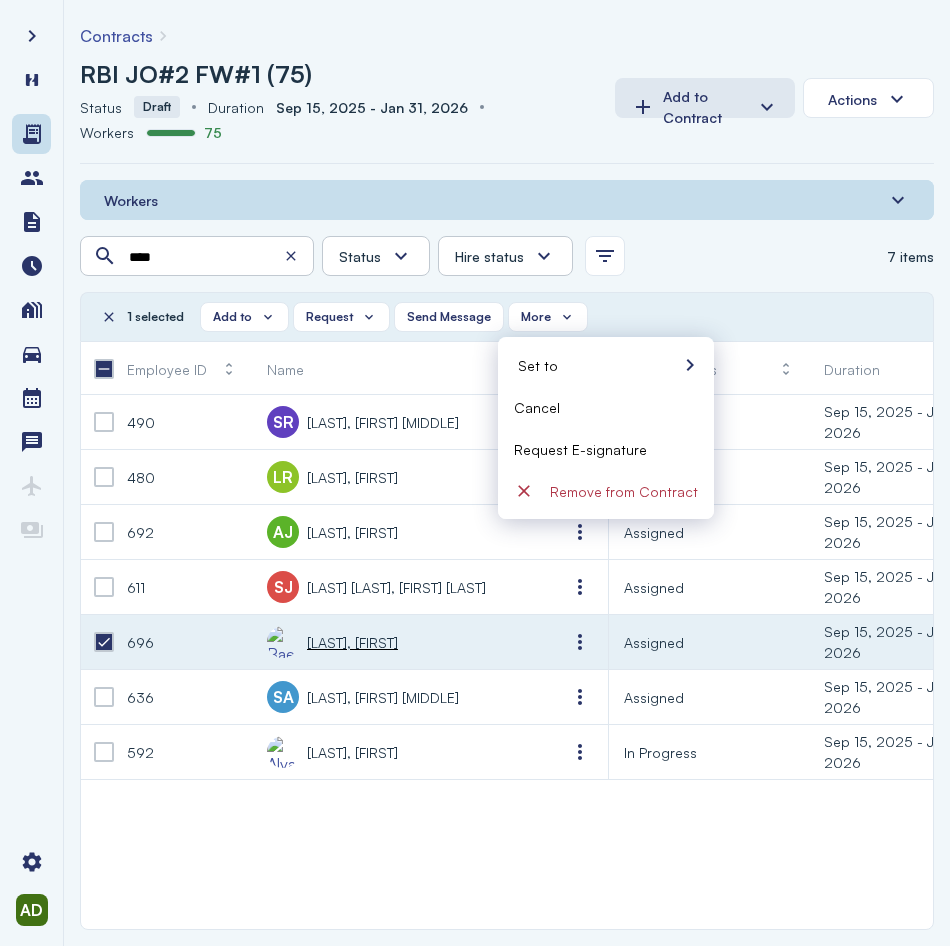 click on "Request E-signature" at bounding box center [580, 449] 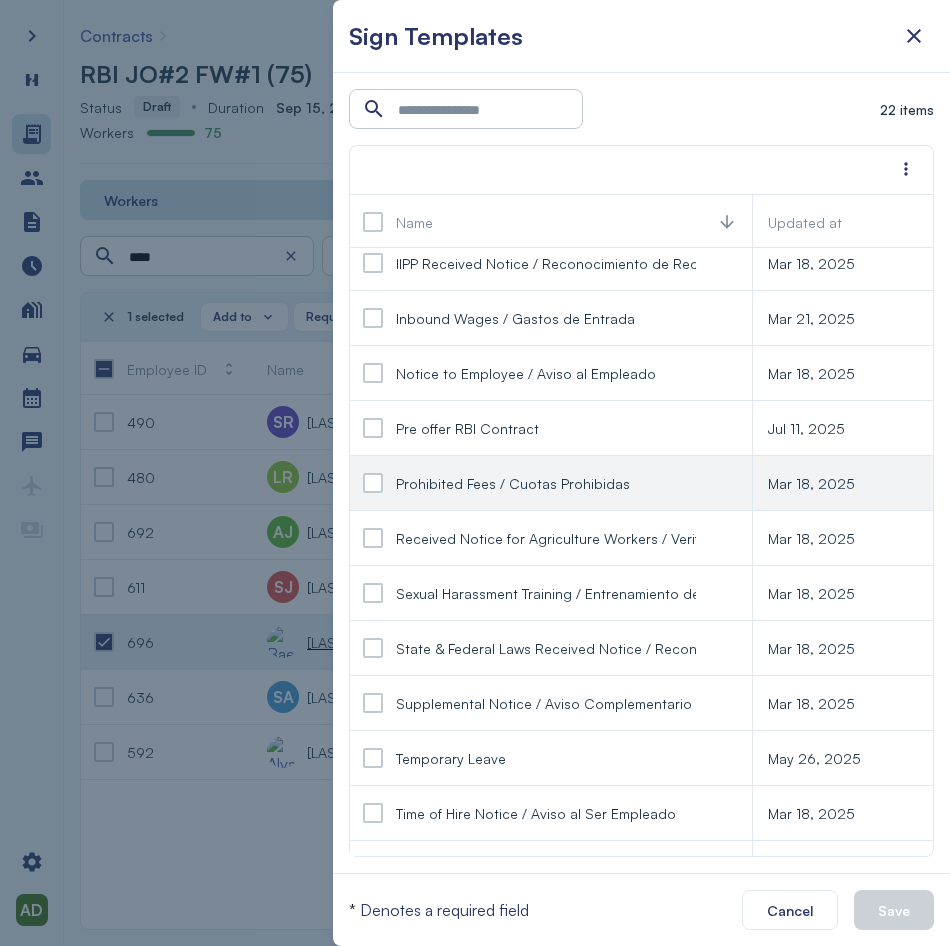 scroll, scrollTop: 500, scrollLeft: 0, axis: vertical 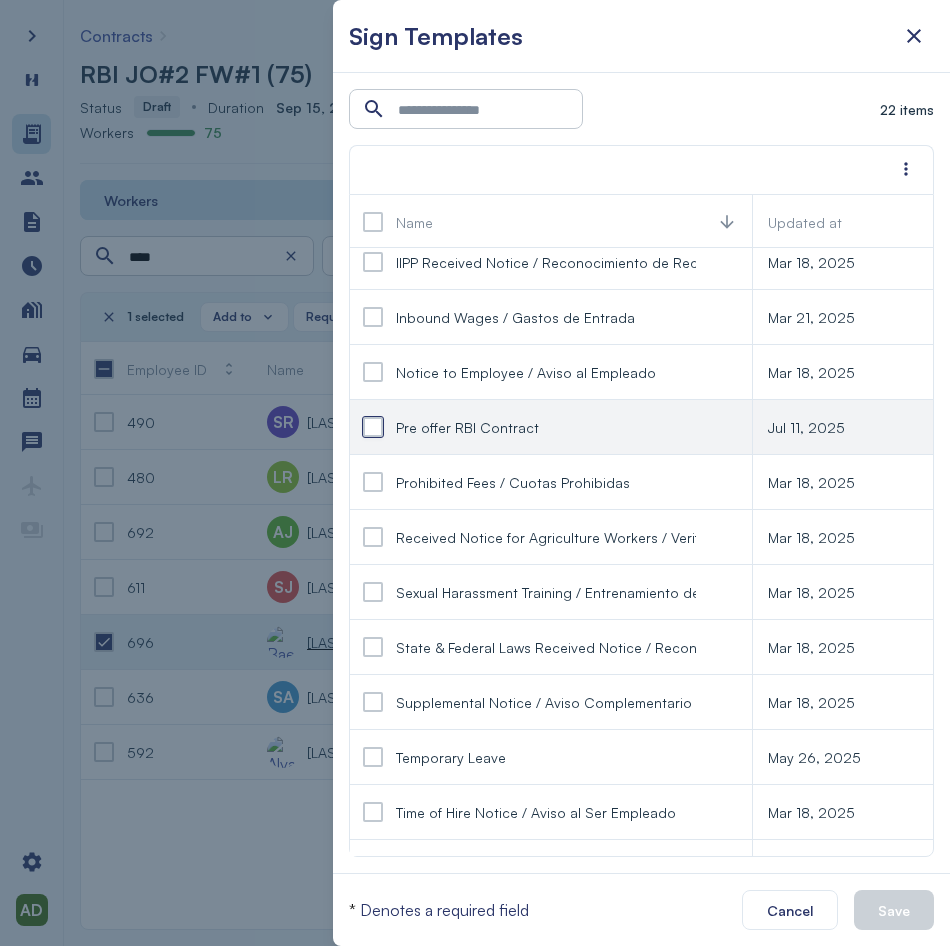 click at bounding box center (373, 427) 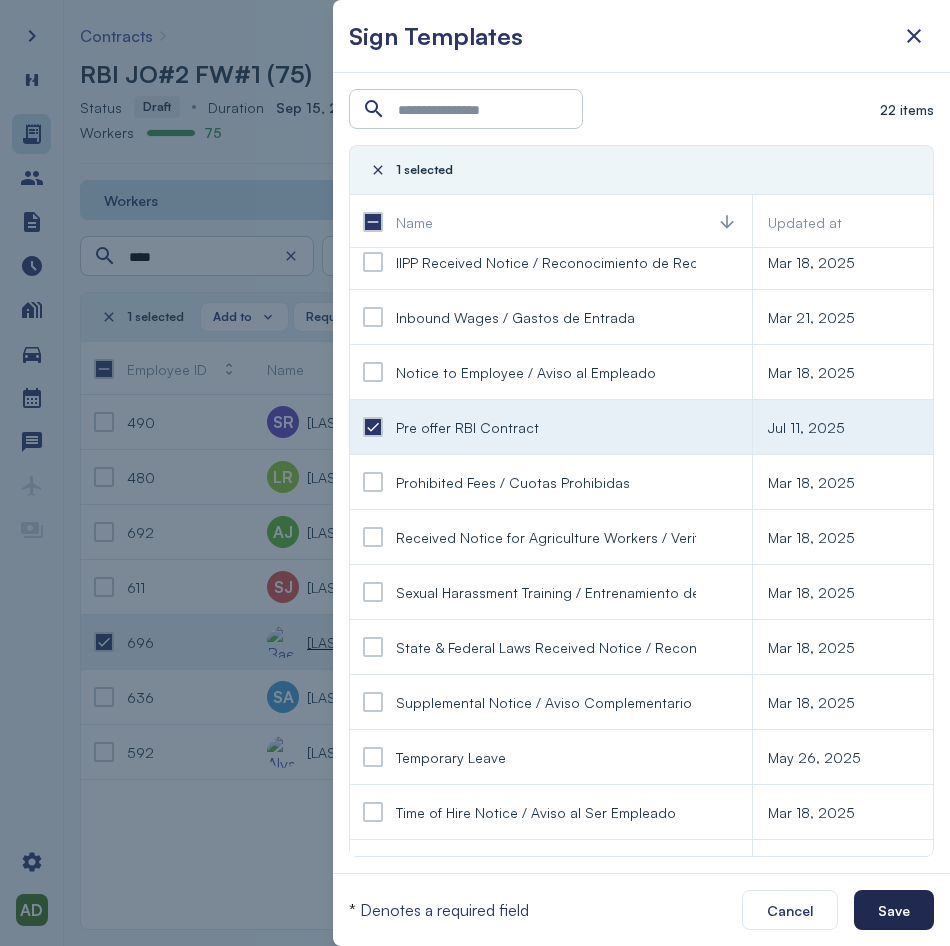 click on "Save" at bounding box center (894, 910) 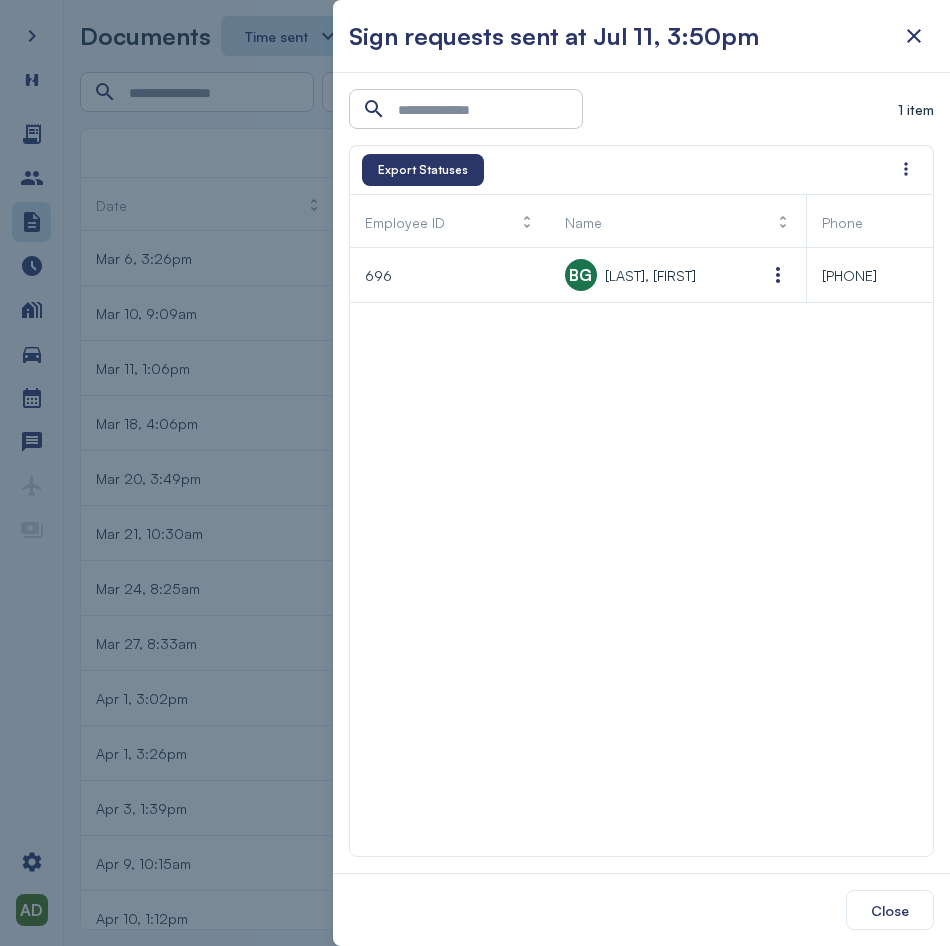 click at bounding box center [475, 473] 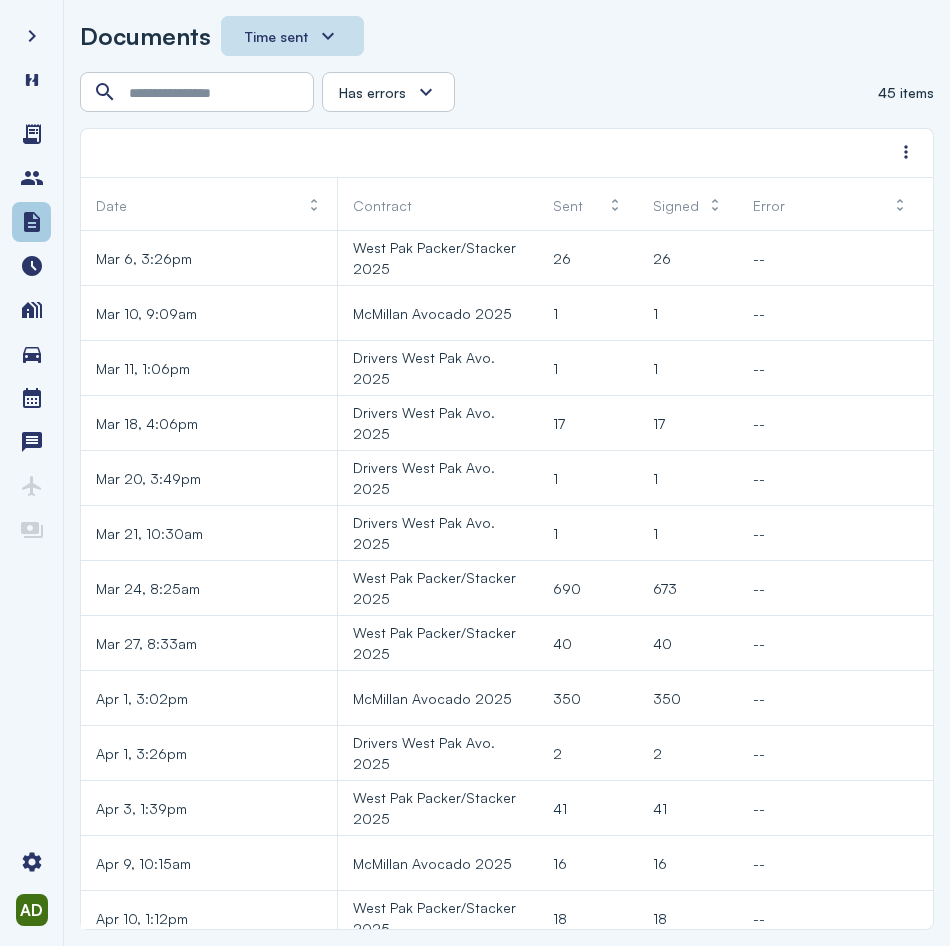 click at bounding box center [31, 222] 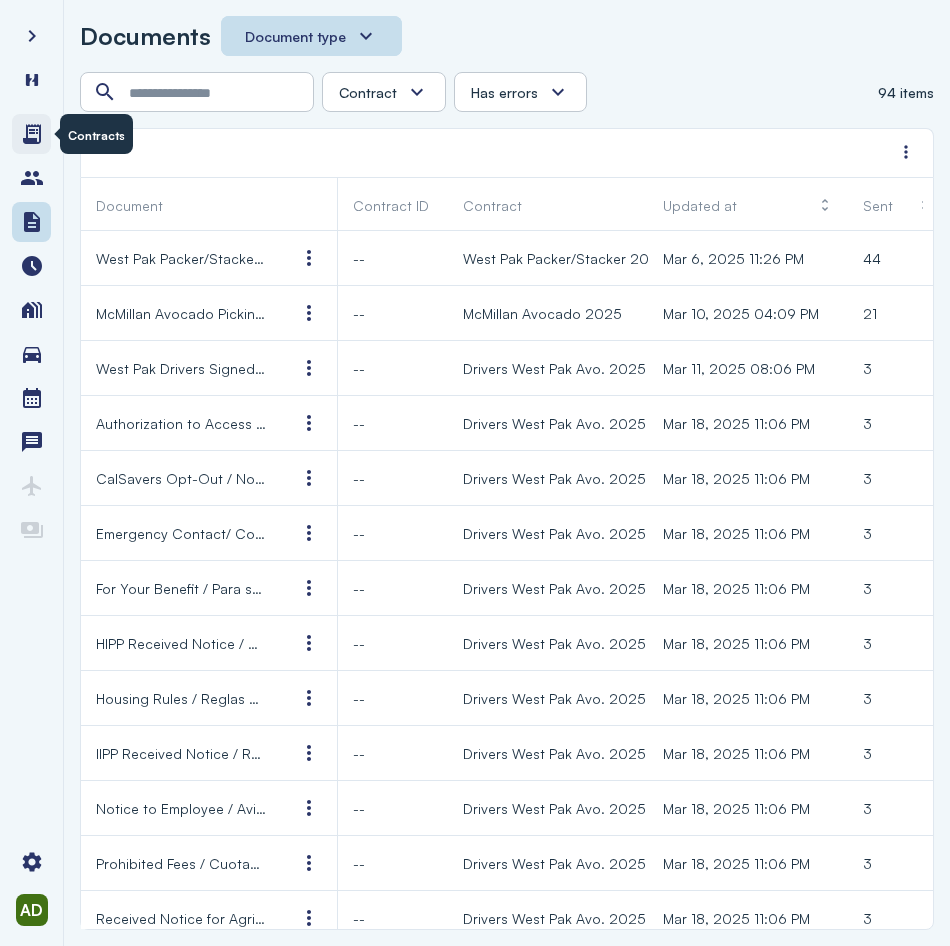 click at bounding box center [31, 134] 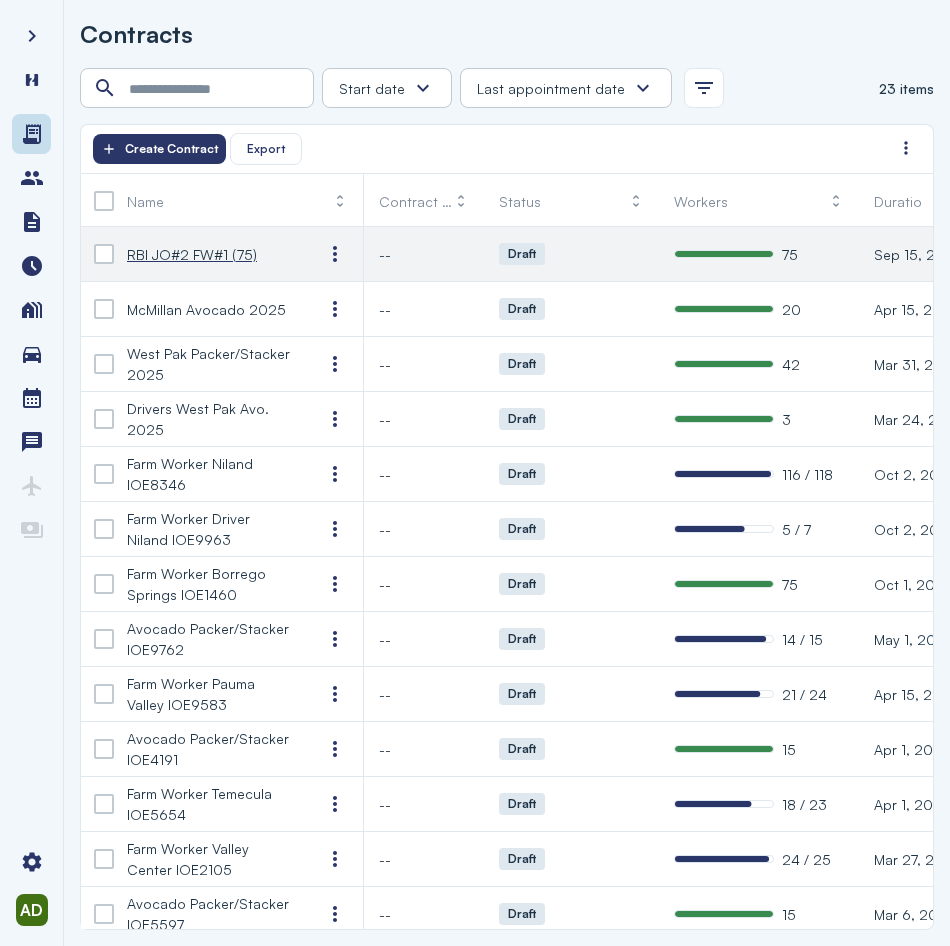 click on "RBI JO#2 FW#1 (75)" at bounding box center [192, 254] 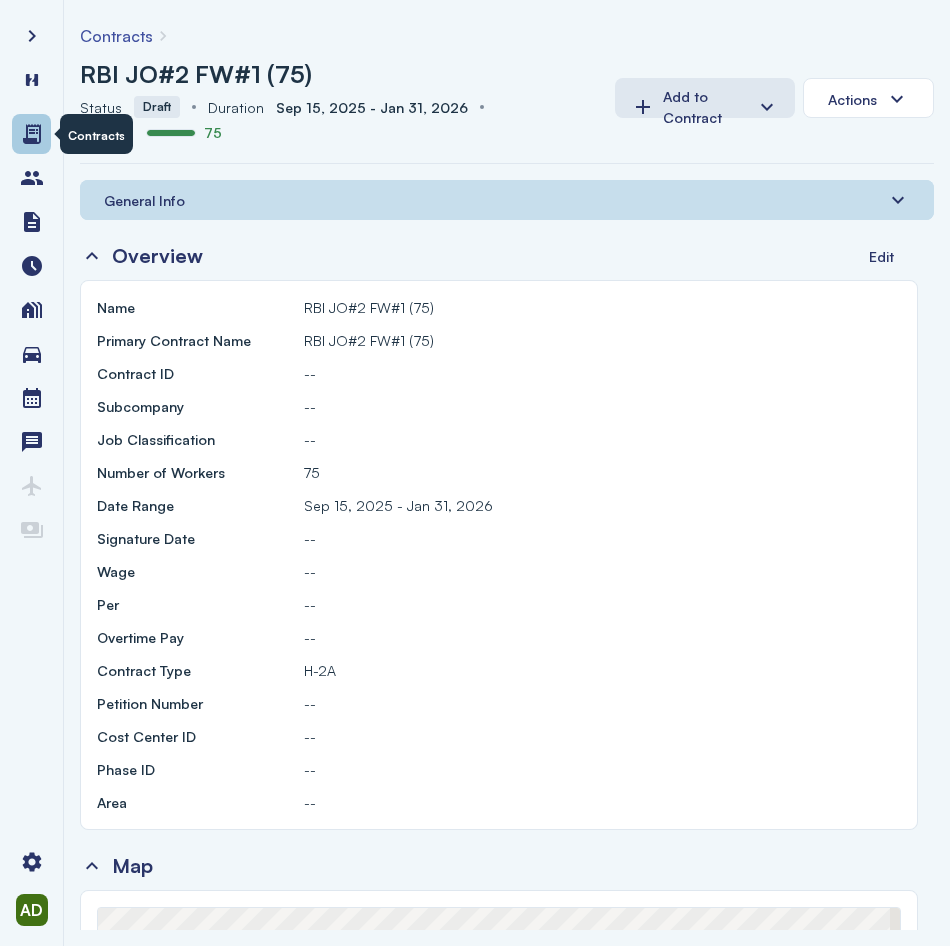 click at bounding box center (31, 134) 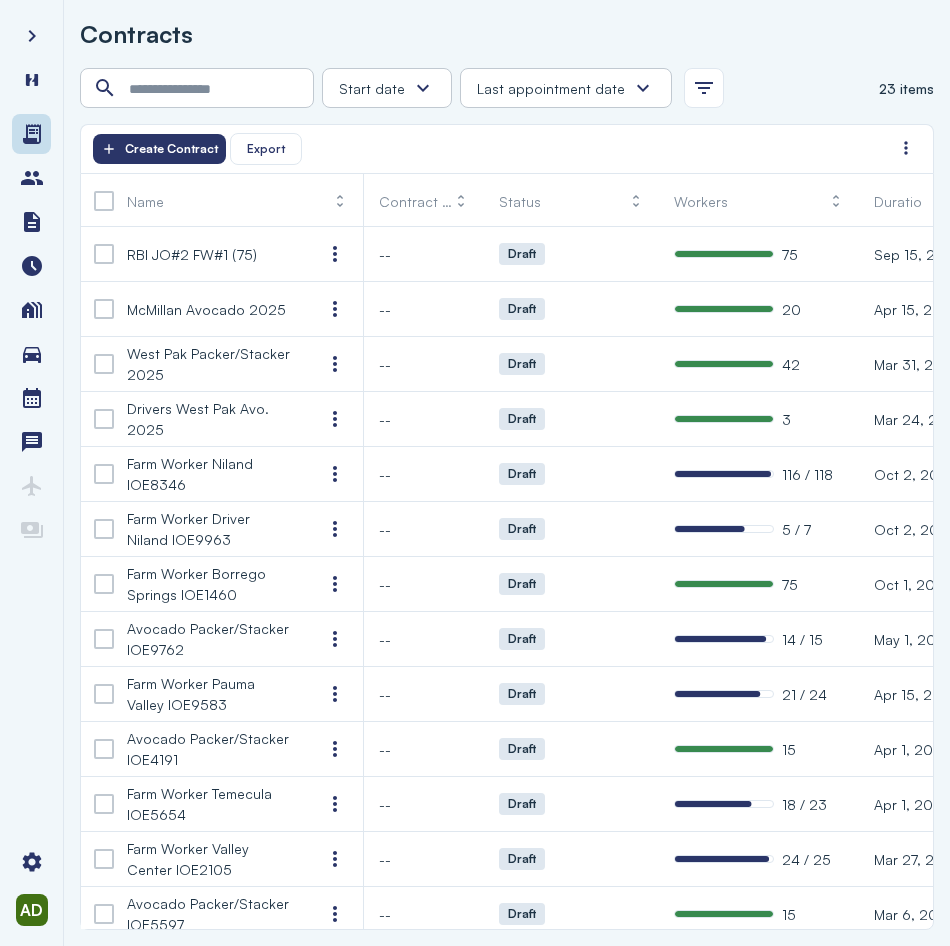 click at bounding box center (31, 473) 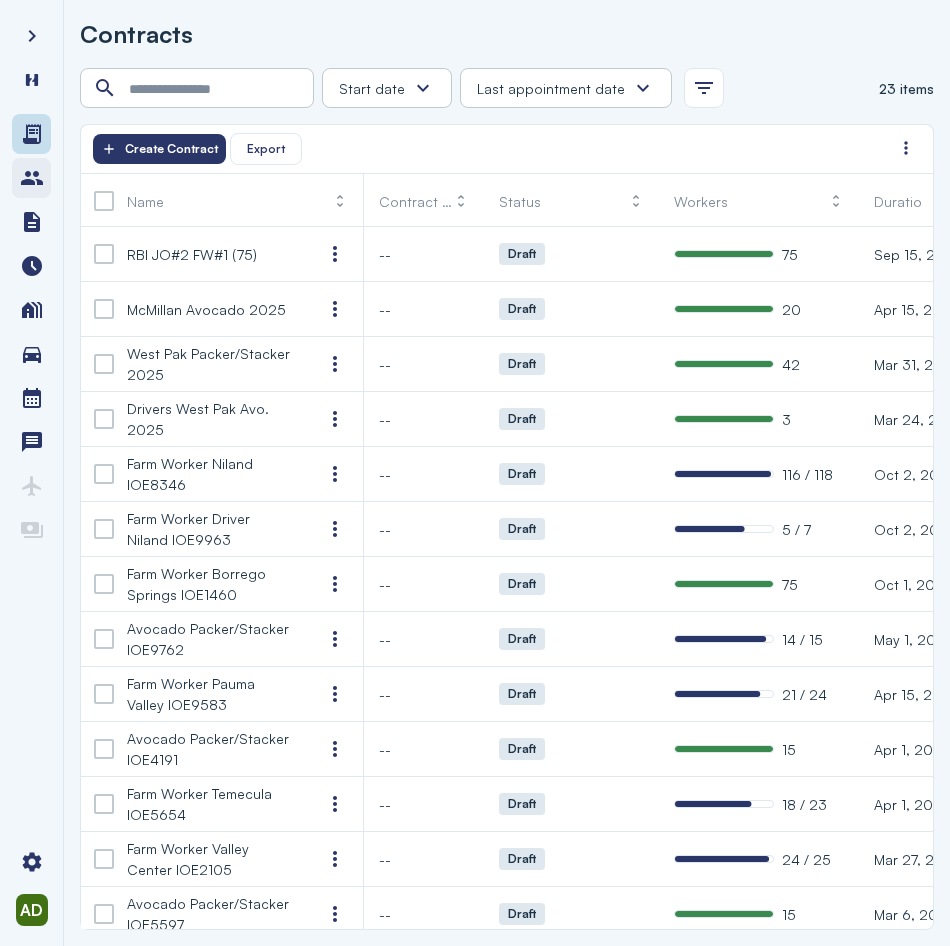 click at bounding box center [32, 178] 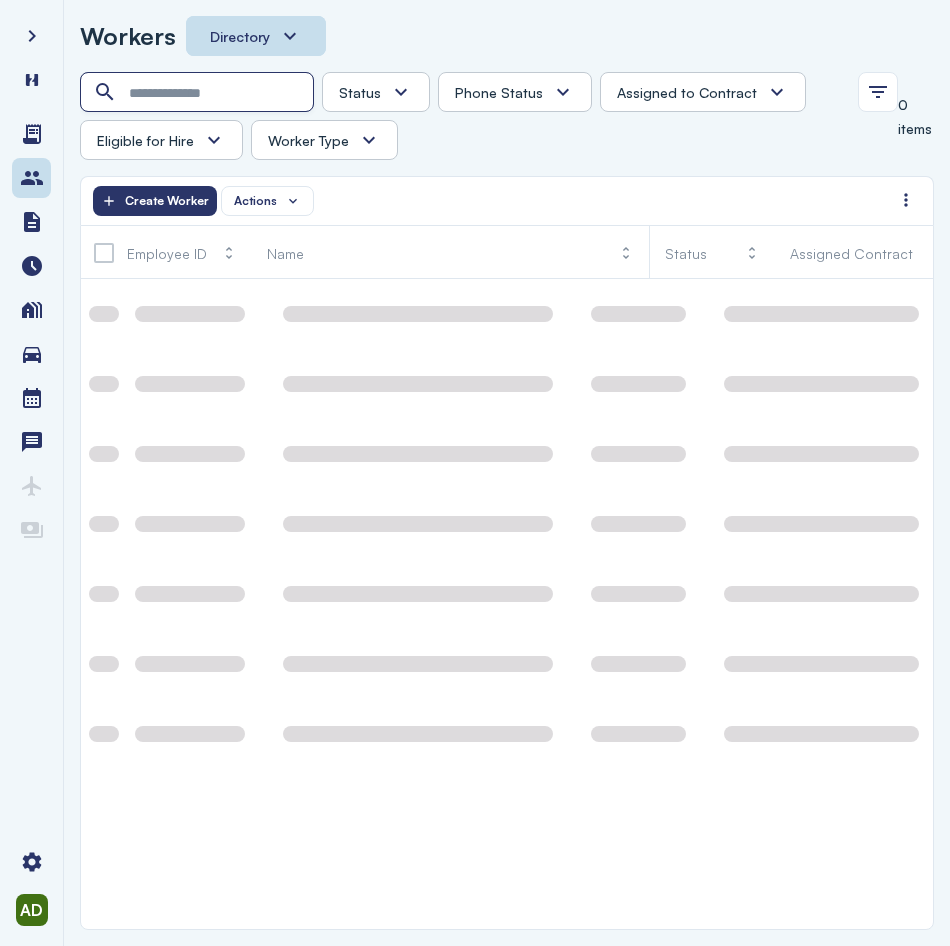 click at bounding box center (199, 93) 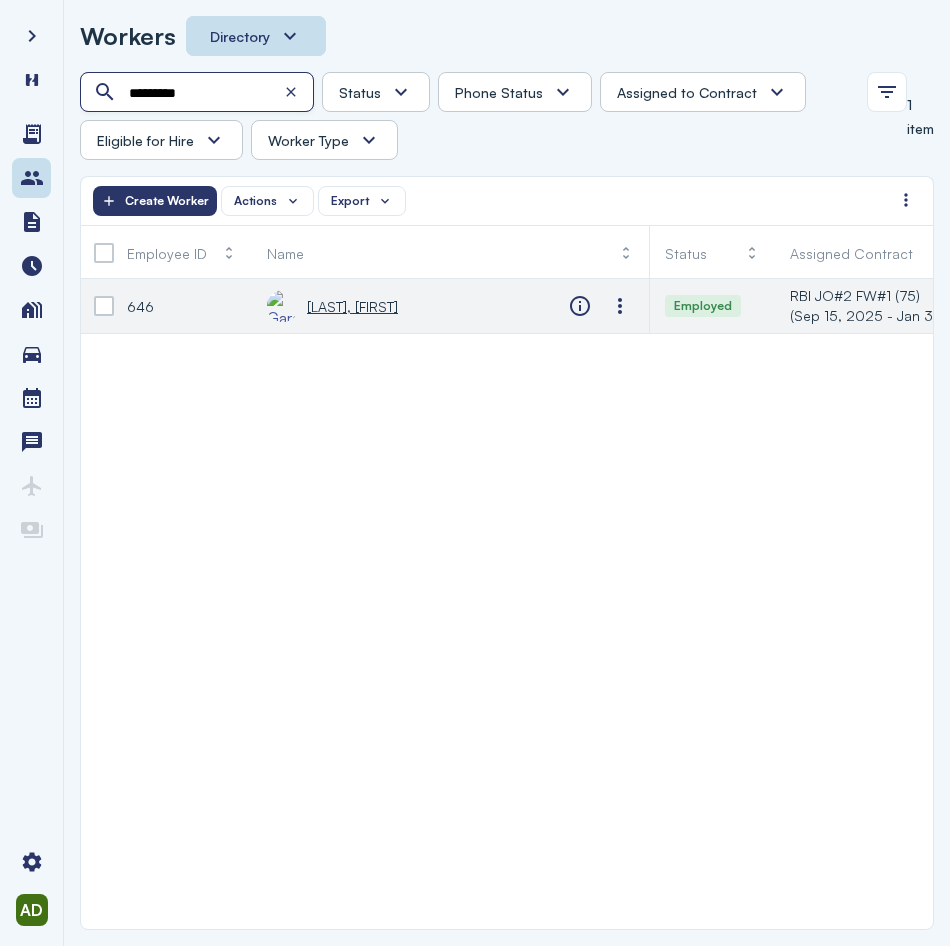 type on "*********" 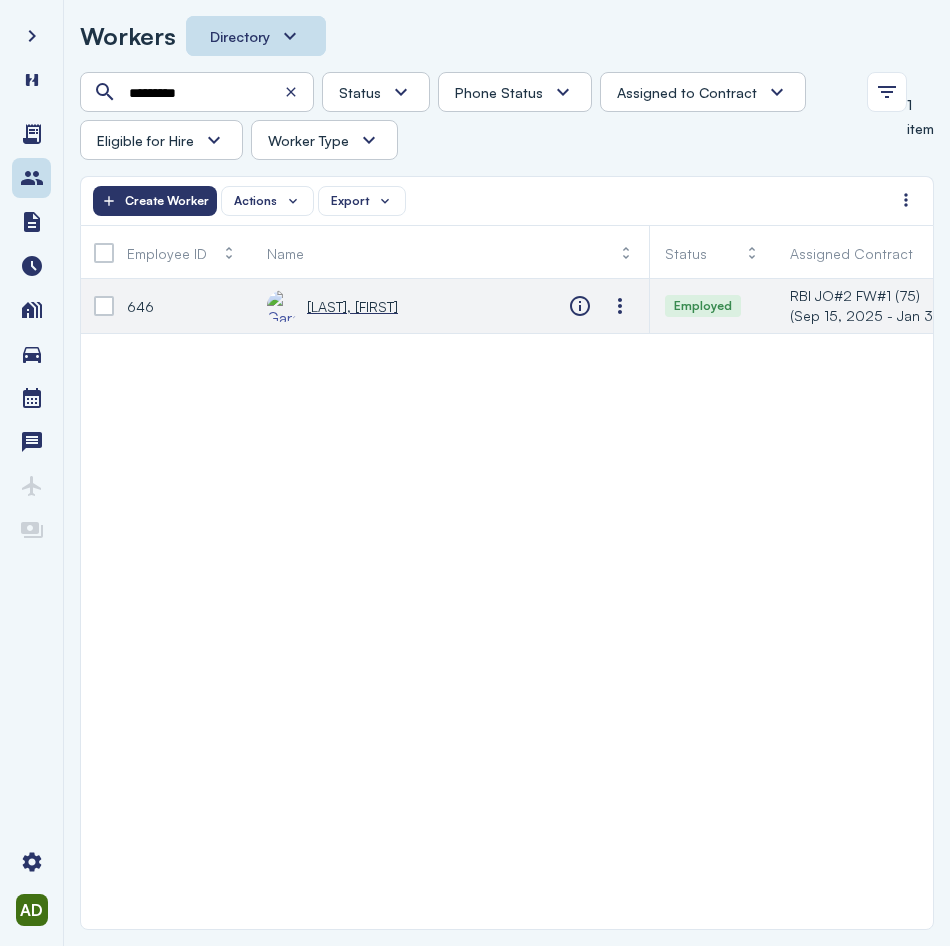 click on "[LAST], [FIRST]" at bounding box center (352, 306) 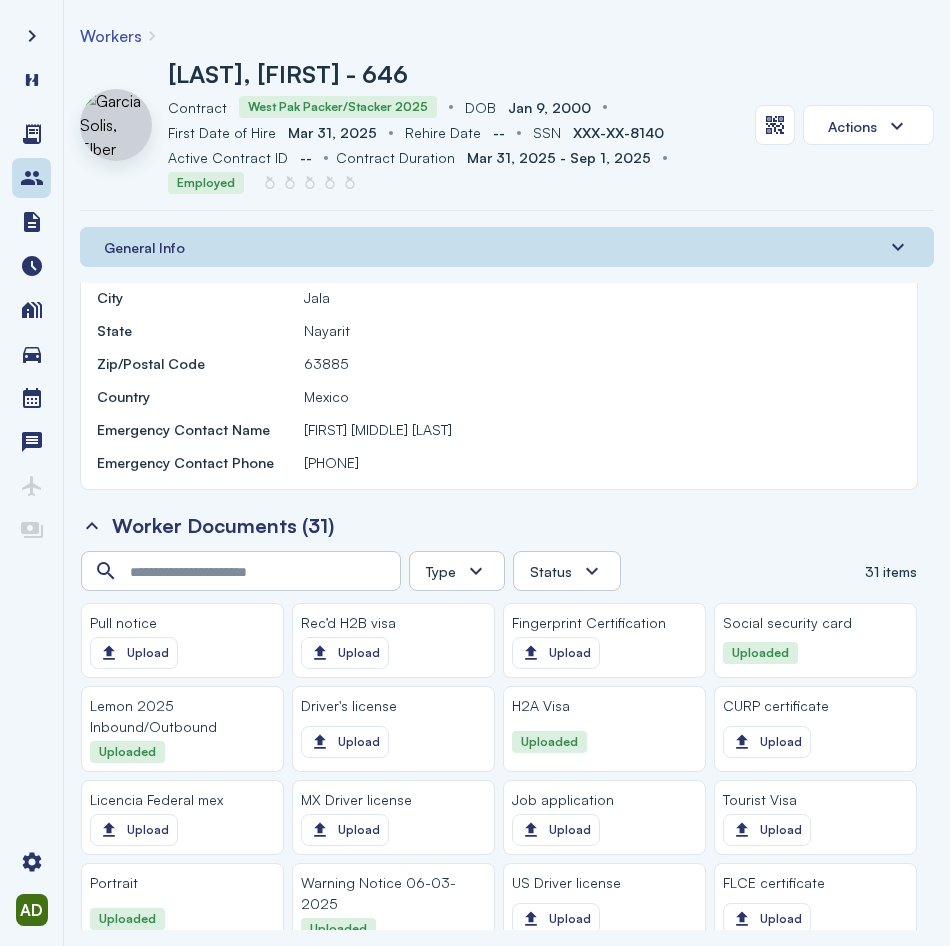 scroll, scrollTop: 1600, scrollLeft: 0, axis: vertical 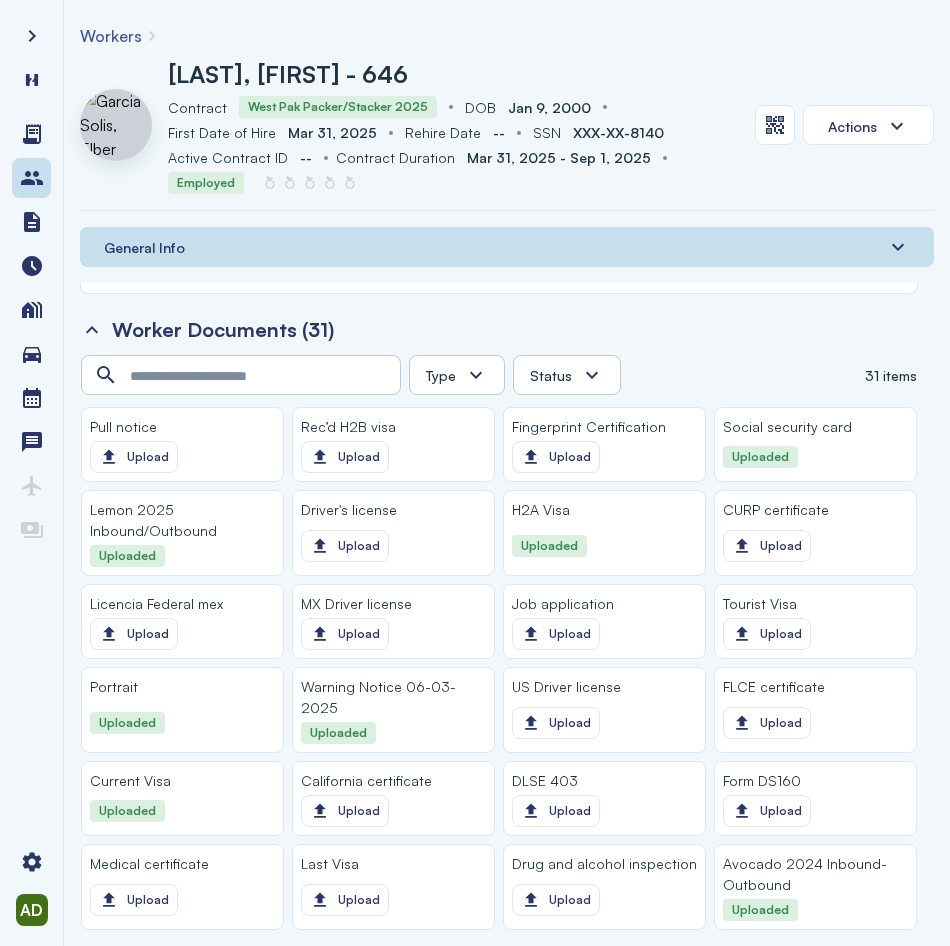 click 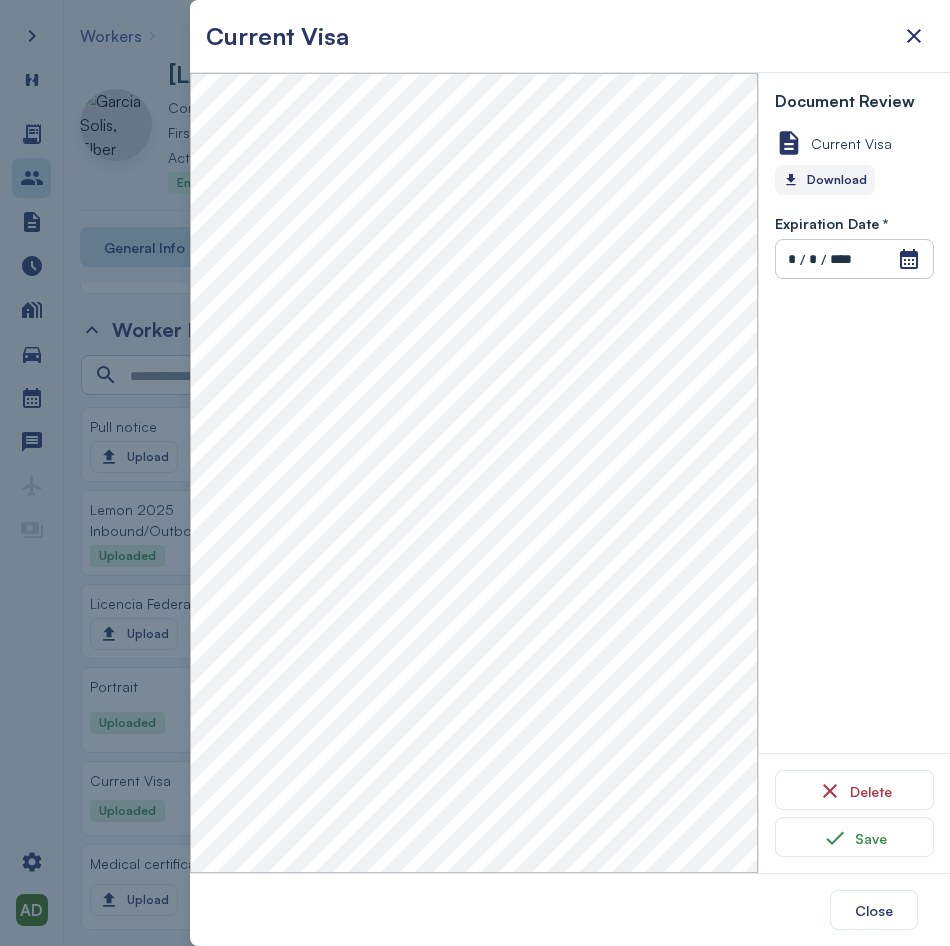 click on "Download" at bounding box center [825, 180] 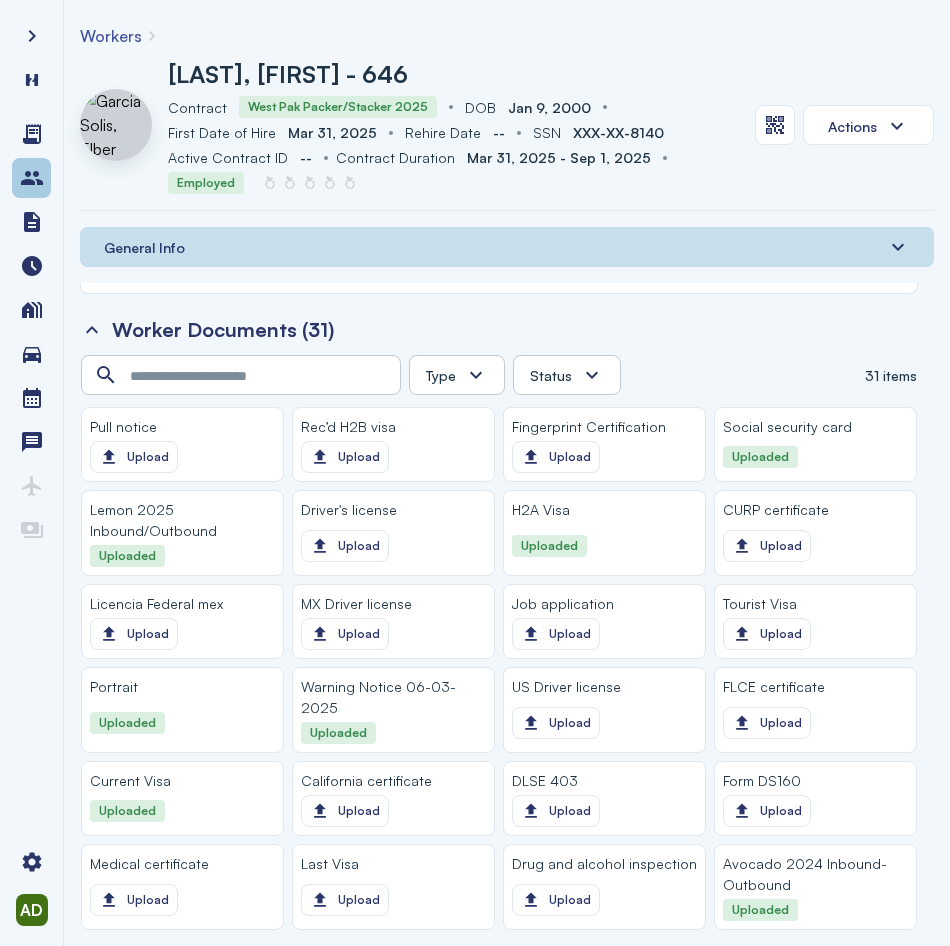 click at bounding box center (32, 178) 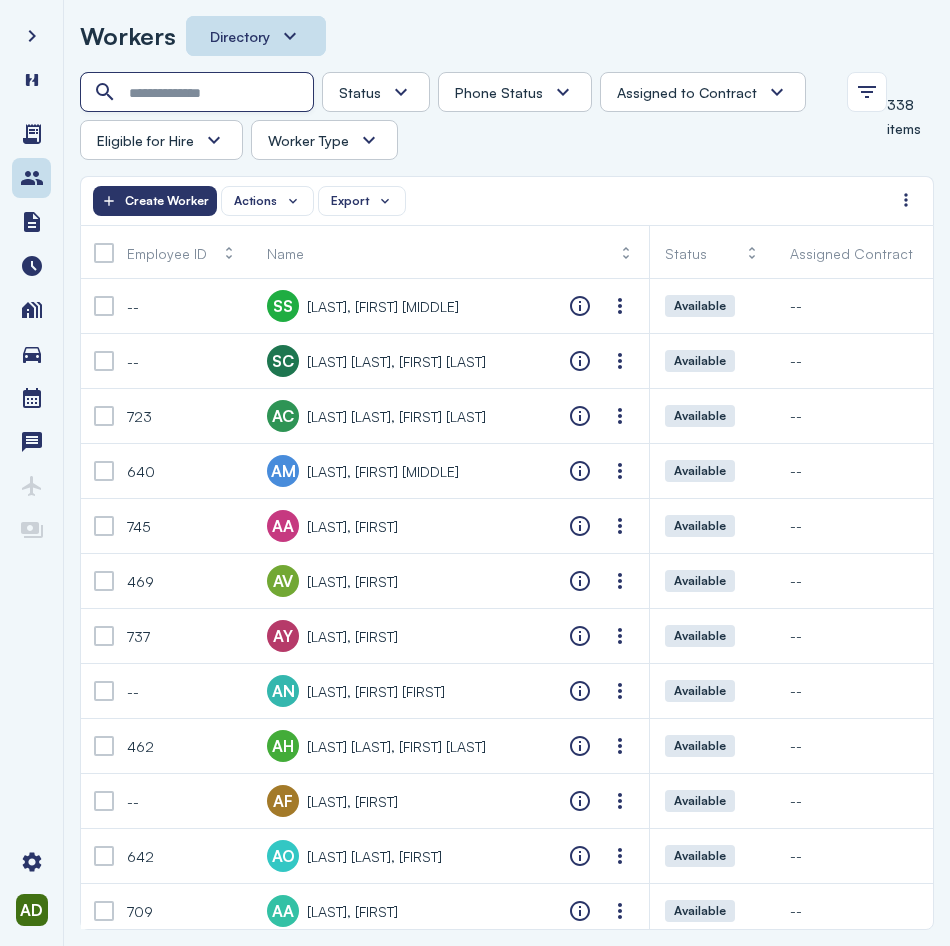 click at bounding box center [199, 93] 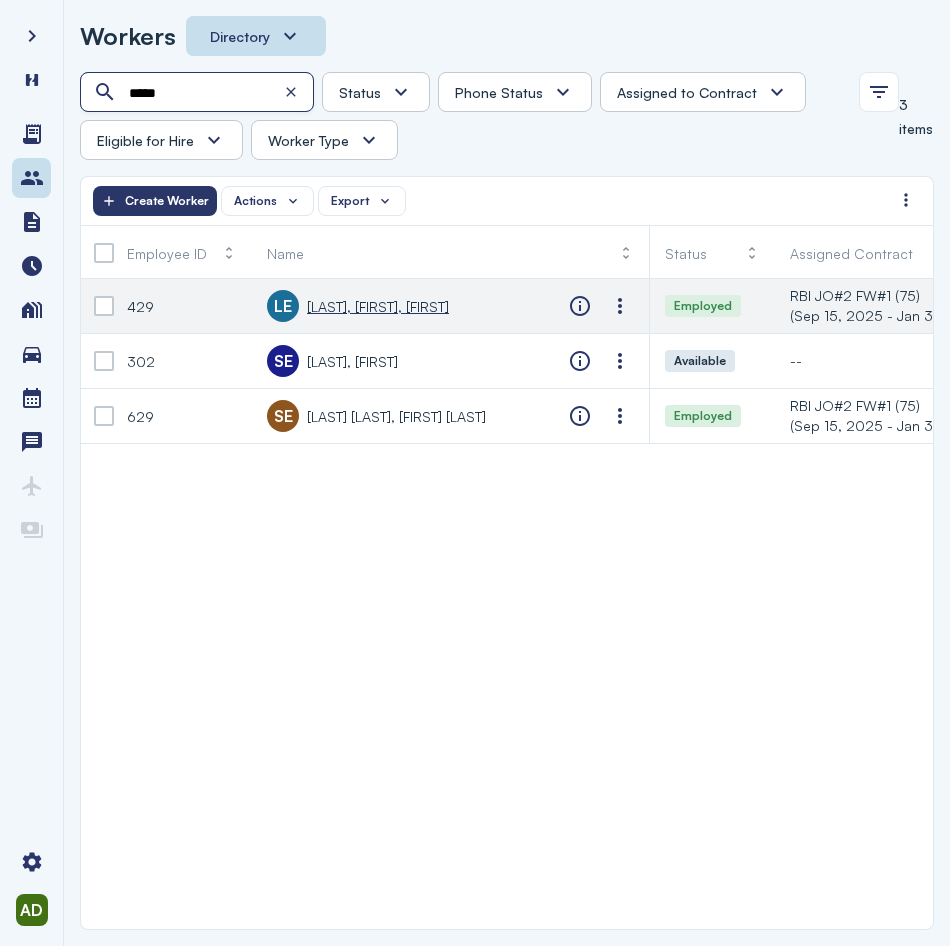 type on "*****" 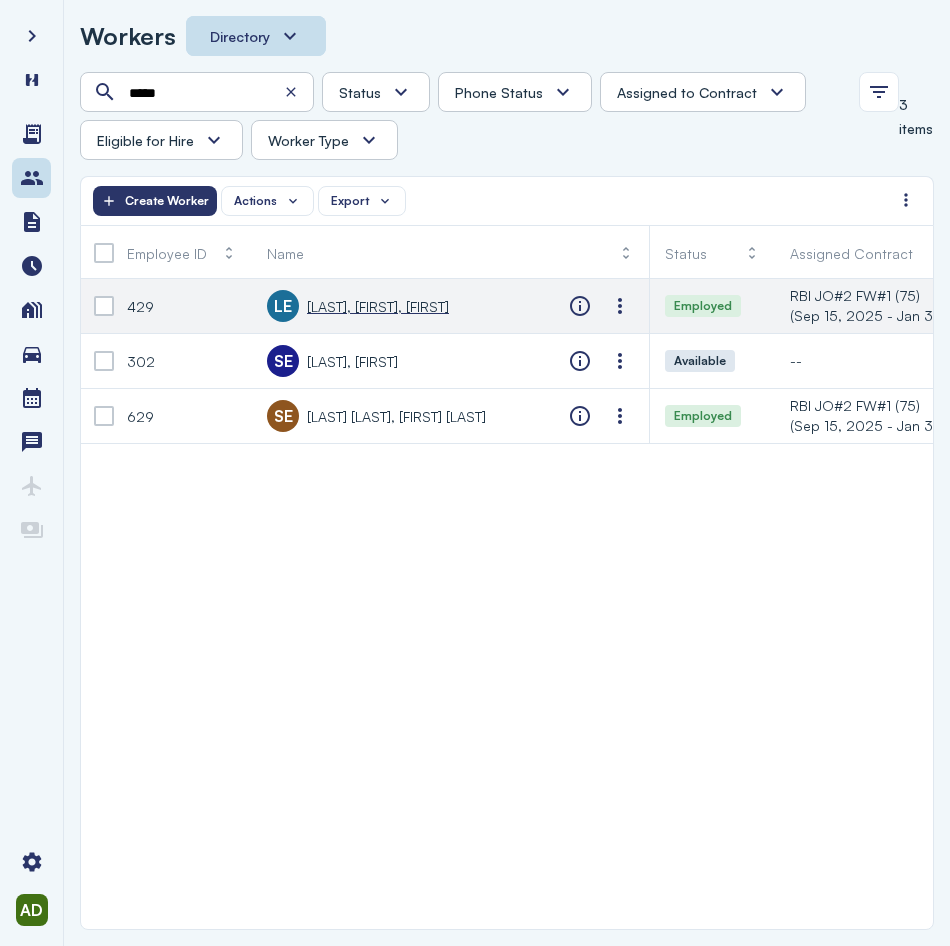 click on "[LAST], [FIRST], [FIRST]" at bounding box center (378, 306) 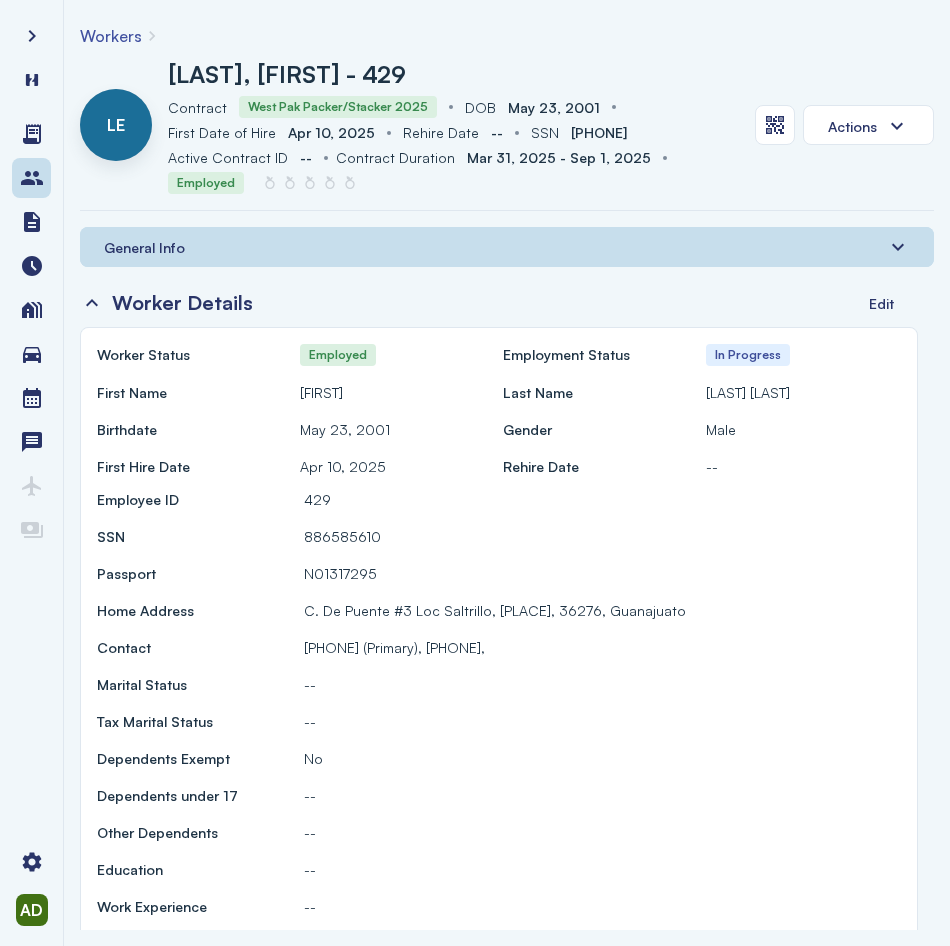 click on "General Info" at bounding box center [507, 247] 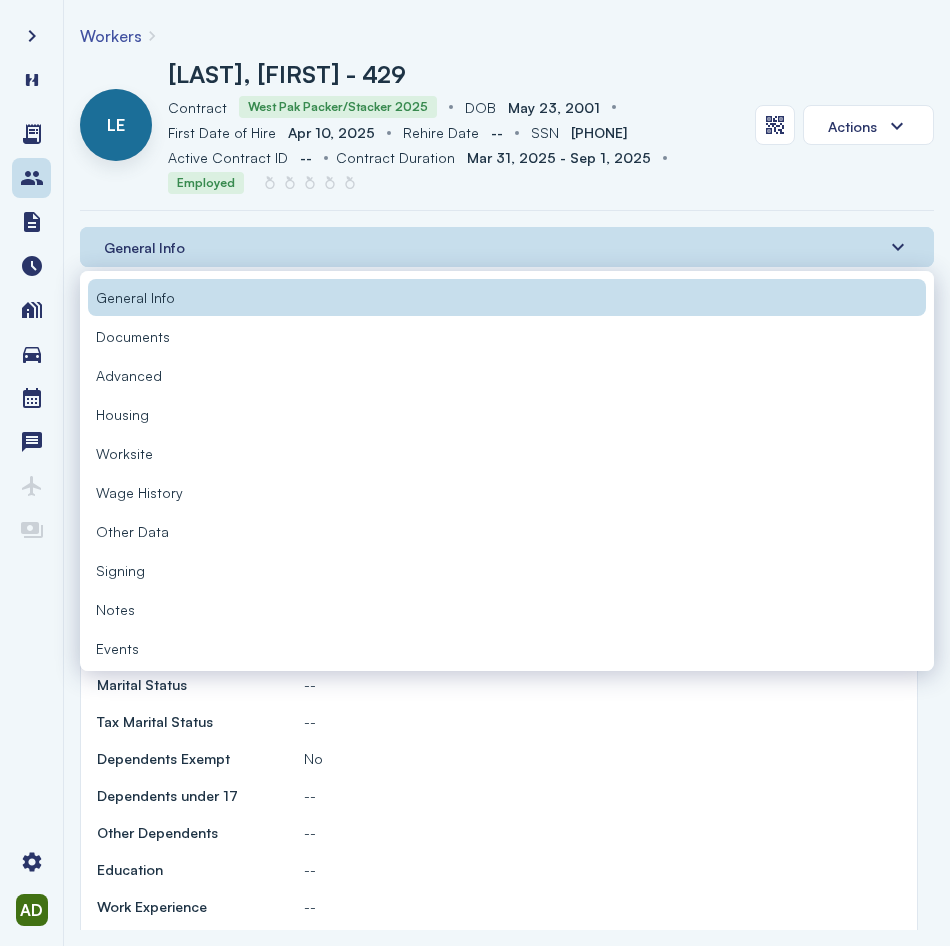 click on "Documents" at bounding box center [507, 336] 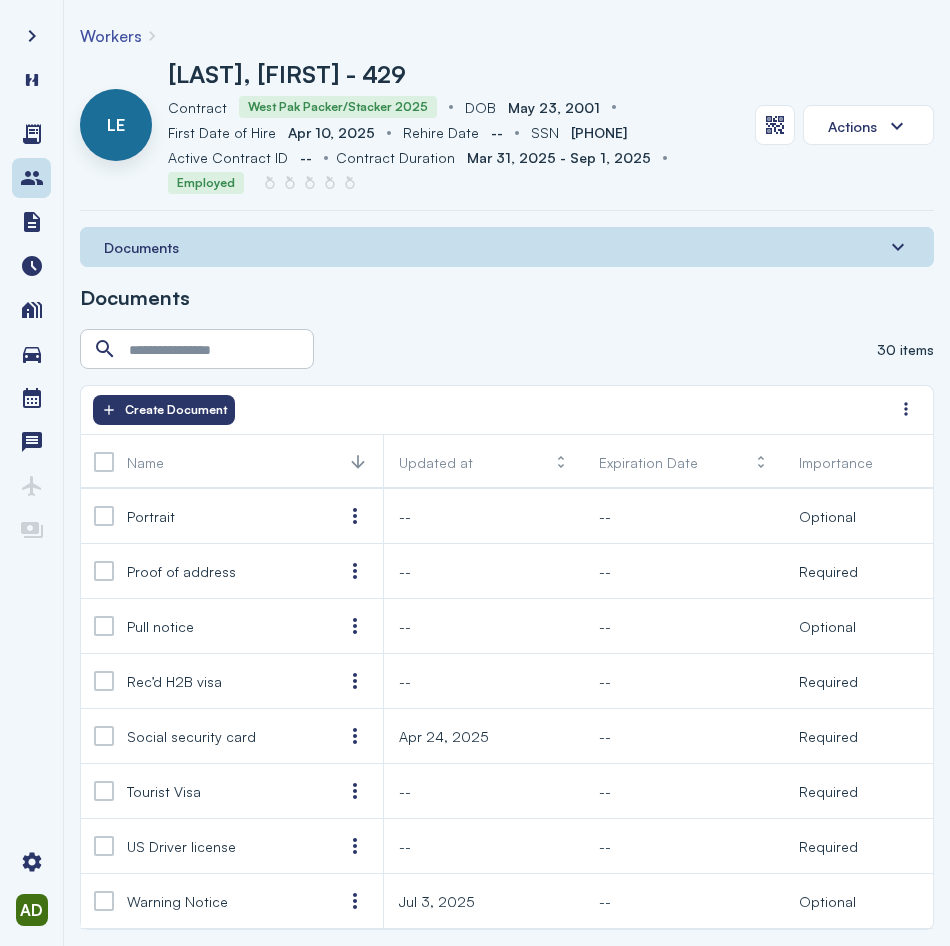 scroll, scrollTop: 1197, scrollLeft: 0, axis: vertical 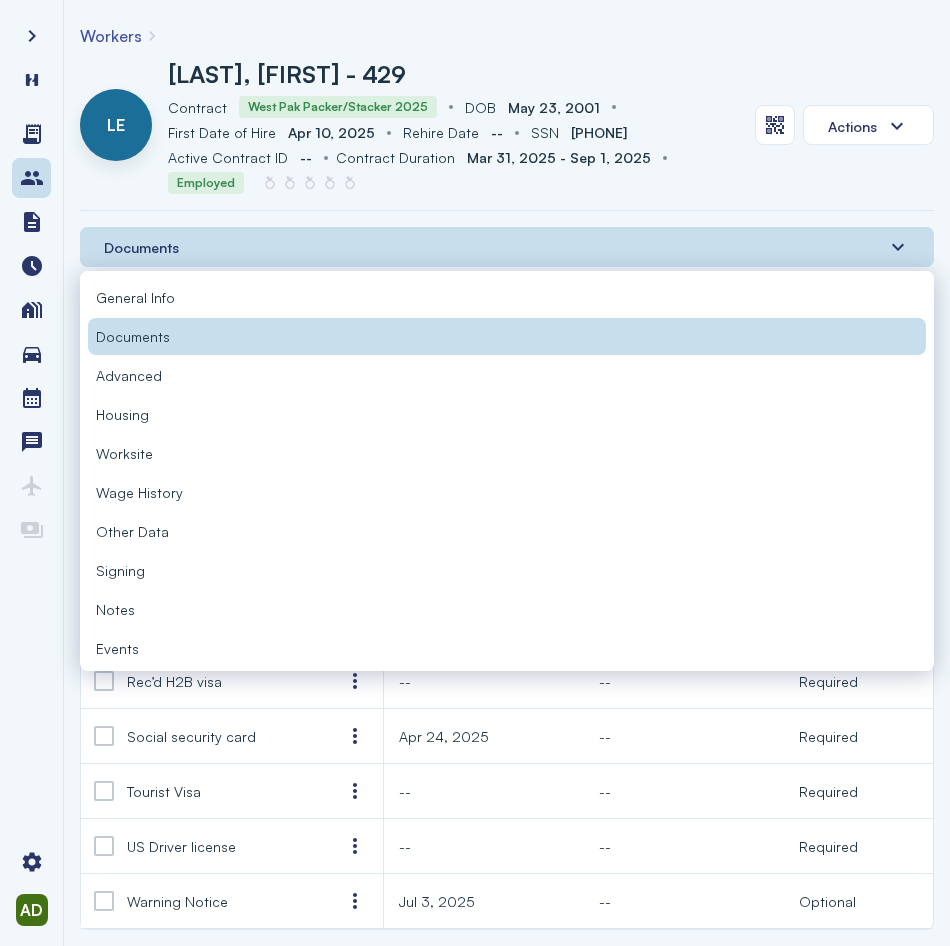 click on "General Info" at bounding box center [507, 297] 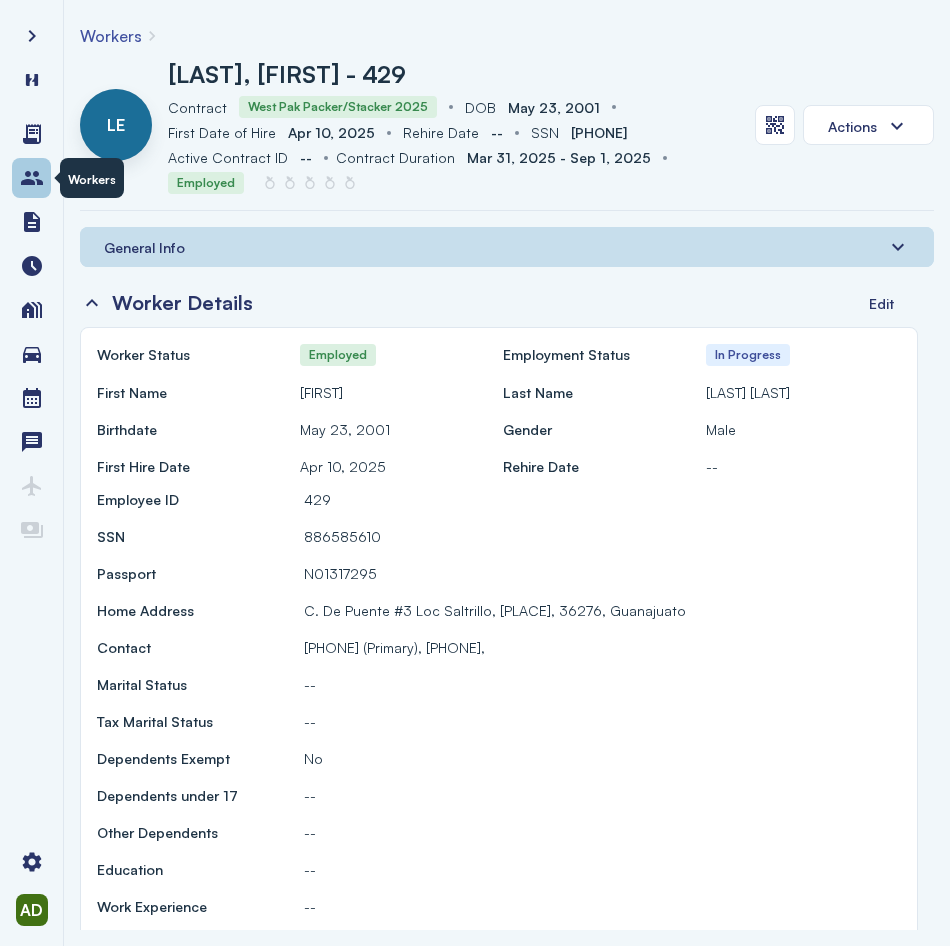 click at bounding box center (32, 178) 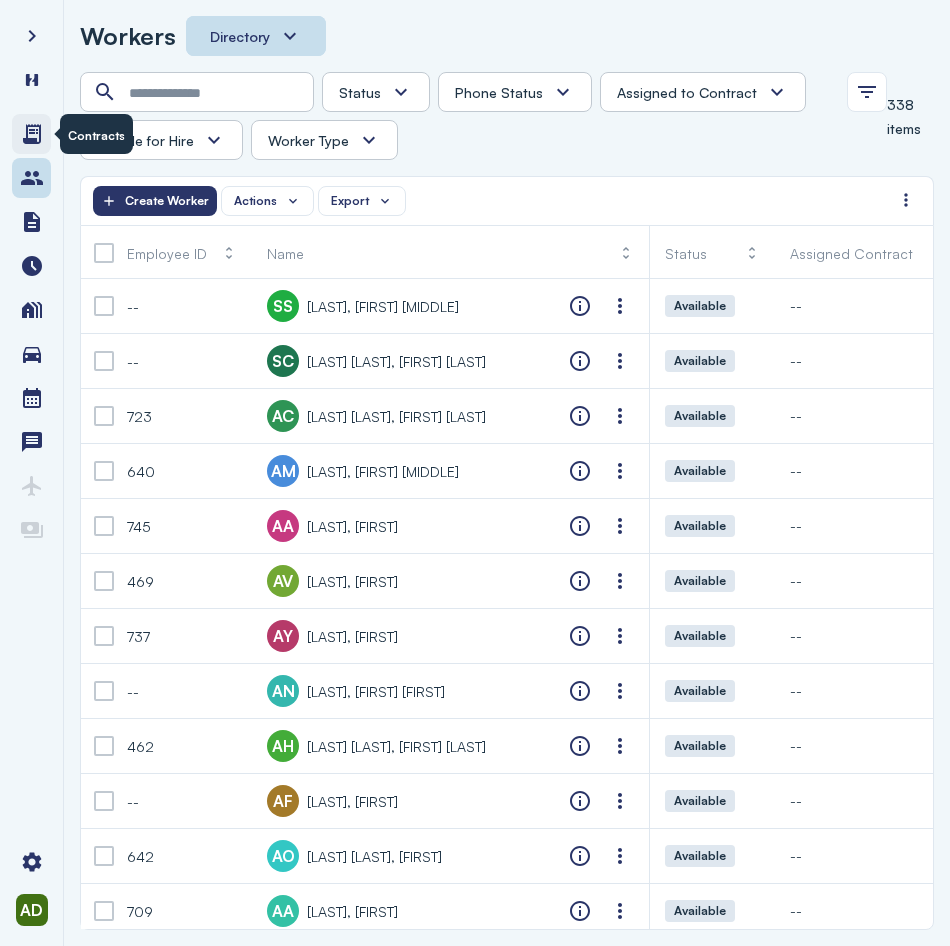 click at bounding box center (32, 134) 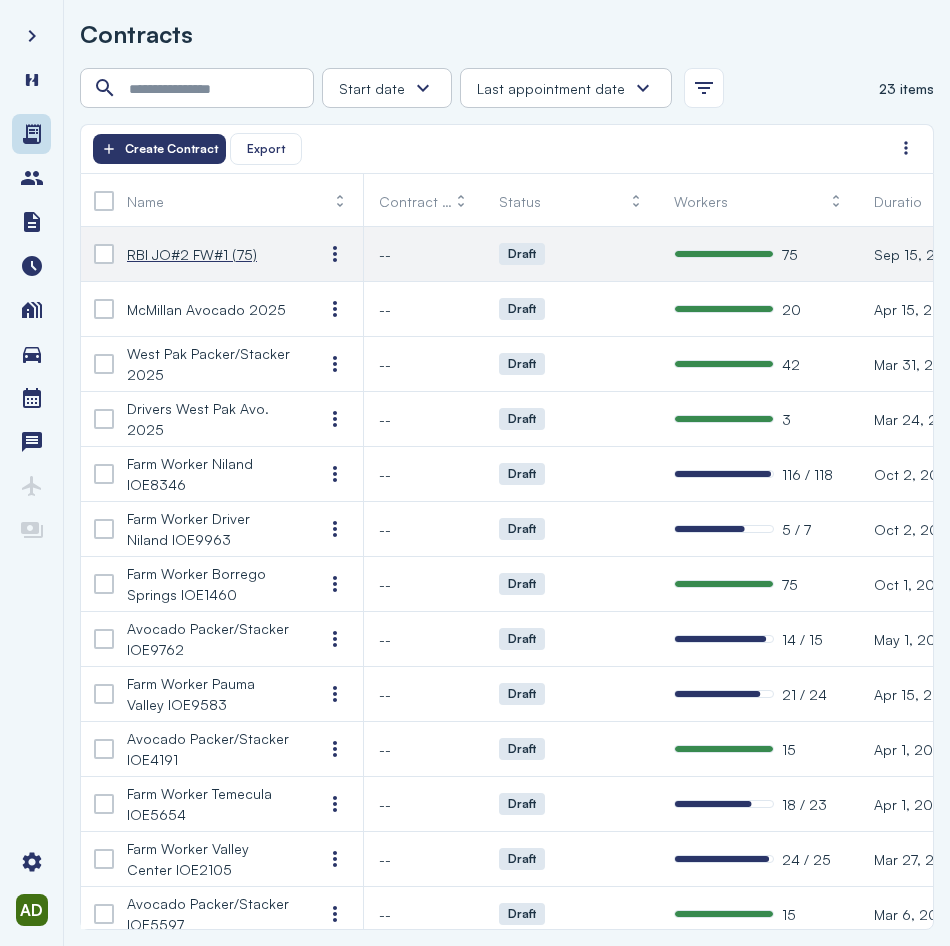 click on "RBI JO#2 FW#1 (75)" at bounding box center [192, 254] 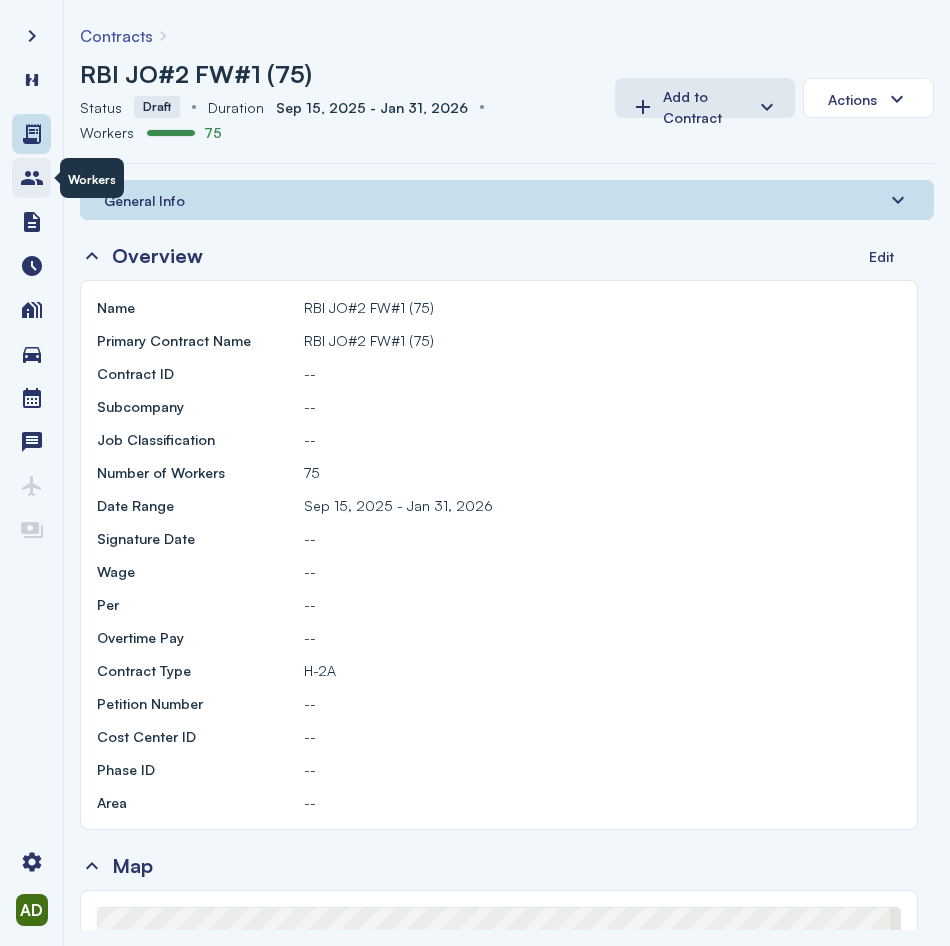 click at bounding box center (32, 178) 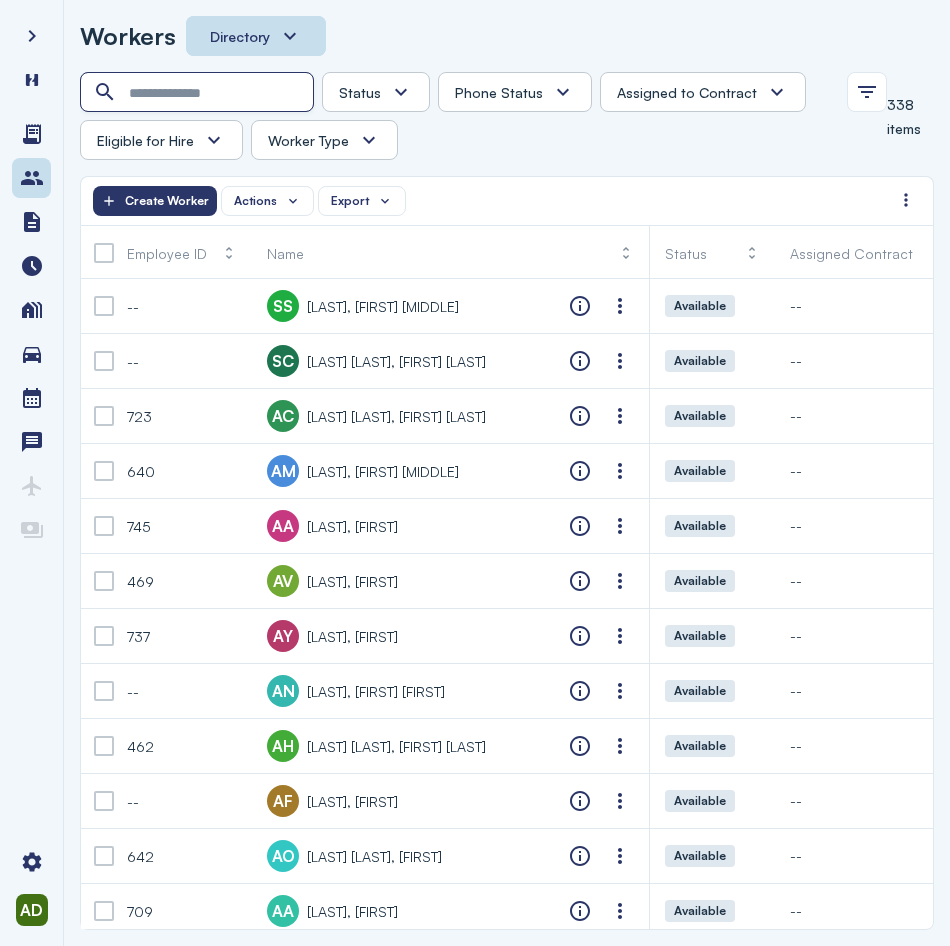 click at bounding box center [199, 93] 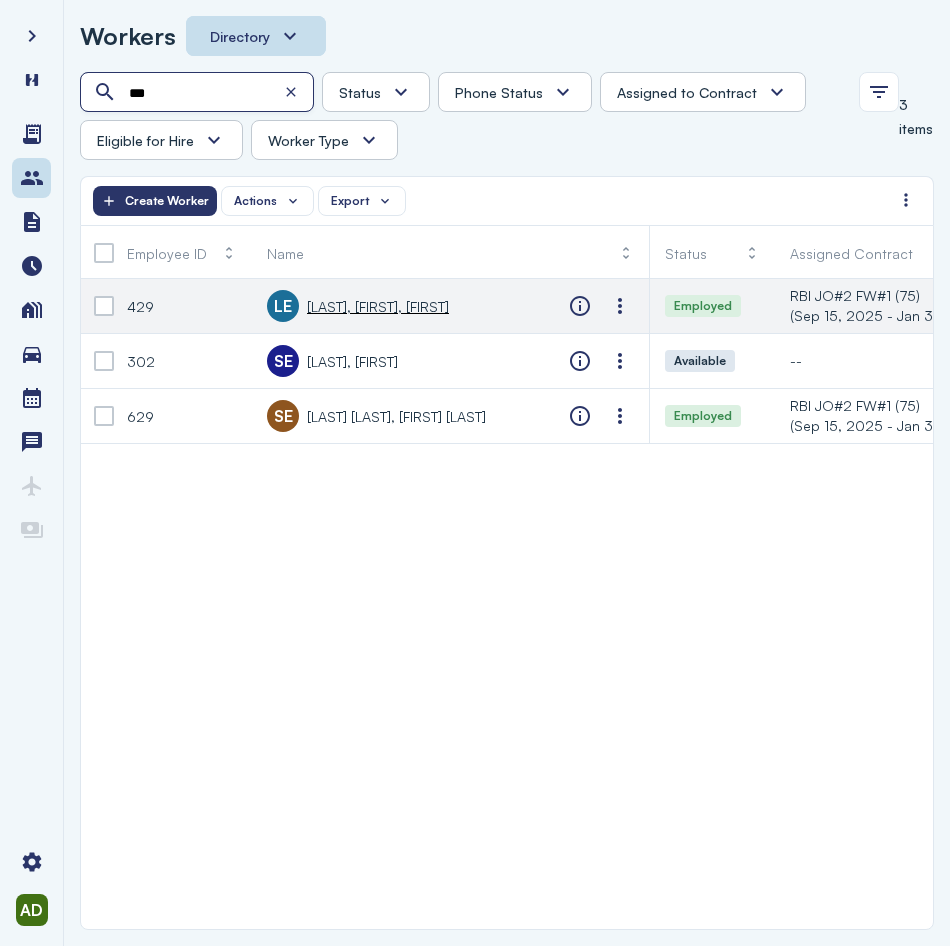 type on "***" 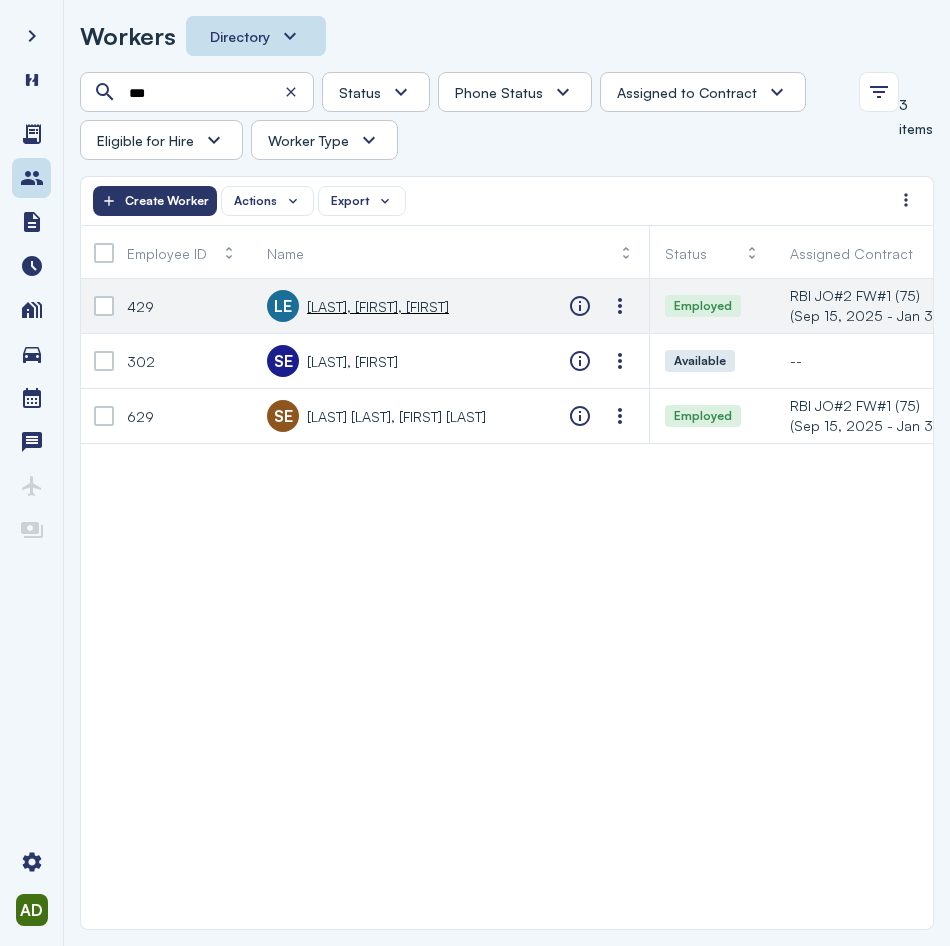 click on "LE       [LAST], [FIRST]" at bounding box center (358, 306) 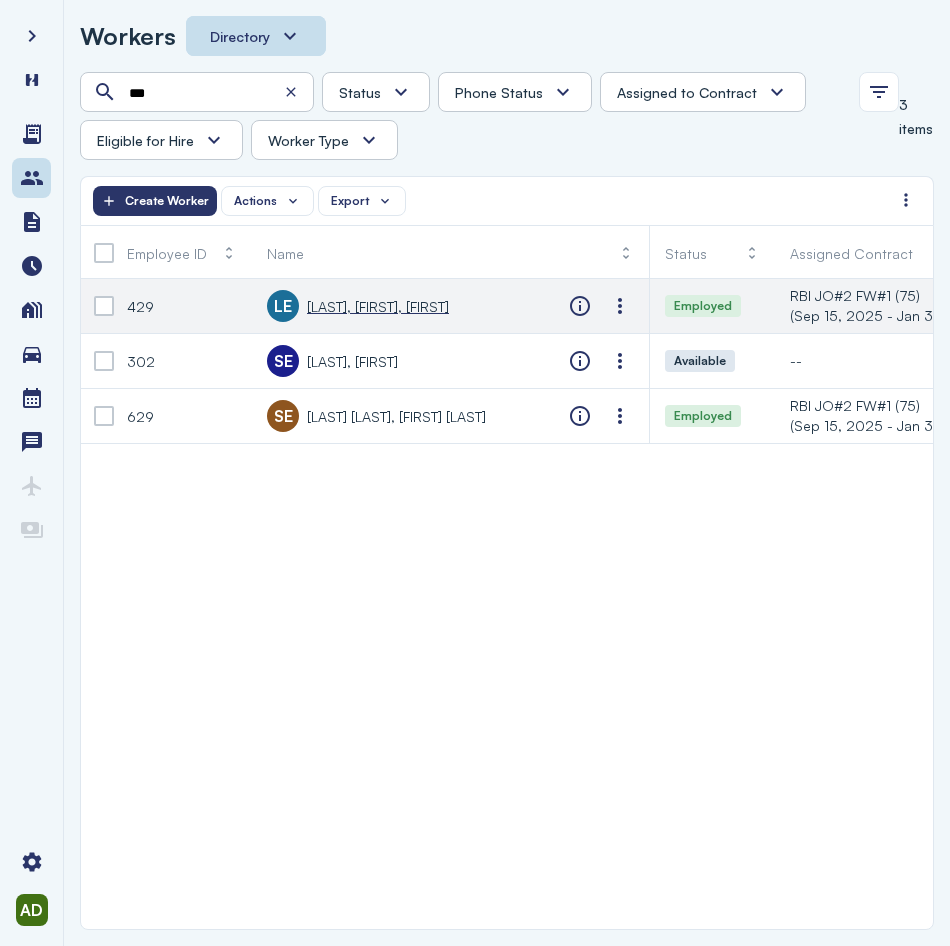 click on "[LAST], [FIRST], [FIRST]" at bounding box center (378, 306) 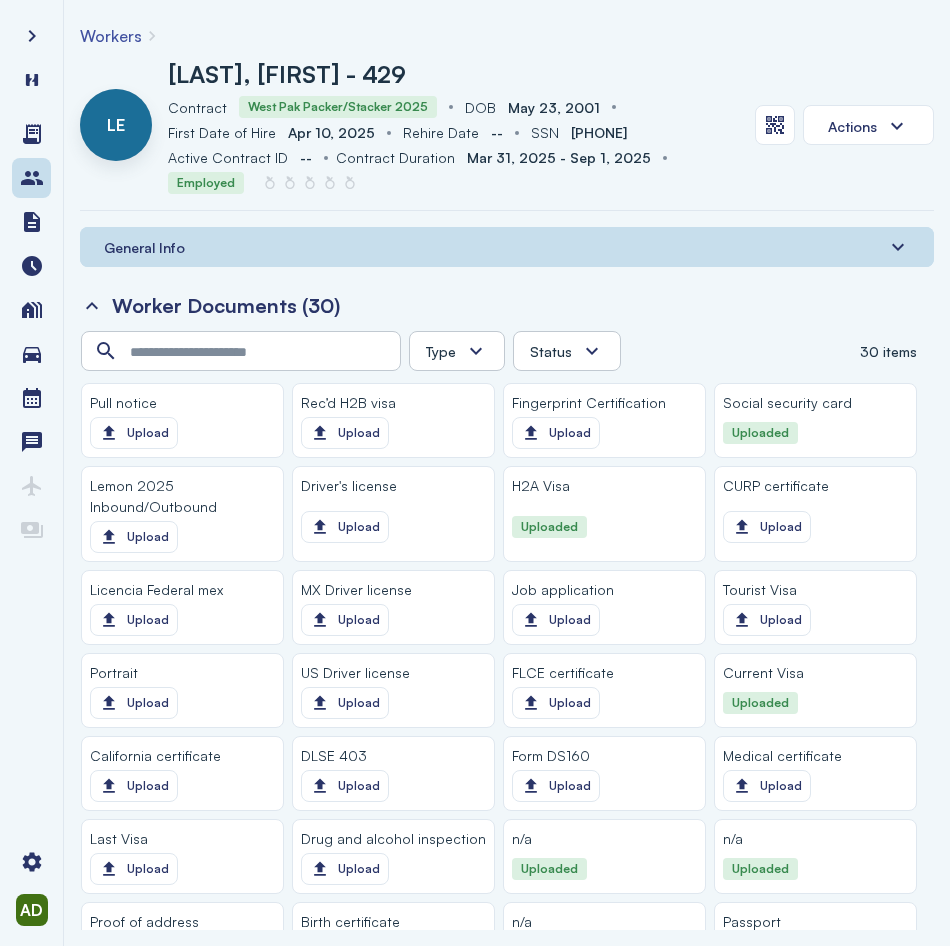 scroll, scrollTop: 1700, scrollLeft: 0, axis: vertical 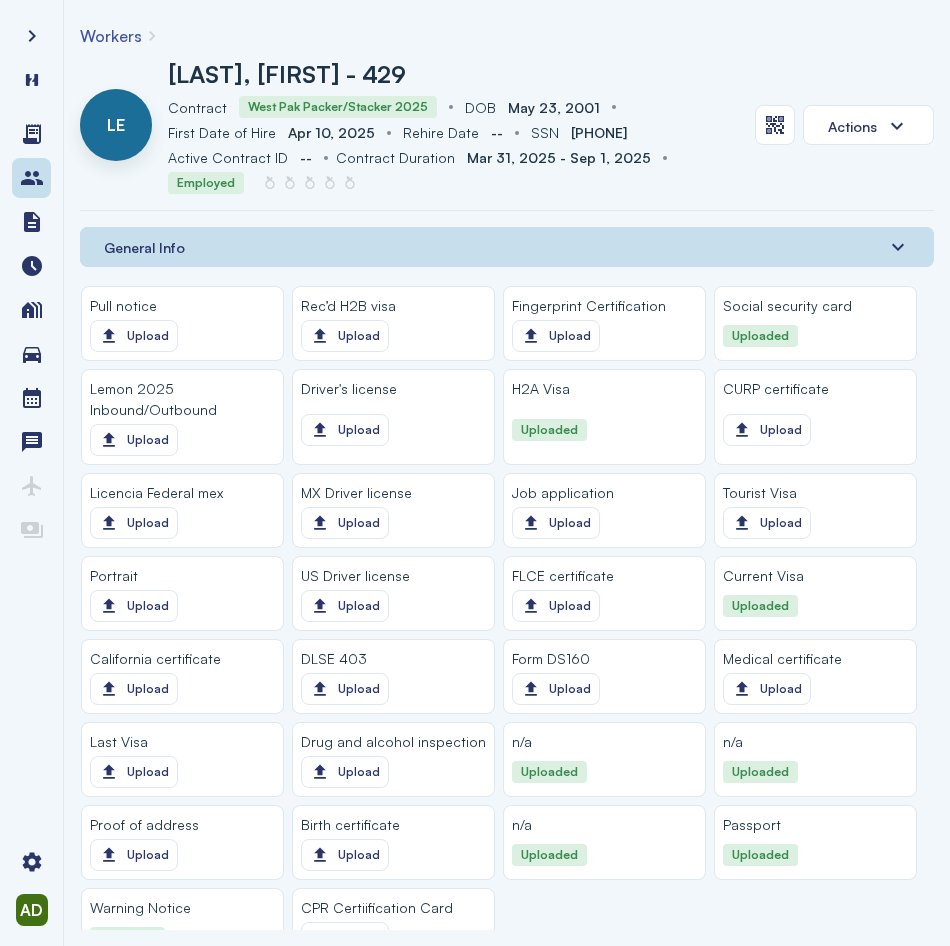 click 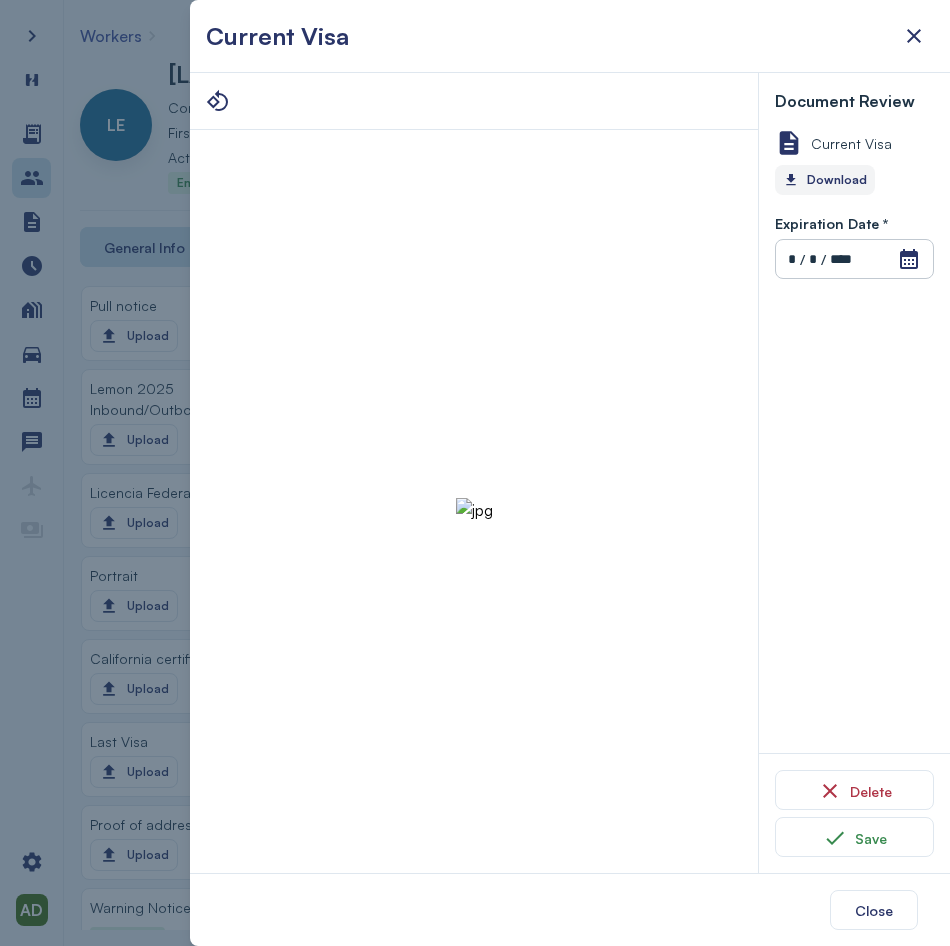 click on "Download" 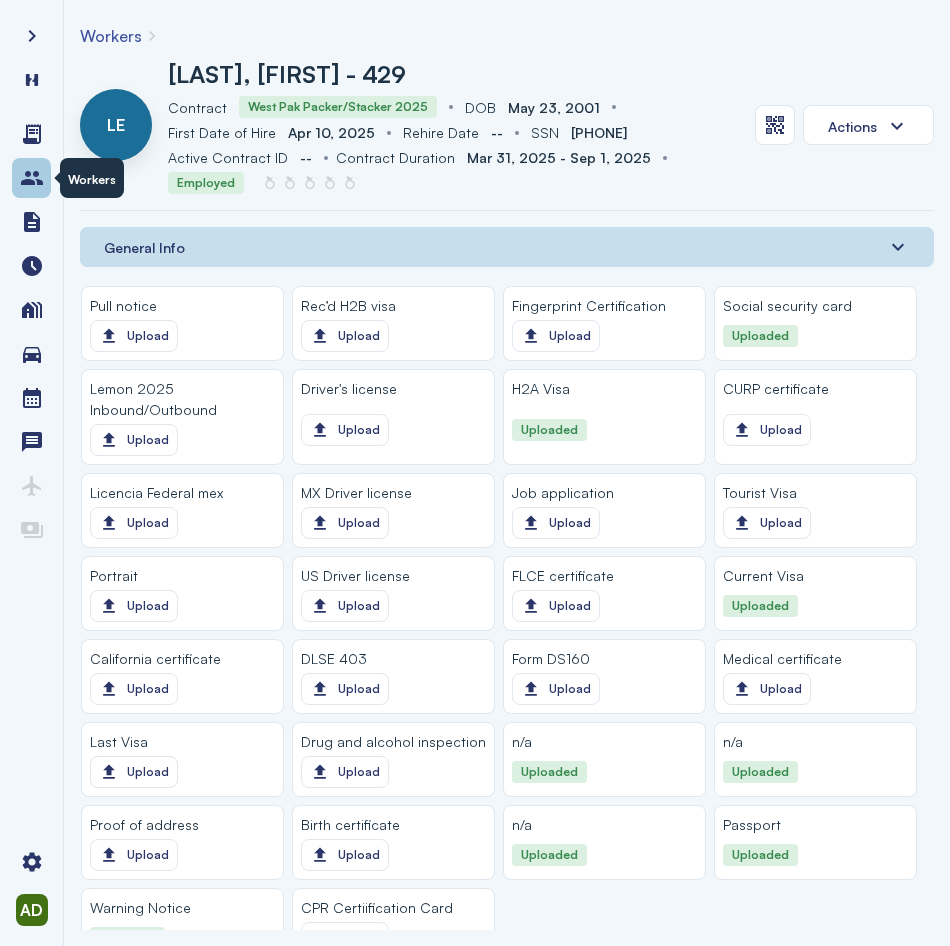 click at bounding box center [32, 178] 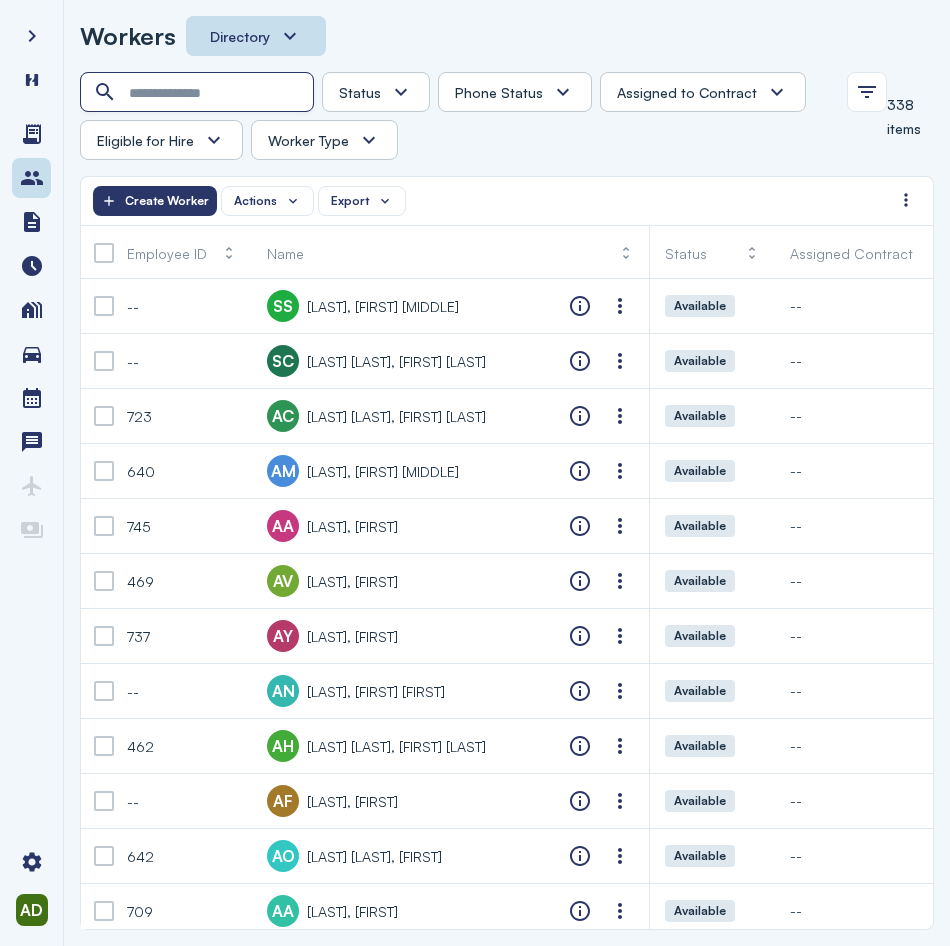 click at bounding box center (199, 93) 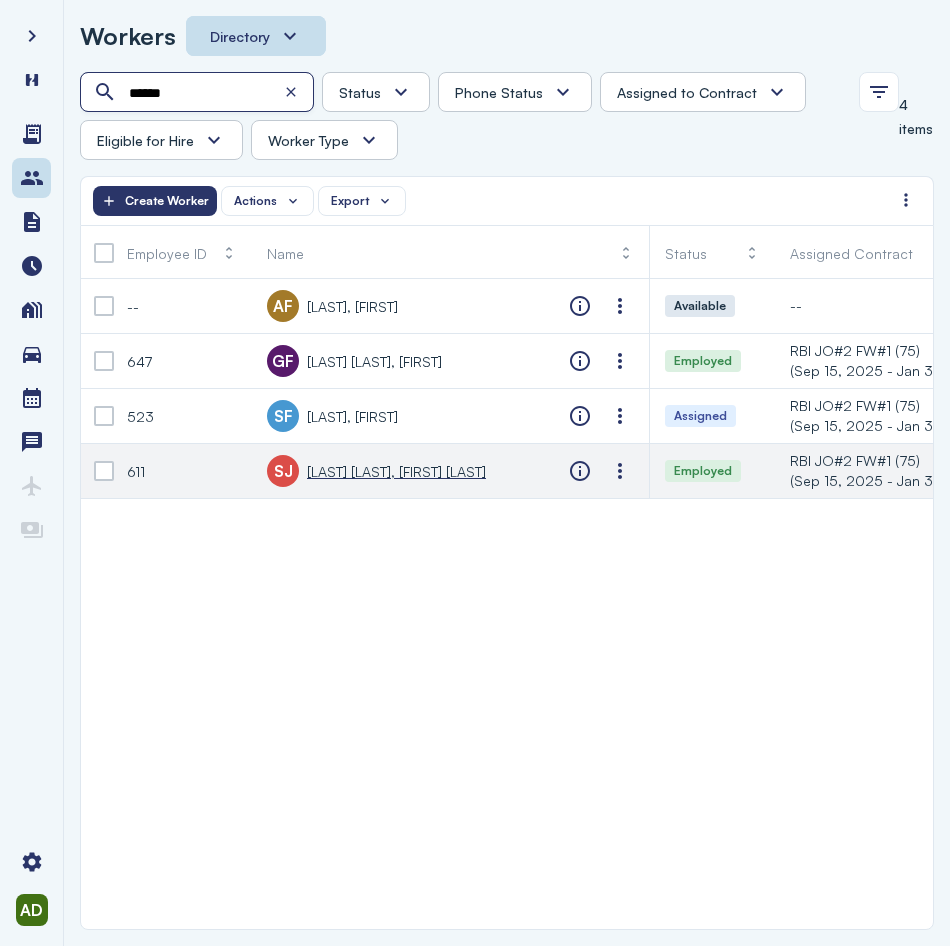 type on "******" 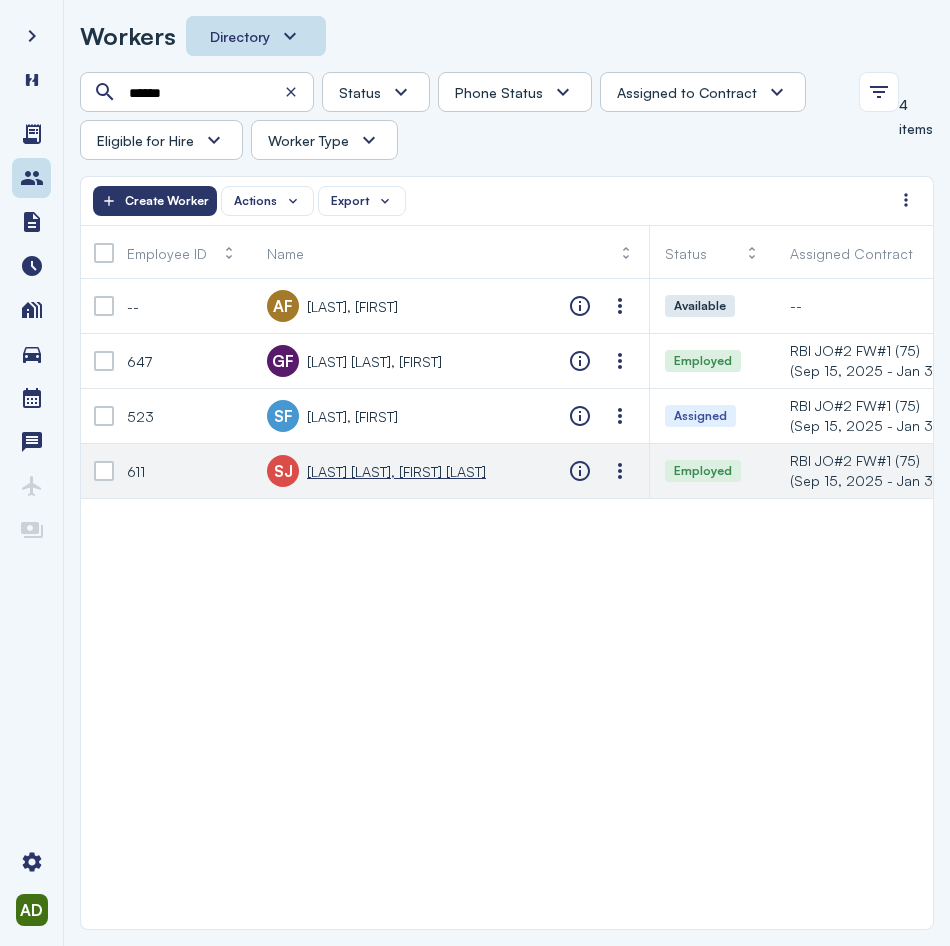click on "[LAST] [LAST], [FIRST] [LAST]" at bounding box center (396, 471) 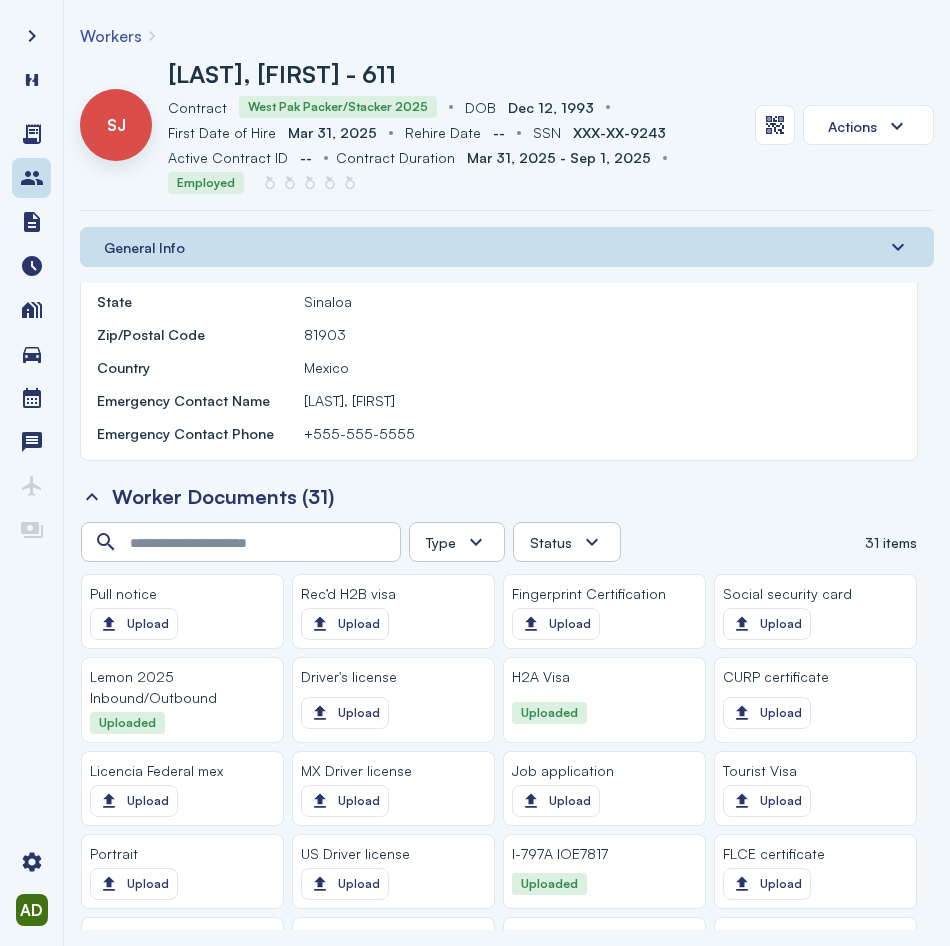 scroll, scrollTop: 1600, scrollLeft: 0, axis: vertical 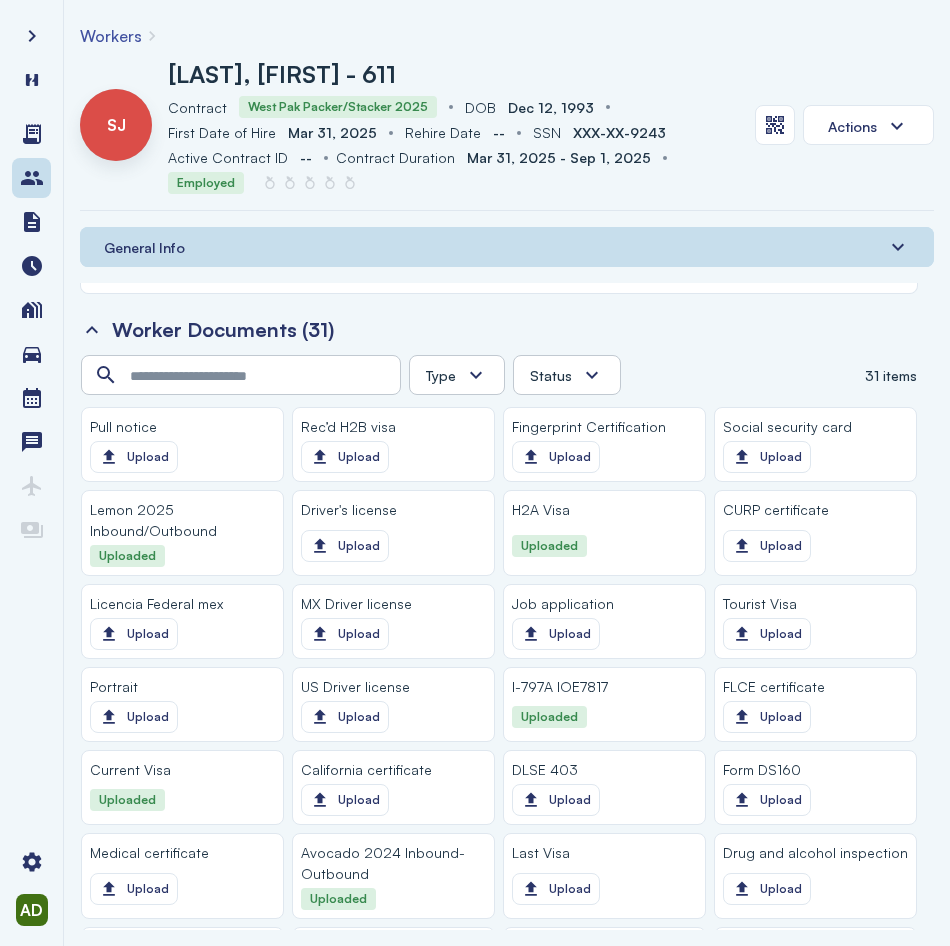 click on "Current Visa" at bounding box center [182, 769] 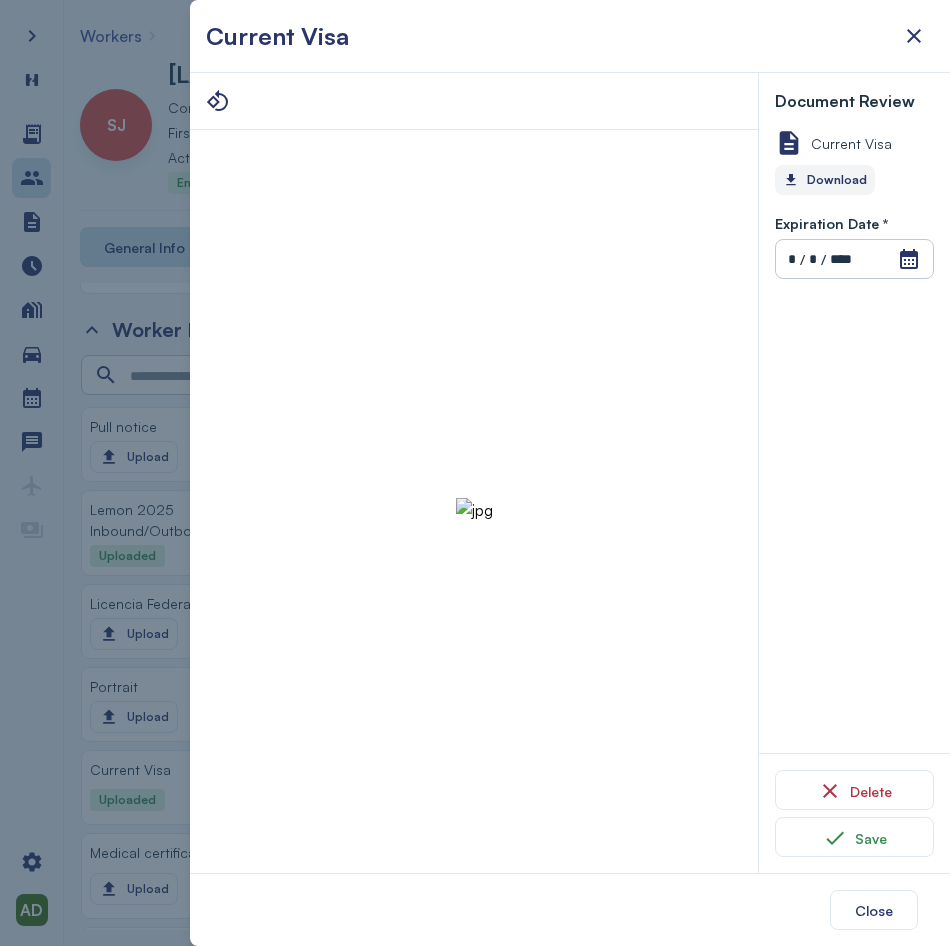 drag, startPoint x: 470, startPoint y: 475, endPoint x: 837, endPoint y: 179, distance: 471.4923 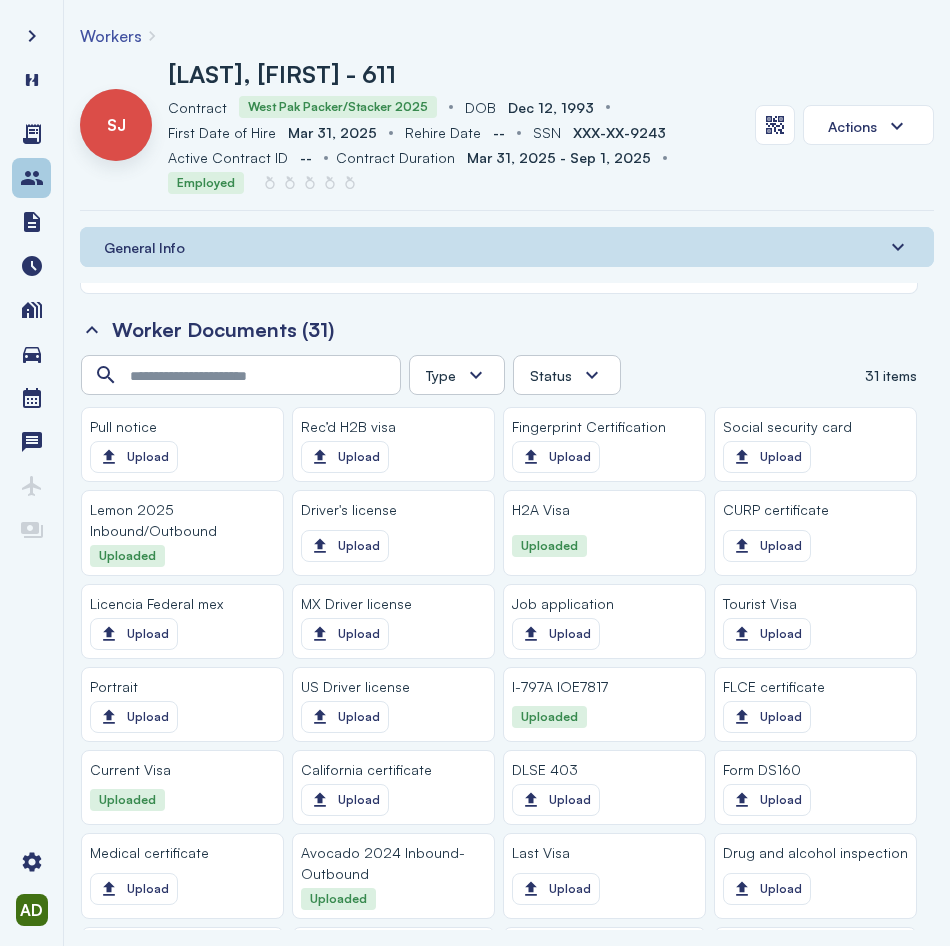 click at bounding box center [32, 178] 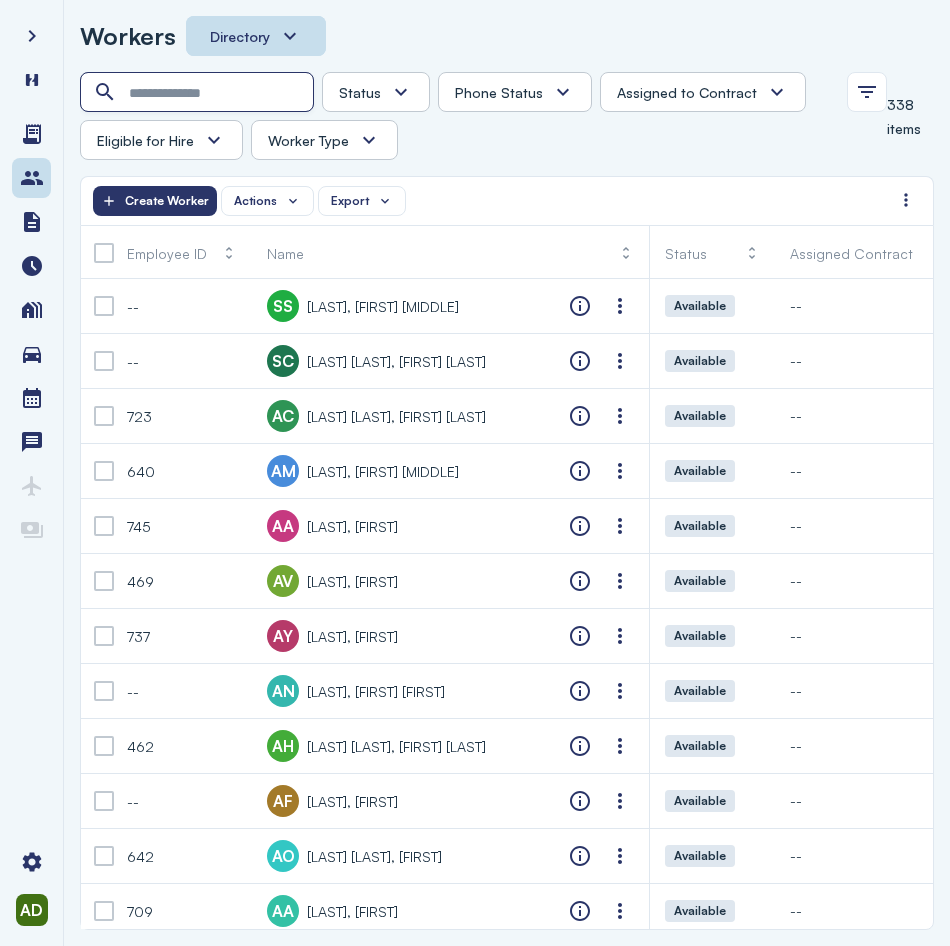 click at bounding box center [199, 93] 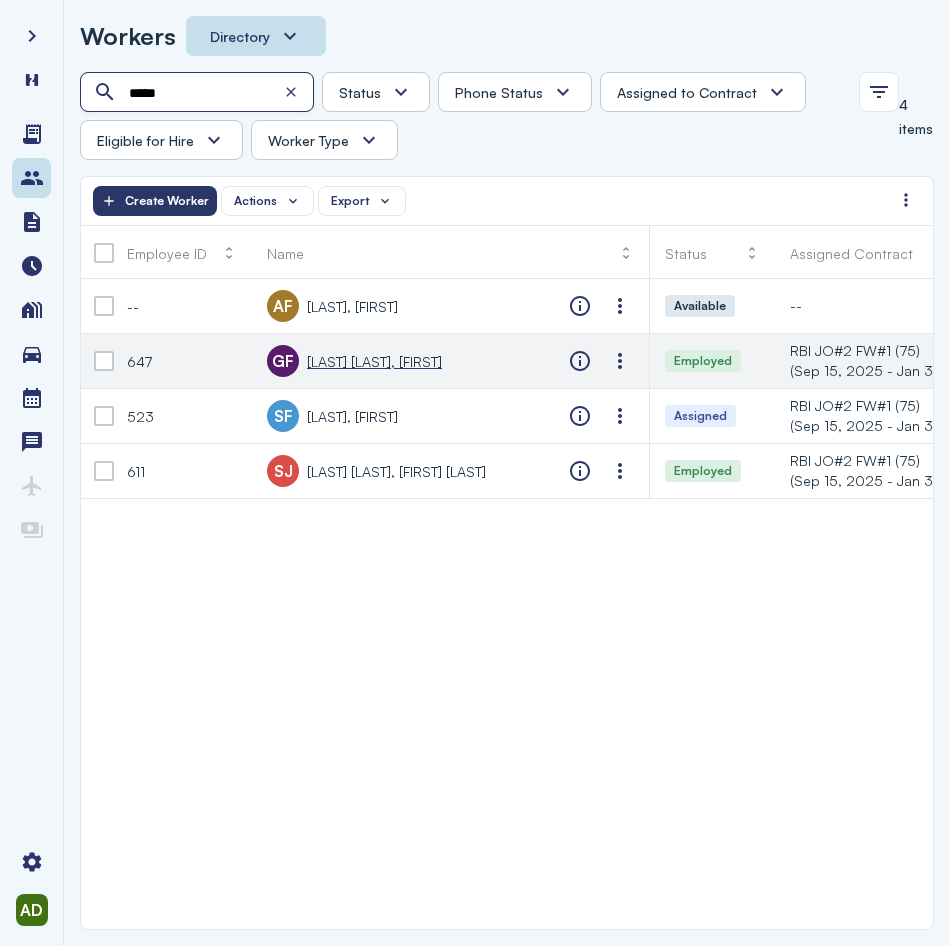 type on "*****" 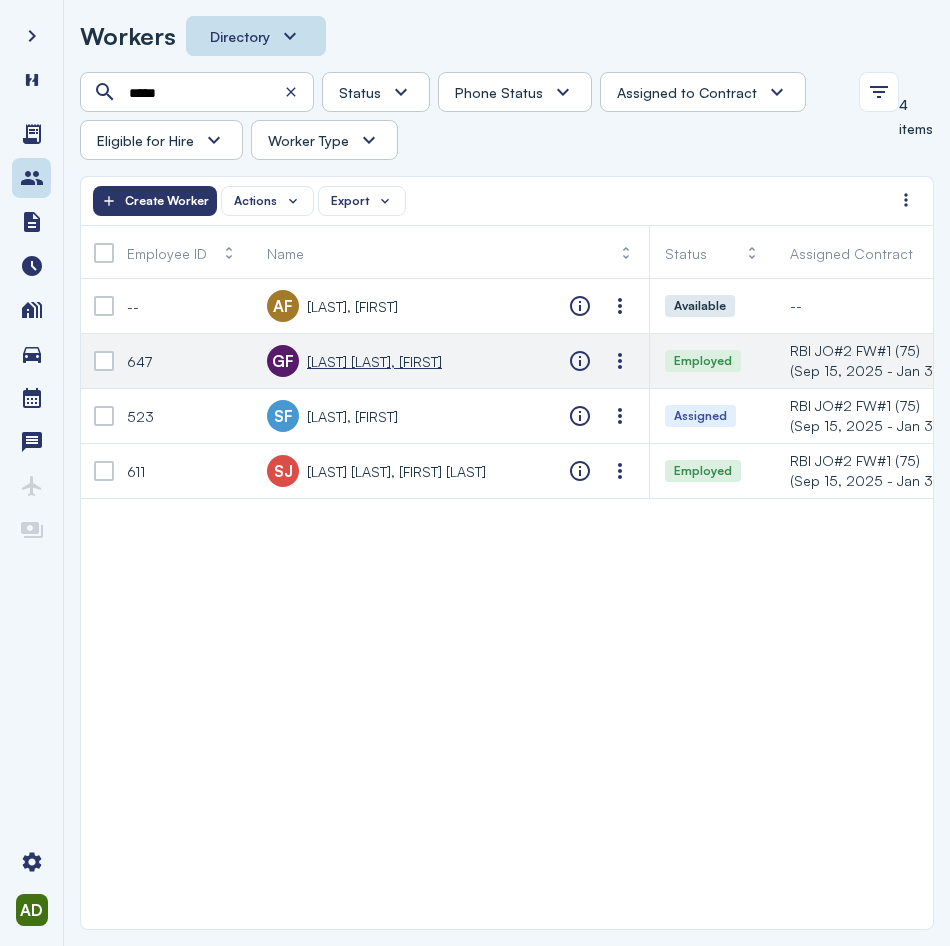 click on "[LAST] [LAST], [FIRST]" at bounding box center [374, 361] 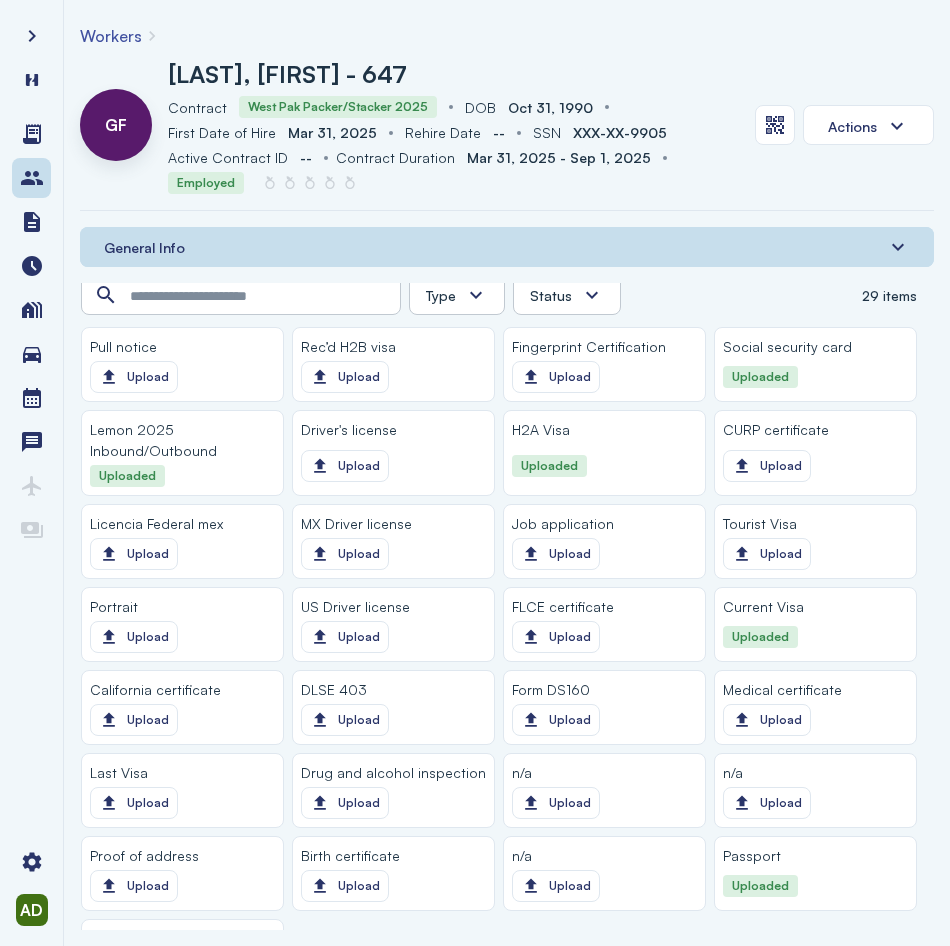 scroll, scrollTop: 1700, scrollLeft: 0, axis: vertical 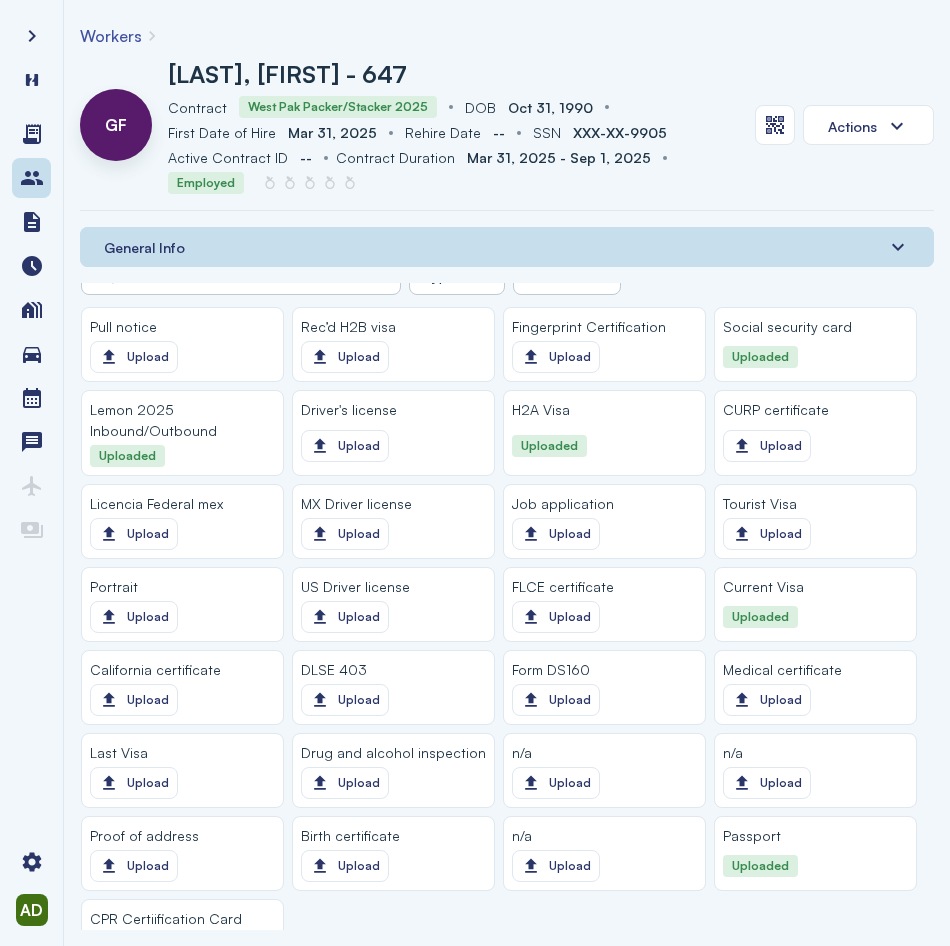 click 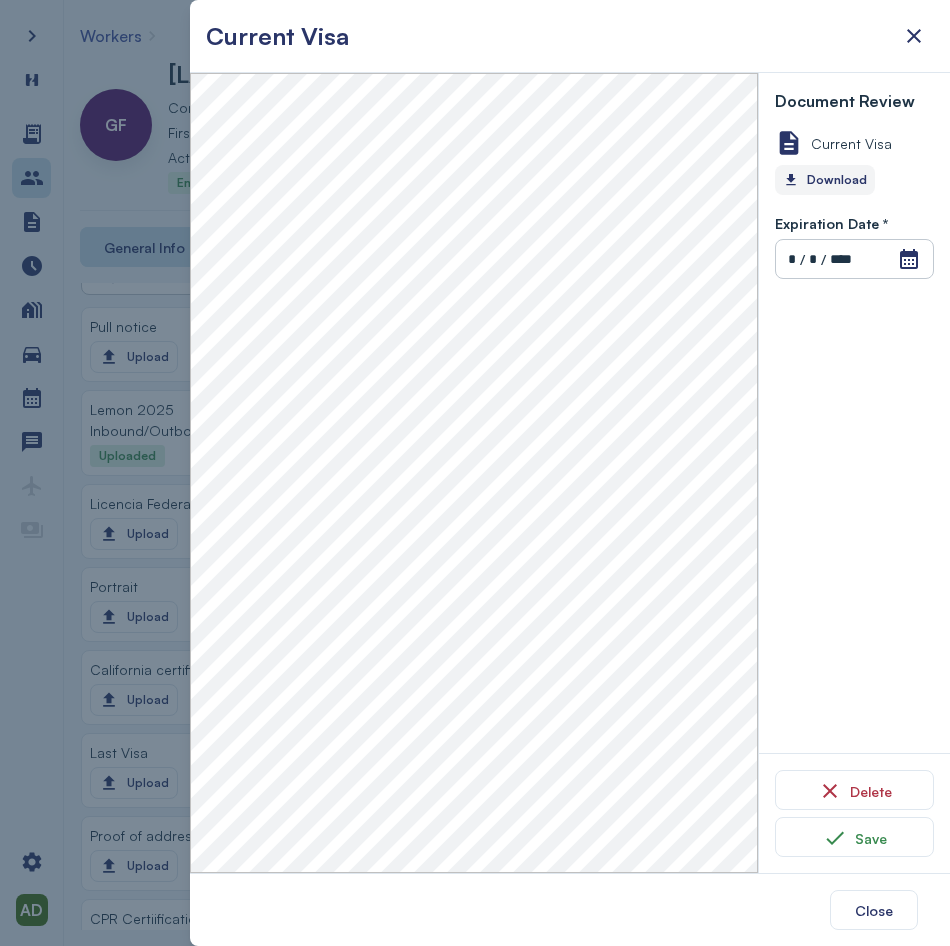 click on "Download" 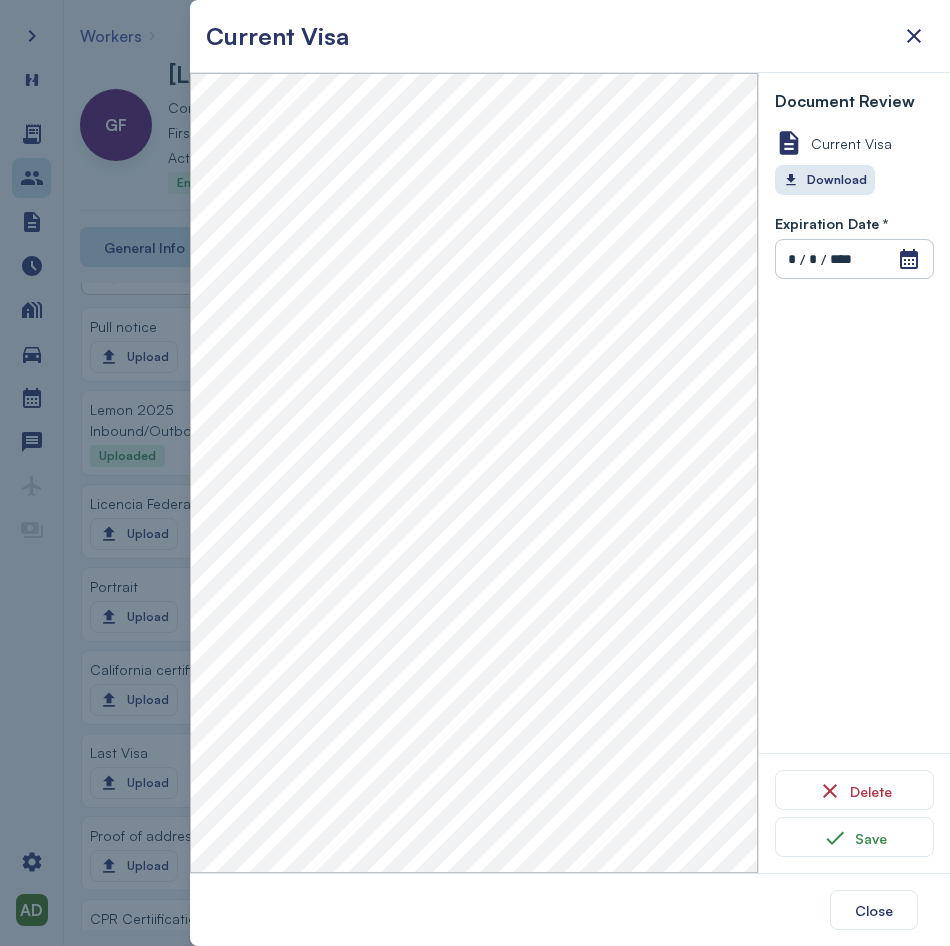 drag, startPoint x: 881, startPoint y: 429, endPoint x: 870, endPoint y: 430, distance: 11.045361 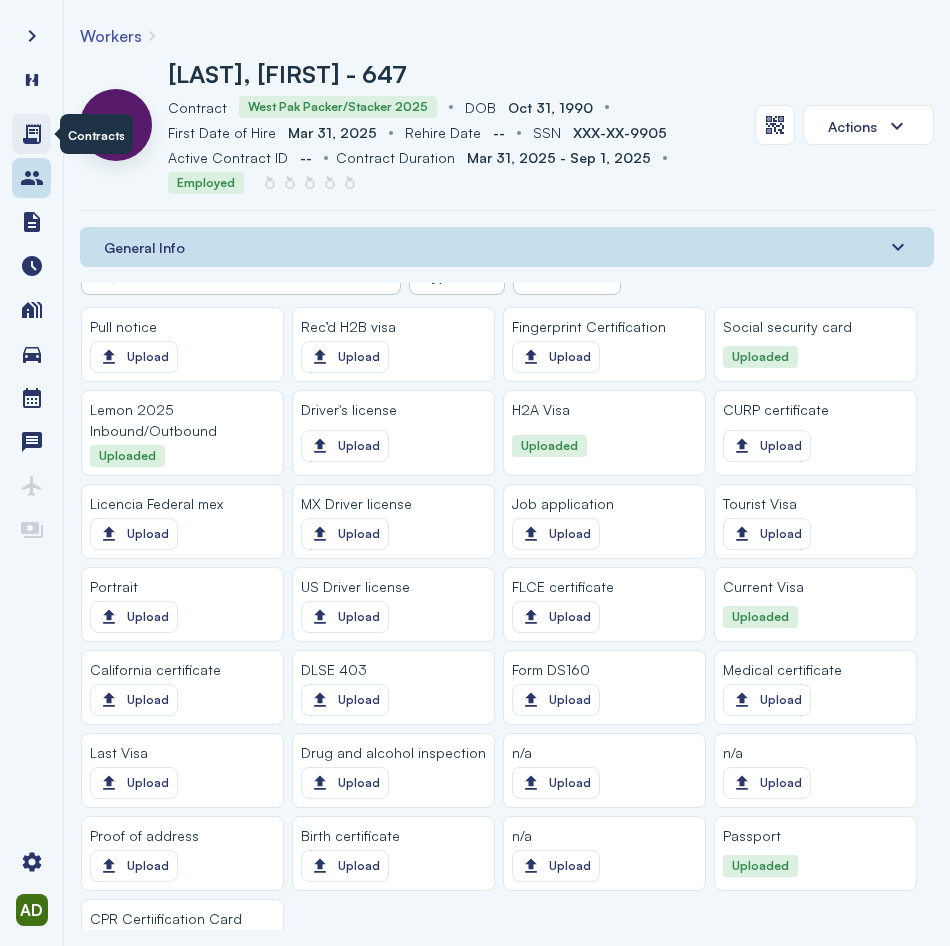 click at bounding box center (32, 134) 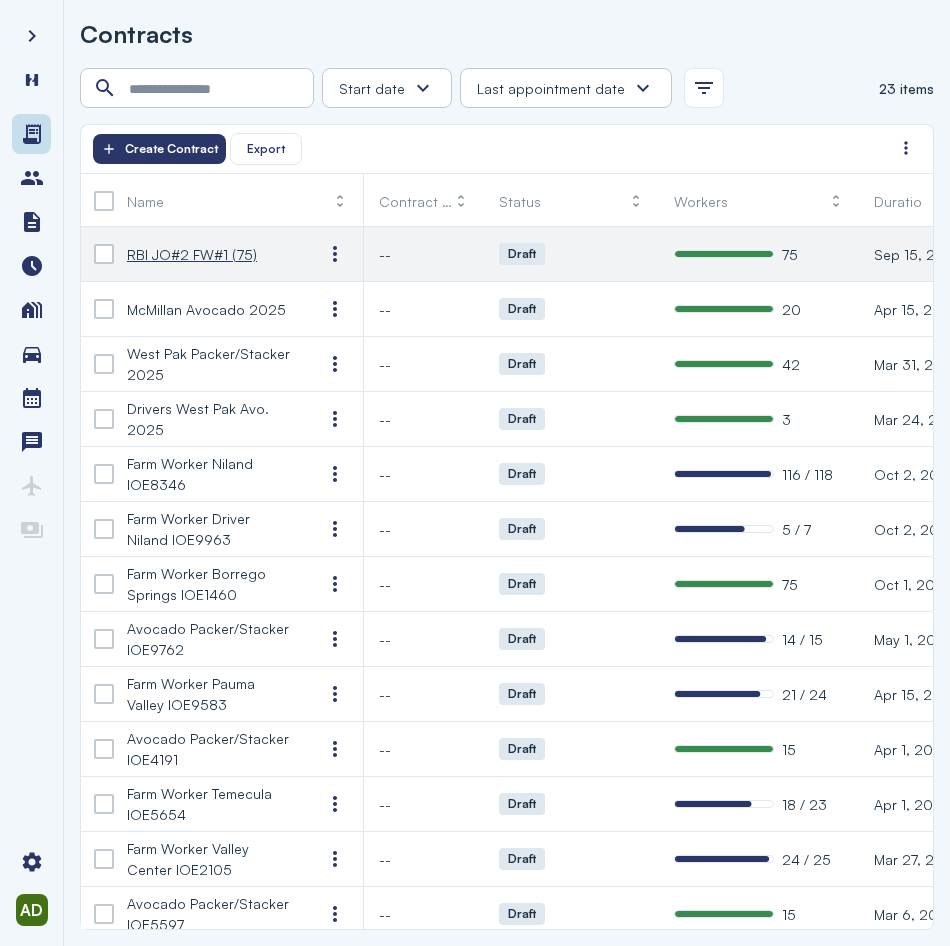 click on "RBI JO#2 FW#1 (75)" at bounding box center (209, 254) 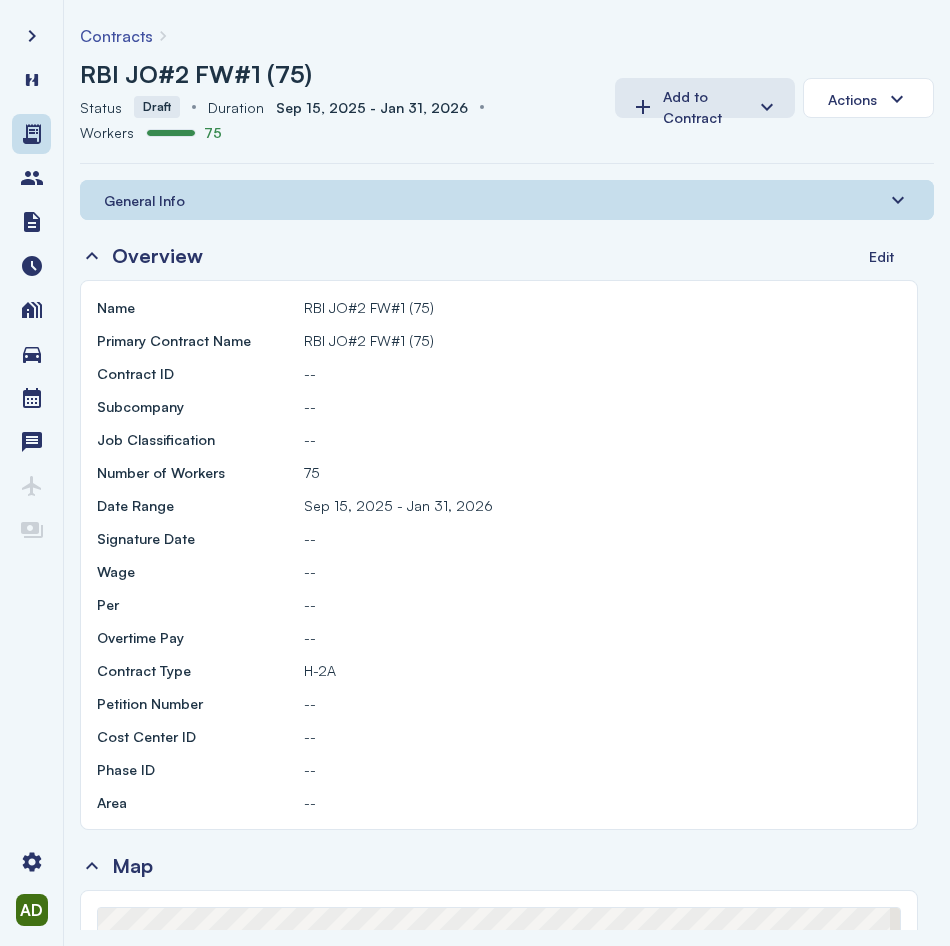 click on "General Info" at bounding box center [507, 200] 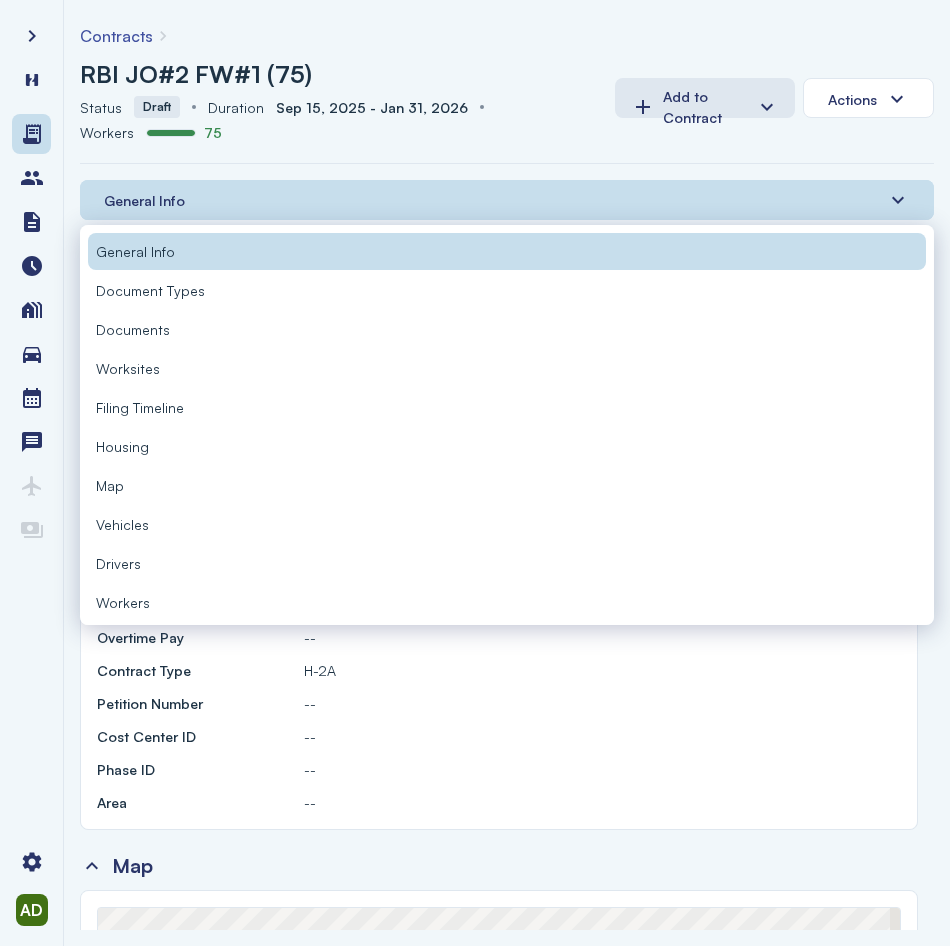 click on "Workers" at bounding box center [123, 602] 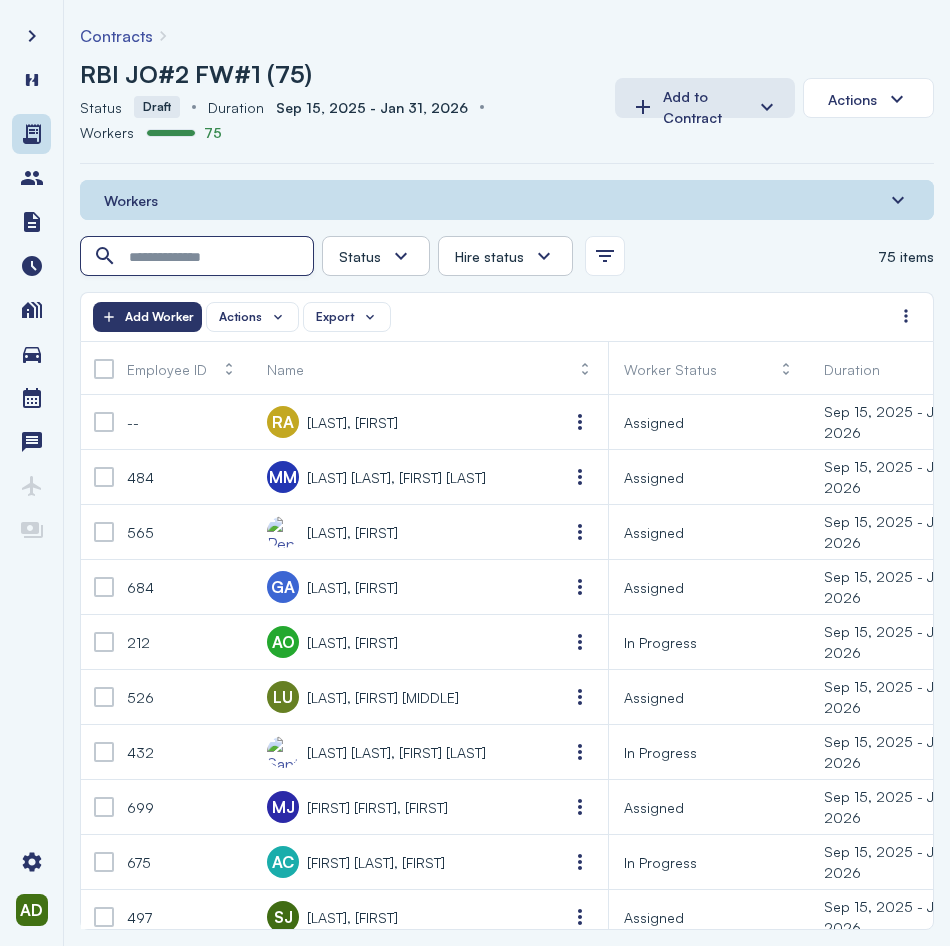 click at bounding box center (199, 257) 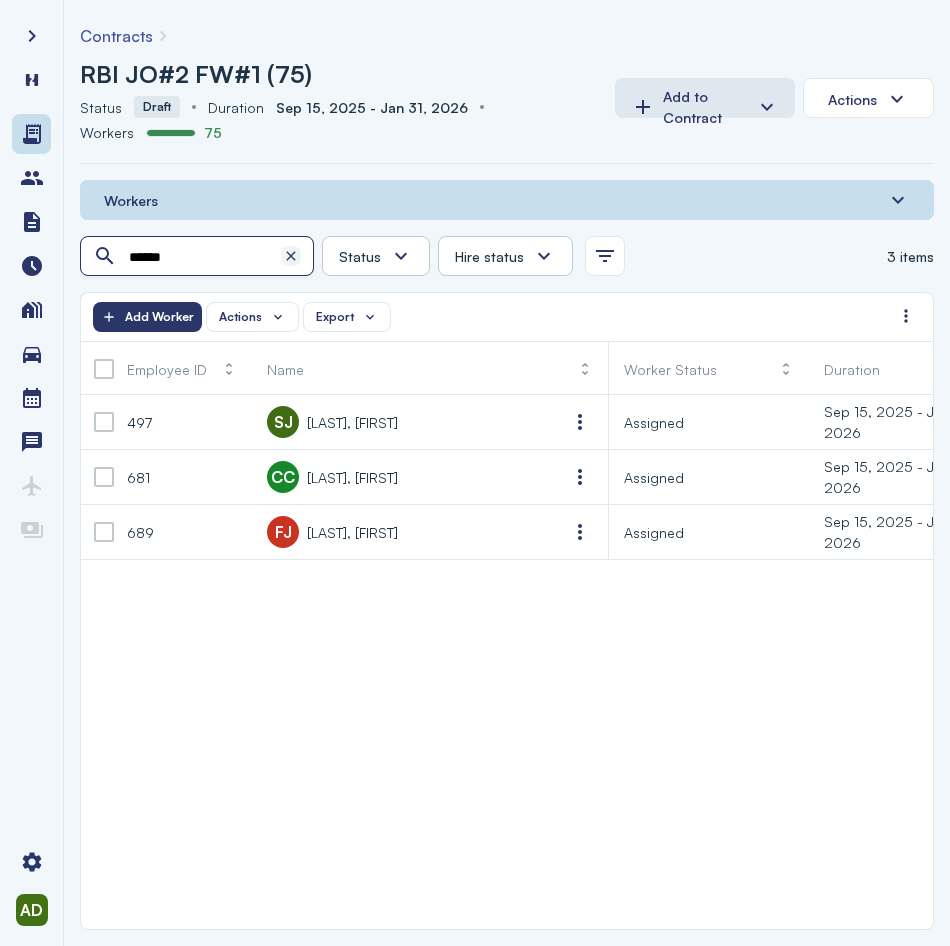 type on "******" 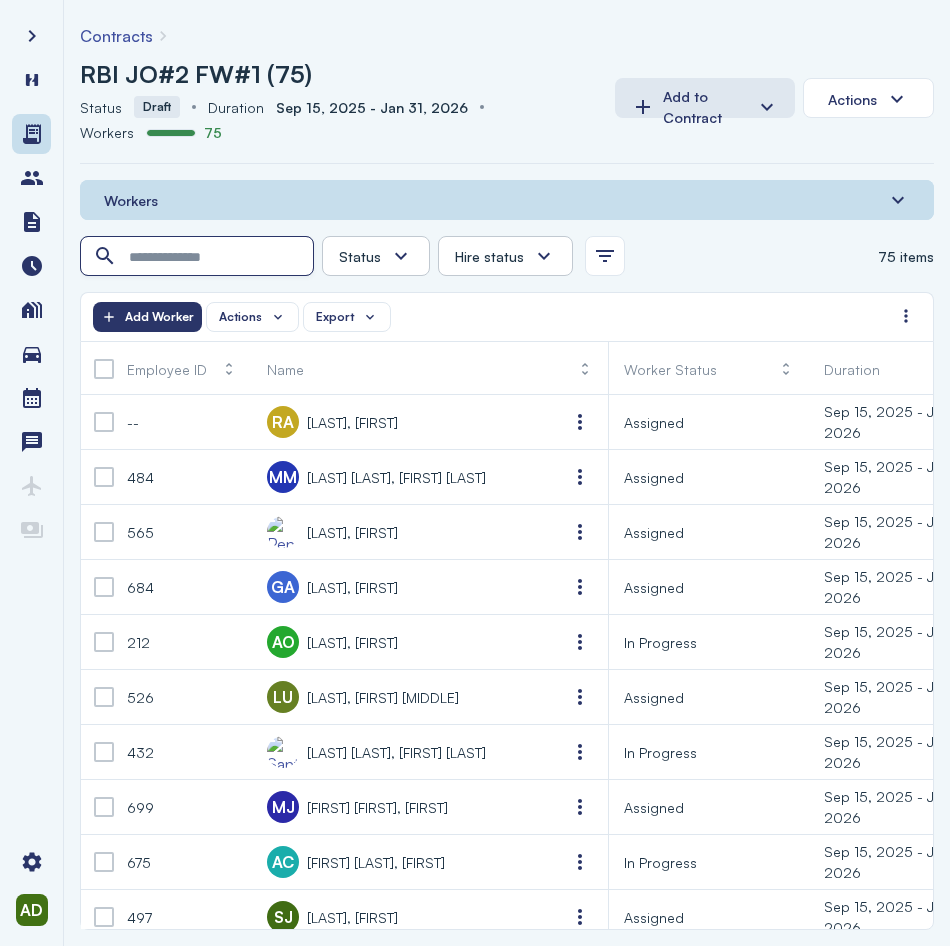 click at bounding box center (199, 257) 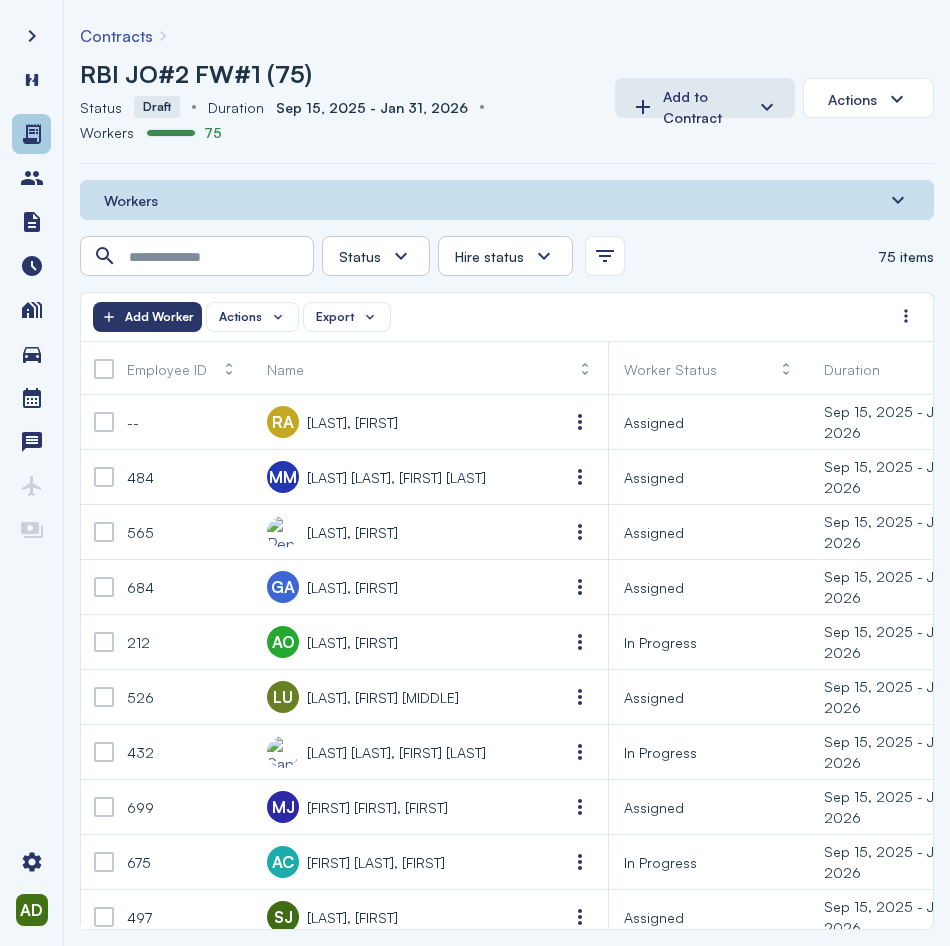 click at bounding box center [31, 134] 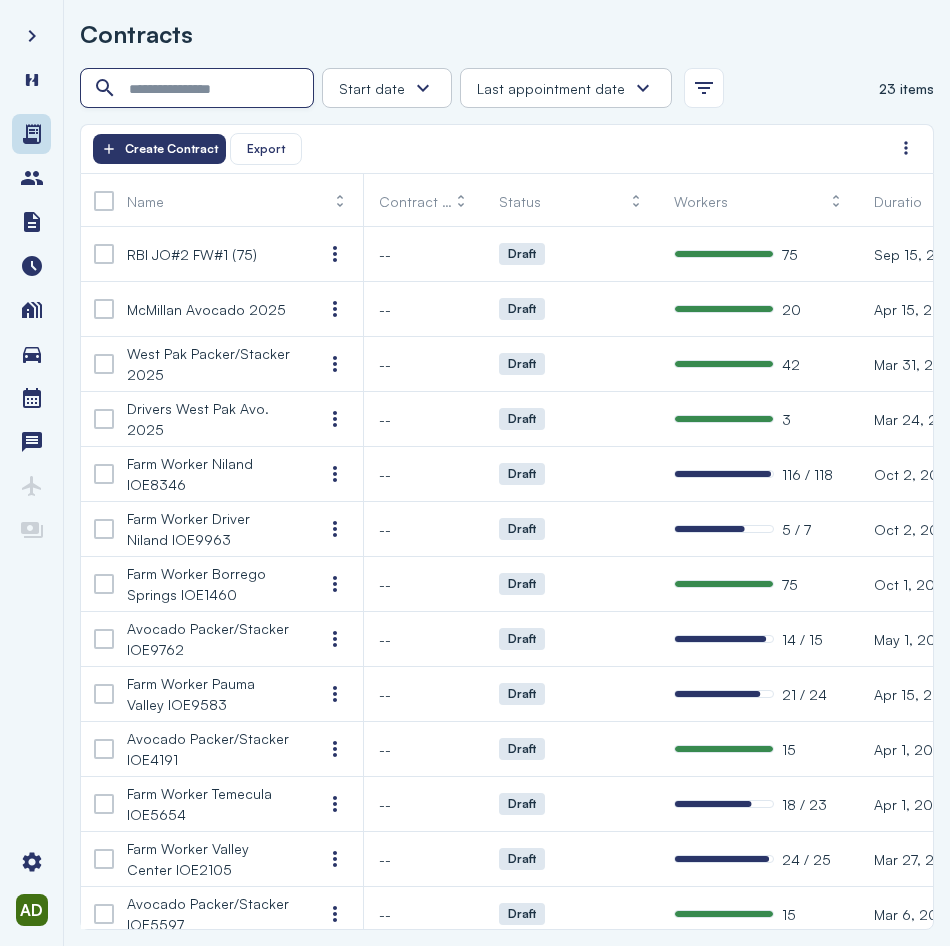 click at bounding box center [199, 89] 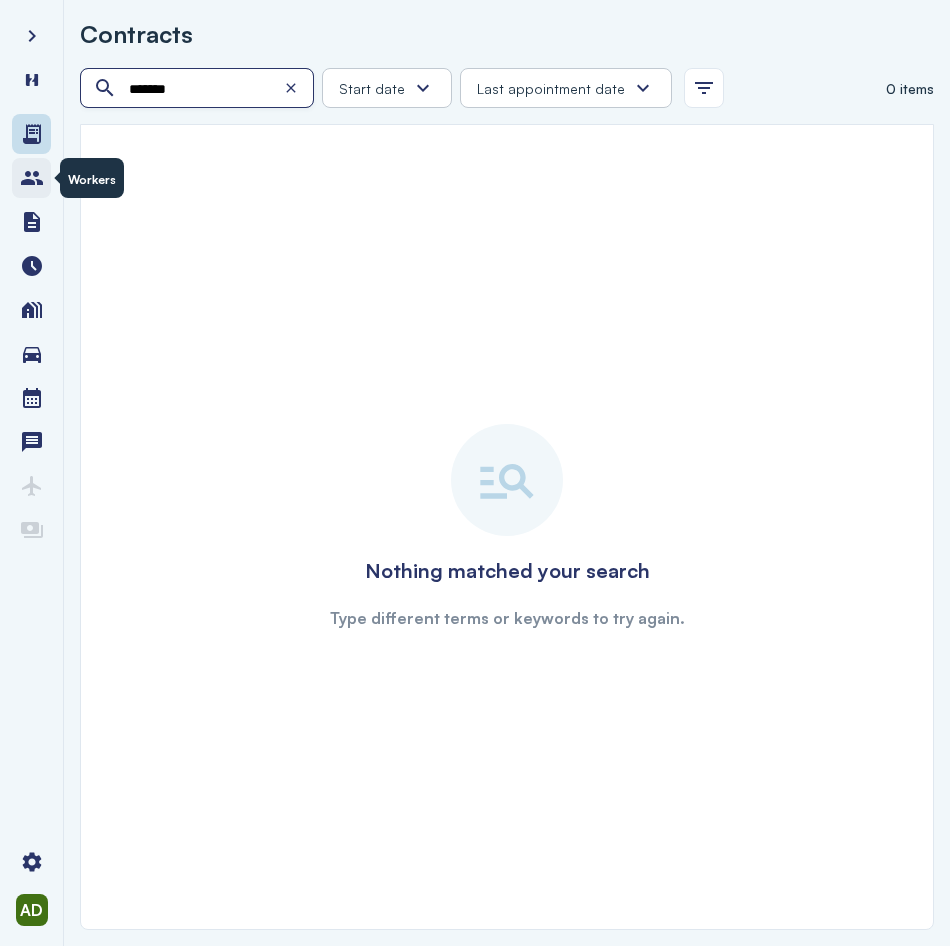 type on "******" 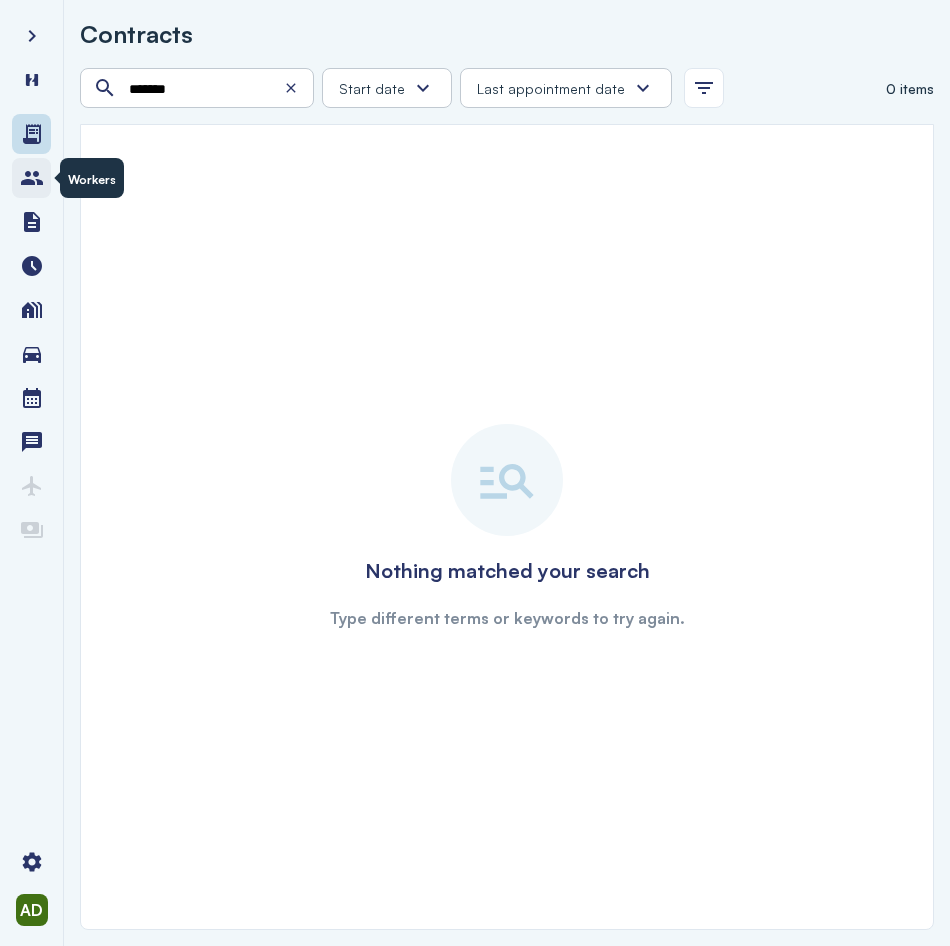 click at bounding box center [32, 178] 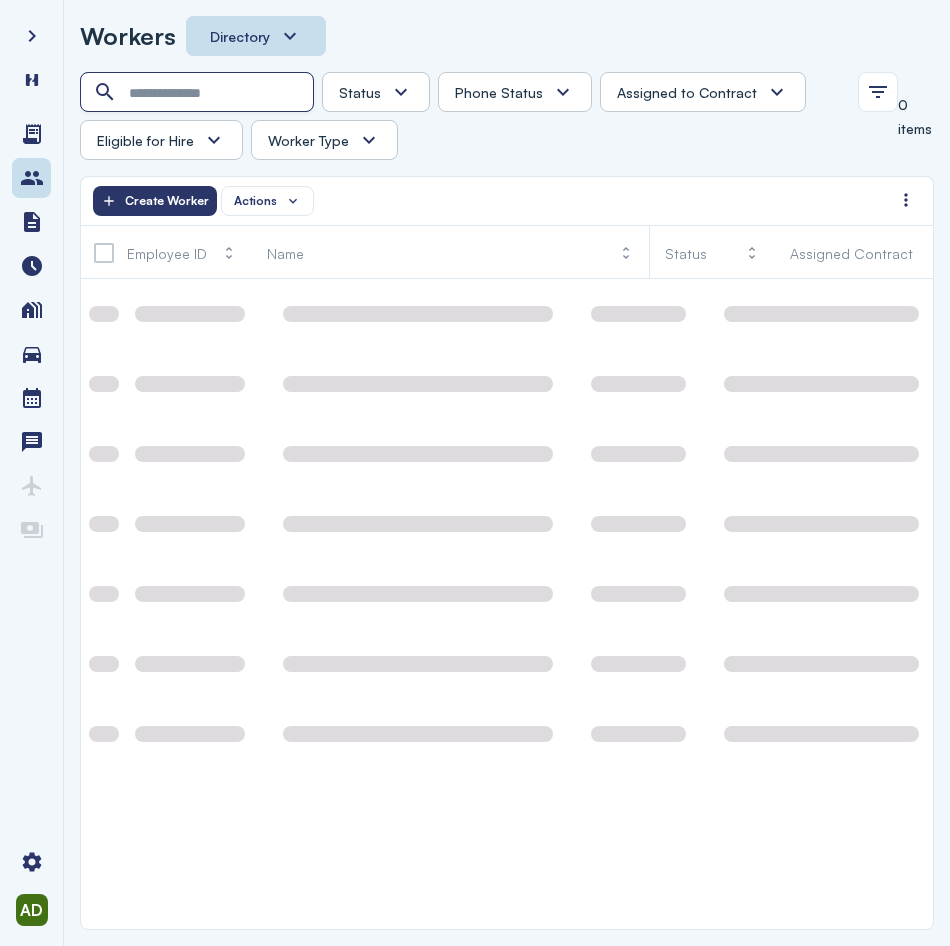 click at bounding box center [199, 93] 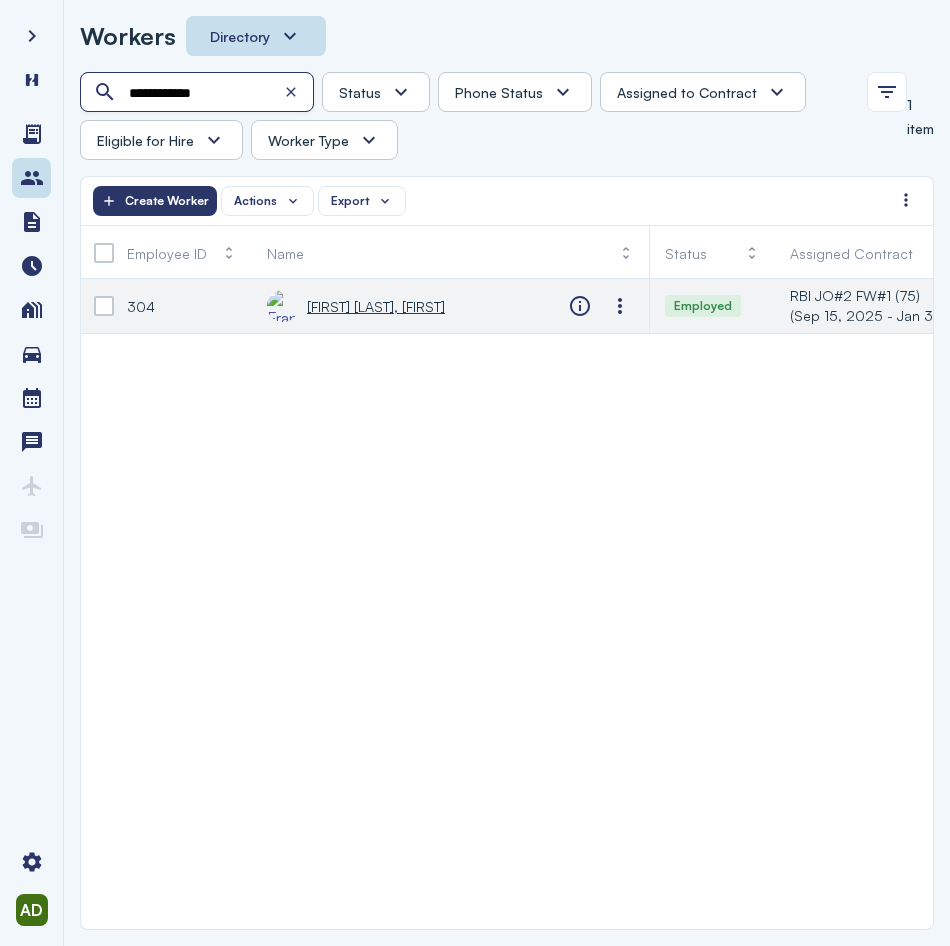 type on "**********" 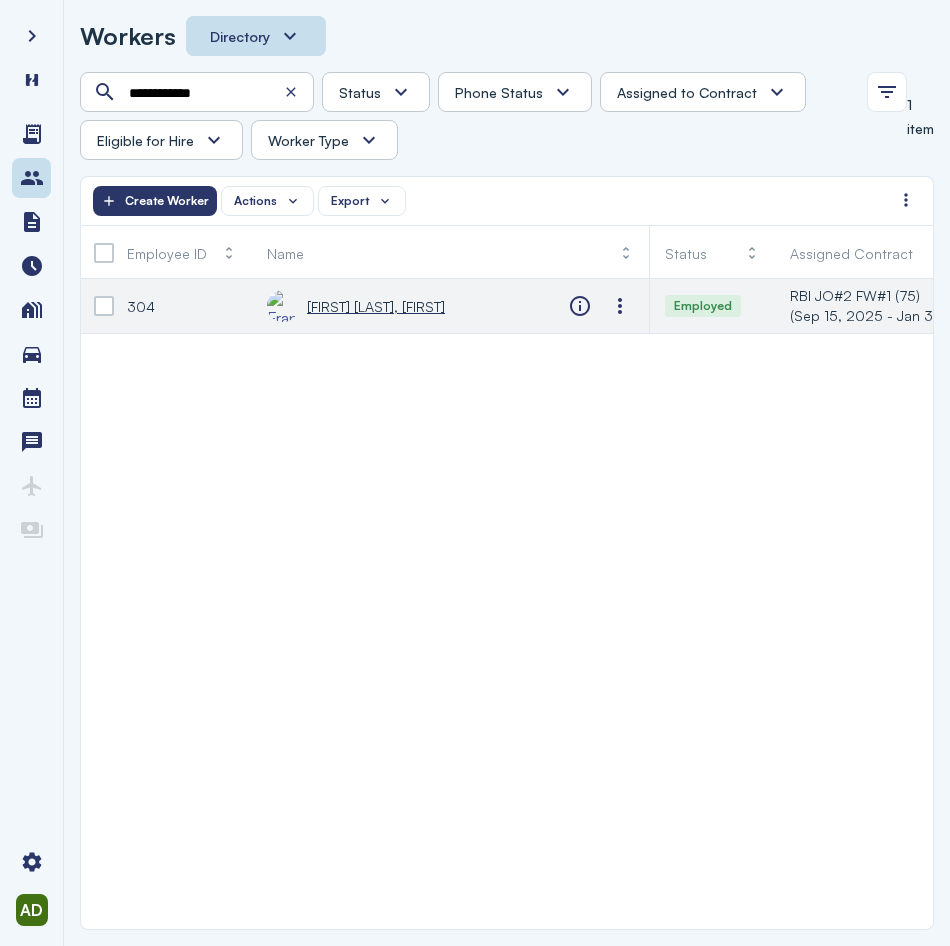 click on "[FIRST] [LAST], [FIRST]" at bounding box center [376, 306] 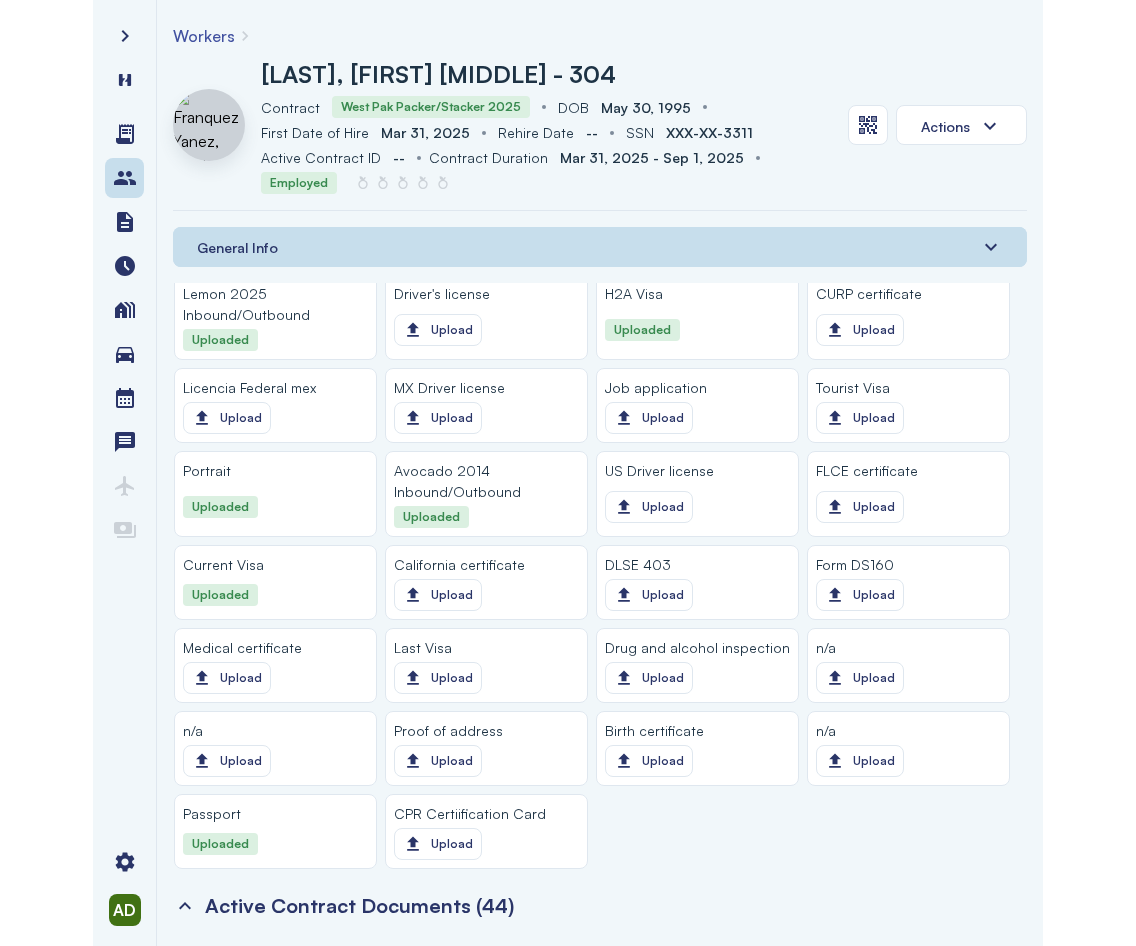 scroll, scrollTop: 1700, scrollLeft: 0, axis: vertical 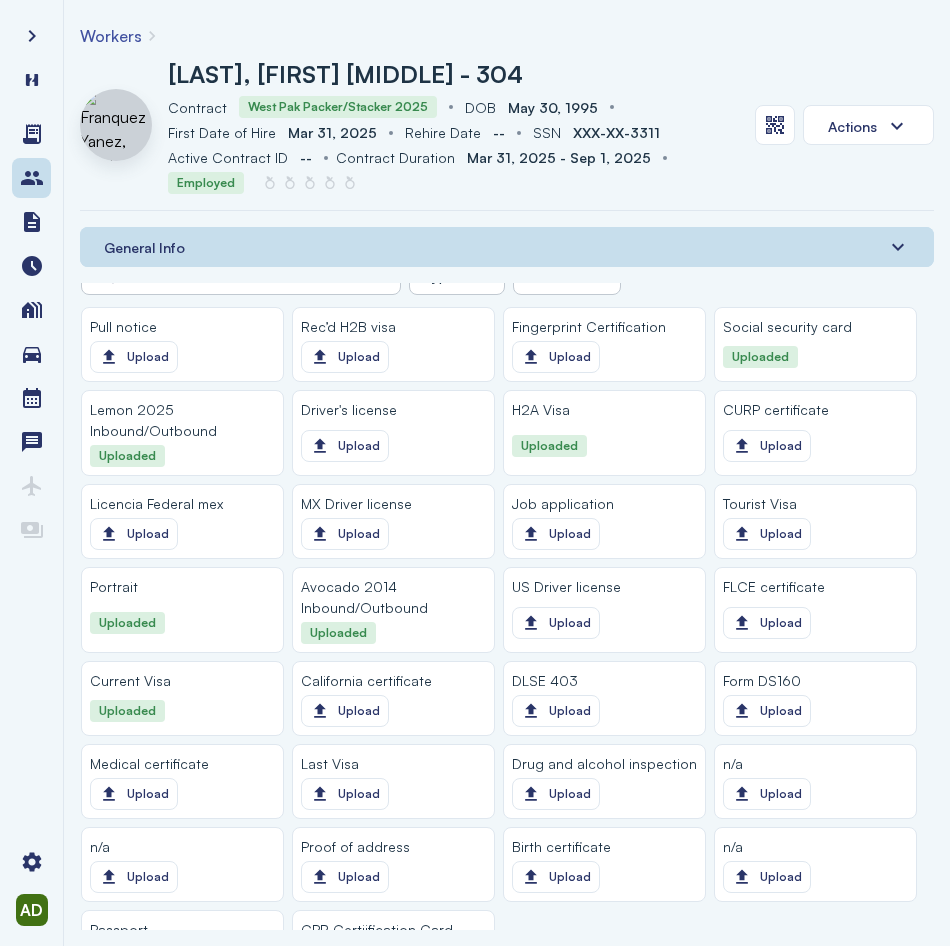 click on "Current Visa" at bounding box center [182, 680] 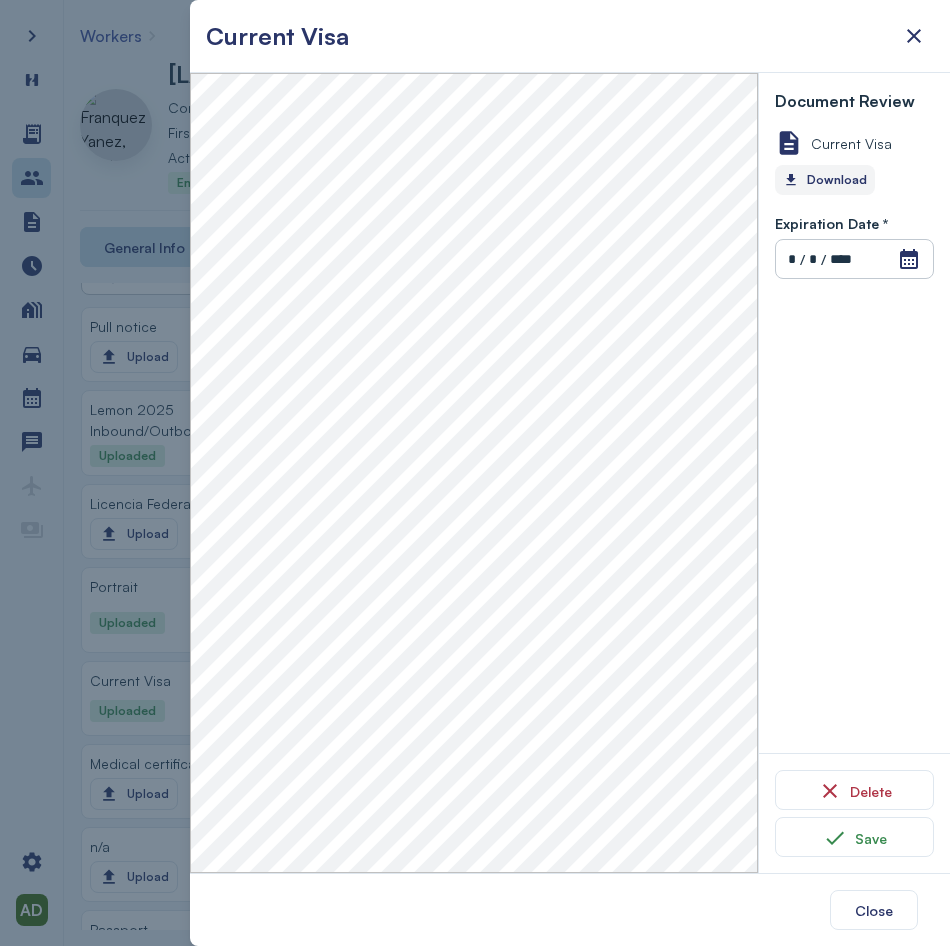 click on "Download" 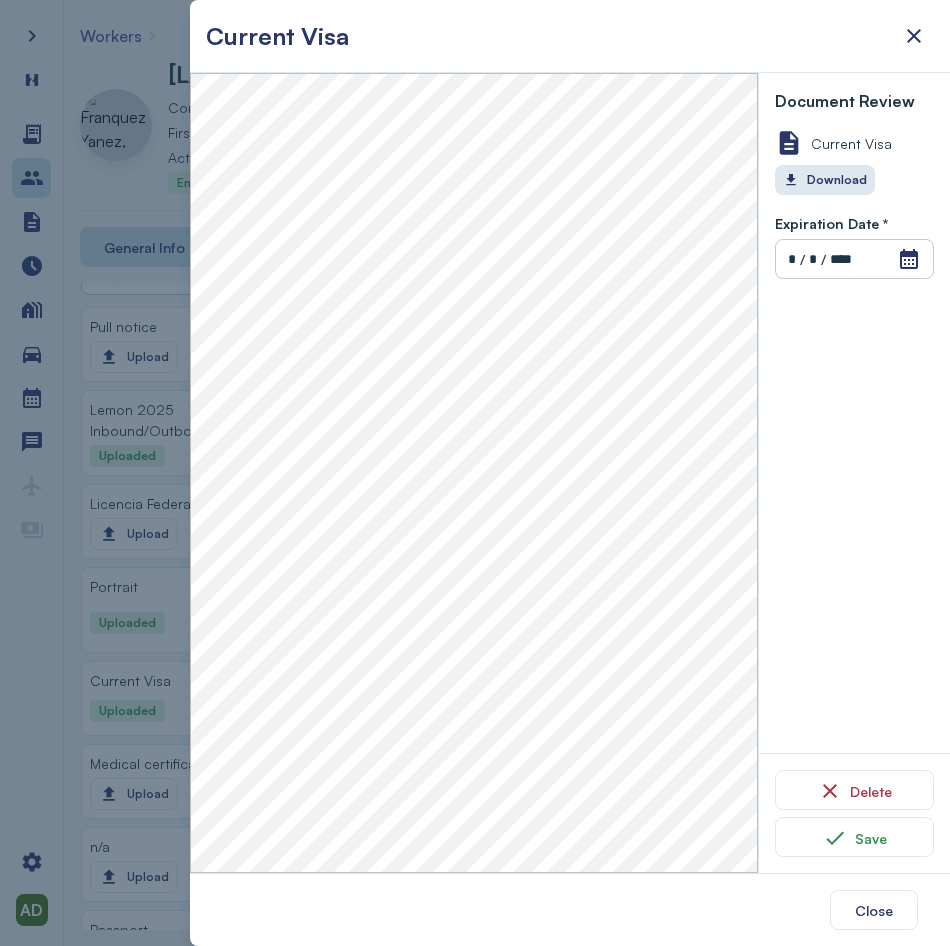 click on "Document Review       Current Visa      Download           Expiration Date *     Open Calendar   *   /   *   /   ****           Invalid date           Delete         Save" at bounding box center (862, 473) 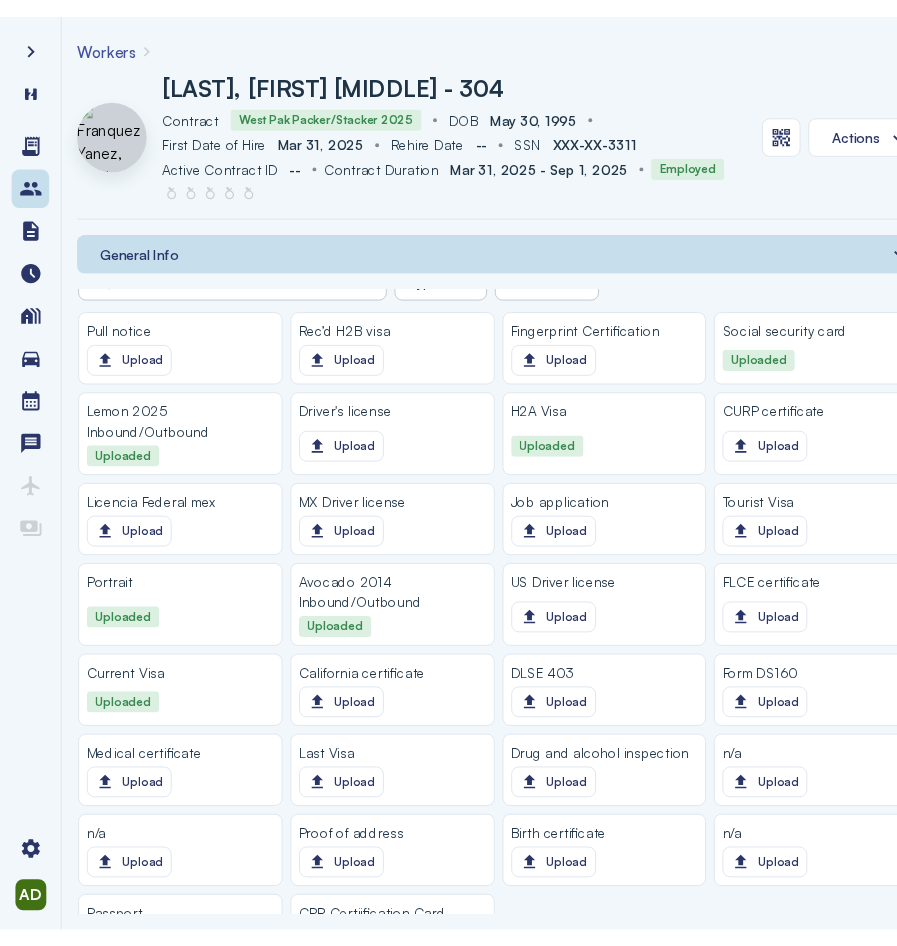 scroll, scrollTop: 1721, scrollLeft: 0, axis: vertical 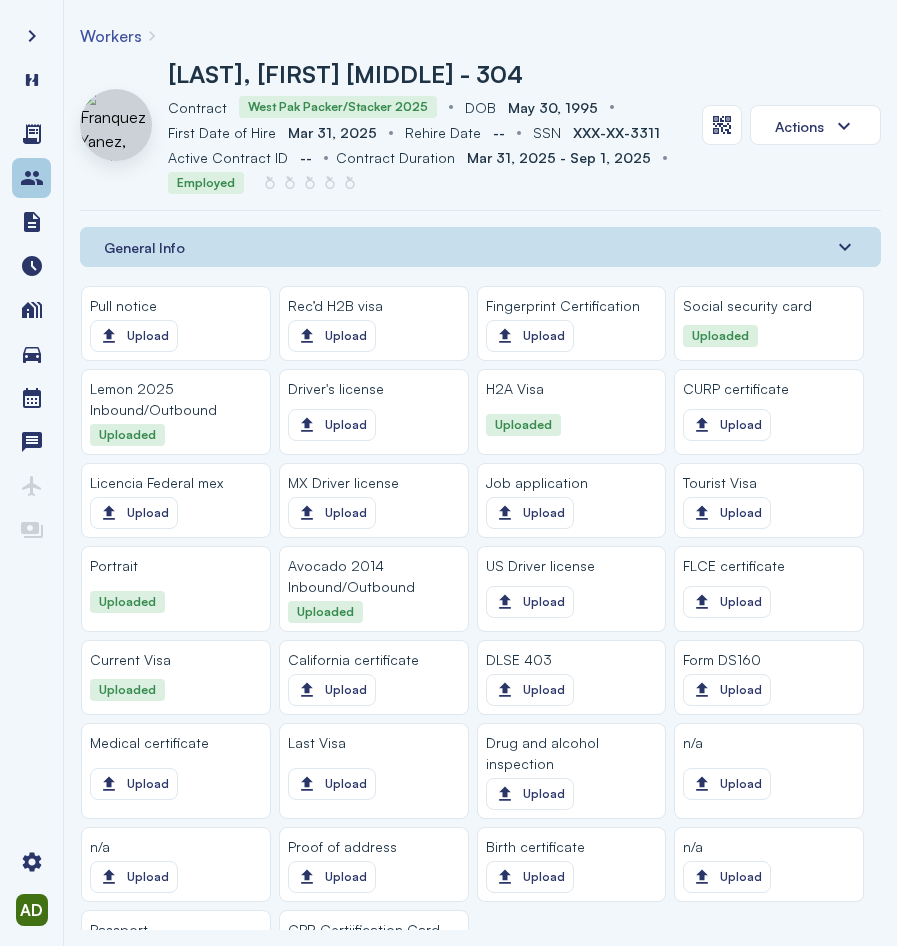 click at bounding box center [31, 178] 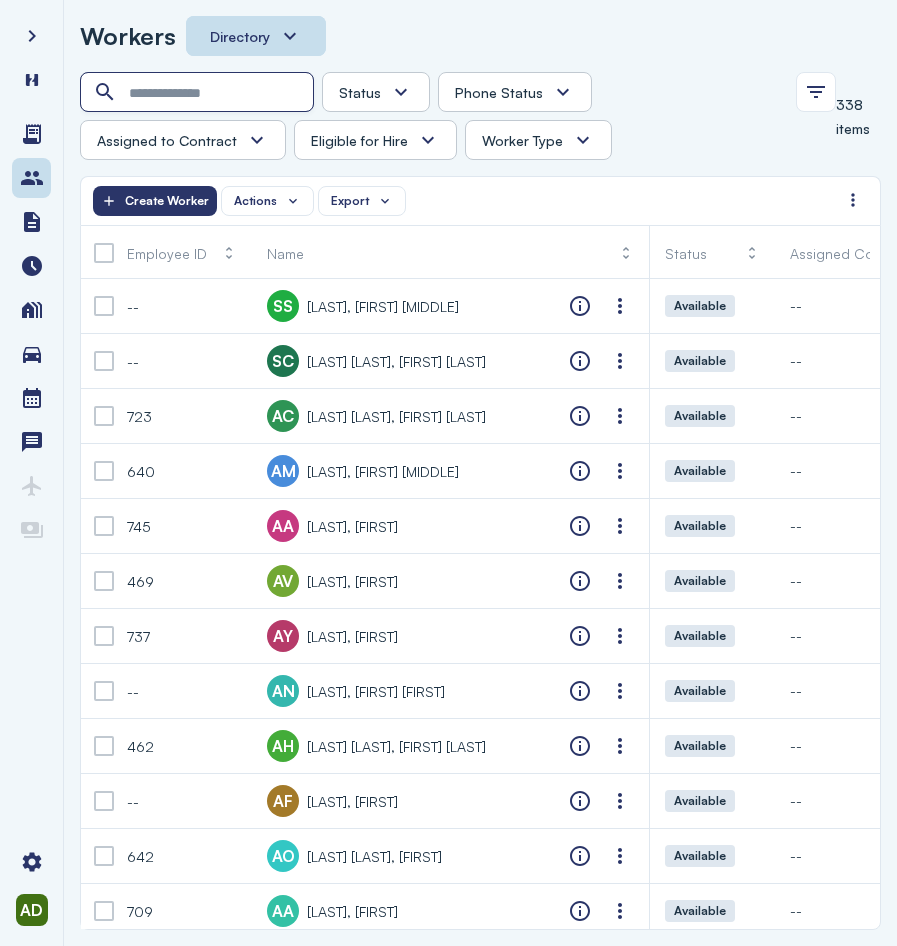 click at bounding box center (199, 93) 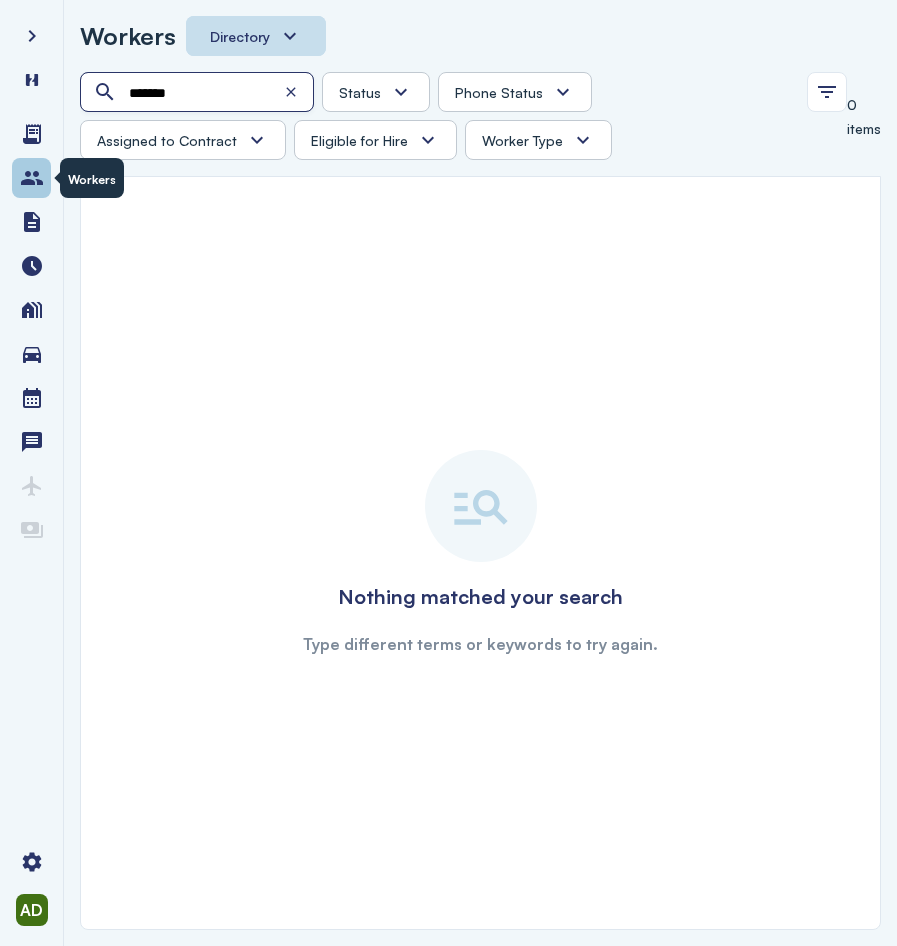type on "*******" 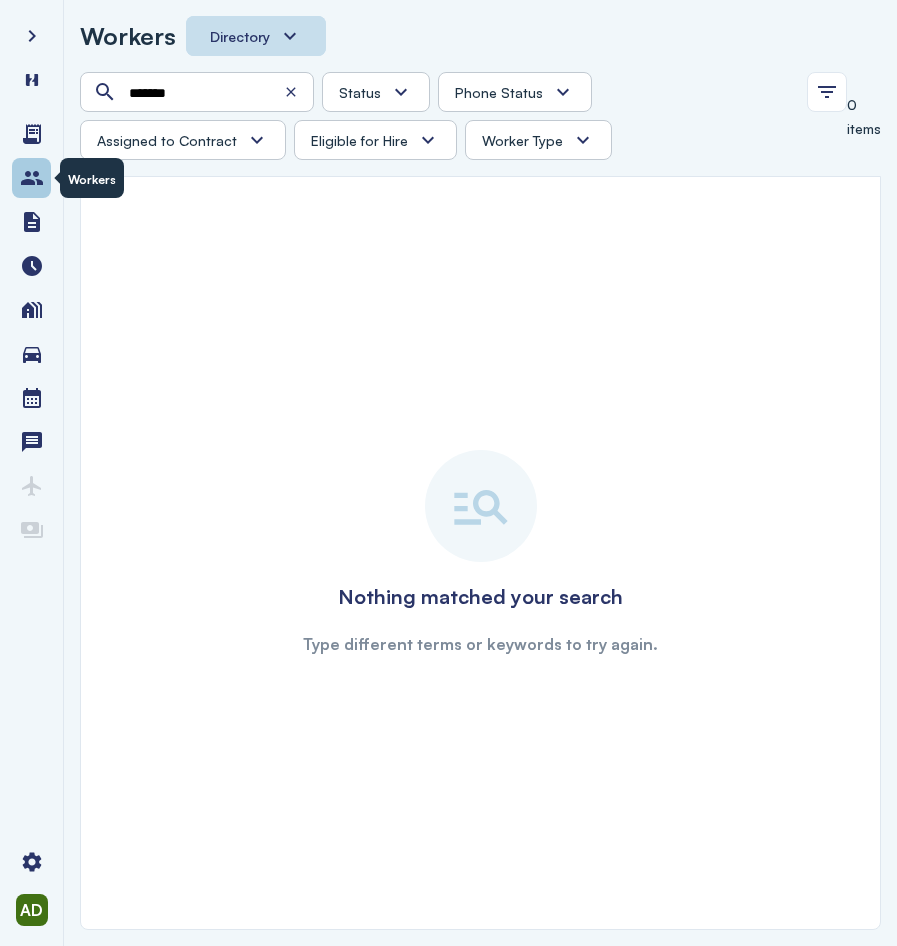 click at bounding box center (32, 178) 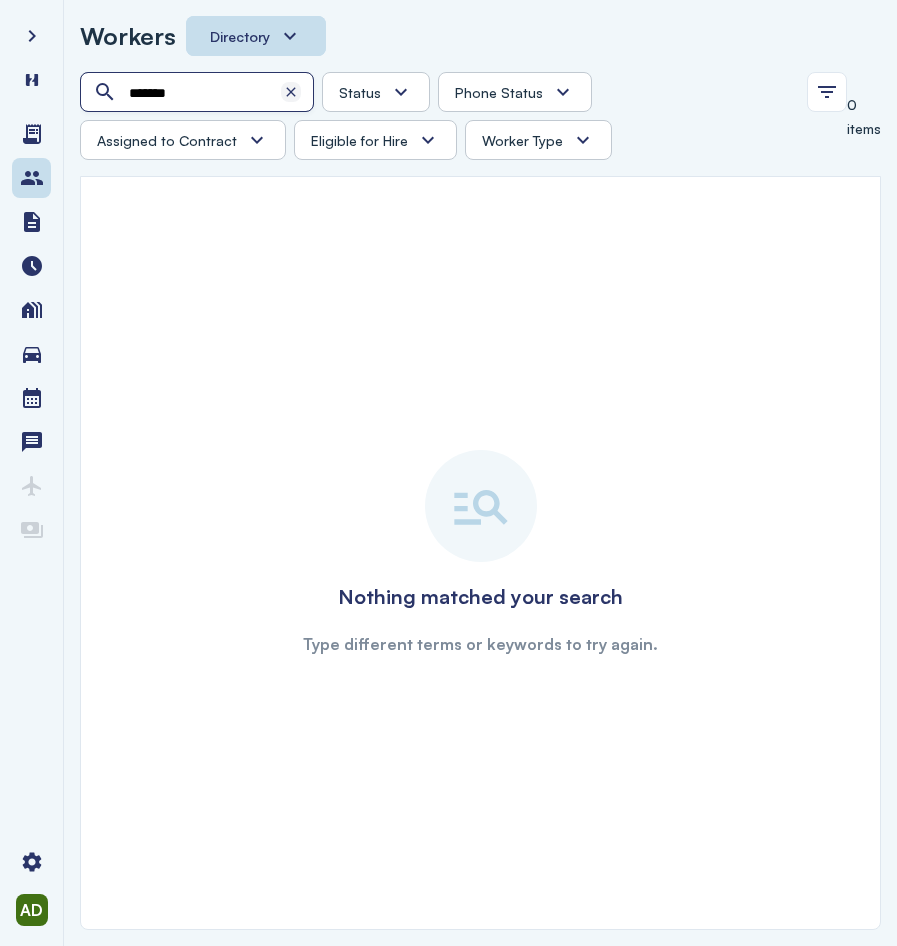 click at bounding box center (291, 92) 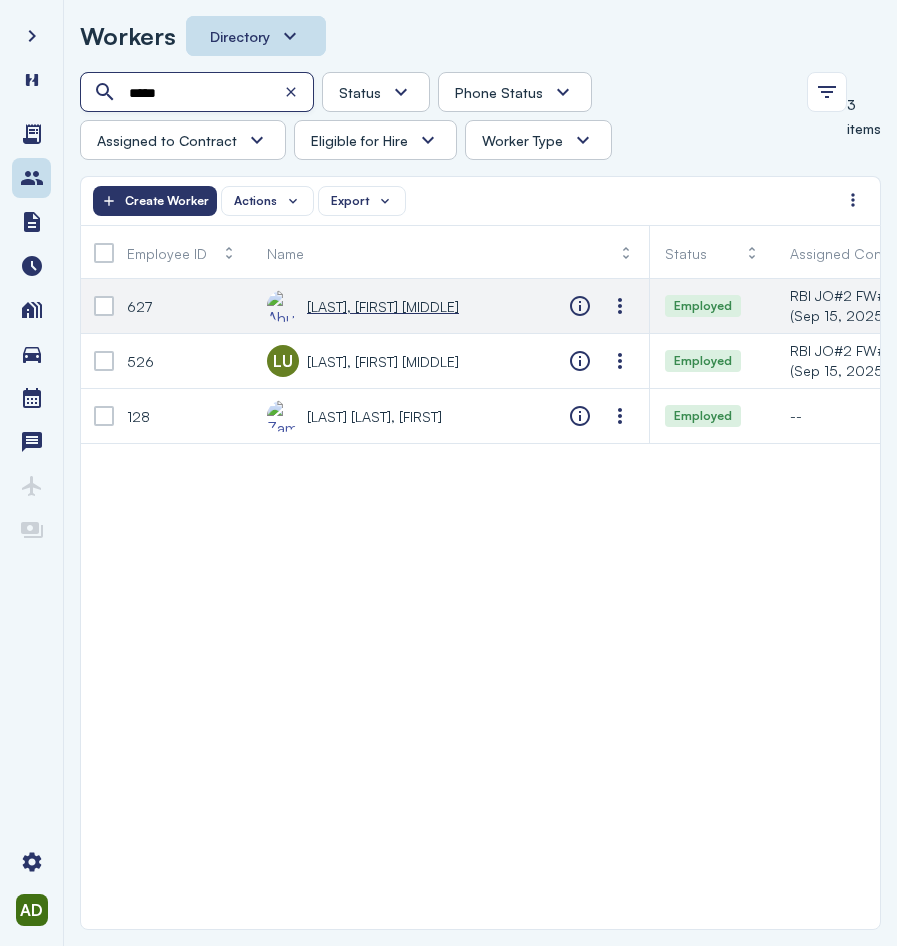 type on "****" 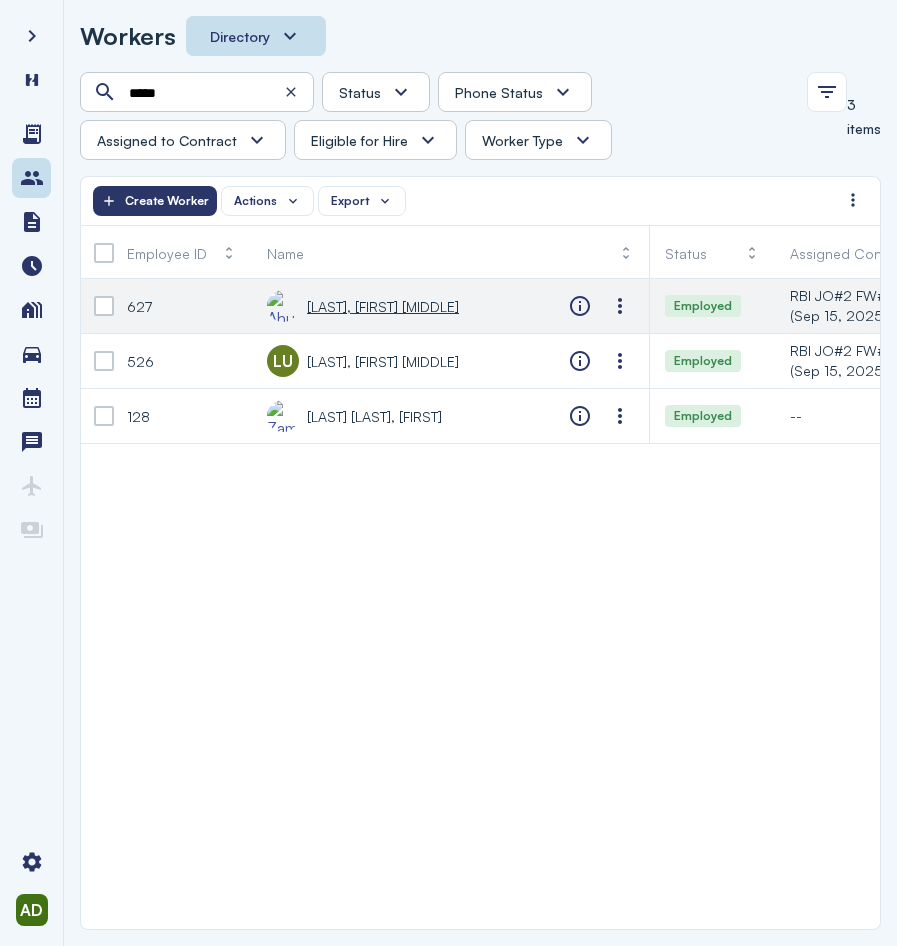 click on "[LAST], [FIRST] [MIDDLE]" at bounding box center (383, 306) 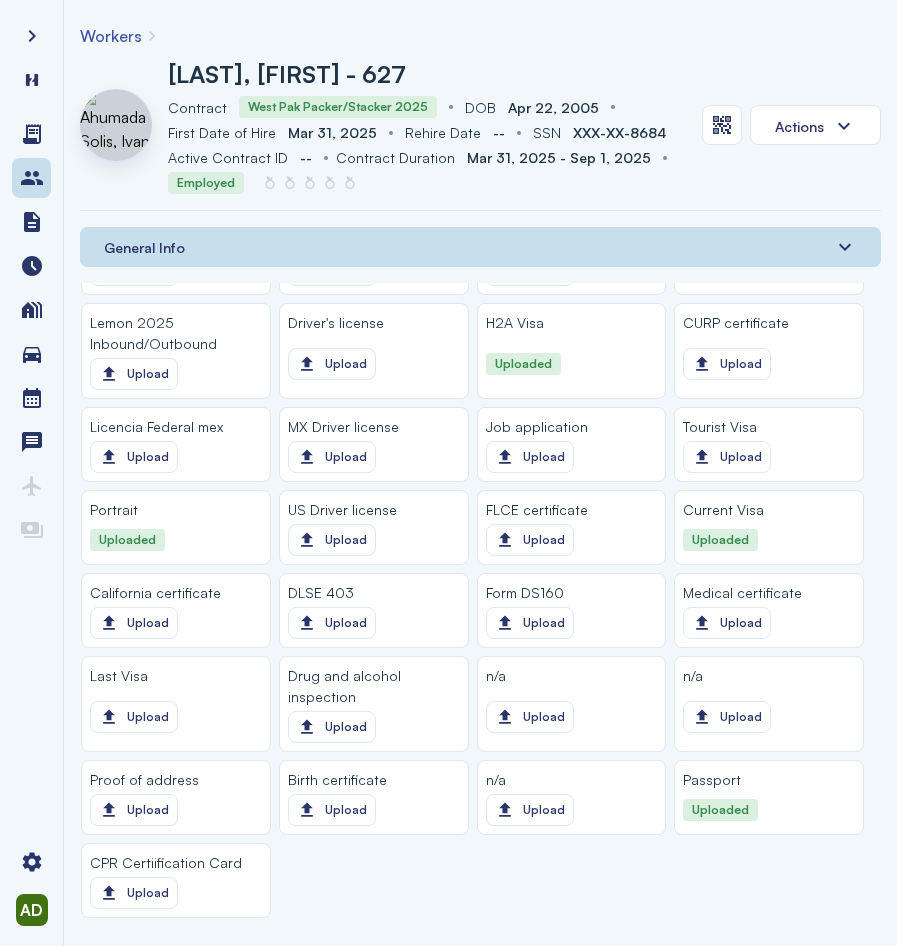 scroll, scrollTop: 1900, scrollLeft: 0, axis: vertical 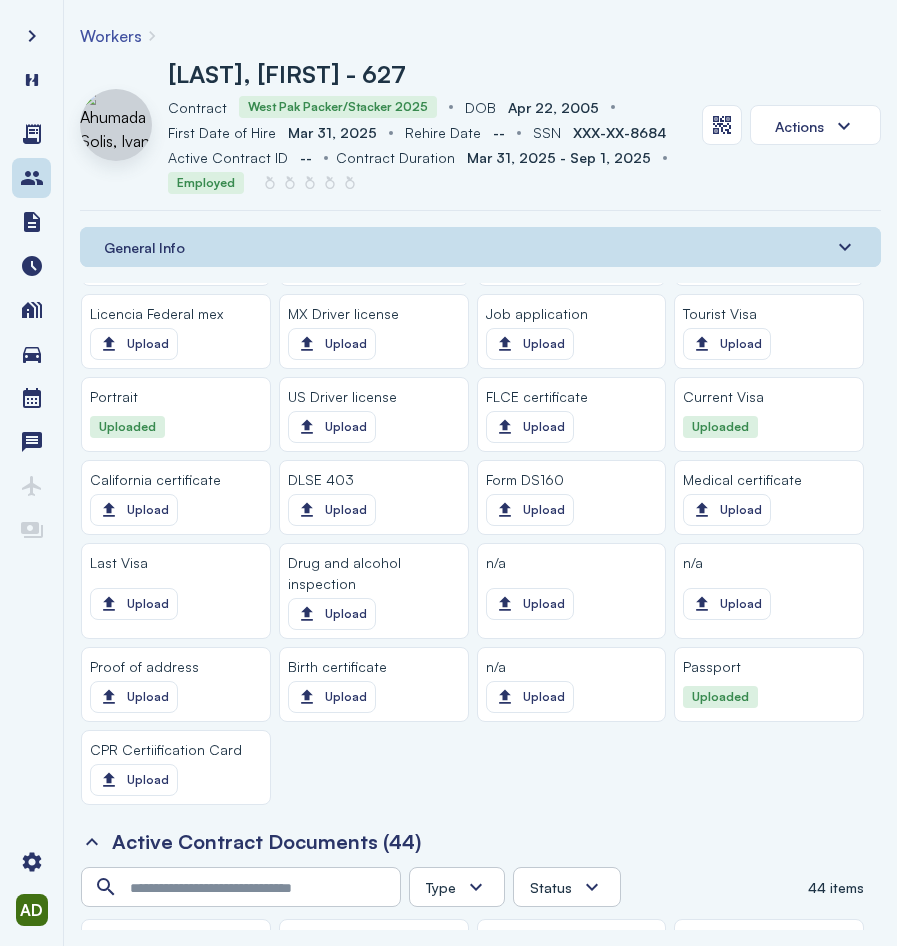 click 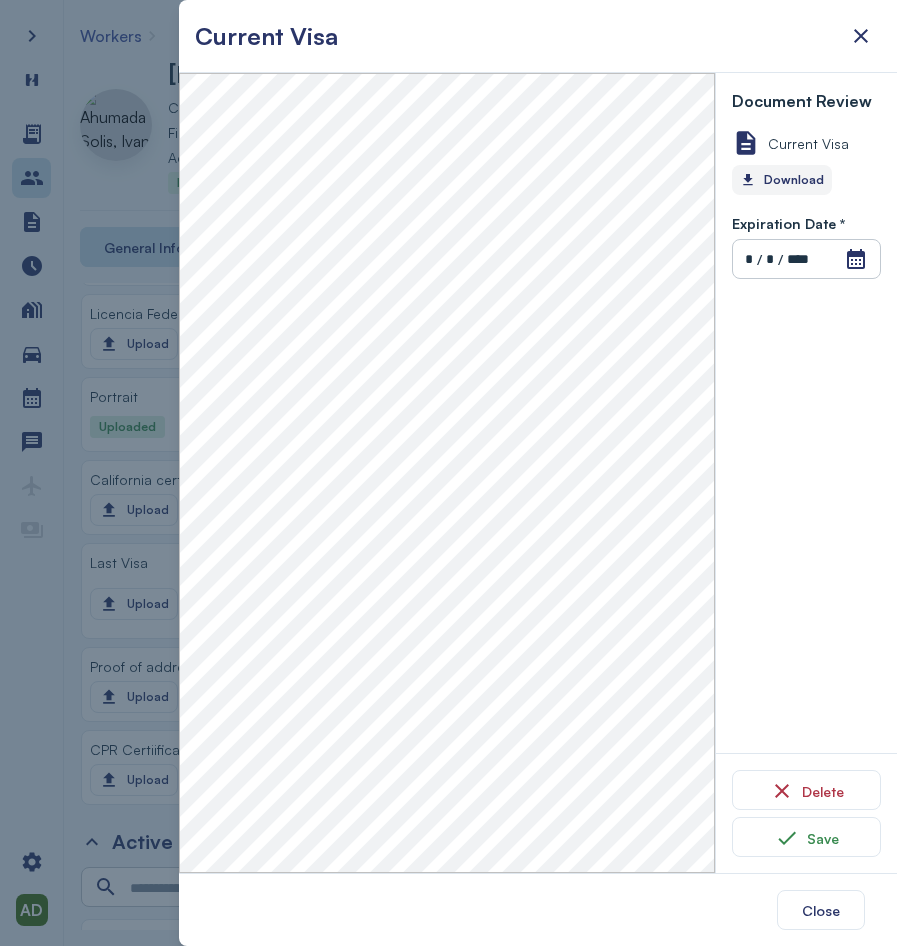 click on "Download" at bounding box center (782, 180) 